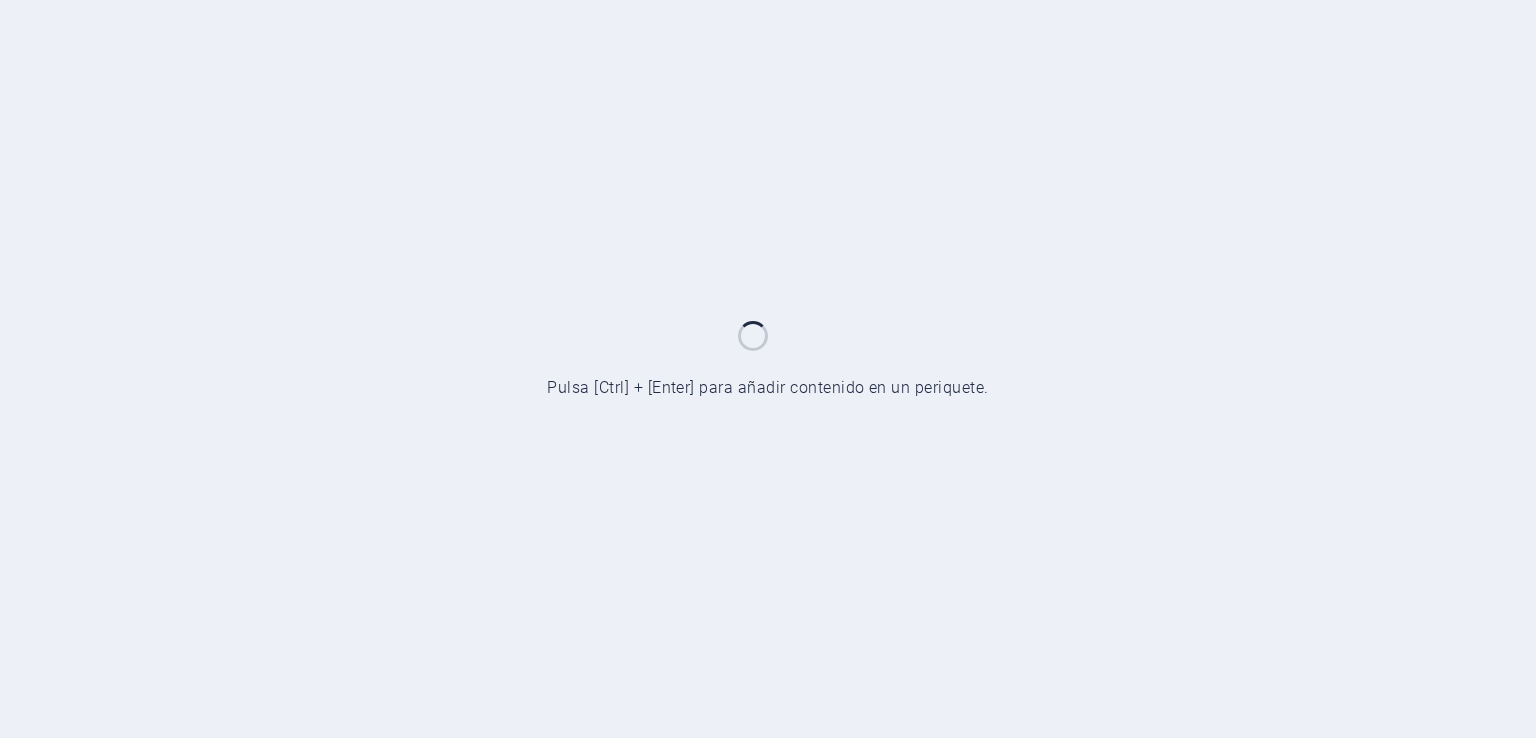 scroll, scrollTop: 0, scrollLeft: 0, axis: both 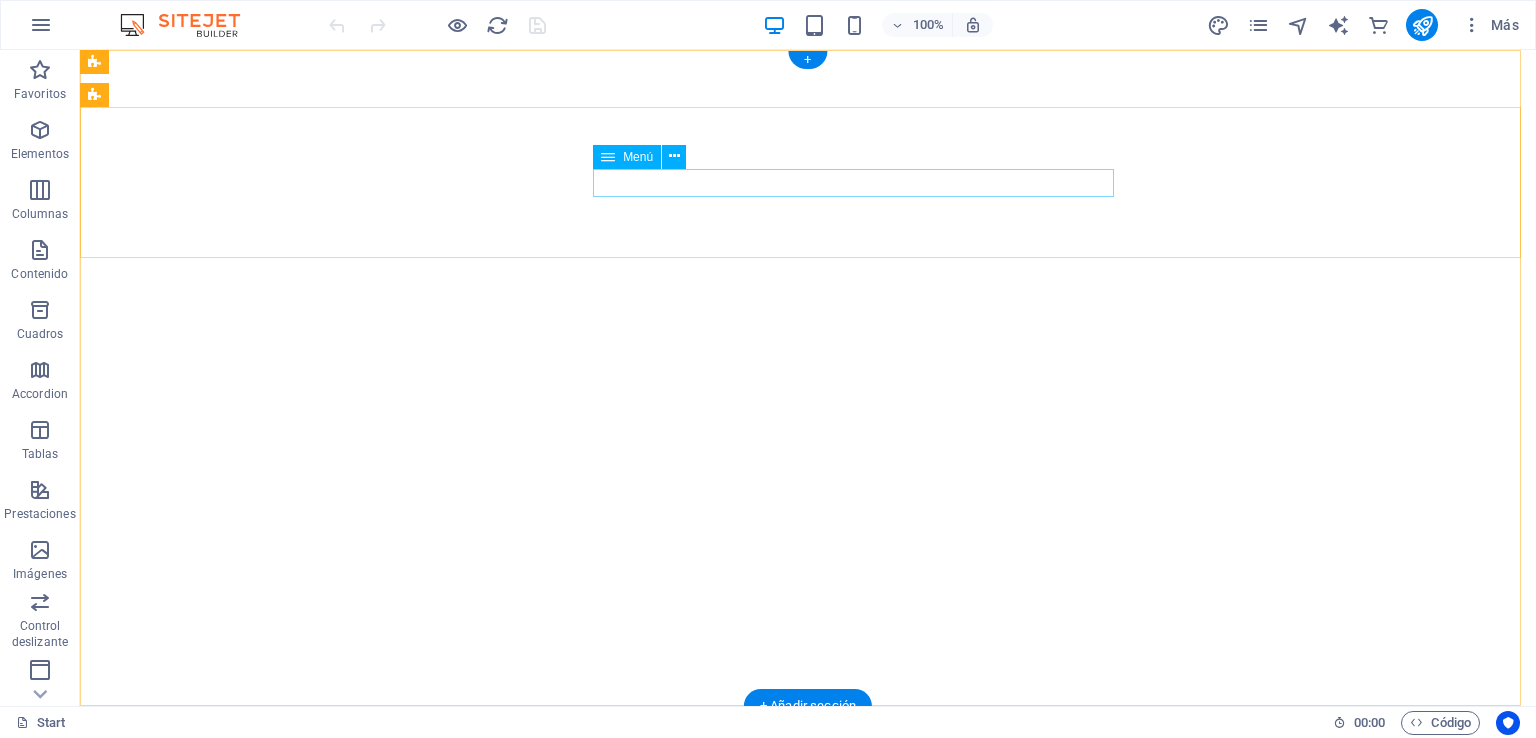 click on "Home COMPROMISOS  ServicIos TECNOLOGIA  Contacto" at bounding box center (808, 1108) 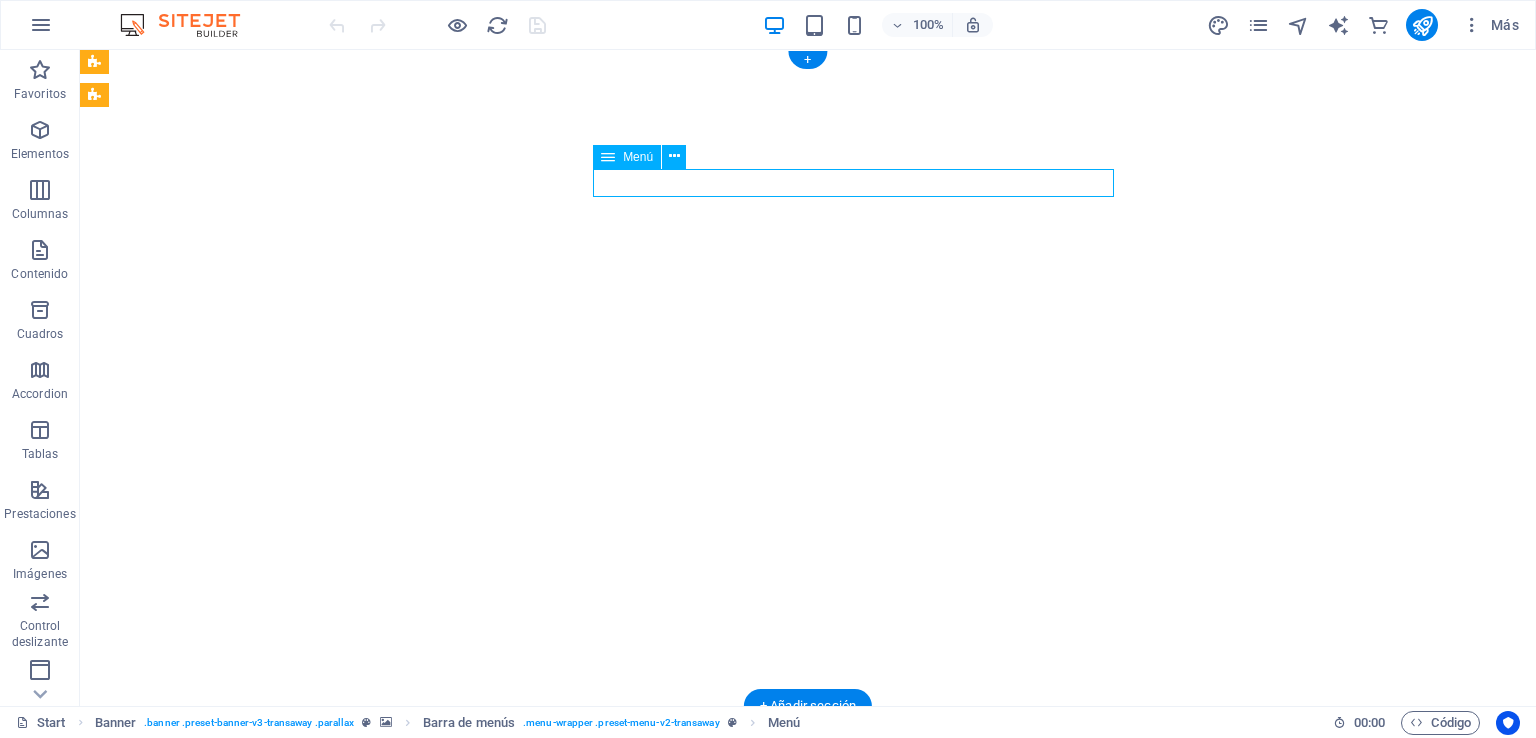 click on "Home COMPROMISOS  ServicIos TECNOLOGIA  Contacto" at bounding box center [808, 1108] 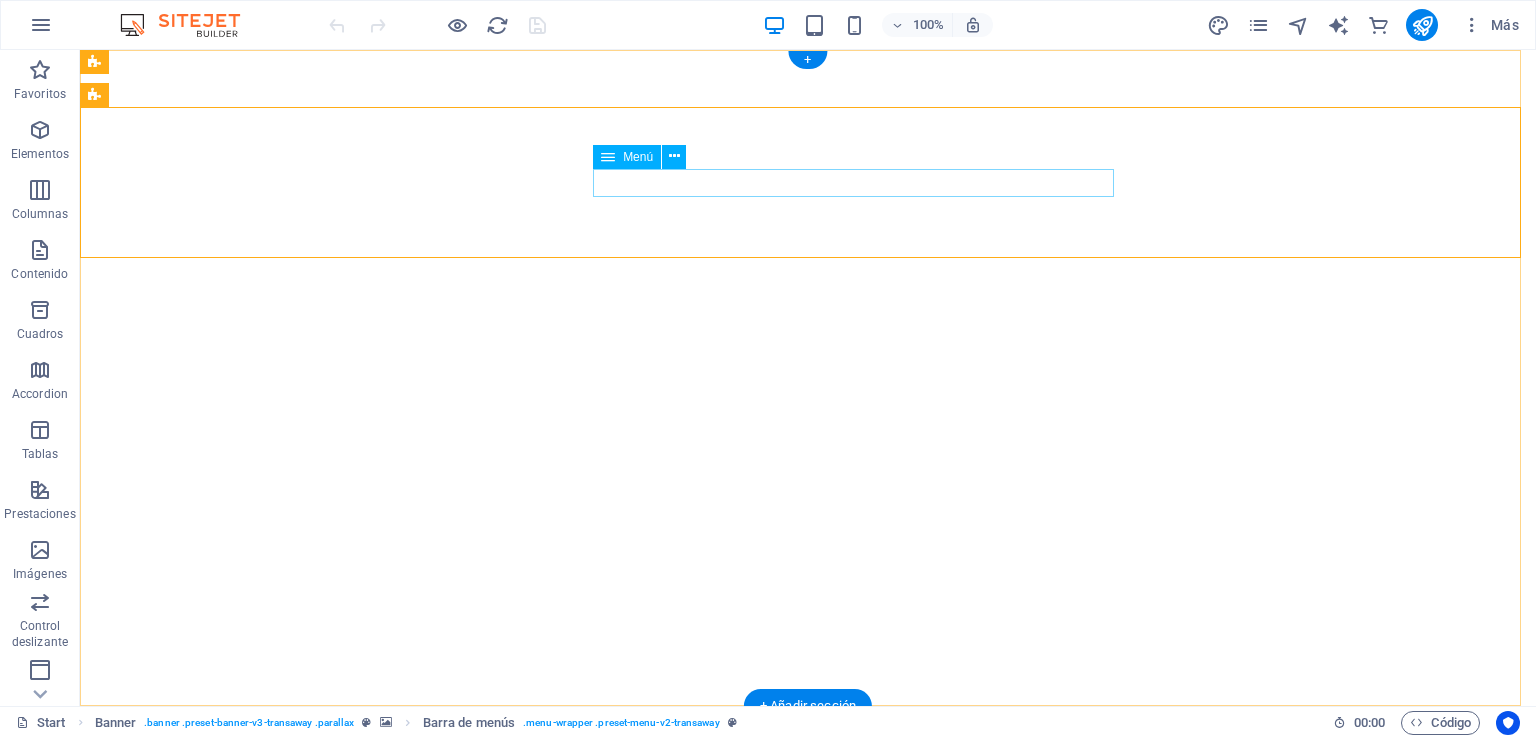 click on "Home COMPROMISOS  ServicIos TECNOLOGIA  Contacto" at bounding box center (808, 1108) 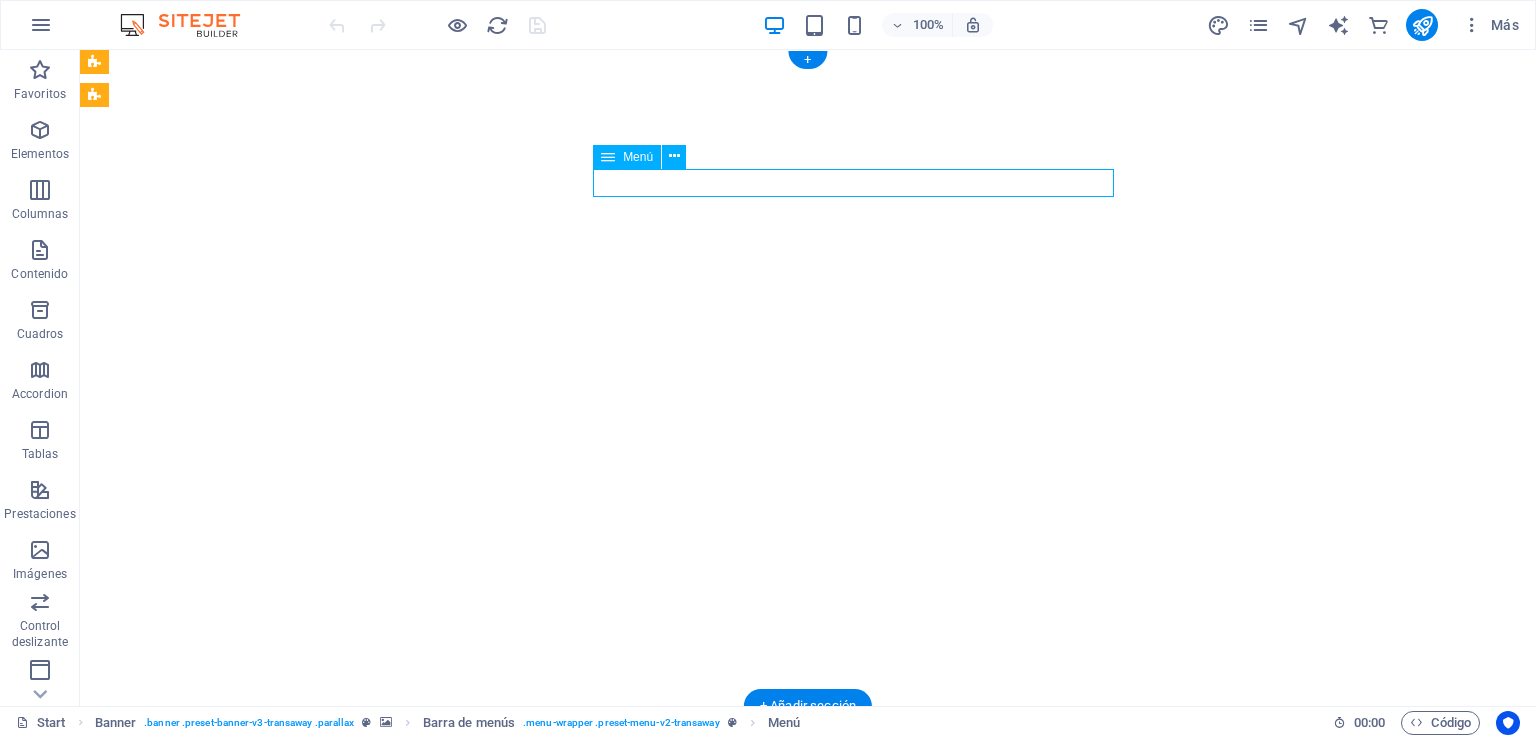 click on "Home COMPROMISOS  ServicIos TECNOLOGIA  Contacto" at bounding box center [808, 1108] 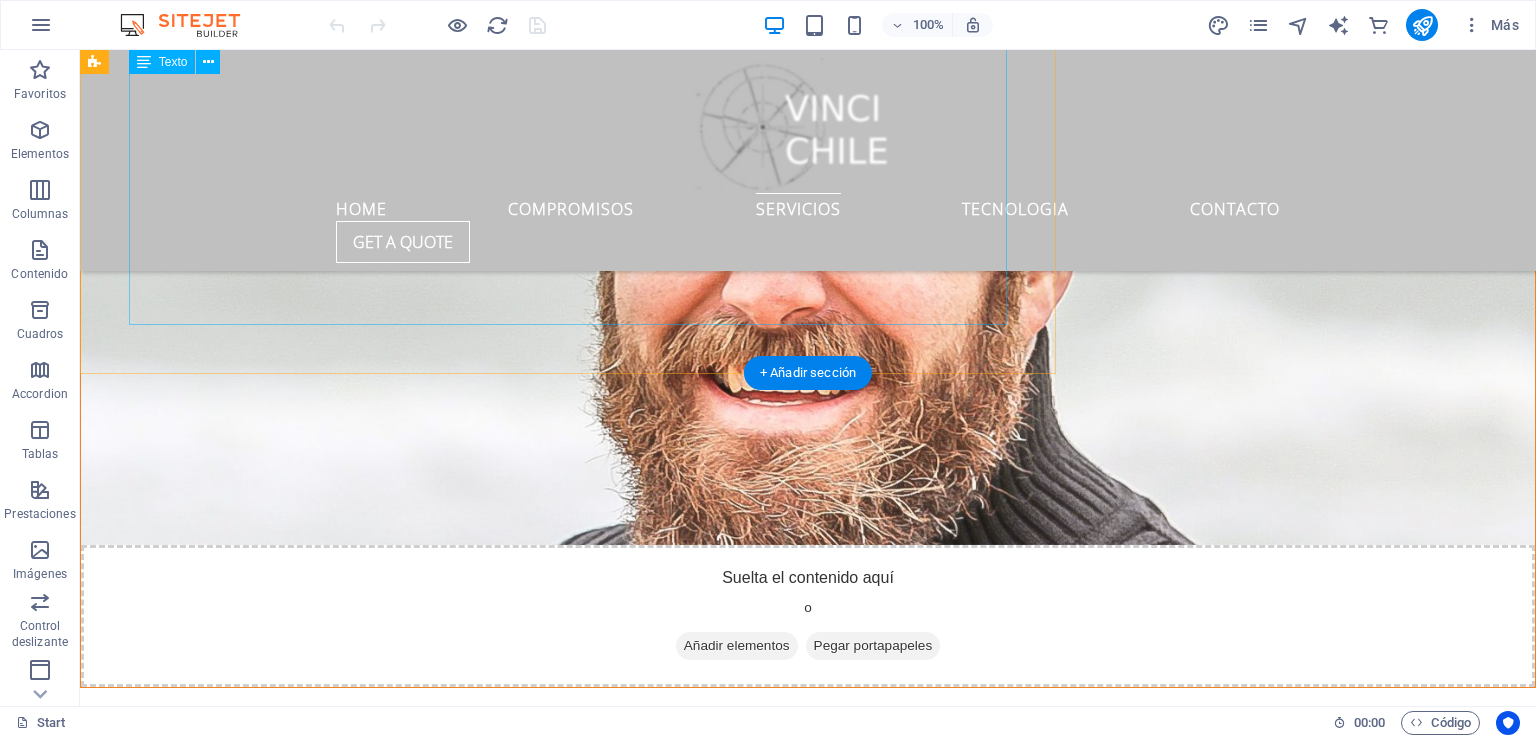 scroll, scrollTop: 4500, scrollLeft: 0, axis: vertical 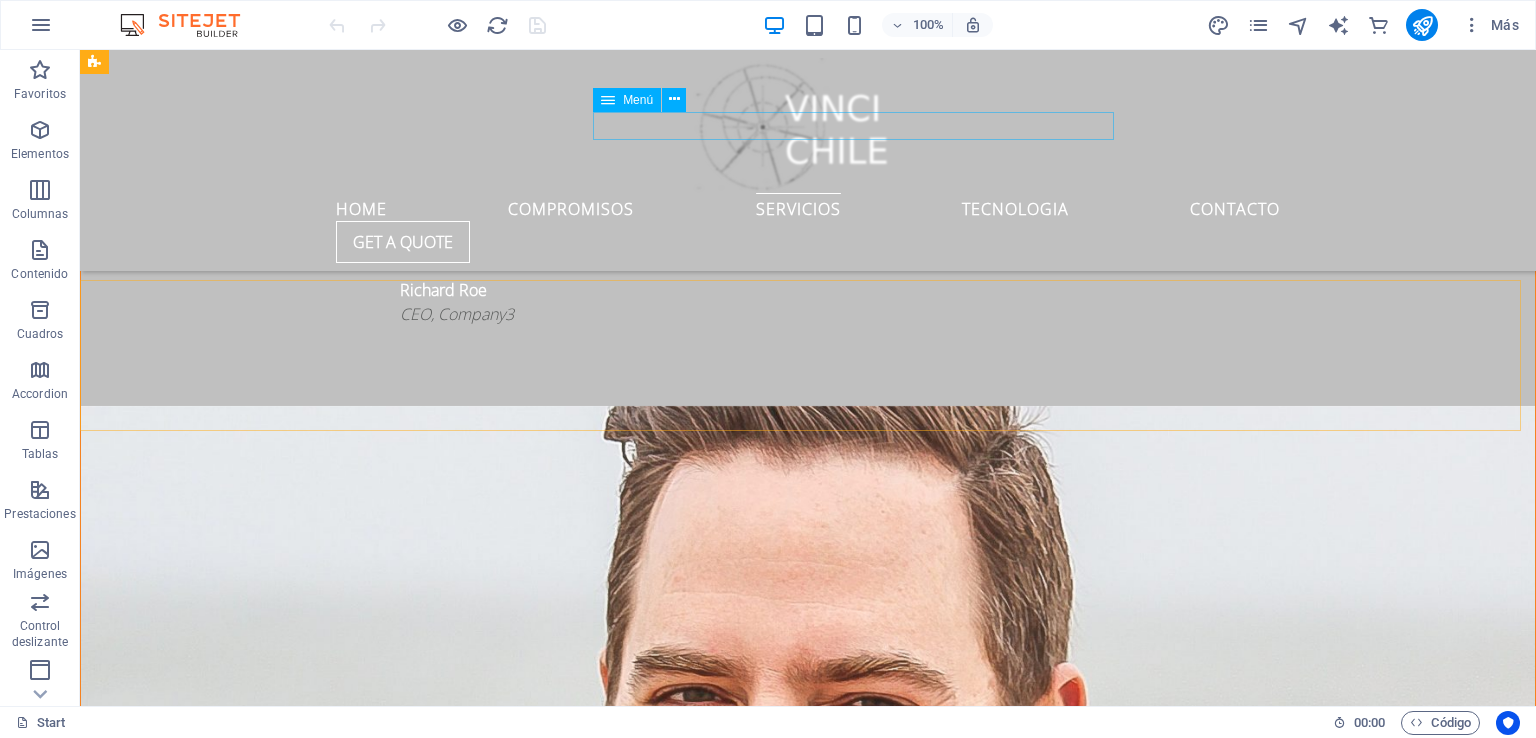 click on "Home COMPROMISOS  ServicIos TECNOLOGIA  Contacto" at bounding box center [808, 207] 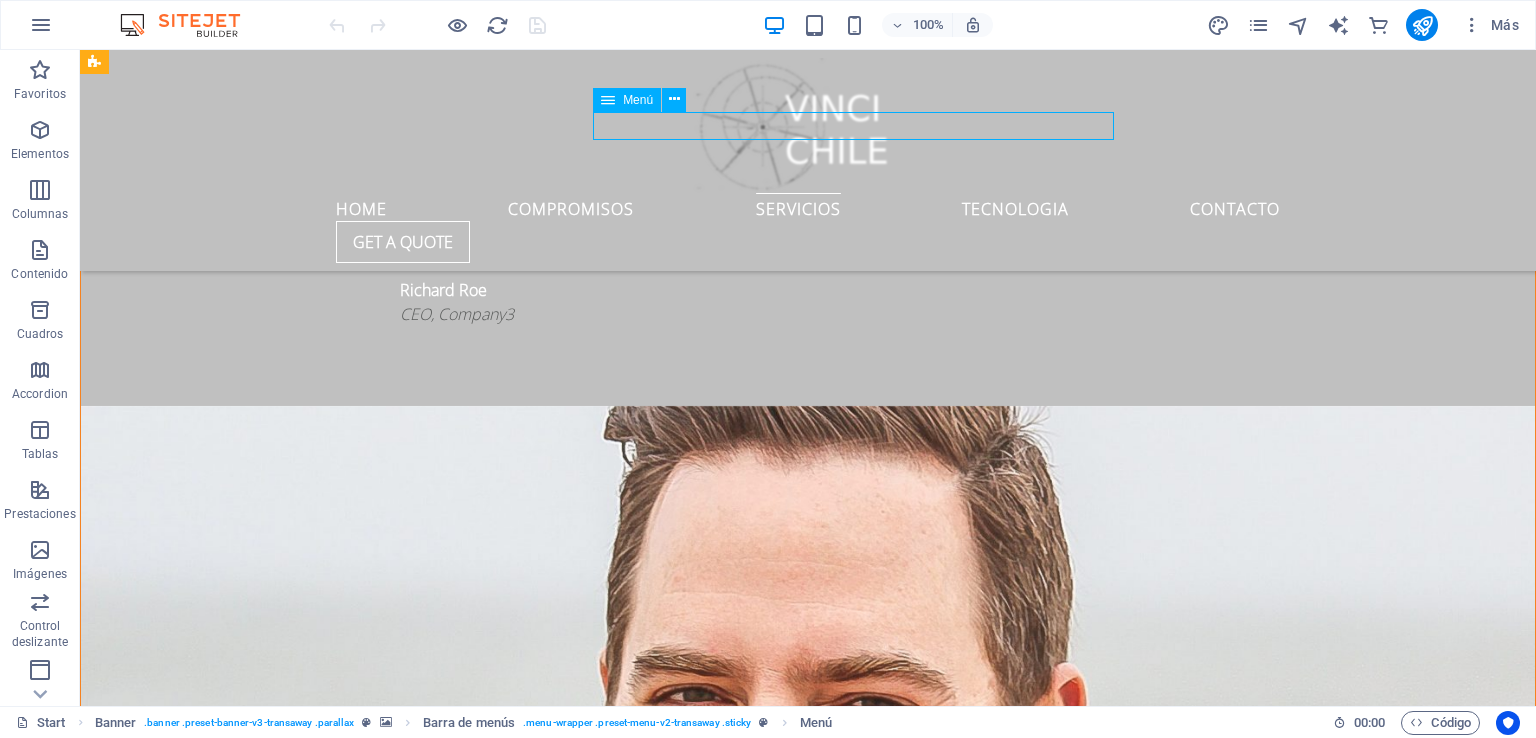 click on "Home COMPROMISOS  ServicIos TECNOLOGIA  Contacto" at bounding box center (808, 207) 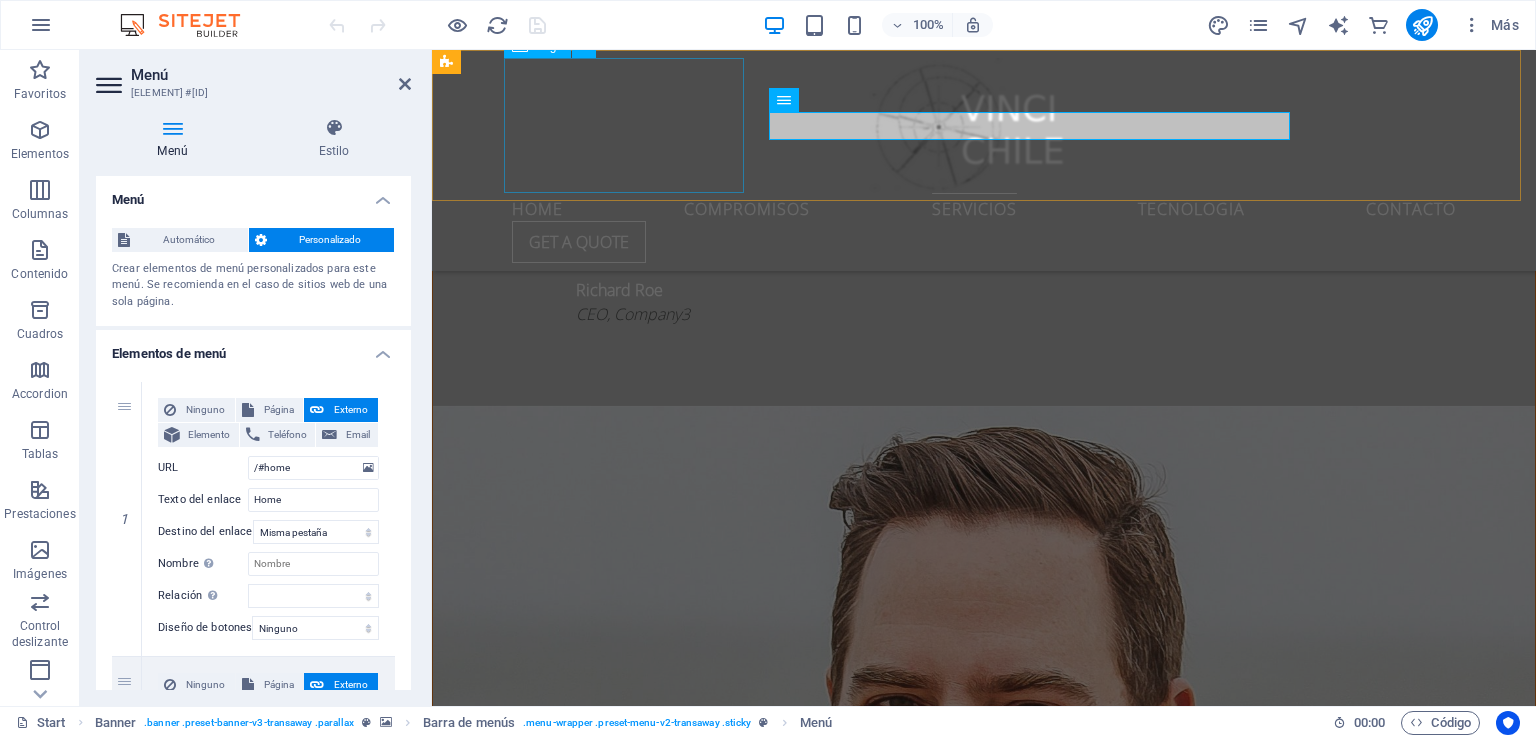 click at bounding box center (984, 125) 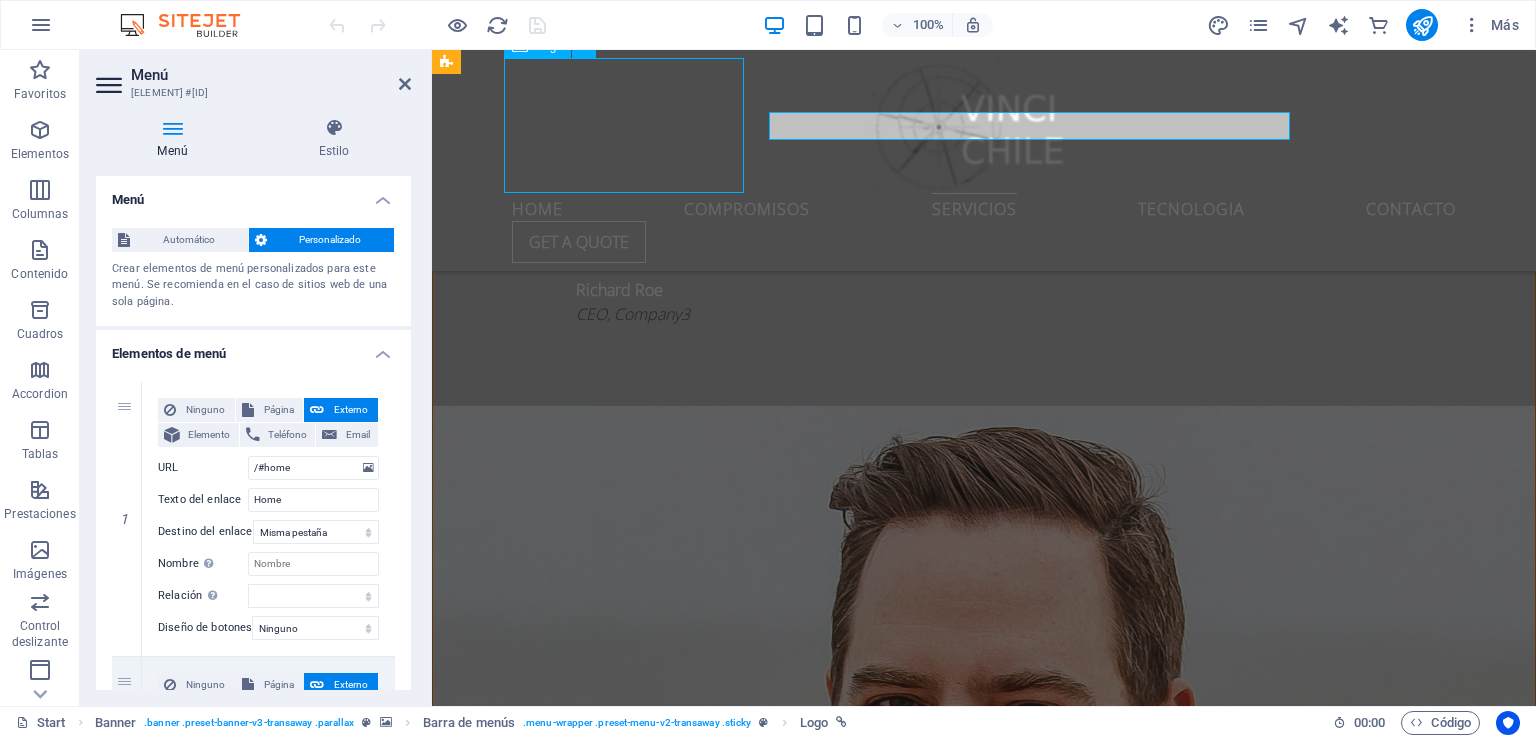 scroll, scrollTop: 4164, scrollLeft: 0, axis: vertical 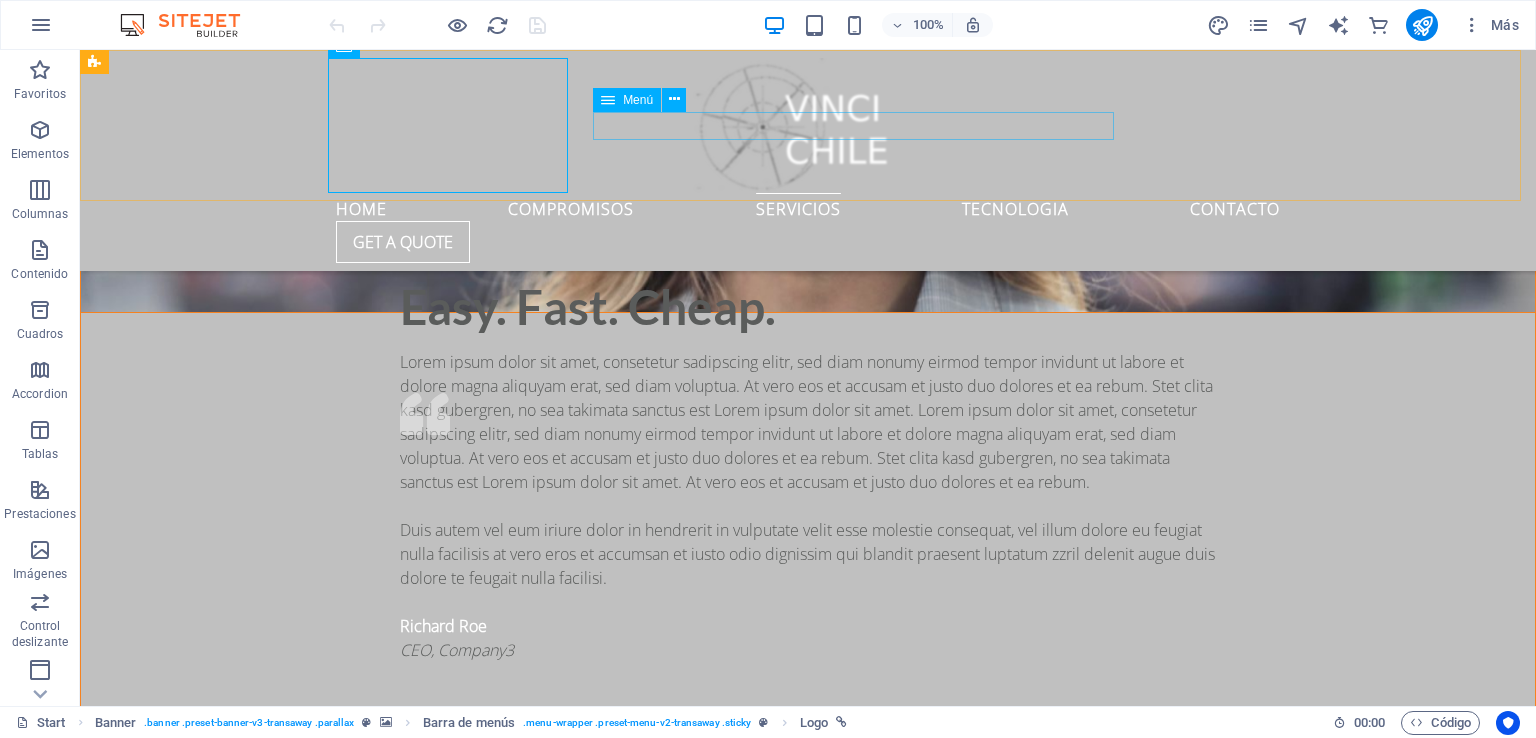 click on "Home COMPROMISOS  ServicIos TECNOLOGIA  Contacto" at bounding box center [808, 207] 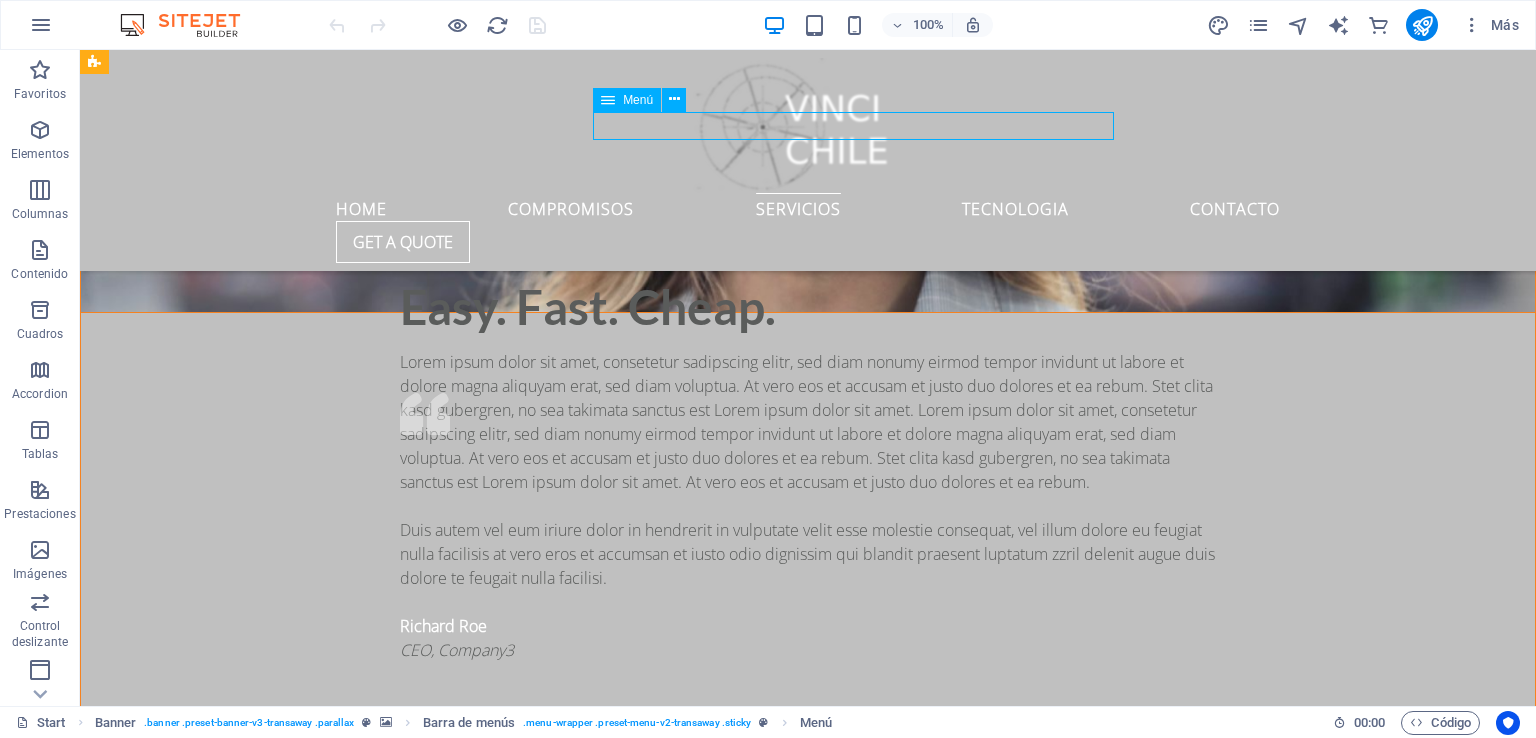 click on "Home COMPROMISOS  ServicIos TECNOLOGIA  Contacto" at bounding box center (808, 207) 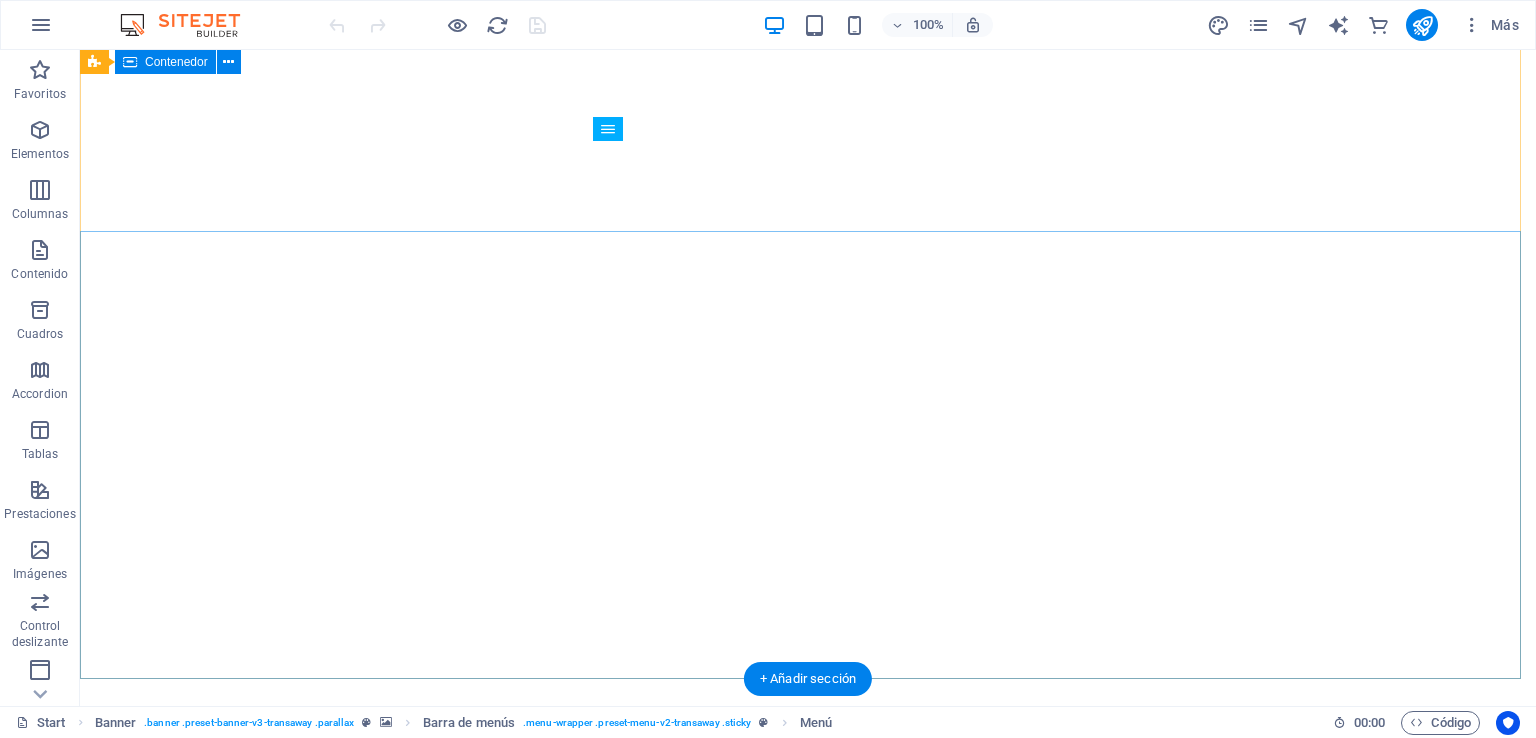 scroll, scrollTop: 0, scrollLeft: 0, axis: both 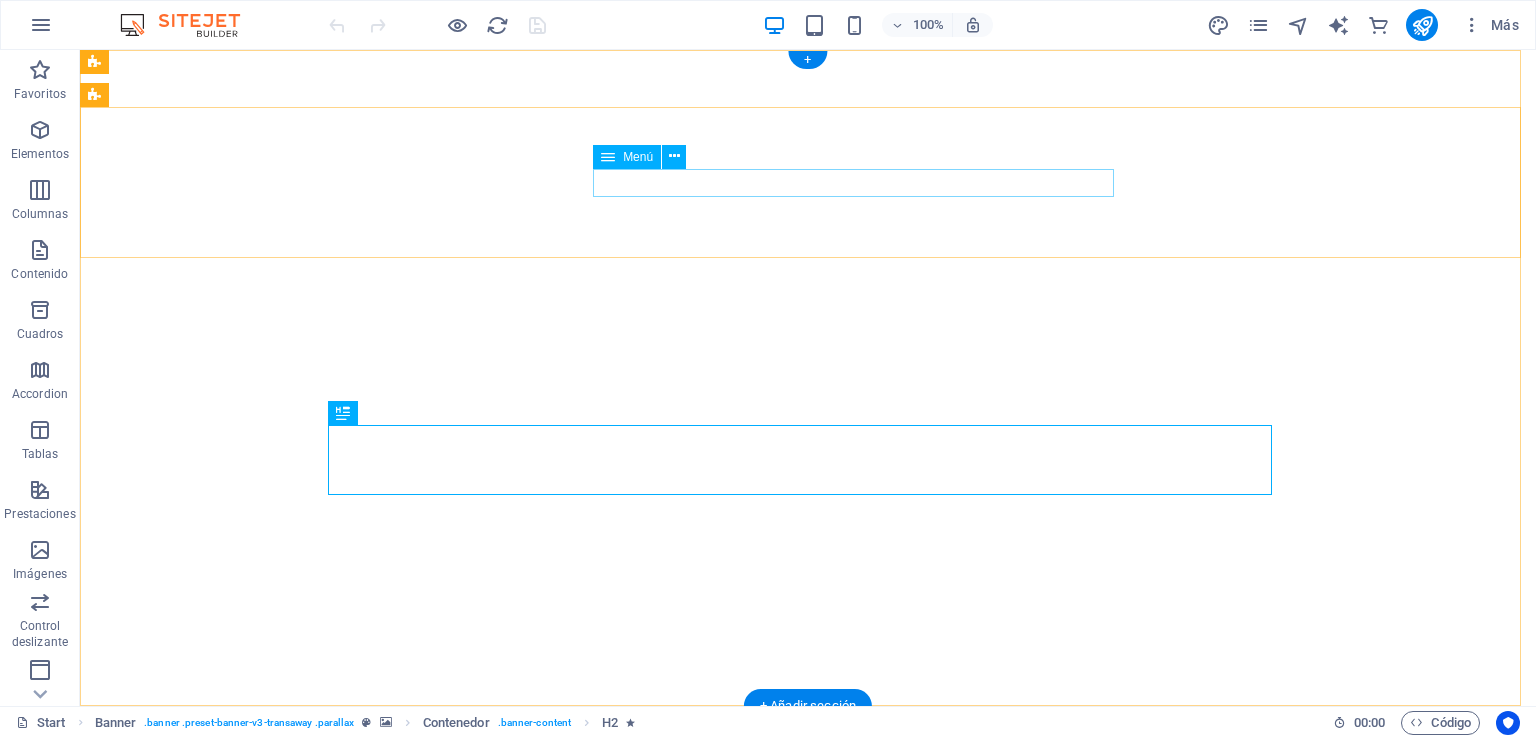 click on "Home COMPROMISOS  ServicIos TECNOLOGIA  Contacto" at bounding box center (808, 1108) 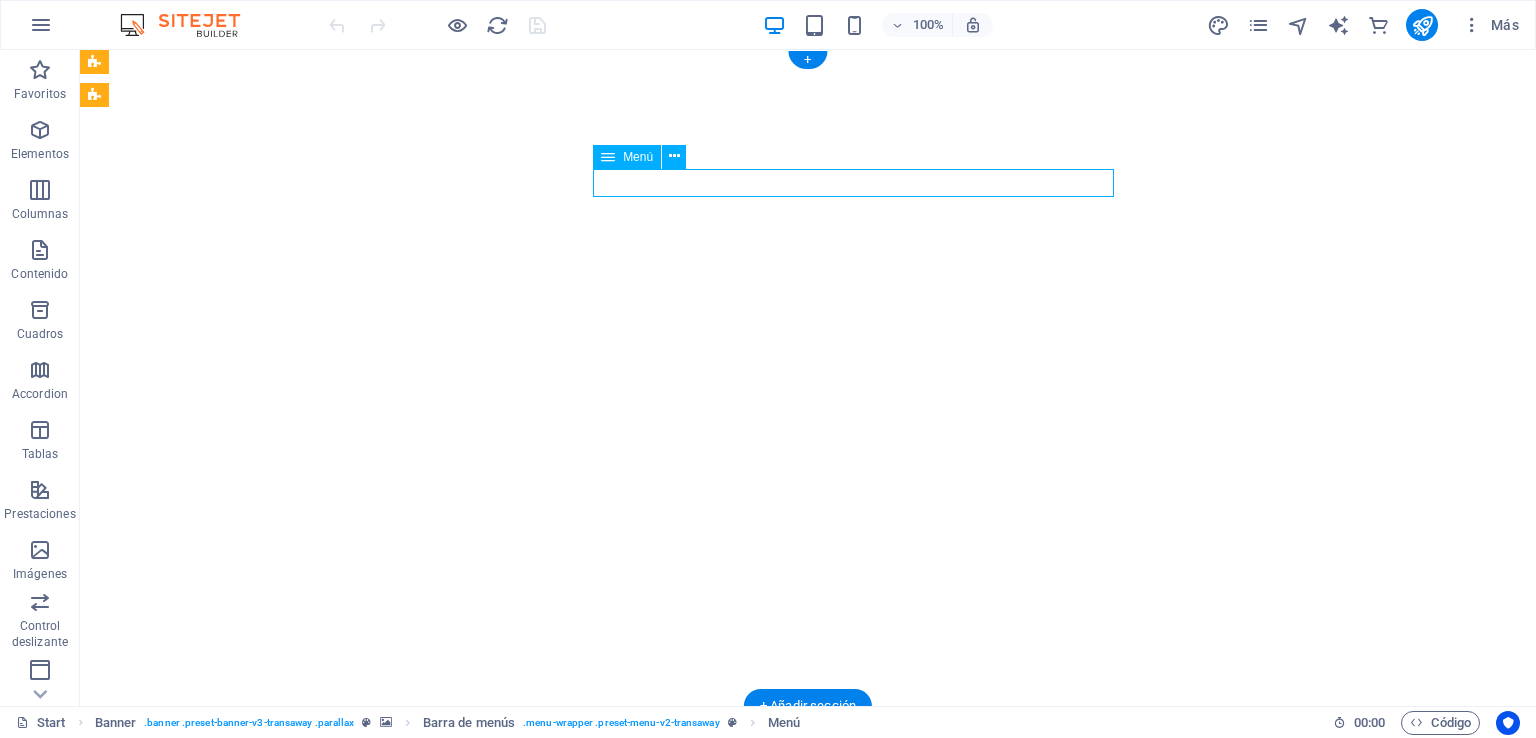 click on "Home COMPROMISOS  ServicIos TECNOLOGIA  Contacto" at bounding box center (808, 1108) 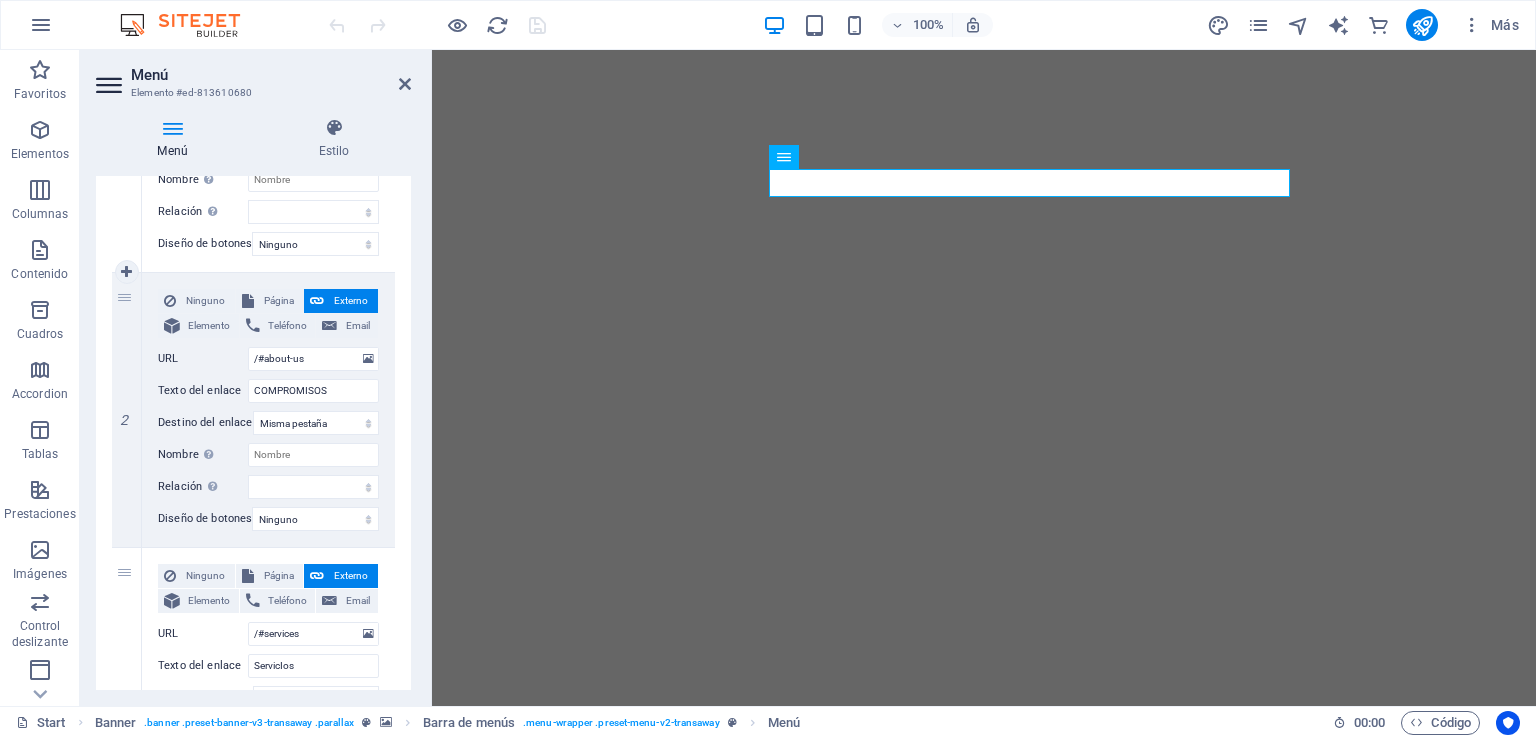 scroll, scrollTop: 400, scrollLeft: 0, axis: vertical 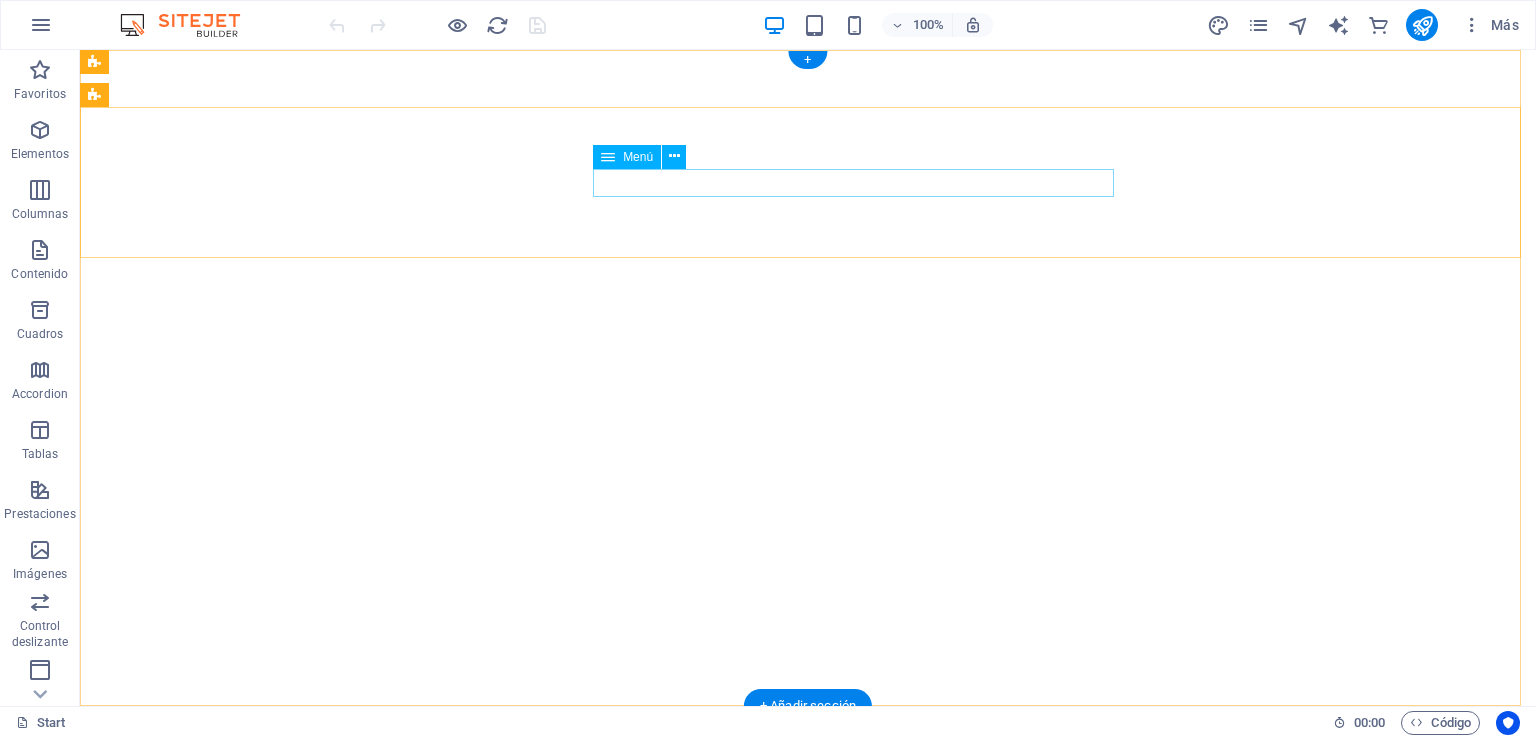 click on "Home COMPROMISOS  ServicIos TECNOLOGIA  Contacto" at bounding box center (808, 1108) 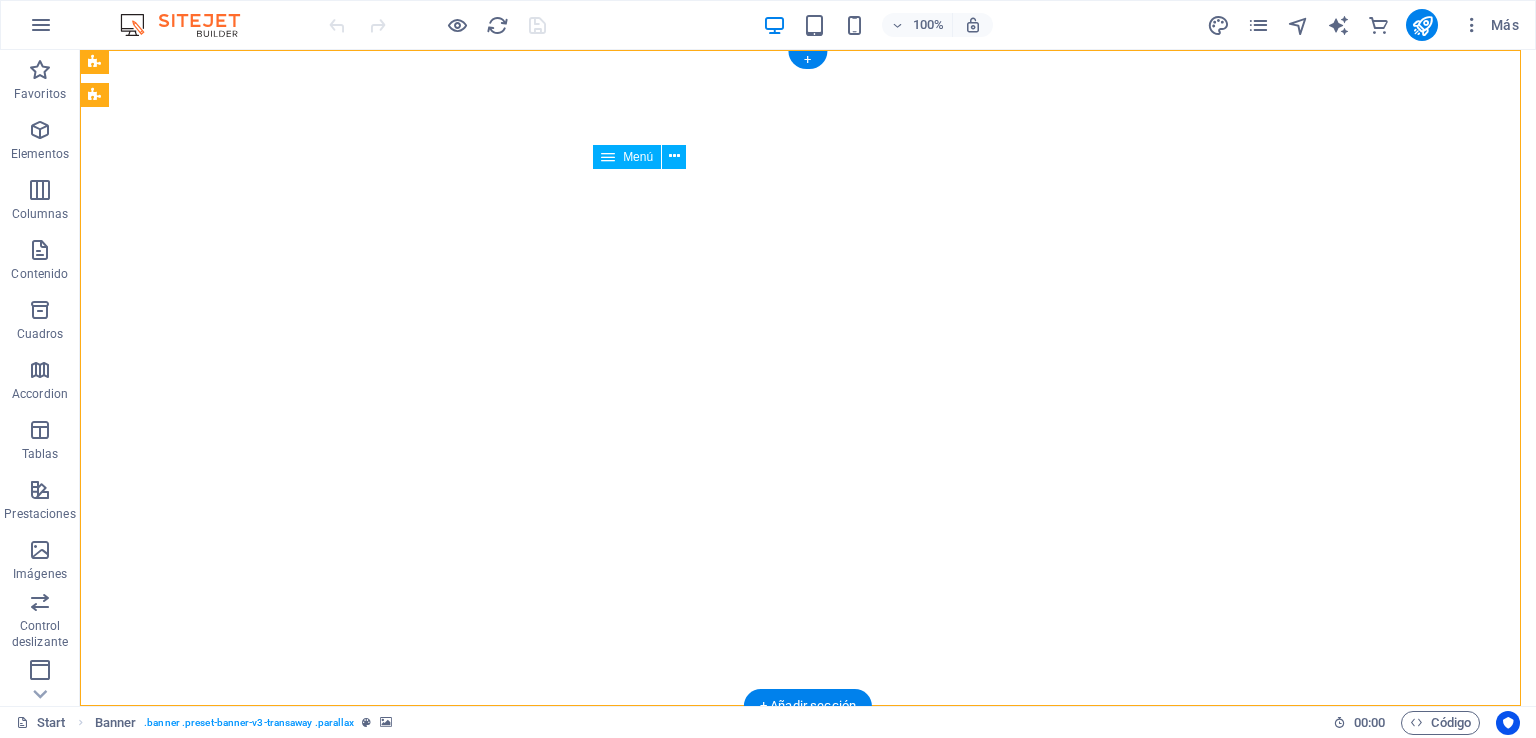 click on "Home COMPROMISOS  ServicIos TECNOLOGIA  Contacto" at bounding box center (808, 1108) 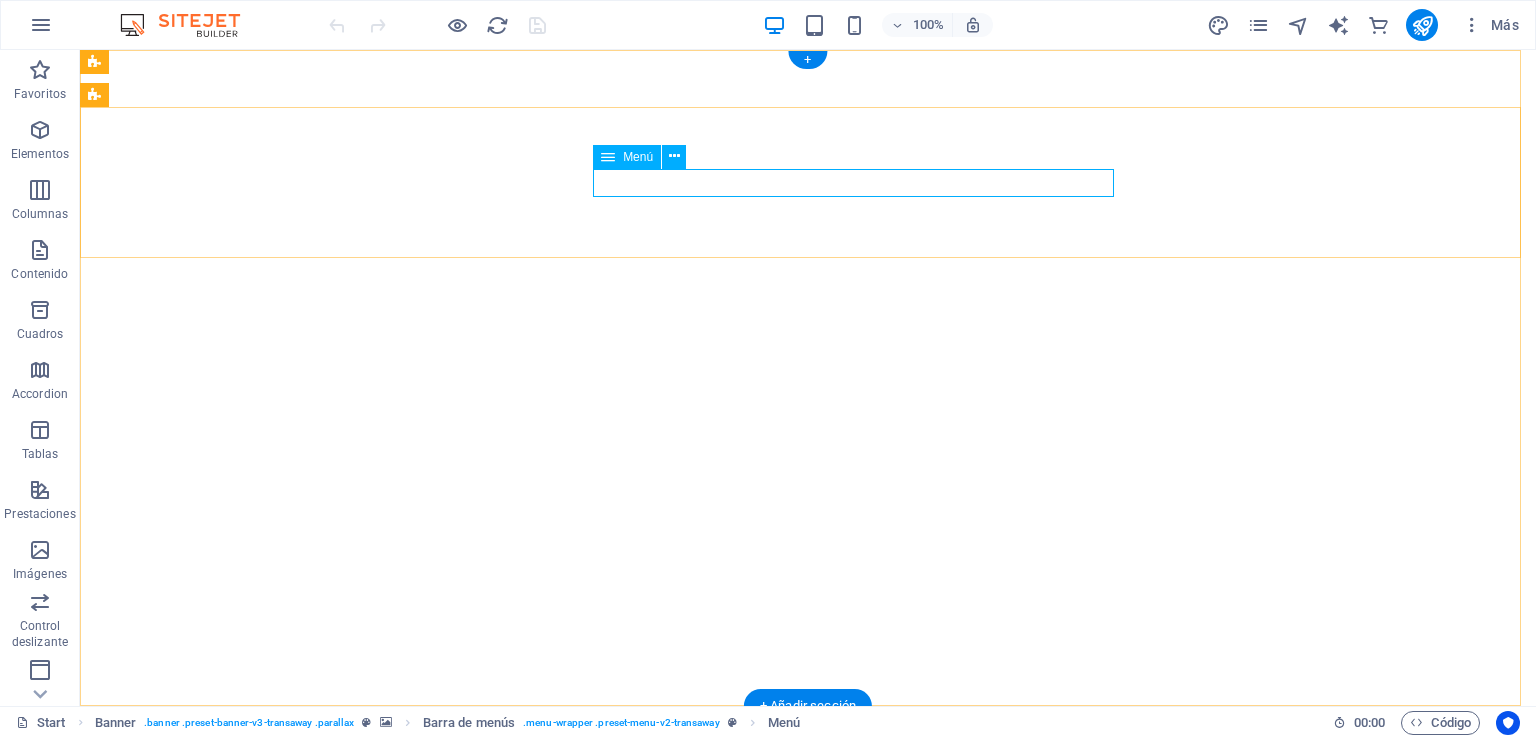click on "Home COMPROMISOS  ServicIos TECNOLOGIA  Contacto" at bounding box center (808, 1108) 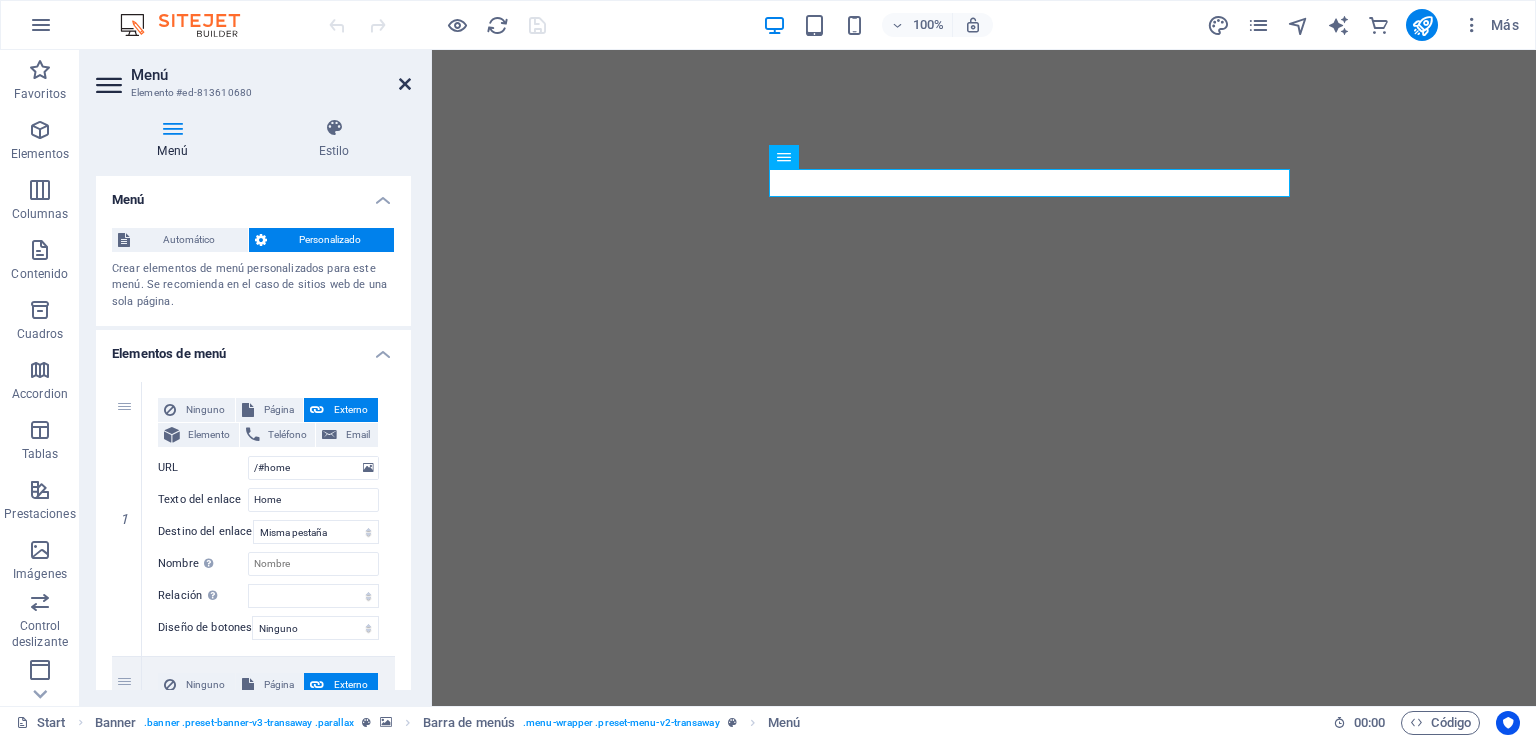 drag, startPoint x: 405, startPoint y: 83, endPoint x: 328, endPoint y: 42, distance: 87.23531 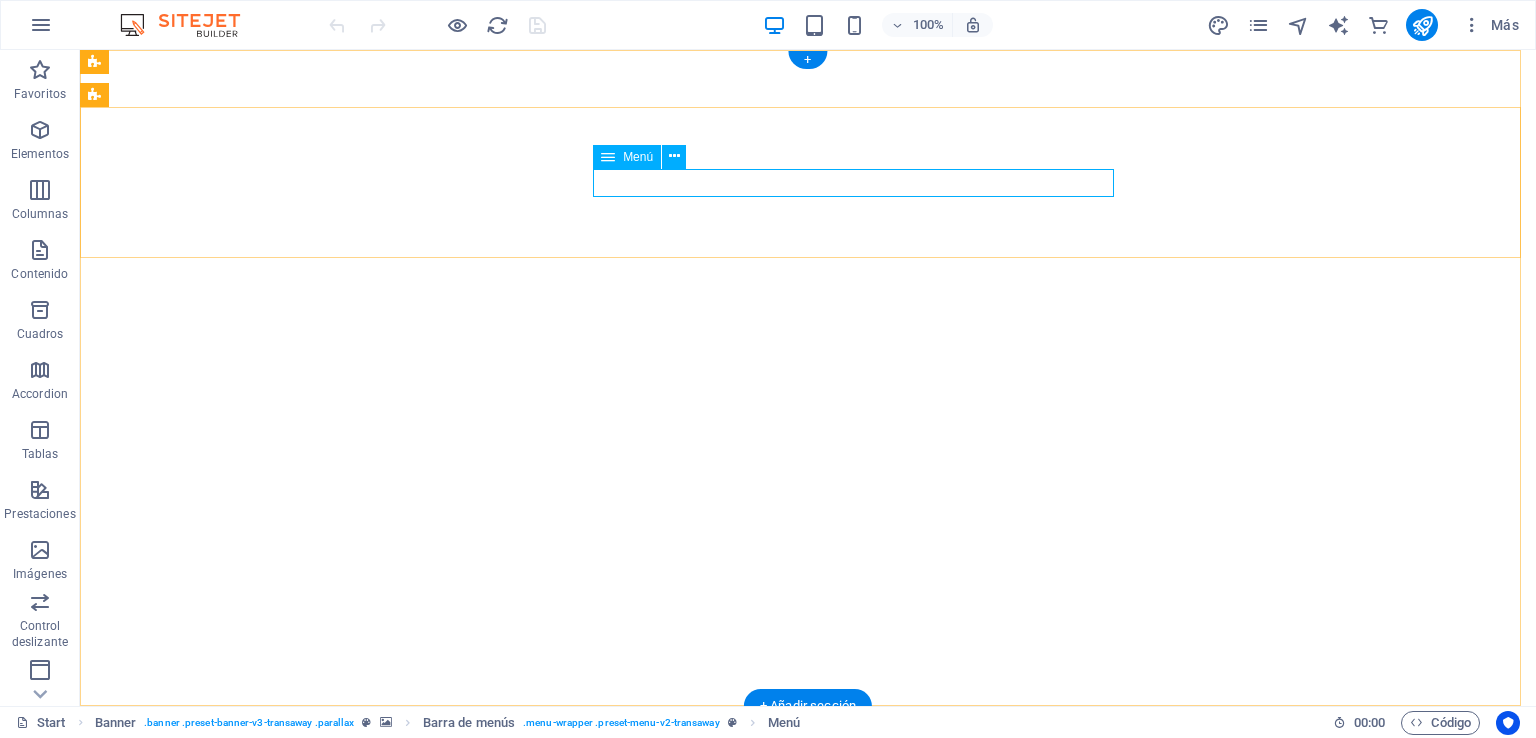 click on "Home COMPROMISOS  ServicIos TECNOLOGIA  Contacto" at bounding box center (808, 1108) 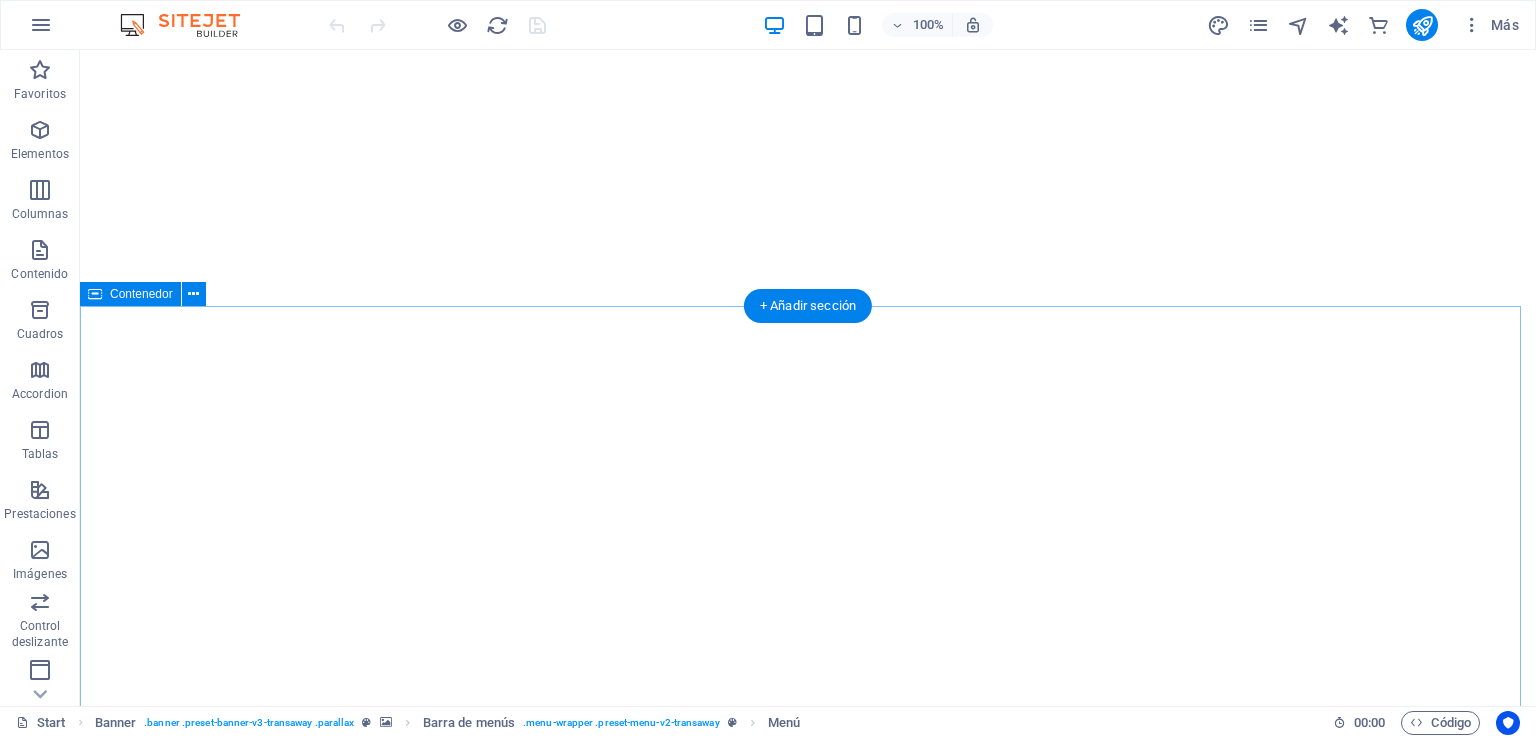 scroll, scrollTop: 0, scrollLeft: 0, axis: both 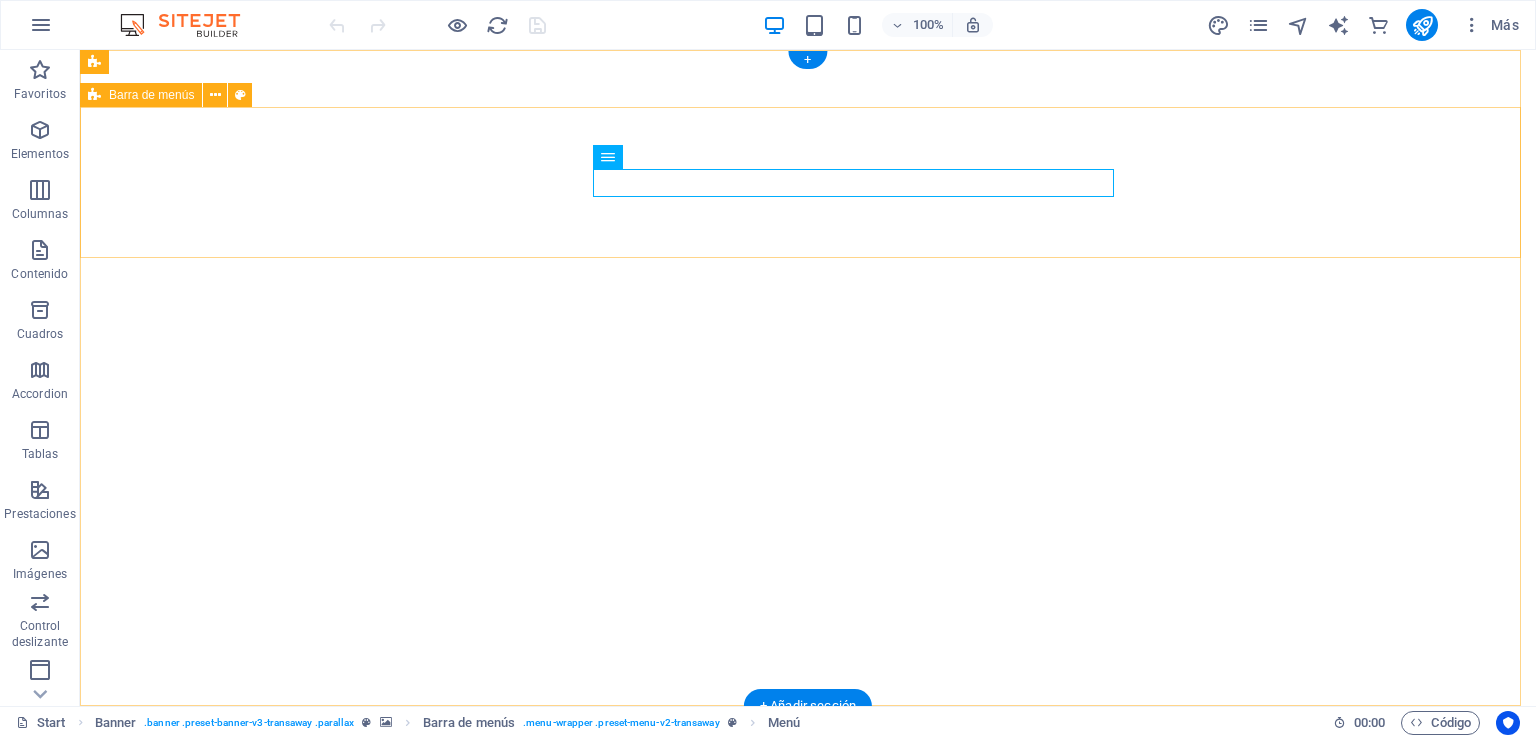 click on "Home COMPROMISOS  ServicIos TECNOLOGIA  Contacto Get a quote" at bounding box center [808, 1061] 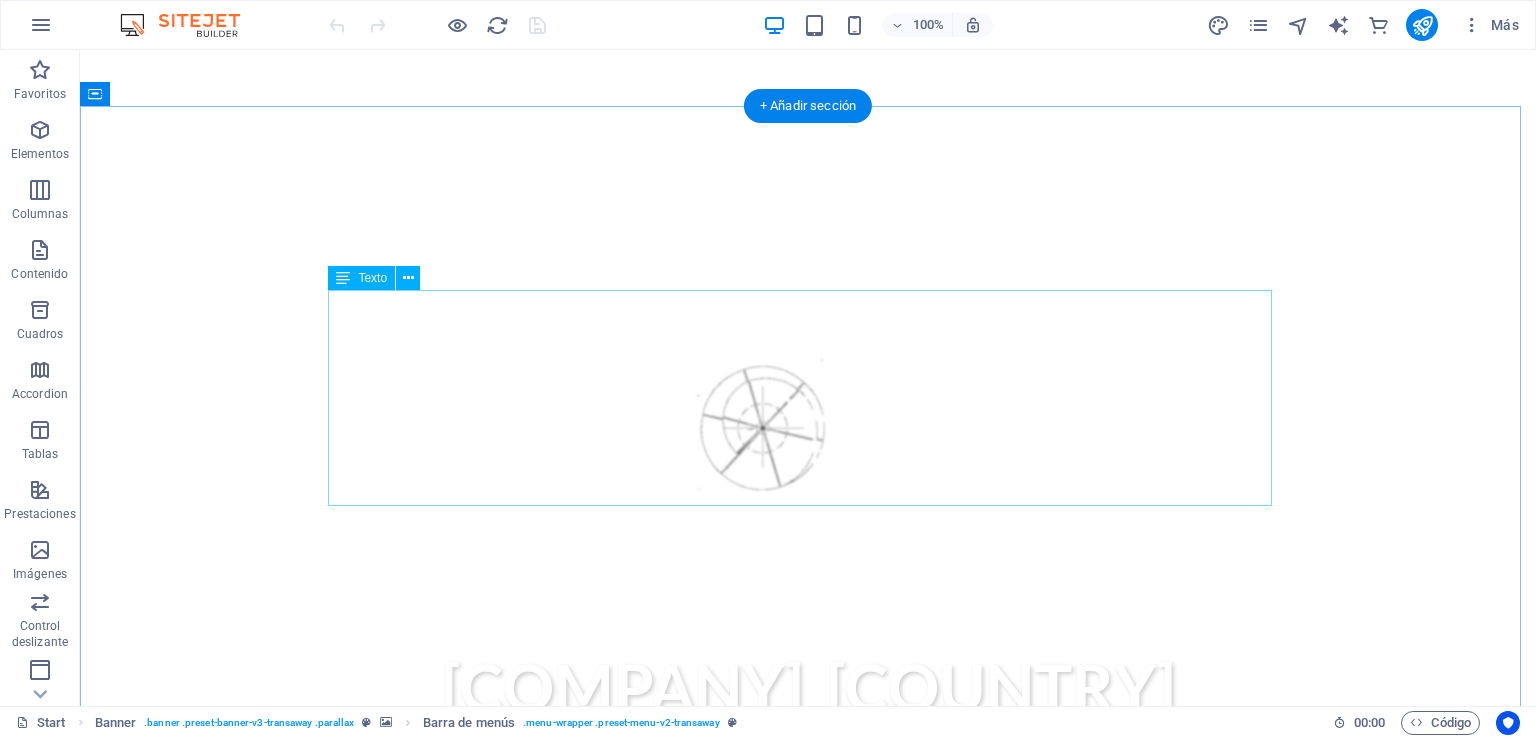 scroll, scrollTop: 200, scrollLeft: 0, axis: vertical 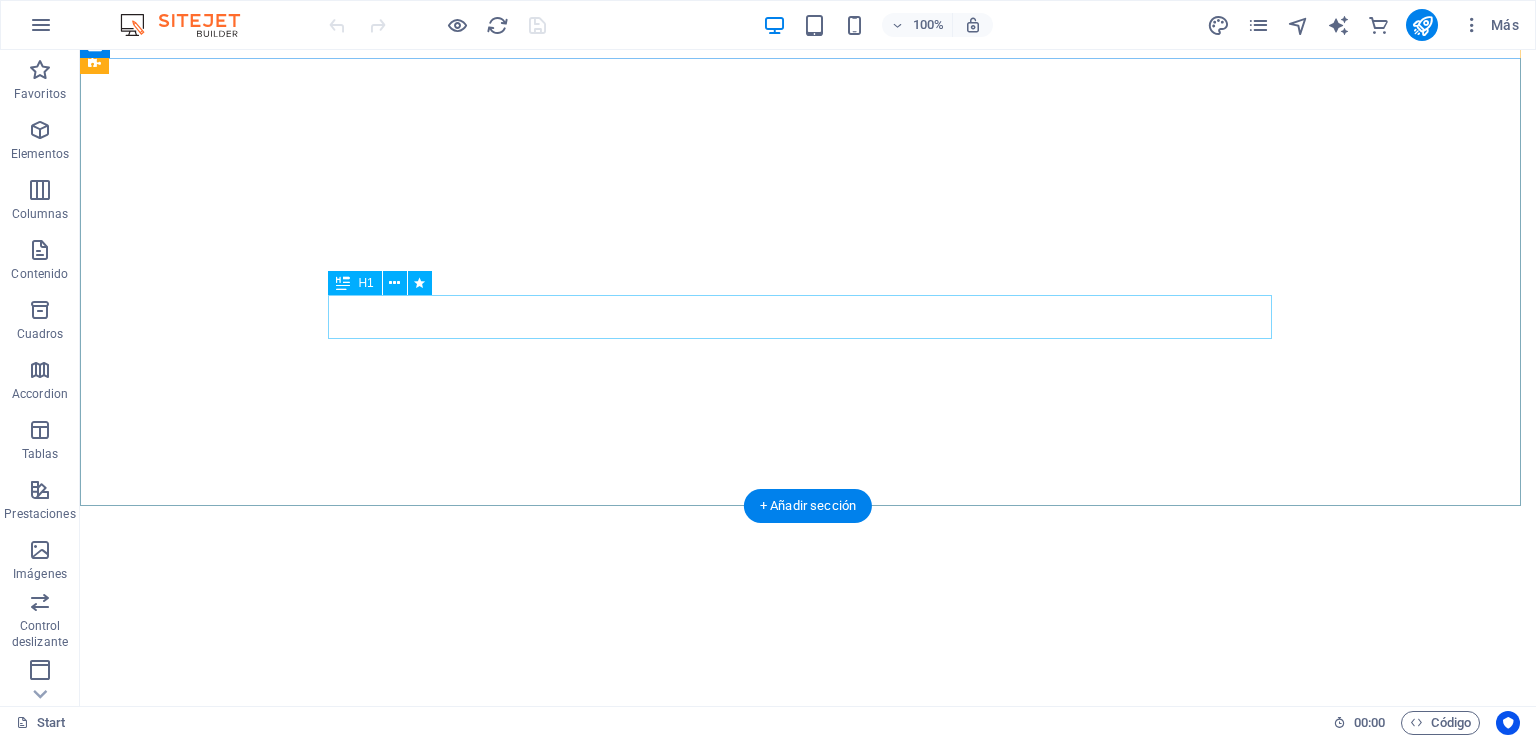click on "CONTECH INNOVACION EN CONSTRUCCION" at bounding box center (808, 1144) 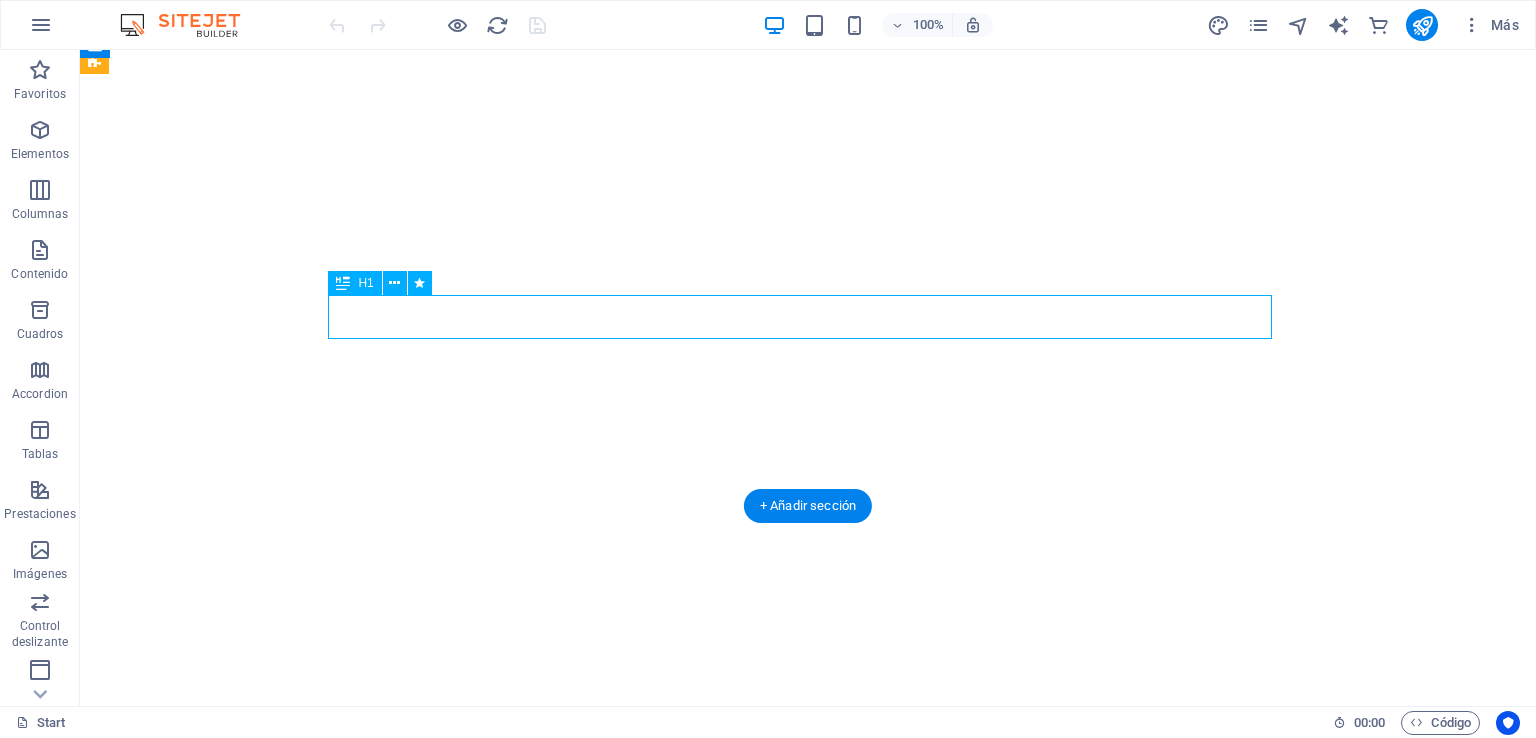 click on "CONTECH INNOVACION EN CONSTRUCCION" at bounding box center [808, 1144] 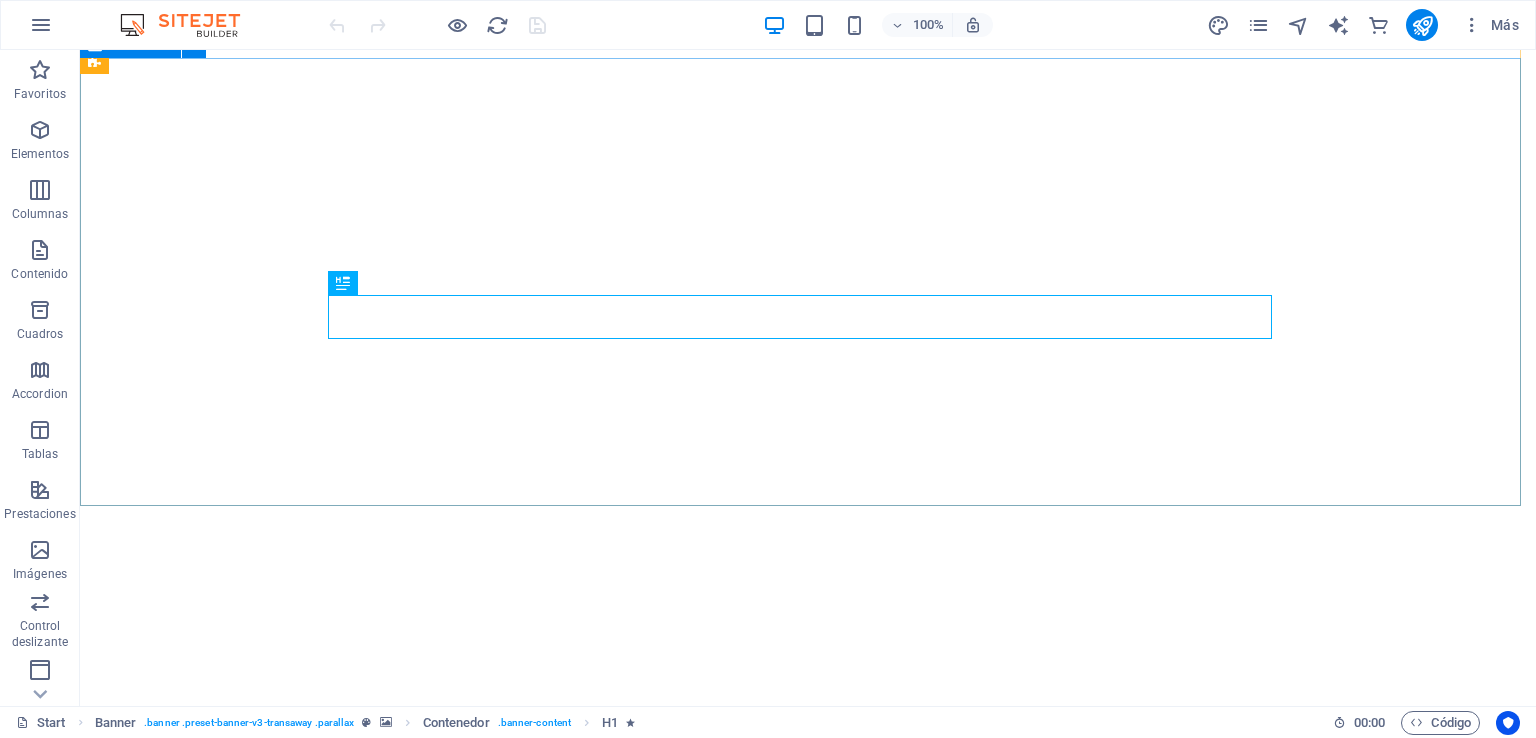 click on "VINCI  CHILE CONTECH INNOVACION EN CONSTRUCCION" at bounding box center (808, 1109) 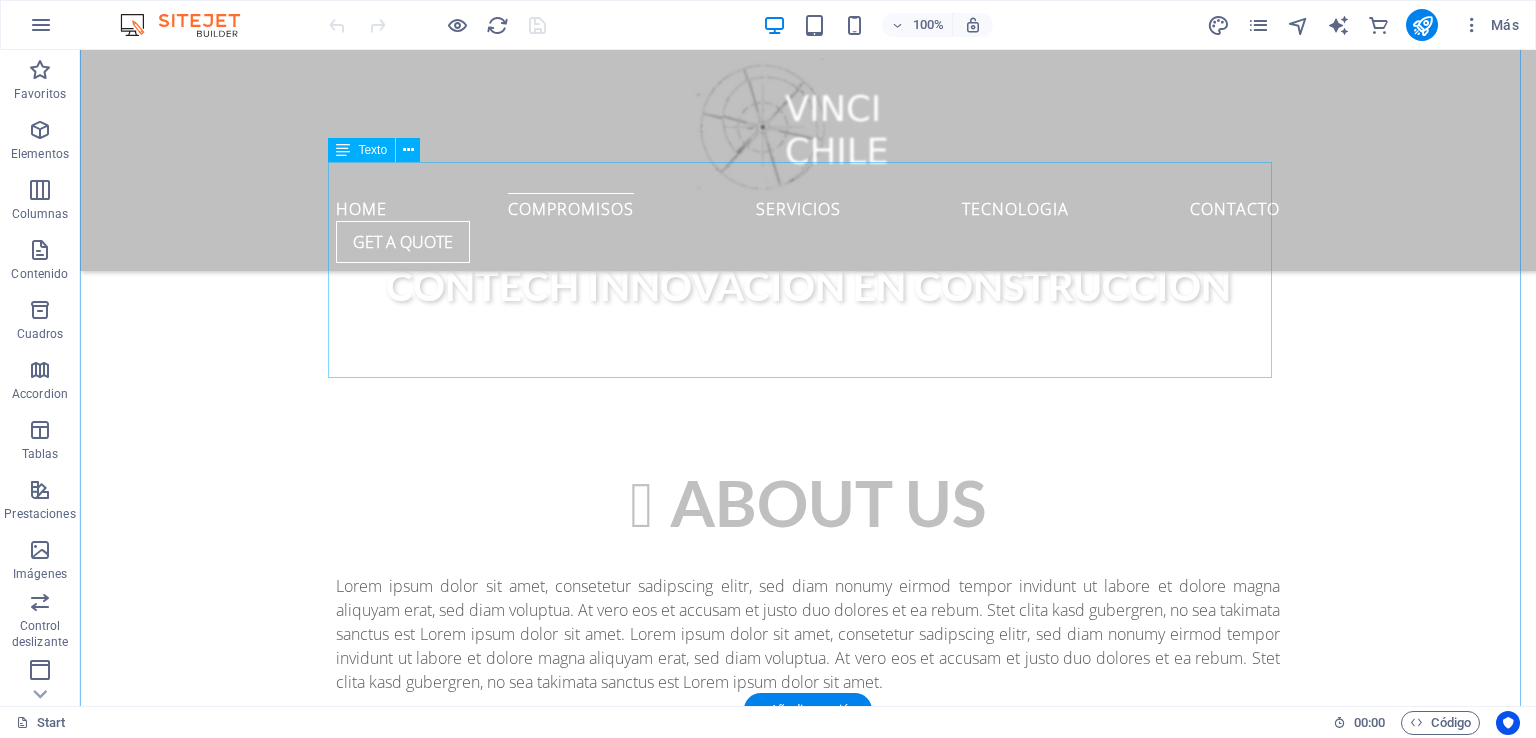 scroll, scrollTop: 1000, scrollLeft: 0, axis: vertical 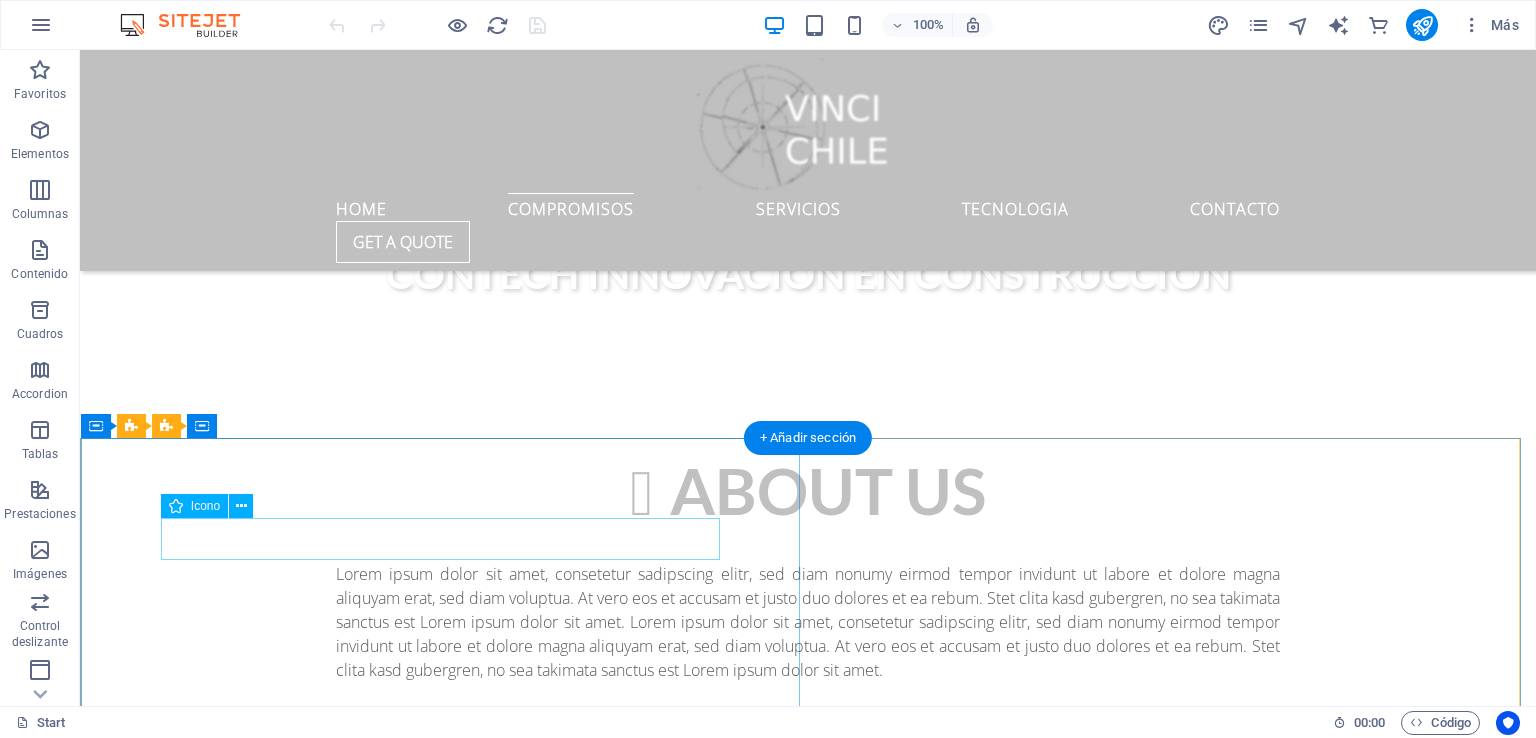 click at bounding box center [808, 1601] 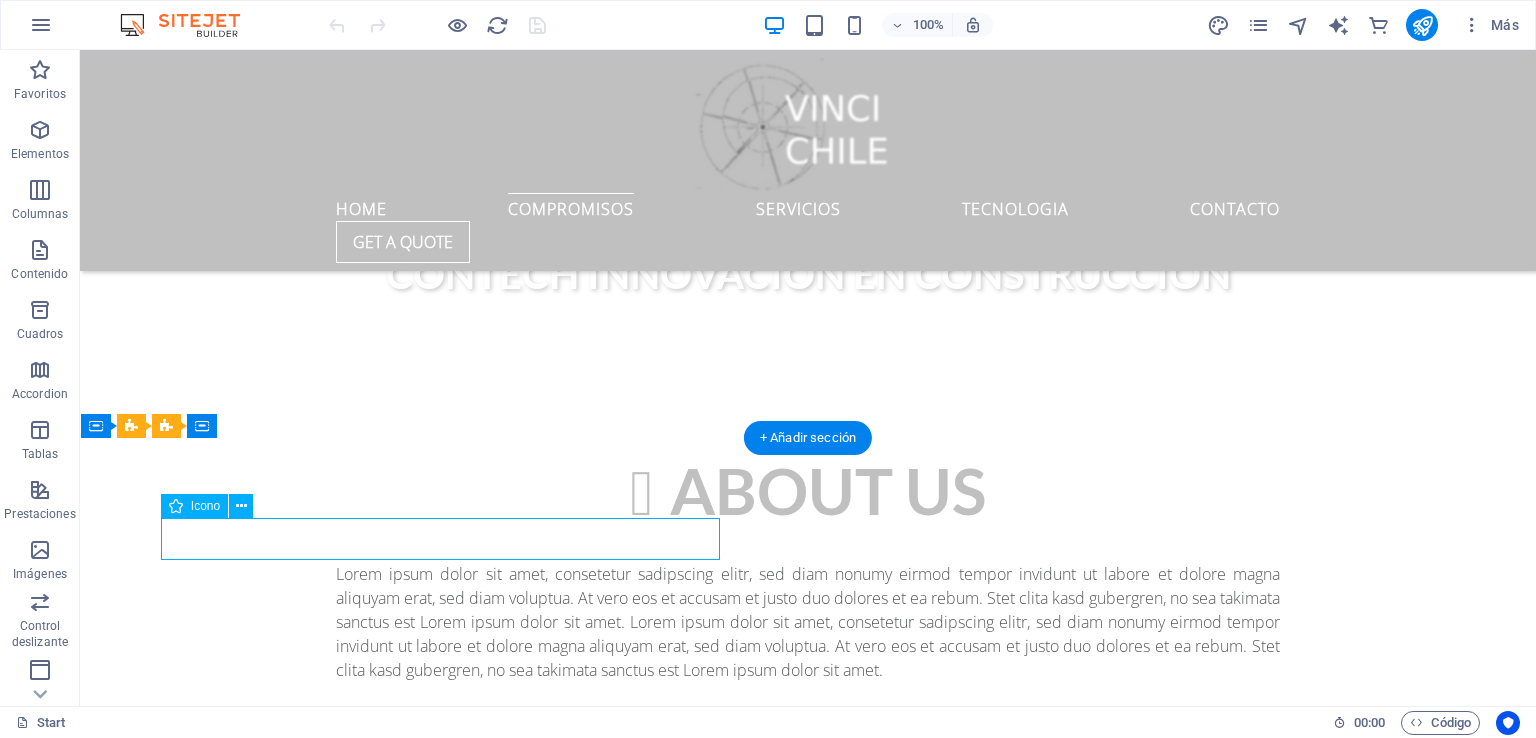 click at bounding box center [808, 1601] 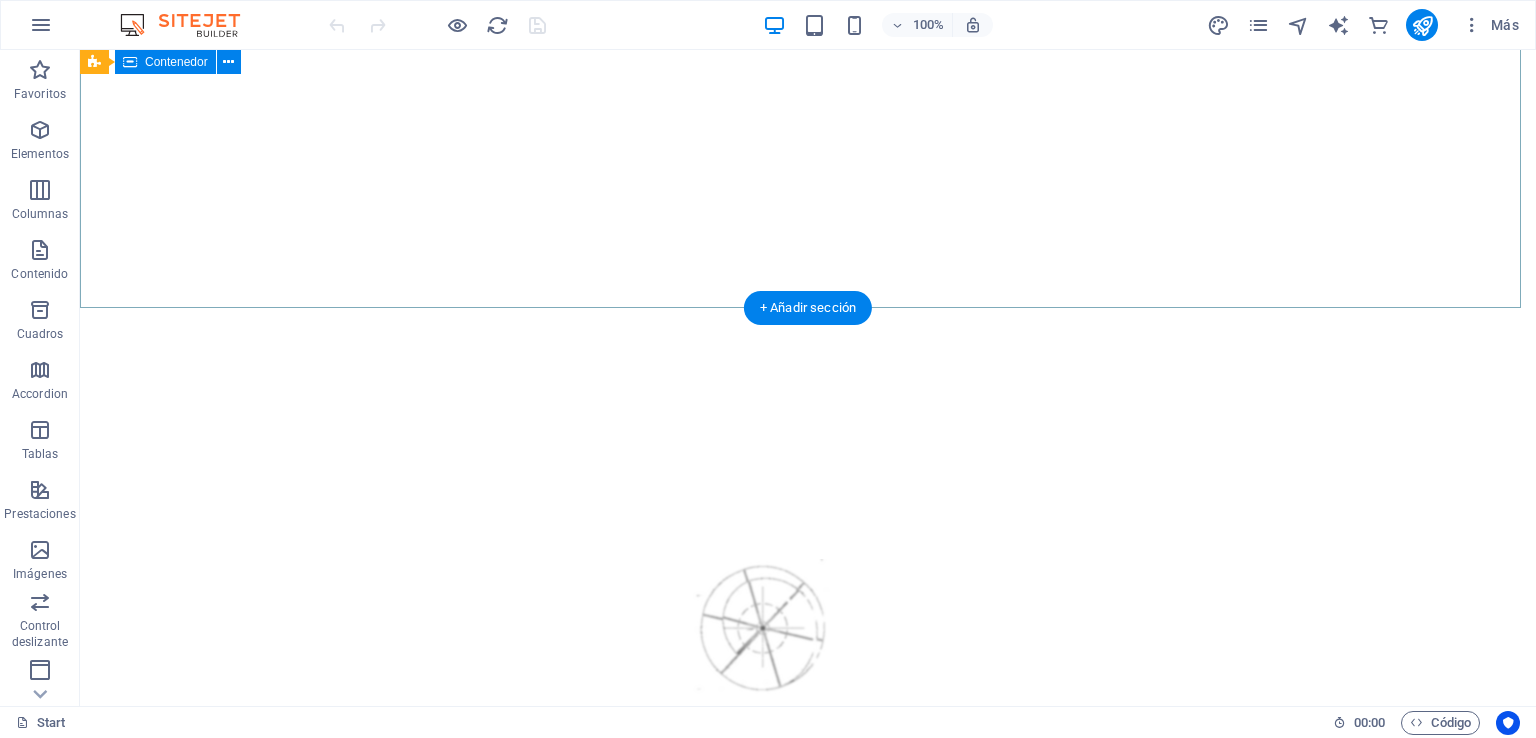 scroll, scrollTop: 0, scrollLeft: 0, axis: both 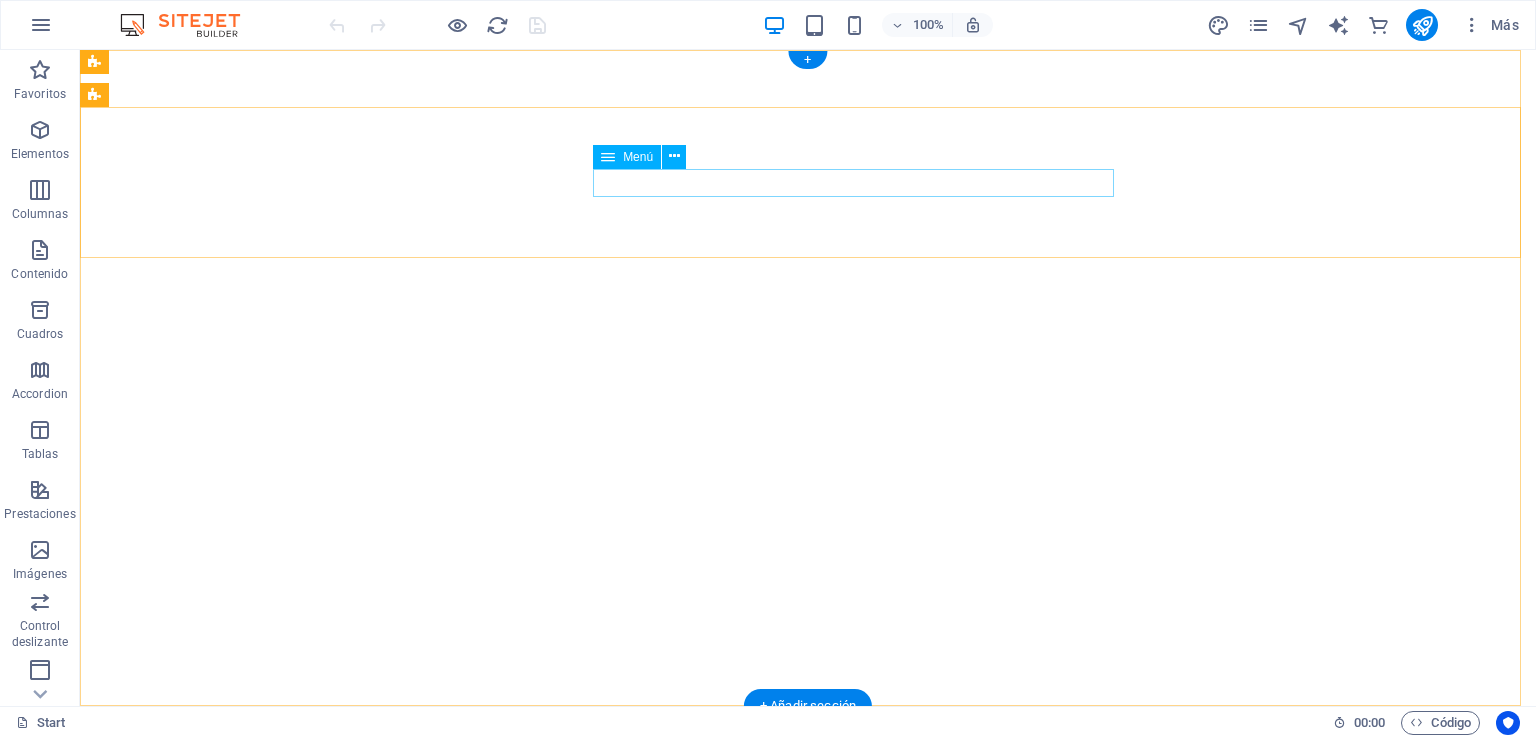 click on "Home COMPROMISOS  ServicIos TECNOLOGIA  Contacto" at bounding box center [808, 1108] 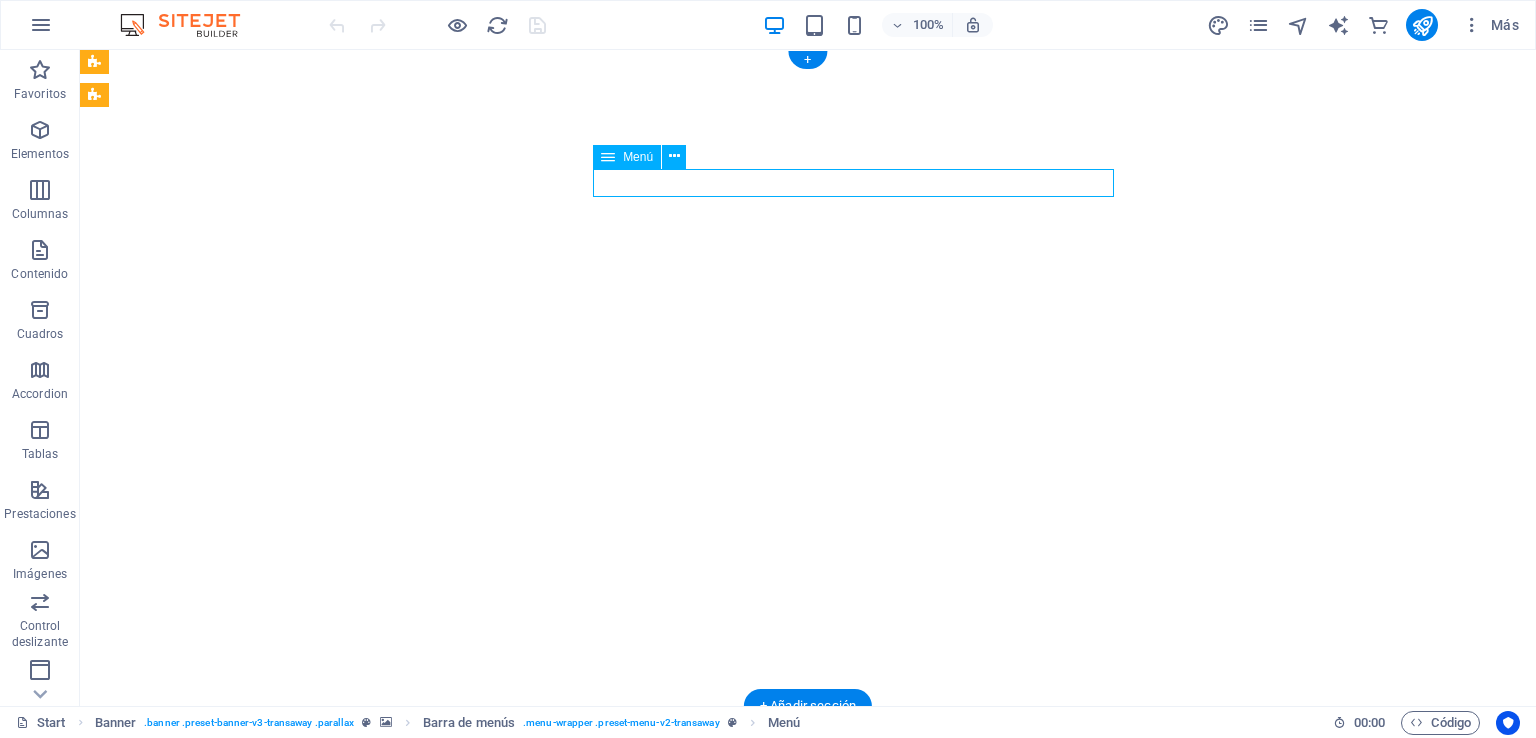 click on "Home COMPROMISOS  ServicIos TECNOLOGIA  Contacto" at bounding box center [808, 1108] 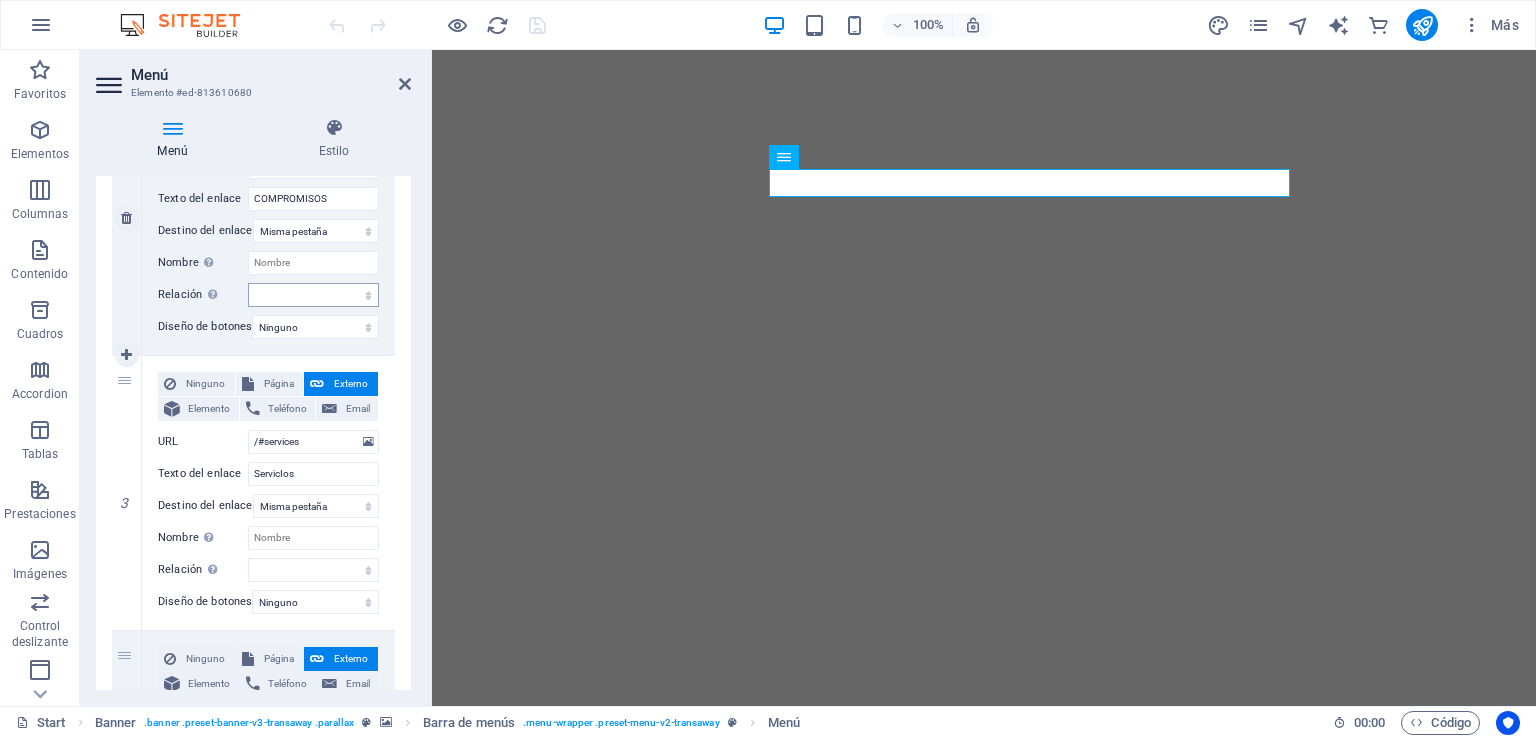 scroll, scrollTop: 600, scrollLeft: 0, axis: vertical 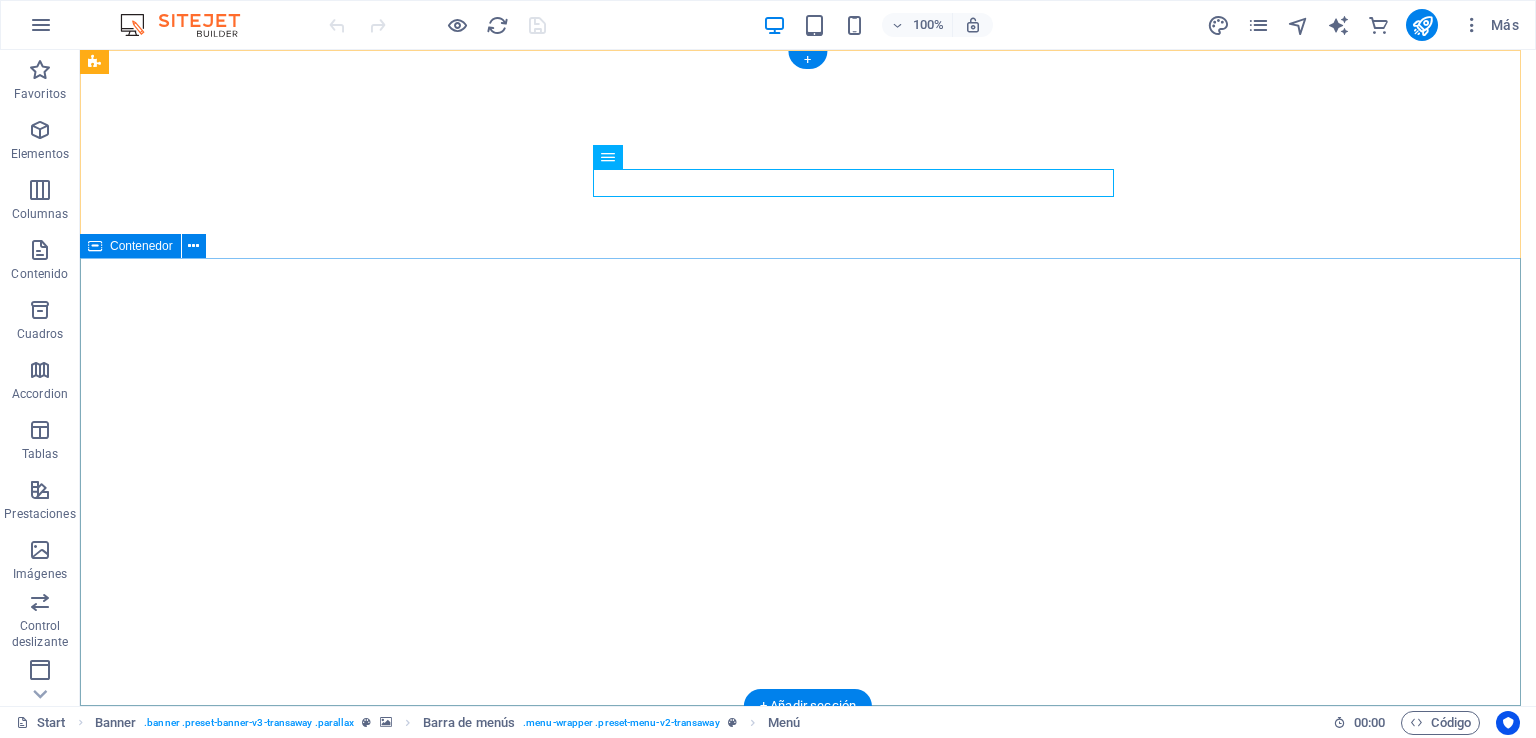 click on "VINCI  CHILE CONTECH INNOVACION EN CONSTRUCCION" at bounding box center [808, 1309] 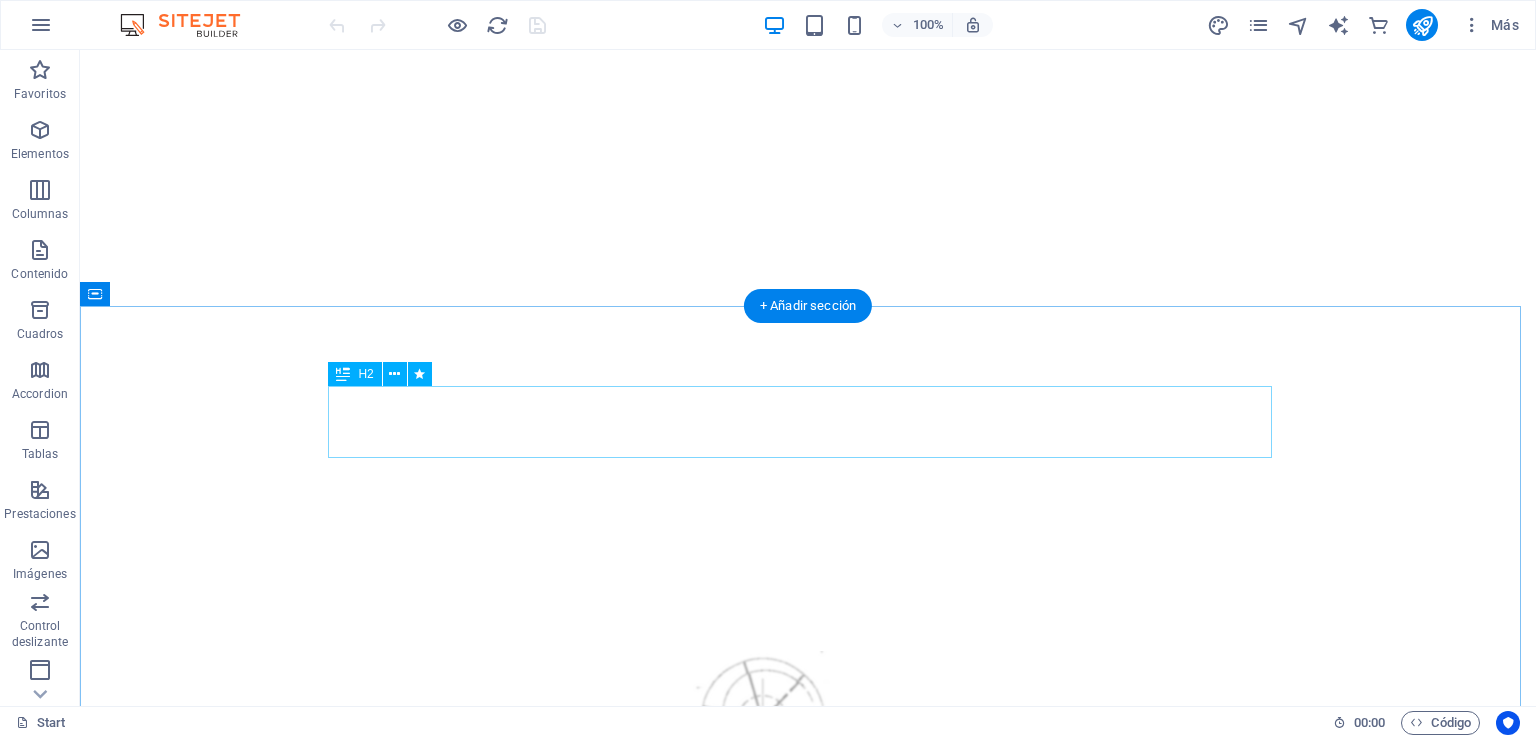scroll, scrollTop: 200, scrollLeft: 0, axis: vertical 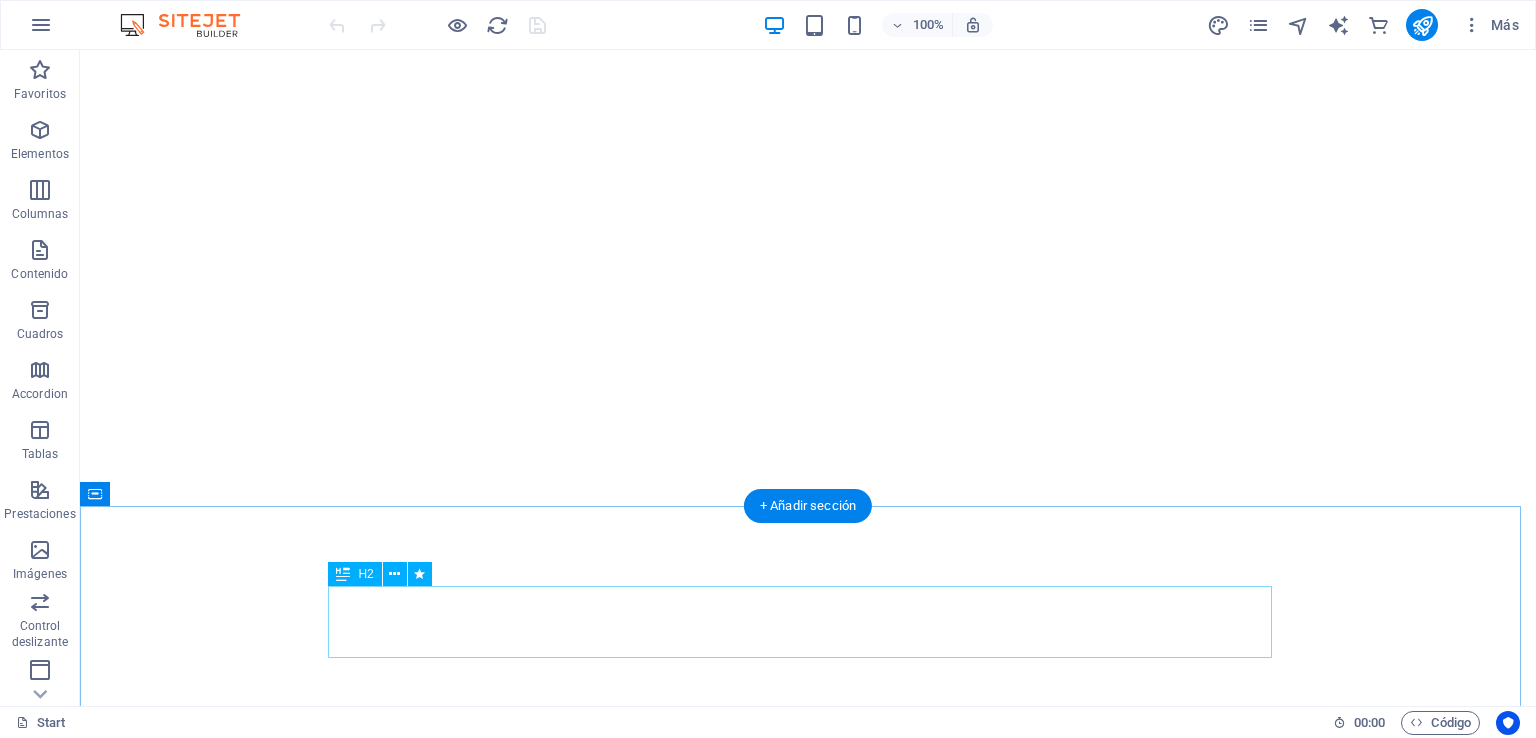 click on "About us" at bounding box center (808, 1362) 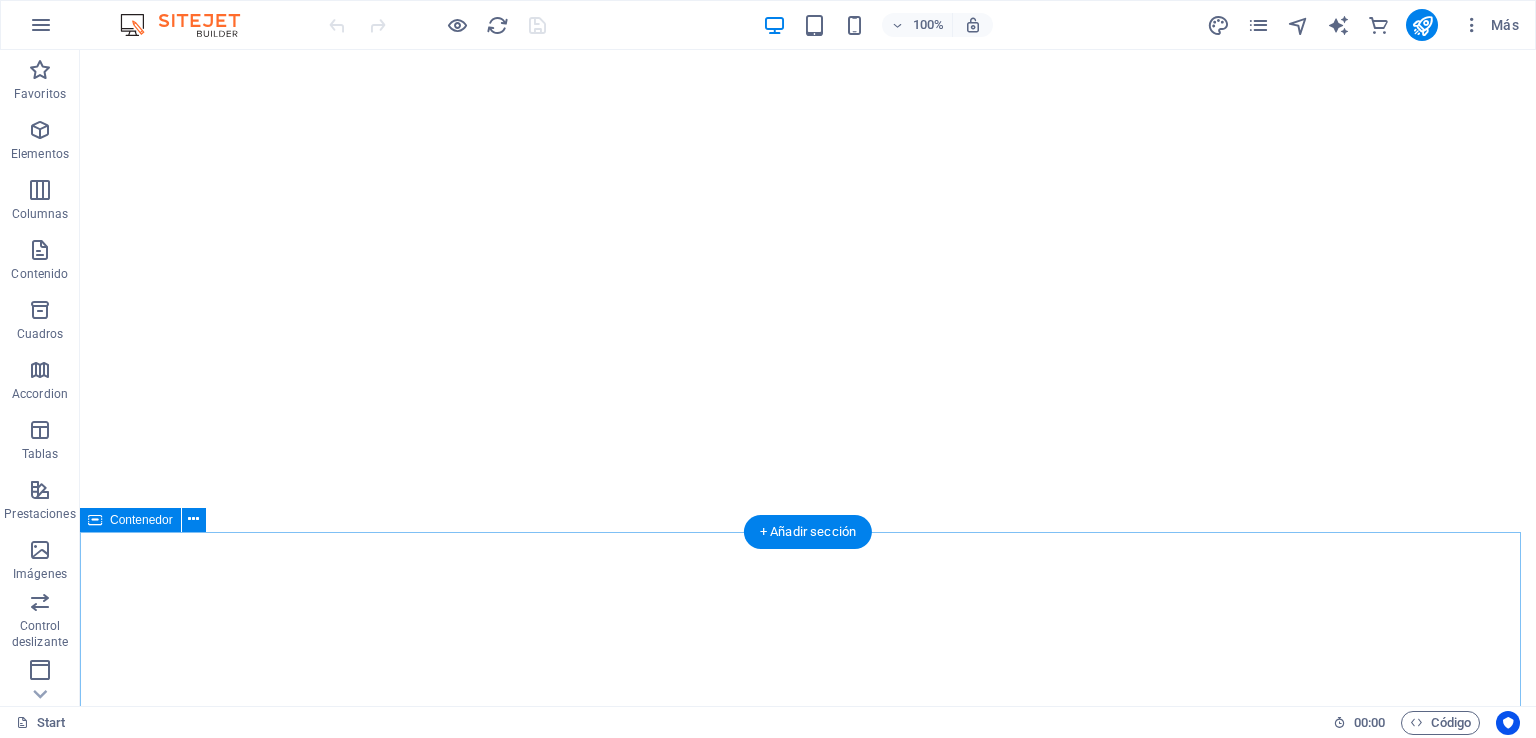 scroll, scrollTop: 0, scrollLeft: 0, axis: both 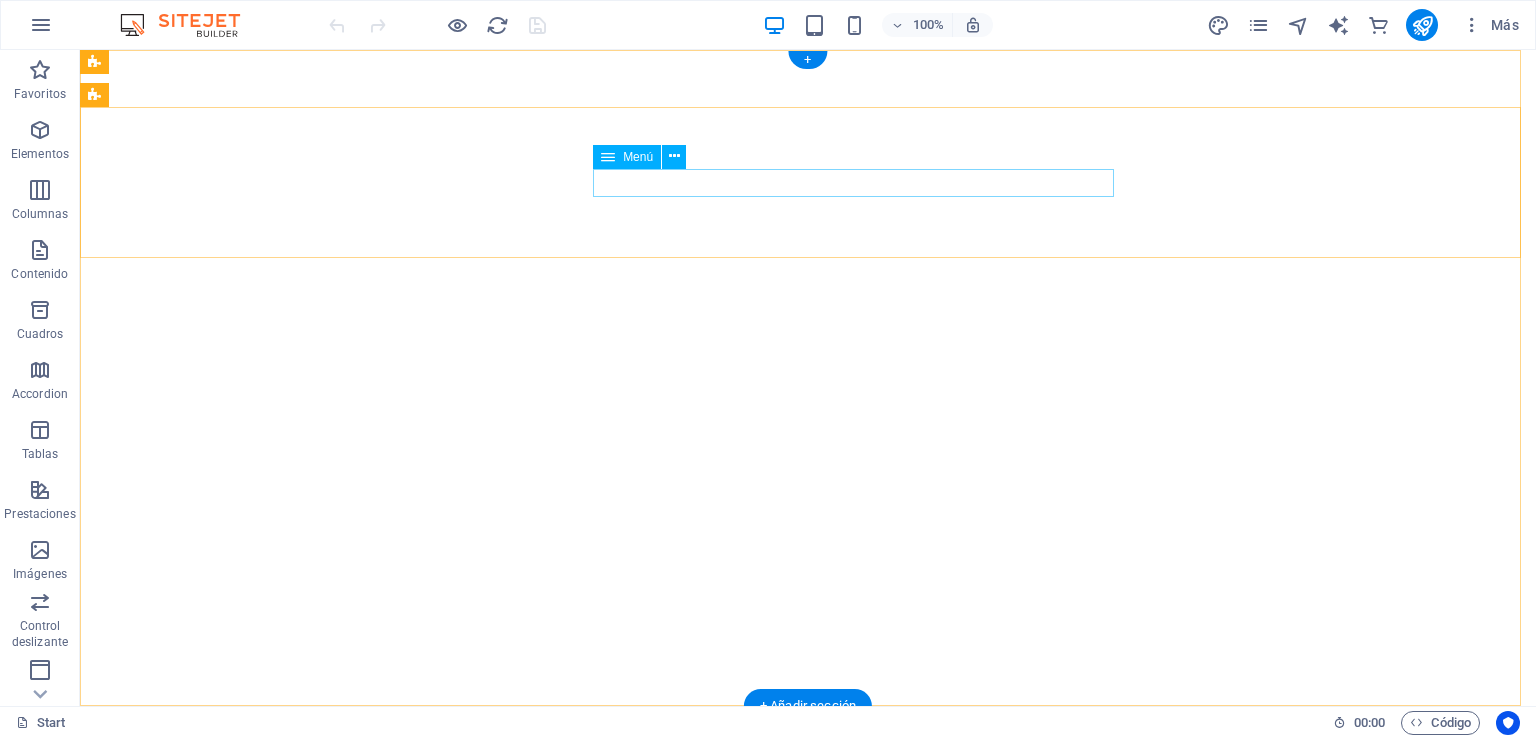click on "Home COMPROMISOS  ServicIos TECNOLOGIA  Contacto" at bounding box center [808, 1108] 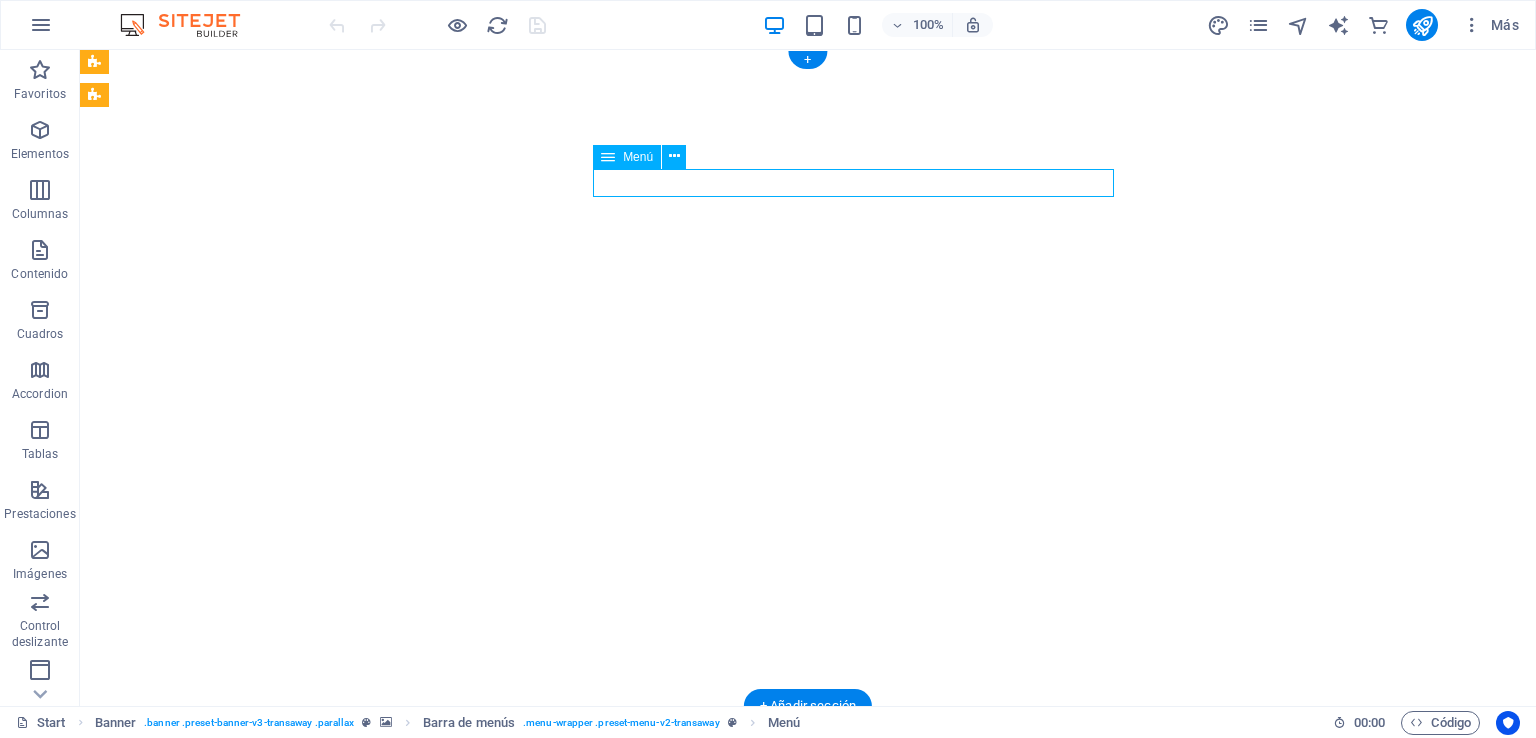 click on "Home COMPROMISOS  ServicIos TECNOLOGIA  Contacto" at bounding box center (808, 1108) 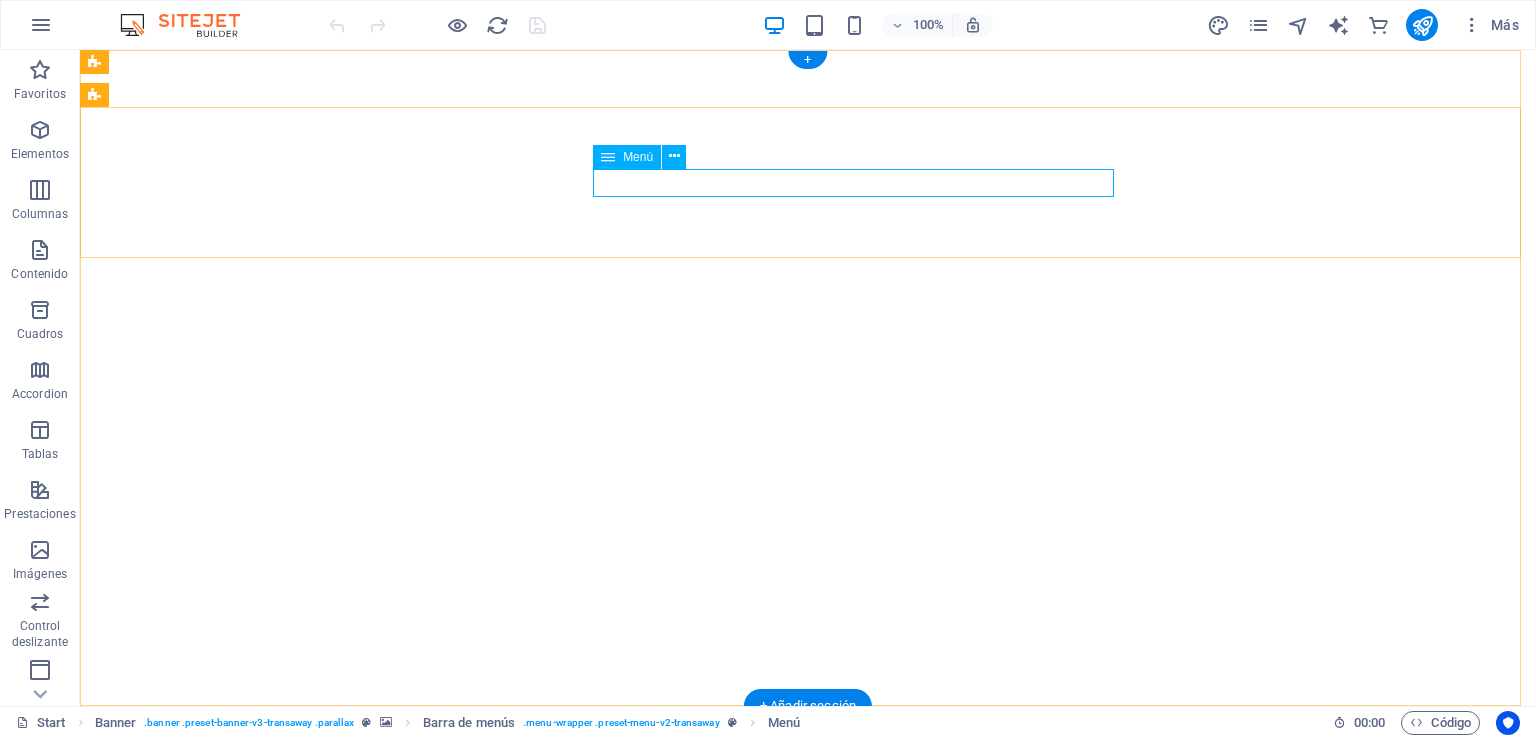 click on "Home COMPROMISOS  ServicIos TECNOLOGIA  Contacto" at bounding box center [808, 1108] 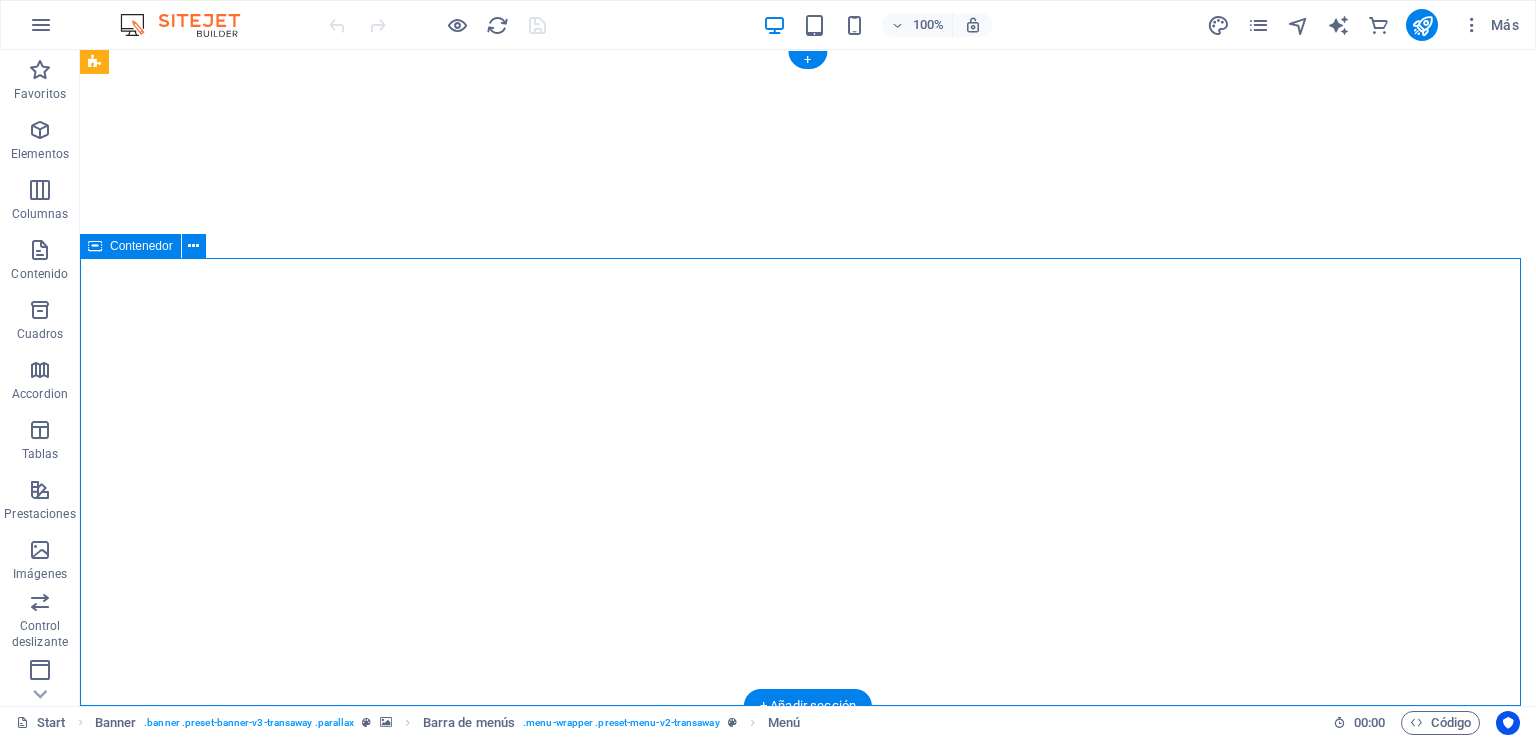 click on "VINCI  CHILE CONTECH INNOVACION EN CONSTRUCCION" at bounding box center [808, 1309] 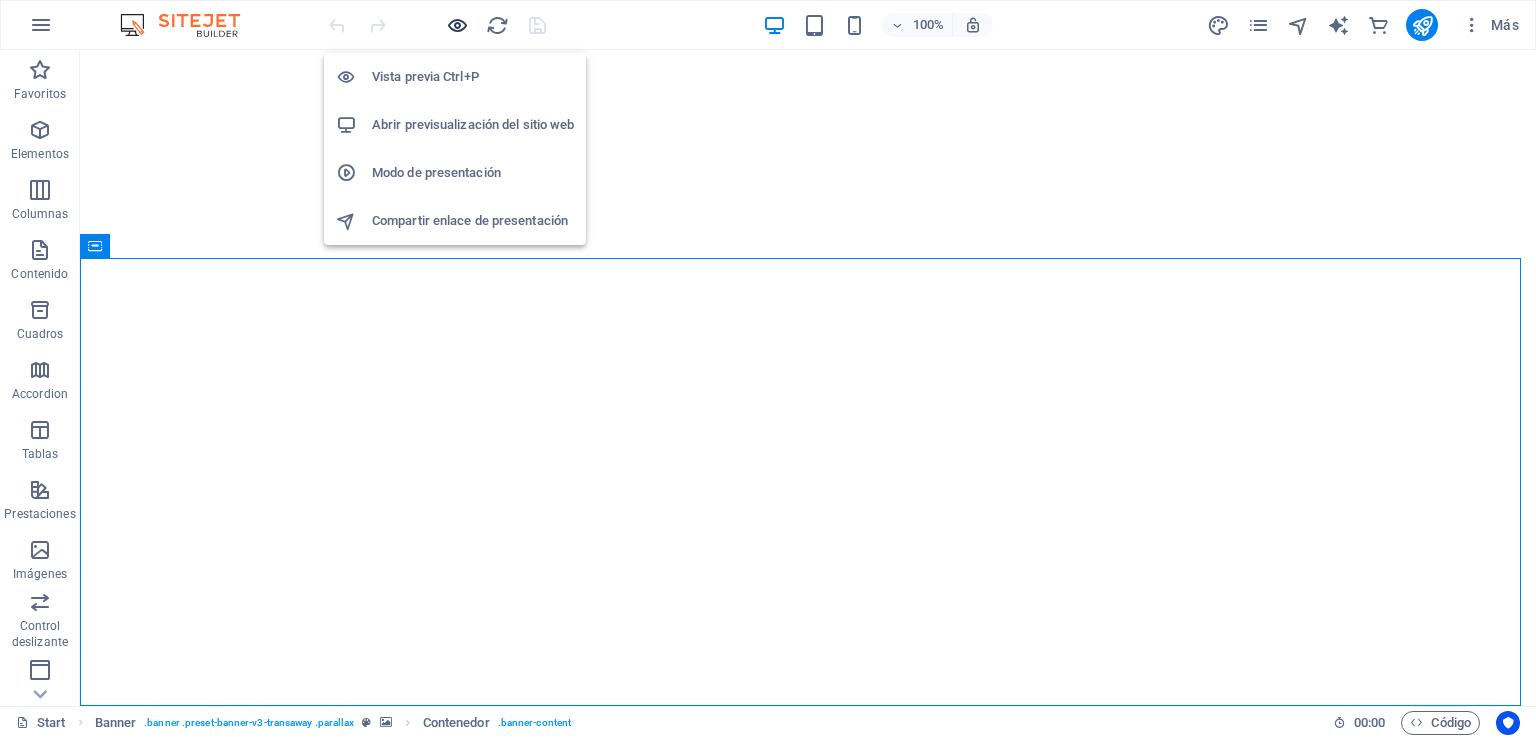 click at bounding box center [457, 25] 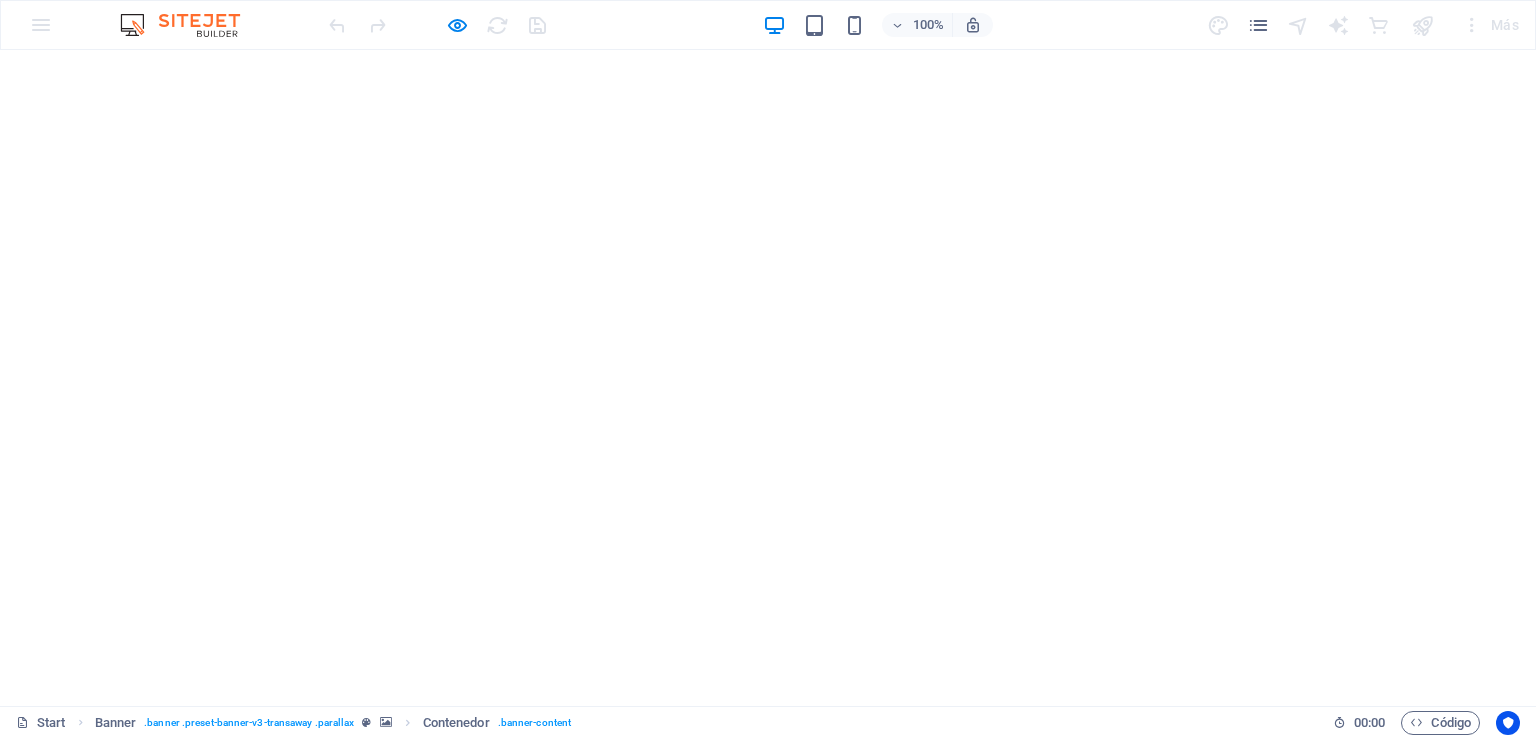 click on "Home" at bounding box center (321, 1106) 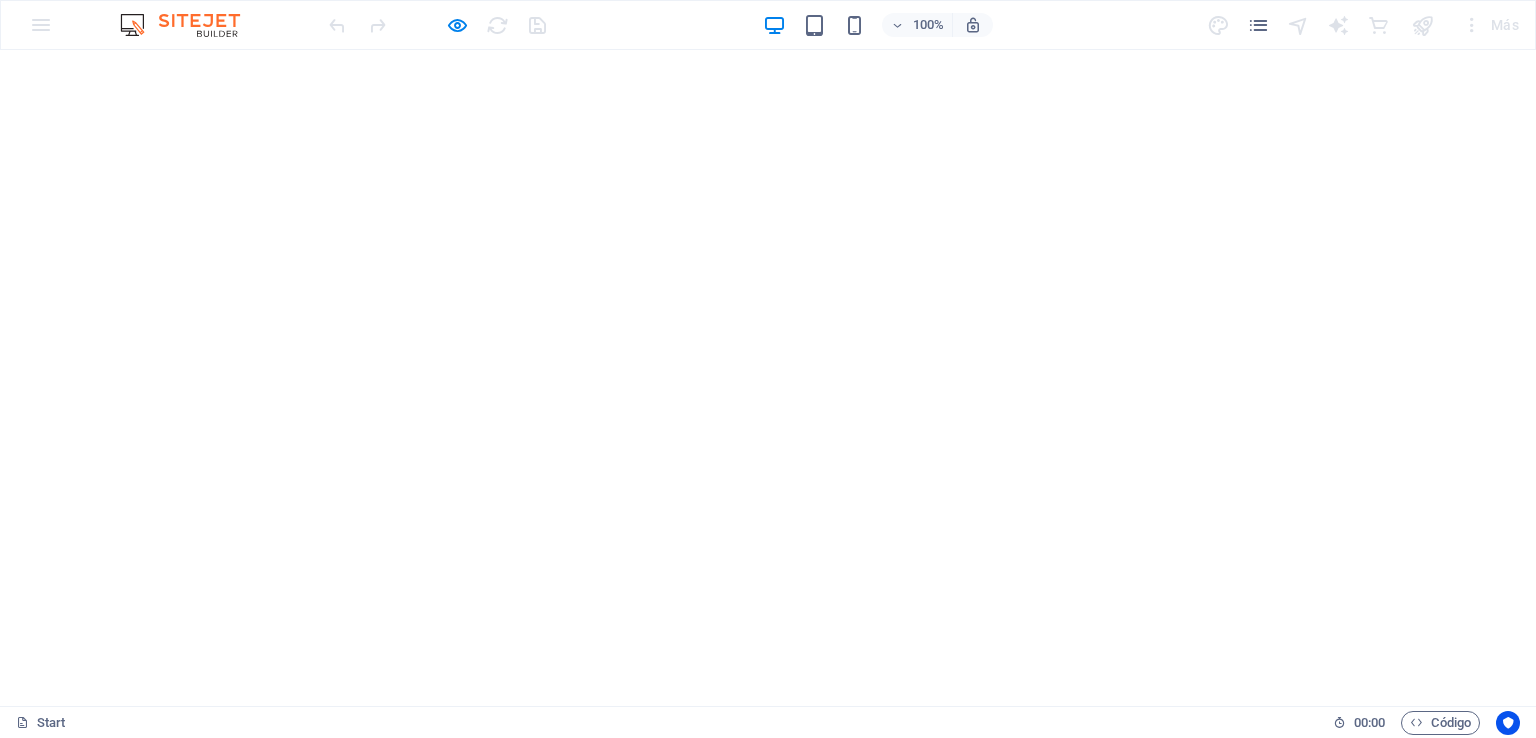 scroll, scrollTop: 0, scrollLeft: 0, axis: both 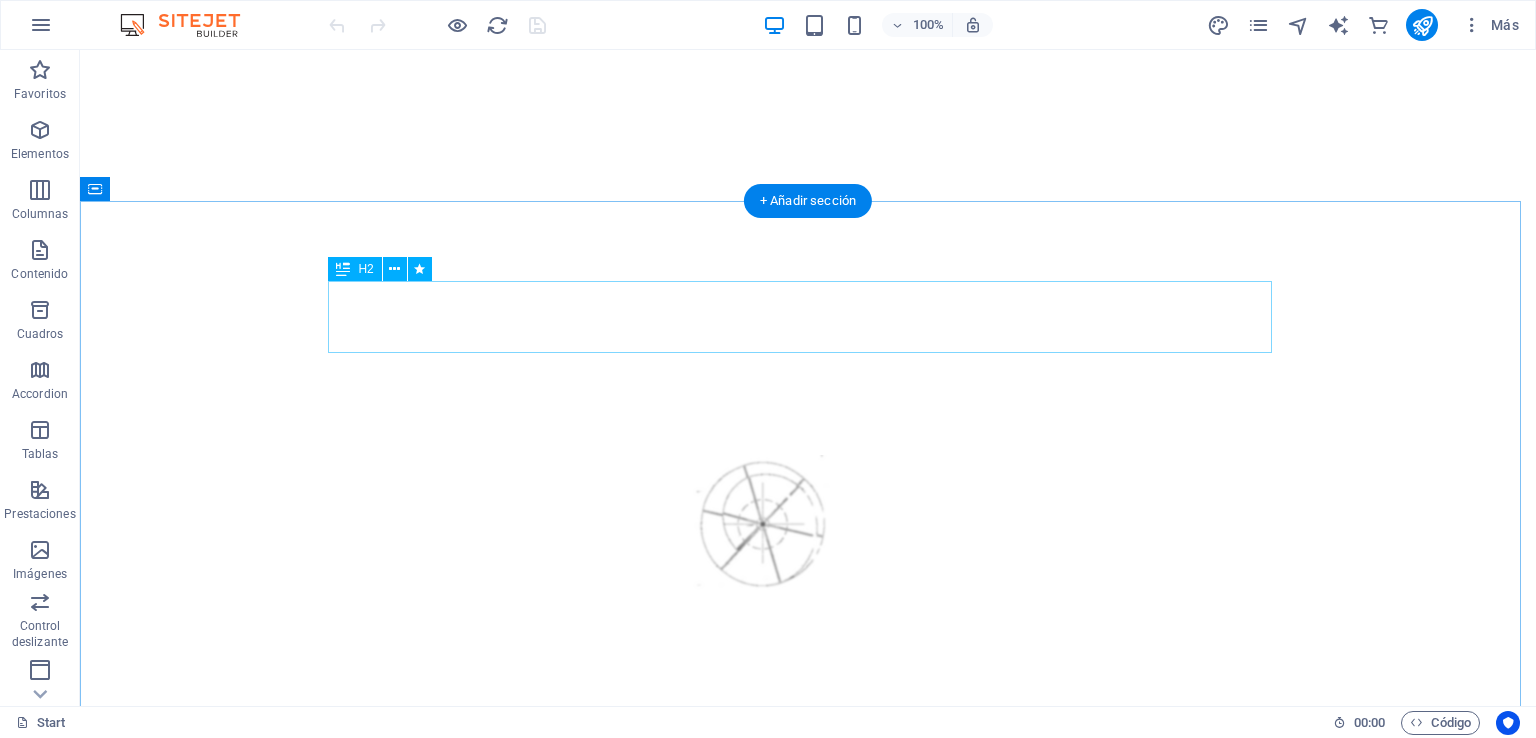 click on "About us" at bounding box center (808, 1058) 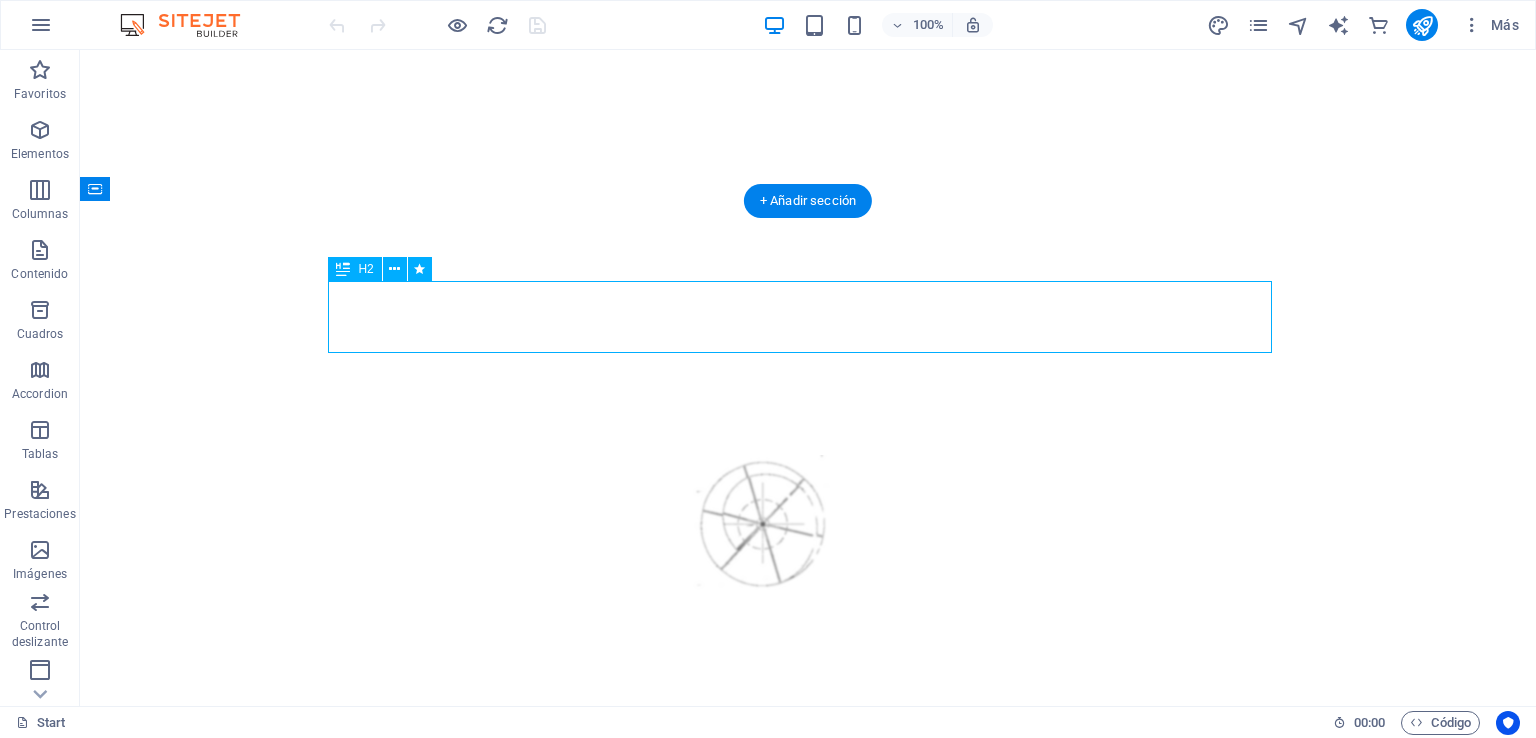 click on "About us" at bounding box center (808, 1058) 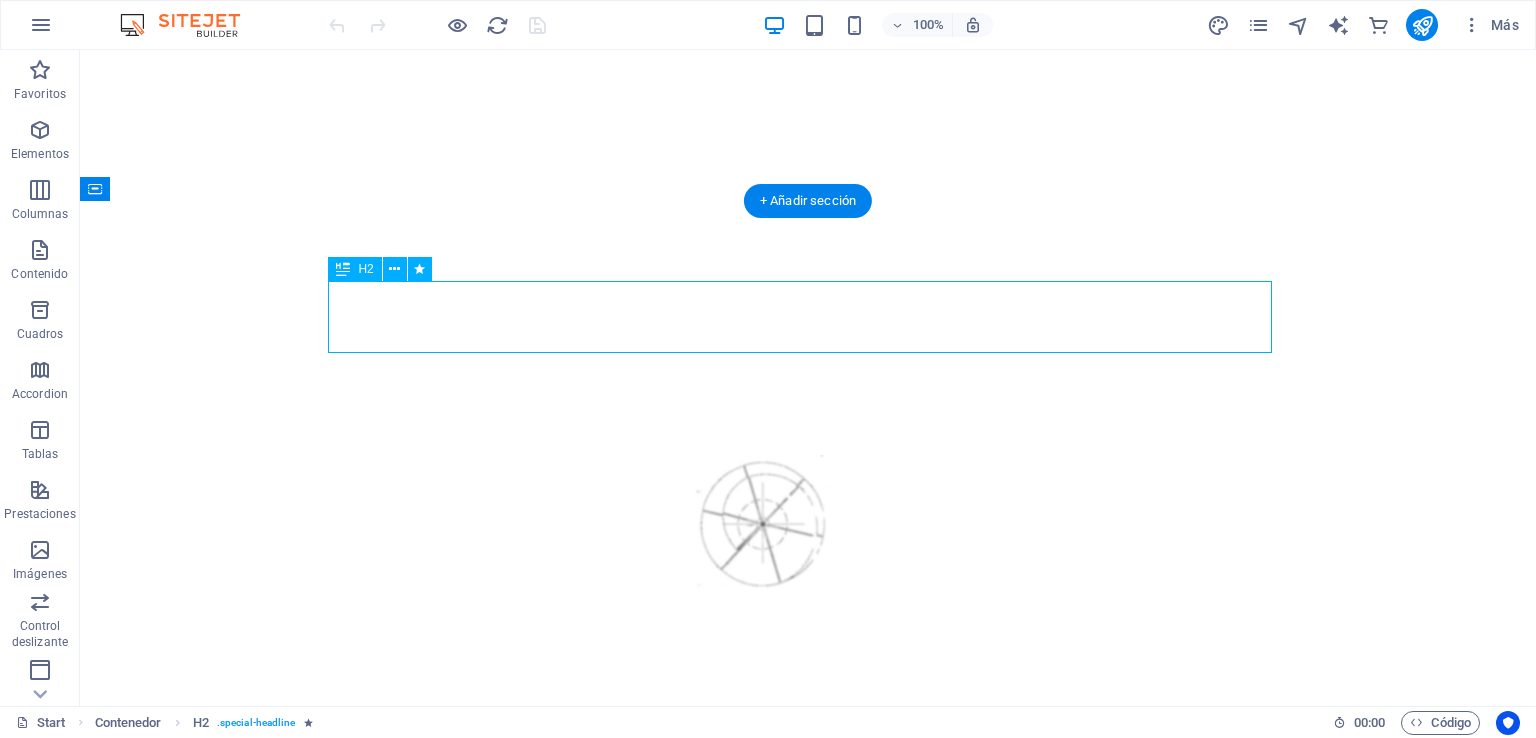 click on "About us" at bounding box center [808, 1058] 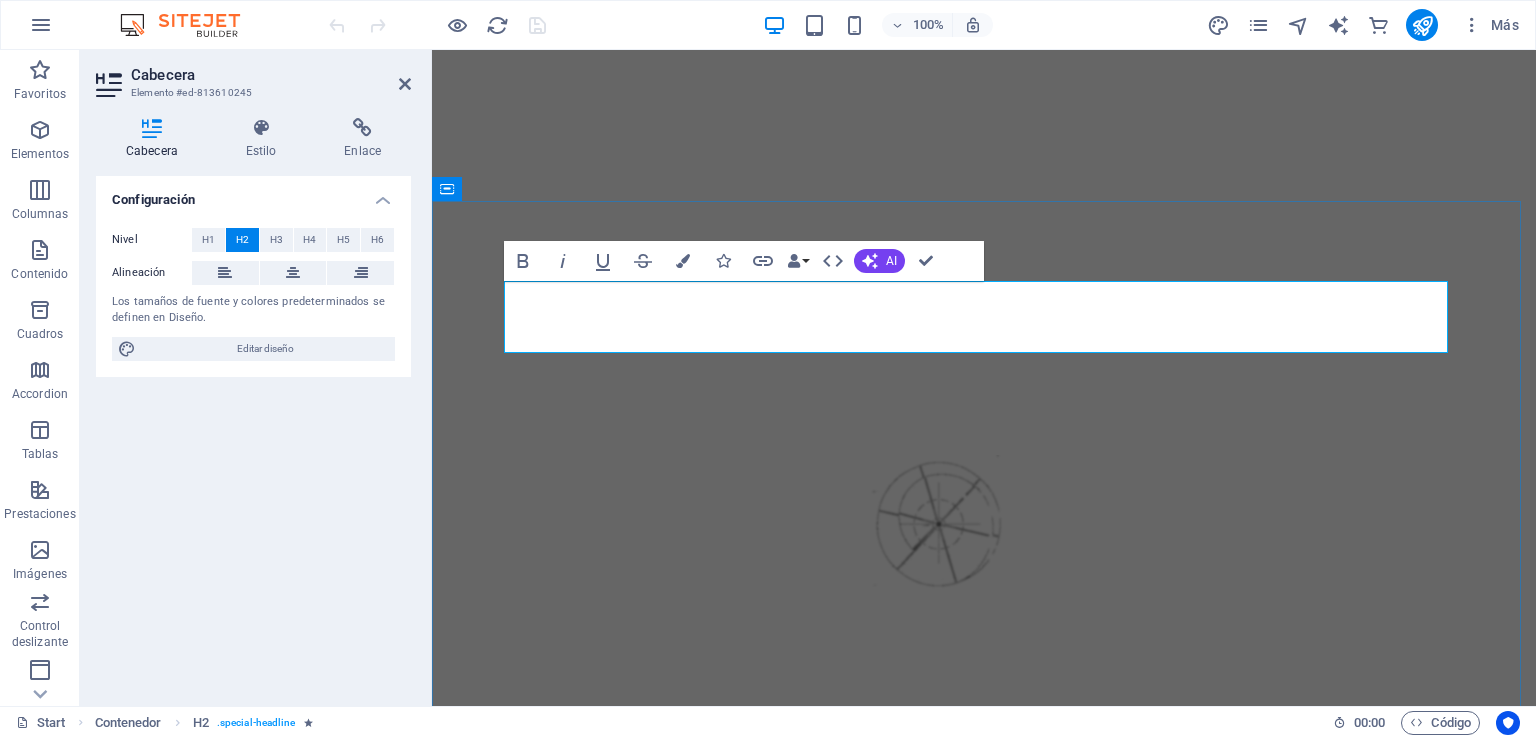 click on "About us" at bounding box center [984, 1058] 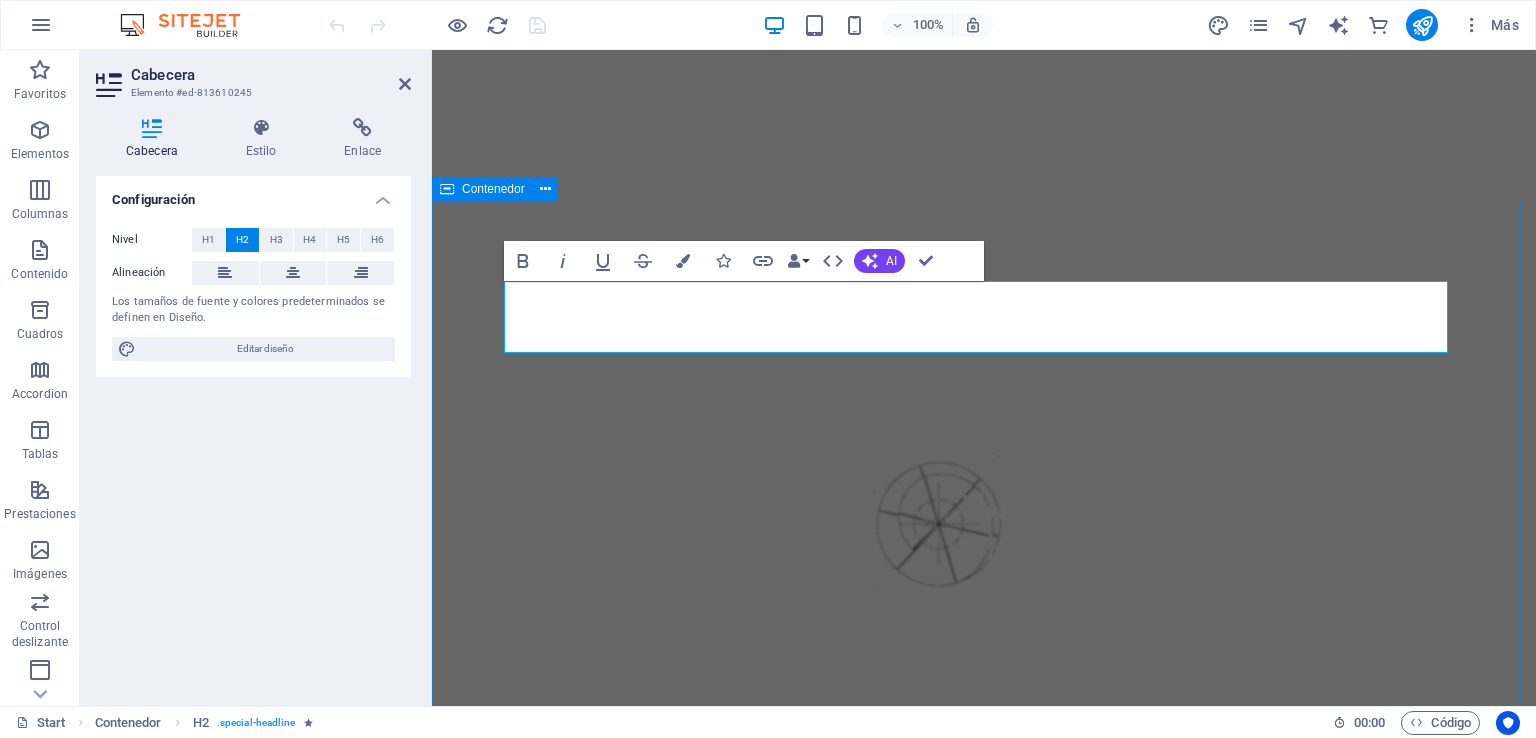 click on "compromisos Lorem ipsum dolor sit amet, consetetur sadipscing elitr, sed diam nonumy eirmod tempor invidunt ut labore et dolore magna aliquyam erat, sed diam voluptua. At vero eos et accusam et justo duo dolores et ea rebum. Stet clita kasd gubergren, no sea takimata sanctus est Lorem ipsum dolor sit amet. Lorem ipsum dolor sit amet, consetetur sadipscing elitr, sed diam nonumy eirmod tempor invidunt ut labore et dolore magna aliquyam erat, sed diam voluptua. At vero eos et accusam et justo duo dolores et ea rebum. Stet clita kasd gubergren, no sea takimata sanctus est Lorem ipsum dolor sit amet.  Lorem ipsum dolor sit amet, consetetur sadipscing elitr, sed diam nonumy eirmod tempor invidunt ut labore et dolore magna aliquyam erat, sed diam voluptua. At vero eos et accusam et justo duo dolores et ea rebum. Stet clita kasd gubergren, no sea takimata sanctus est Lorem ipsum dolor sit amet. Timely Delivery Lorem ipsum dolor sit amet, consectetur adipisicing elit. Veritatis, dolorem! Global delivery" at bounding box center [984, 1502] 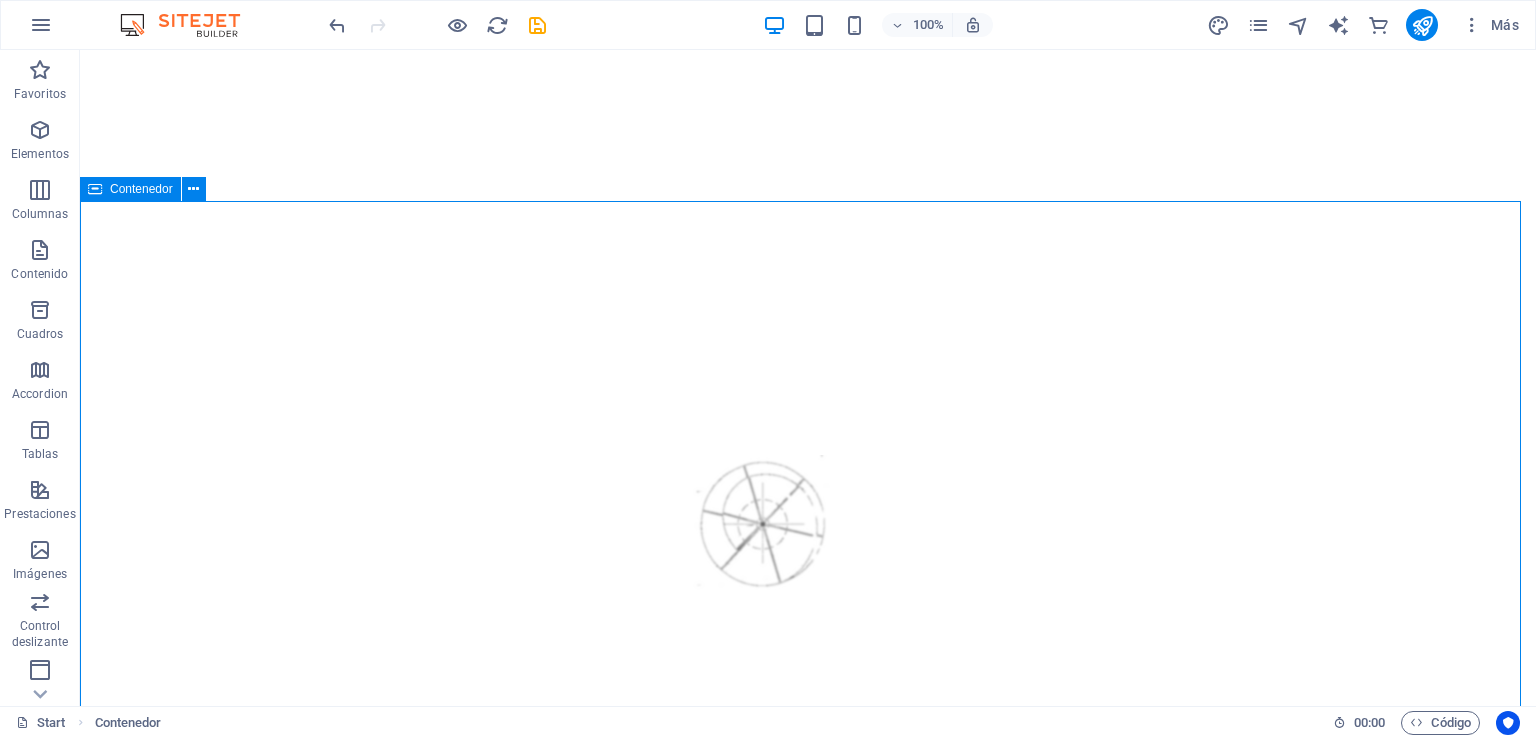 click on "compromisos Lorem ipsum dolor sit amet, consetetur sadipscing elitr, sed diam nonumy eirmod tempor invidunt ut labore et dolore magna aliquyam erat, sed diam voluptua. At vero eos et accusam et justo duo dolores et ea rebum. Stet clita kasd gubergren, no sea takimata sanctus est Lorem ipsum dolor sit amet. Lorem ipsum dolor sit amet, consetetur sadipscing elitr, sed diam nonumy eirmod tempor invidunt ut labore et dolore magna aliquyam erat, sed diam voluptua. At vero eos et accusam et justo duo dolores et ea rebum. Stet clita kasd gubergren, no sea takimata sanctus est Lorem ipsum dolor sit amet.  Lorem ipsum dolor sit amet, consetetur sadipscing elitr, sed diam nonumy eirmod tempor invidunt ut labore et dolore magna aliquyam erat, sed diam voluptua. At vero eos et accusam et justo duo dolores et ea rebum. Stet clita kasd gubergren, no sea takimata sanctus est Lorem ipsum dolor sit amet. Timely Delivery Lorem ipsum dolor sit amet, consectetur adipisicing elit. Veritatis, dolorem! Global delivery" at bounding box center (808, 1502) 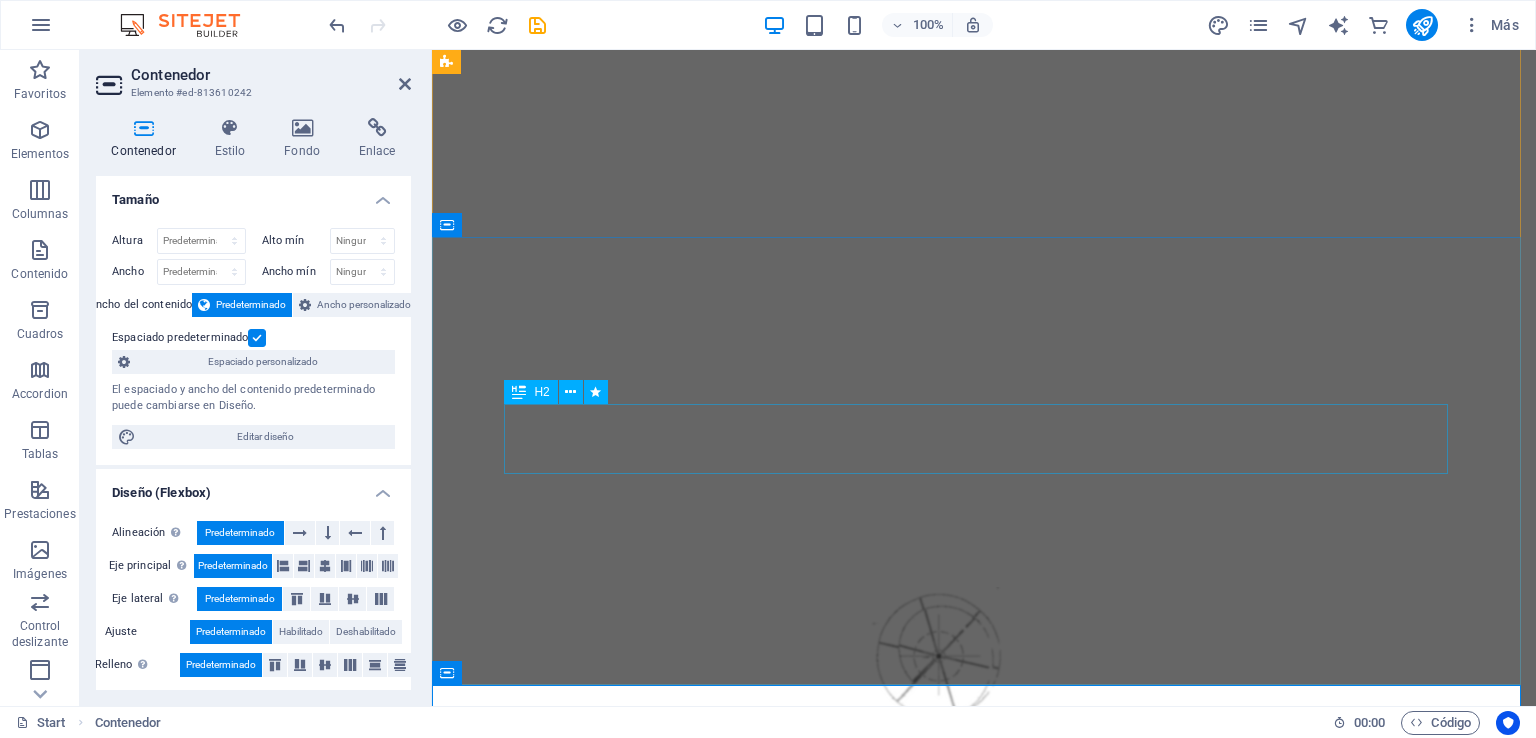scroll, scrollTop: 500, scrollLeft: 0, axis: vertical 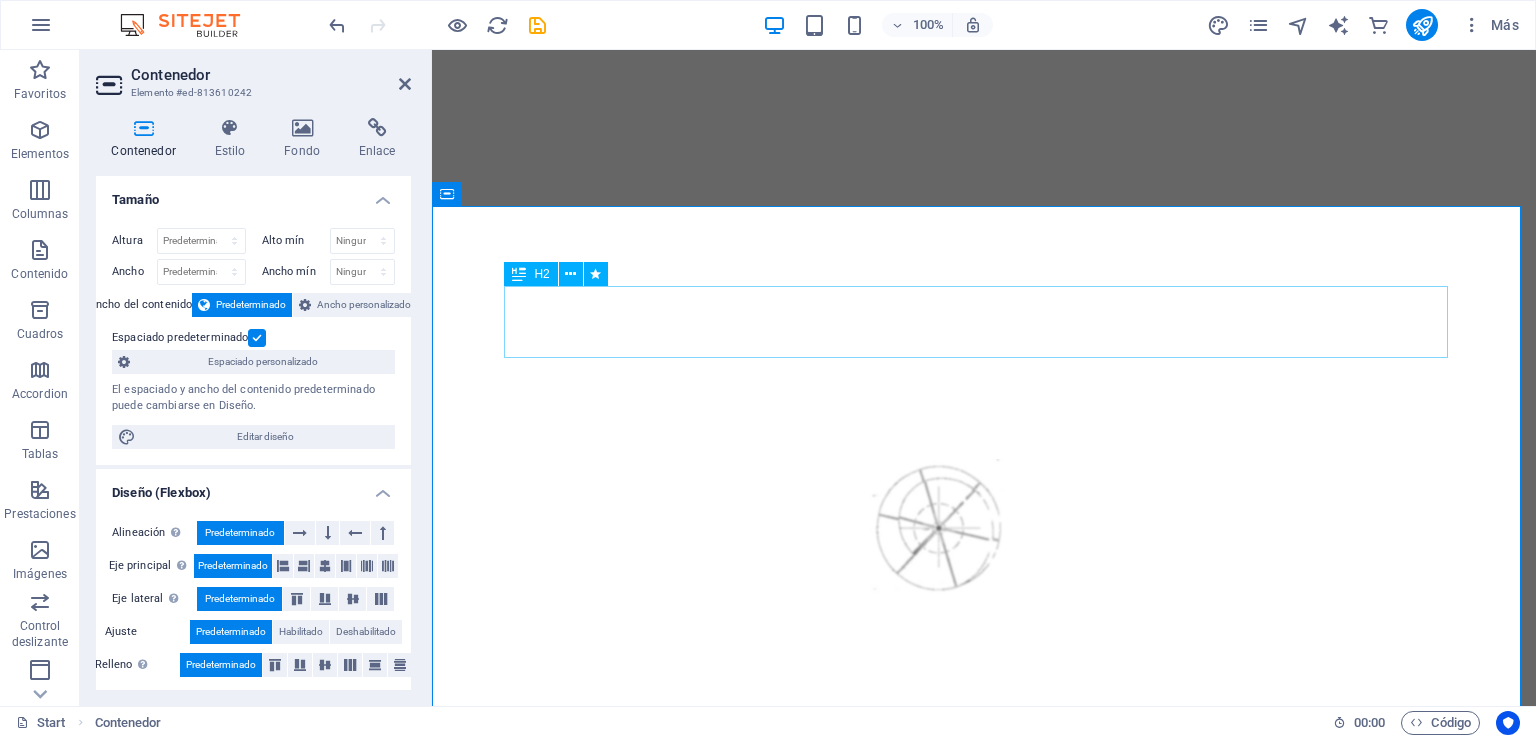 click on "compromisos" at bounding box center [984, 1062] 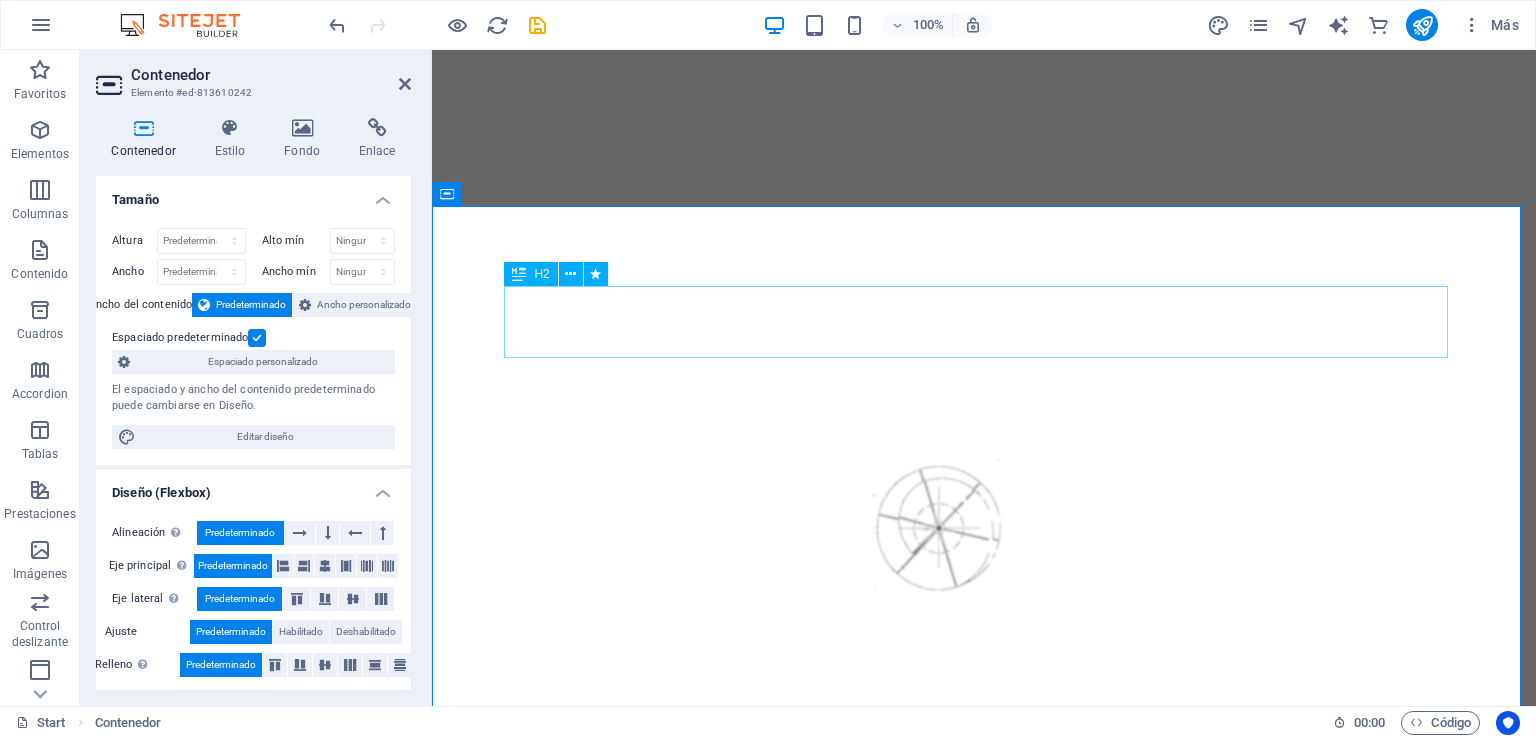 click on "compromisos" at bounding box center [984, 1062] 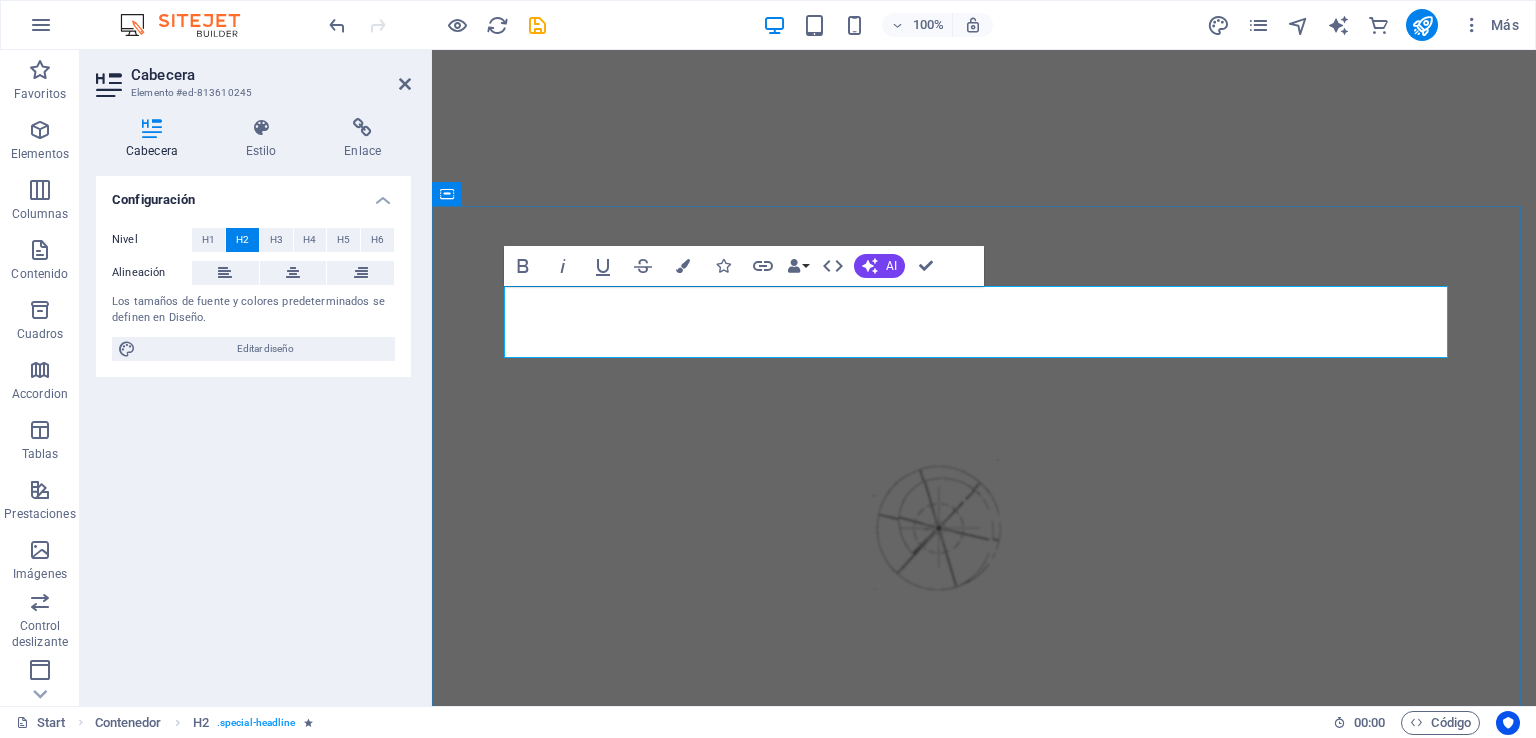 click on "compromisos" at bounding box center (984, 1062) 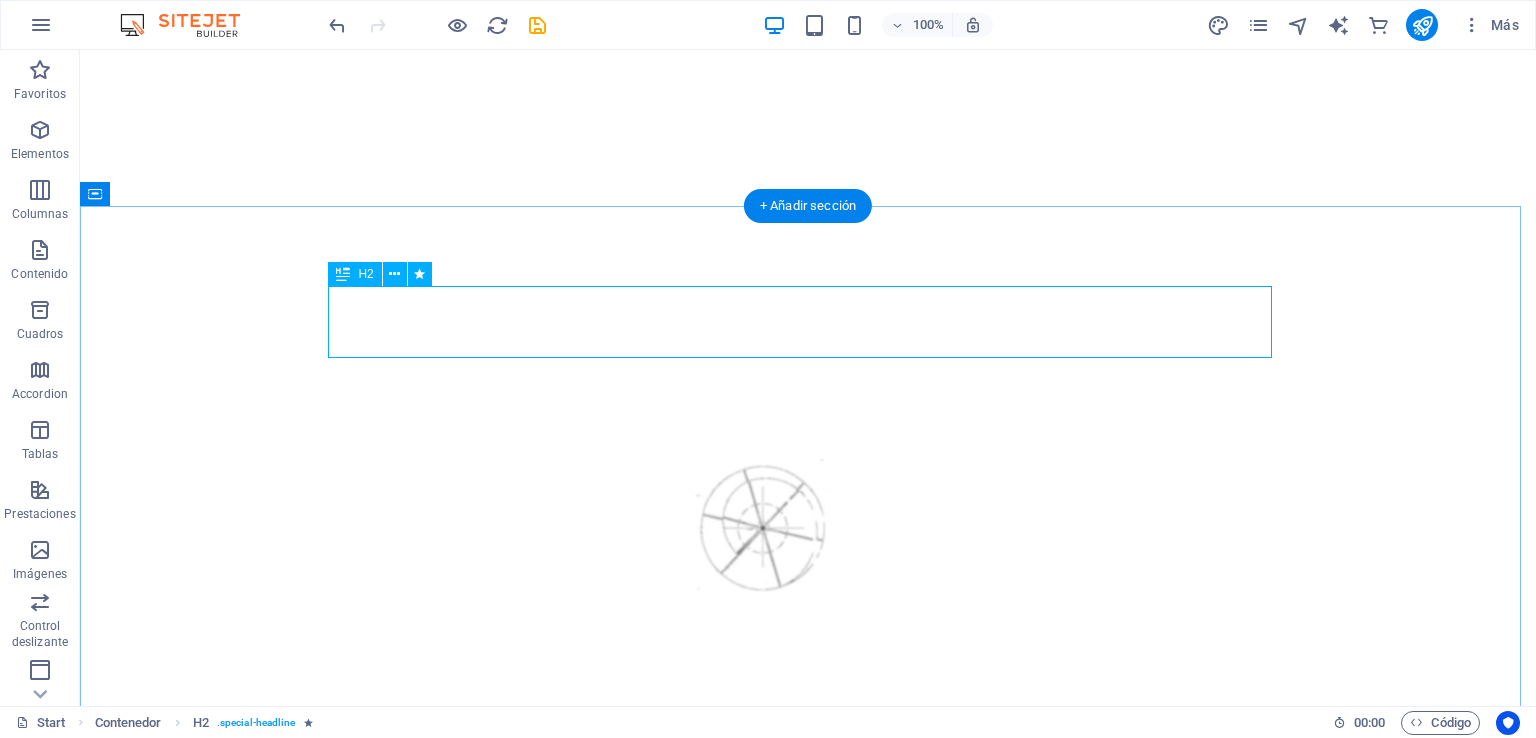 click on "compromisos" at bounding box center [808, 1062] 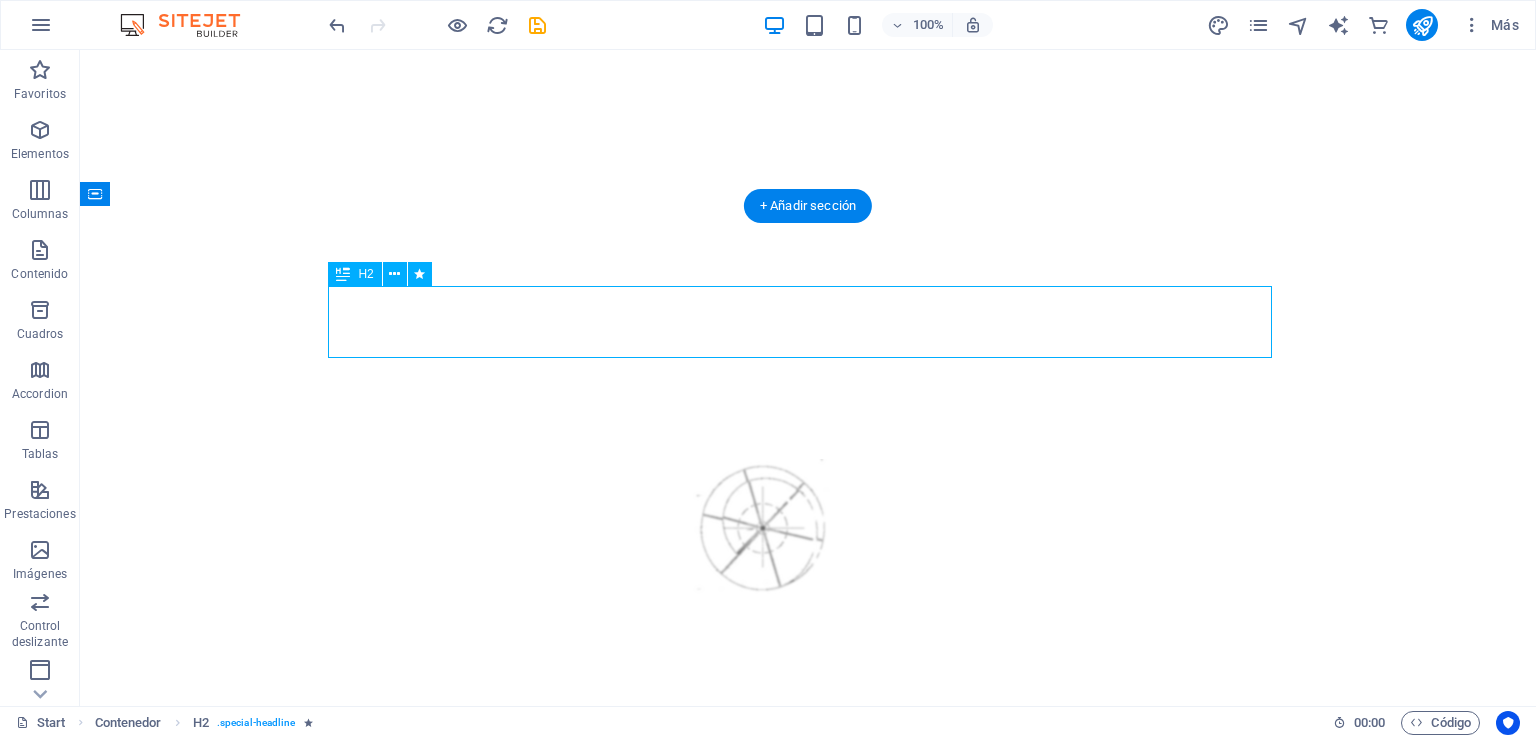 click on "compromisos" at bounding box center [808, 1062] 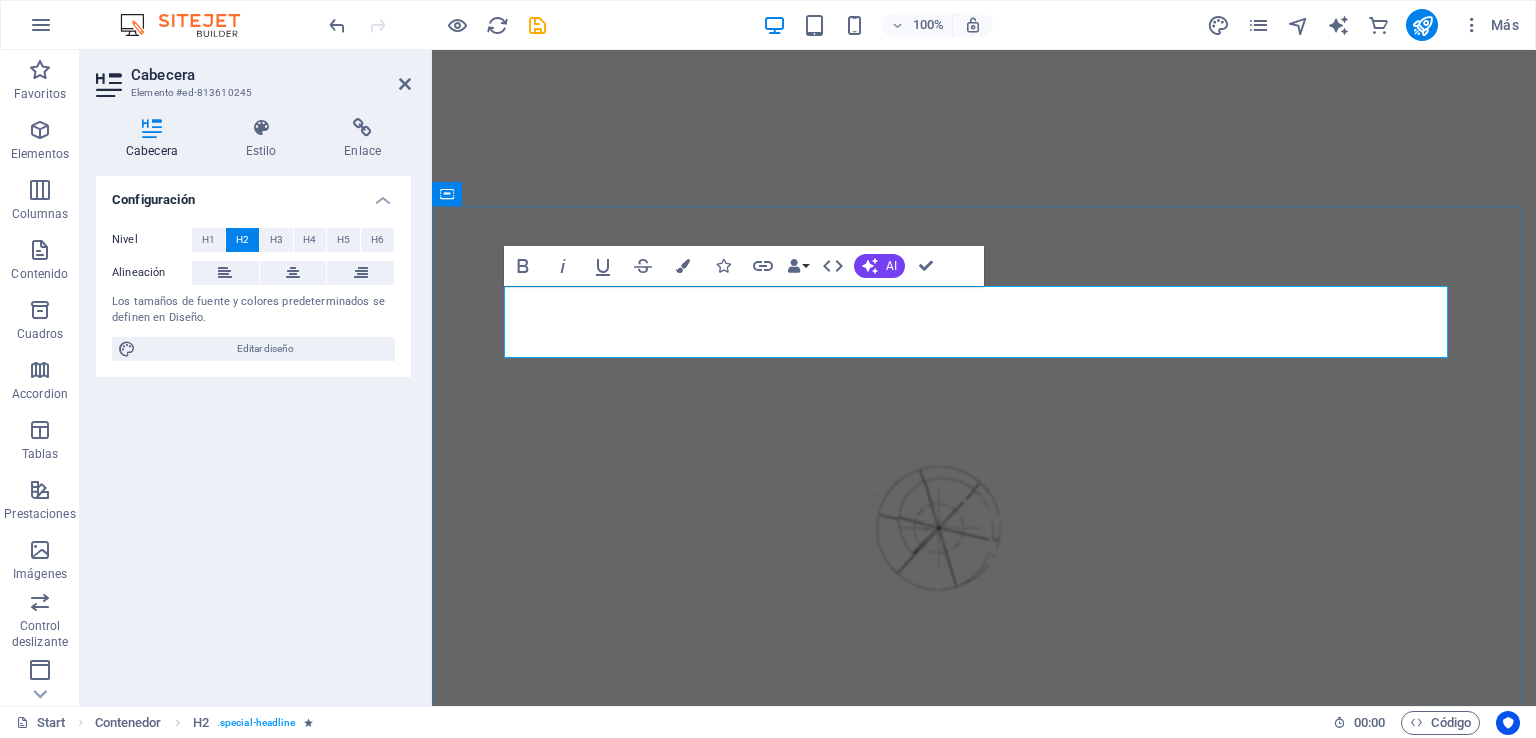 click on "compromisos Lorem ipsum dolor sit amet, consetetur sadipscing elitr, sed diam nonumy eirmod tempor invidunt ut labore et dolore magna aliquyam erat, sed diam voluptua. At vero eos et accusam et justo duo dolores et ea rebum. Stet clita kasd gubergren, no sea takimata sanctus est Lorem ipsum dolor sit amet. Lorem ipsum dolor sit amet, consetetur sadipscing elitr, sed diam nonumy eirmod tempor invidunt ut labore et dolore magna aliquyam erat, sed diam voluptua. At vero eos et accusam et justo duo dolores et ea rebum. Stet clita kasd gubergren, no sea takimata sanctus est Lorem ipsum dolor sit amet.  Lorem ipsum dolor sit amet, consetetur sadipscing elitr, sed diam nonumy eirmod tempor invidunt ut labore et dolore magna aliquyam erat, sed diam voluptua. At vero eos et accusam et justo duo dolores et ea rebum. Stet clita kasd gubergren, no sea takimata sanctus est Lorem ipsum dolor sit amet. Timely Delivery Lorem ipsum dolor sit amet, consectetur adipisicing elit. Veritatis, dolorem! Global delivery" at bounding box center [984, 1506] 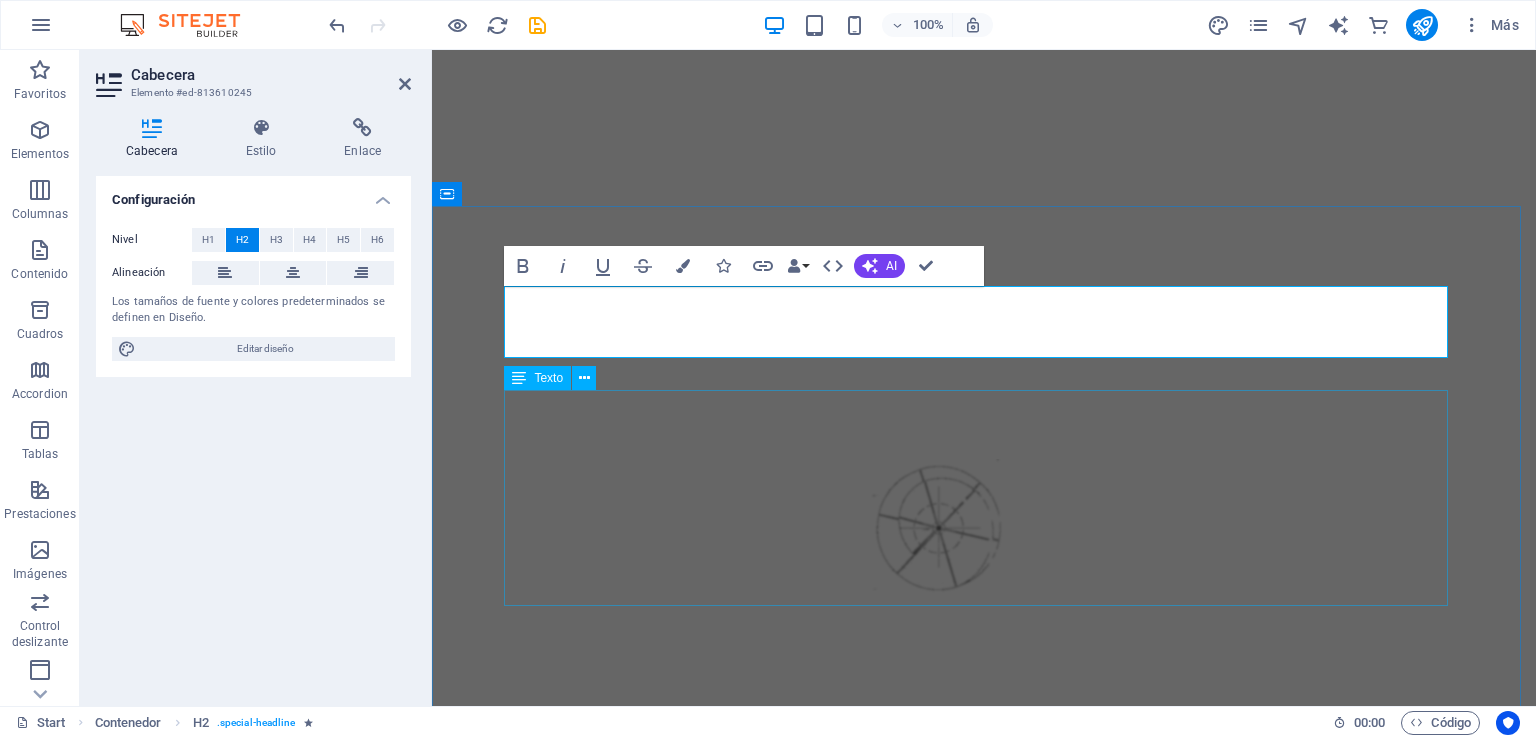 click on "Lorem ipsum dolor sit amet, consetetur sadipscing elitr, sed diam nonumy eirmod tempor invidunt ut labore et dolore magna aliquyam erat, sed diam voluptua. At vero eos et accusam et justo duo dolores et ea rebum. Stet clita kasd gubergren, no sea takimata sanctus est Lorem ipsum dolor sit amet. Lorem ipsum dolor sit amet, consetetur sadipscing elitr, sed diam nonumy eirmod tempor invidunt ut labore et dolore magna aliquyam erat, sed diam voluptua. At vero eos et accusam et justo duo dolores et ea rebum. Stet clita kasd gubergren, no sea takimata sanctus est Lorem ipsum dolor sit amet.  Lorem ipsum dolor sit amet, consetetur sadipscing elitr, sed diam nonumy eirmod tempor invidunt ut labore et dolore magna aliquyam erat, sed diam voluptua. At vero eos et accusam et justo duo dolores et ea rebum. Stet clita kasd gubergren, no sea takimata sanctus est Lorem ipsum dolor sit amet." at bounding box center (984, 1240) 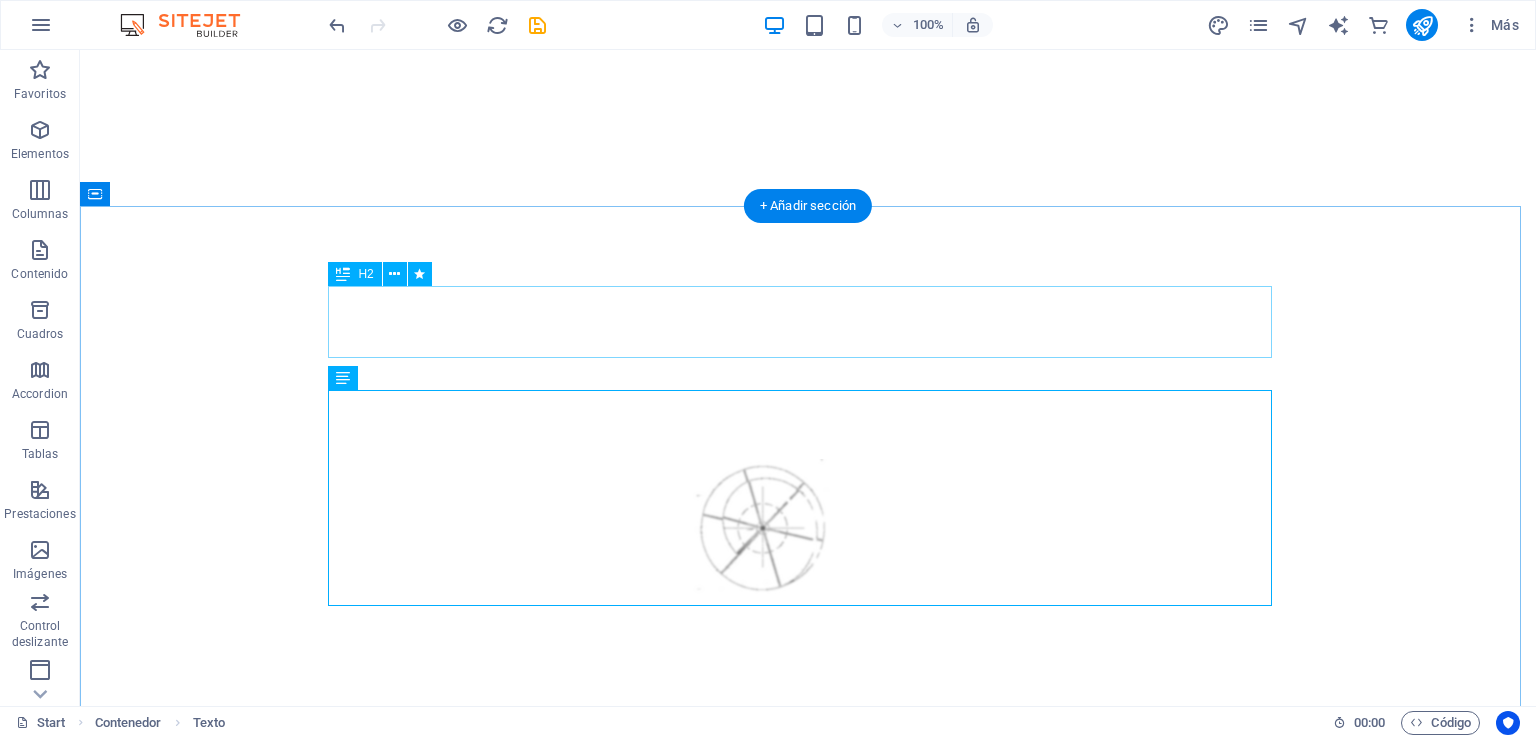 click on "compromisos" at bounding box center [808, 1062] 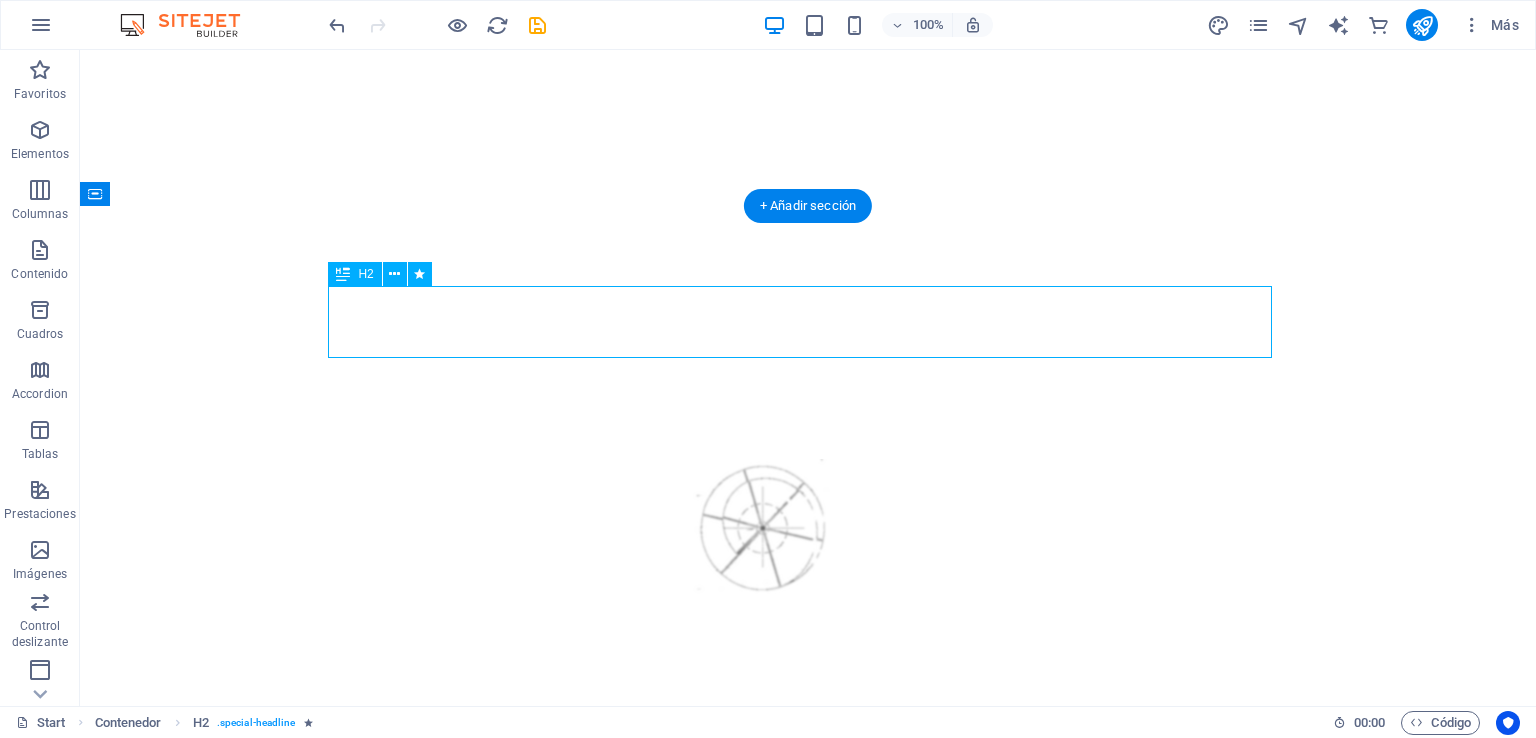 click on "compromisos" at bounding box center [808, 1062] 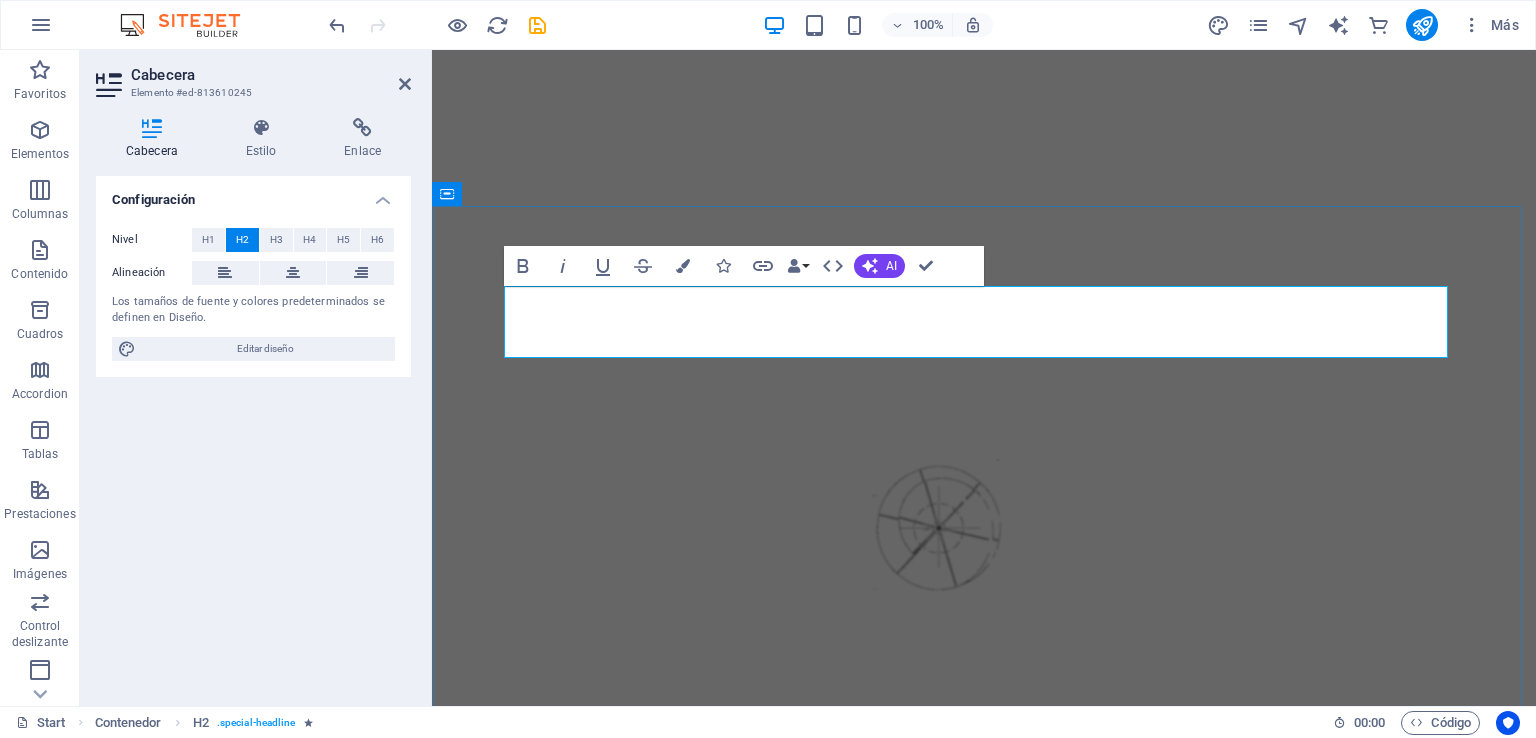 click on "compromisos" at bounding box center (984, 1062) 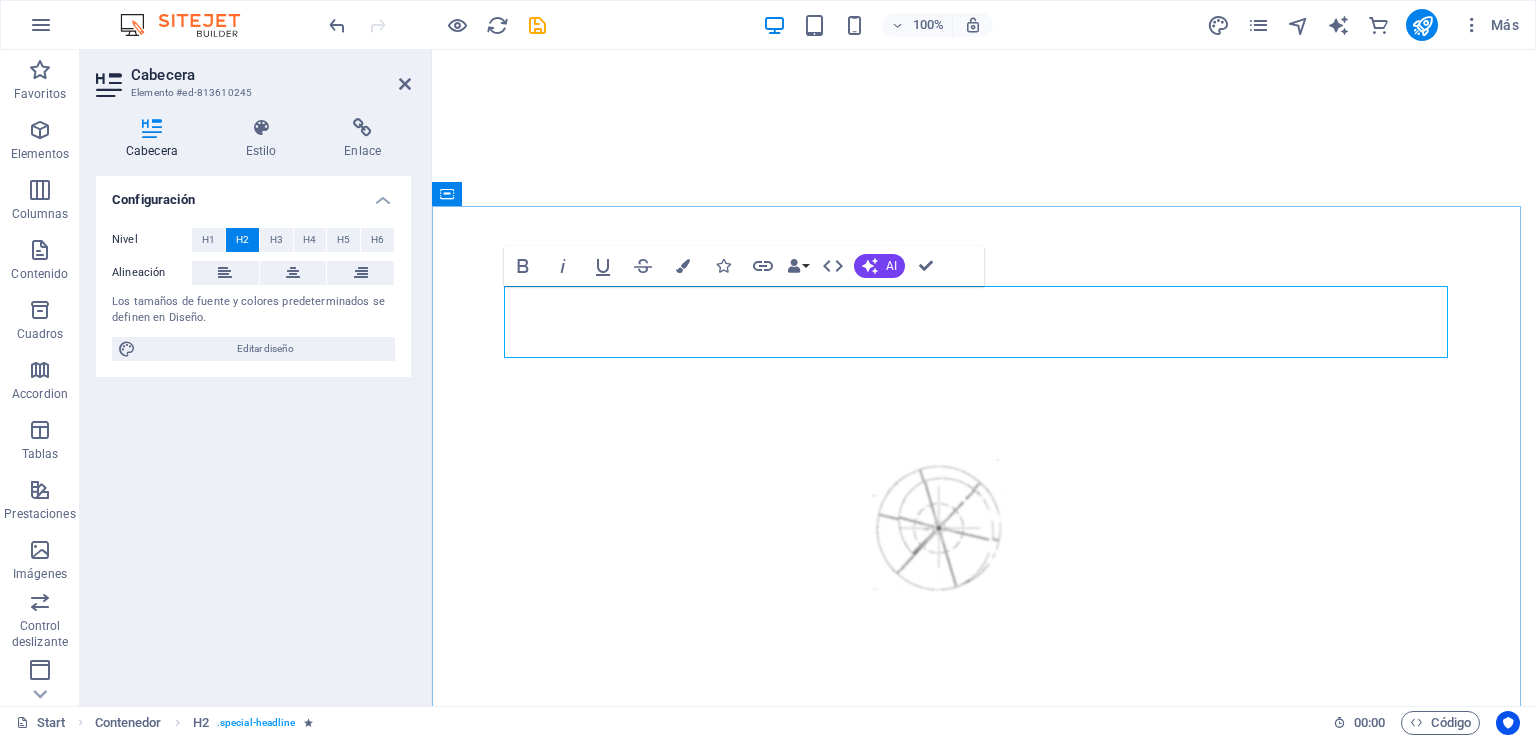 click on "compromisos" at bounding box center [984, 1062] 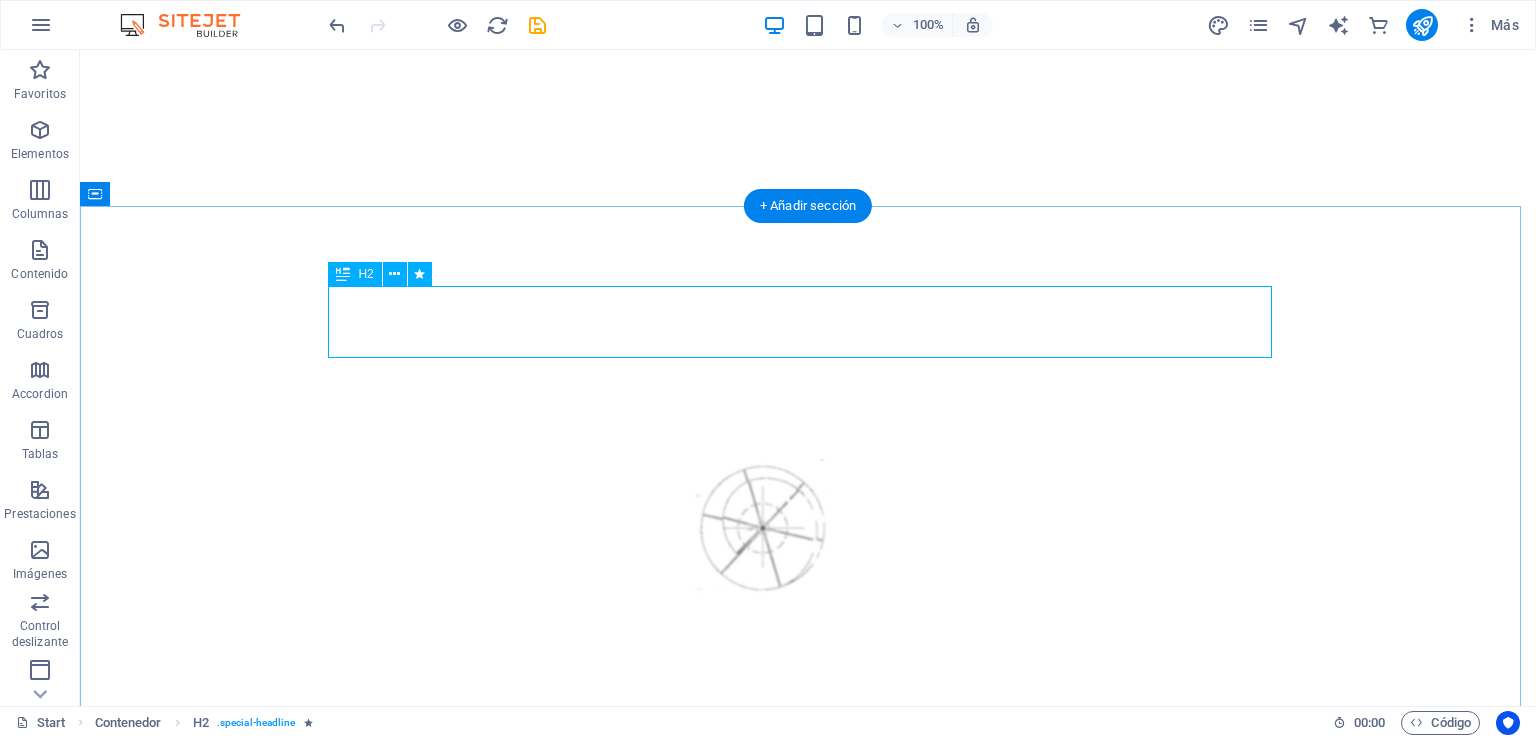 click on "compromisos" at bounding box center [808, 1062] 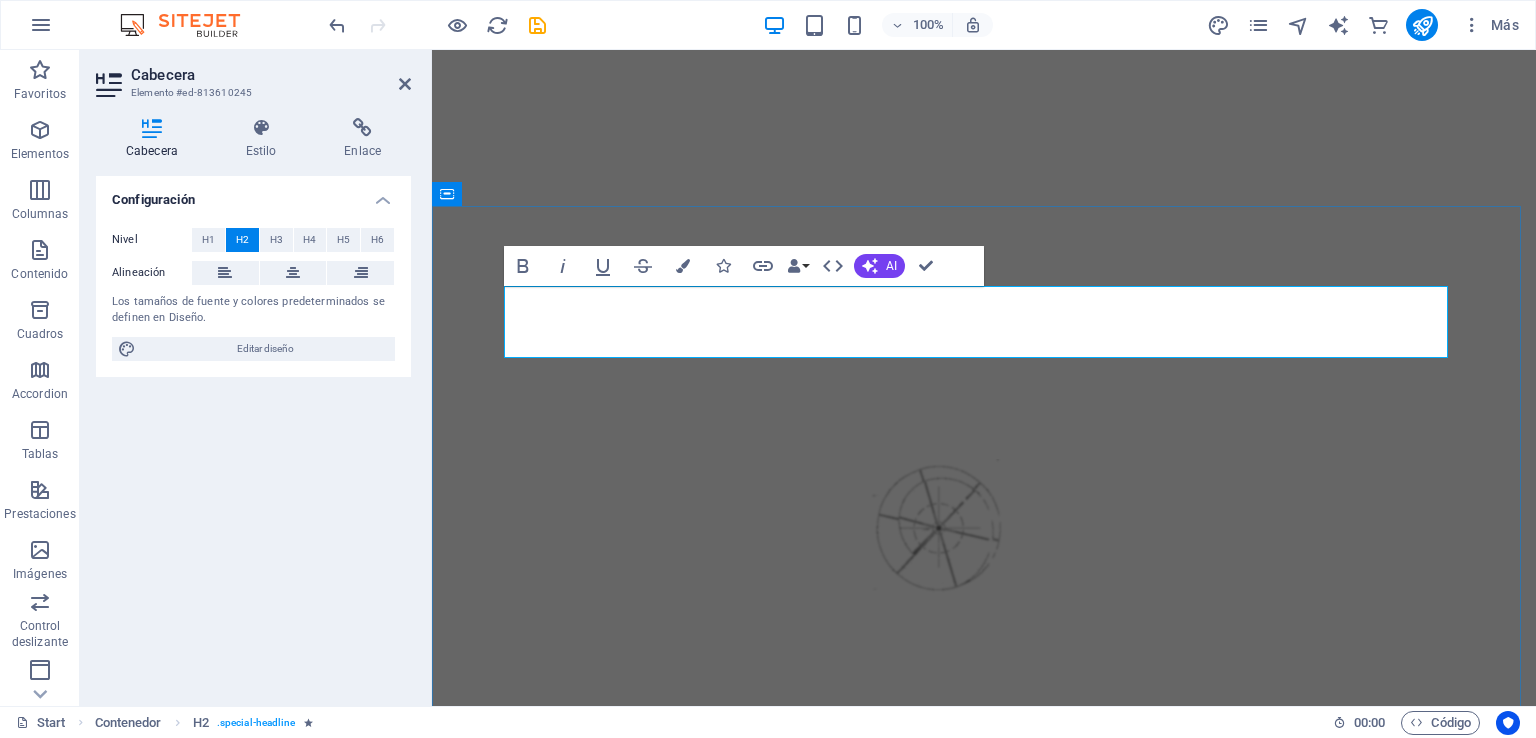 click on "compromisos" at bounding box center (984, 1062) 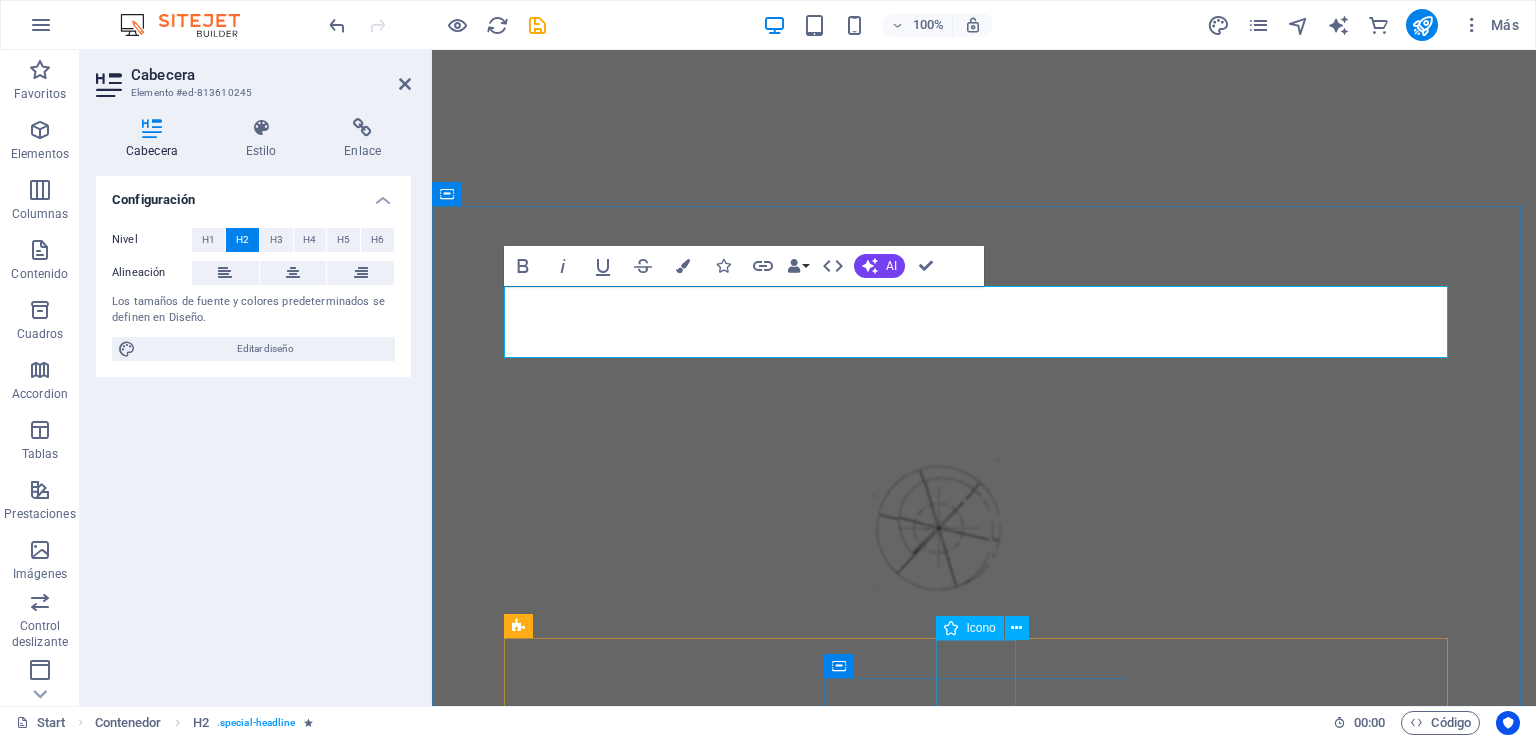 click at bounding box center (984, 1628) 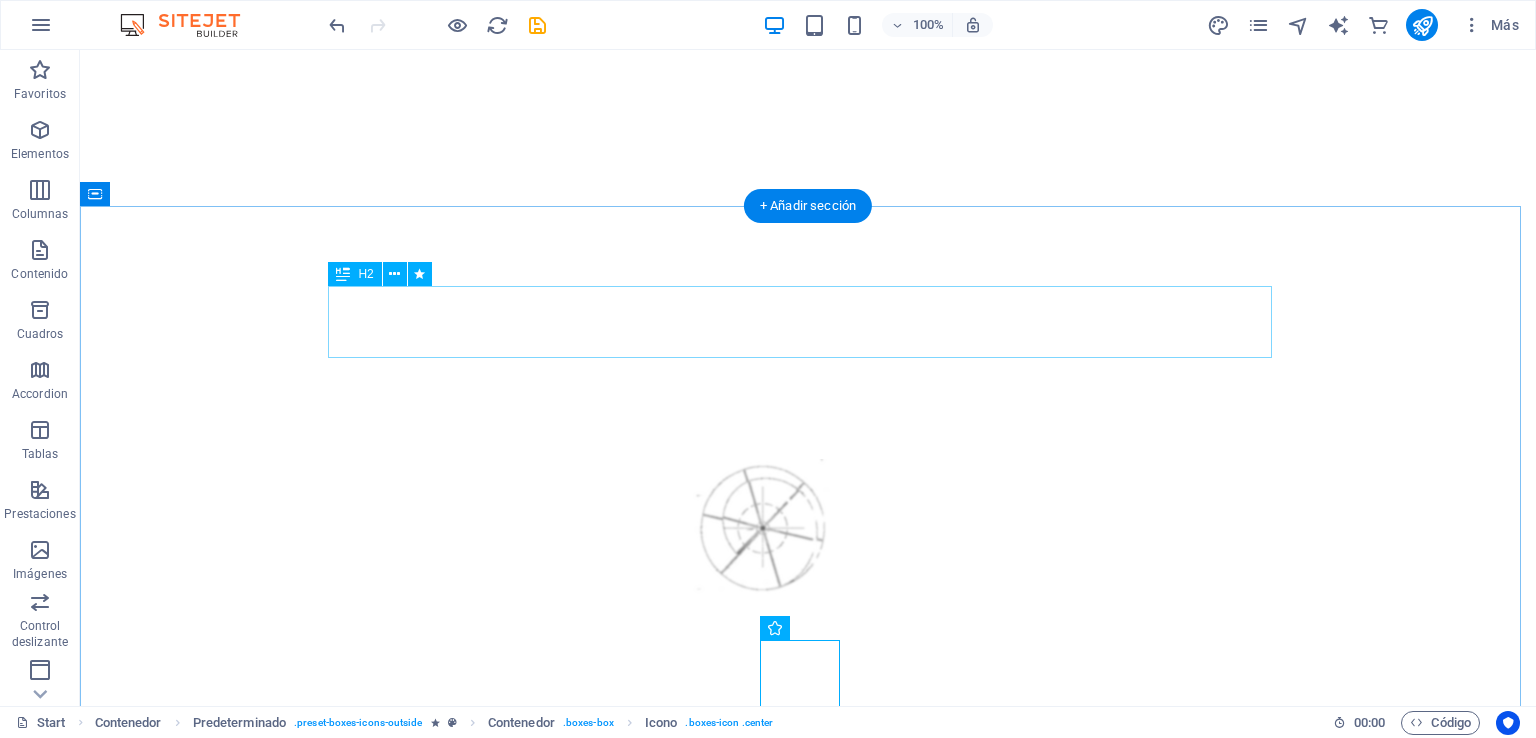 click on "compromisos" at bounding box center [808, 1062] 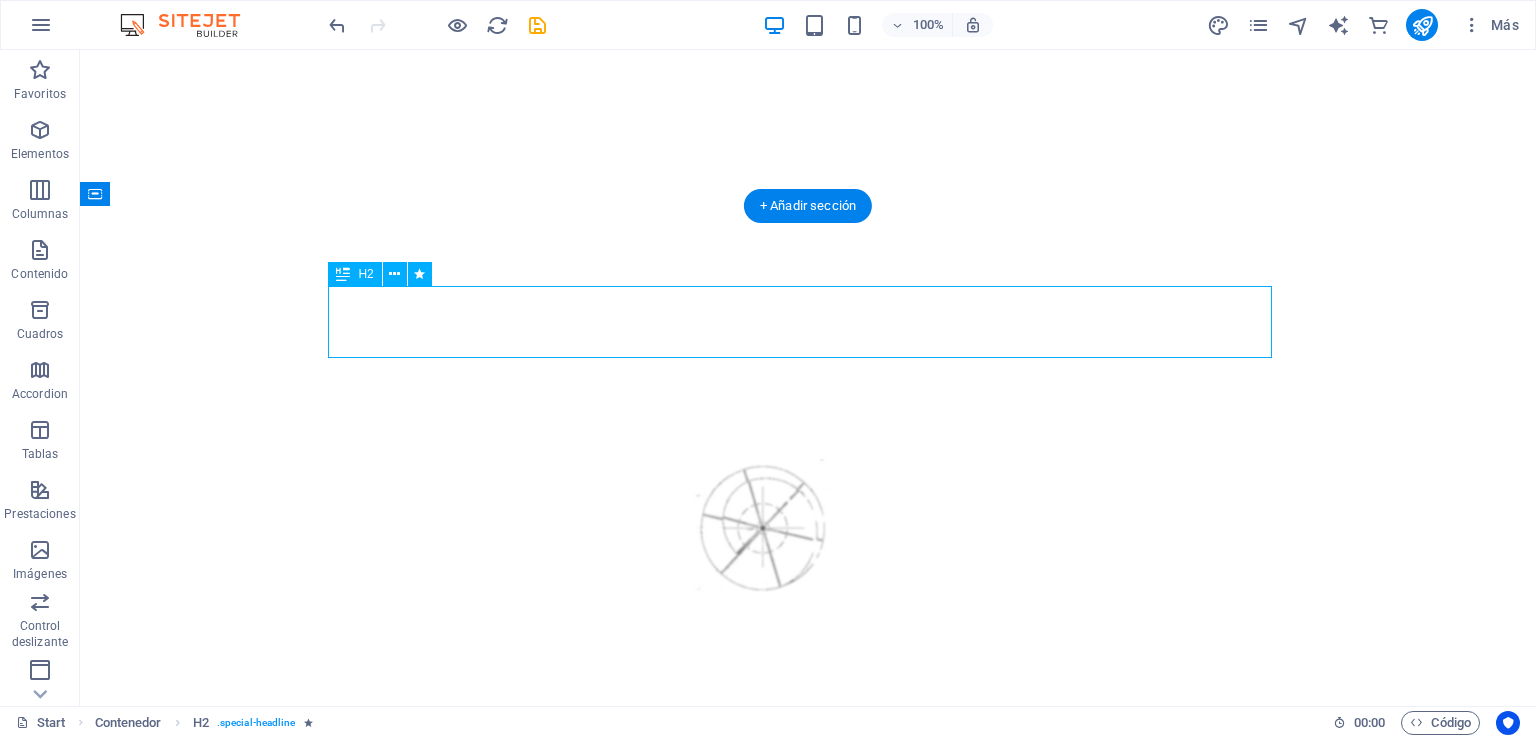 click on "compromisos" at bounding box center (808, 1062) 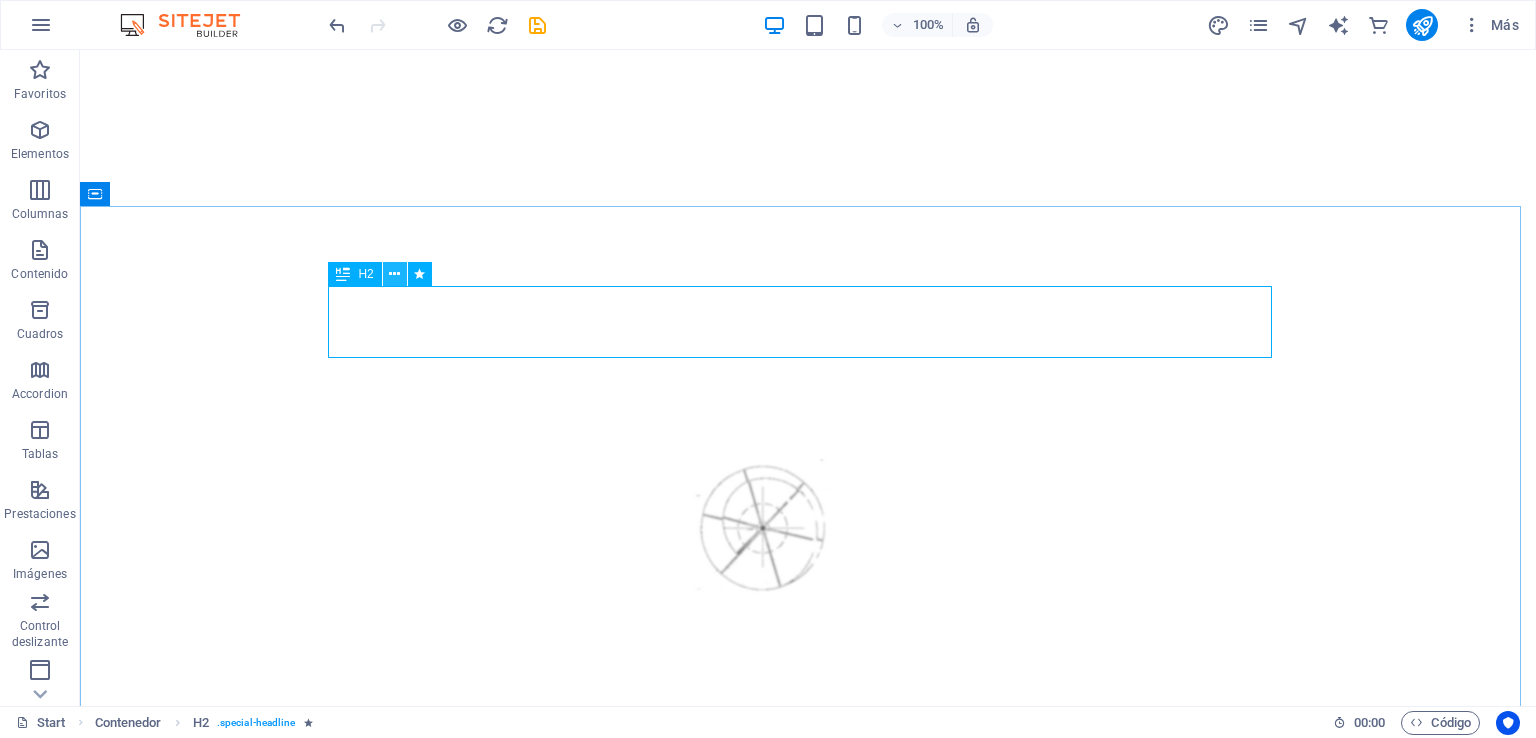 click at bounding box center [394, 274] 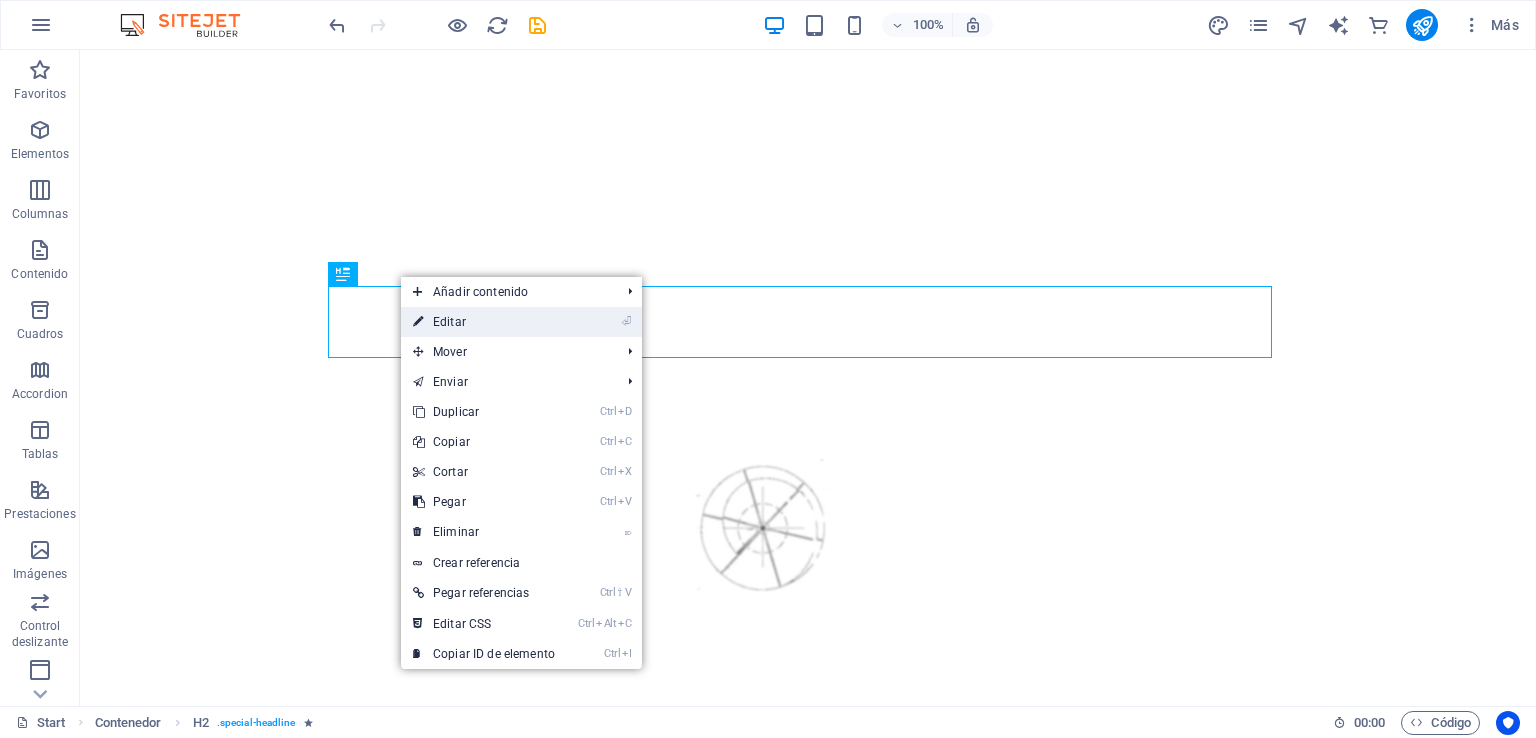 drag, startPoint x: 458, startPoint y: 325, endPoint x: 26, endPoint y: 280, distance: 434.33743 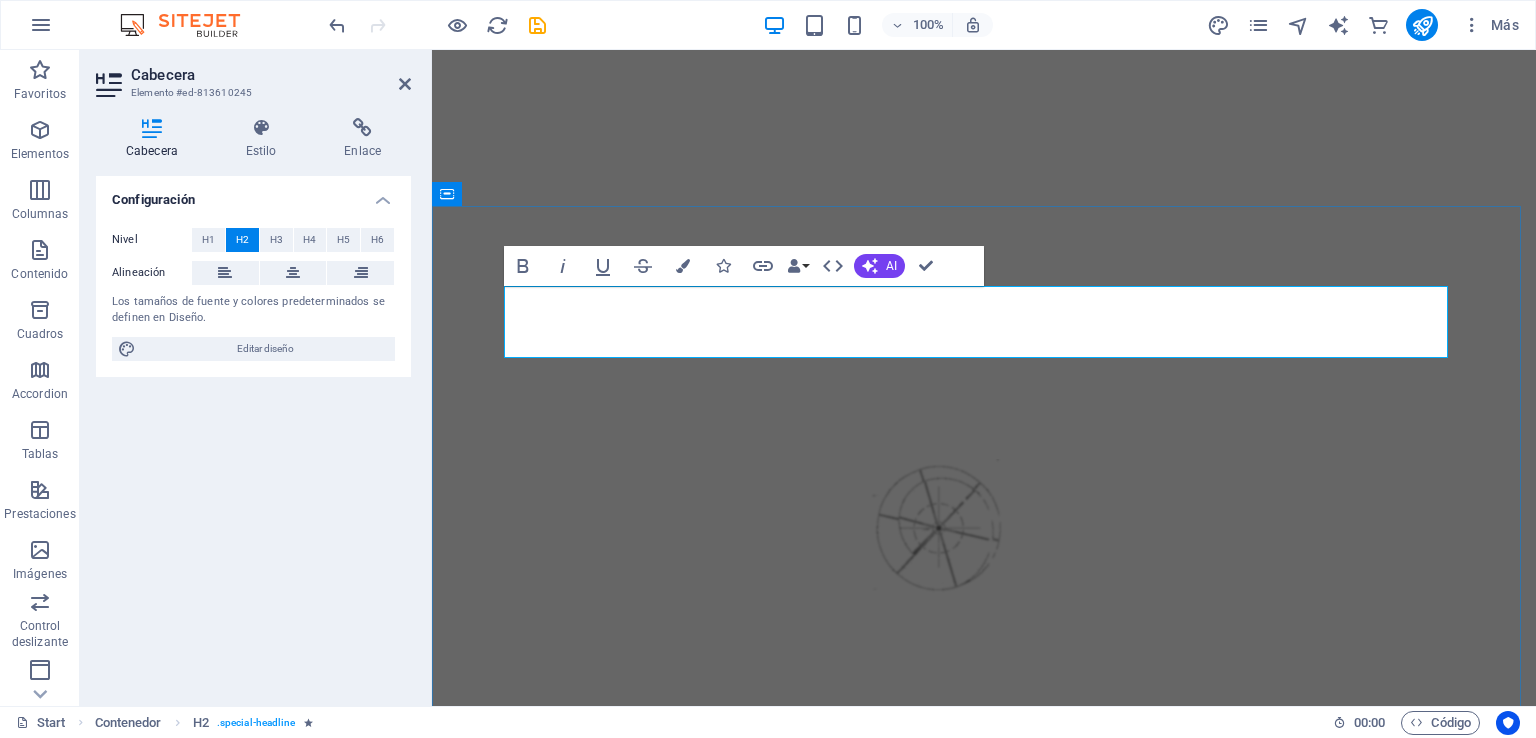 click on "compromisos" at bounding box center [984, 1062] 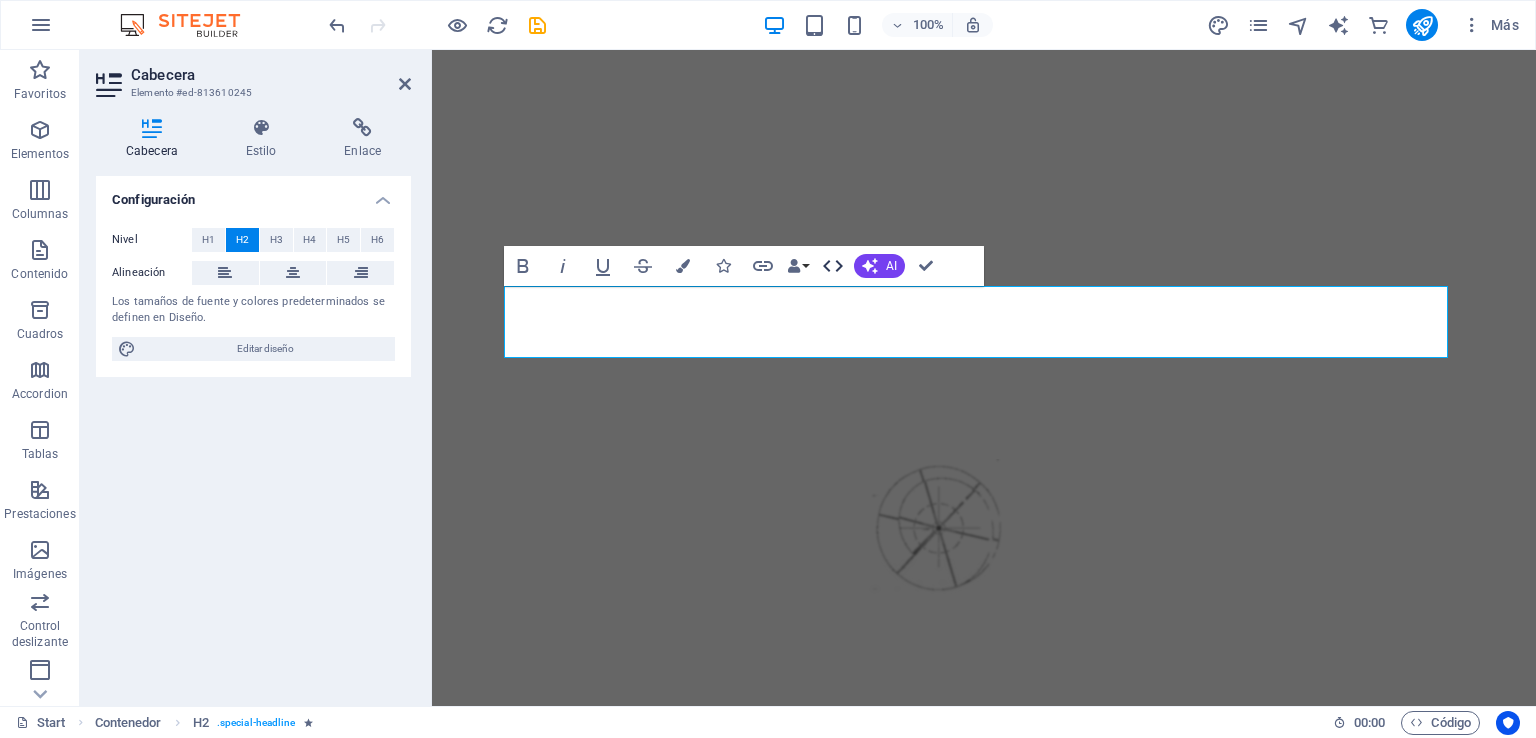 click 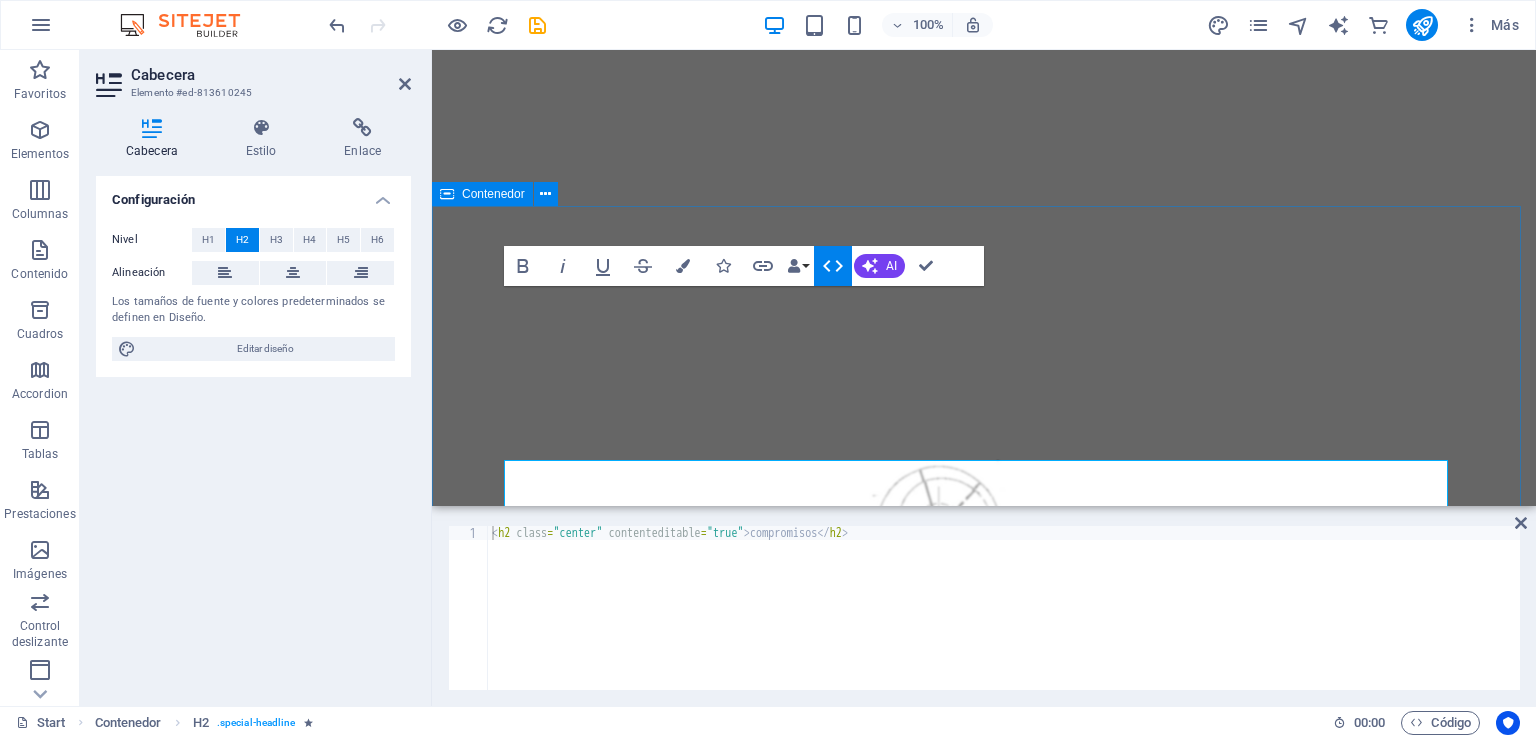 scroll, scrollTop: 326, scrollLeft: 0, axis: vertical 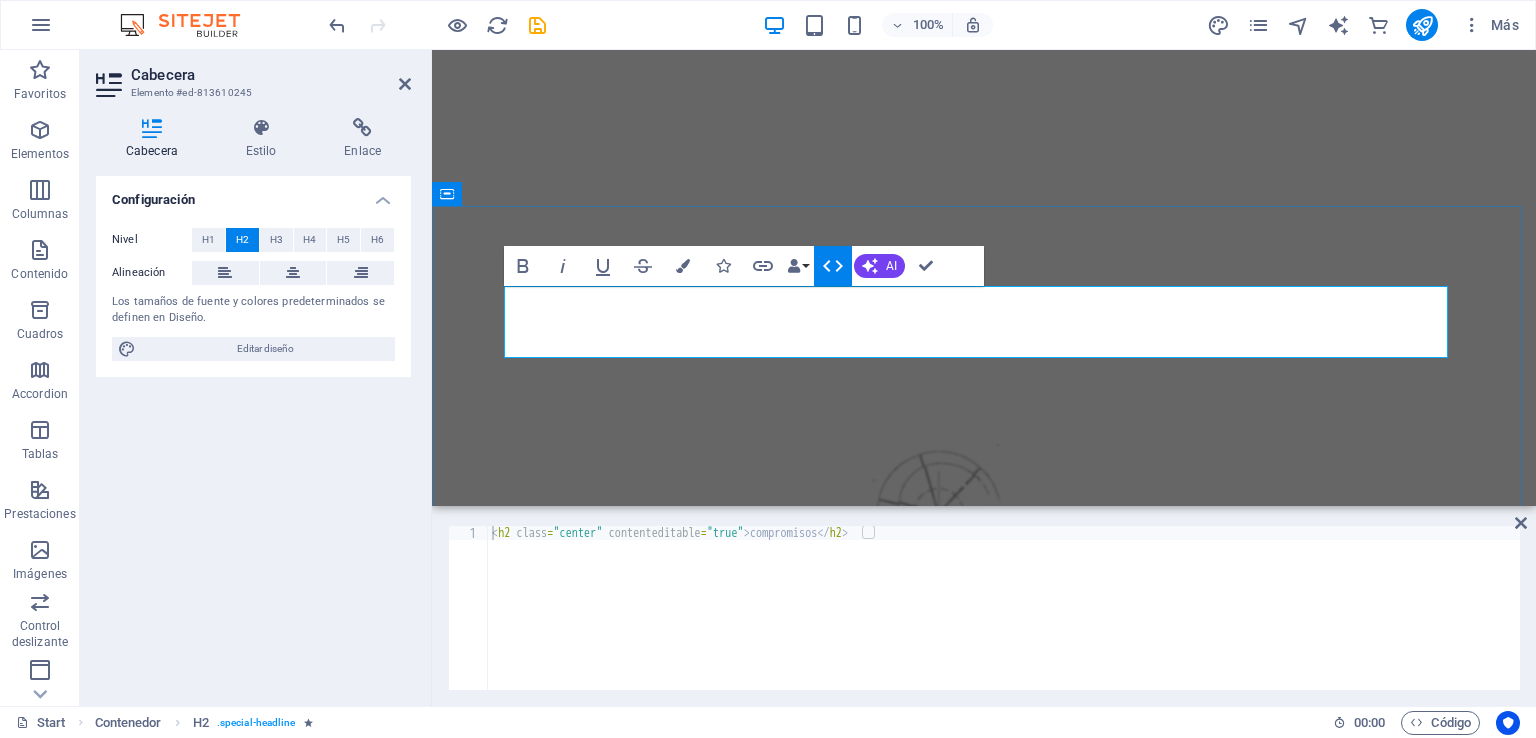 click on "compromisos" at bounding box center [984, 1047] 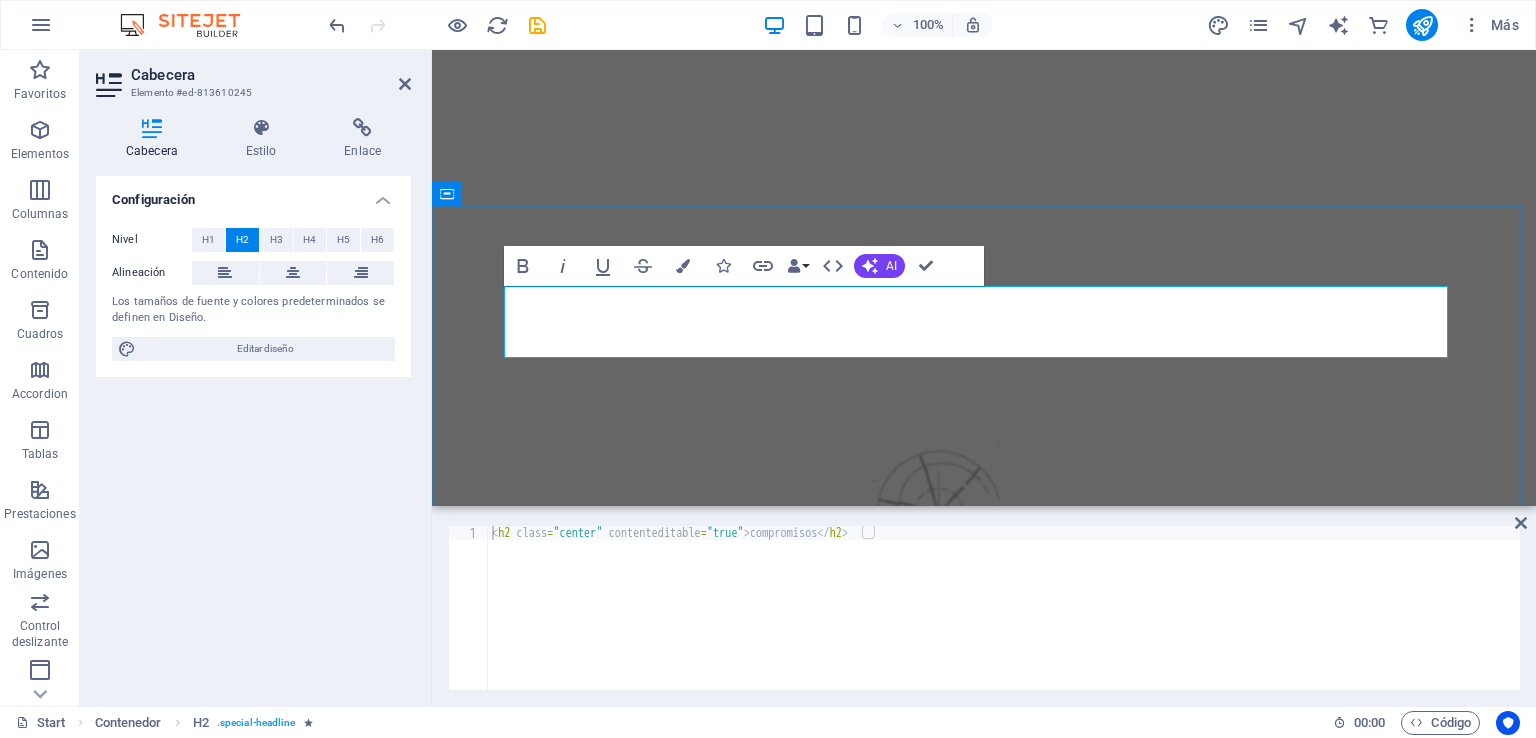 click on "compromisos" at bounding box center (984, 1047) 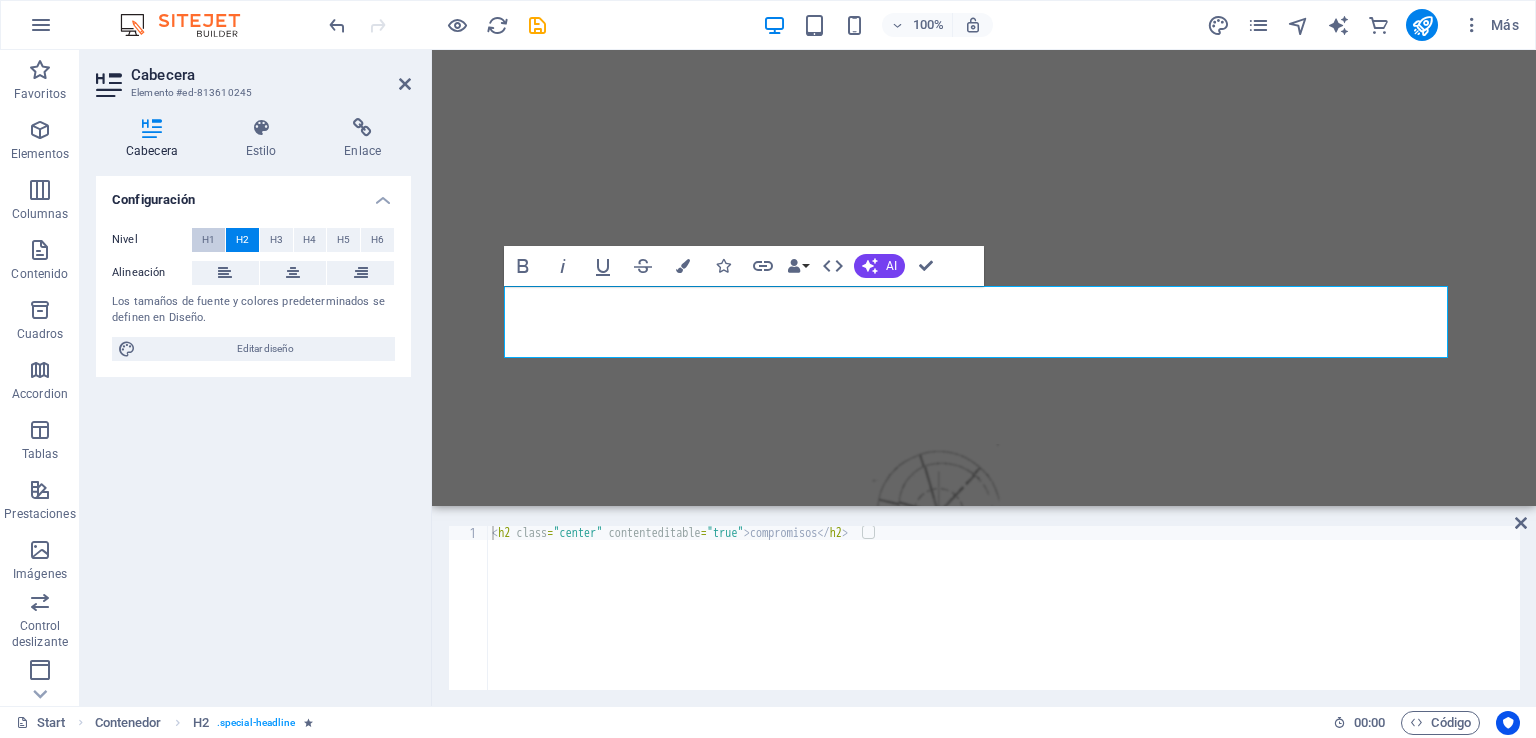 click on "H1" at bounding box center (208, 240) 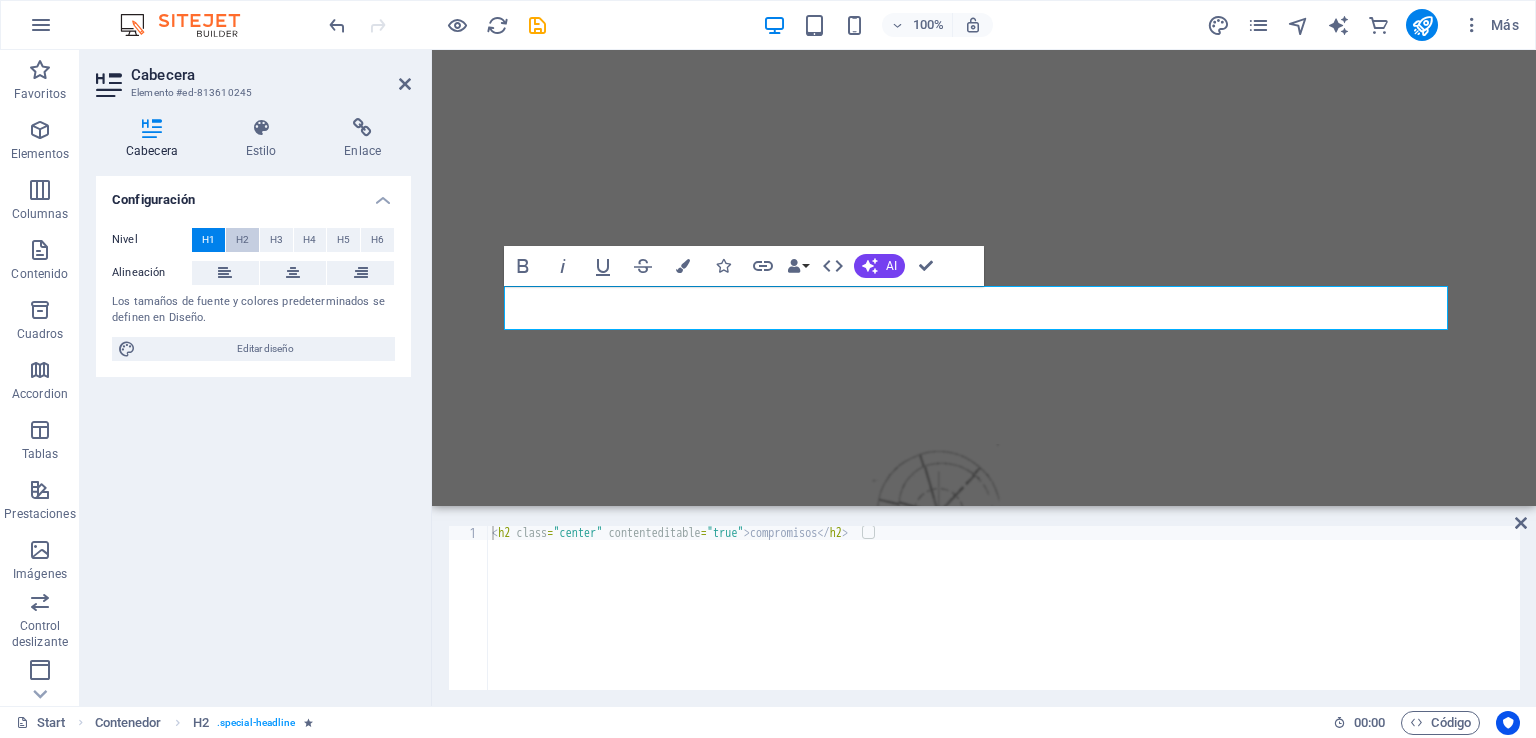 click on "H2" at bounding box center [242, 240] 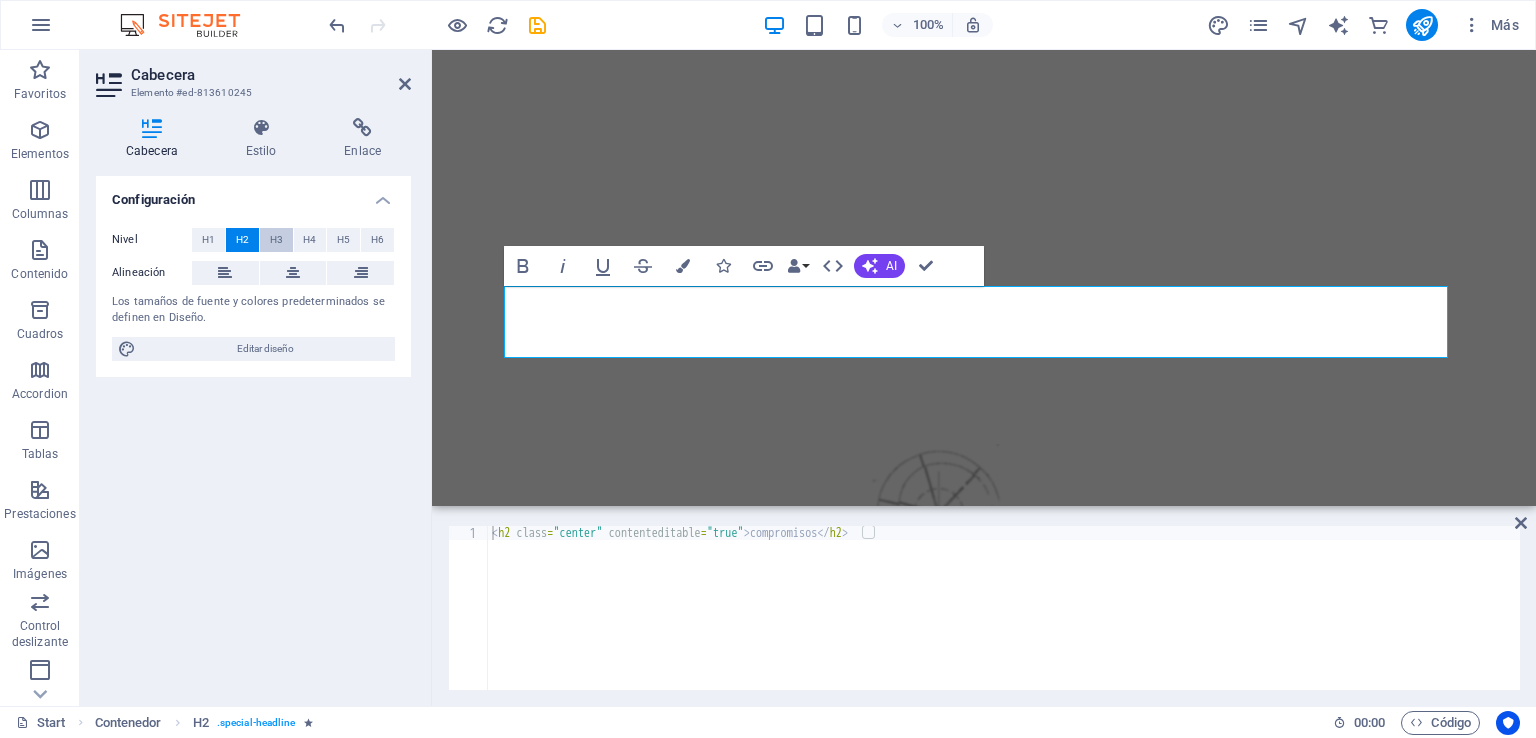 click on "H3" at bounding box center [276, 240] 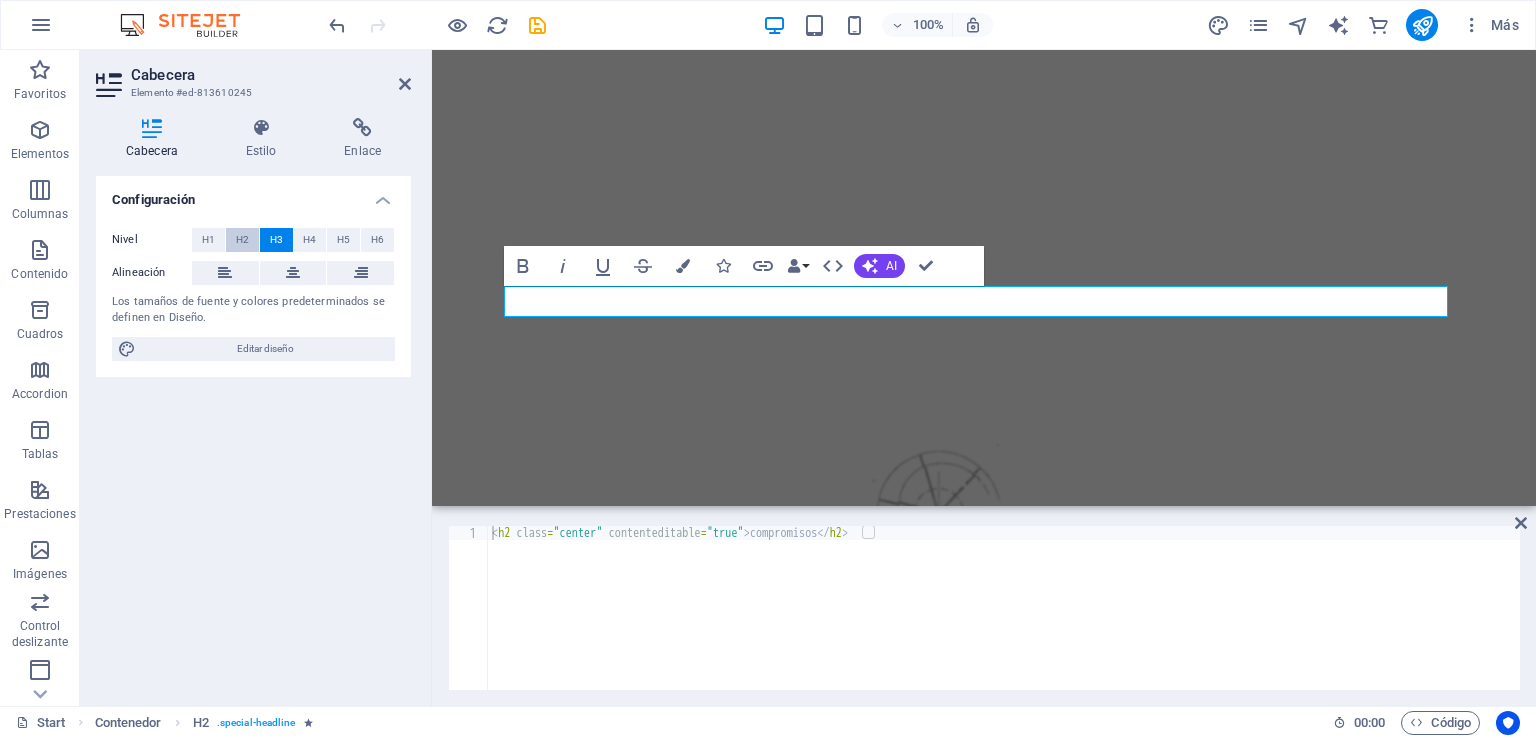 click on "H2" at bounding box center [242, 240] 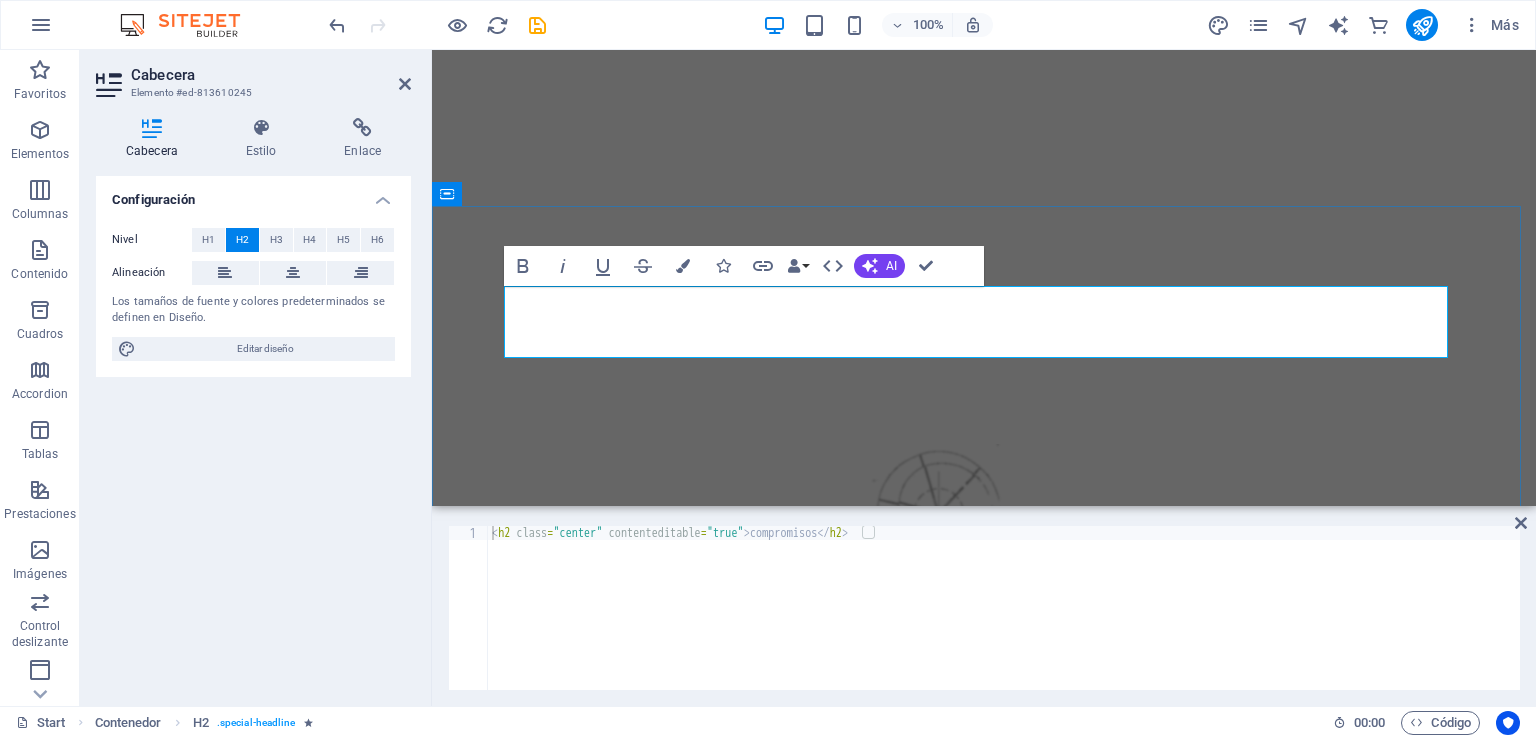 drag, startPoint x: 771, startPoint y: 332, endPoint x: 847, endPoint y: 310, distance: 79.12016 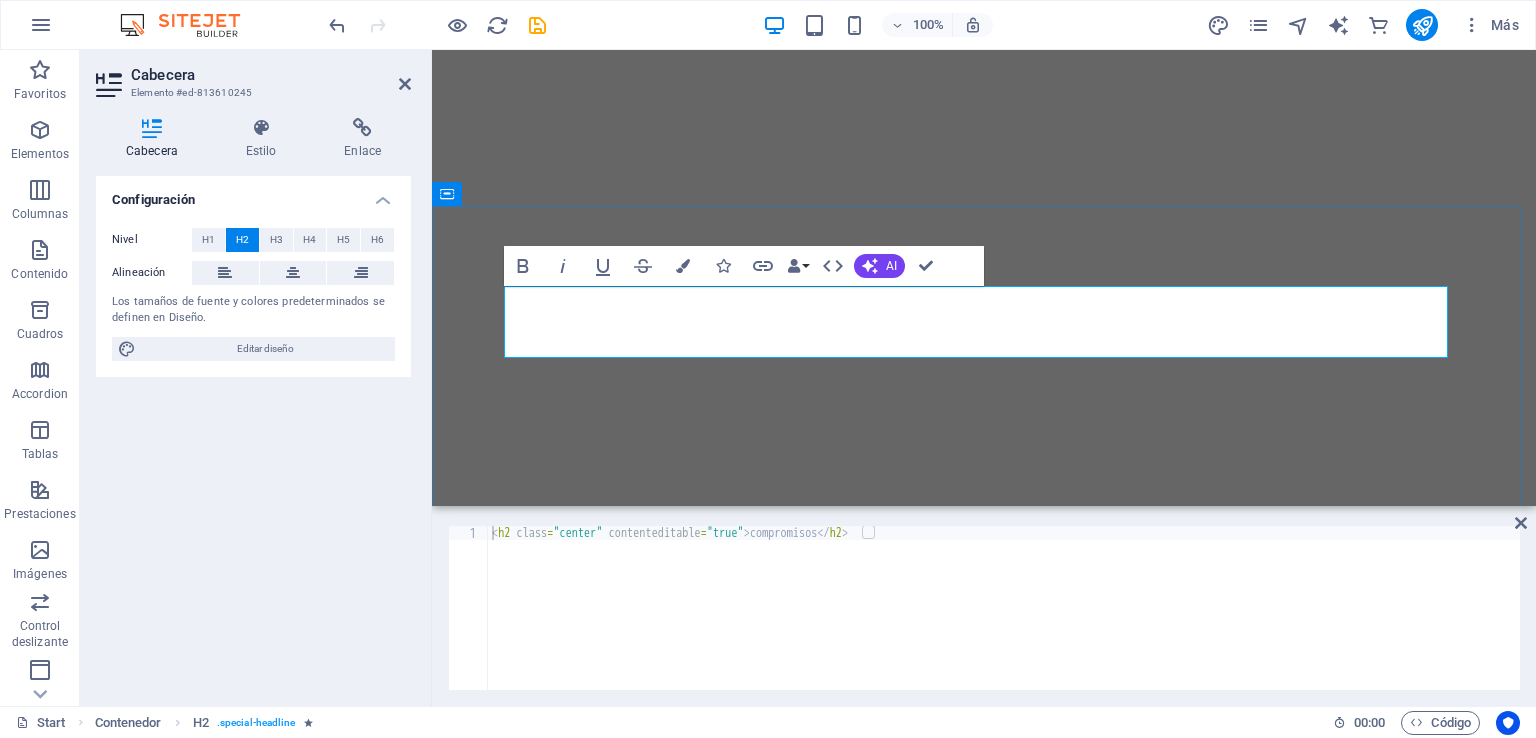 scroll, scrollTop: 500, scrollLeft: 0, axis: vertical 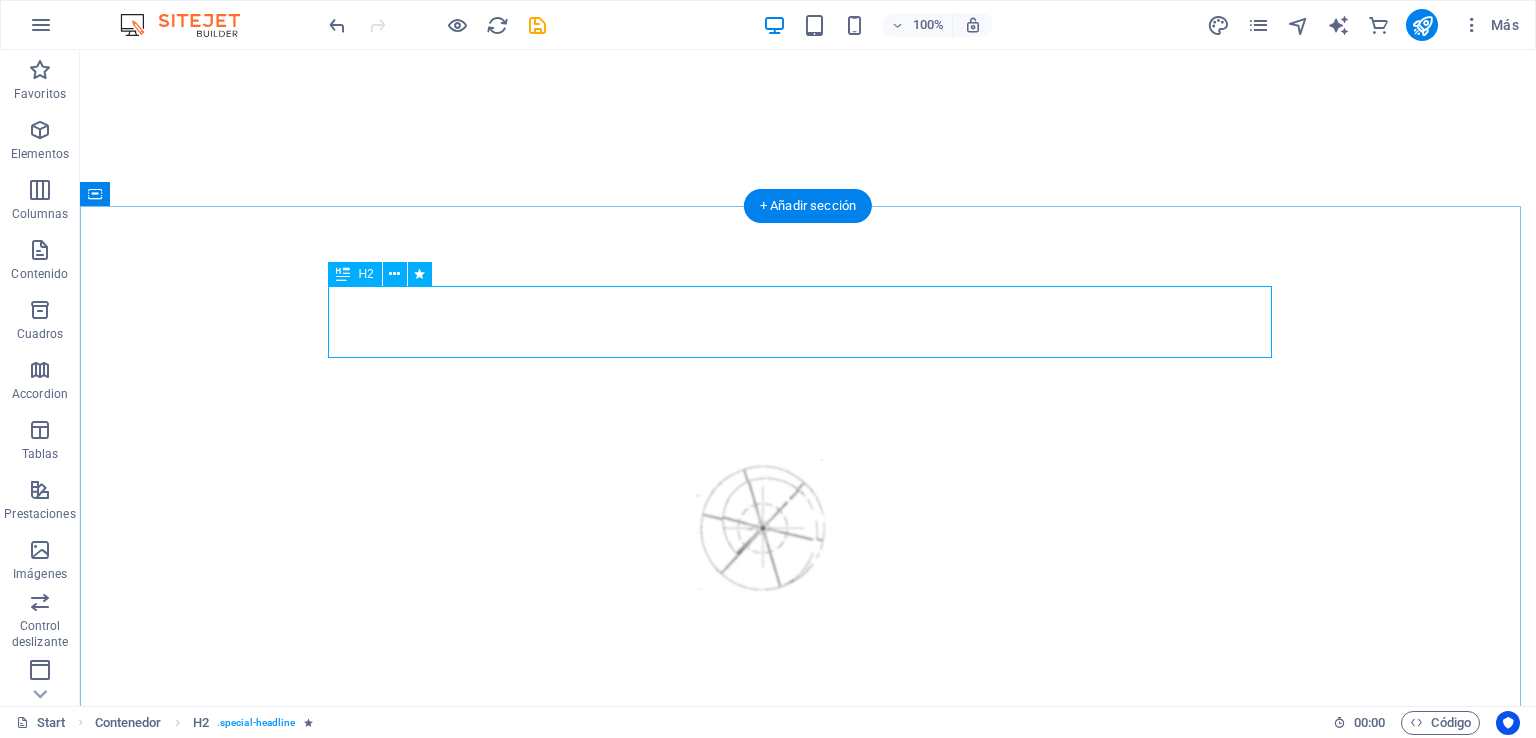 click on "compromisos" at bounding box center [808, 1062] 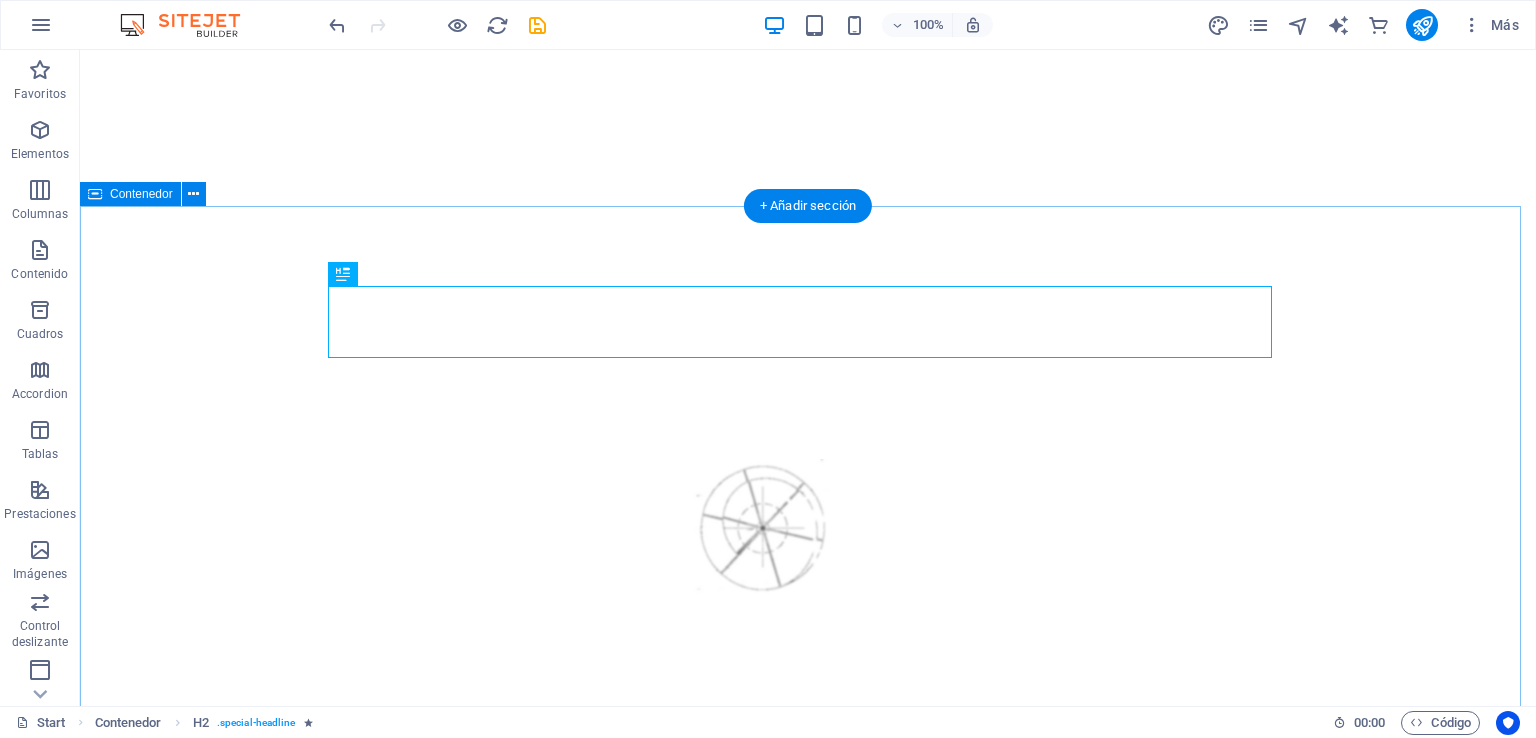click on "compromisos Lorem ipsum dolor sit amet, consetetur sadipscing elitr, sed diam nonumy eirmod tempor invidunt ut labore et dolore magna aliquyam erat, sed diam voluptua. At vero eos et accusam et justo duo dolores et ea rebum. Stet clita kasd gubergren, no sea takimata sanctus est Lorem ipsum dolor sit amet. Lorem ipsum dolor sit amet, consetetur sadipscing elitr, sed diam nonumy eirmod tempor invidunt ut labore et dolore magna aliquyam erat, sed diam voluptua. At vero eos et accusam et justo duo dolores et ea rebum. Stet clita kasd gubergren, no sea takimata sanctus est Lorem ipsum dolor sit amet.  Lorem ipsum dolor sit amet, consetetur sadipscing elitr, sed diam nonumy eirmod tempor invidunt ut labore et dolore magna aliquyam erat, sed diam voluptua. At vero eos et accusam et justo duo dolores et ea rebum. Stet clita kasd gubergren, no sea takimata sanctus est Lorem ipsum dolor sit amet. Timely Delivery Lorem ipsum dolor sit amet, consectetur adipisicing elit. Veritatis, dolorem! Global delivery" at bounding box center (808, 1506) 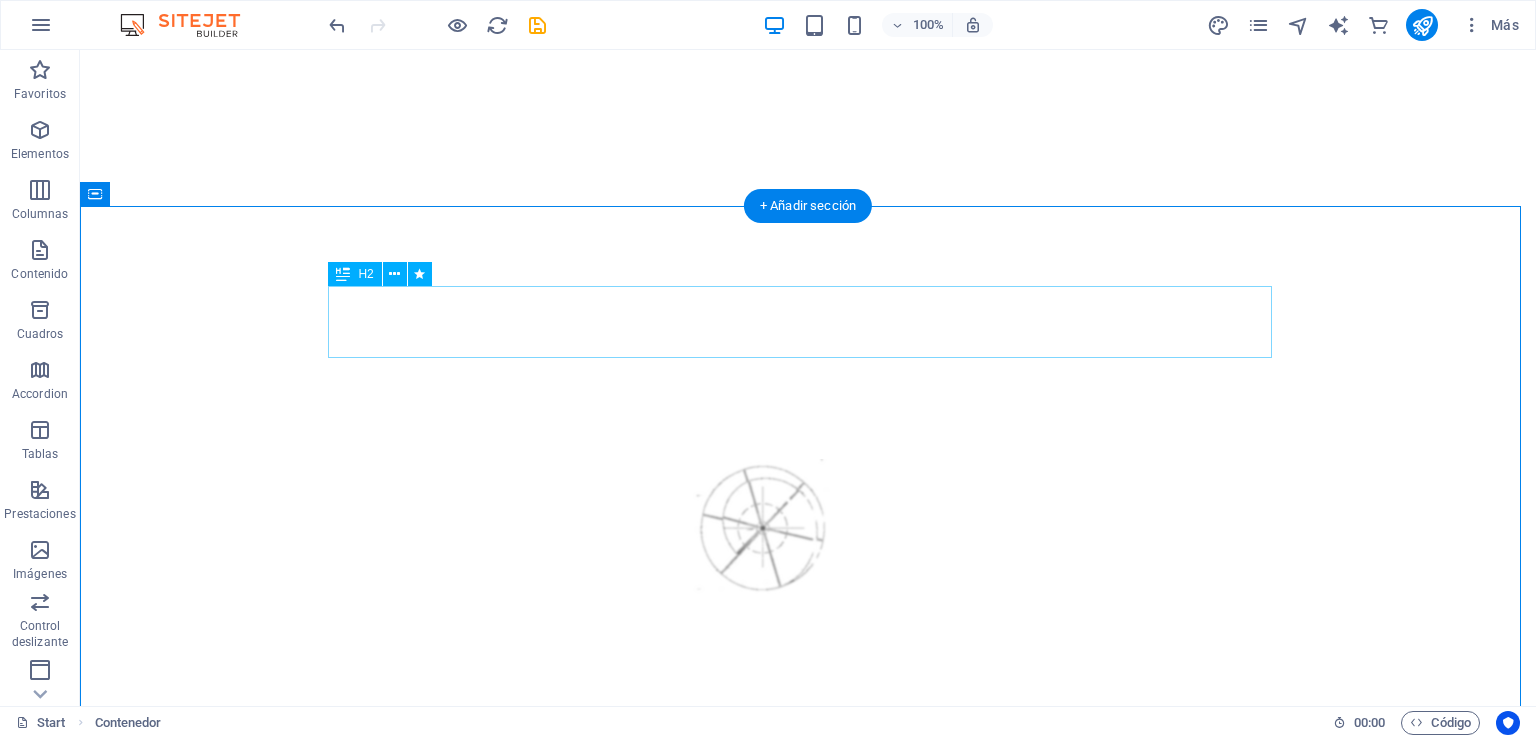 click on "compromisos" at bounding box center [808, 1062] 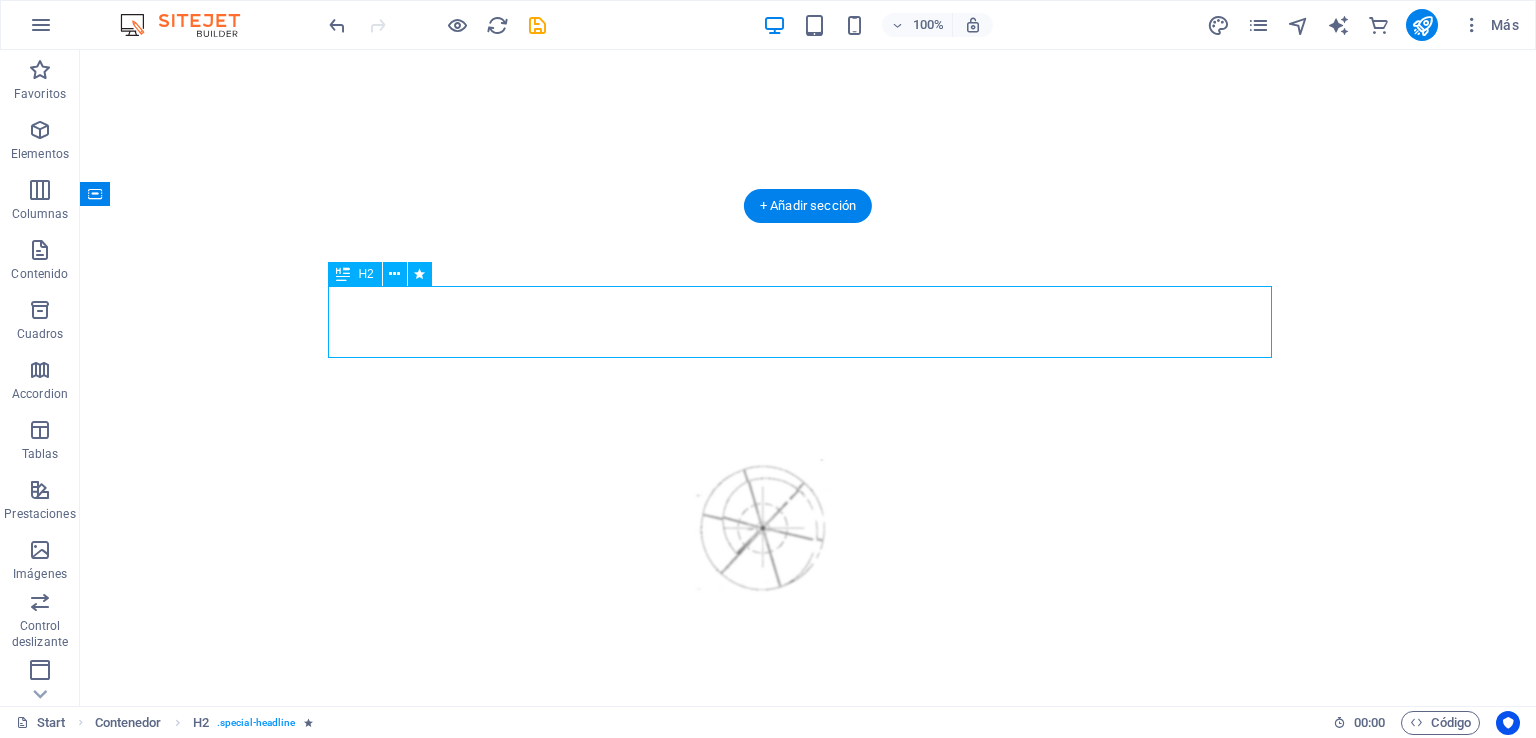 click on "compromisos" at bounding box center [808, 1062] 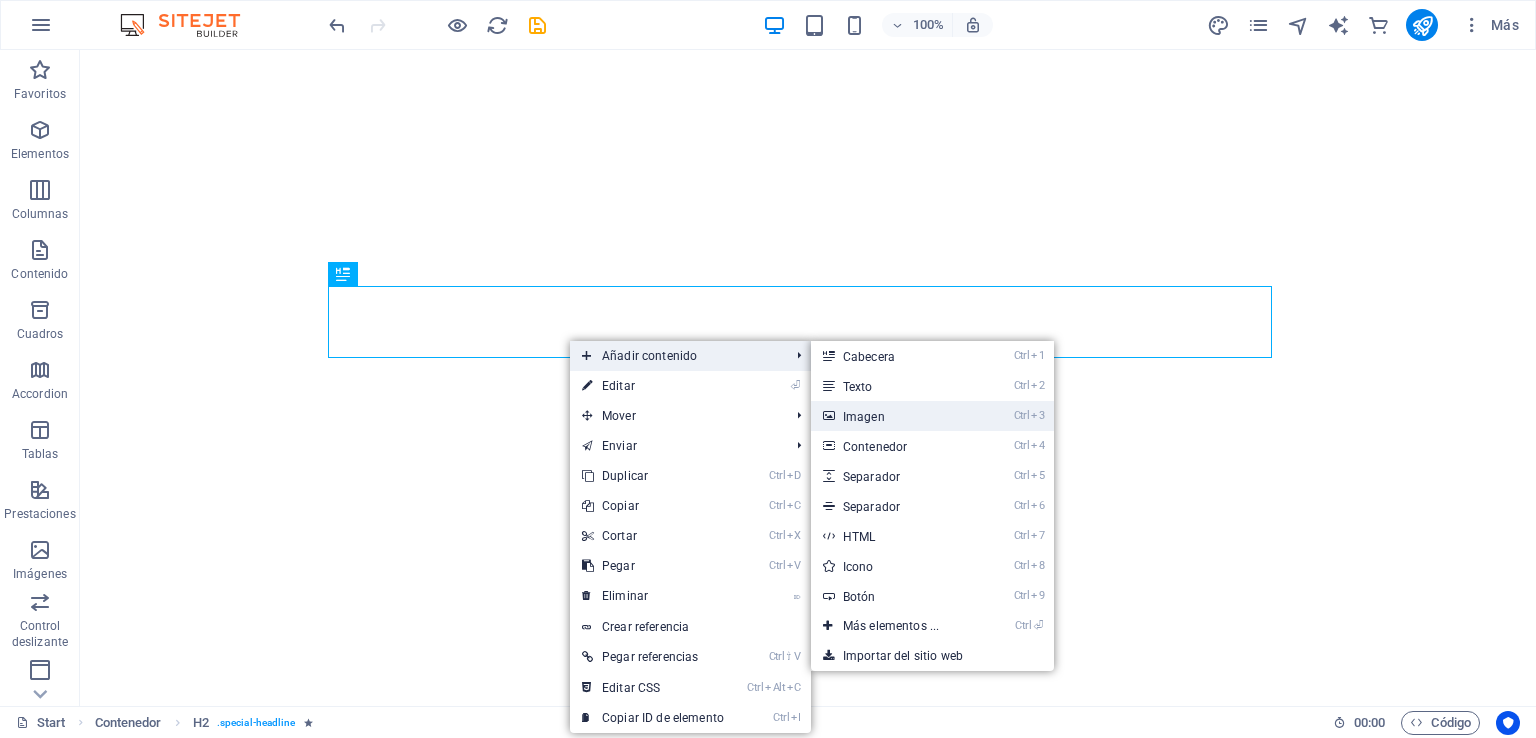 drag, startPoint x: 856, startPoint y: 410, endPoint x: 424, endPoint y: 363, distance: 434.5492 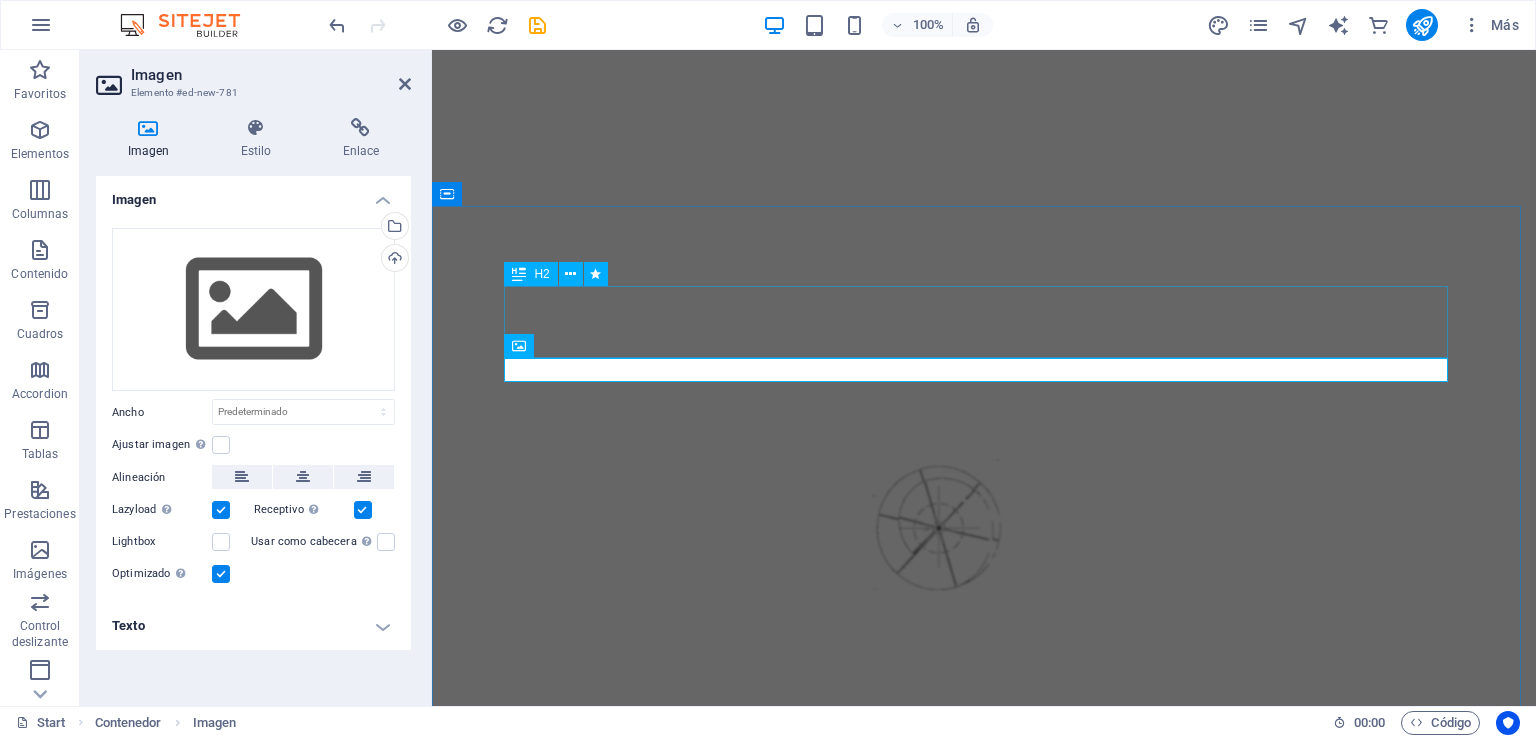 click on "compromisos" at bounding box center [984, 1062] 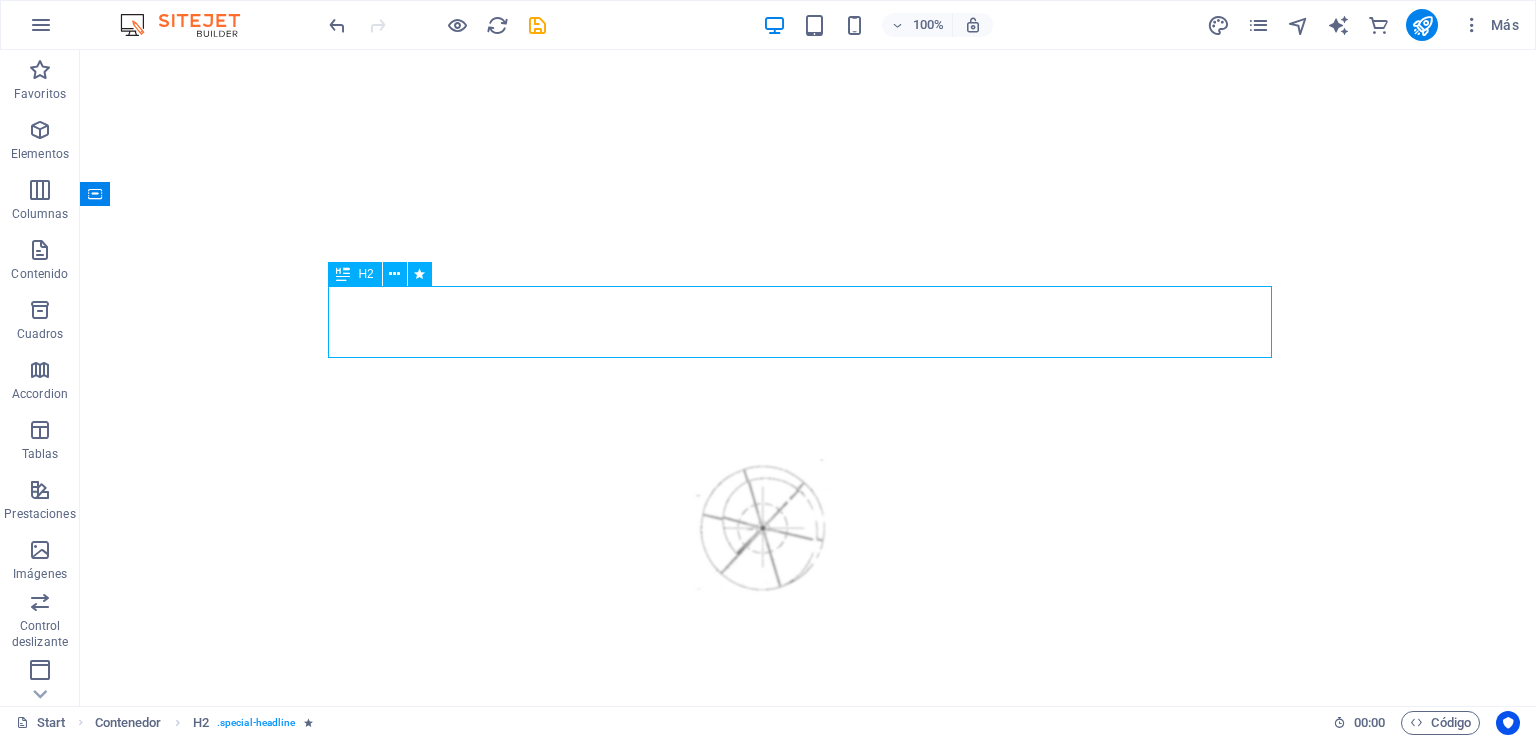 click on "compromisos" at bounding box center [808, 1062] 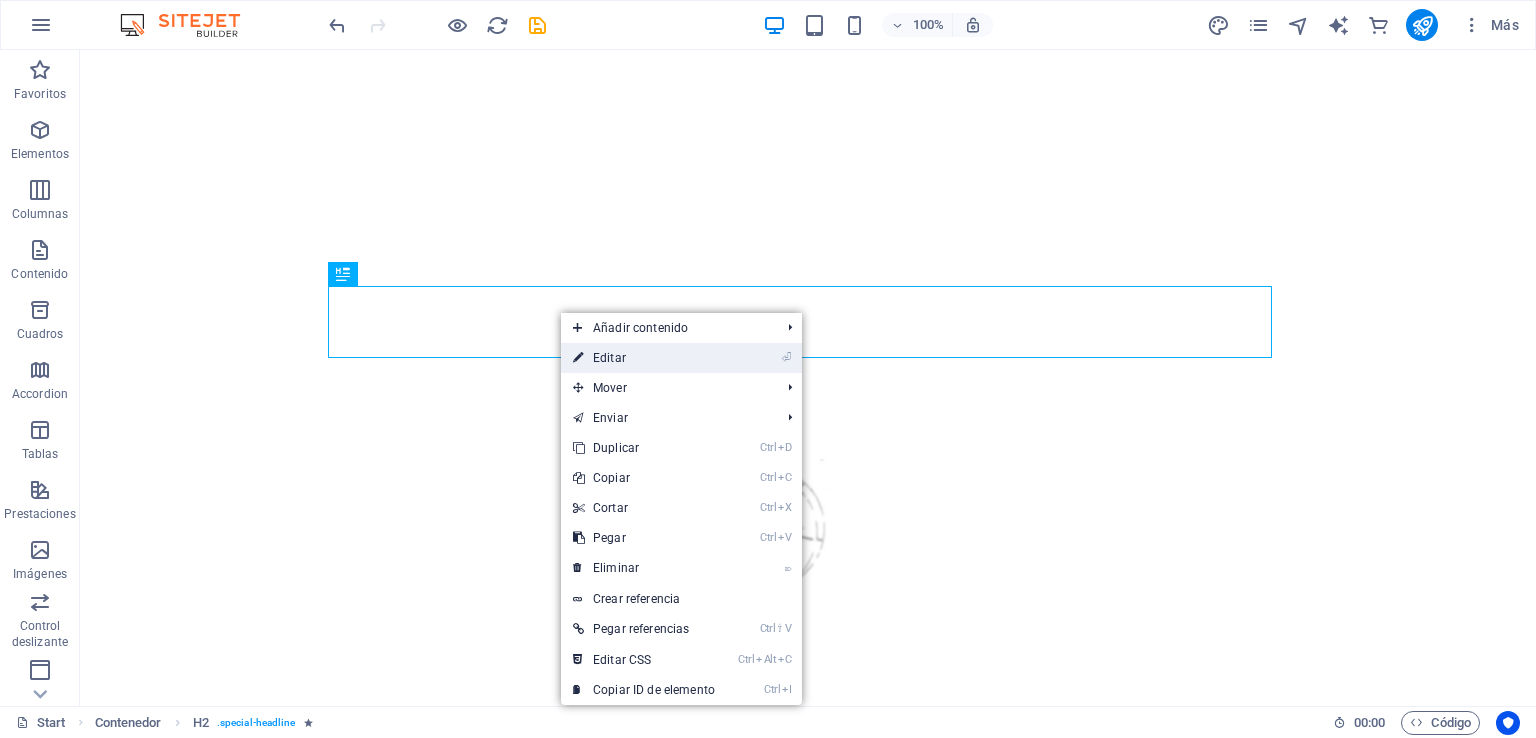 click on "⏎  Editar" at bounding box center (644, 358) 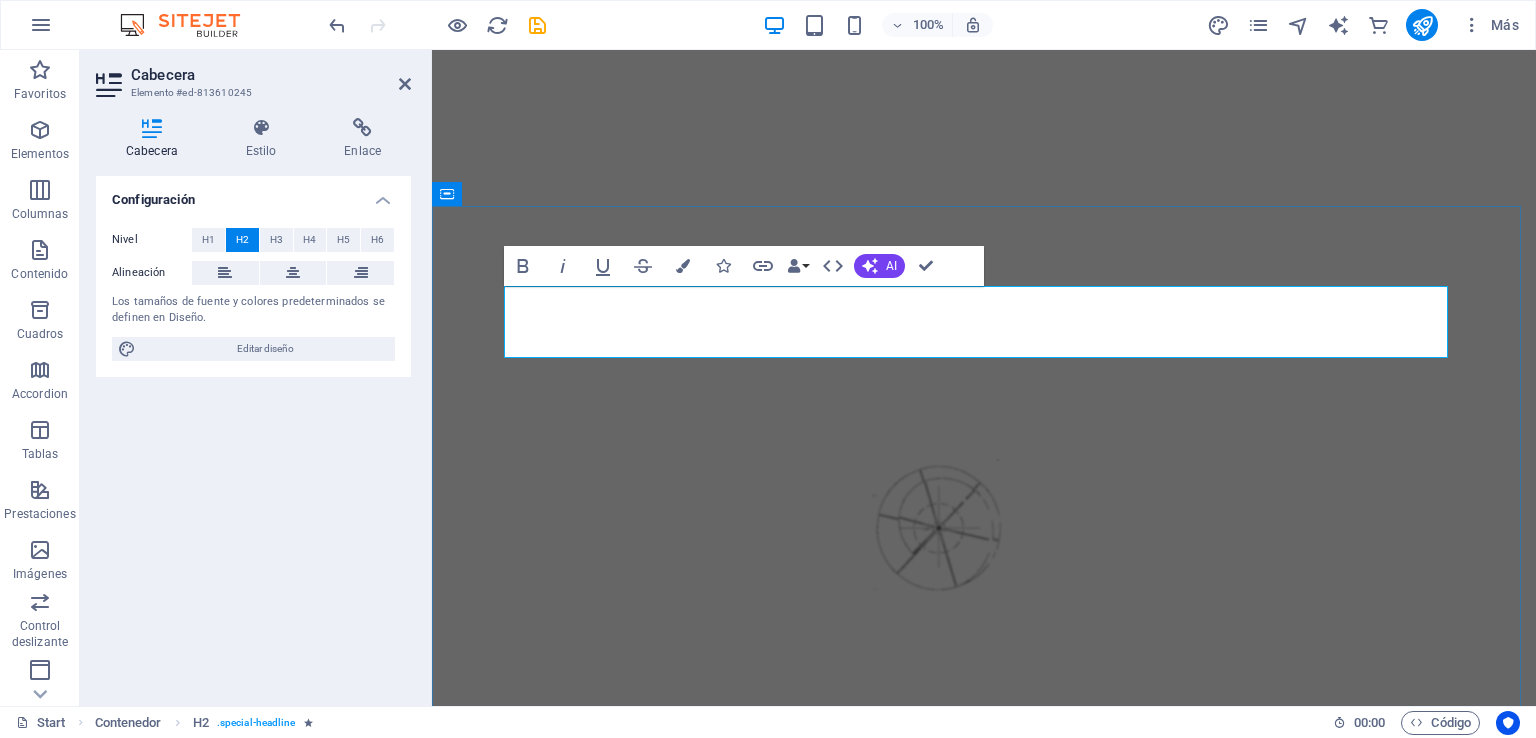 click on "compromisos" at bounding box center [984, 1062] 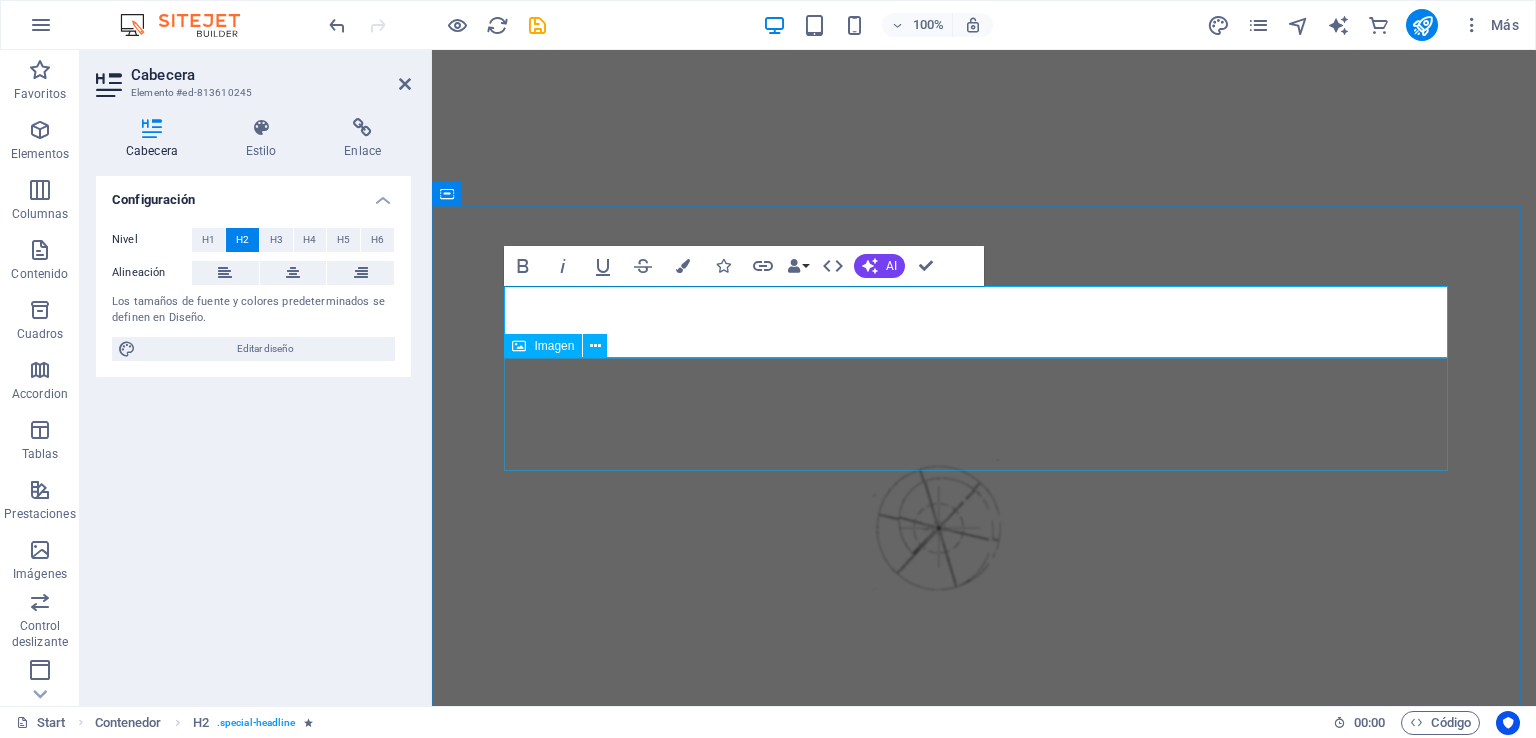 click at bounding box center [984, 1212] 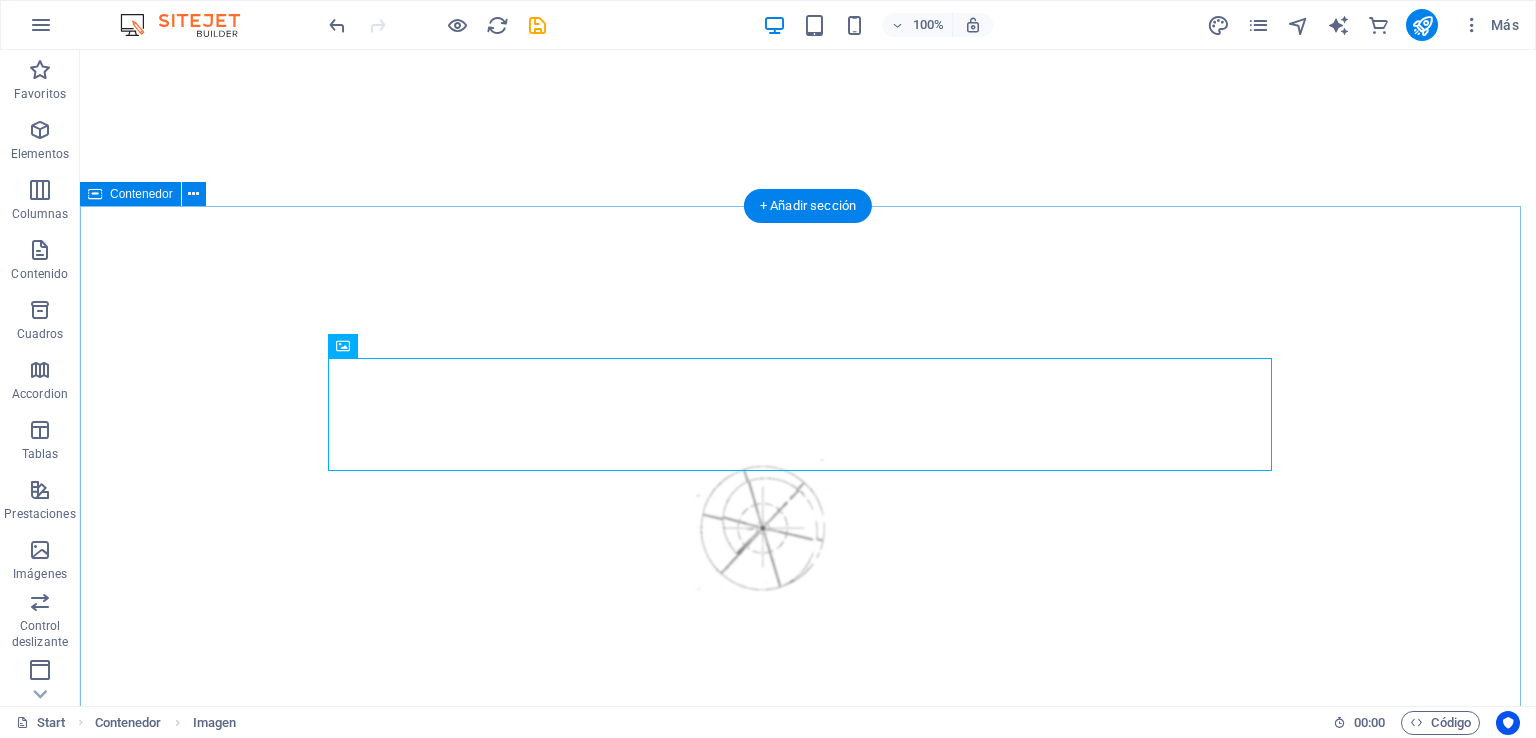 click on "compromisos Lorem ipsum dolor sit amet, consetetur sadipscing elitr, sed diam nonumy eirmod tempor invidunt ut labore et dolore magna aliquyam erat, sed diam voluptua. At vero eos et accusam et justo duo dolores et ea rebum. Stet clita kasd gubergren, no sea takimata sanctus est Lorem ipsum dolor sit amet. Lorem ipsum dolor sit amet, consetetur sadipscing elitr, sed diam nonumy eirmod tempor invidunt ut labore et dolore magna aliquyam erat, sed diam voluptua. At vero eos et accusam et justo duo dolores et ea rebum. Stet clita kasd gubergren, no sea takimata sanctus est Lorem ipsum dolor sit amet.  Lorem ipsum dolor sit amet, consetetur sadipscing elitr, sed diam nonumy eirmod tempor invidunt ut labore et dolore magna aliquyam erat, sed diam voluptua. At vero eos et accusam et justo duo dolores et ea rebum. Stet clita kasd gubergren, no sea takimata sanctus est Lorem ipsum dolor sit amet. Timely Delivery Lorem ipsum dolor sit amet, consectetur adipisicing elit. Veritatis, dolorem! Global delivery" at bounding box center [808, 1618] 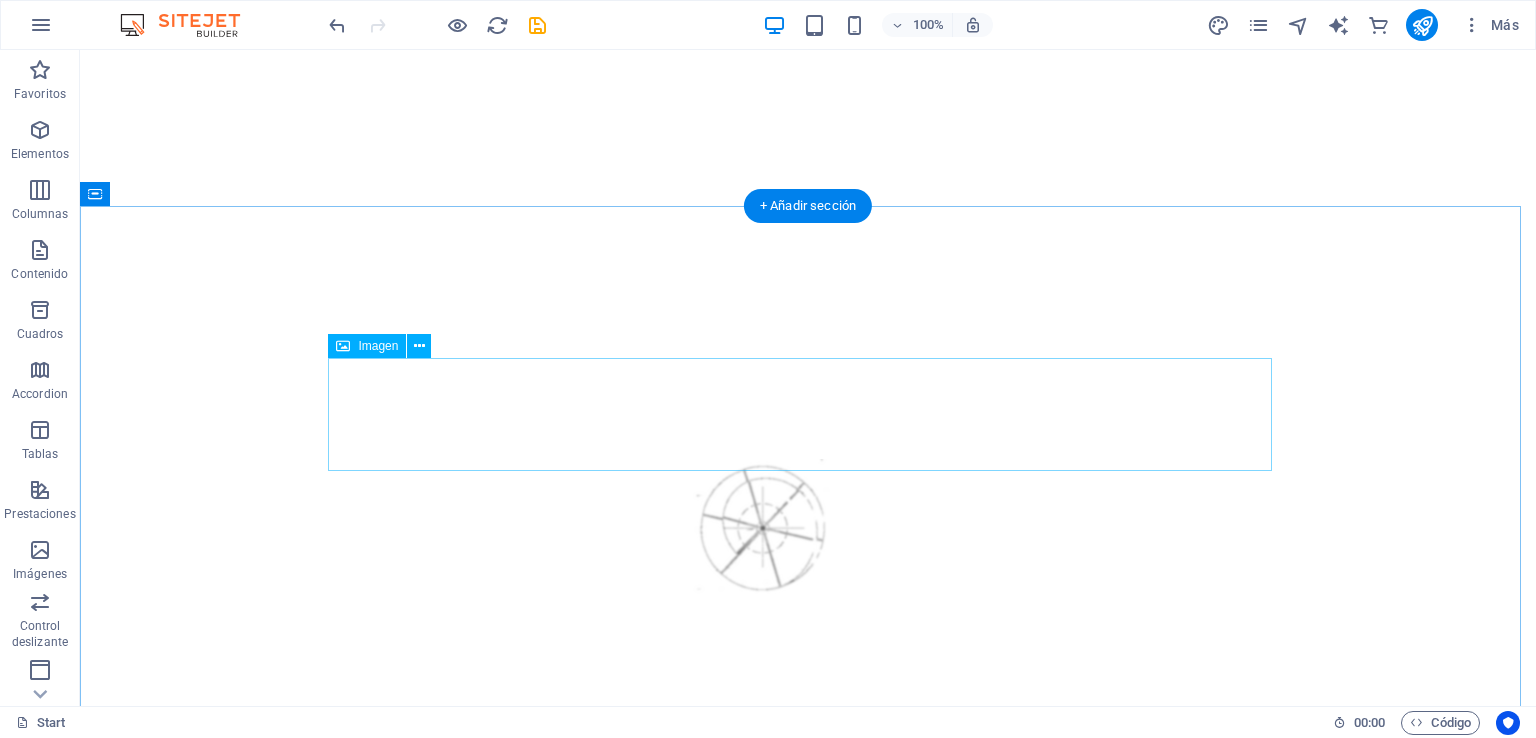 click at bounding box center [808, 1212] 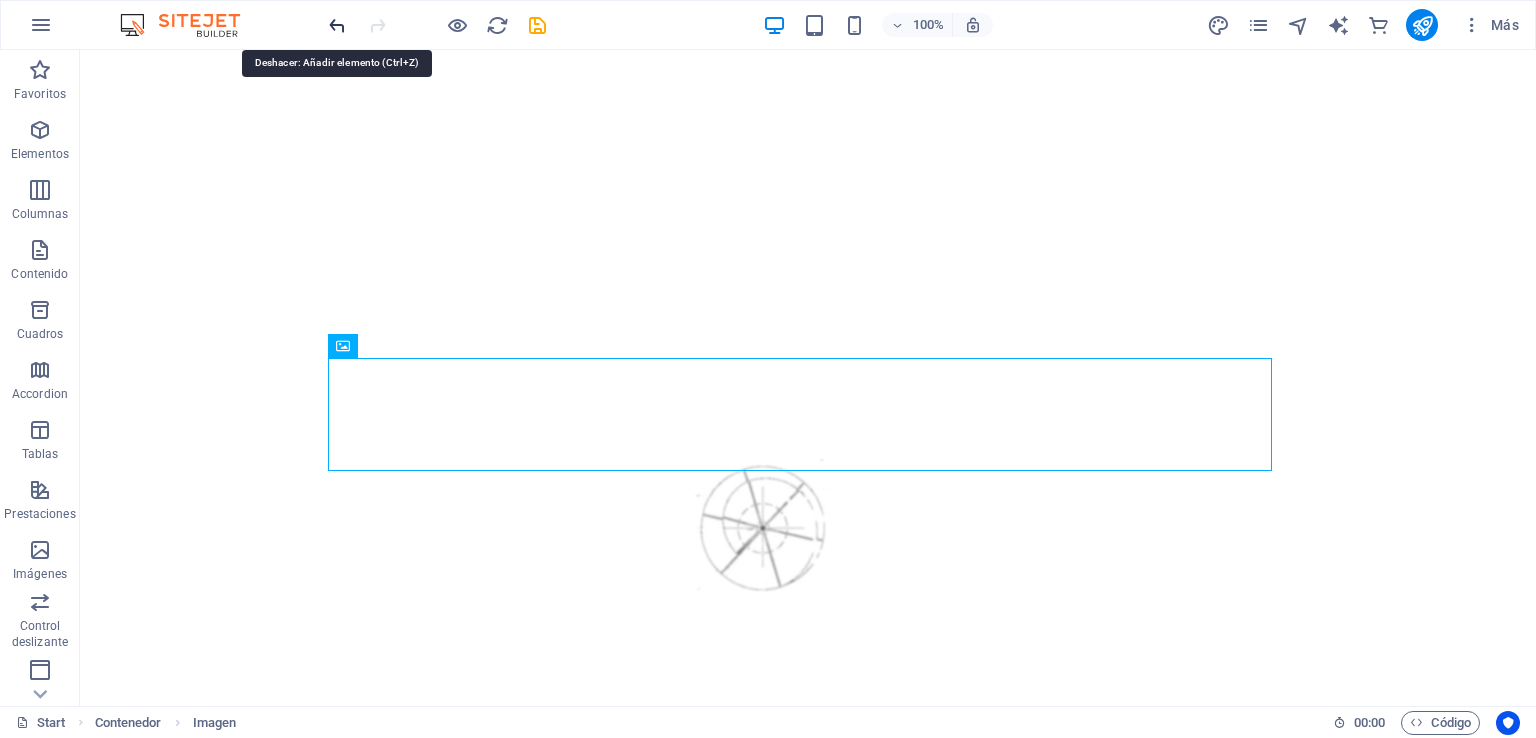 click at bounding box center (337, 25) 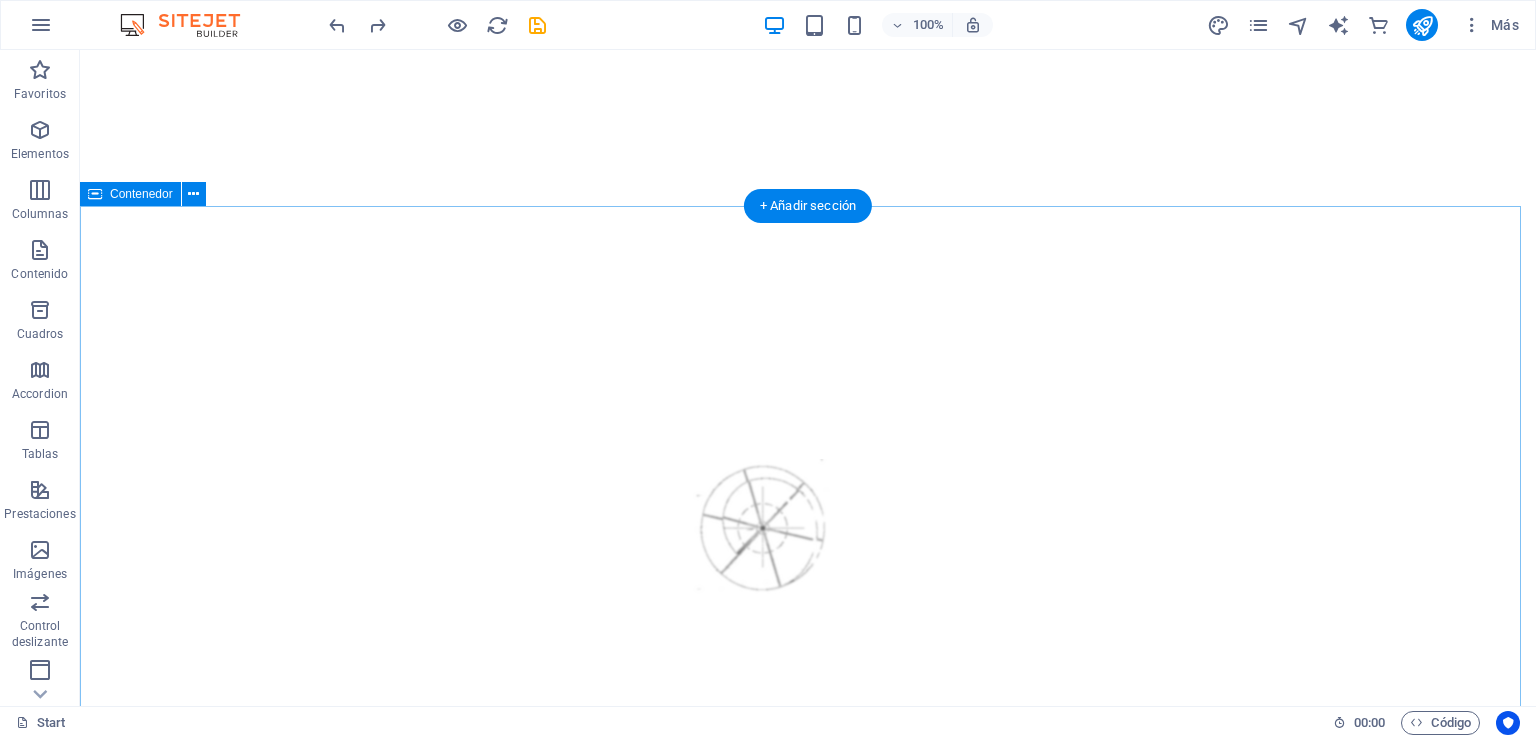 type 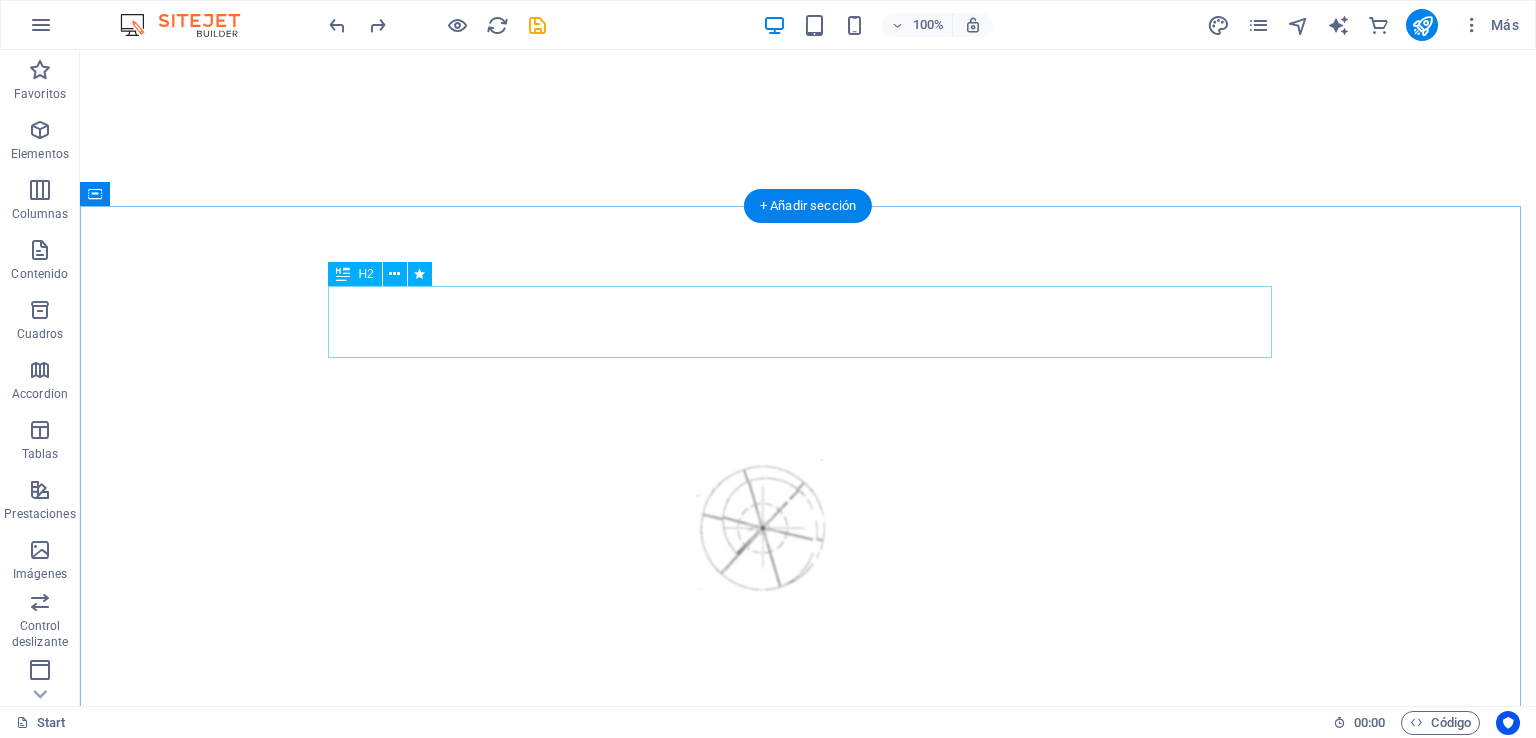 click on "compromisos" at bounding box center [808, 1062] 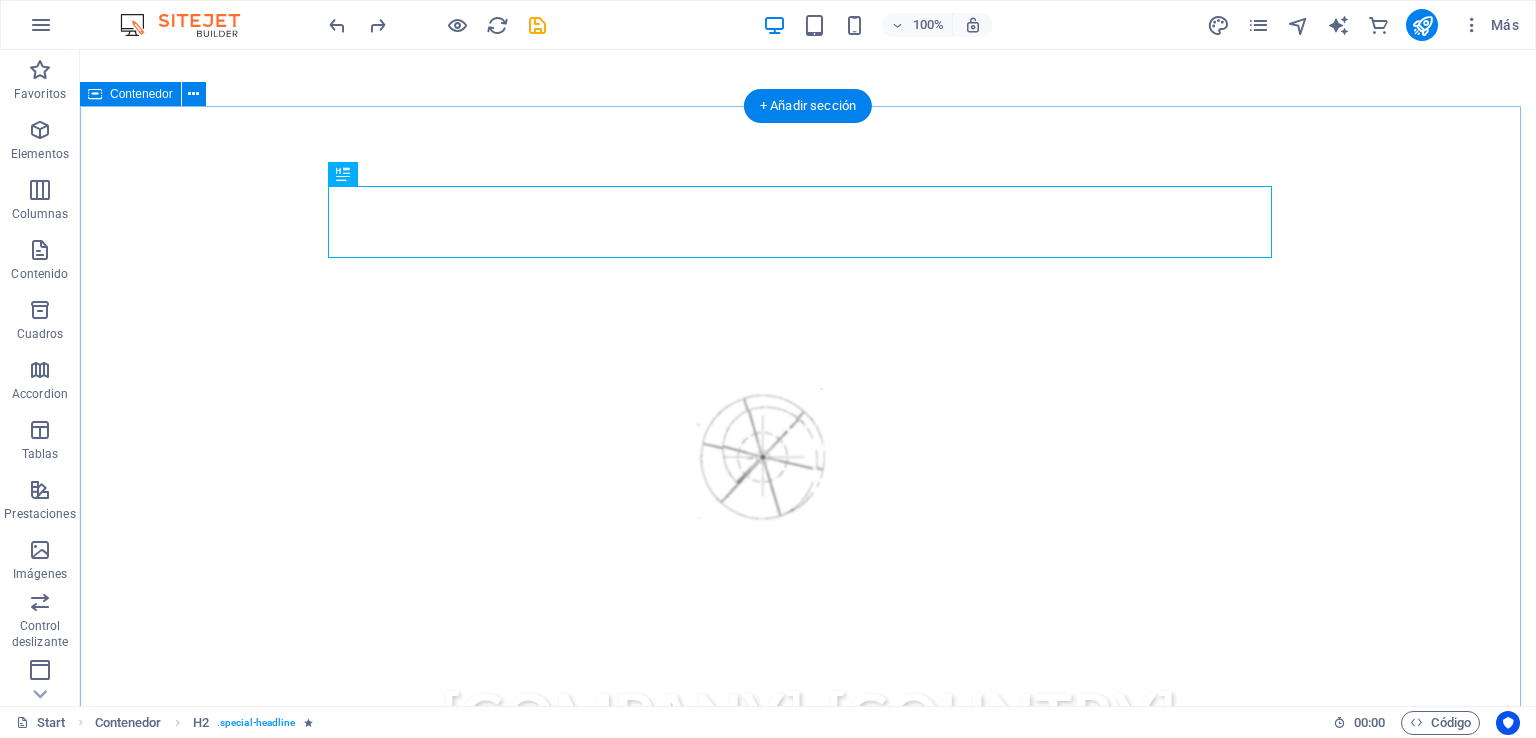 scroll, scrollTop: 600, scrollLeft: 0, axis: vertical 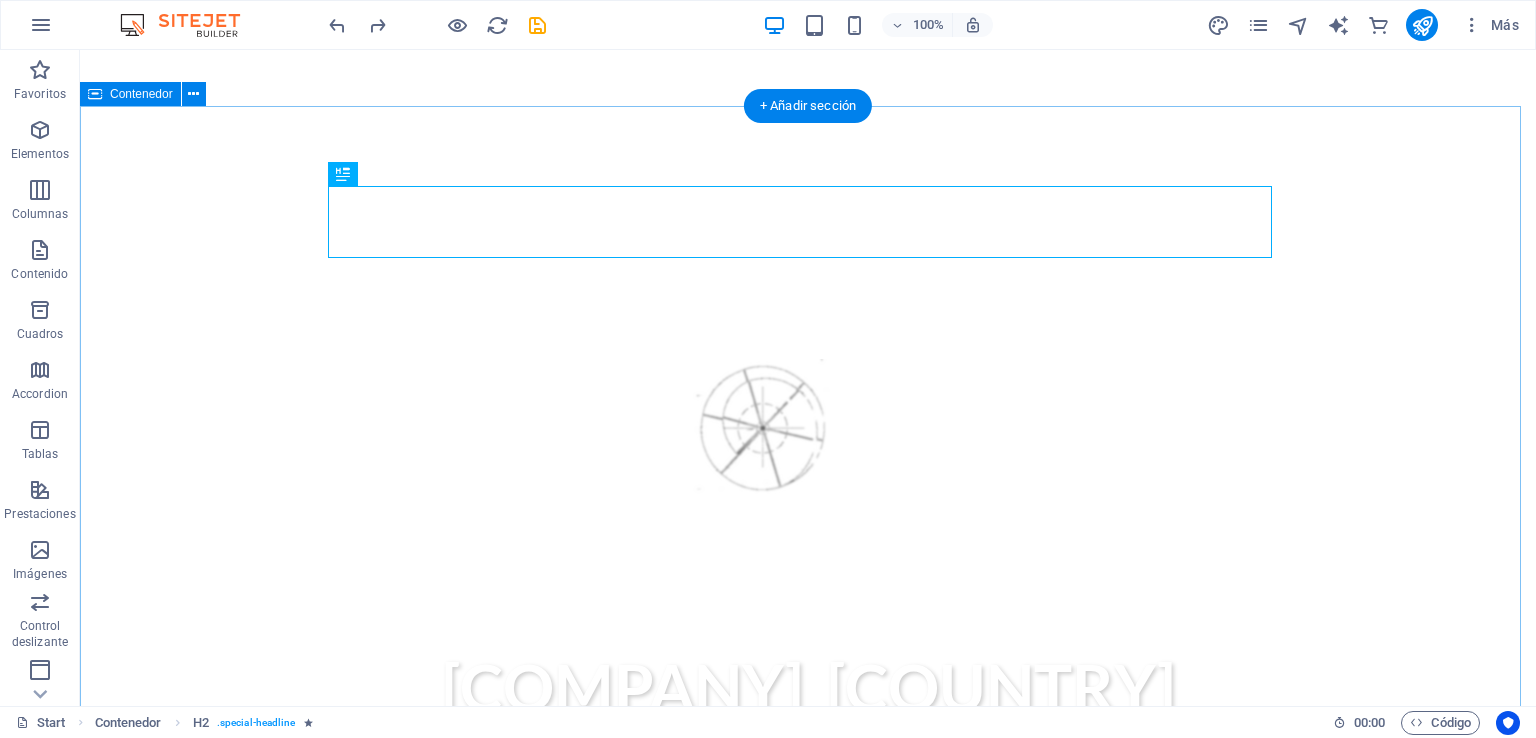 click on "compromisos Lorem ipsum dolor sit amet, consetetur sadipscing elitr, sed diam nonumy eirmod tempor invidunt ut labore et dolore magna aliquyam erat, sed diam voluptua. At vero eos et accusam et justo duo dolores et ea rebum. Stet clita kasd gubergren, no sea takimata sanctus est Lorem ipsum dolor sit amet. Lorem ipsum dolor sit amet, consetetur sadipscing elitr, sed diam nonumy eirmod tempor invidunt ut labore et dolore magna aliquyam erat, sed diam voluptua. At vero eos et accusam et justo duo dolores et ea rebum. Stet clita kasd gubergren, no sea takimata sanctus est Lorem ipsum dolor sit amet.  Lorem ipsum dolor sit amet, consetetur sadipscing elitr, sed diam nonumy eirmod tempor invidunt ut labore et dolore magna aliquyam erat, sed diam voluptua. At vero eos et accusam et justo duo dolores et ea rebum. Stet clita kasd gubergren, no sea takimata sanctus est Lorem ipsum dolor sit amet. Timely Delivery Lorem ipsum dolor sit amet, consectetur adipisicing elit. Veritatis, dolorem! Global delivery" at bounding box center (808, 1406) 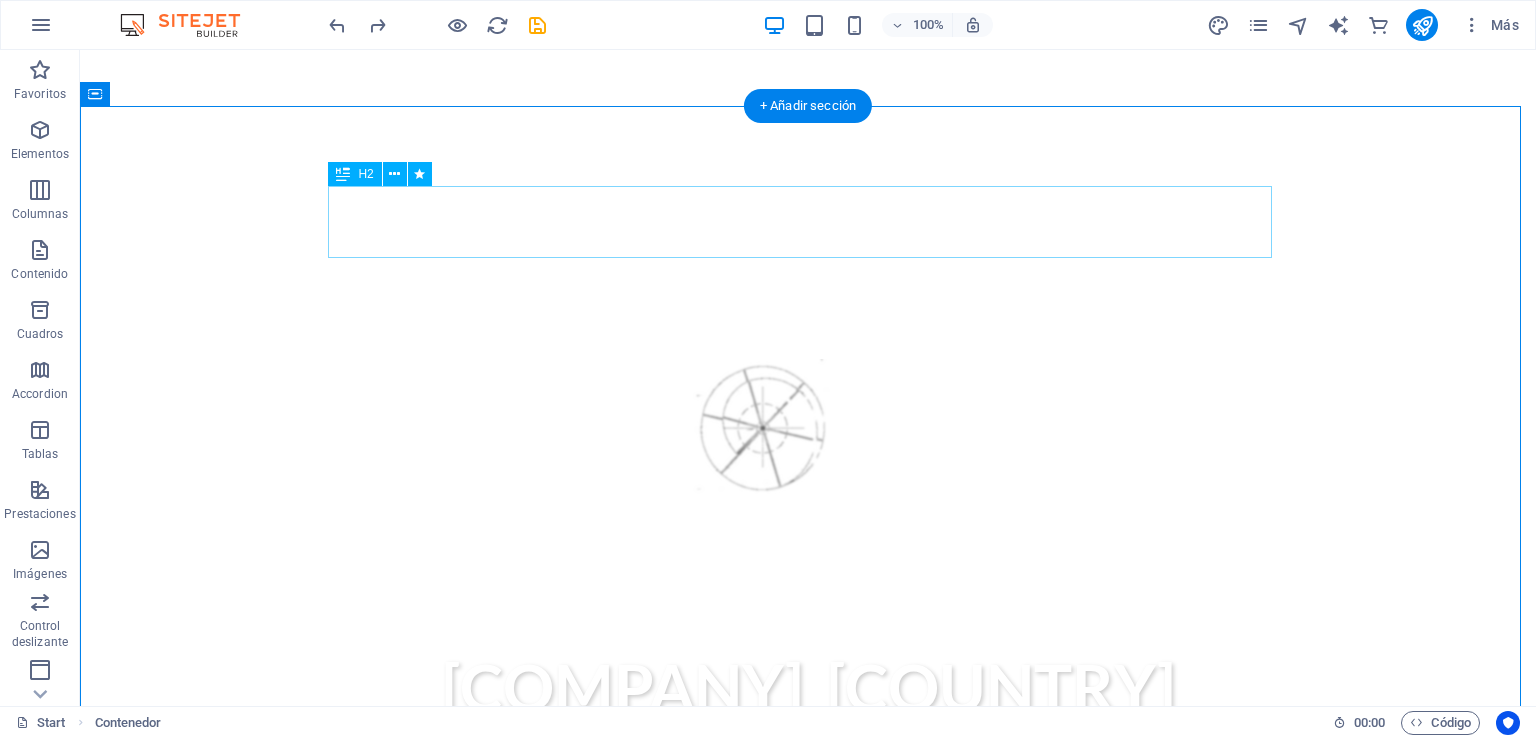 click on "compromisos" at bounding box center [808, 962] 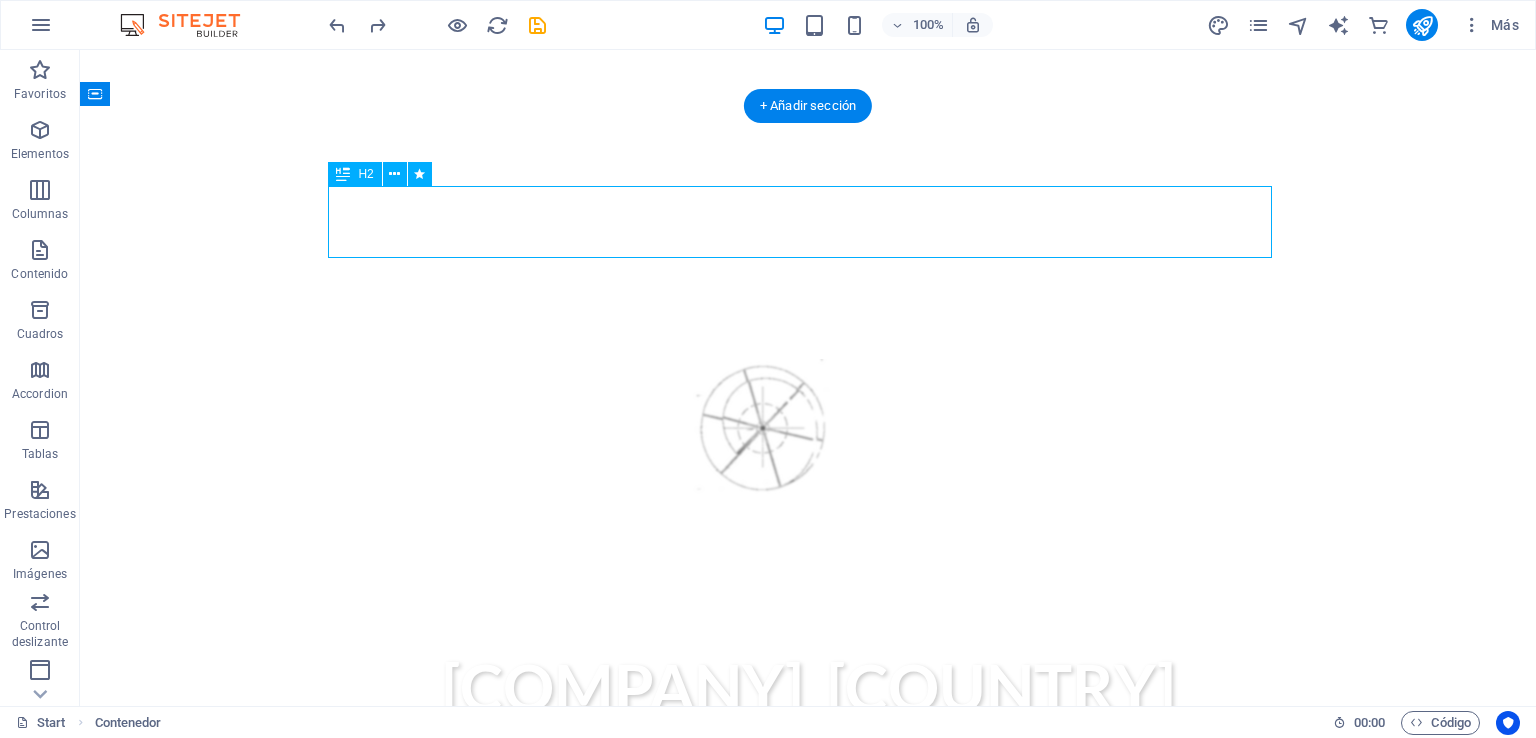 click on "compromisos" at bounding box center (808, 962) 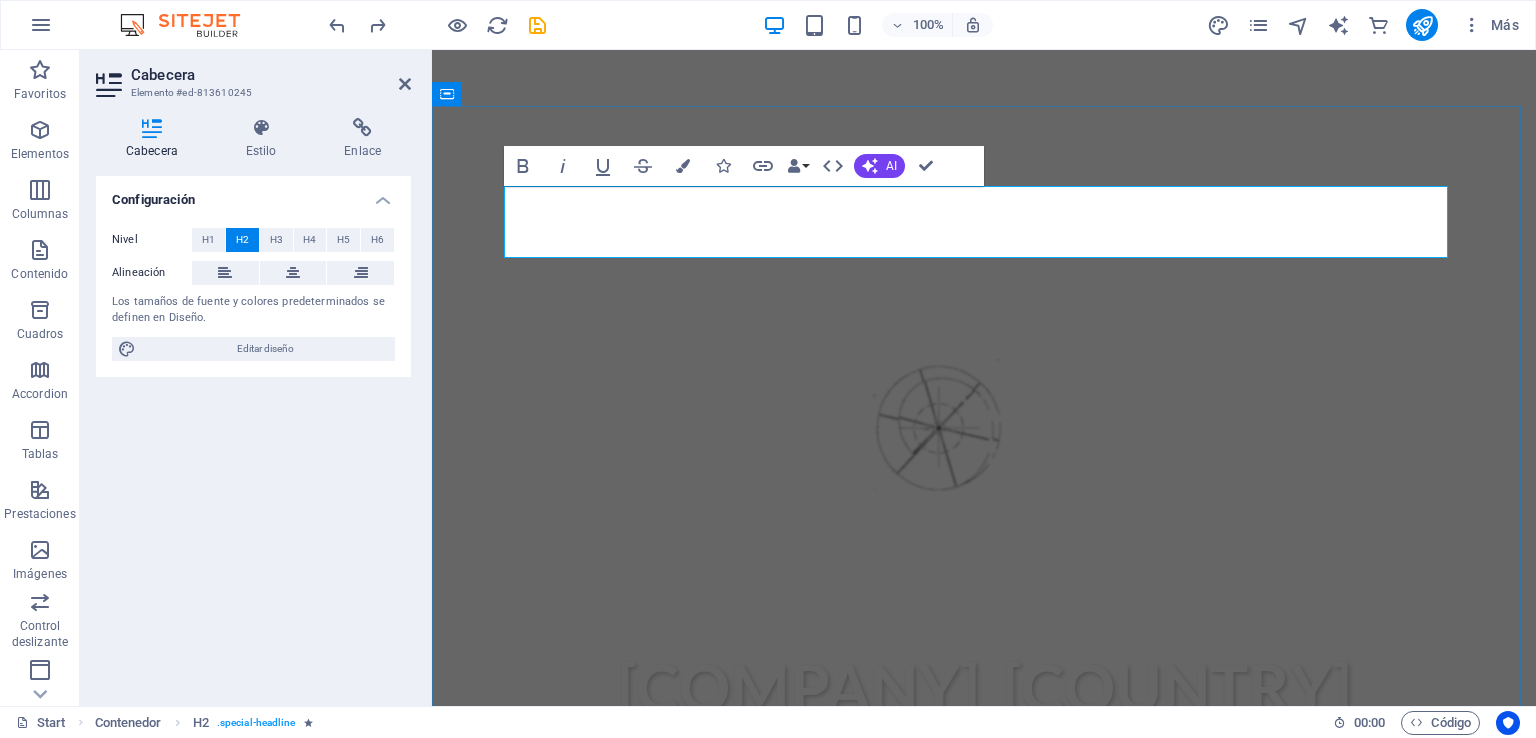 click on "compromisos" at bounding box center [984, 962] 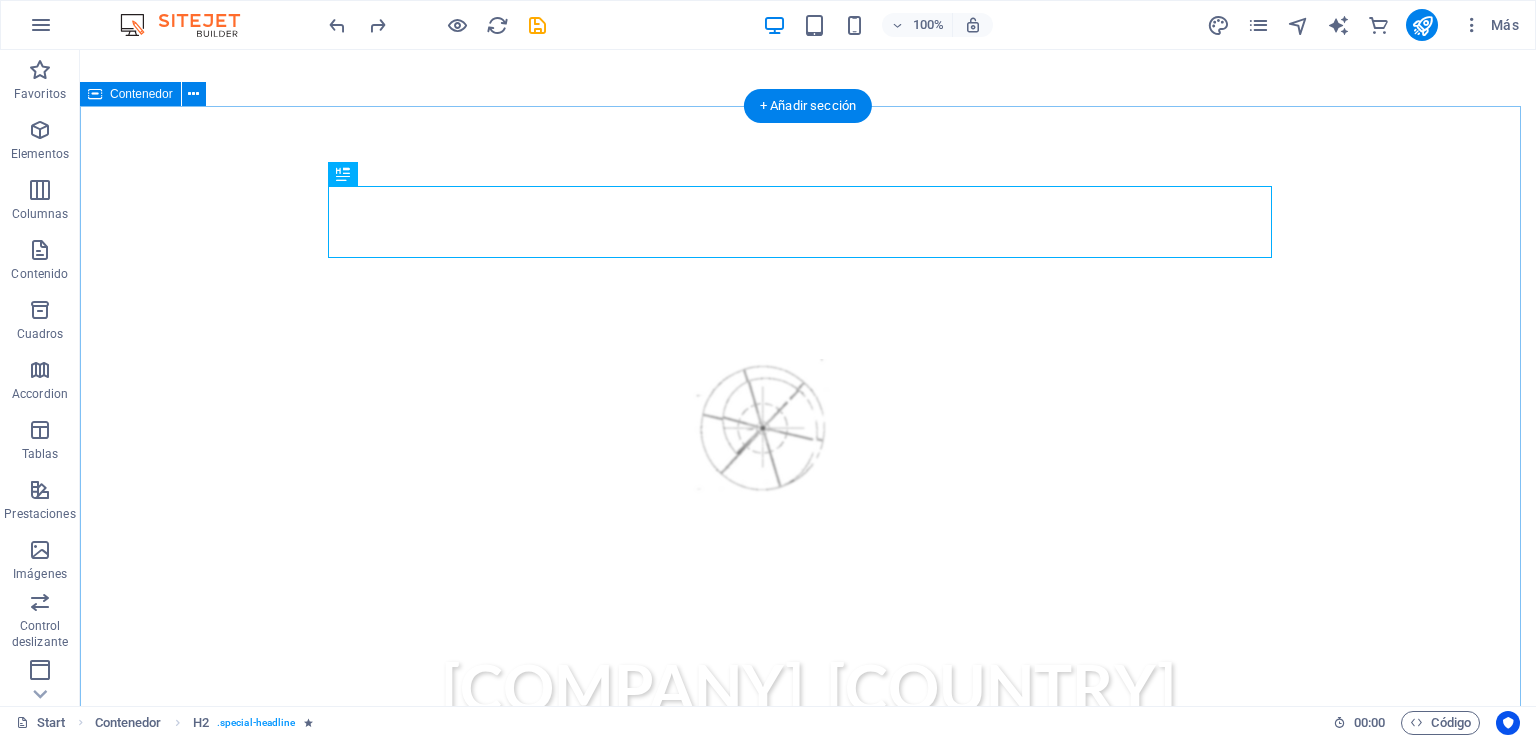 drag, startPoint x: 1414, startPoint y: 425, endPoint x: 799, endPoint y: 613, distance: 643.0933 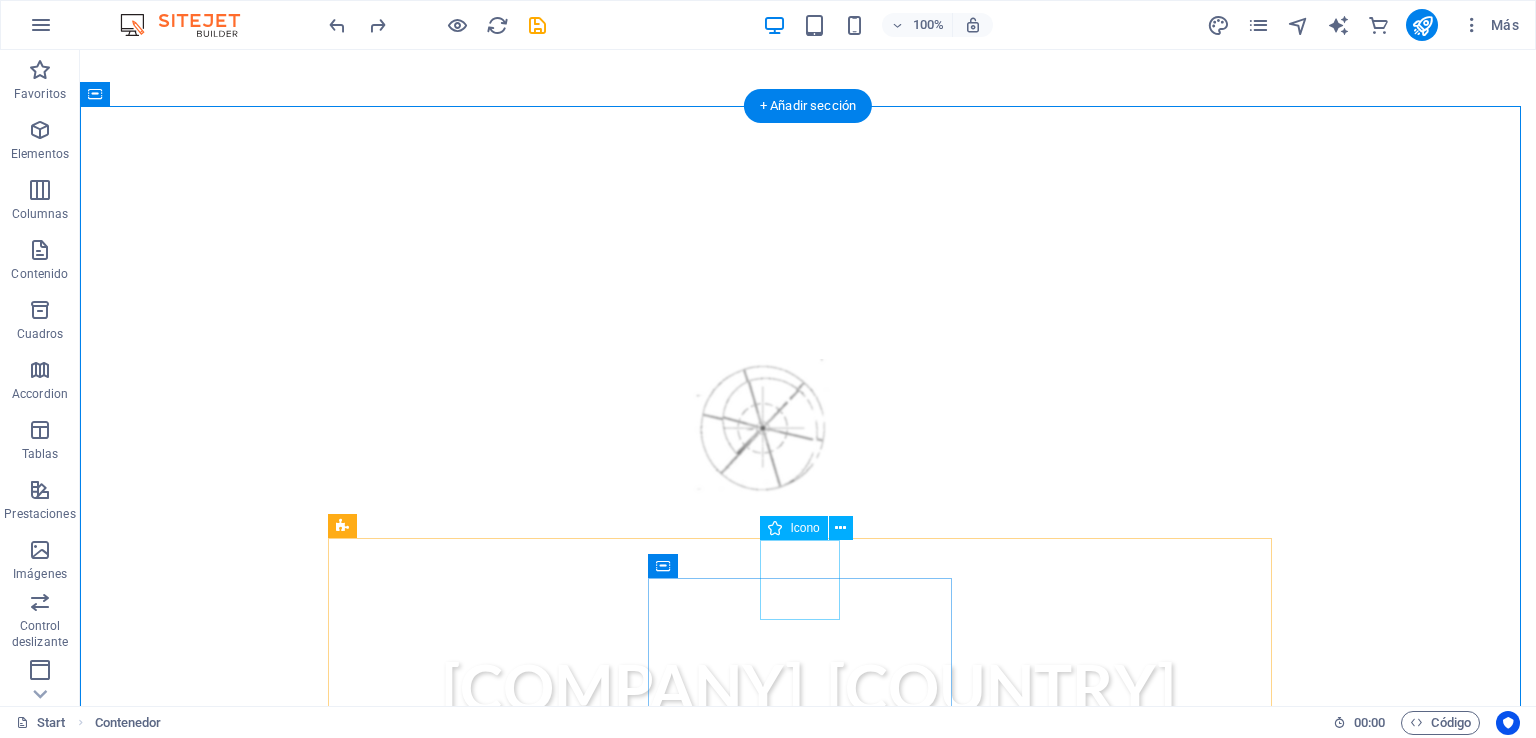 click at bounding box center (808, 1528) 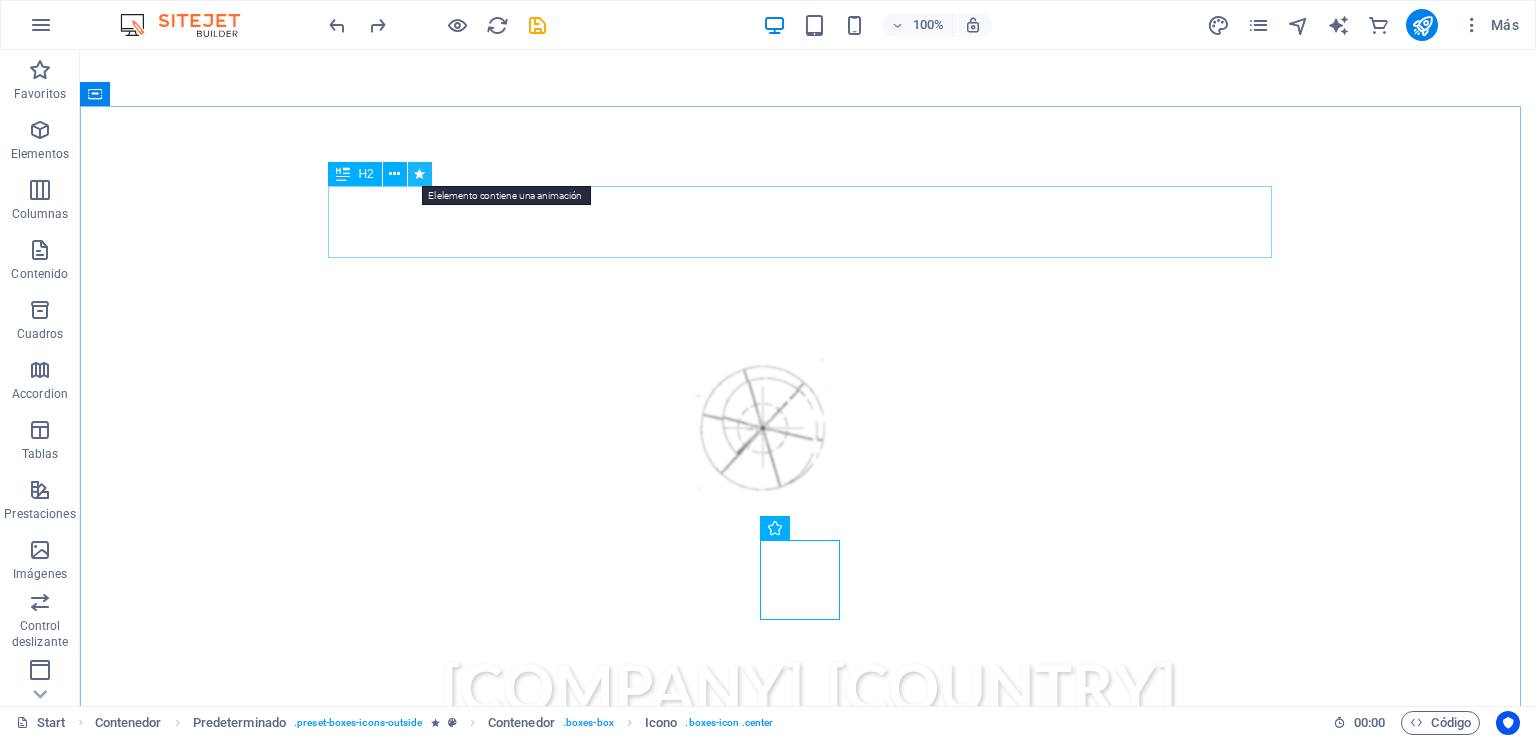 click at bounding box center (419, 174) 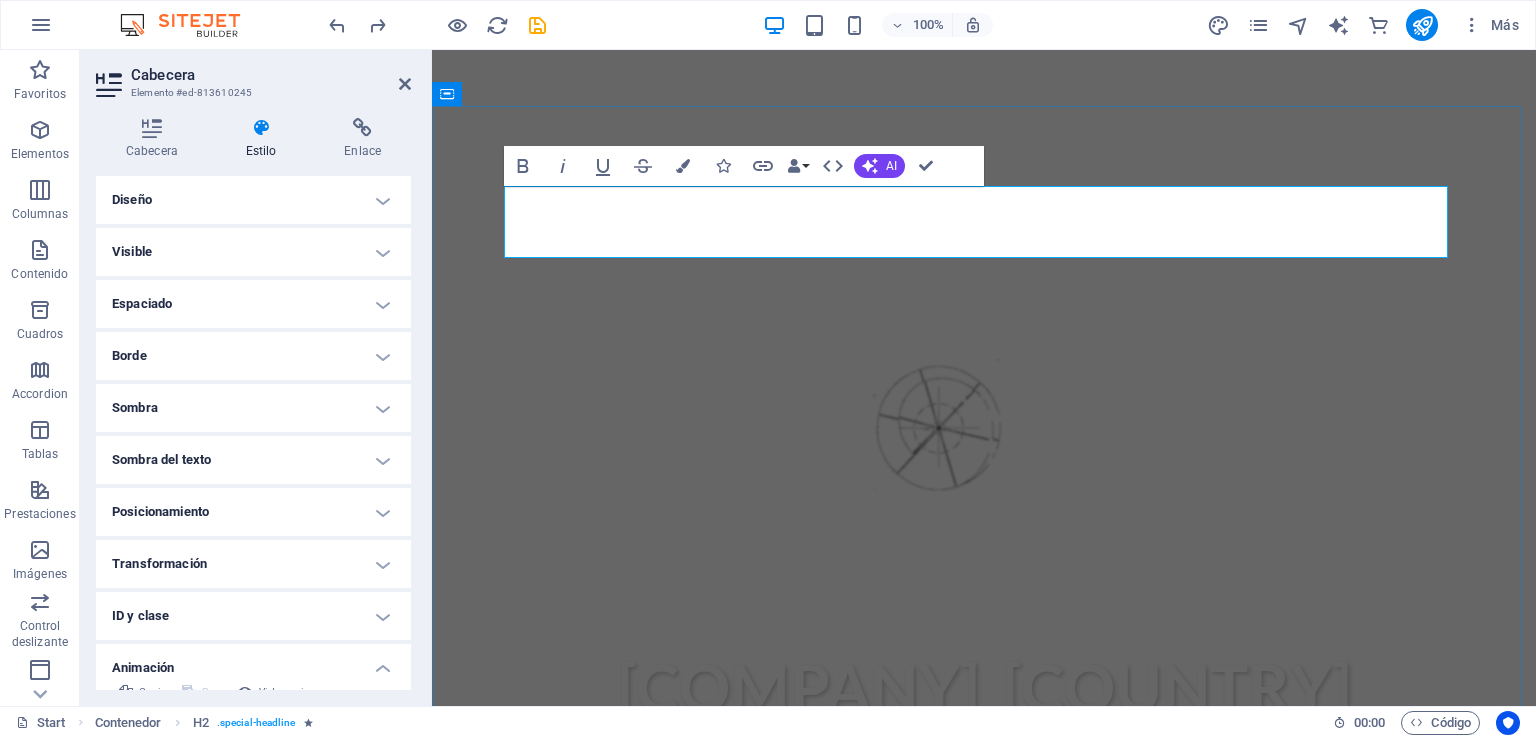 click on "compromisos" at bounding box center (984, 962) 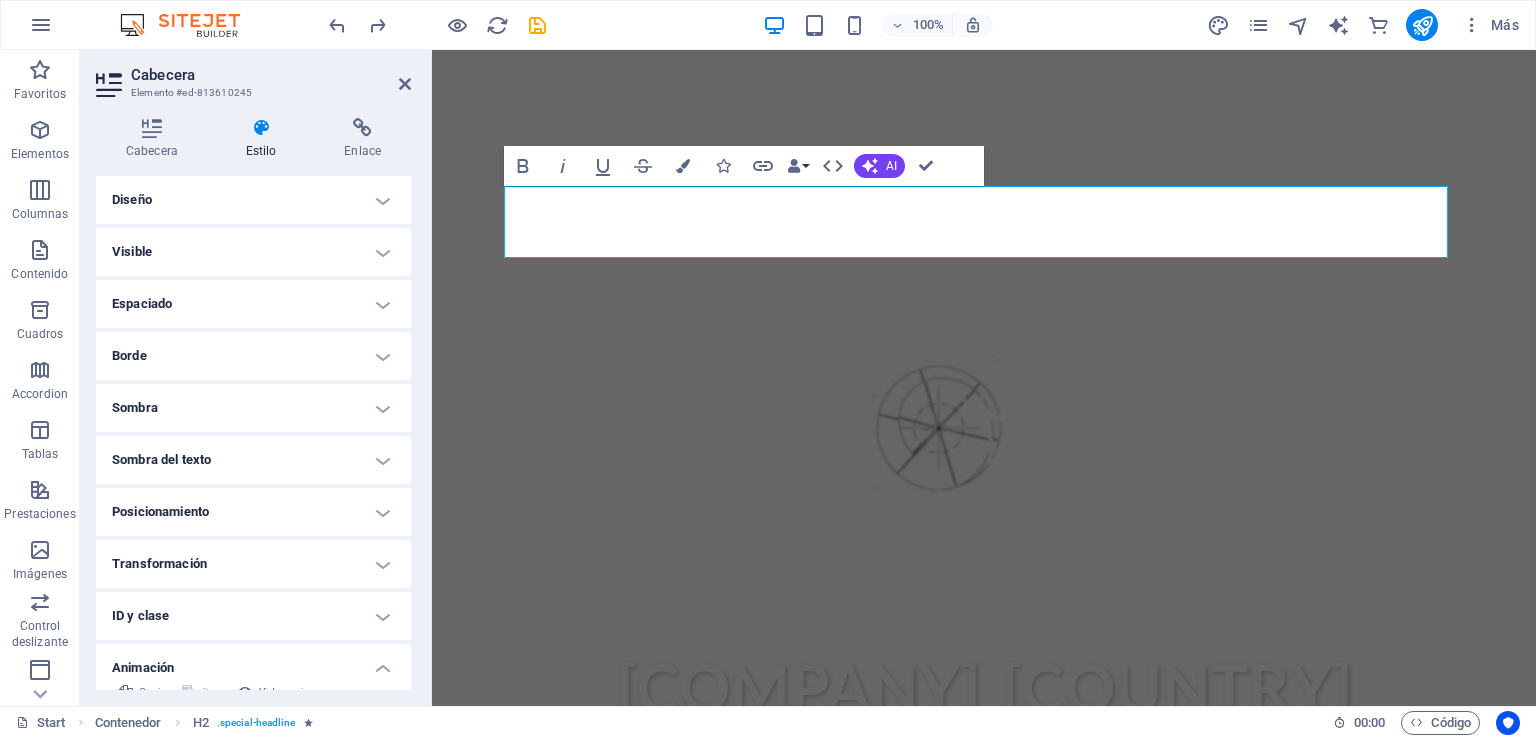 click at bounding box center (261, 128) 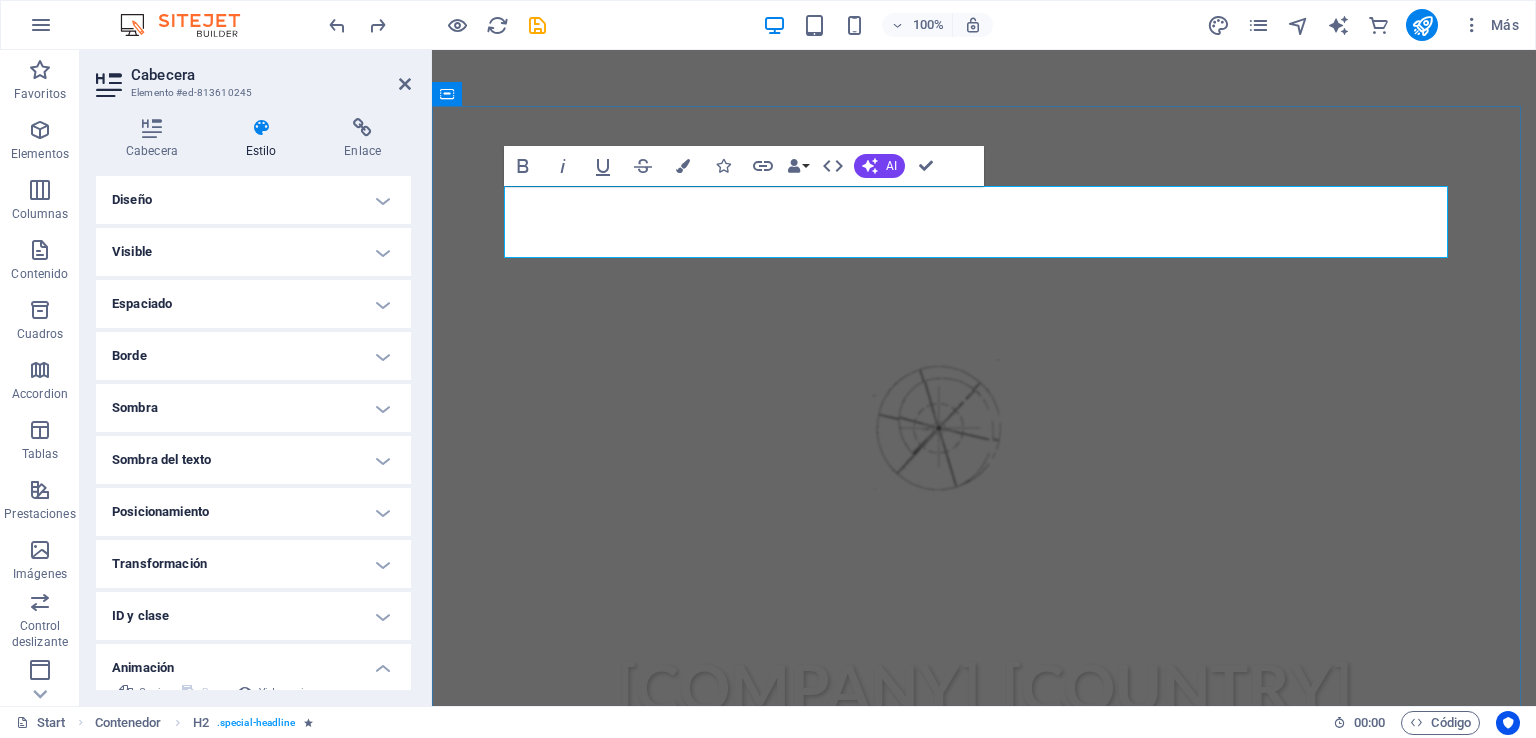 click on "compromisos" at bounding box center [984, 962] 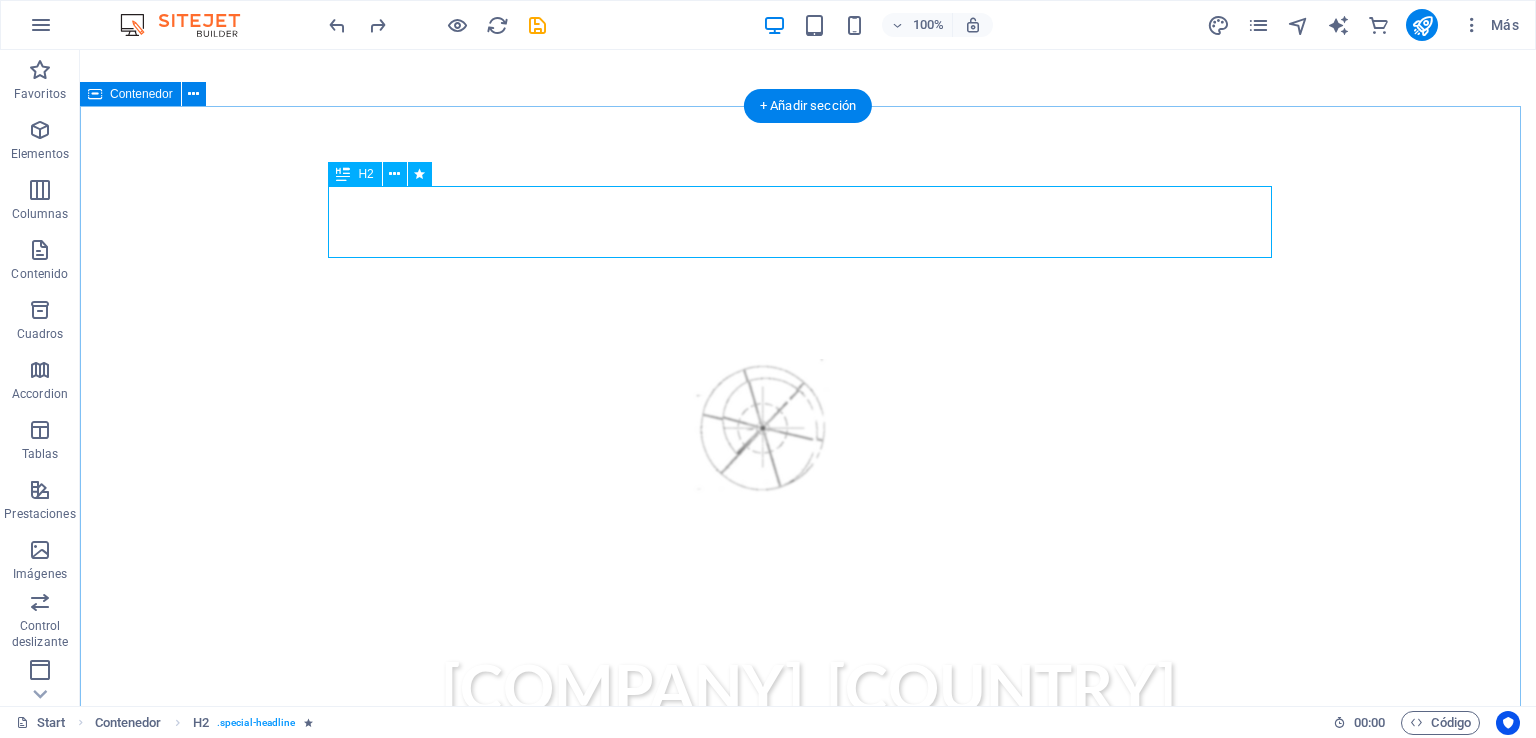 drag, startPoint x: 1470, startPoint y: 297, endPoint x: 852, endPoint y: 220, distance: 622.77844 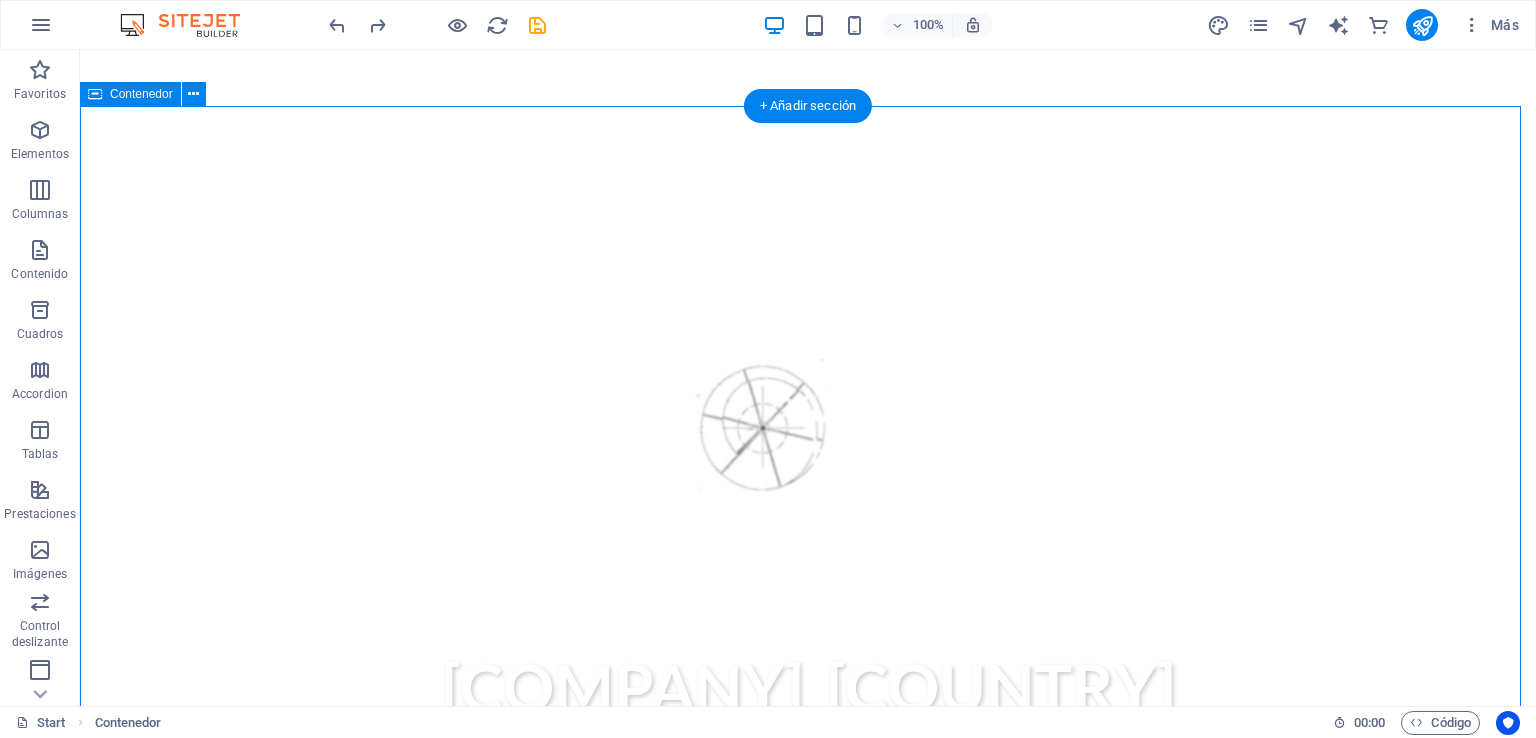 click on "compromisos Lorem ipsum dolor sit amet, consetetur sadipscing elitr, sed diam nonumy eirmod tempor invidunt ut labore et dolore magna aliquyam erat, sed diam voluptua. At vero eos et accusam et justo duo dolores et ea rebum. Stet clita kasd gubergren, no sea takimata sanctus est Lorem ipsum dolor sit amet. Lorem ipsum dolor sit amet, consetetur sadipscing elitr, sed diam nonumy eirmod tempor invidunt ut labore et dolore magna aliquyam erat, sed diam voluptua. At vero eos et accusam et justo duo dolores et ea rebum. Stet clita kasd gubergren, no sea takimata sanctus est Lorem ipsum dolor sit amet.  Lorem ipsum dolor sit amet, consetetur sadipscing elitr, sed diam nonumy eirmod tempor invidunt ut labore et dolore magna aliquyam erat, sed diam voluptua. At vero eos et accusam et justo duo dolores et ea rebum. Stet clita kasd gubergren, no sea takimata sanctus est Lorem ipsum dolor sit amet. Timely Delivery Lorem ipsum dolor sit amet, consectetur adipisicing elit. Veritatis, dolorem! Global delivery" at bounding box center [808, 1406] 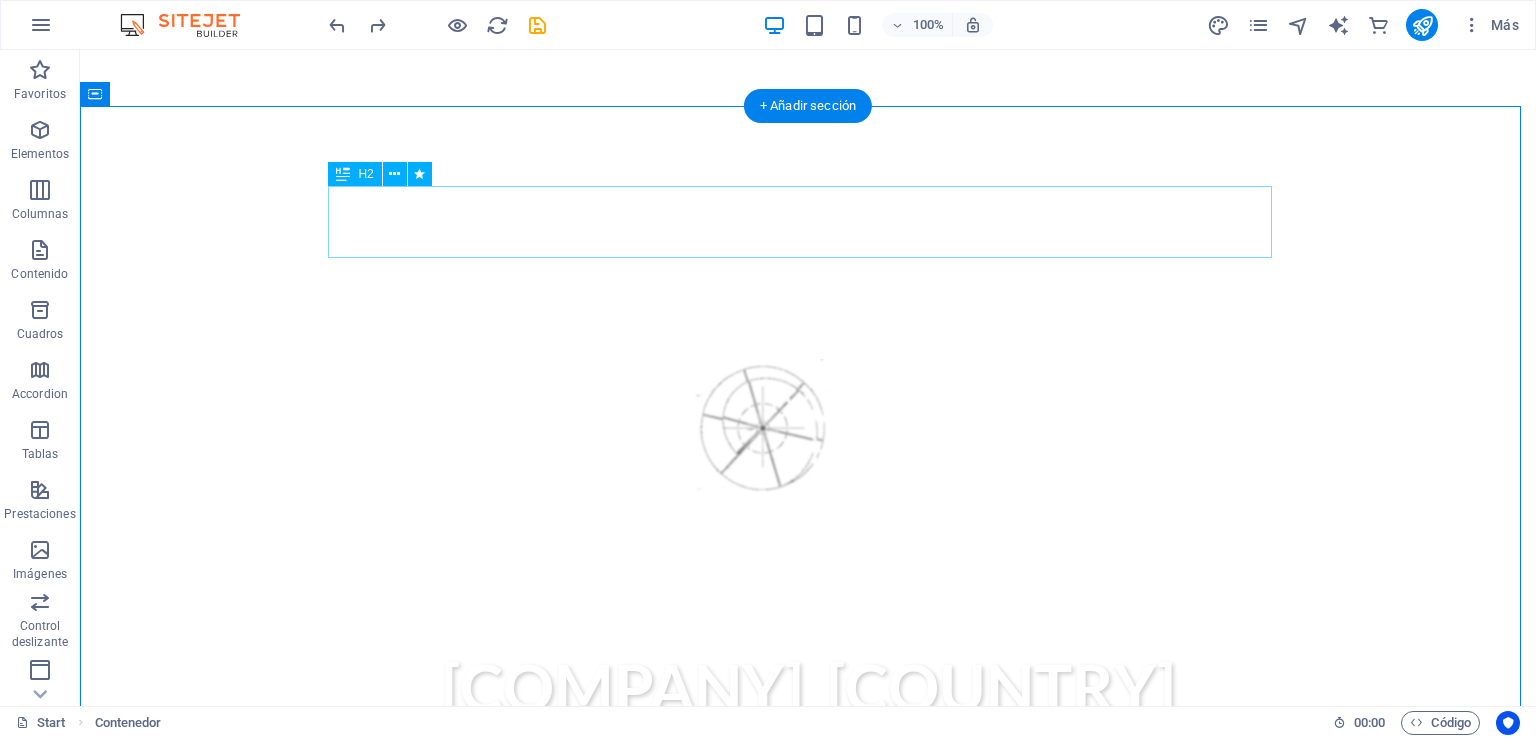 click on "compromisos" at bounding box center [808, 962] 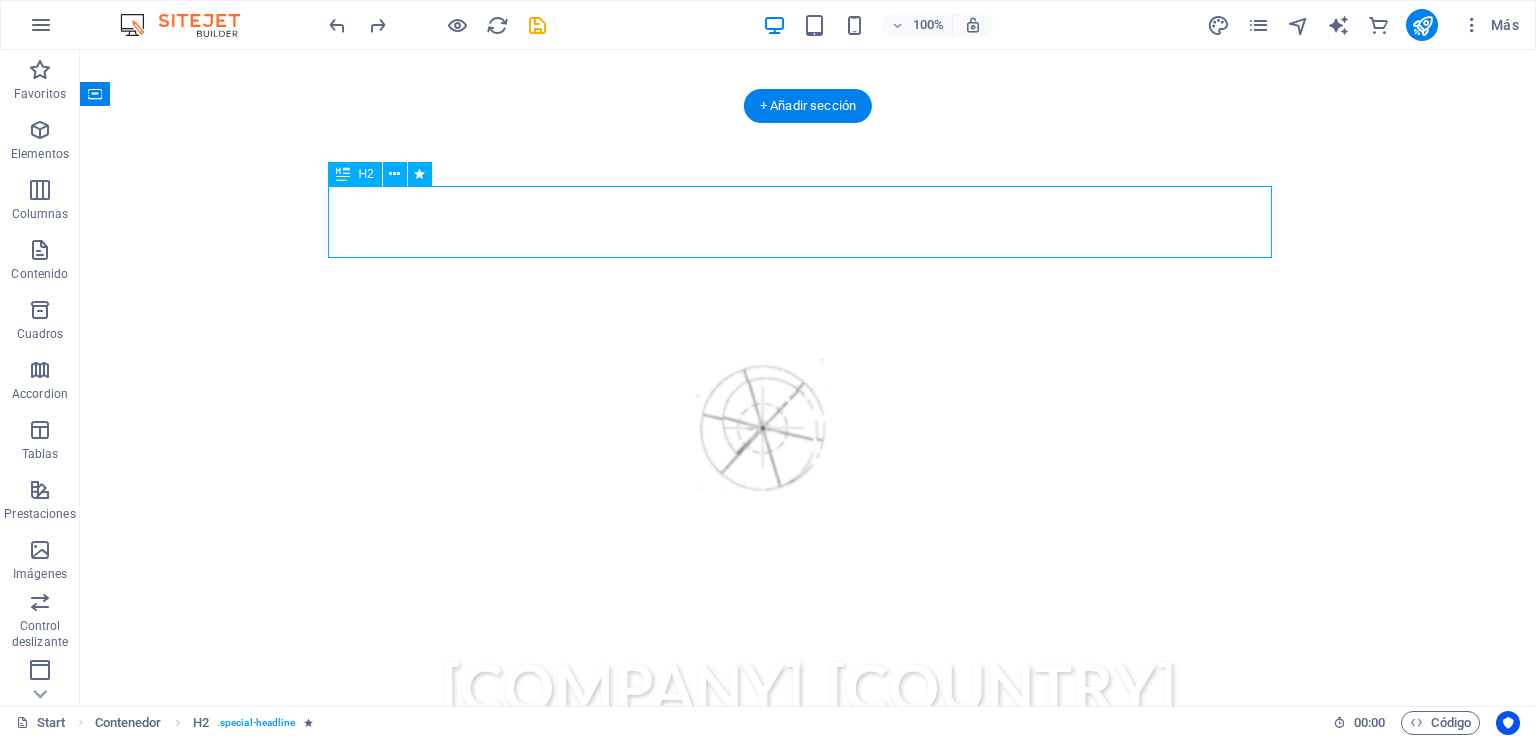 click on "compromisos" at bounding box center (808, 962) 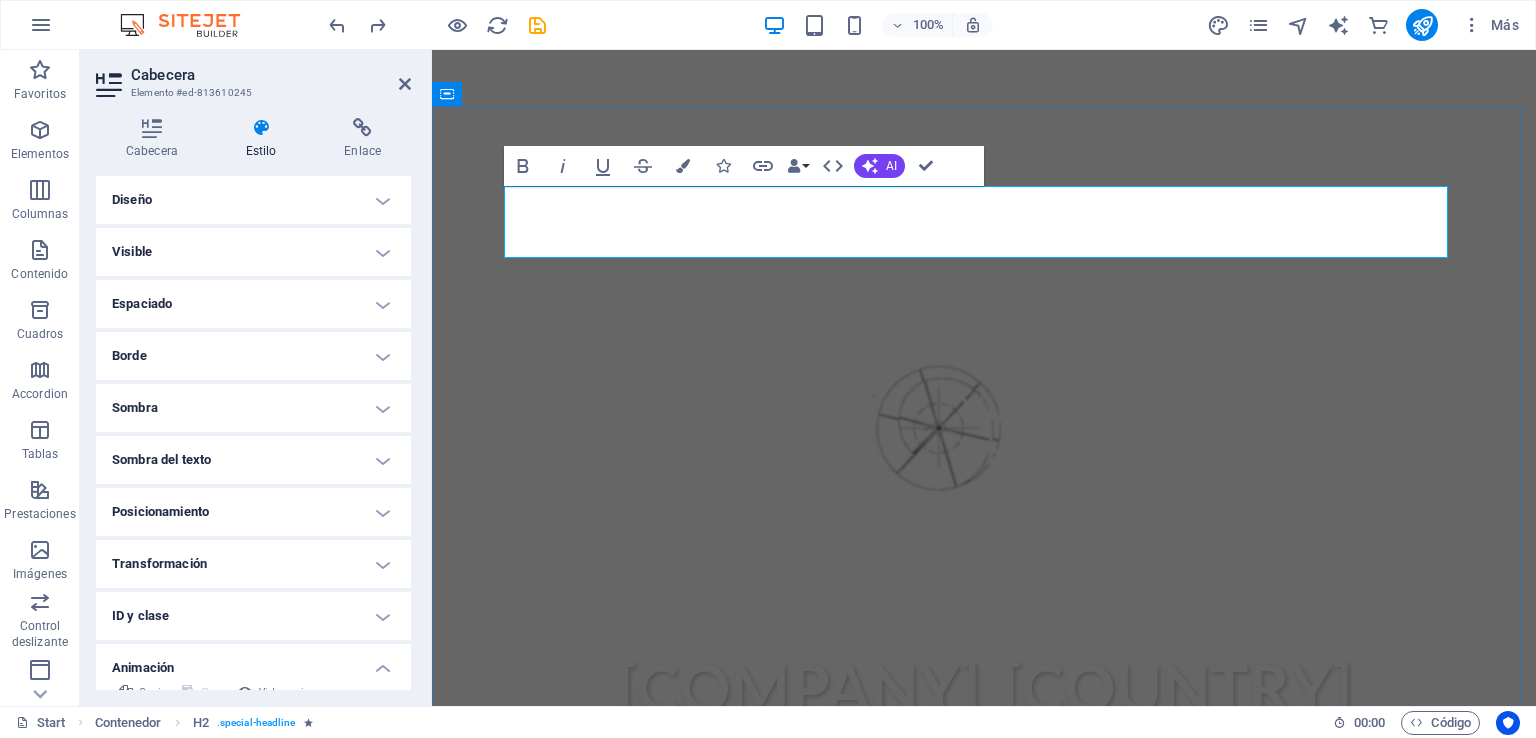 click on "compromisos" at bounding box center (984, 962) 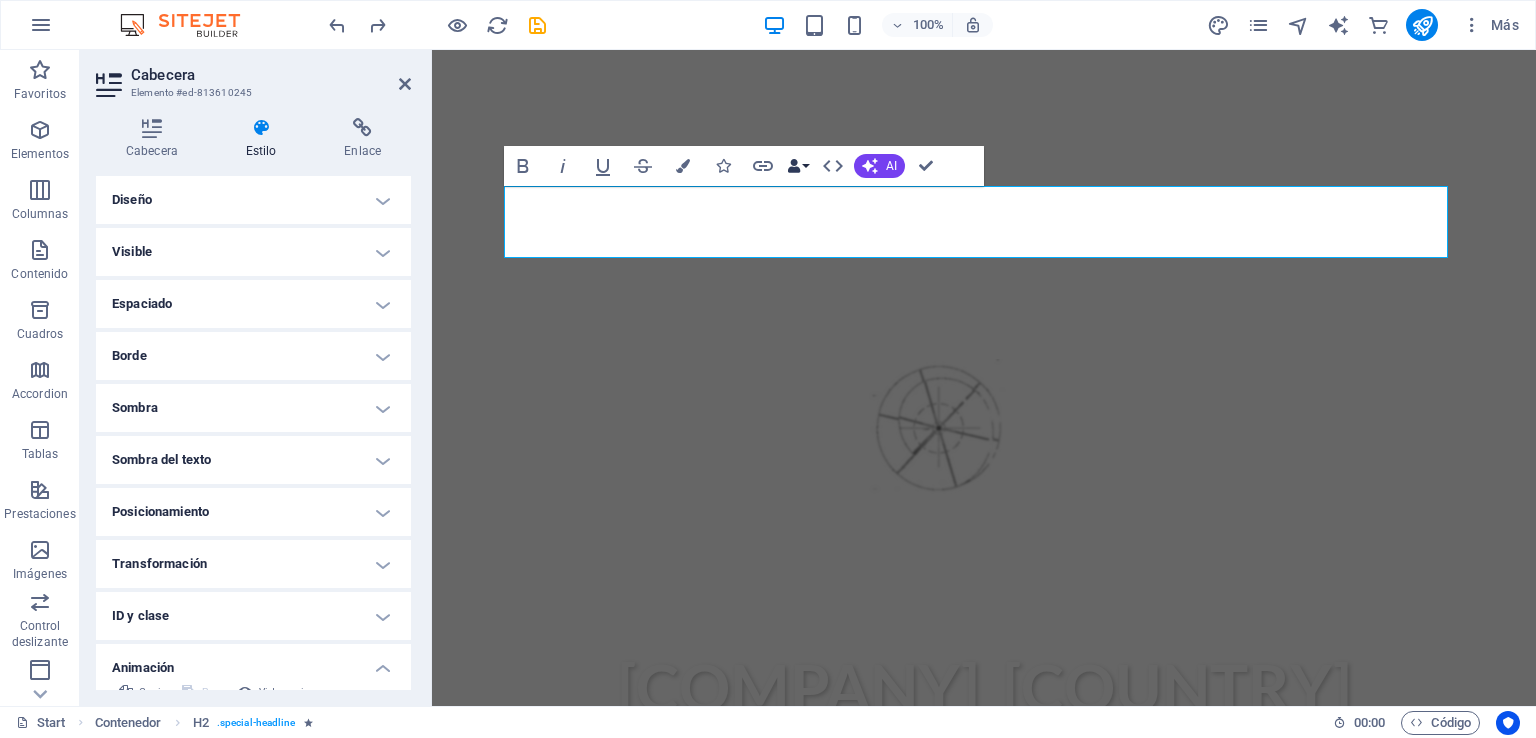 click on "Data Bindings" at bounding box center (798, 166) 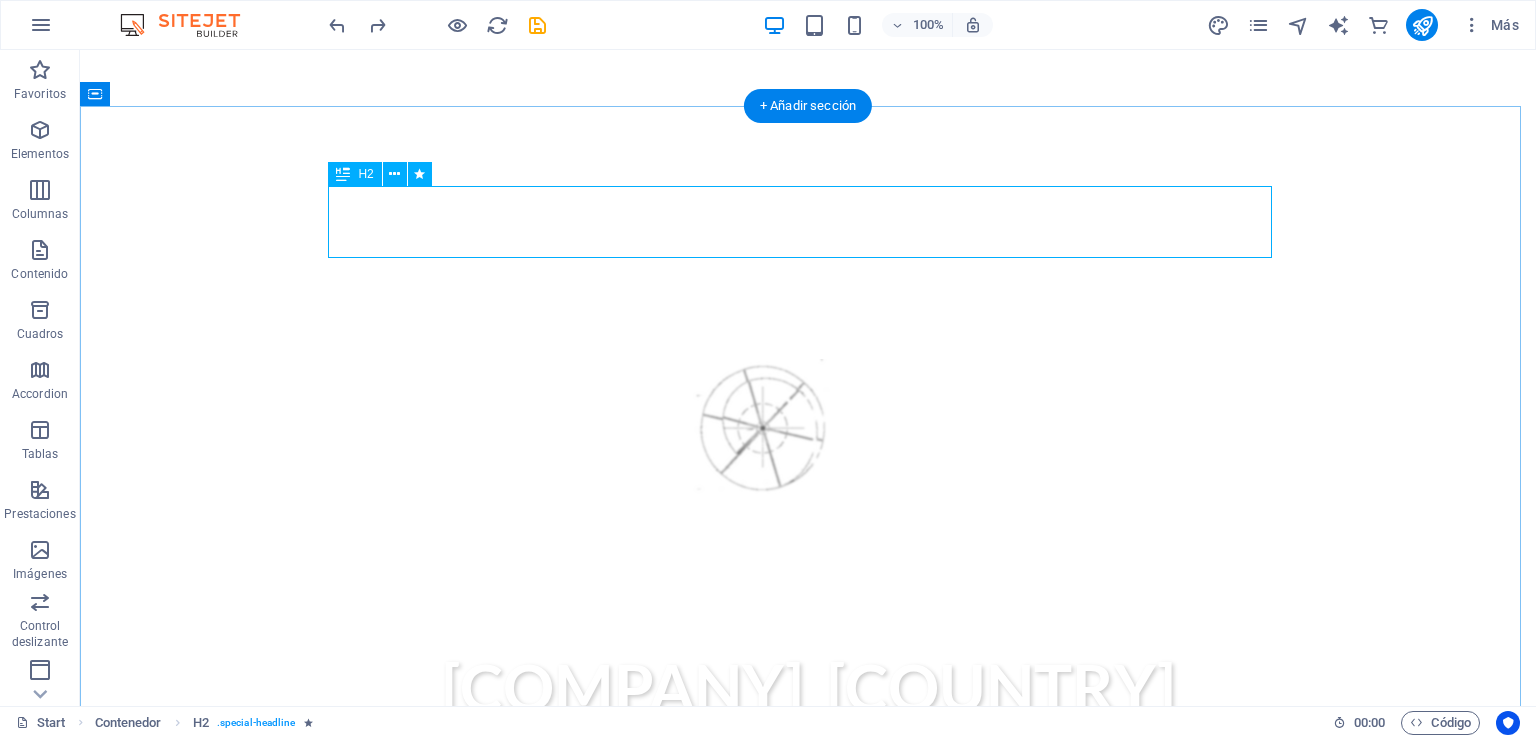 click on "compromisos" at bounding box center (808, 962) 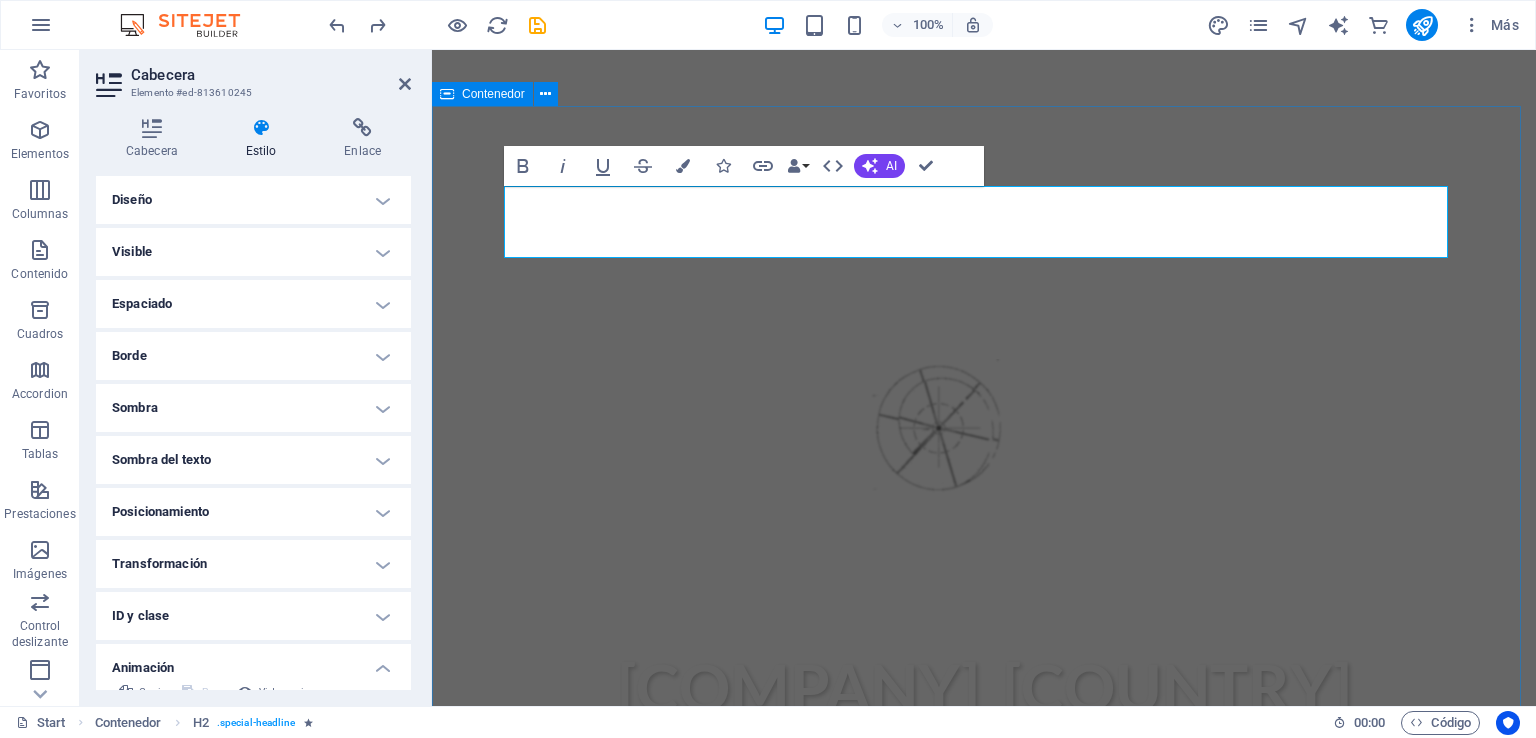 click on "compromisos Lorem ipsum dolor sit amet, consetetur sadipscing elitr, sed diam nonumy eirmod tempor invidunt ut labore et dolore magna aliquyam erat, sed diam voluptua. At vero eos et accusam et justo duo dolores et ea rebum. Stet clita kasd gubergren, no sea takimata sanctus est Lorem ipsum dolor sit amet. Lorem ipsum dolor sit amet, consetetur sadipscing elitr, sed diam nonumy eirmod tempor invidunt ut labore et dolore magna aliquyam erat, sed diam voluptua. At vero eos et accusam et justo duo dolores et ea rebum. Stet clita kasd gubergren, no sea takimata sanctus est Lorem ipsum dolor sit amet.  Lorem ipsum dolor sit amet, consetetur sadipscing elitr, sed diam nonumy eirmod tempor invidunt ut labore et dolore magna aliquyam erat, sed diam voluptua. At vero eos et accusam et justo duo dolores et ea rebum. Stet clita kasd gubergren, no sea takimata sanctus est Lorem ipsum dolor sit amet. Timely Delivery Lorem ipsum dolor sit amet, consectetur adipisicing elit. Veritatis, dolorem! Global delivery" at bounding box center [984, 1406] 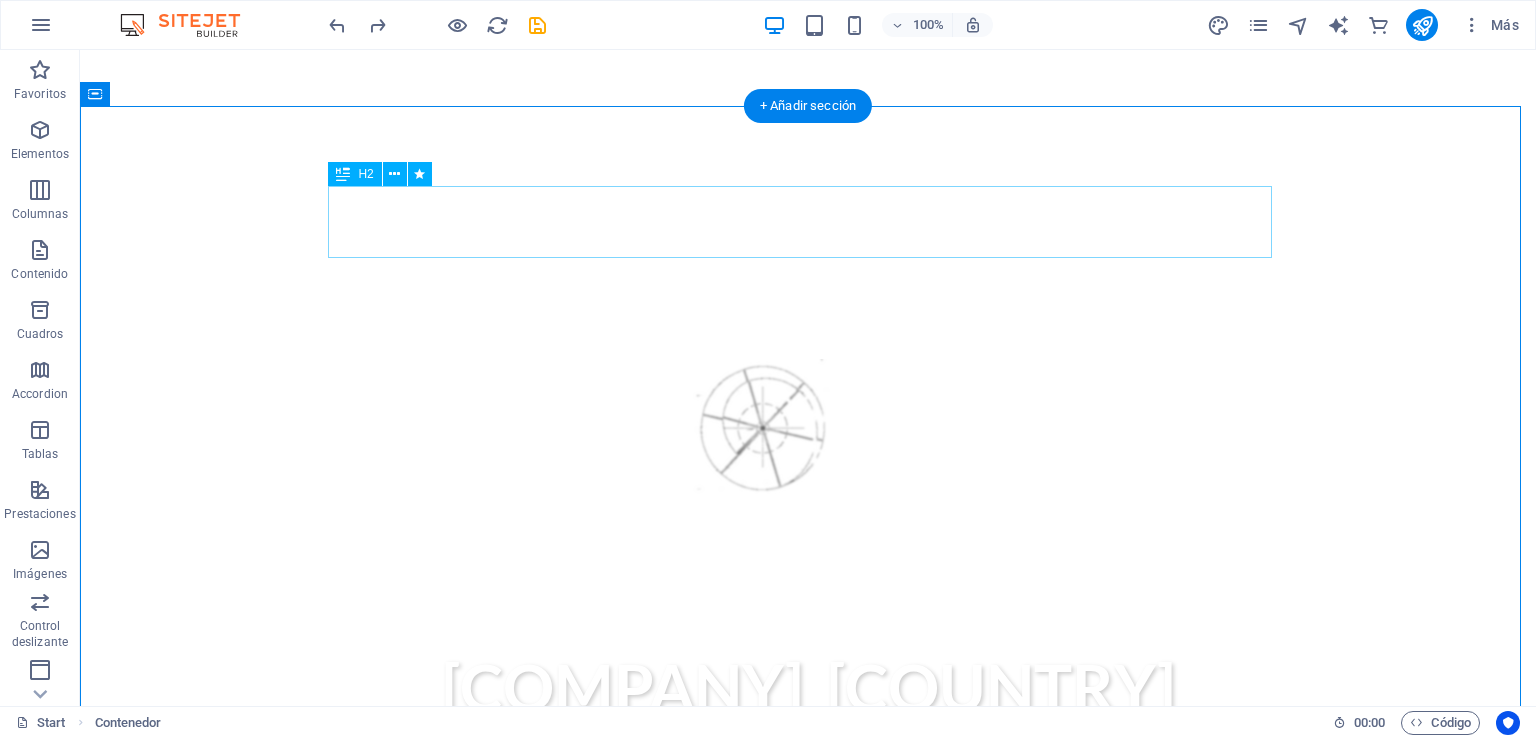 click on "compromisos" at bounding box center (808, 962) 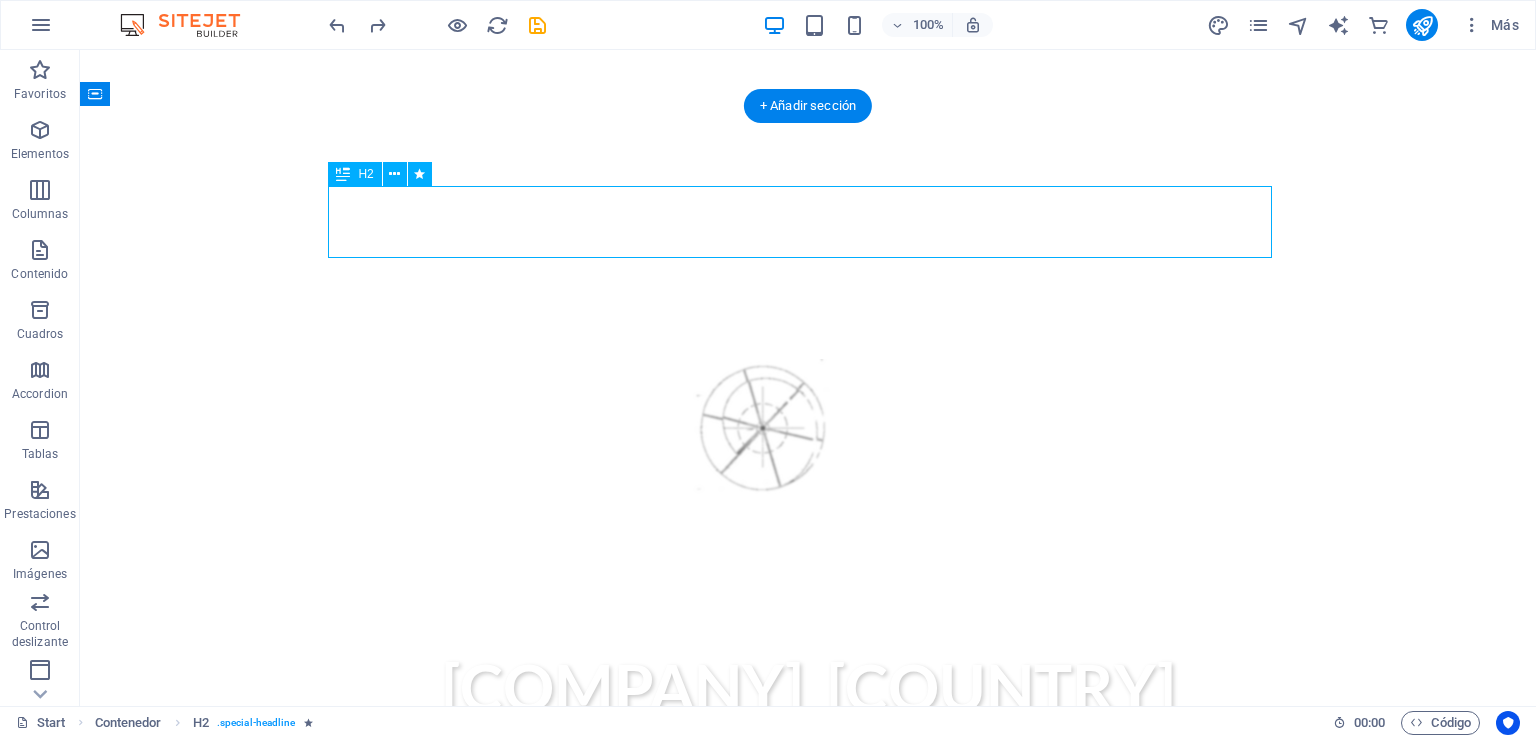 click on "compromisos" at bounding box center (808, 962) 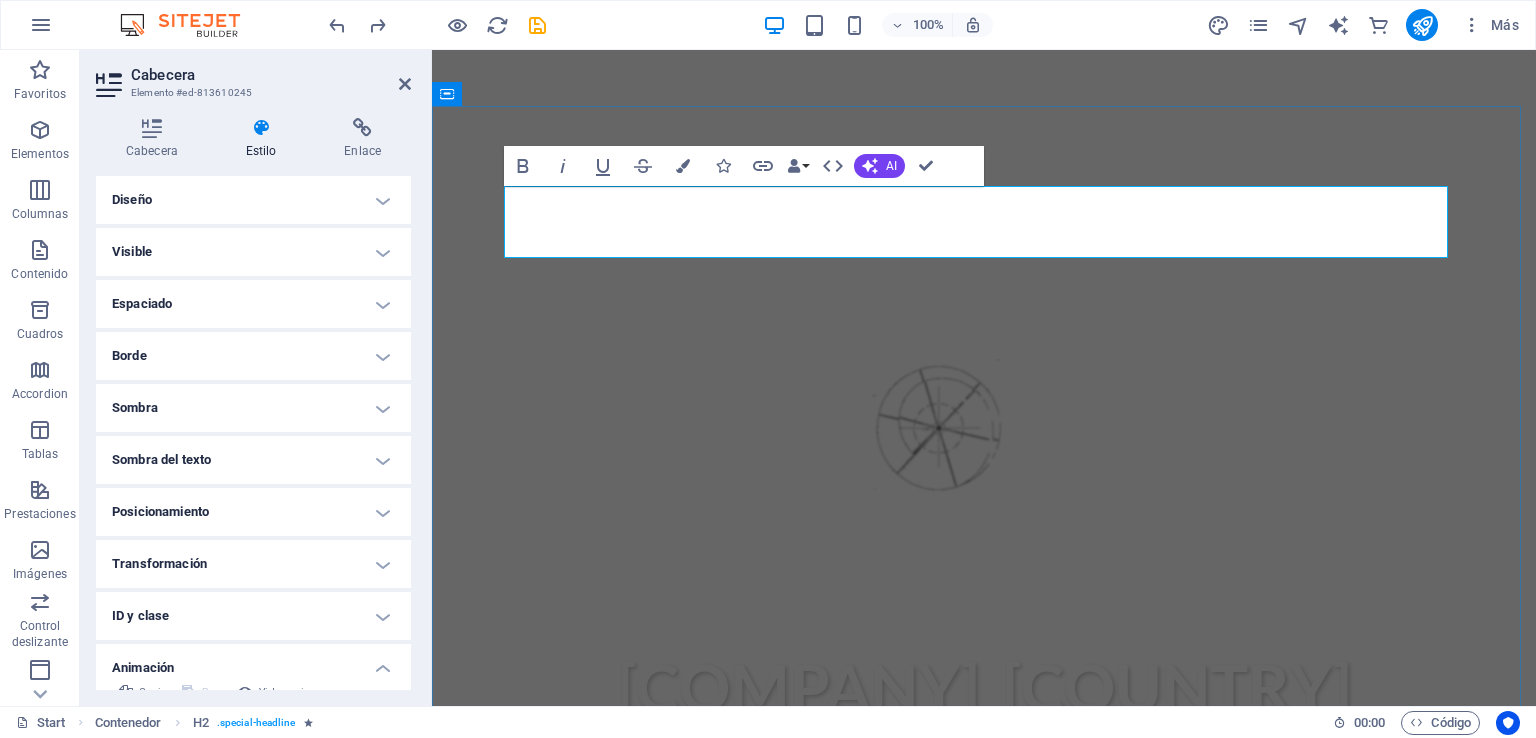click on "compromisos" at bounding box center (984, 962) 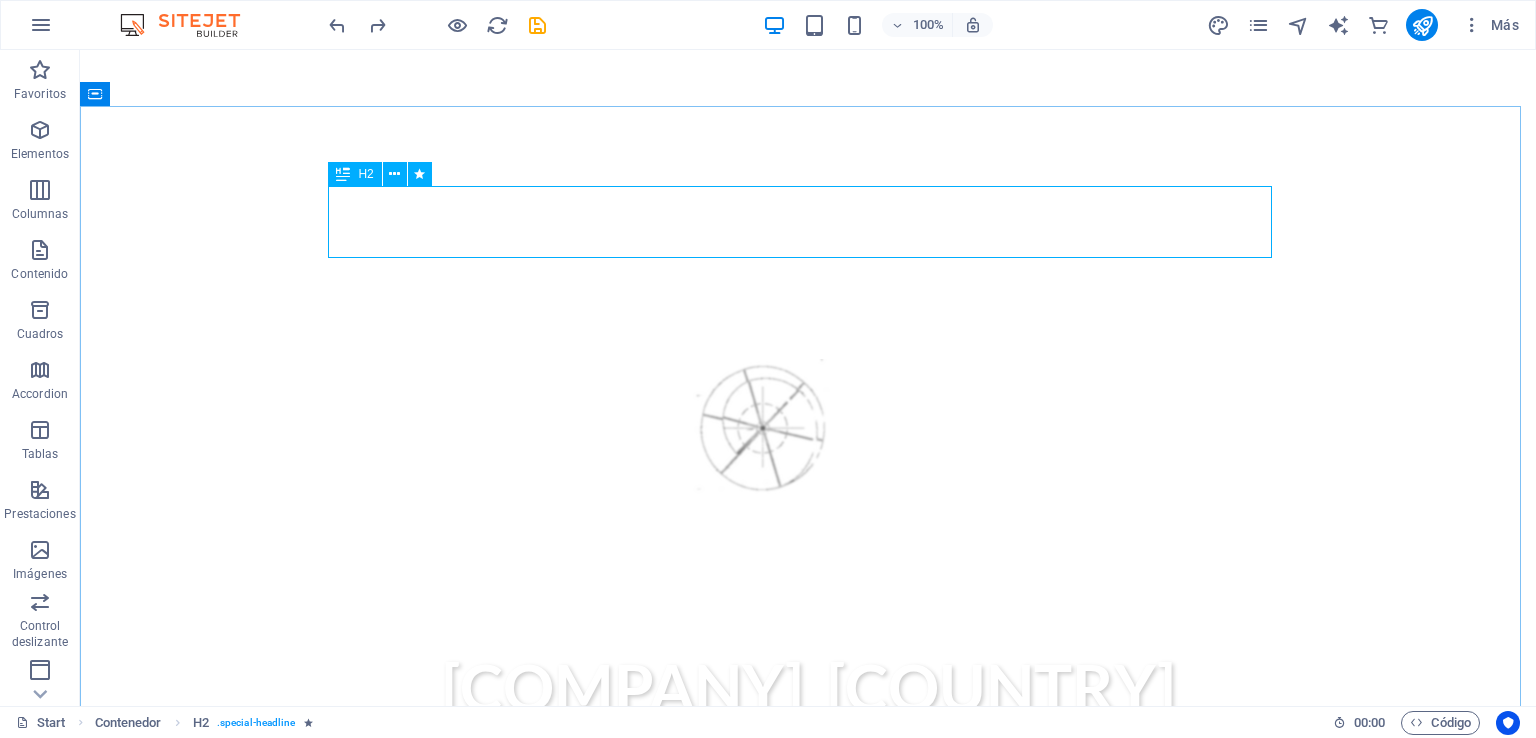 click at bounding box center (343, 174) 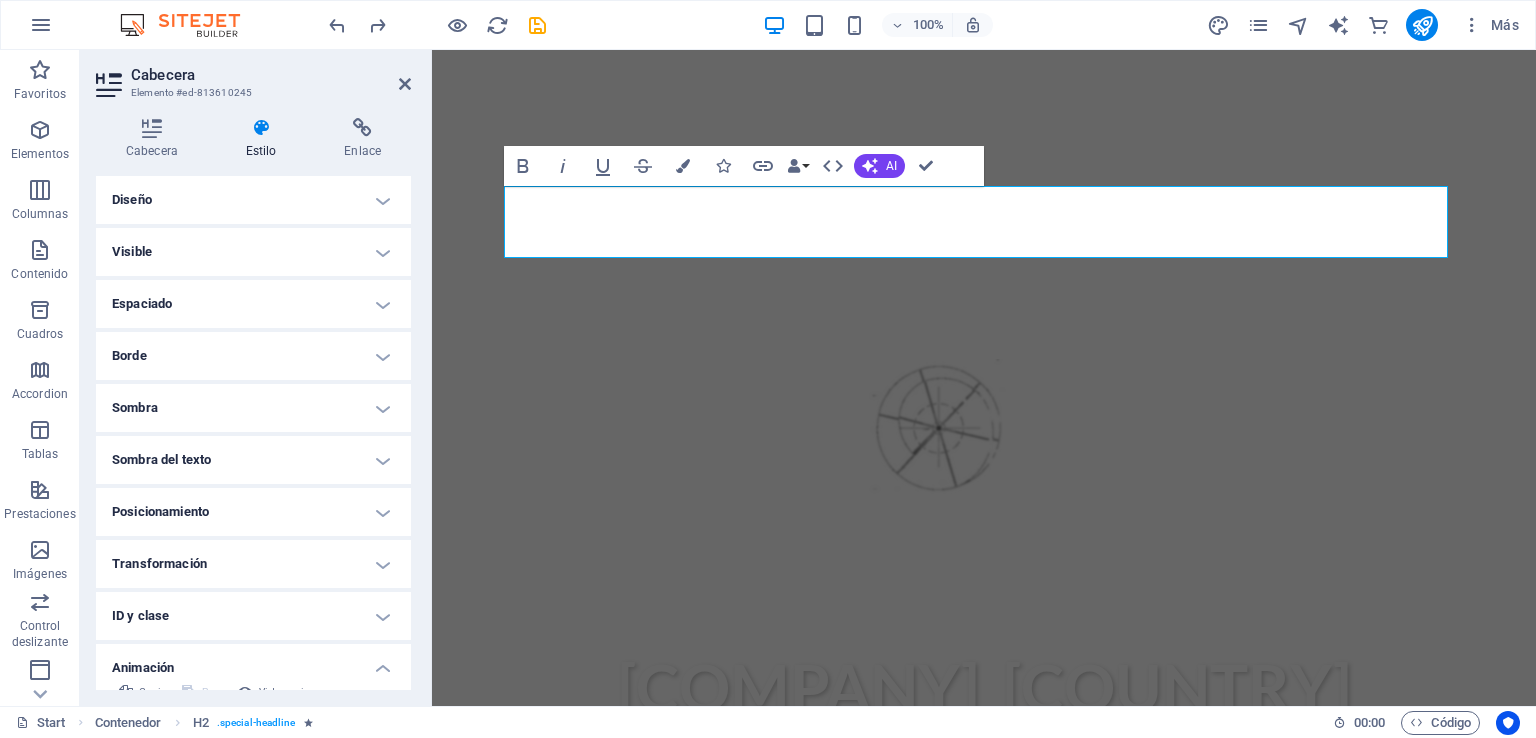 click on "Diseño" at bounding box center [253, 200] 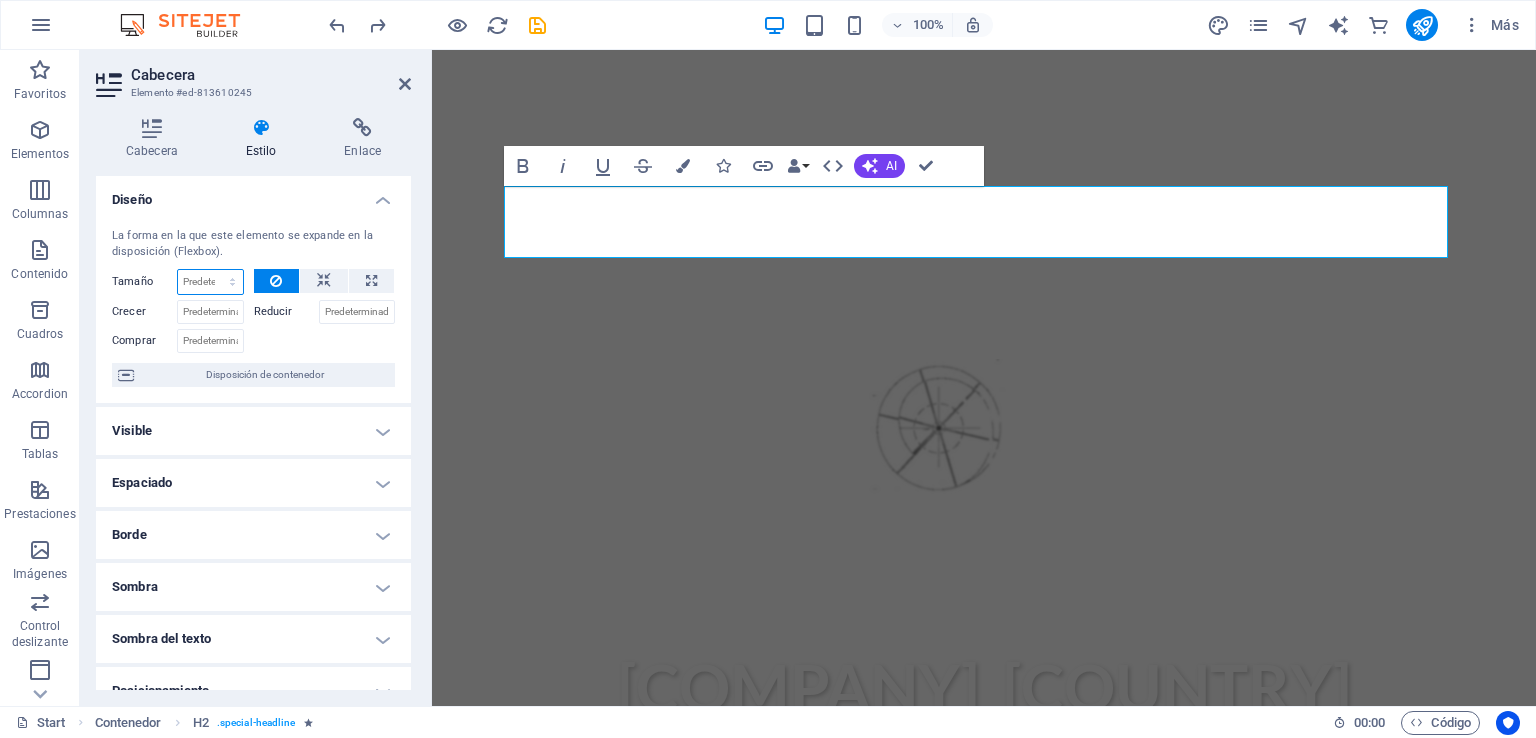 click on "Predeterminado automático px % 1/1 1/2 1/3 1/4 1/5 1/6 1/7 1/8 1/9 1/10" at bounding box center (210, 282) 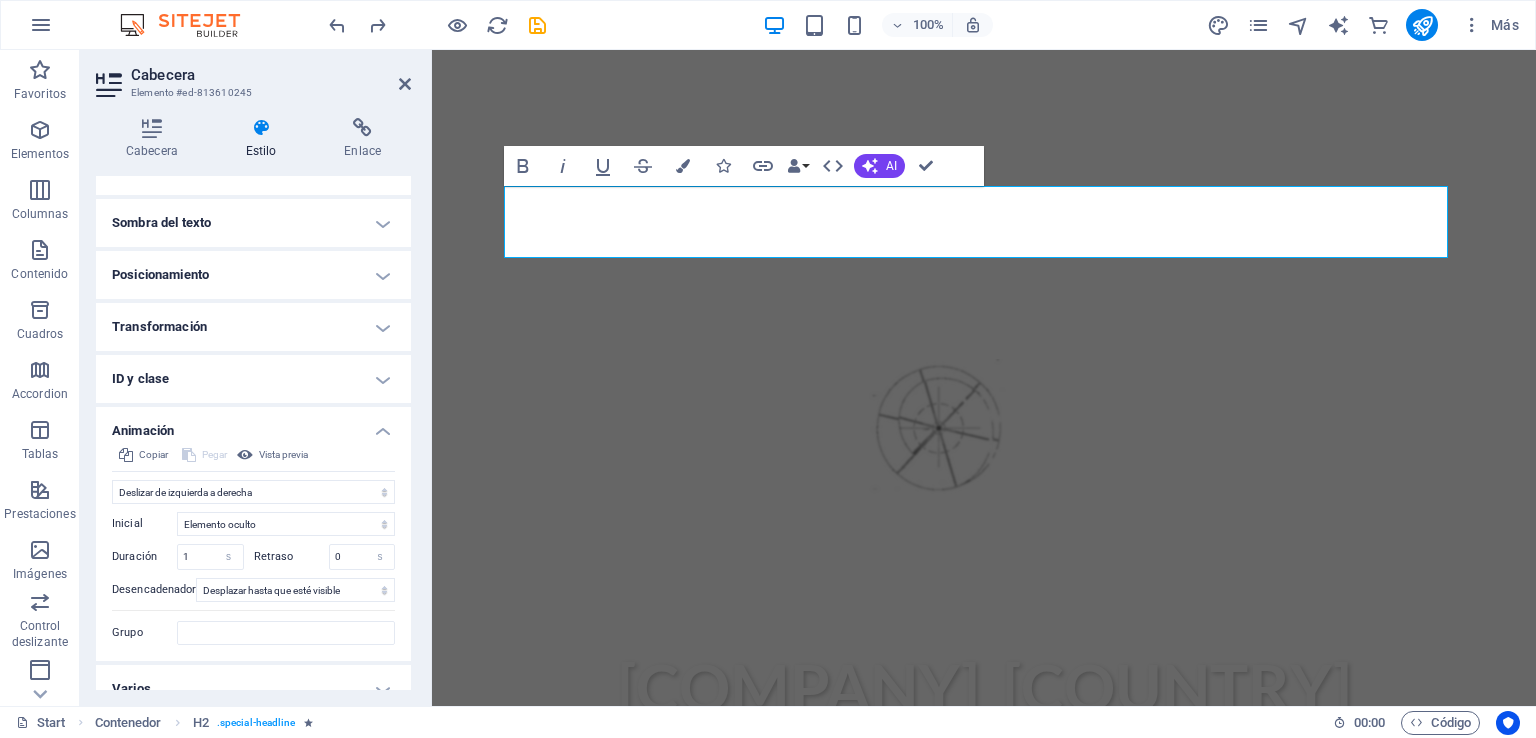 scroll, scrollTop: 437, scrollLeft: 0, axis: vertical 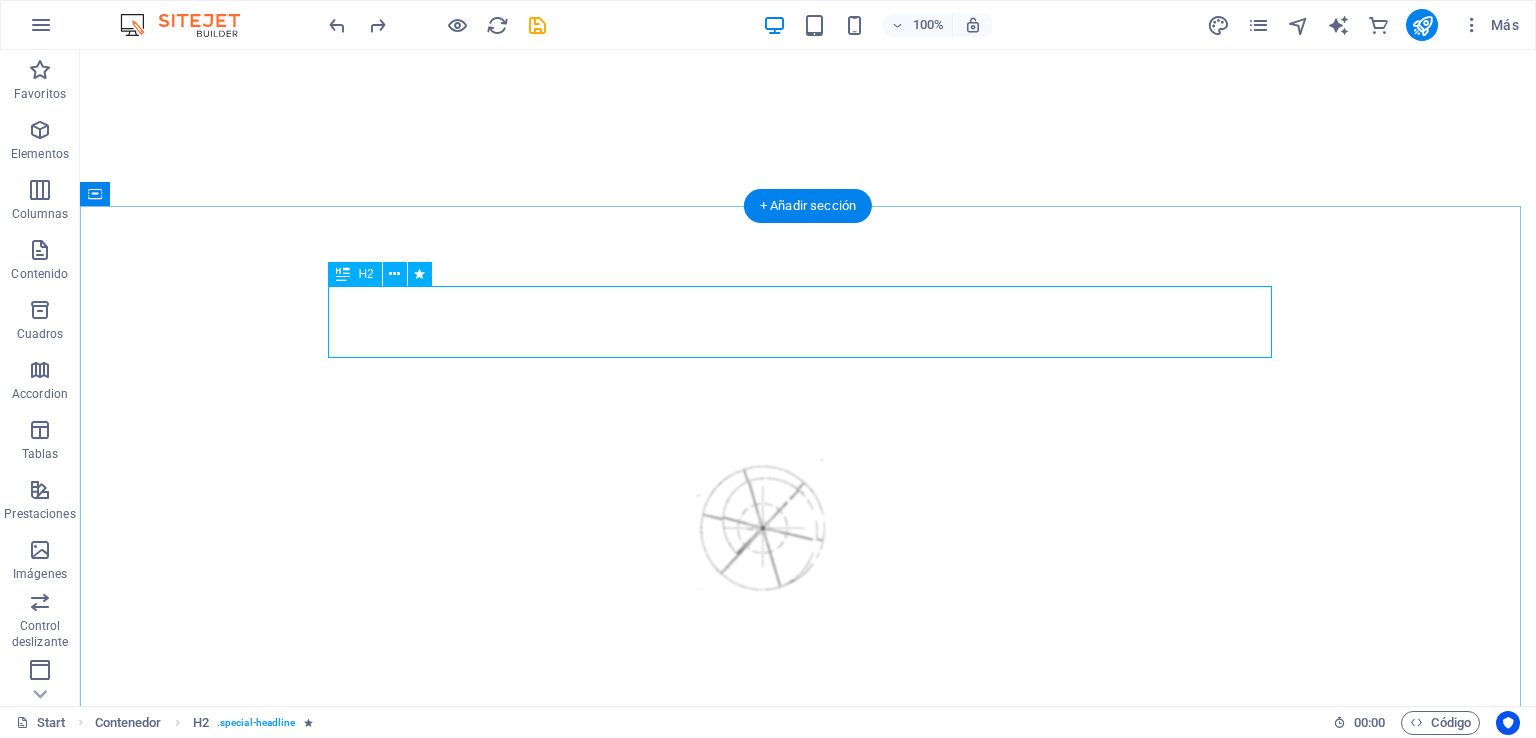 click on "compromisos" at bounding box center [808, 1062] 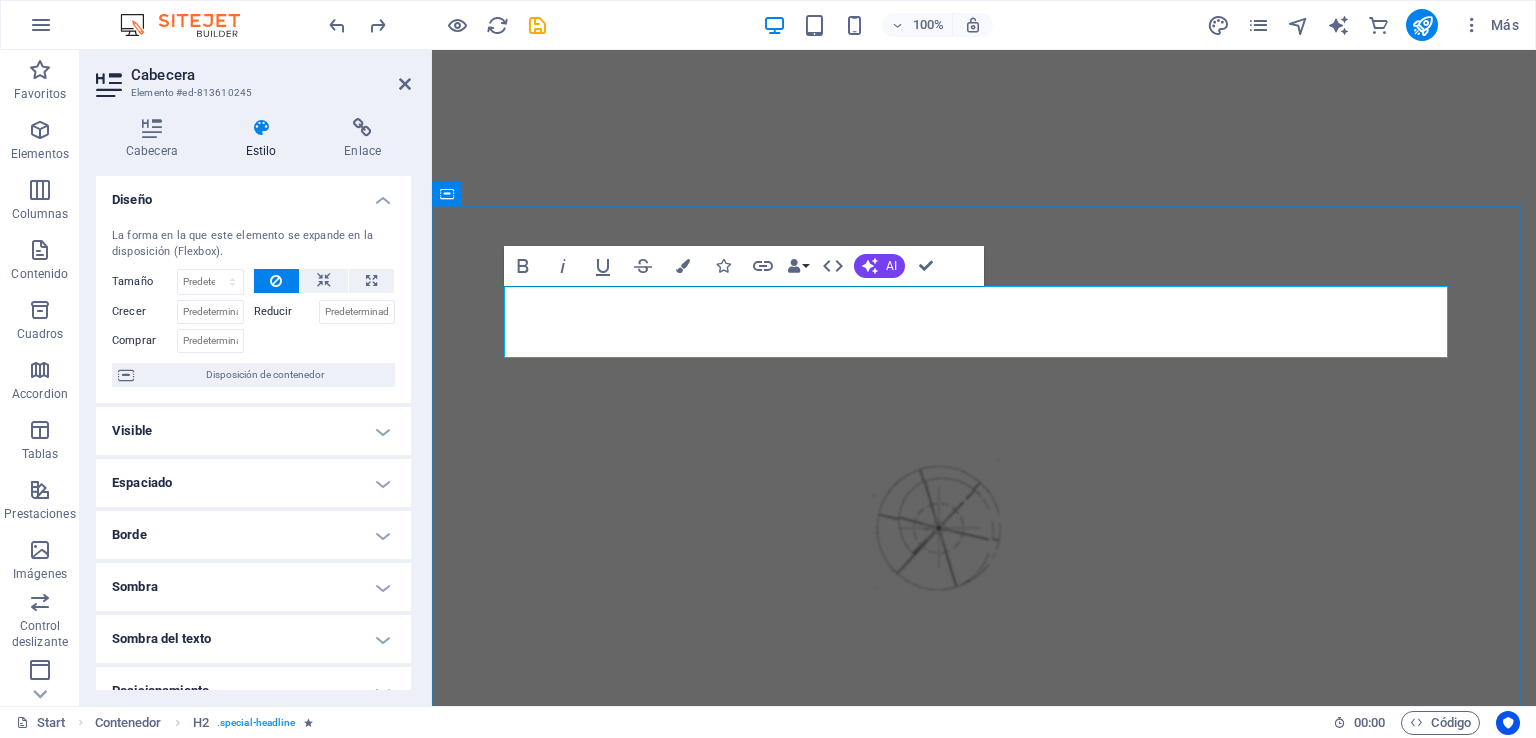 click on "compromisos" at bounding box center [984, 1062] 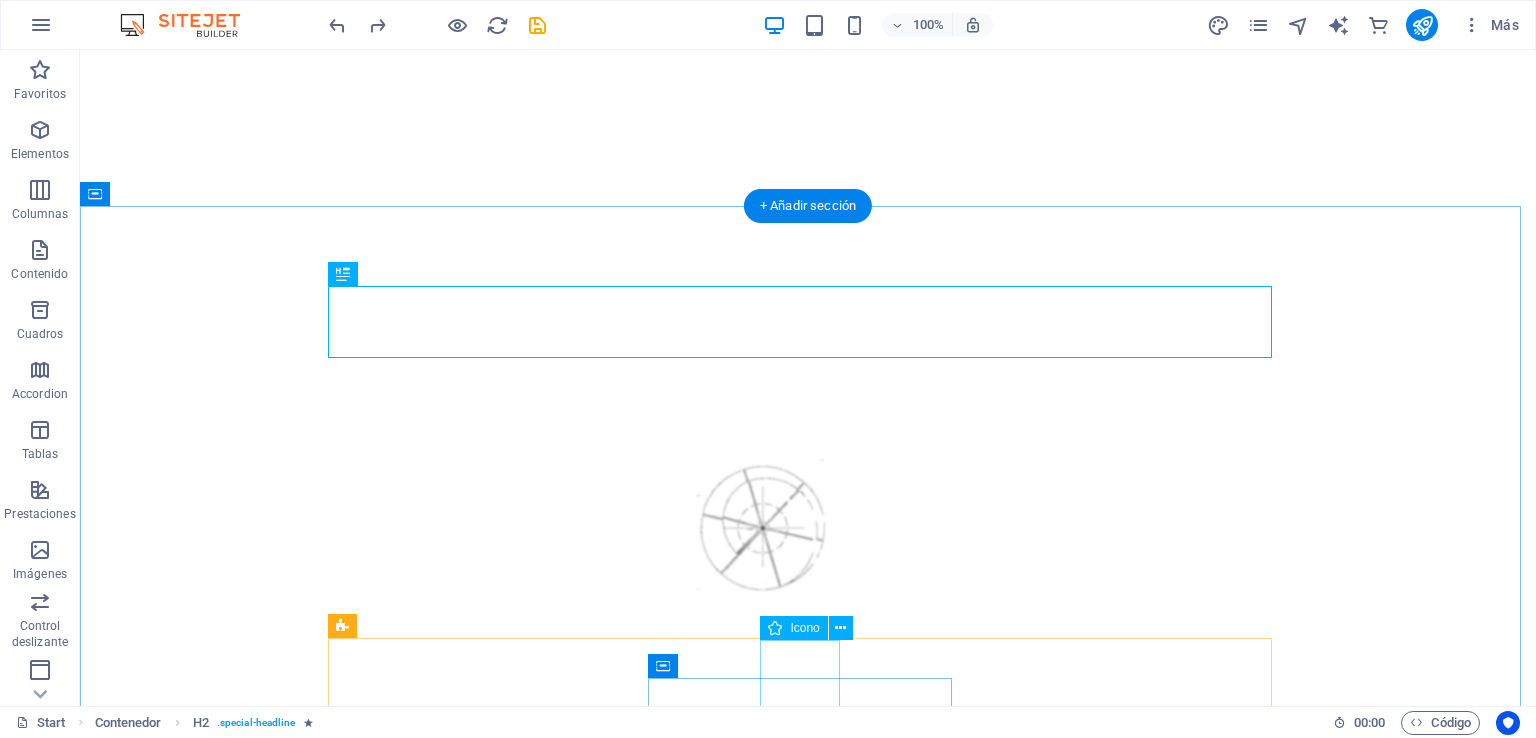 click at bounding box center [808, 1628] 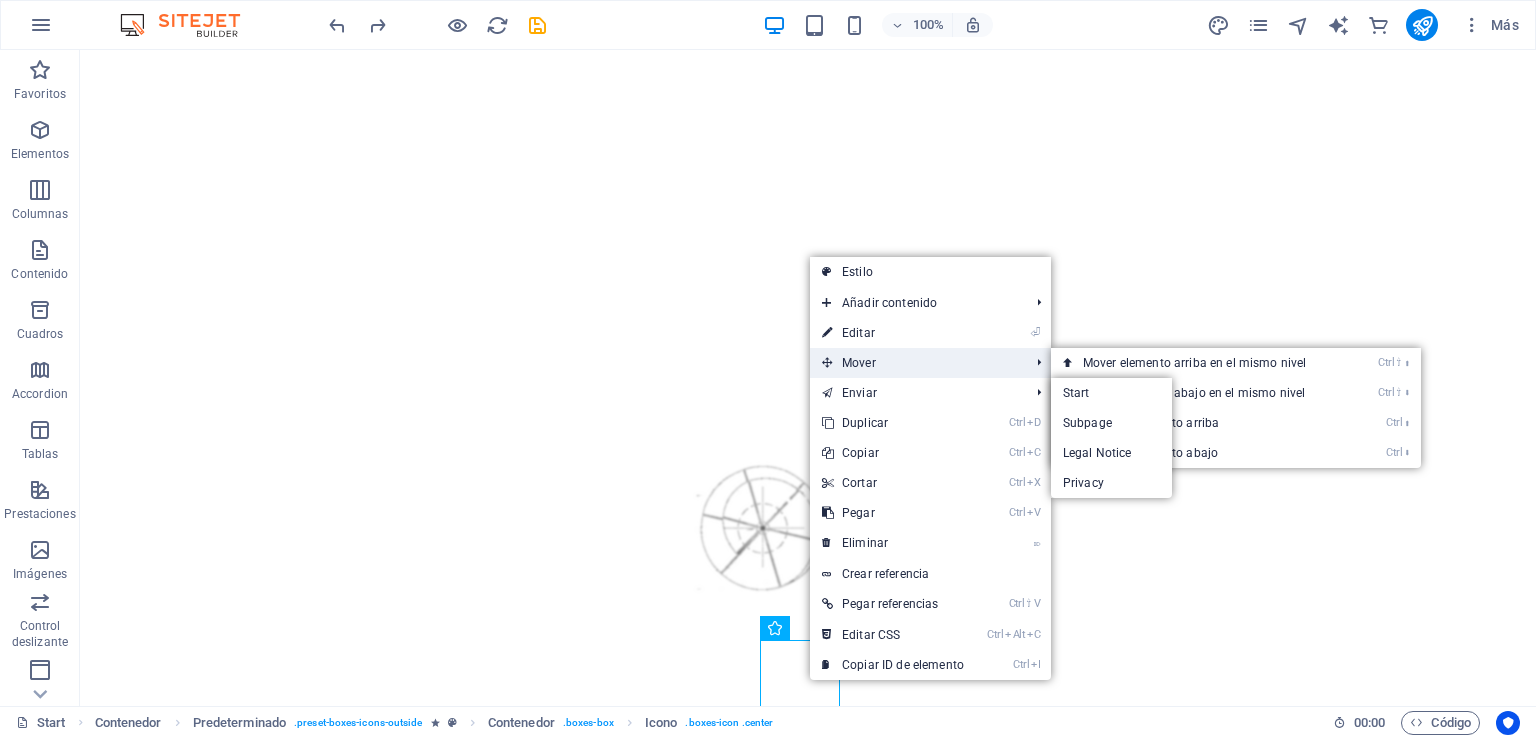 click on "Mover" at bounding box center (915, 363) 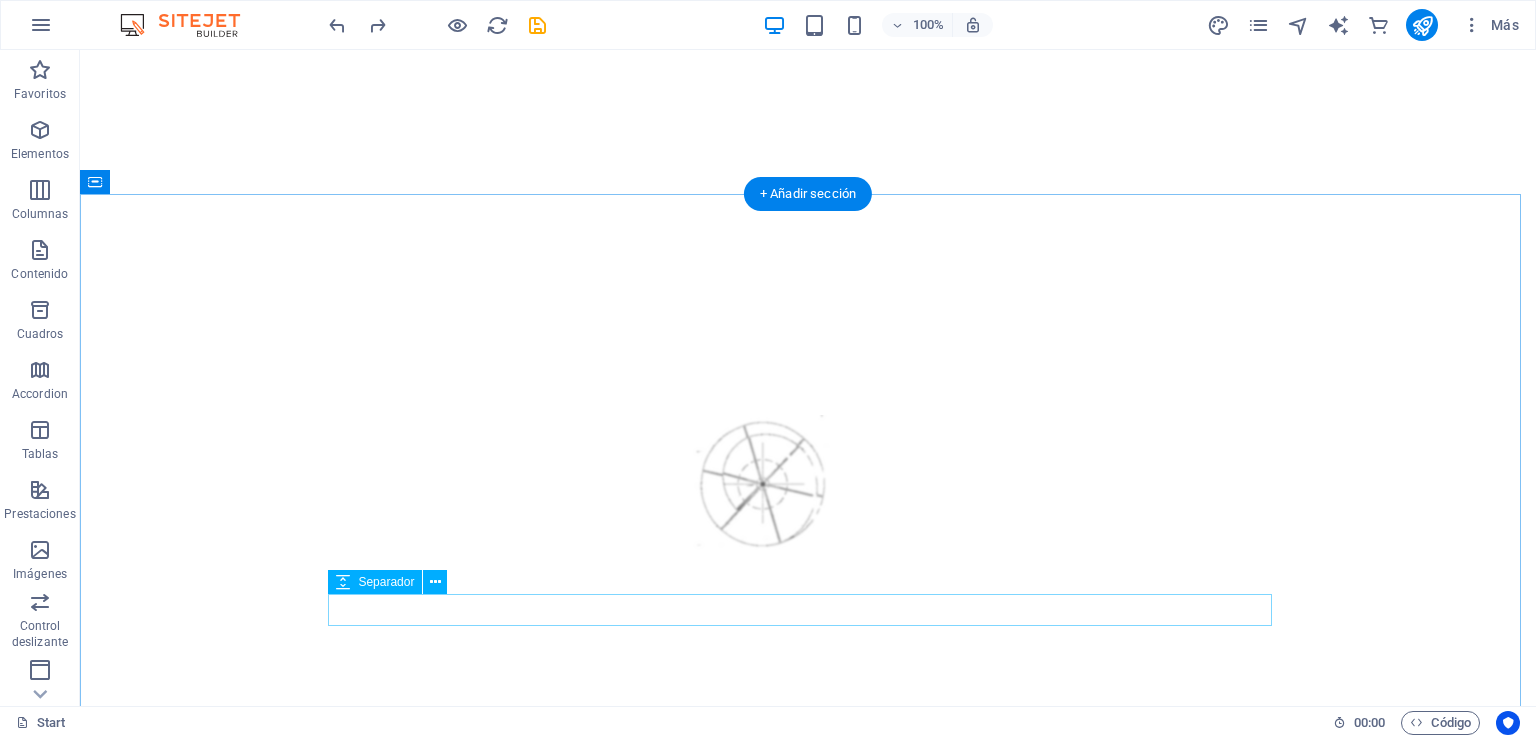 scroll, scrollTop: 500, scrollLeft: 0, axis: vertical 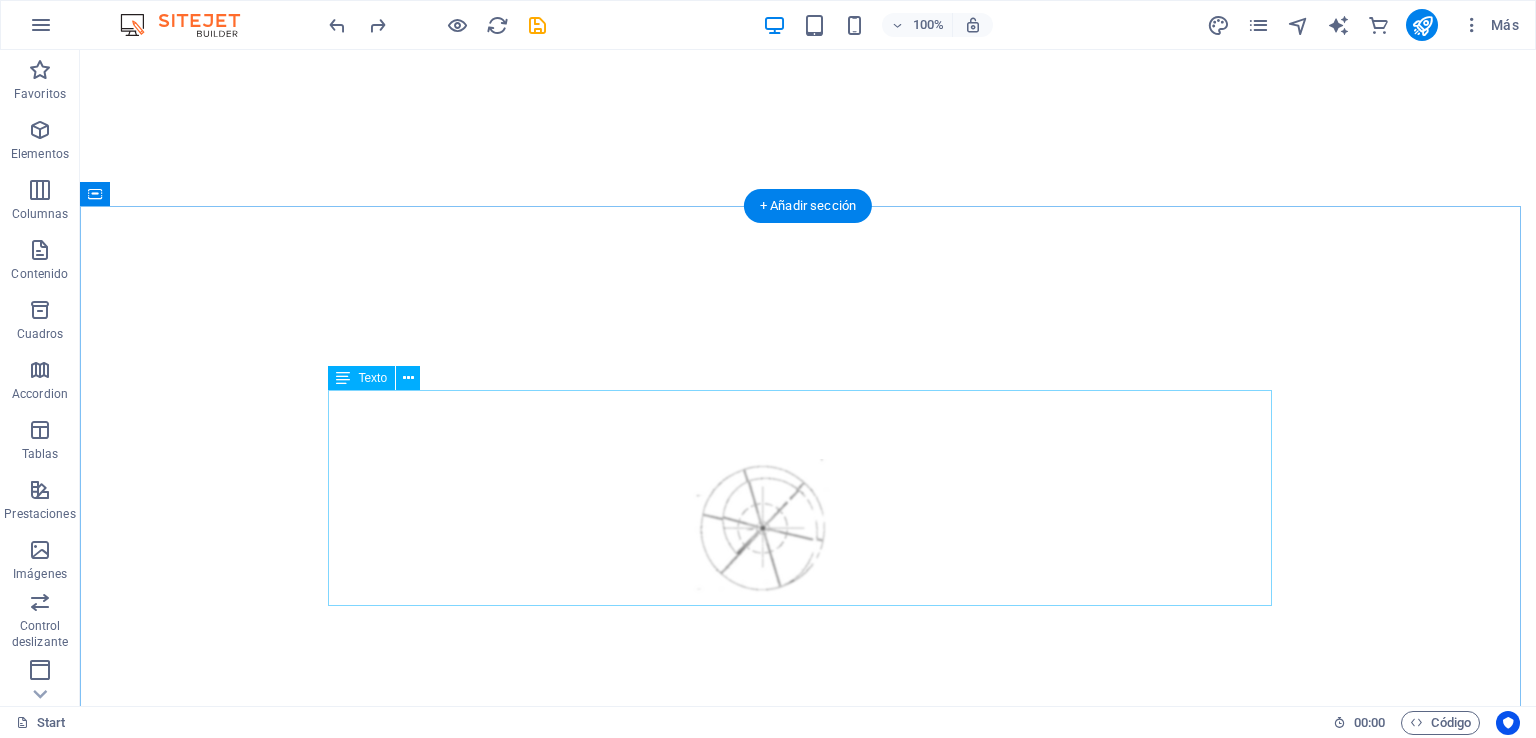 click on "Lorem ipsum dolor sit amet, consetetur sadipscing elitr, sed diam nonumy eirmod tempor invidunt ut labore et dolore magna aliquyam erat, sed diam voluptua. At vero eos et accusam et justo duo dolores et ea rebum. Stet clita kasd gubergren, no sea takimata sanctus est Lorem ipsum dolor sit amet. Lorem ipsum dolor sit amet, consetetur sadipscing elitr, sed diam nonumy eirmod tempor invidunt ut labore et dolore magna aliquyam erat, sed diam voluptua. At vero eos et accusam et justo duo dolores et ea rebum. Stet clita kasd gubergren, no sea takimata sanctus est Lorem ipsum dolor sit amet.  Lorem ipsum dolor sit amet, consetetur sadipscing elitr, sed diam nonumy eirmod tempor invidunt ut labore et dolore magna aliquyam erat, sed diam voluptua. At vero eos et accusam et justo duo dolores et ea rebum. Stet clita kasd gubergren, no sea takimata sanctus est Lorem ipsum dolor sit amet." at bounding box center (808, 1240) 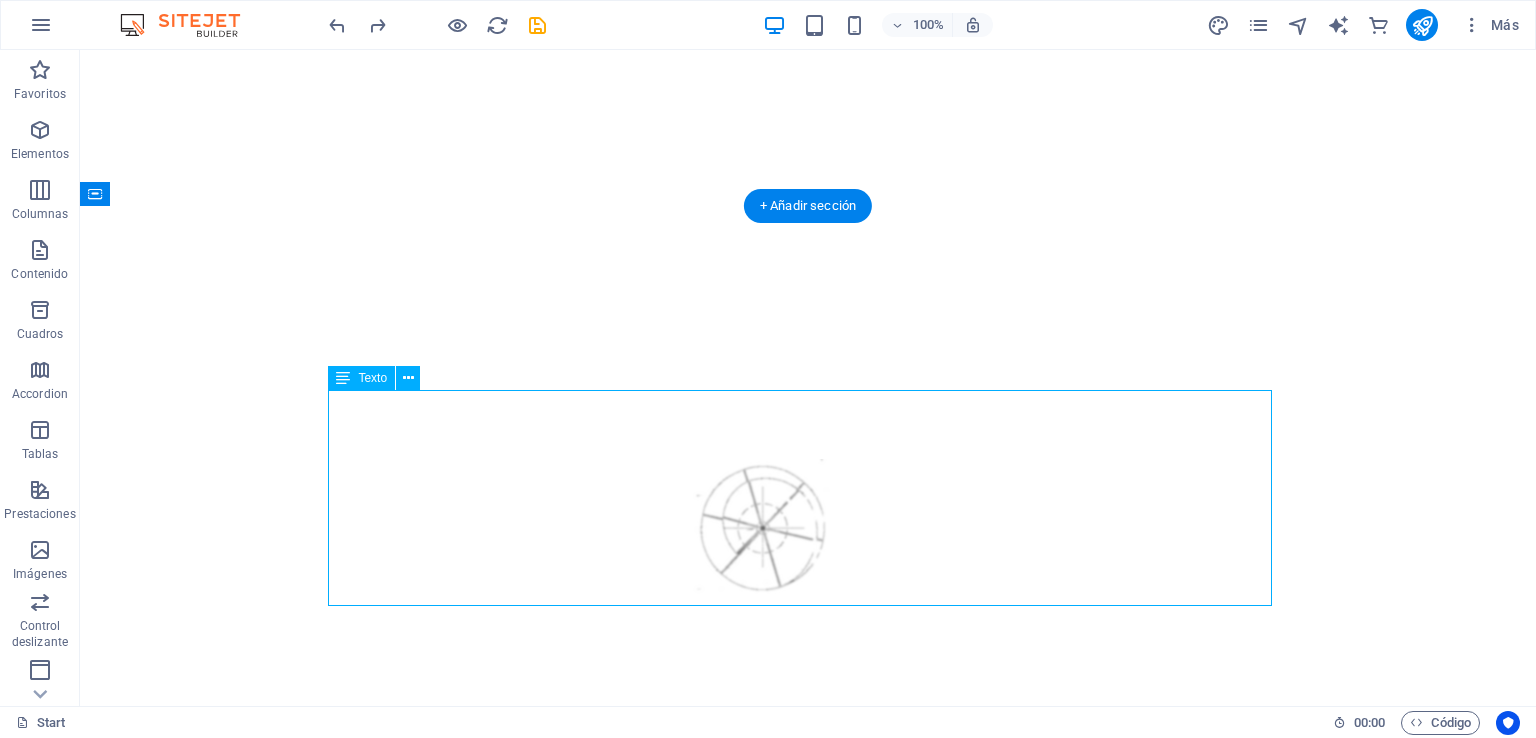click on "Lorem ipsum dolor sit amet, consetetur sadipscing elitr, sed diam nonumy eirmod tempor invidunt ut labore et dolore magna aliquyam erat, sed diam voluptua. At vero eos et accusam et justo duo dolores et ea rebum. Stet clita kasd gubergren, no sea takimata sanctus est Lorem ipsum dolor sit amet. Lorem ipsum dolor sit amet, consetetur sadipscing elitr, sed diam nonumy eirmod tempor invidunt ut labore et dolore magna aliquyam erat, sed diam voluptua. At vero eos et accusam et justo duo dolores et ea rebum. Stet clita kasd gubergren, no sea takimata sanctus est Lorem ipsum dolor sit amet.  Lorem ipsum dolor sit amet, consetetur sadipscing elitr, sed diam nonumy eirmod tempor invidunt ut labore et dolore magna aliquyam erat, sed diam voluptua. At vero eos et accusam et justo duo dolores et ea rebum. Stet clita kasd gubergren, no sea takimata sanctus est Lorem ipsum dolor sit amet." at bounding box center (808, 1240) 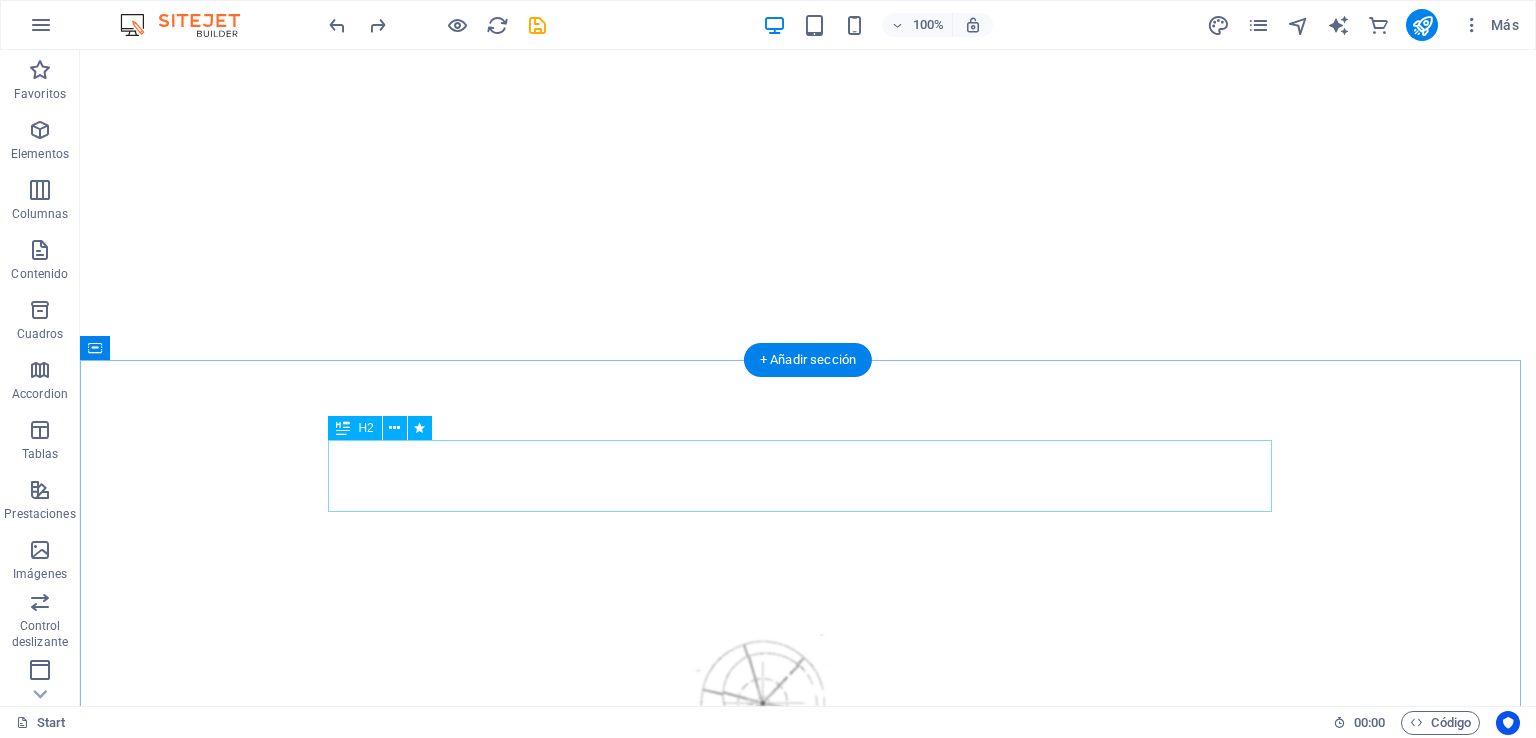 scroll, scrollTop: 400, scrollLeft: 0, axis: vertical 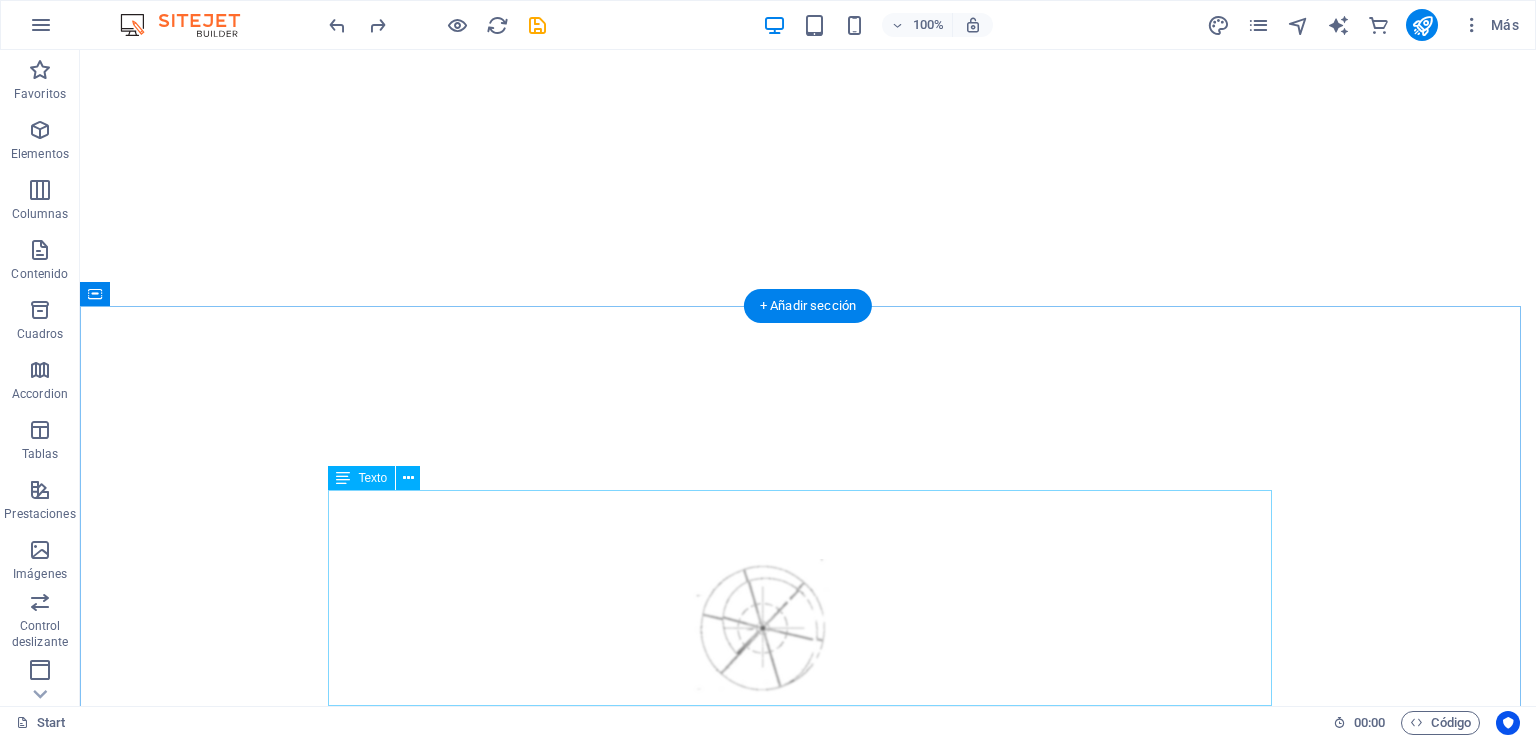 click on "Lorem ipsum dolor sit amet, consetetur sadipscing elitr, sed diam nonumy eirmod tempor invidunt ut labore et dolore magna aliquyam erat, sed diam voluptua. At vero eos et accusam et justo duo dolores et ea rebum. Stet clita kasd gubergren, no sea takimata sanctus est Lorem ipsum dolor sit amet. Lorem ipsum dolor sit amet, consetetur sadipscing elitr, sed diam nonumy eirmod tempor invidunt ut labore et dolore magna aliquyam erat, sed diam voluptua. At vero eos et accusam et justo duo dolores et ea rebum. Stet clita kasd gubergren, no sea takimata sanctus est Lorem ipsum dolor sit amet.  Lorem ipsum dolor sit amet, consetetur sadipscing elitr, sed diam nonumy eirmod tempor invidunt ut labore et dolore magna aliquyam erat, sed diam voluptua. At vero eos et accusam et justo duo dolores et ea rebum. Stet clita kasd gubergren, no sea takimata sanctus est Lorem ipsum dolor sit amet." at bounding box center (808, 1340) 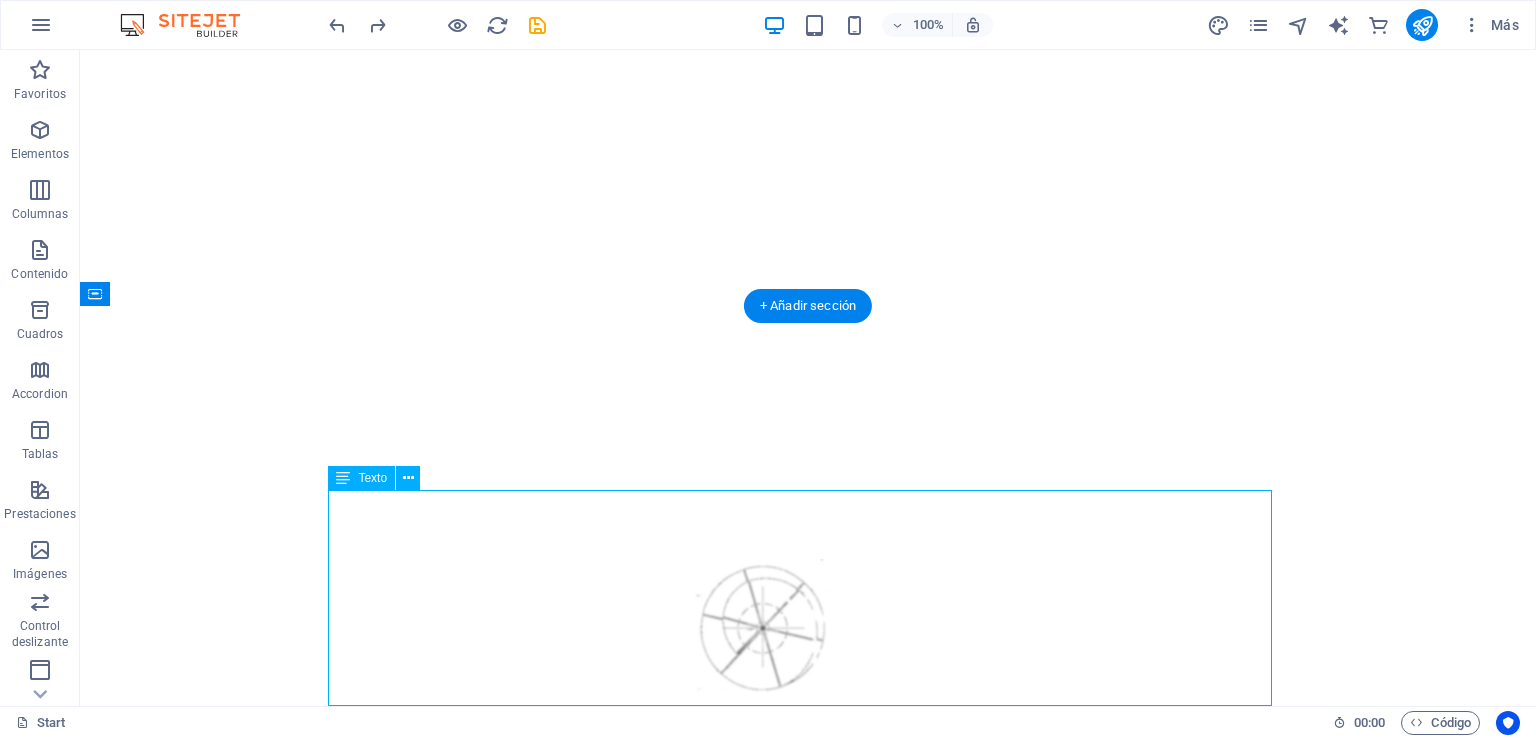 click on "Lorem ipsum dolor sit amet, consetetur sadipscing elitr, sed diam nonumy eirmod tempor invidunt ut labore et dolore magna aliquyam erat, sed diam voluptua. At vero eos et accusam et justo duo dolores et ea rebum. Stet clita kasd gubergren, no sea takimata sanctus est Lorem ipsum dolor sit amet. Lorem ipsum dolor sit amet, consetetur sadipscing elitr, sed diam nonumy eirmod tempor invidunt ut labore et dolore magna aliquyam erat, sed diam voluptua. At vero eos et accusam et justo duo dolores et ea rebum. Stet clita kasd gubergren, no sea takimata sanctus est Lorem ipsum dolor sit amet.  Lorem ipsum dolor sit amet, consetetur sadipscing elitr, sed diam nonumy eirmod tempor invidunt ut labore et dolore magna aliquyam erat, sed diam voluptua. At vero eos et accusam et justo duo dolores et ea rebum. Stet clita kasd gubergren, no sea takimata sanctus est Lorem ipsum dolor sit amet." at bounding box center (808, 1340) 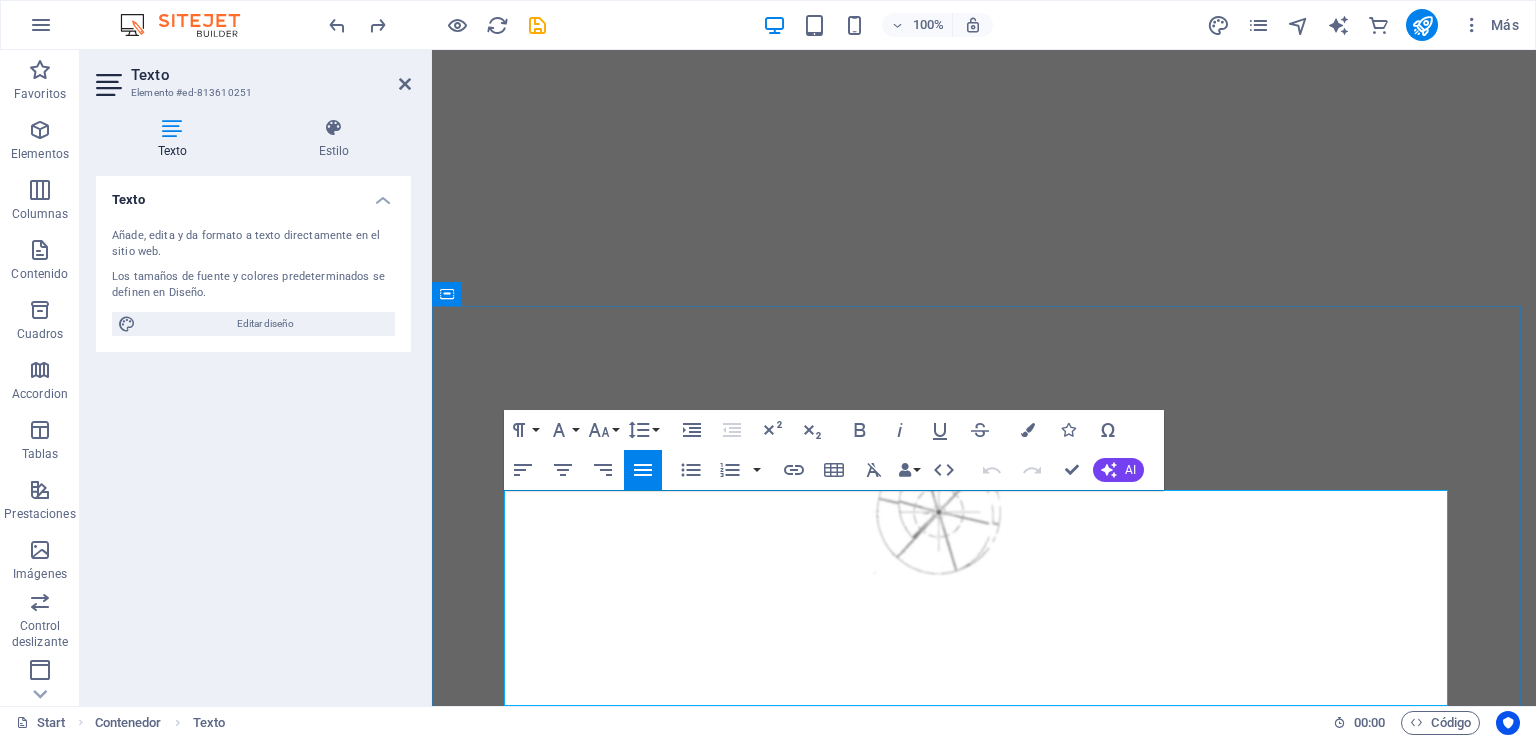 scroll, scrollTop: 600, scrollLeft: 0, axis: vertical 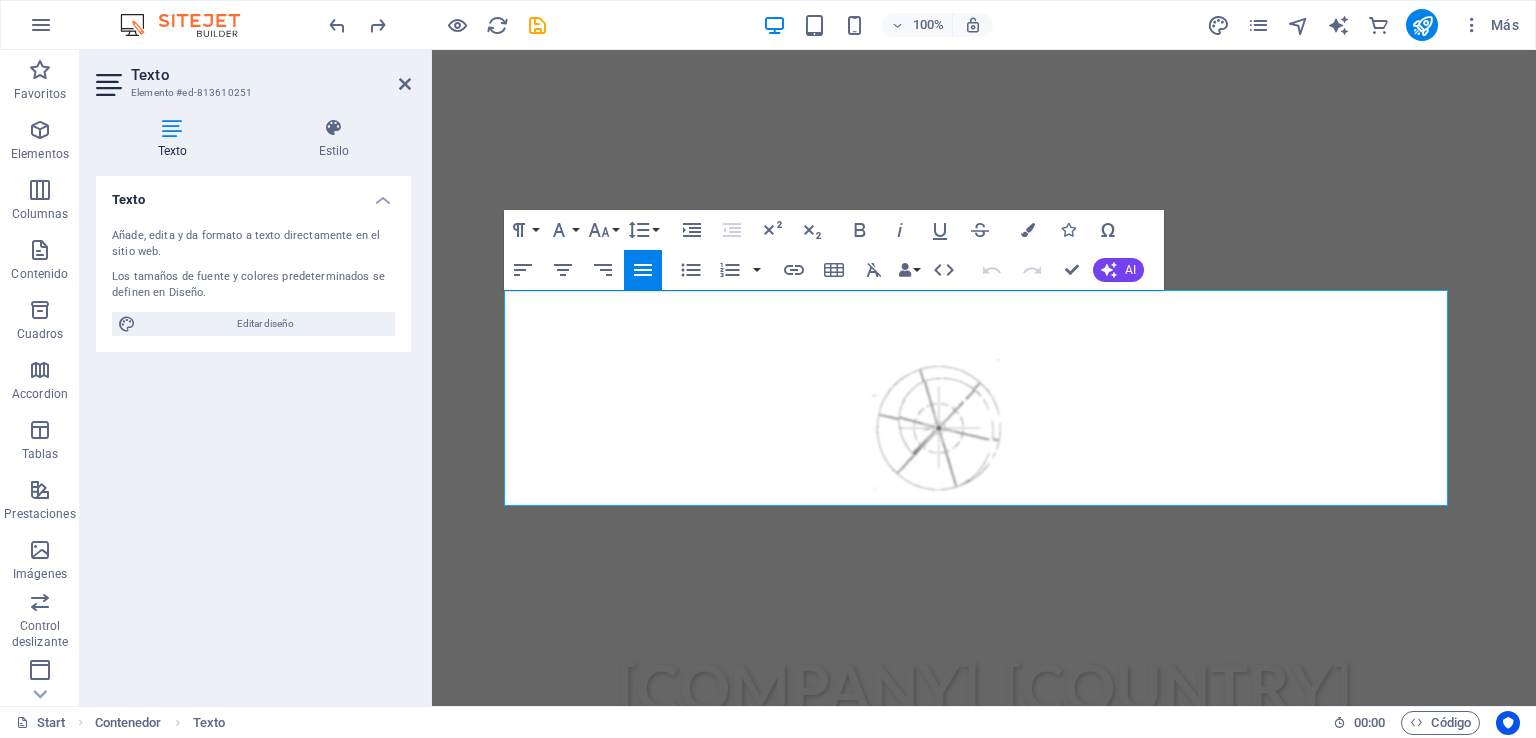drag, startPoint x: 870, startPoint y: 501, endPoint x: 393, endPoint y: 251, distance: 538.5434 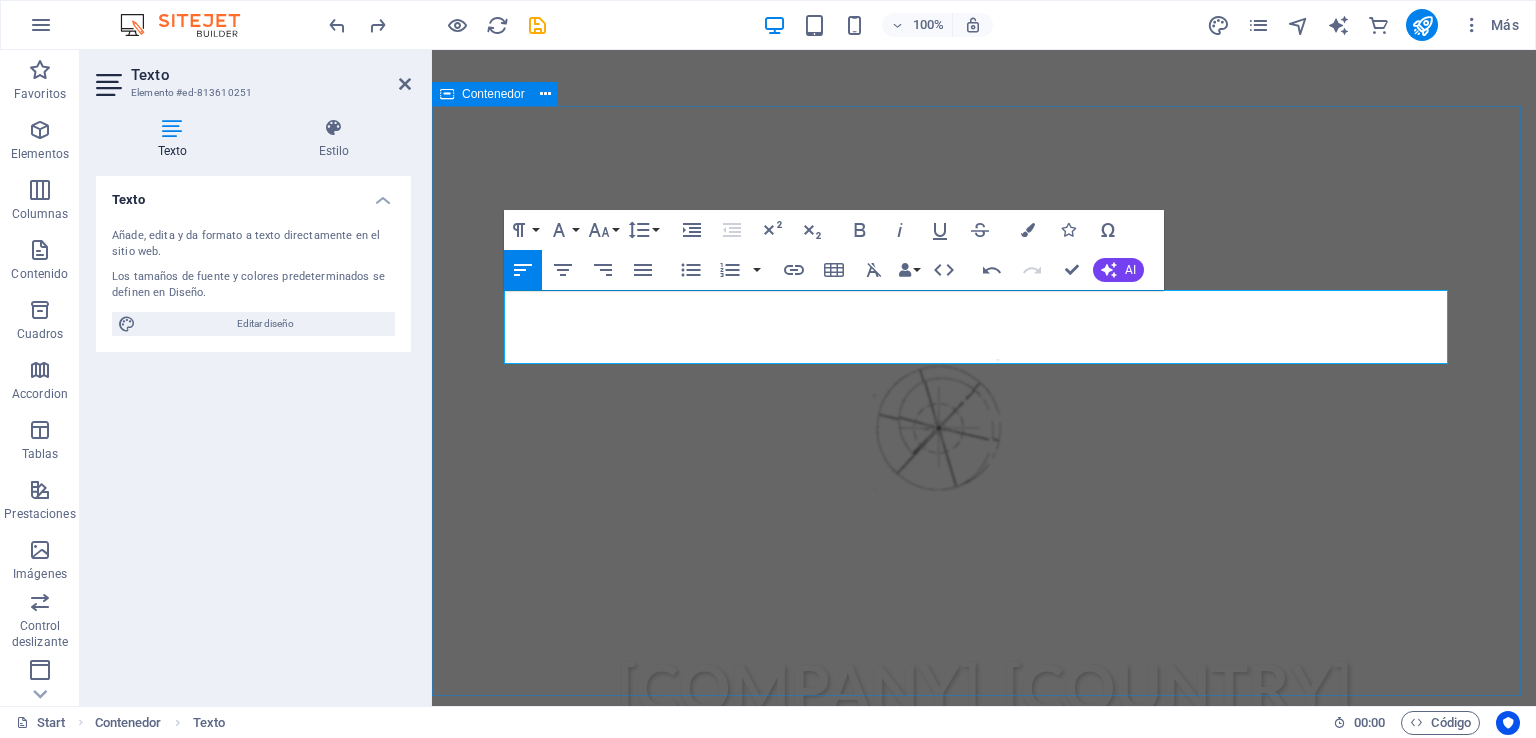 click on "compromisos Una constructora que forma parte del ecosistema Contech en Chile —es decir, que adopta tecnologías innovadoras para mejorar procesos constructivos— debería asumir varios compromisos clave para alinearse con las expectativas del sector y contribuir al desarrollo sostenible e inteligente de la industria. Aquí te detallo los principales compromisos que debiera tener: Timely Delivery Lorem ipsum dolor sit amet, consectetur adipisicing elit. Veritatis, dolorem! Global delivery Lorem ipsum dolor sit amet, consectetur adipisicing elit. Veritatis, dolorem! 24/7 Support Lorem ipsum dolor sit amet, consectetur adipisicing elit. Veritatis, dolorem!" at bounding box center [984, 1335] 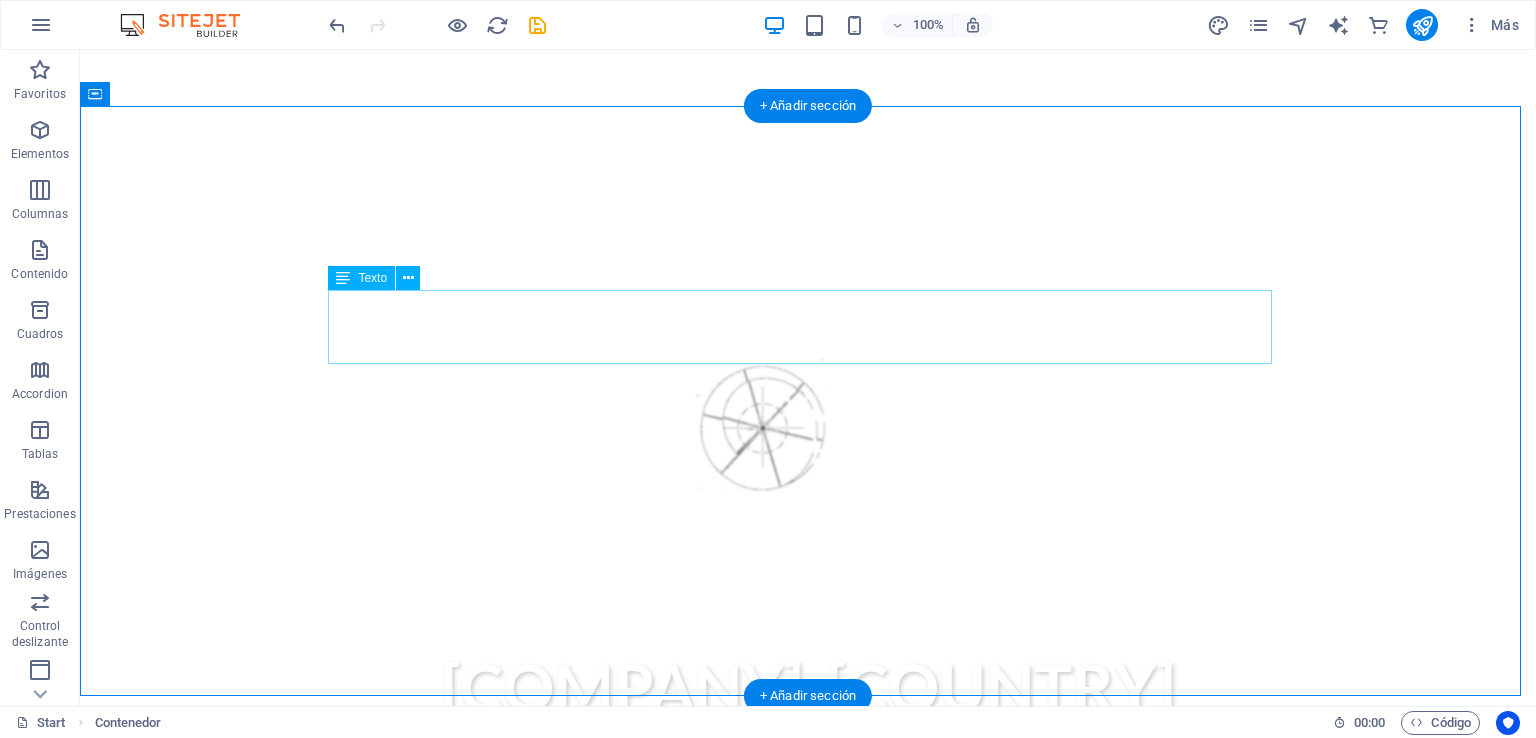 click on "Una constructora que forma parte del ecosistema Contech en [COUNTRY] —es decir, que adopta tecnologías innovadoras para mejorar procesos constructivos— debería asumir varios compromisos clave para alinearse con las expectativas del sector y contribuir al desarrollo sostenible e inteligente de la industria. Aquí te detallo los principales compromisos que debiera tener:" at bounding box center [808, 1069] 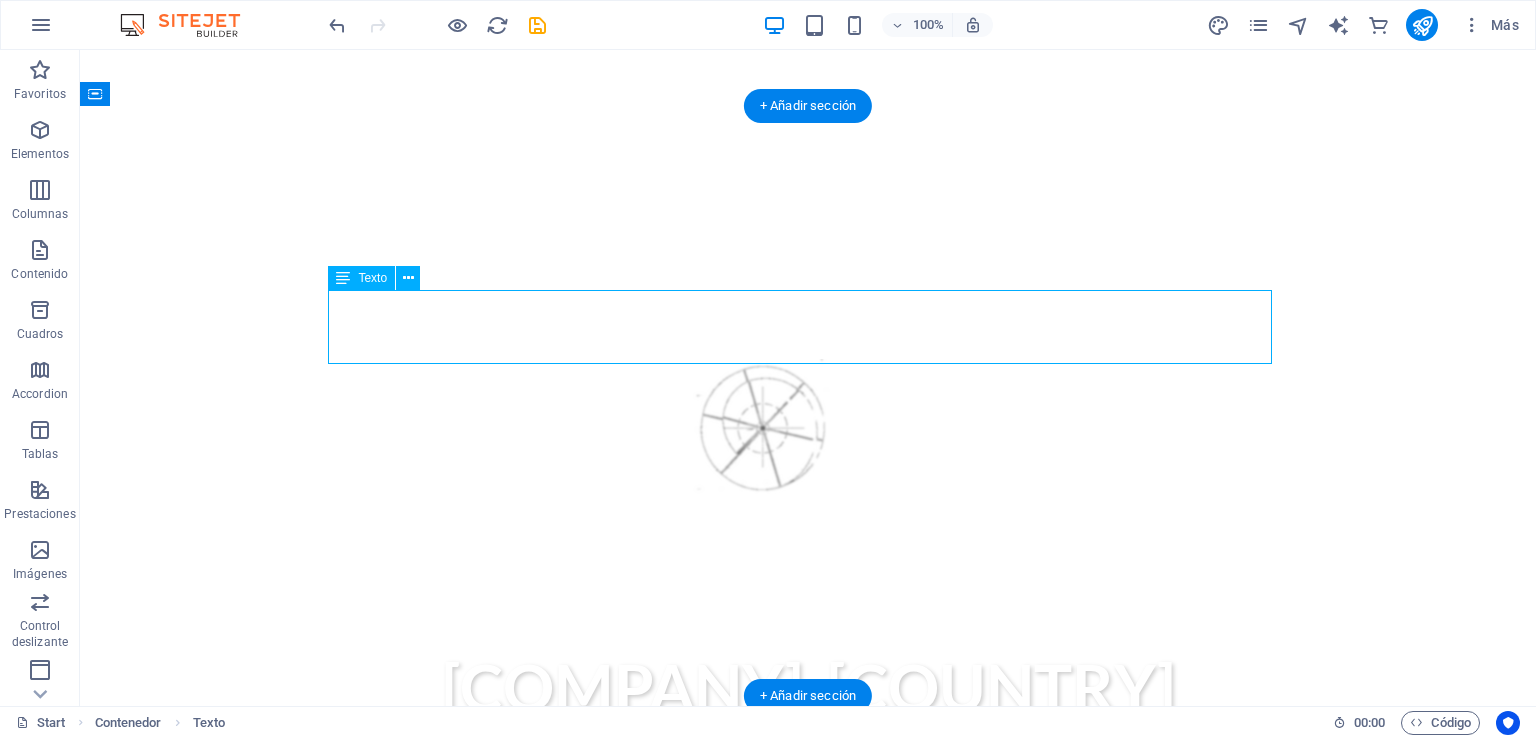 click on "Una constructora que forma parte del ecosistema Contech en [COUNTRY] —es decir, que adopta tecnologías innovadoras para mejorar procesos constructivos— debería asumir varios compromisos clave para alinearse con las expectativas del sector y contribuir al desarrollo sostenible e inteligente de la industria. Aquí te detallo los principales compromisos que debiera tener:" at bounding box center (808, 1069) 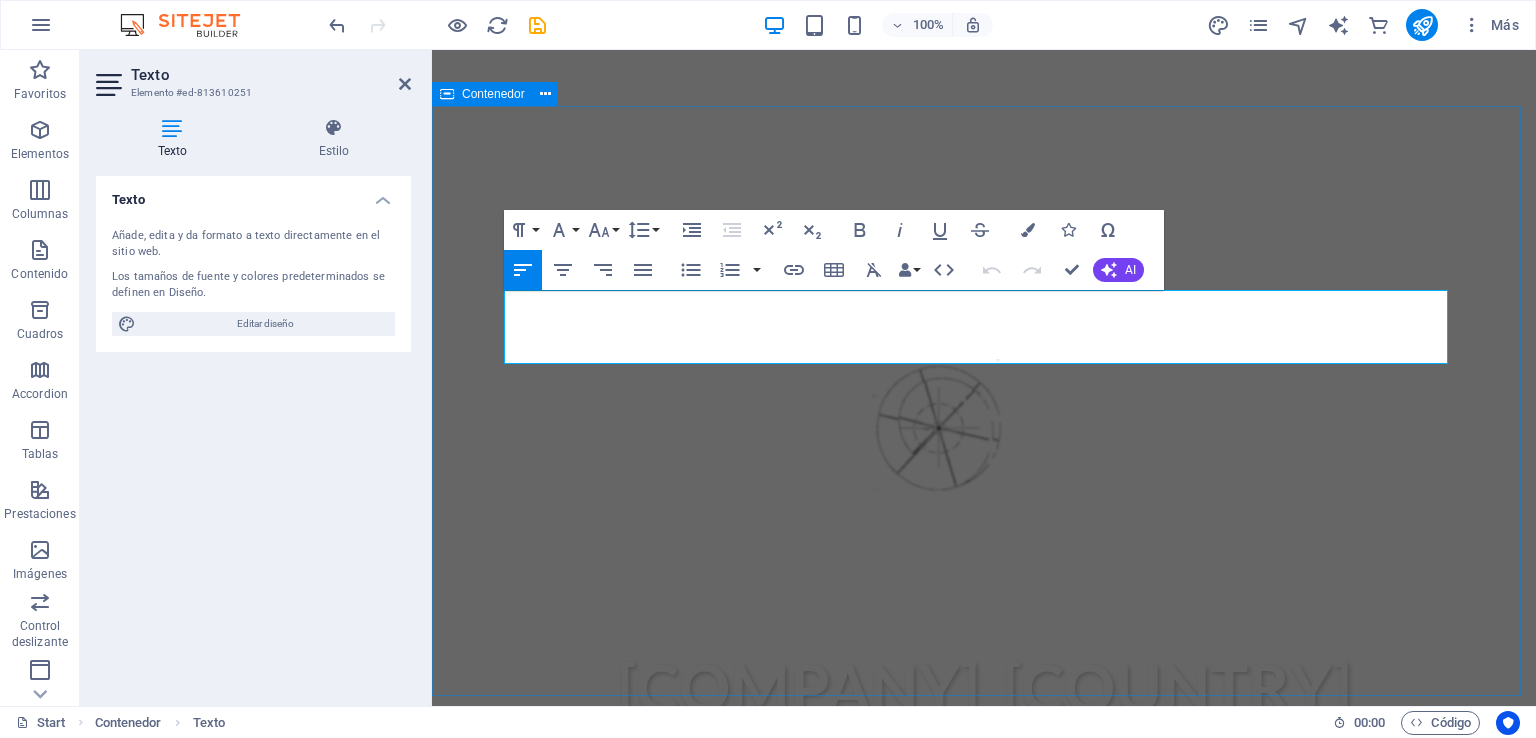 drag, startPoint x: 1410, startPoint y: 151, endPoint x: 1763, endPoint y: 145, distance: 353.051 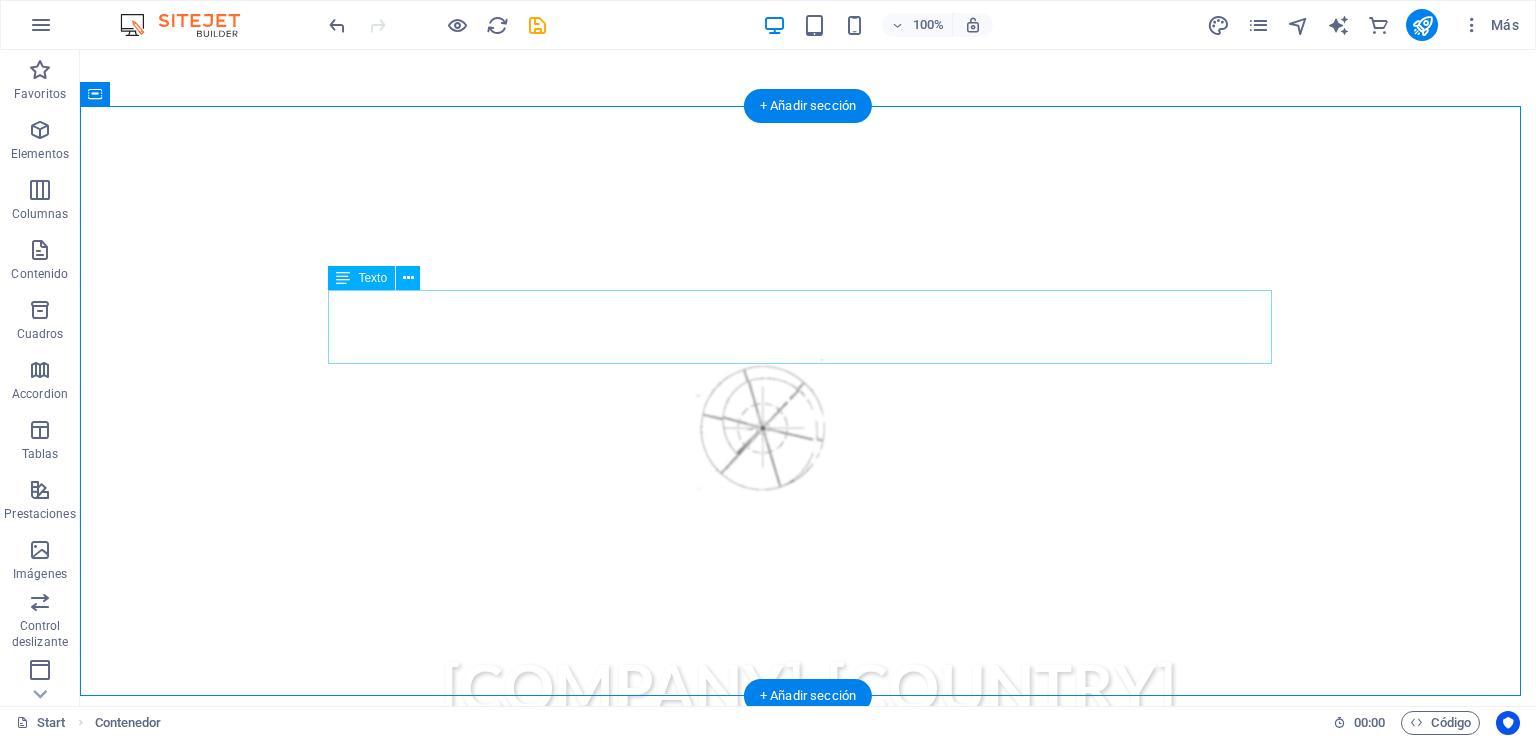 drag, startPoint x: 495, startPoint y: 301, endPoint x: 139, endPoint y: 305, distance: 356.02246 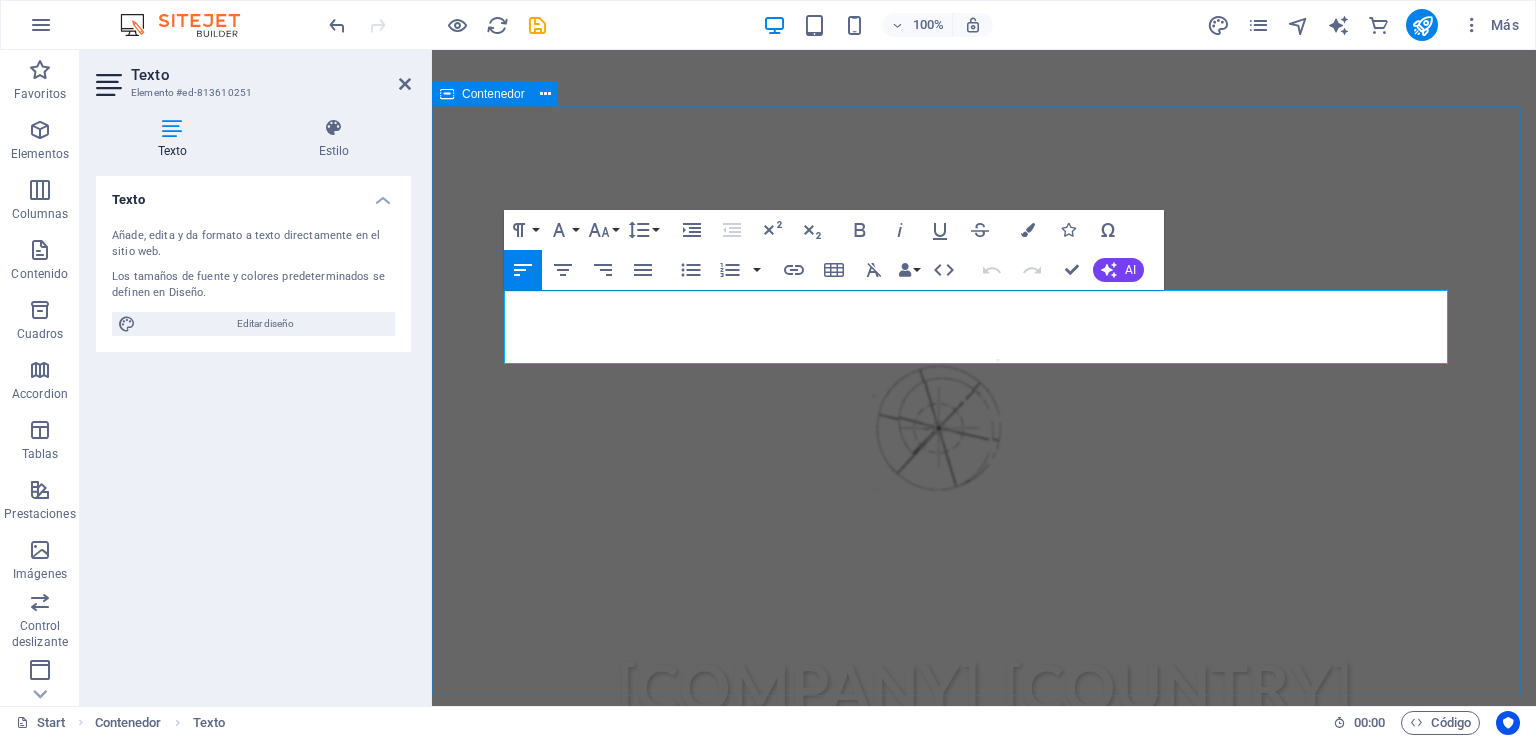 drag, startPoint x: 626, startPoint y: 301, endPoint x: 477, endPoint y: 300, distance: 149.00336 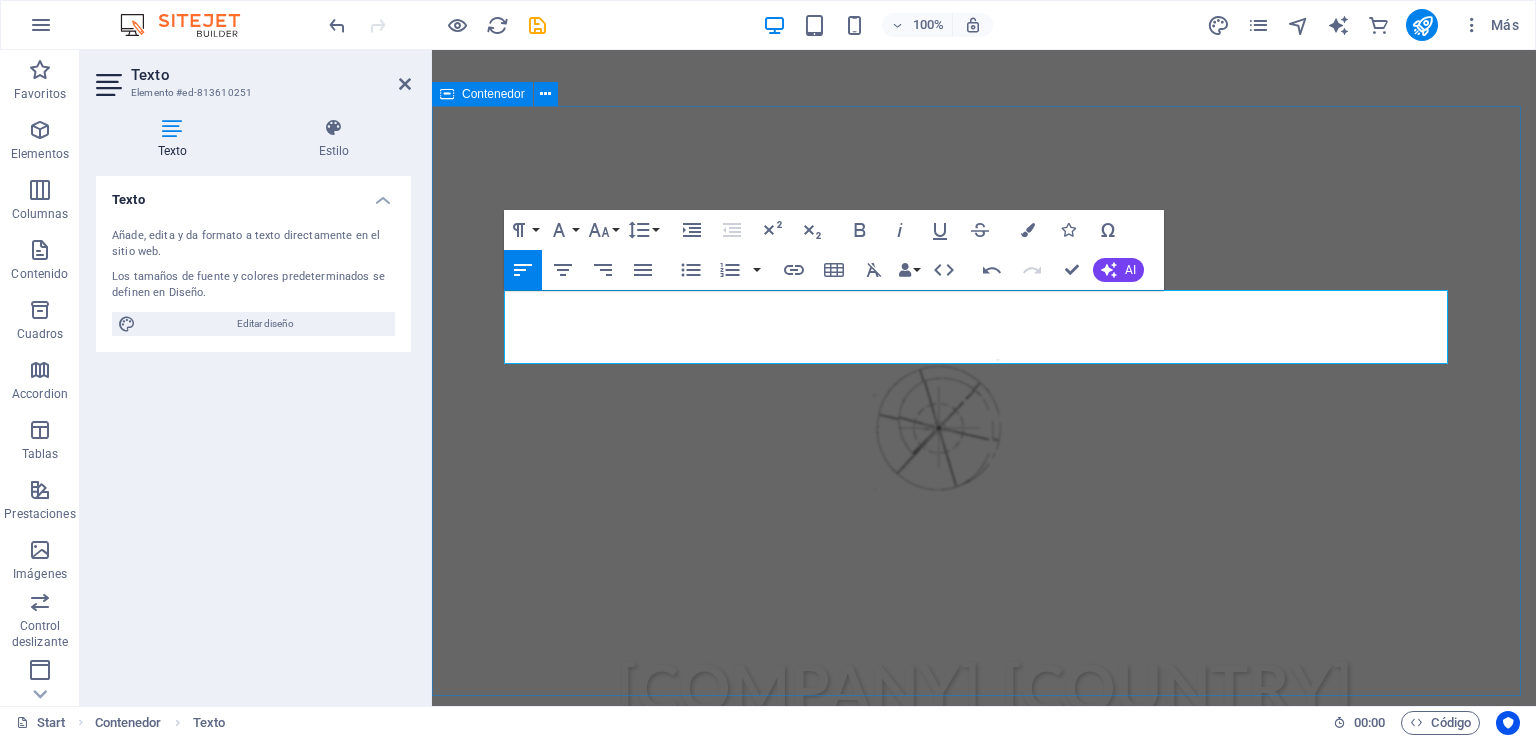 click on "Una constructora" at bounding box center (984, 1335) 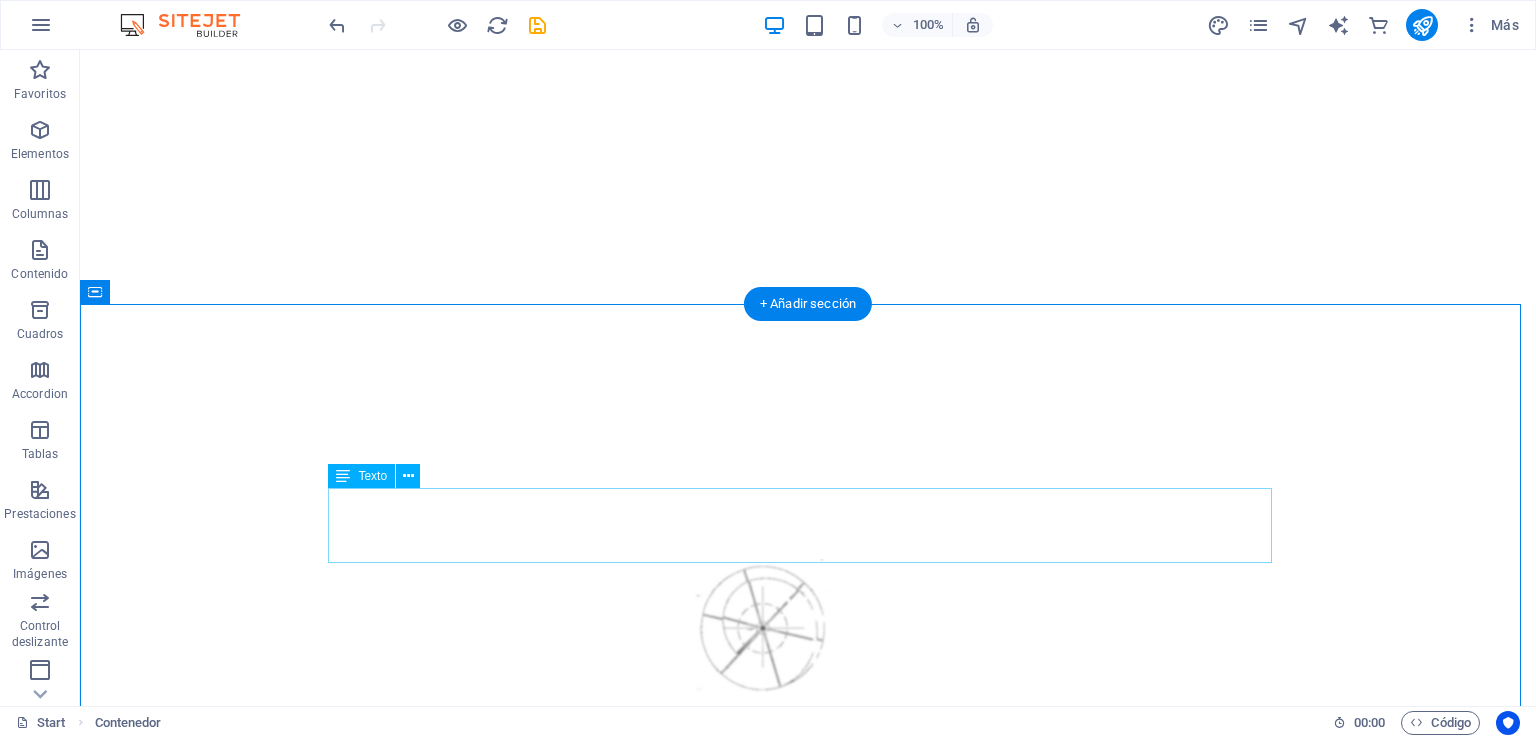 scroll, scrollTop: 500, scrollLeft: 0, axis: vertical 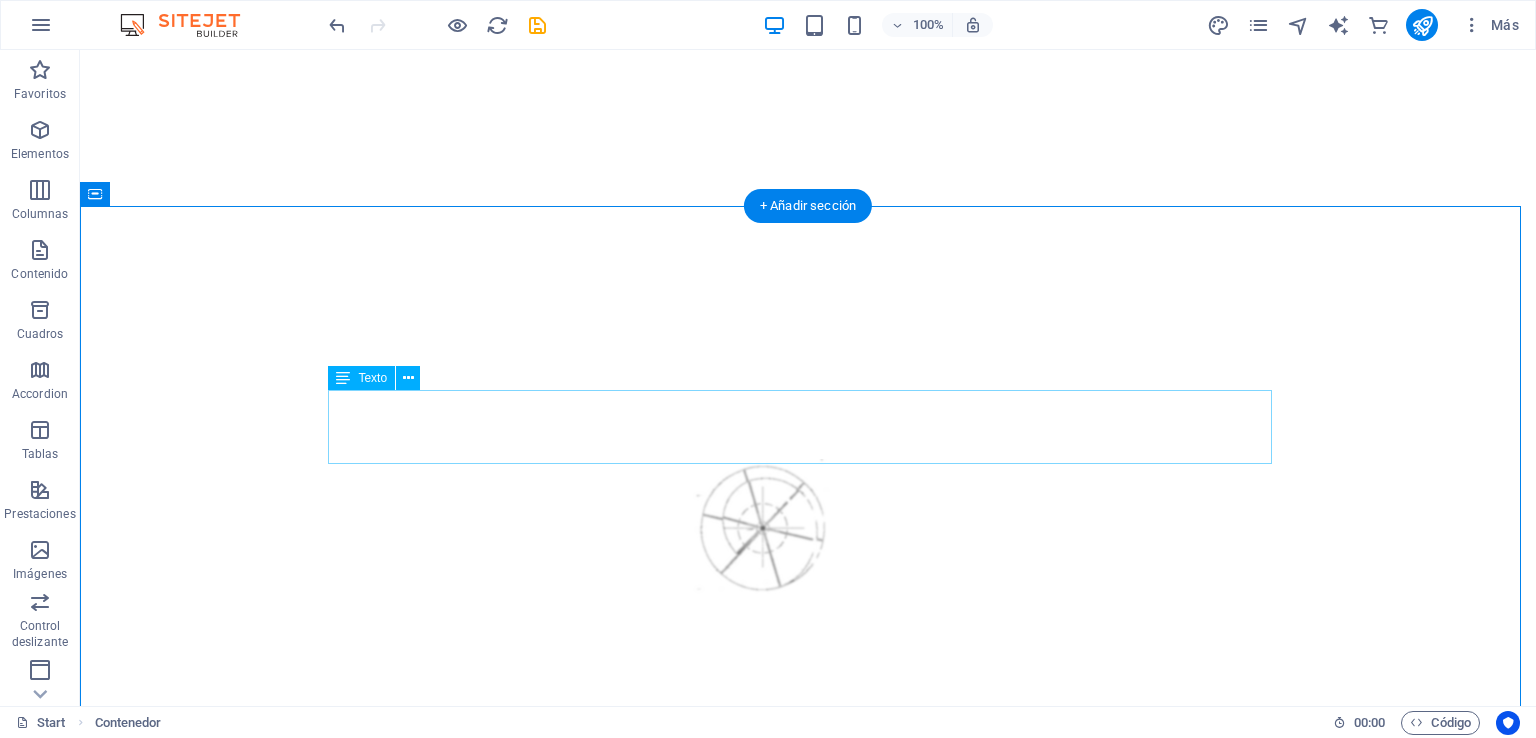 click on "VinCi Chile que forma parte del ecosistema  Contech  en Chile —es decir, que adopta tecnologías innovadoras para mejorar procesos constructivos— debería asumir varios compromisos clave para alinearse con las expectativas del sector y contribuir al desarrollo sostenible e inteligente de la industria. Aquí te detallo los principales compromisos que debiera tener:" at bounding box center (808, 1169) 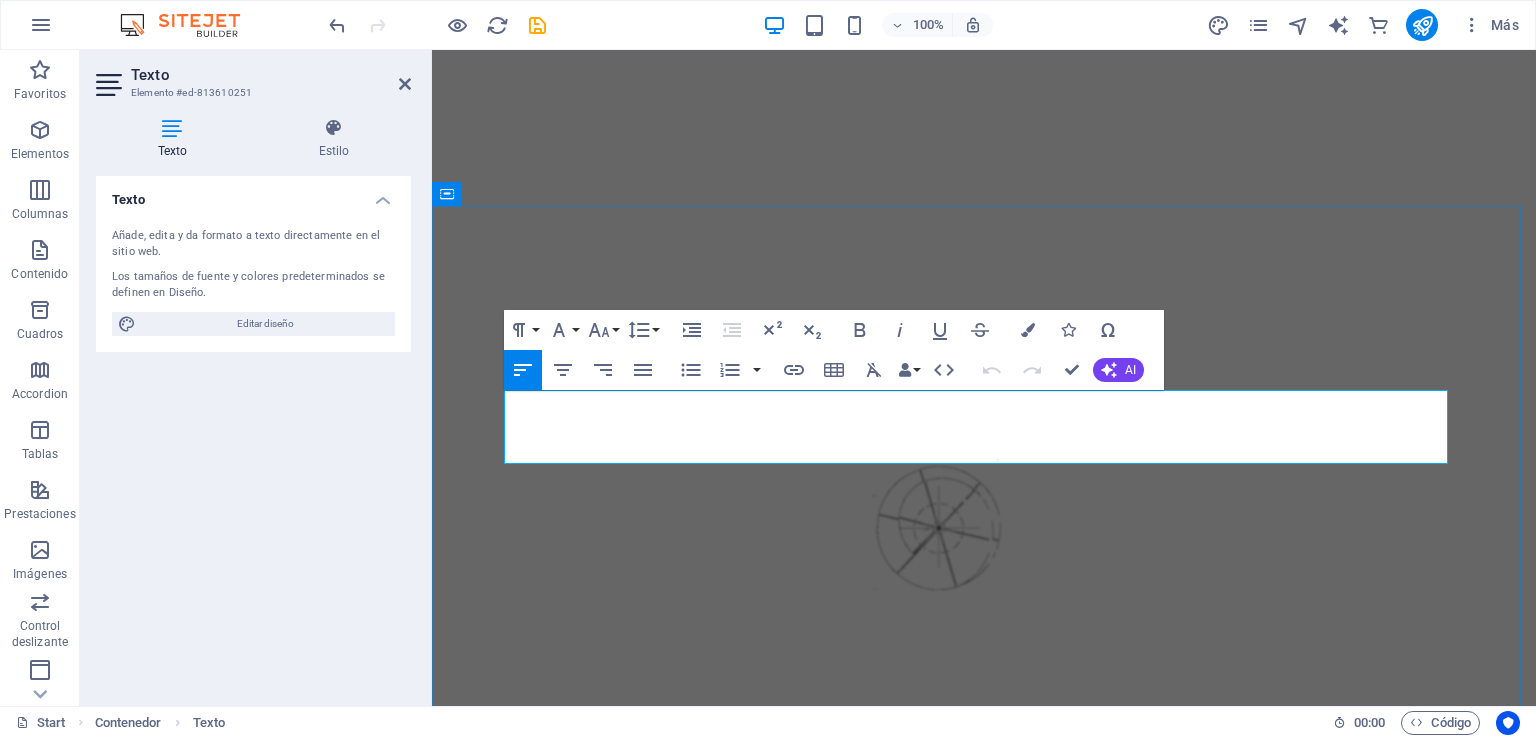 click on "VinCi Chile que forma parte del ecosistema" at bounding box center [665, 1144] 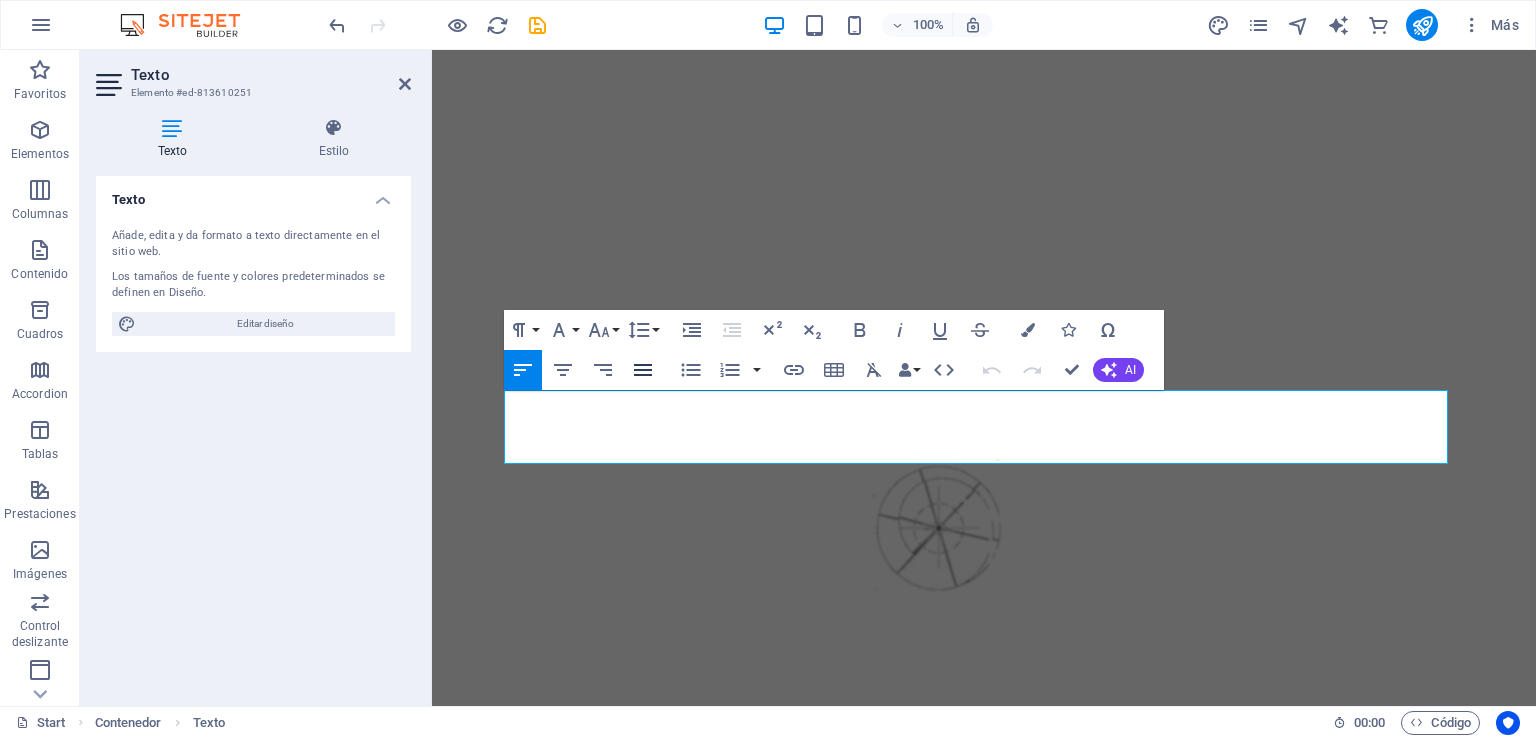 type 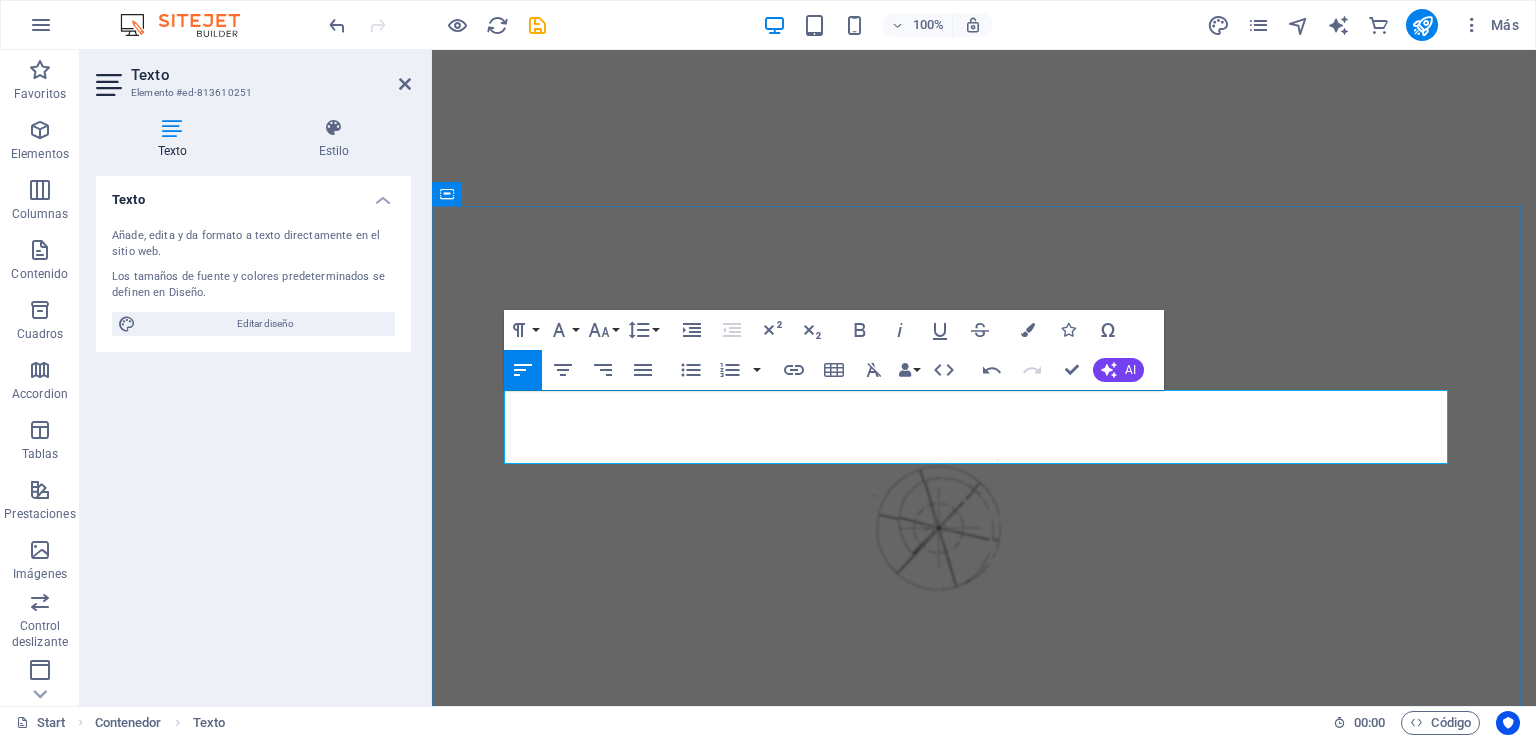 drag, startPoint x: 685, startPoint y: 406, endPoint x: 655, endPoint y: 410, distance: 30.265491 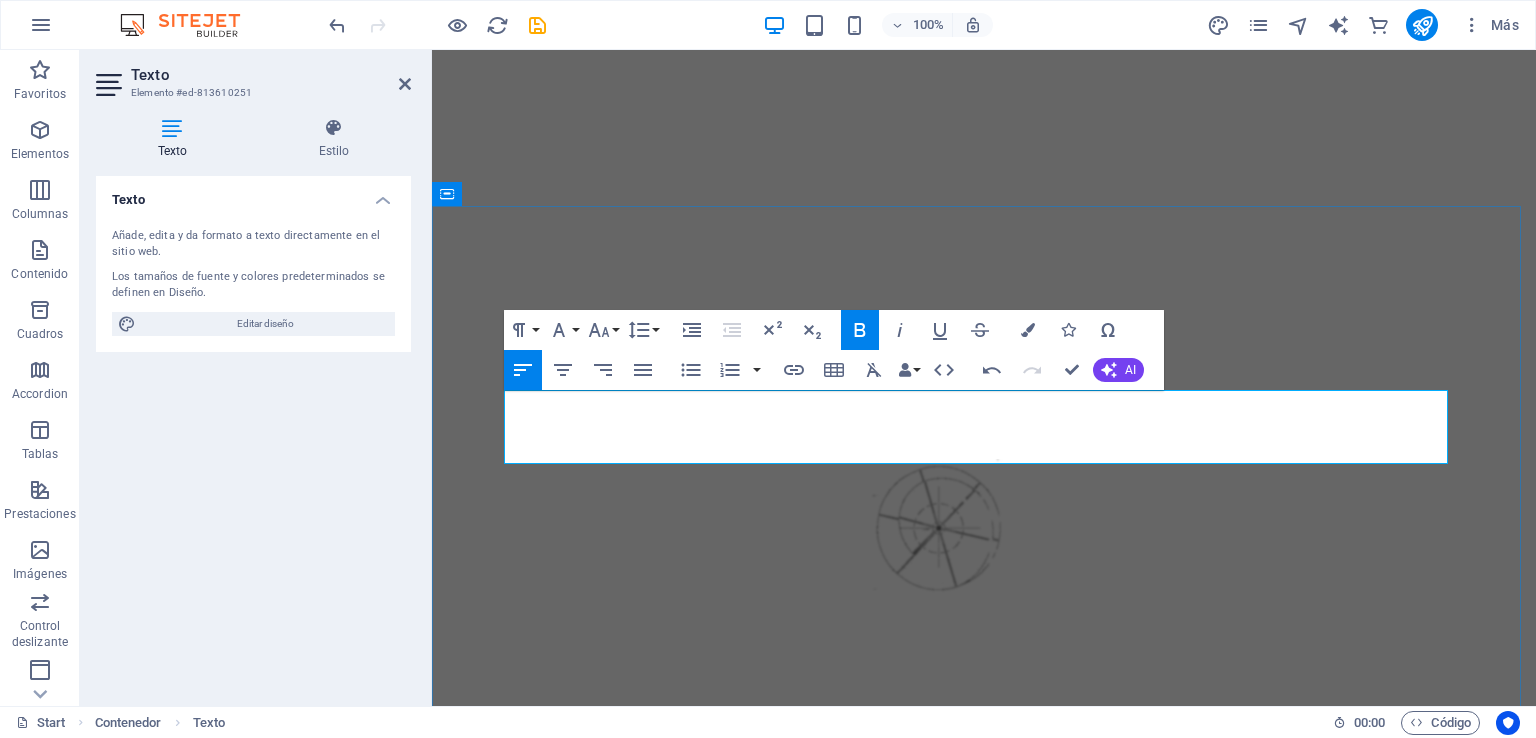 click on "adopta tecnologías innovadoras para mejorar procesos constructivos— debería asumir varios compromisos clave para alinearse con las expectativas del sector y contribuir al desarrollo sostenible e inteligente de la industria. Aquí te detallo los principales compromisos que debiera tener:" at bounding box center [968, 1169] 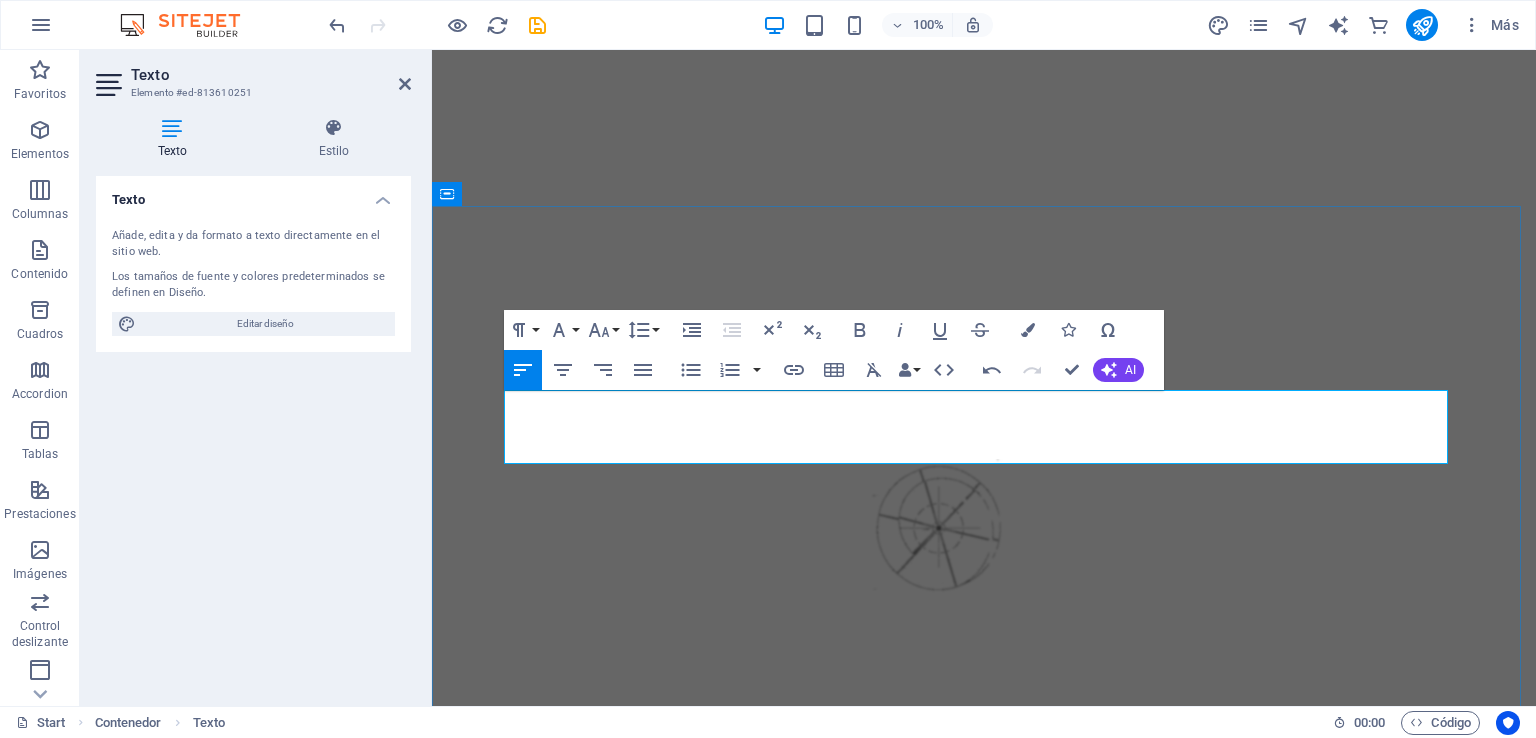 drag, startPoint x: 614, startPoint y: 427, endPoint x: 596, endPoint y: 428, distance: 18.027756 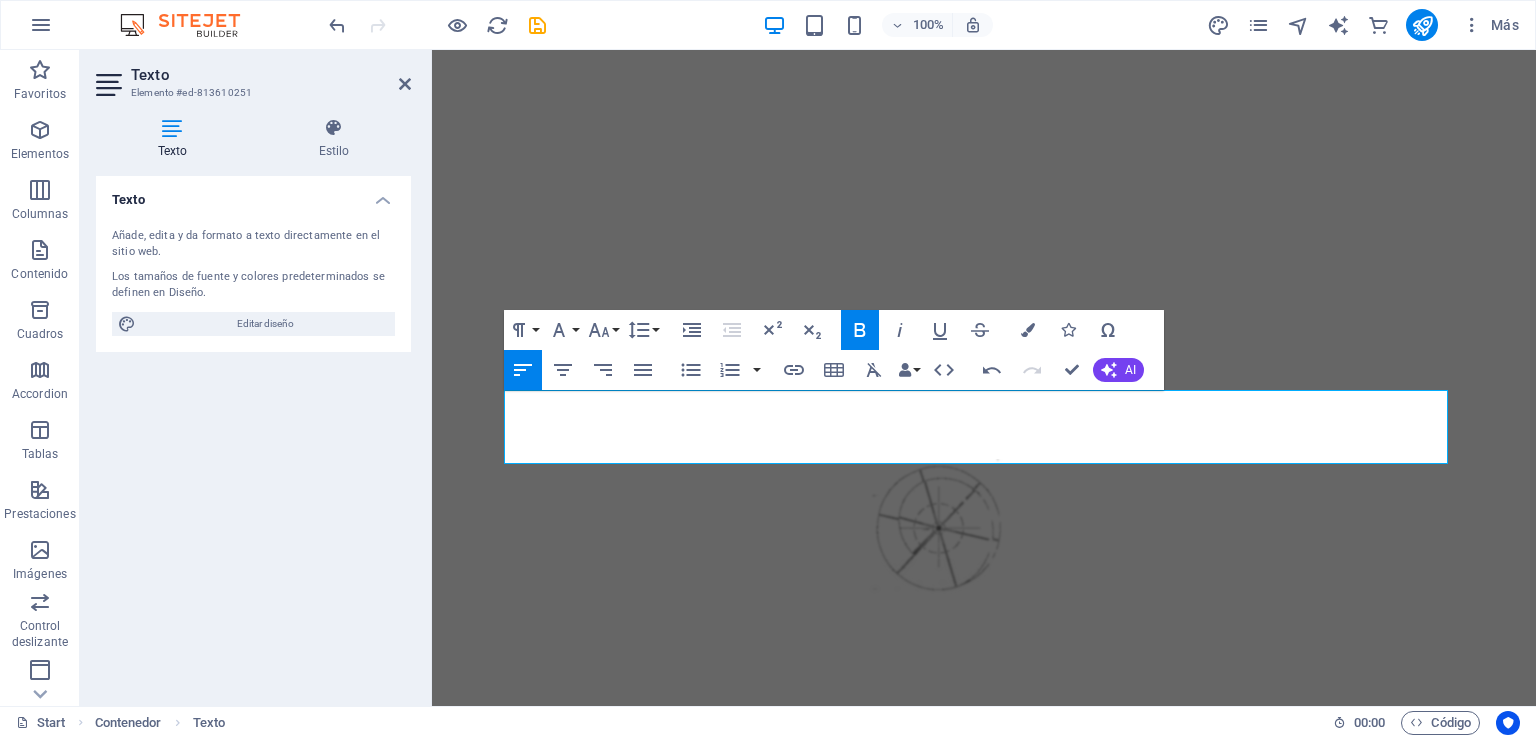 click 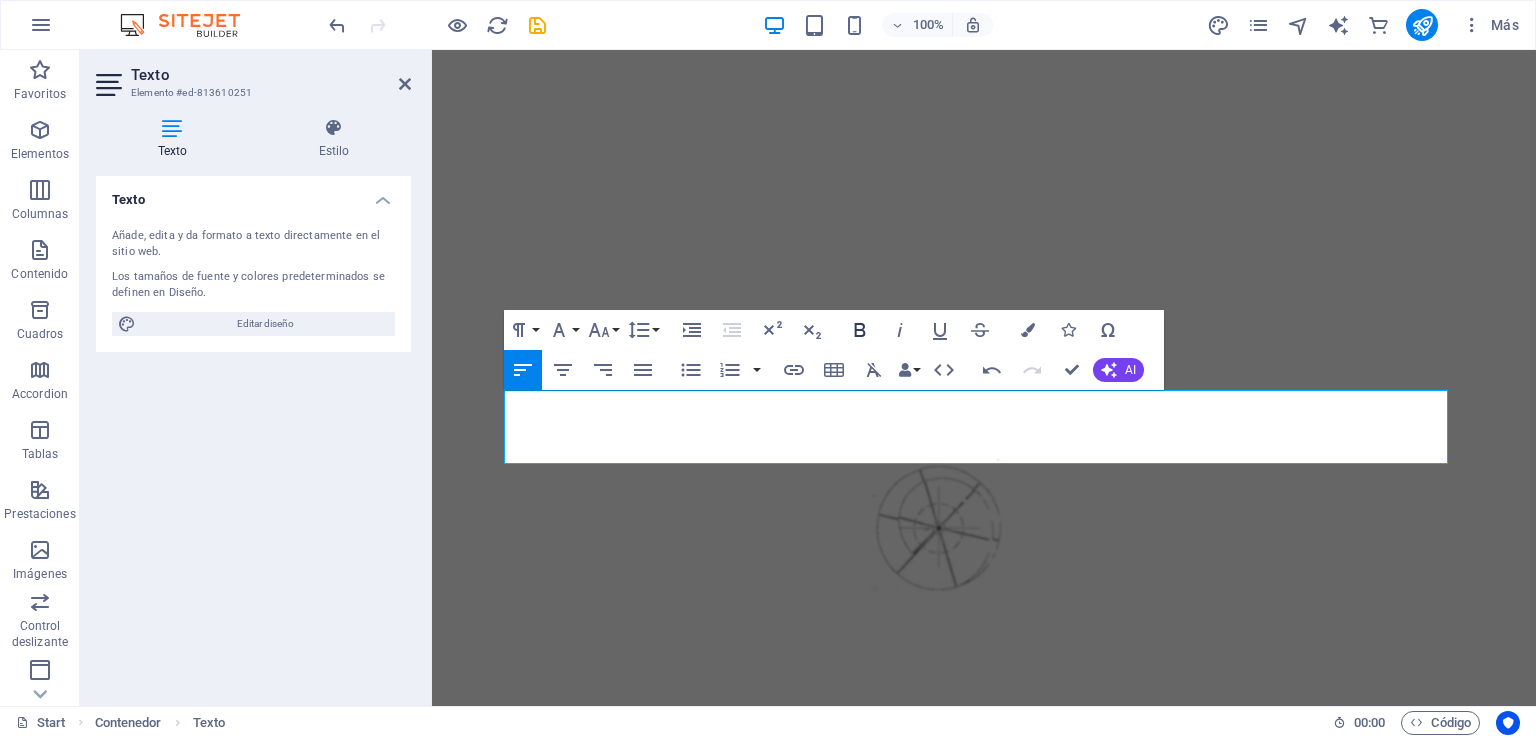 click 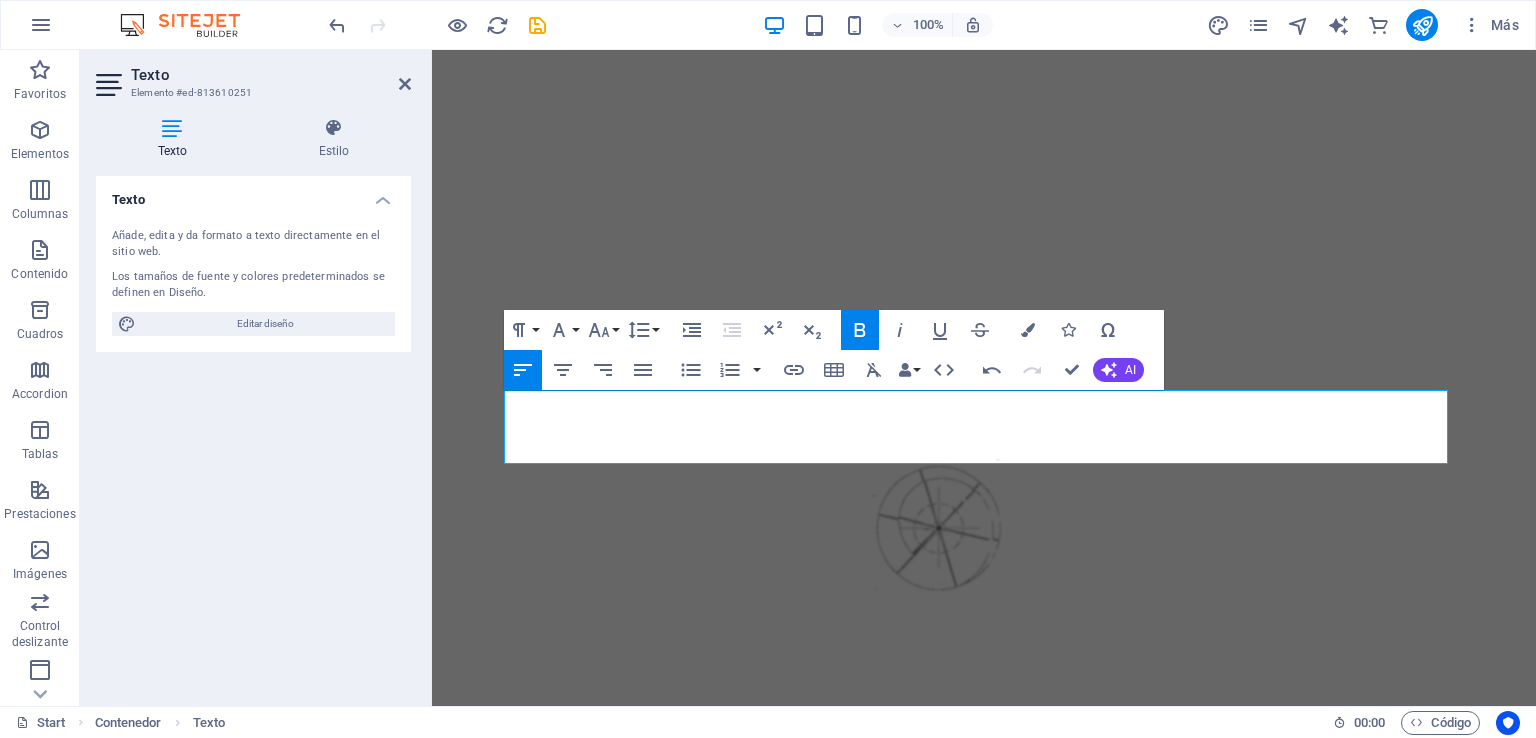 click 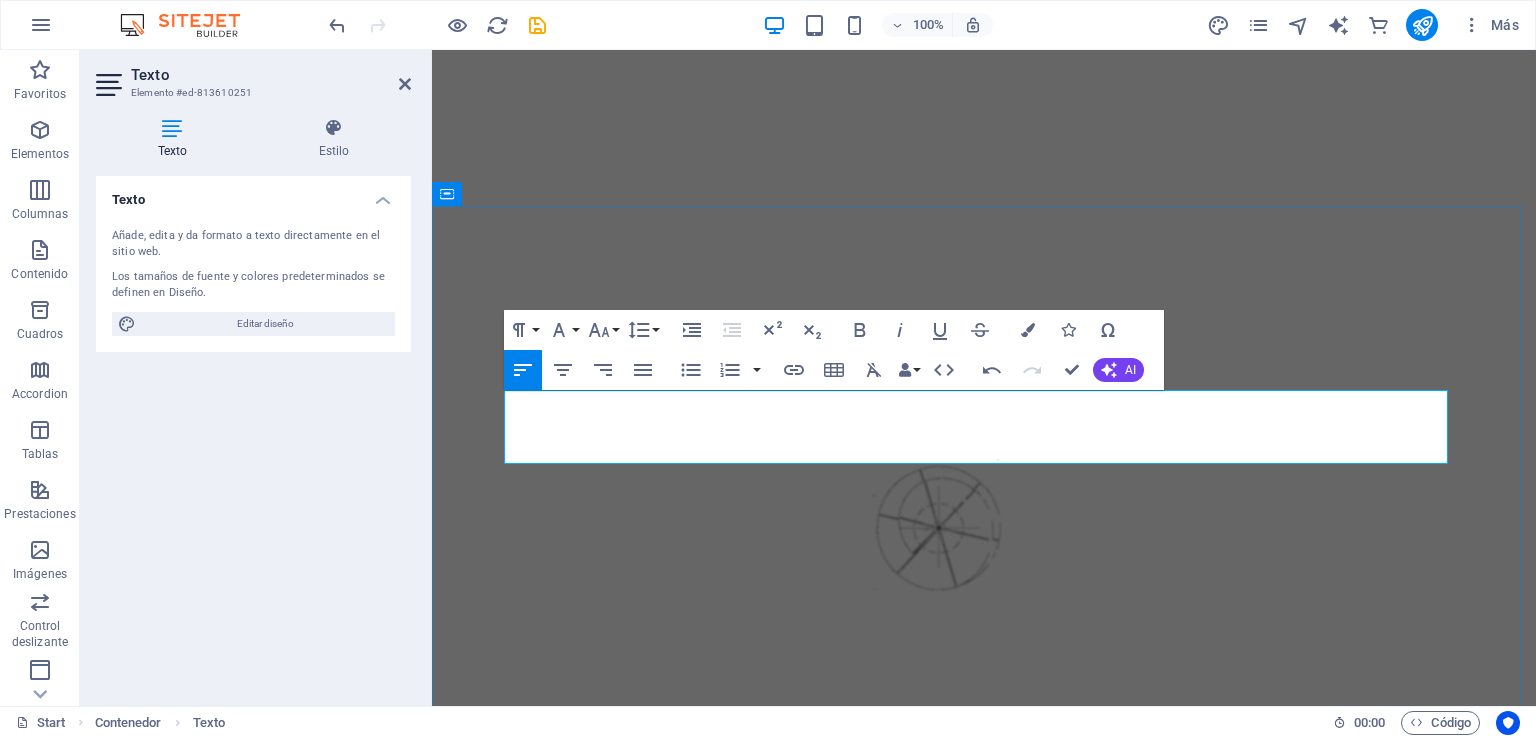 click on "Vinci Constructora que forma parte del ecosistema  Contech  es decir  adopta tecnologías innovadoras  para mejorar procesos constructivos. es pro esto que asumimos  varios compromisos claves  para alinearse con las expectativas del sector y contribuir al desarrollo sostenible e inteligente den lso procesos constructivos" at bounding box center (984, 1169) 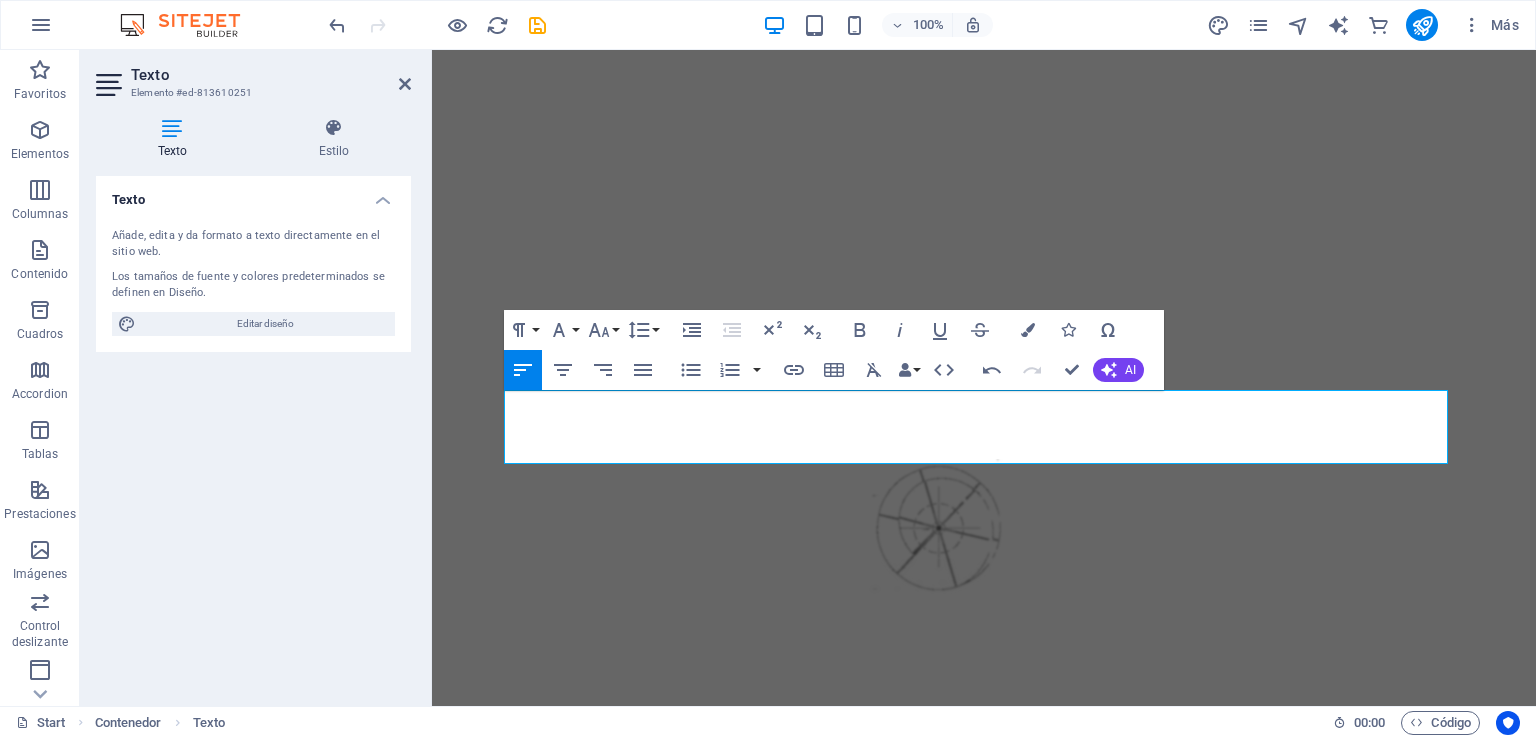 drag, startPoint x: 1019, startPoint y: 450, endPoint x: 973, endPoint y: 362, distance: 99.29753 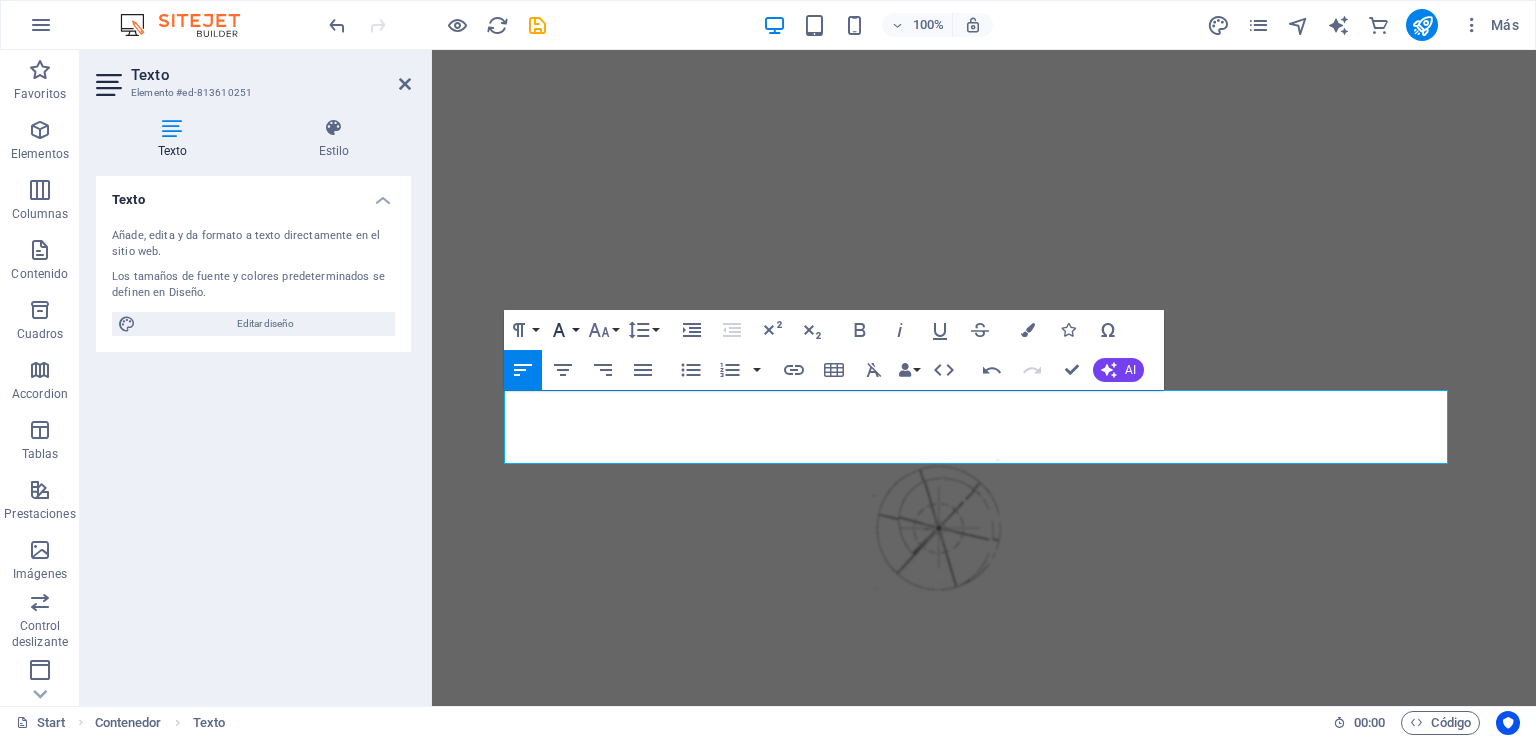 click 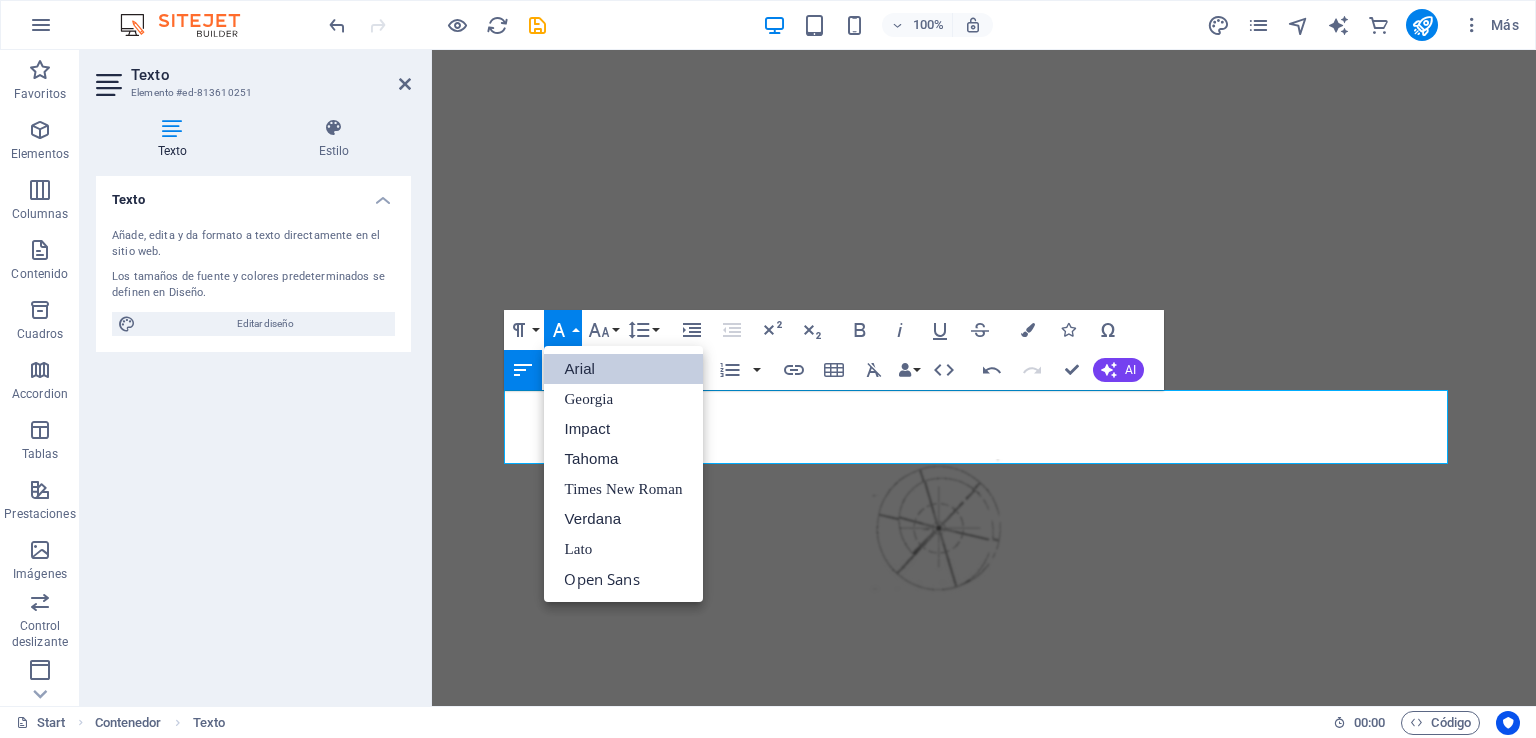 click on "Arial" at bounding box center (623, 369) 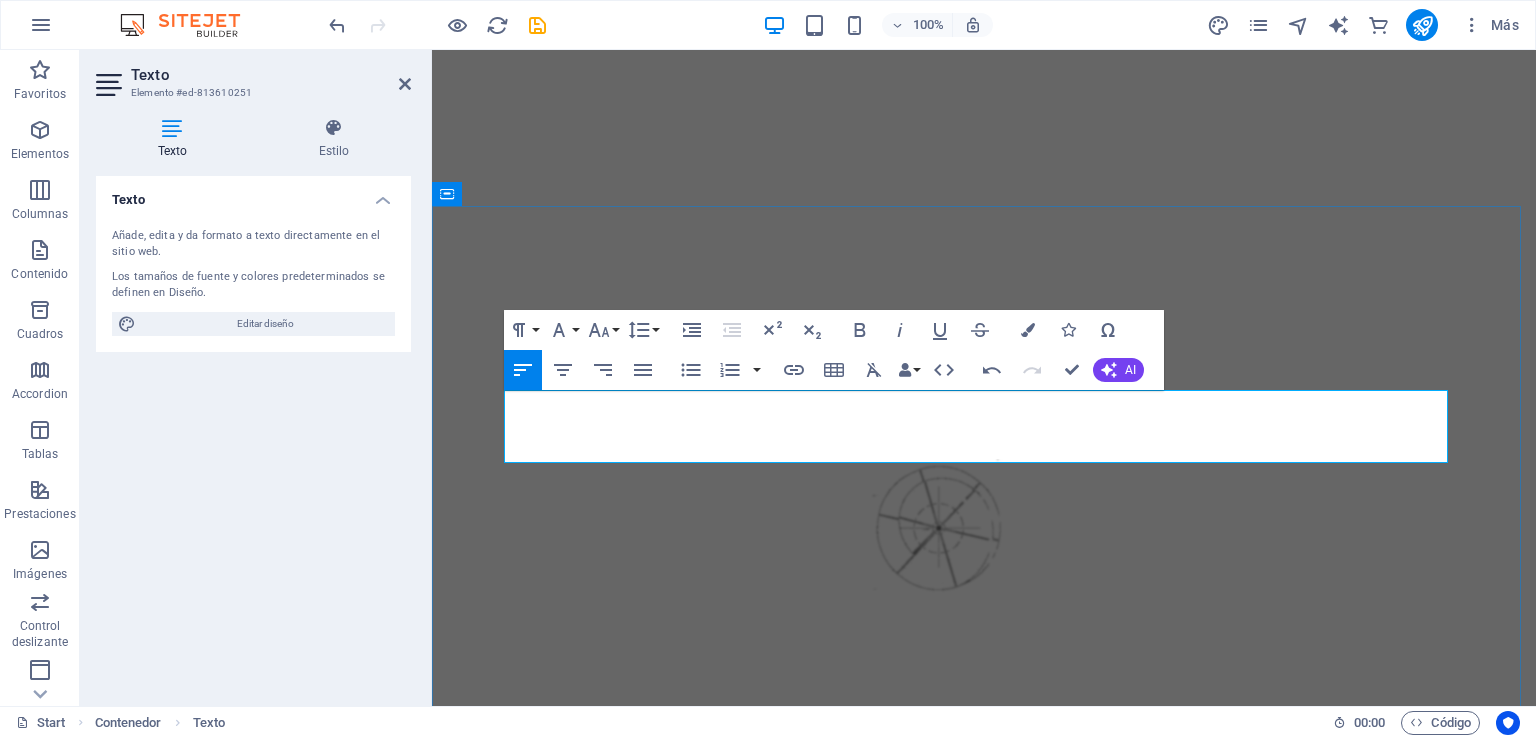 click on "Vinci Constructora que forma parte del ecosistema  Contech  es decir  adopta tecnologías innovadoras  para mejorar procesos constructivos. es pro esto que asumimos  varios compromisos claves  para alinearse con las expectativas del sector y contribuir al desarrollo sostenible e inteligente den lso procesos constructivos" at bounding box center (984, 1169) 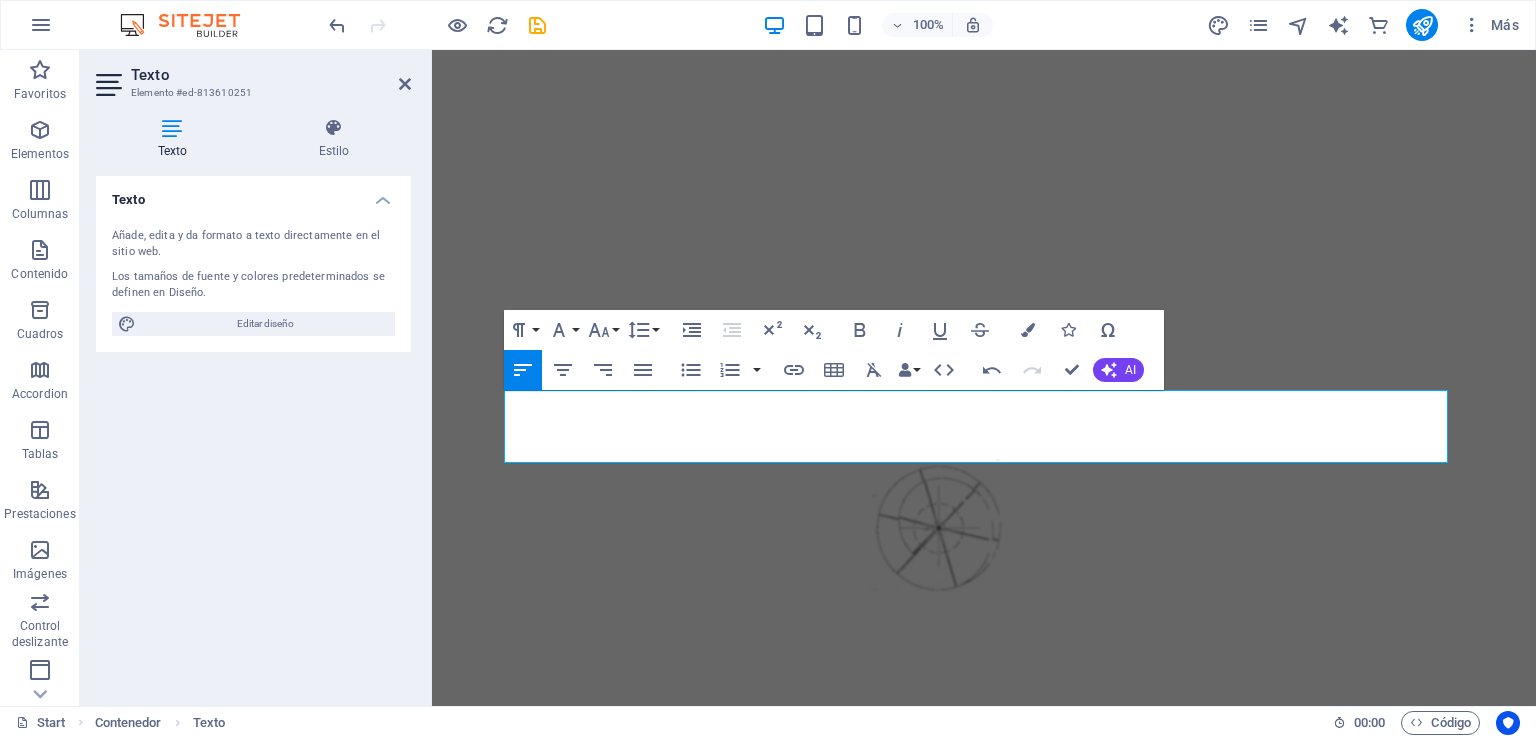 drag, startPoint x: 1014, startPoint y: 445, endPoint x: 428, endPoint y: 388, distance: 588.7657 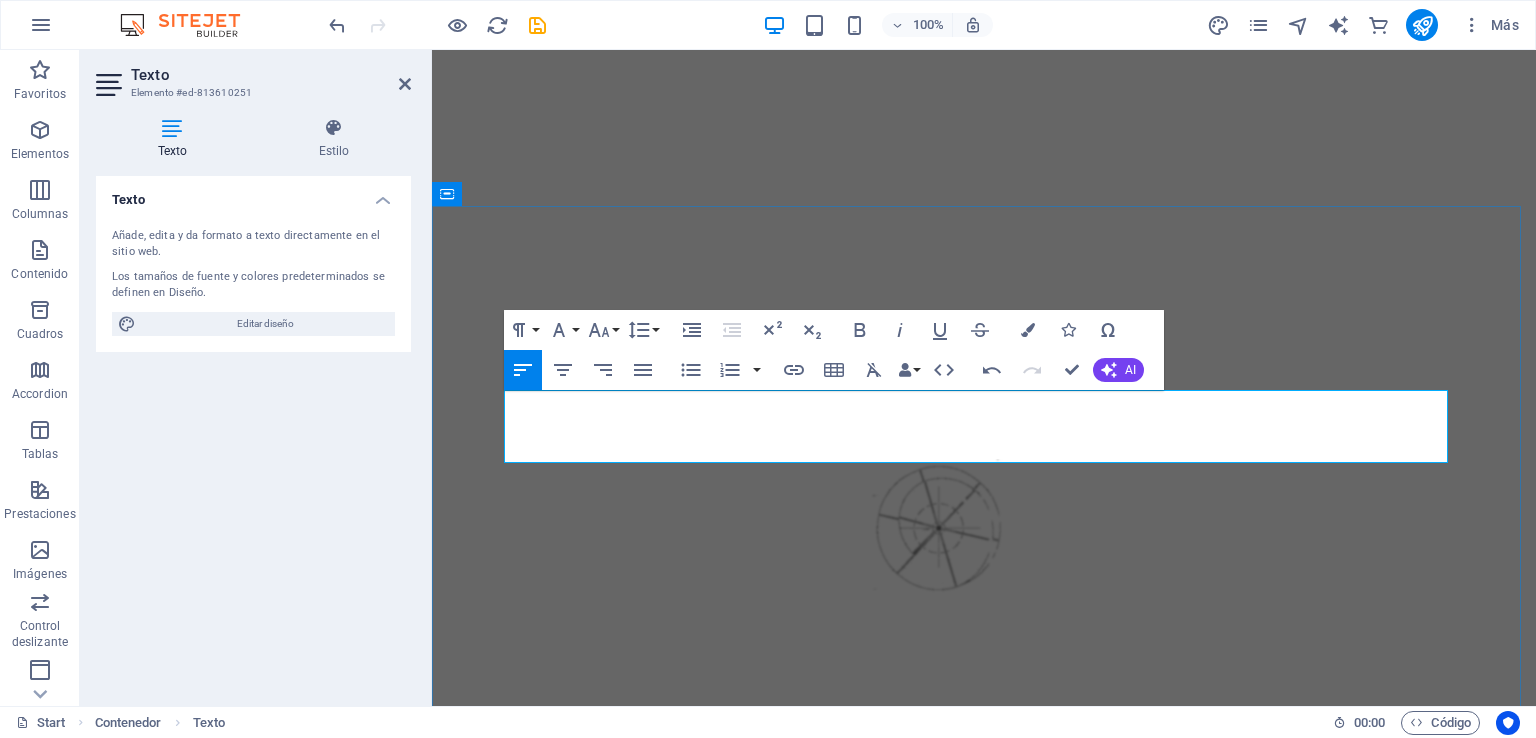 drag, startPoint x: 1033, startPoint y: 433, endPoint x: 1042, endPoint y: 439, distance: 10.816654 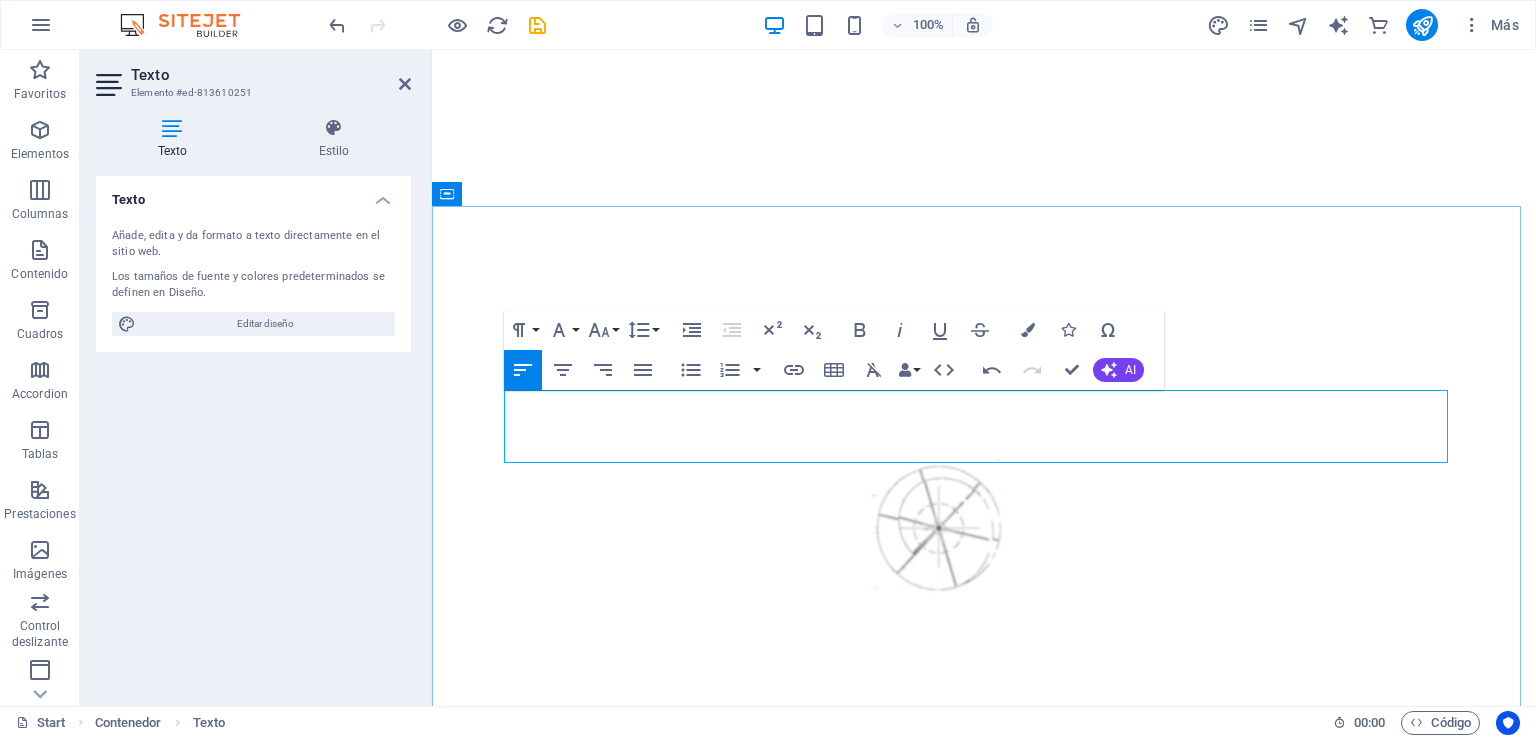 click on "Vinci Constructora que forma parte del ecosistema  Contech  es decir  adopta tecnologías innovadoras  para mejorar procesos constructivos. es pro esto que asumimos  varios compromisos claves  para alinearse con las expectativas del sector y contribuir al desarrollo sostenible e inteligente den lso procesos constructivos" at bounding box center (984, 1169) 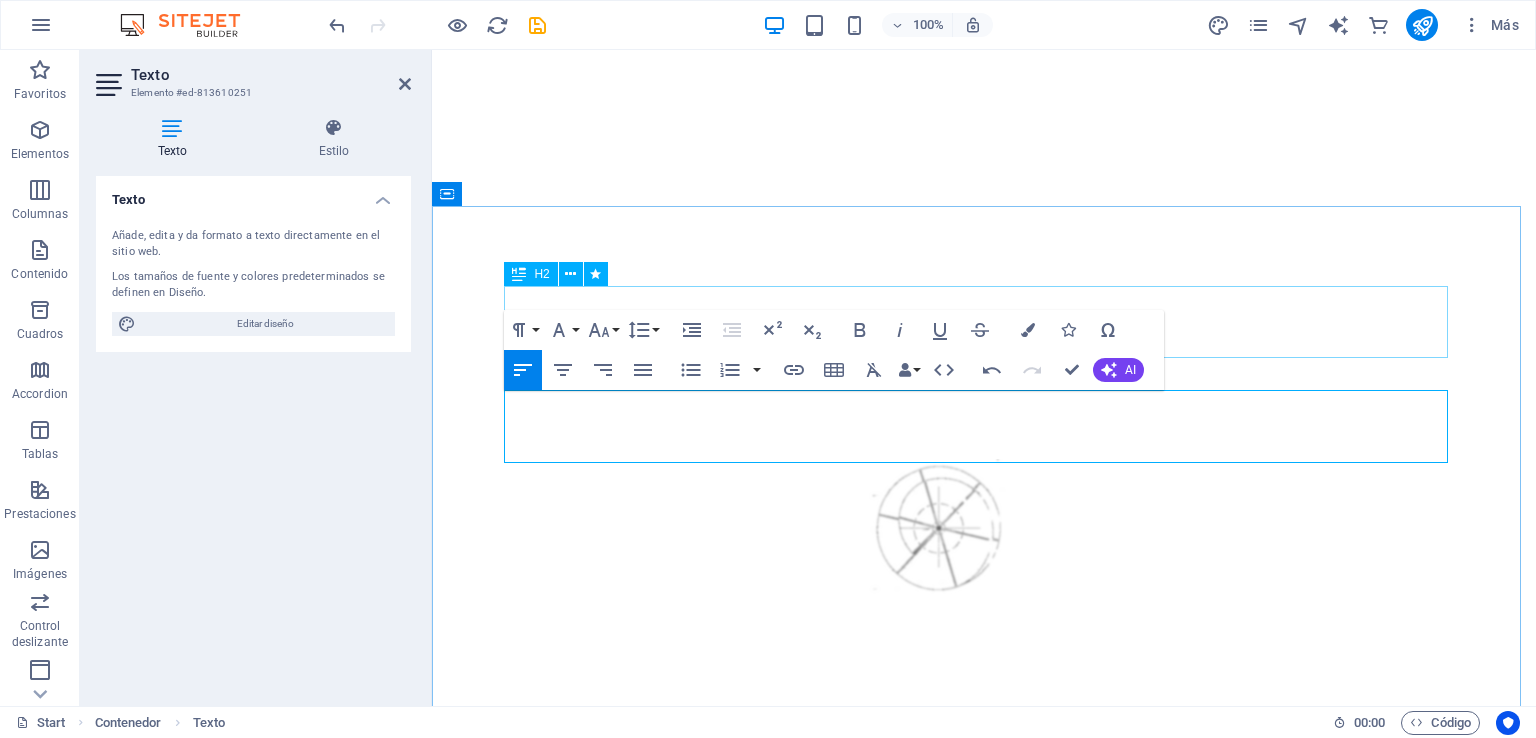 click on "compromisos" at bounding box center [984, 1062] 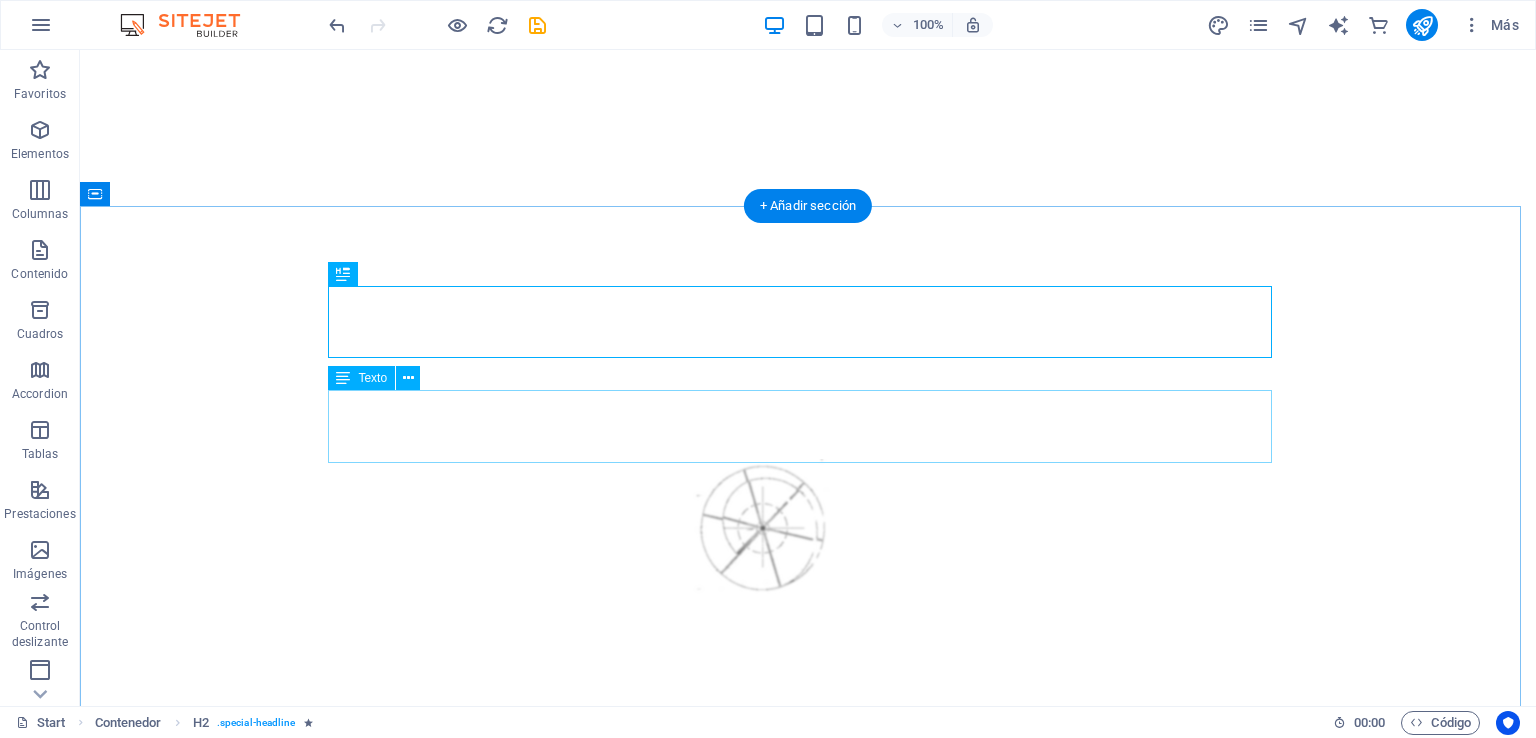 click on "Vinci Constructora que forma parte del ecosistema  Contech  es decir  adopta tecnologías innovadoras  para mejorar procesos constructivos.  es pro esto que asumimos  varios compromisos claves  para alinearse con las expectativas del sector y contribuir al desarrollo sostenible e inteligente den lso procesos constructivos" at bounding box center (808, 1169) 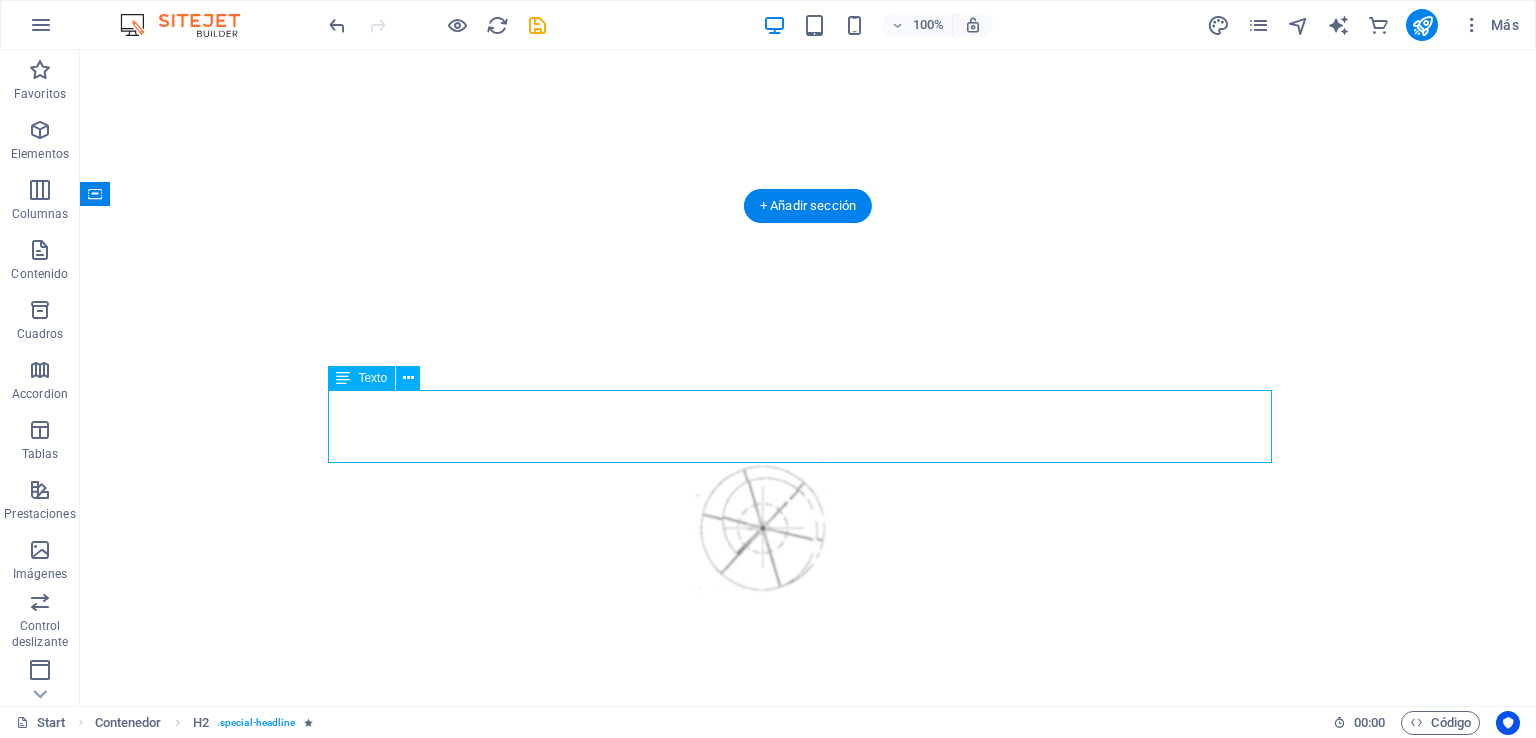 click on "Vinci Constructora que forma parte del ecosistema  Contech  es decir  adopta tecnologías innovadoras  para mejorar procesos constructivos.  es pro esto que asumimos  varios compromisos claves  para alinearse con las expectativas del sector y contribuir al desarrollo sostenible e inteligente den lso procesos constructivos" at bounding box center (808, 1169) 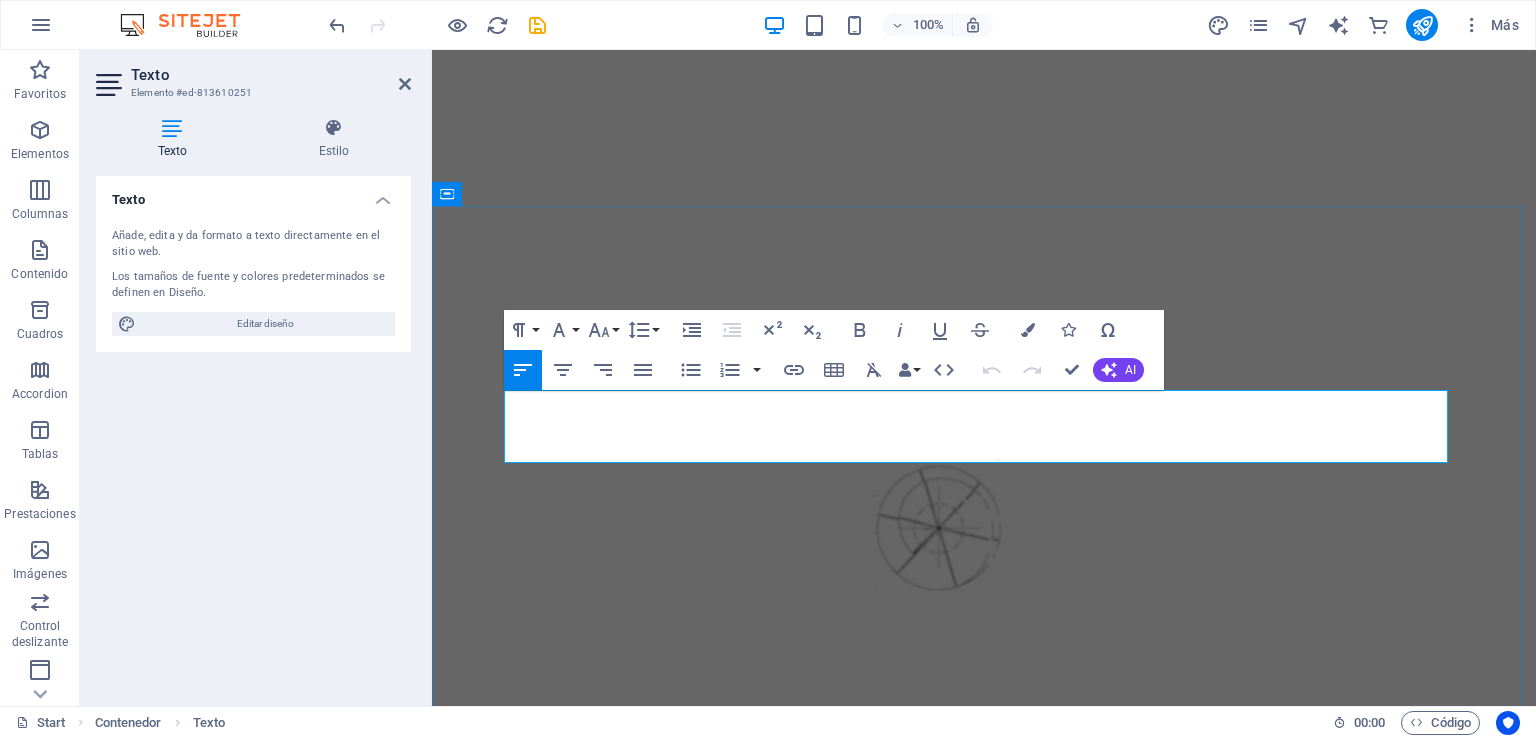 click on "Vinci Constructora que forma parte del ecosistema  Contech  es decir  adopta tecnologías innovadoras  para mejorar procesos constructivos.  es pro esto que asumimos  varios compromisos claves  para alinearse con las expectativas del sector y contribuir al desarrollo sostenible e inteligente den lso procesos constructivos" at bounding box center [984, 1169] 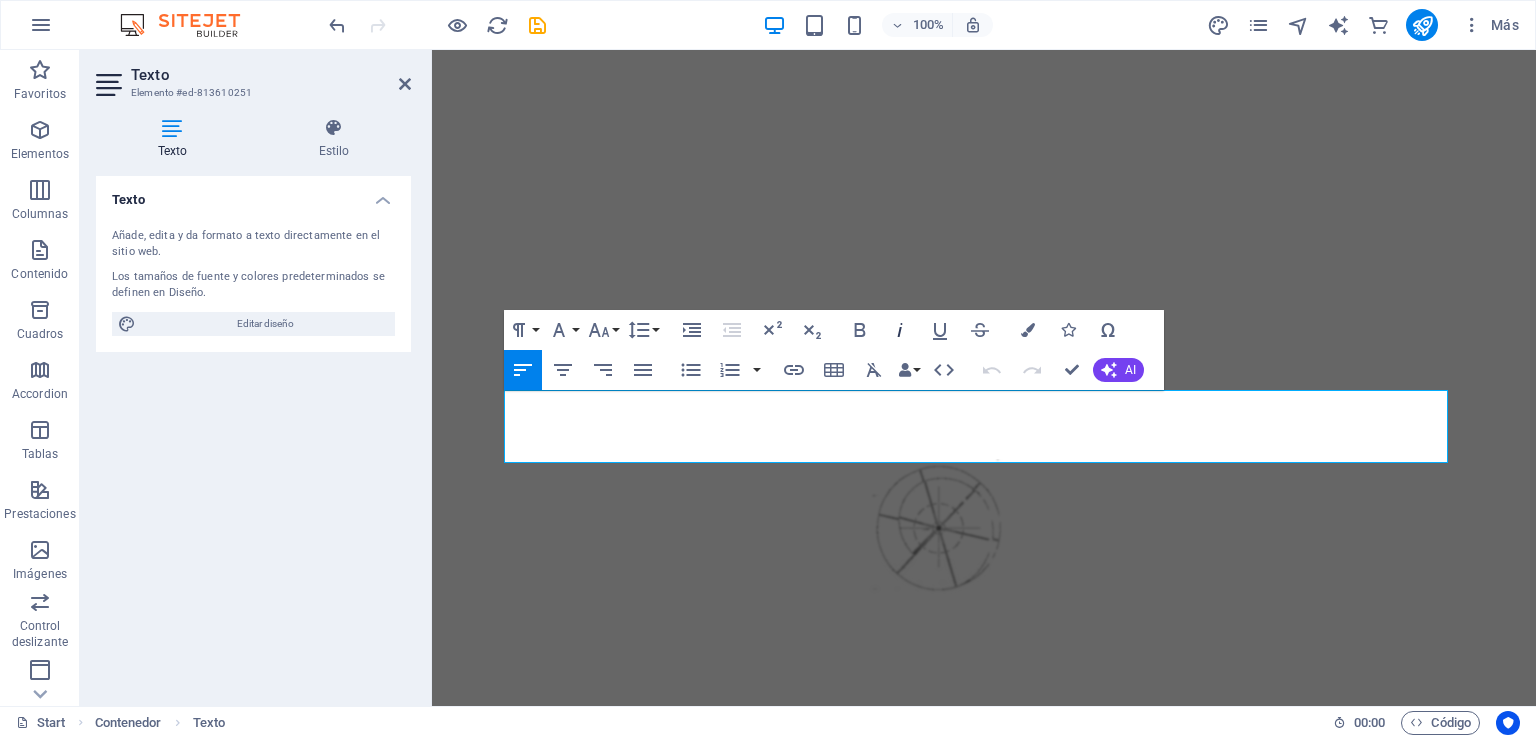 type 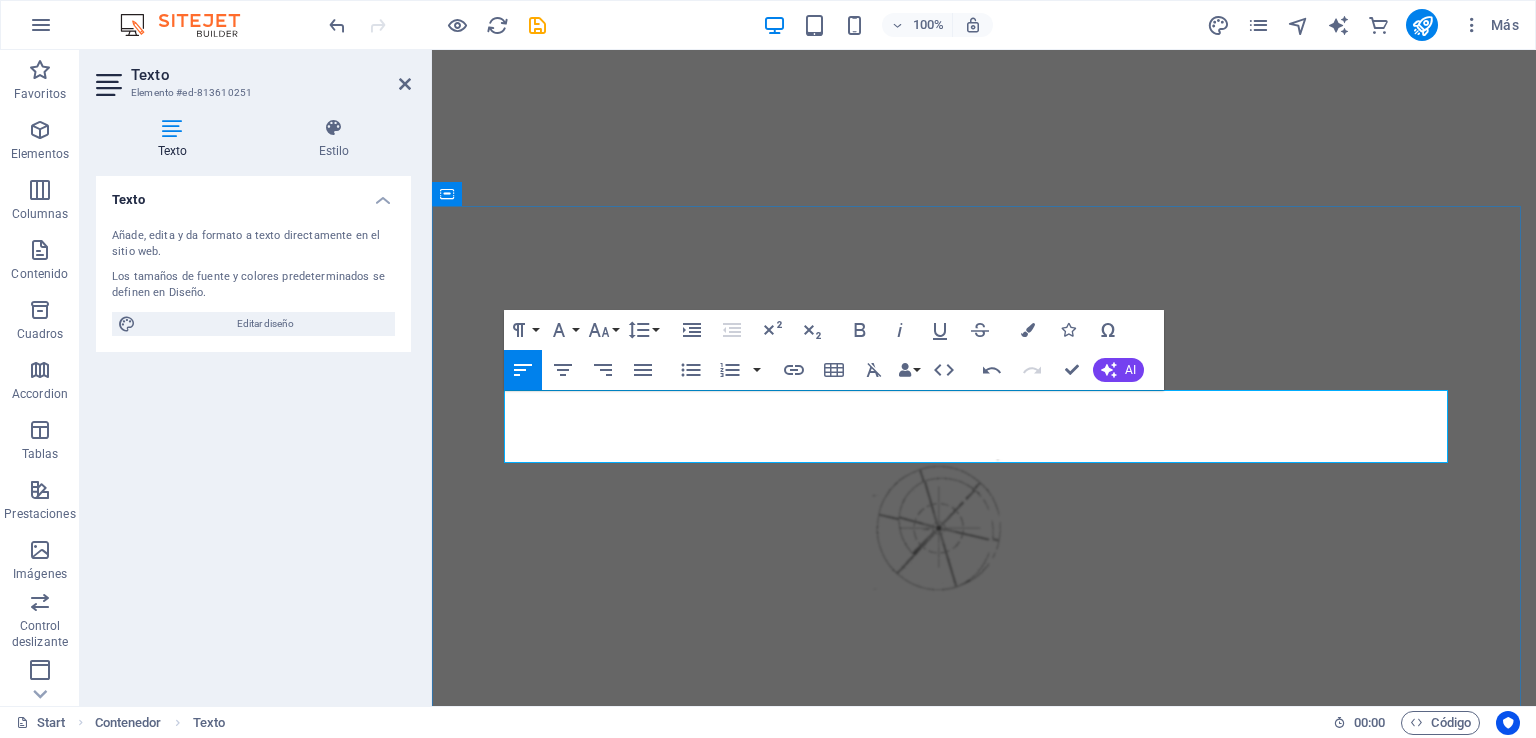drag, startPoint x: 640, startPoint y: 413, endPoint x: 648, endPoint y: 420, distance: 10.630146 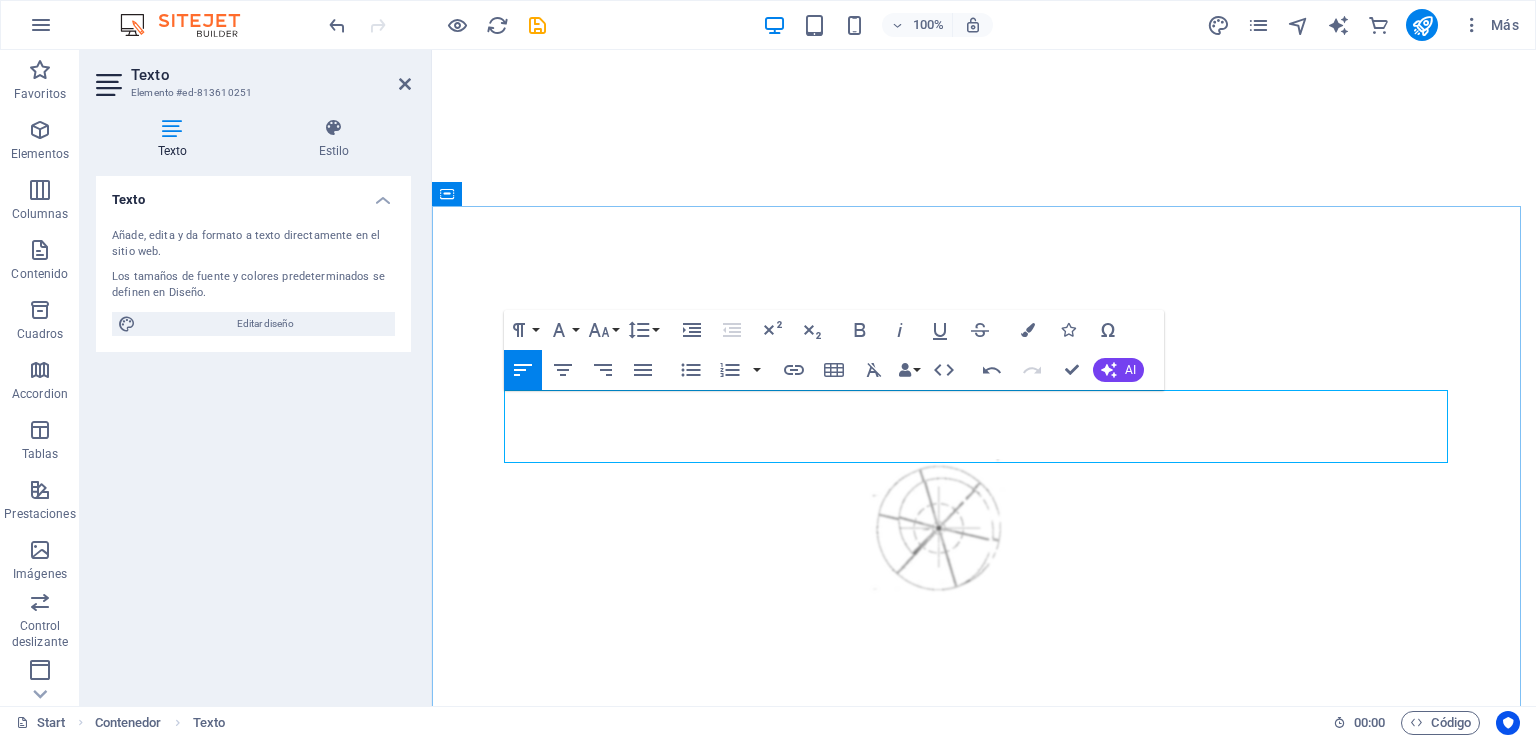 click on "adopta tecnologías innovadoras  para mejorar procesos constructivos.  es Por esto que asumimos  varios compromisos claves  para alinearse con las expectativas del sector y contribuir al desarrollo sostenible e inteligente den lso procesos constructivos" at bounding box center [976, 1169] 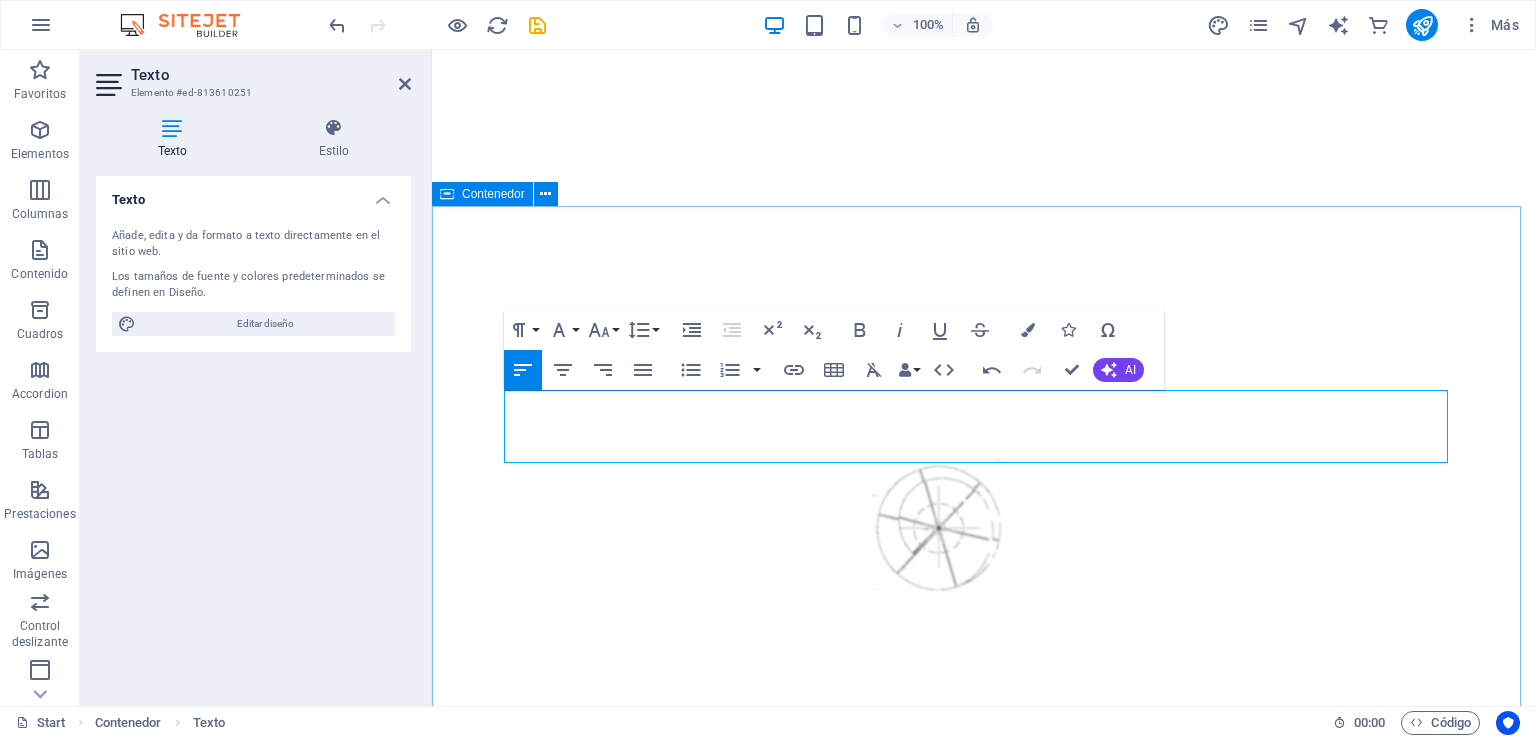 click on "compromisos [COMPANY] Constructora que forma parte del ecosistema  Contech  es decir  adopta tecnologías innovadoras  para mejorar procesos constructivos.  es oor esto que asumimos  varios compromisos claves  para alinearse con las expectativas del sector y contribuir al desarrollo sostenible e inteligente den lso procesos constructivos Timely Delivery Lorem ipsum dolor sit amet, consectetur adipisicing elit. Veritatis, dolorem! Global delivery Lorem ipsum dolor sit amet, consectetur adipisicing elit. Veritatis, dolorem! 24/7  Support Lorem ipsum dolor sit amet, consectetur adipisicing elit. Veritatis, dolorem!" at bounding box center (984, 1435) 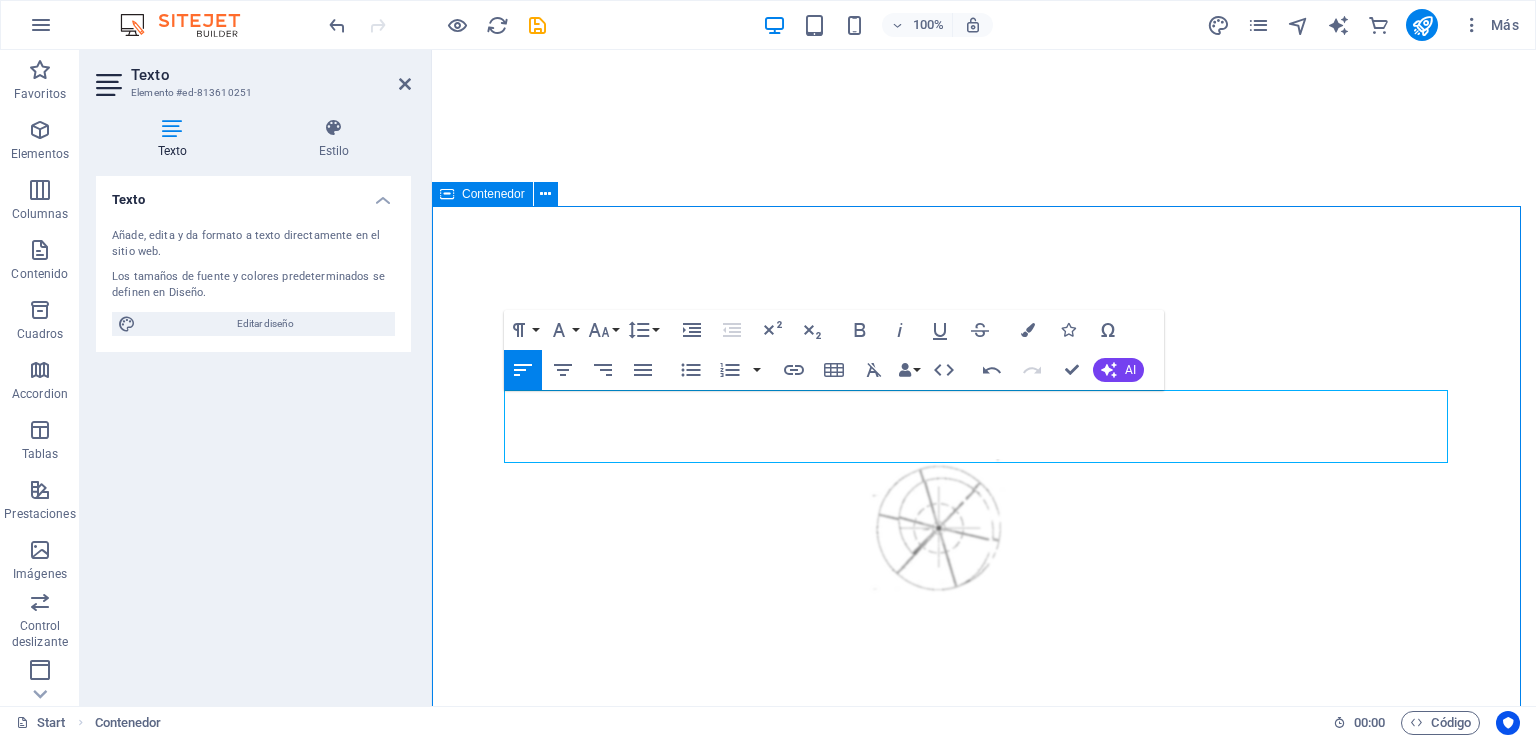 click on "compromisos [COMPANY] Constructora que forma parte del ecosistema  Contech  es decir  adopta tecnologías innovadoras  para mejorar procesos constructivos.  es oor esto que asumimos  varios compromisos claves  para alinearse con las expectativas del sector y contribuir al desarrollo sostenible e inteligente den lso procesos constructivos Timely Delivery Lorem ipsum dolor sit amet, consectetur adipisicing elit. Veritatis, dolorem! Global delivery Lorem ipsum dolor sit amet, consectetur adipisicing elit. Veritatis, dolorem! 24/7  Support Lorem ipsum dolor sit amet, consectetur adipisicing elit. Veritatis, dolorem!" at bounding box center [984, 1435] 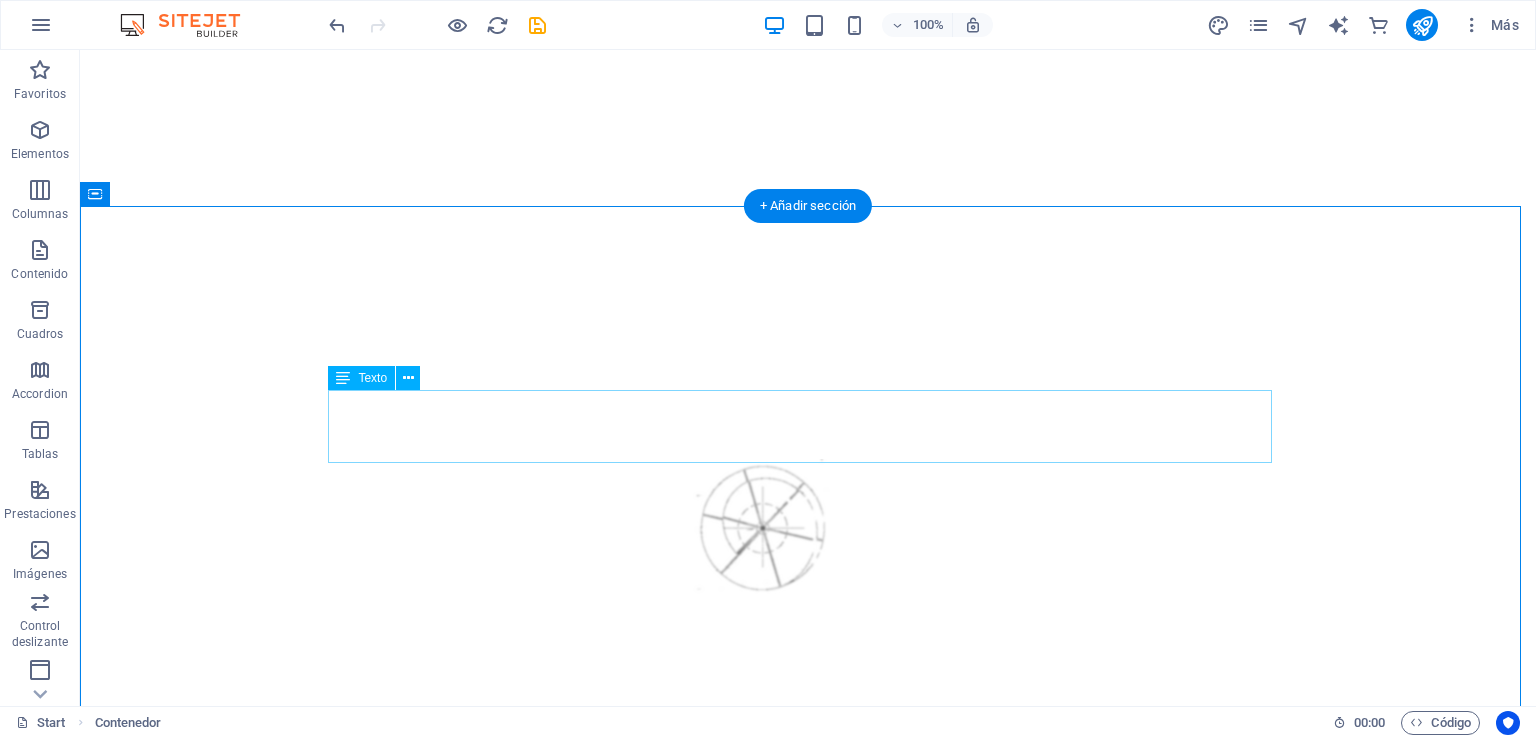 click on "Vinci Constructora que forma parte del ecosistema Contech es decir adopta tecnologías innovadoras para mejorar procesos constructivos. es oor esto que asumimos varios compromisos claves para alinearse con las expectativas del sector y contribuir al desarrollo sostenible e inteligente den lso procesos constructivos" at bounding box center (808, 1169) 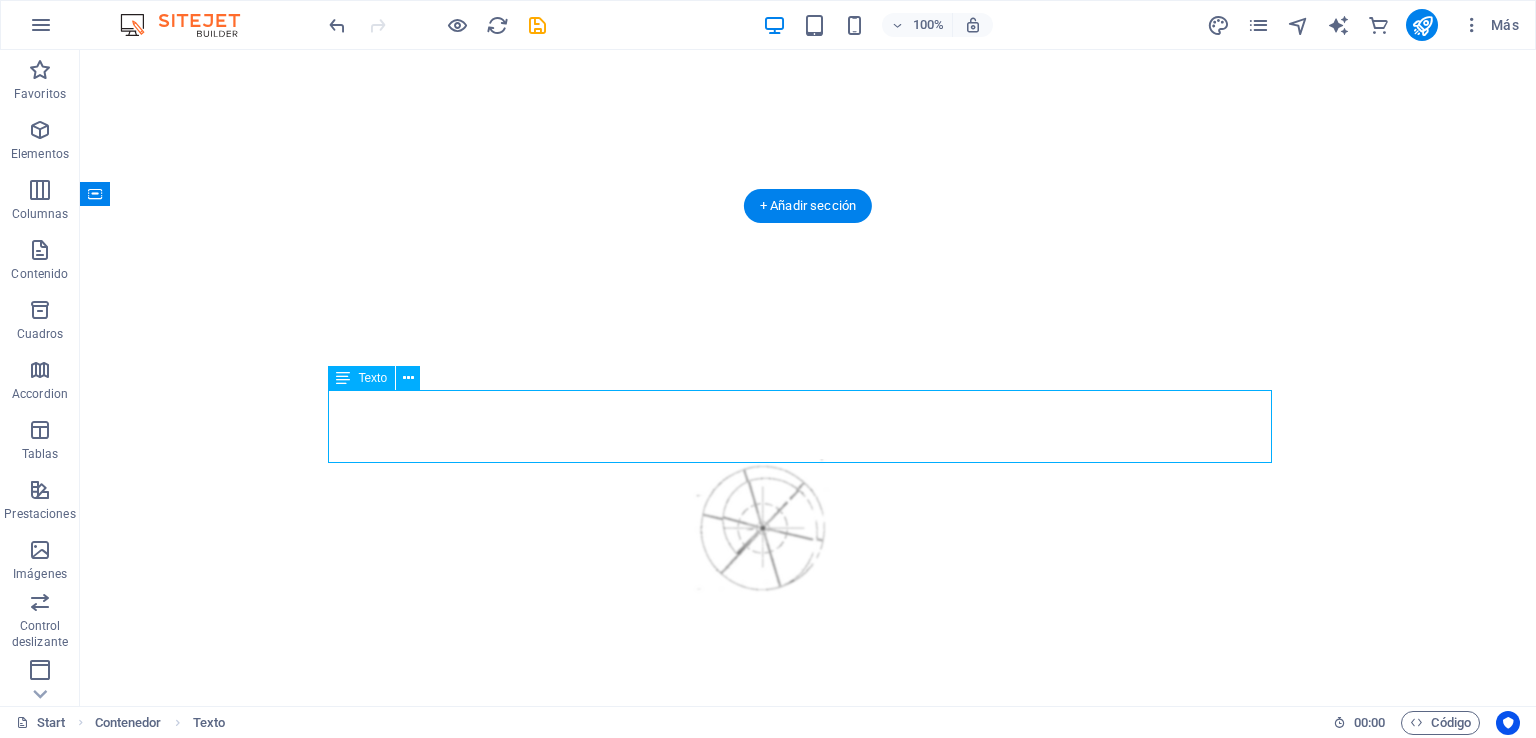 click on "Vinci Constructora que forma parte del ecosistema Contech es decir adopta tecnologías innovadoras para mejorar procesos constructivos. es oor esto que asumimos varios compromisos claves para alinearse con las expectativas del sector y contribuir al desarrollo sostenible e inteligente den lso procesos constructivos" at bounding box center (808, 1169) 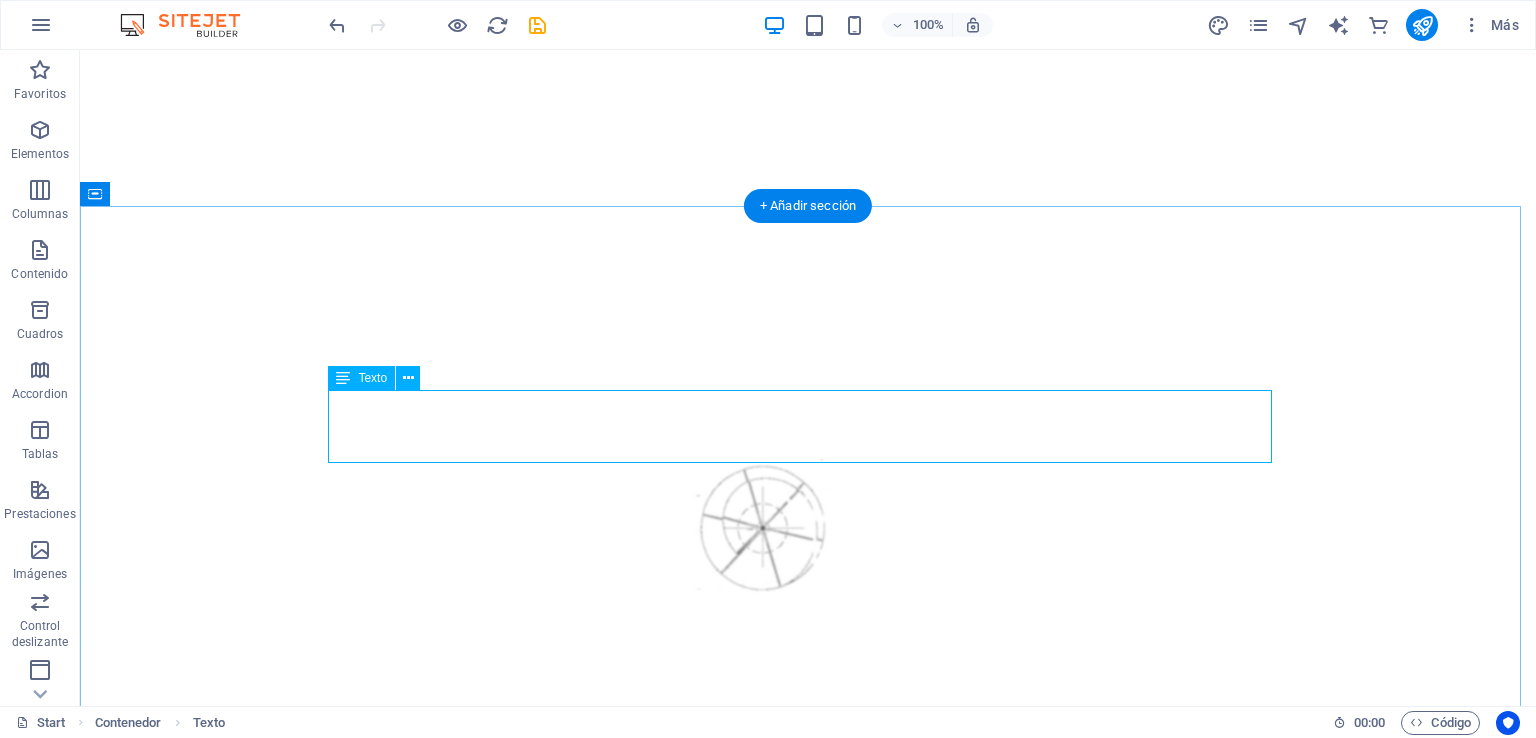 click on "Vinci Constructora que forma parte del ecosistema Contech es decir adopta tecnologías innovadoras para mejorar procesos constructivos. es oor esto que asumimos varios compromisos claves para alinearse con las expectativas del sector y contribuir al desarrollo sostenible e inteligente den lso procesos constructivos" at bounding box center (808, 1169) 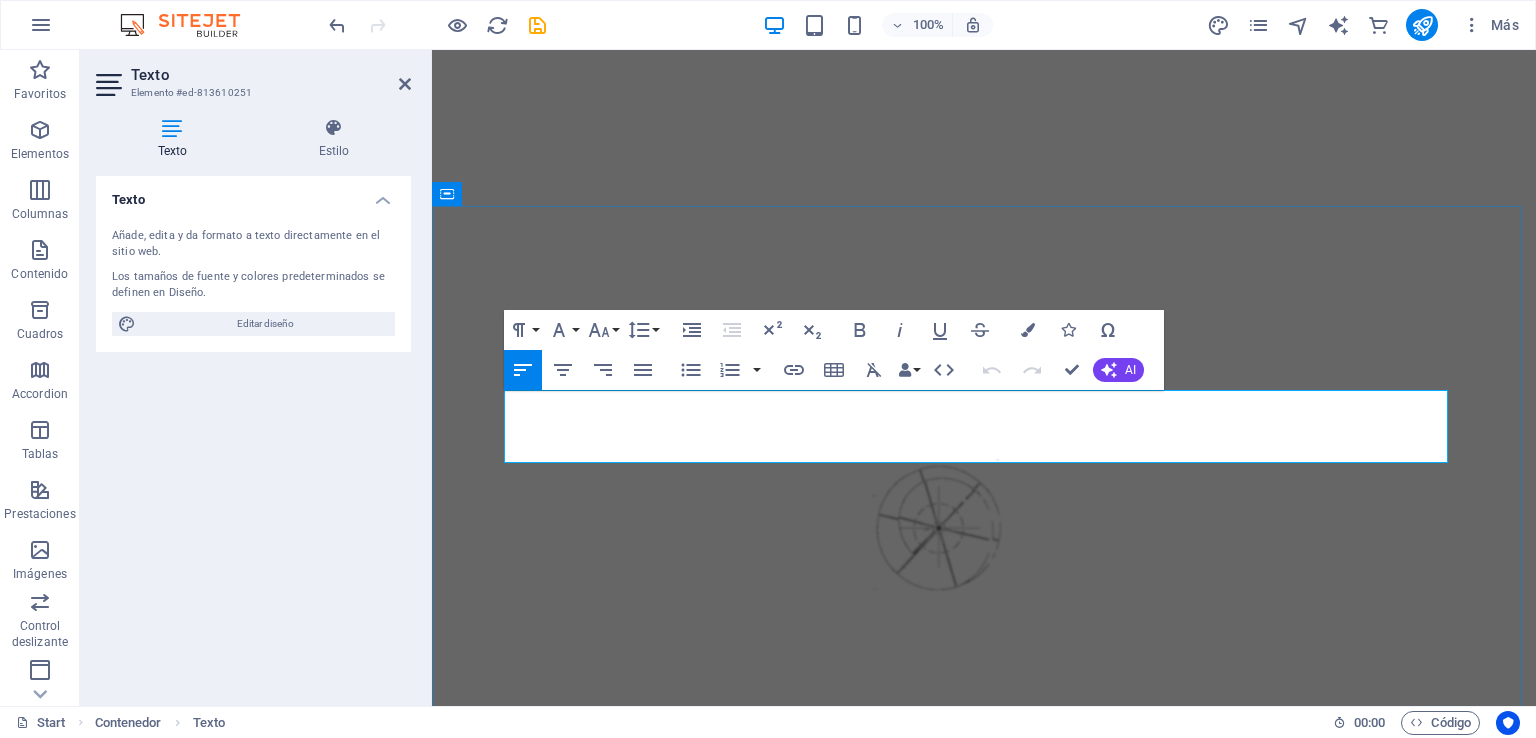 drag, startPoint x: 535, startPoint y: 413, endPoint x: 559, endPoint y: 397, distance: 28.84441 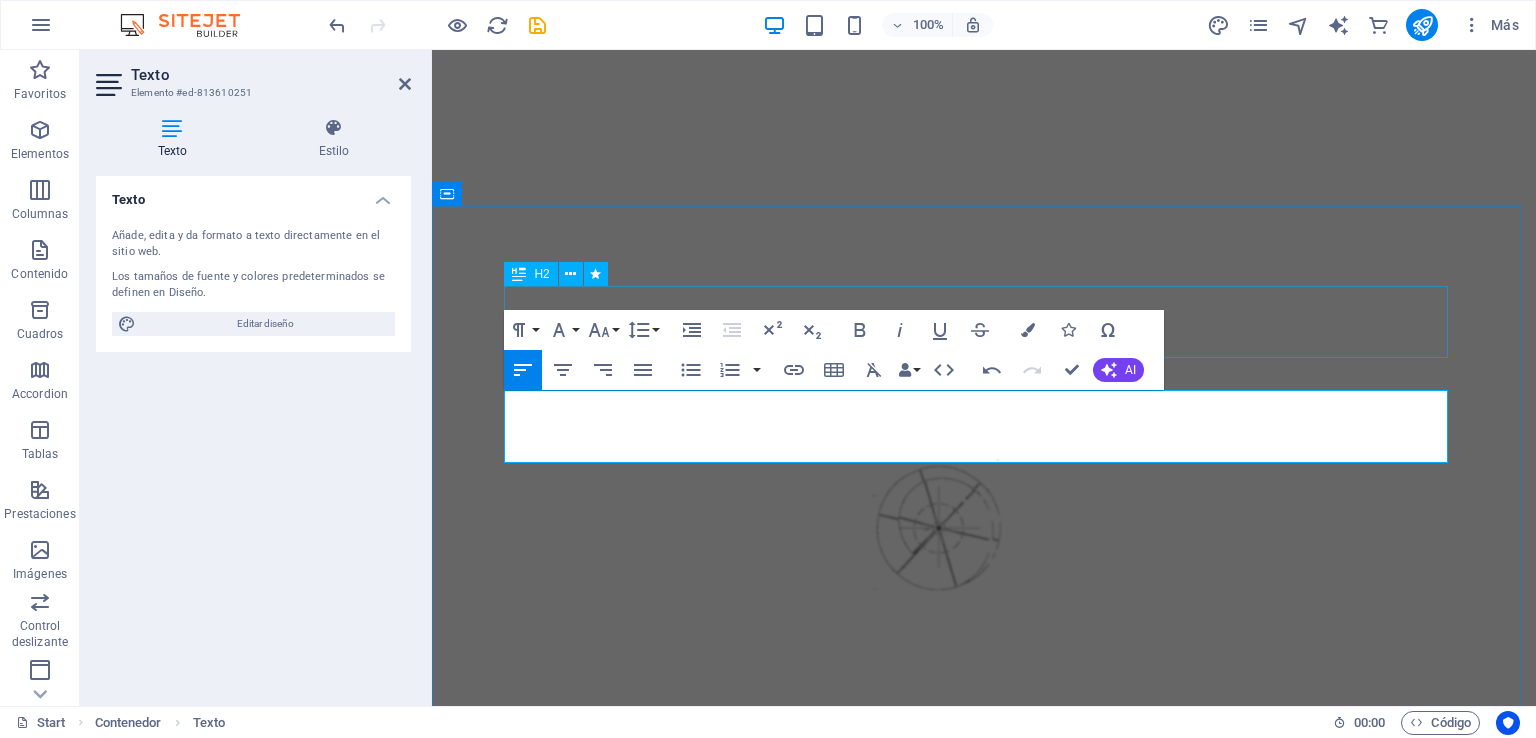 click on "compromisos" at bounding box center (984, 1062) 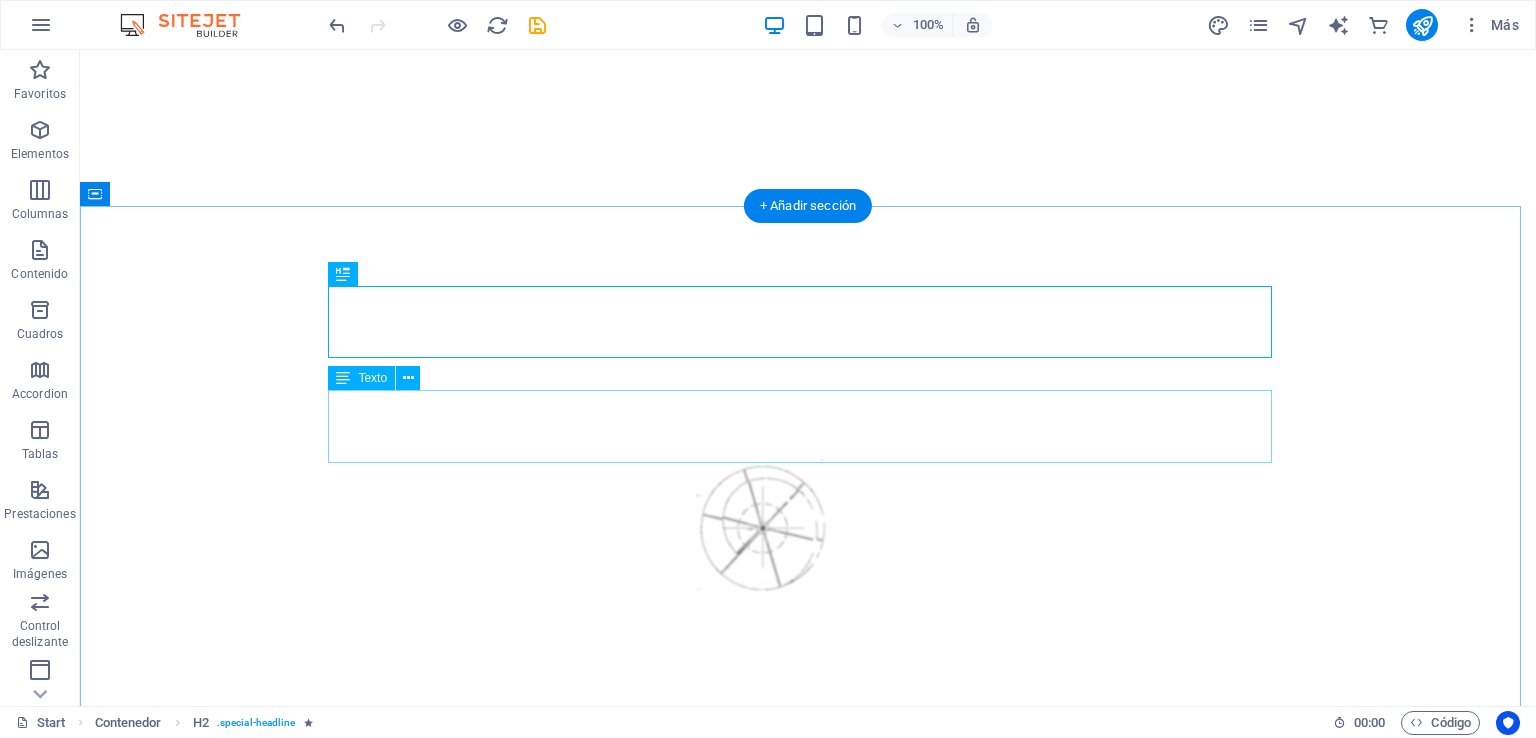 click on "Vinci Chile Constructora que forma parte del ecosistema  Contech  es decir  adopta tecnologías innovadoras  para mejorar procesos constructivos.  es oor esto que asumimos  varios compromisos claves  para alinearse con las expectativas del sector y contribuir al desarrollo sostenible e inteligente den lso procesos constructivos" at bounding box center (808, 1169) 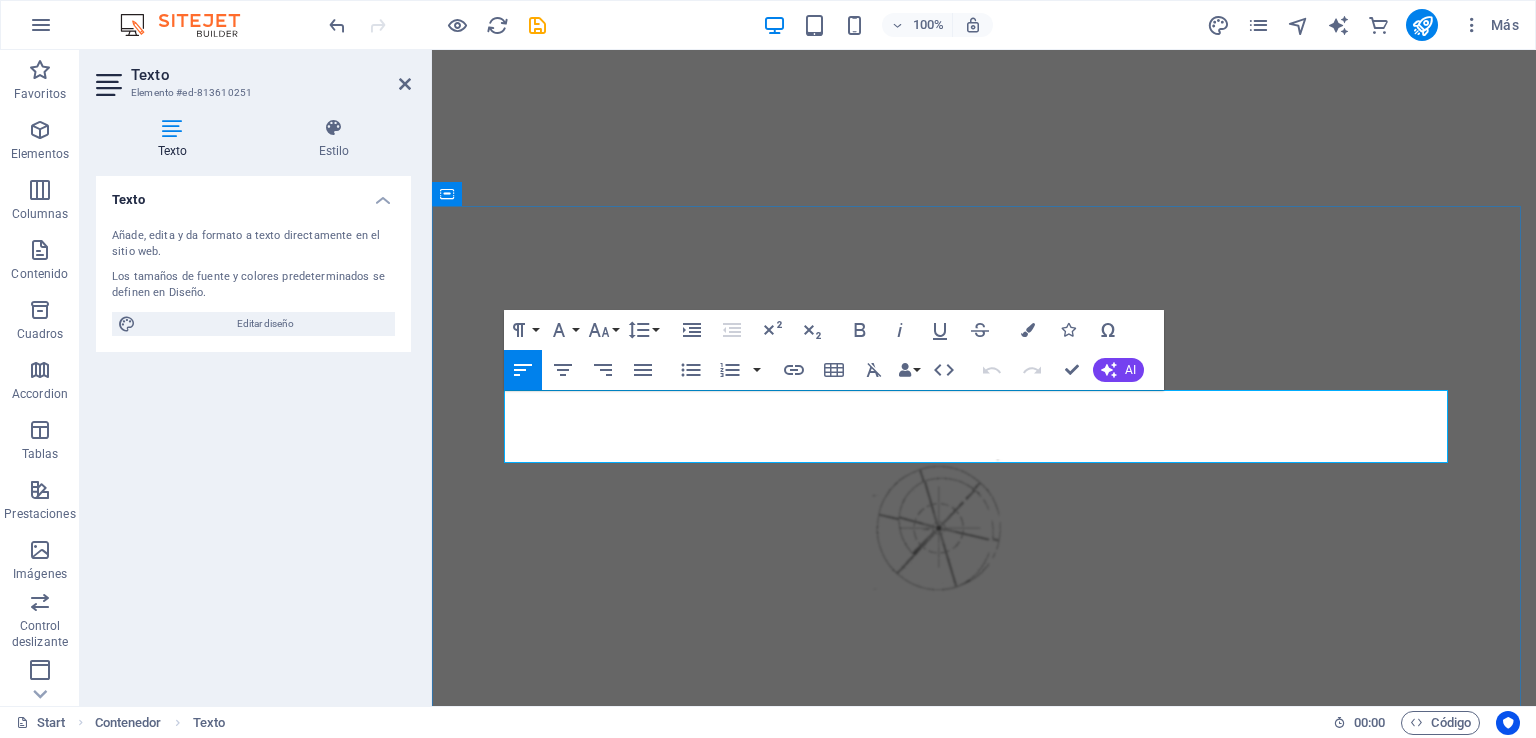 drag, startPoint x: 1083, startPoint y: 404, endPoint x: 1021, endPoint y: 403, distance: 62.008064 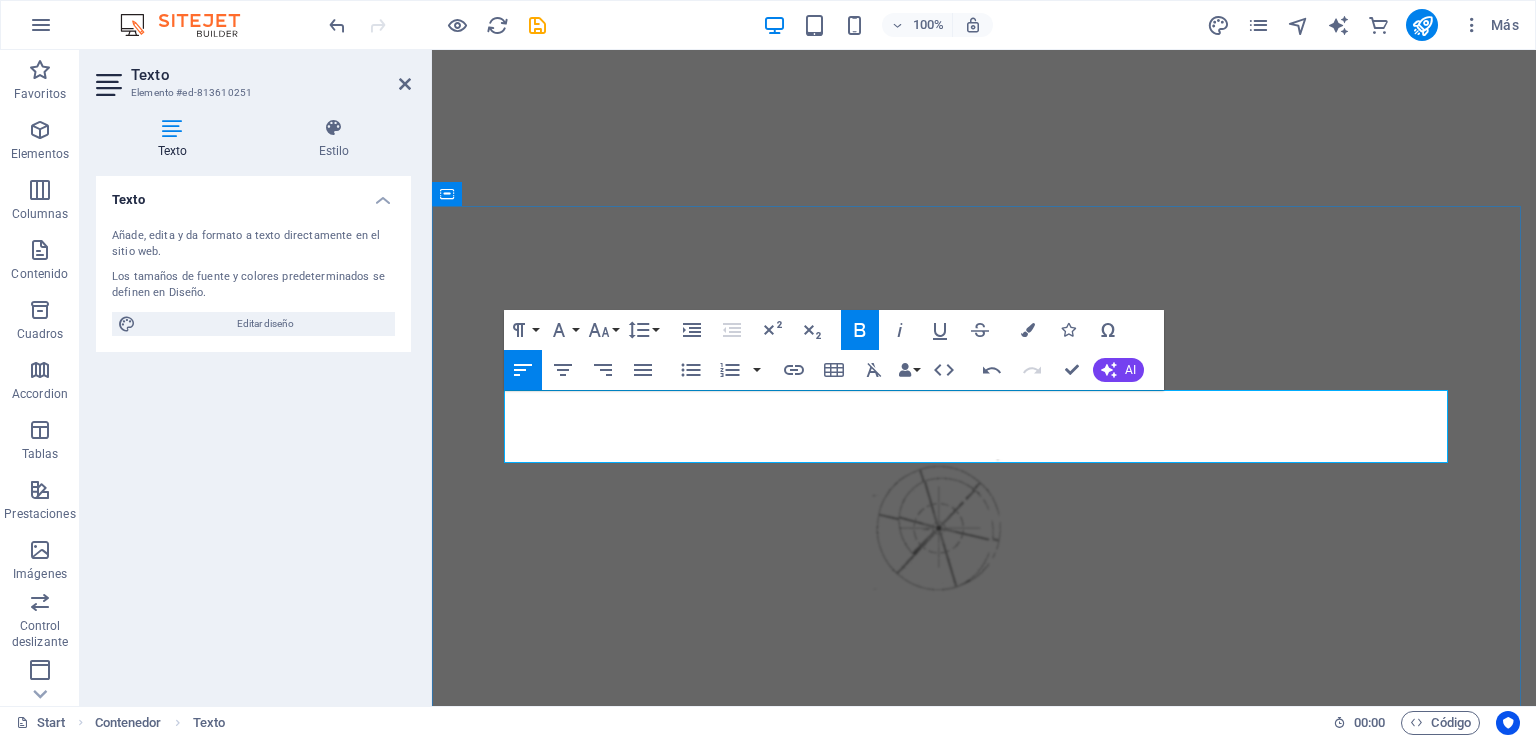 drag, startPoint x: 1318, startPoint y: 402, endPoint x: 1276, endPoint y: 399, distance: 42.107006 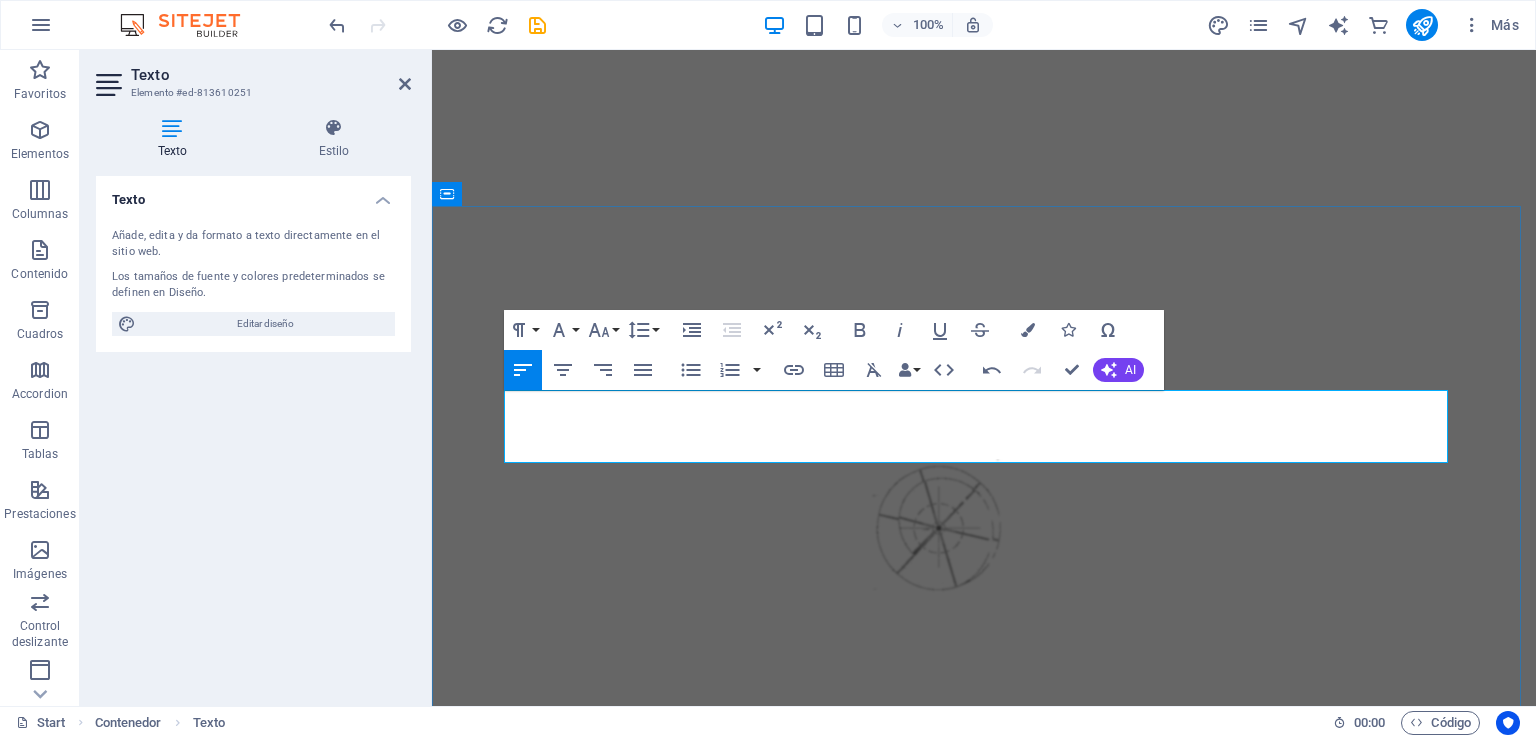 click on "adopta tecnologías innovadoras asi  mejorar procesos constructivos.  es oor esto que asumimos  varios compromisos claves  para alinearse con las expectativas del sector y contribuir al desarrollo sostenible e inteligente den lso procesos constructivos" at bounding box center (976, 1169) 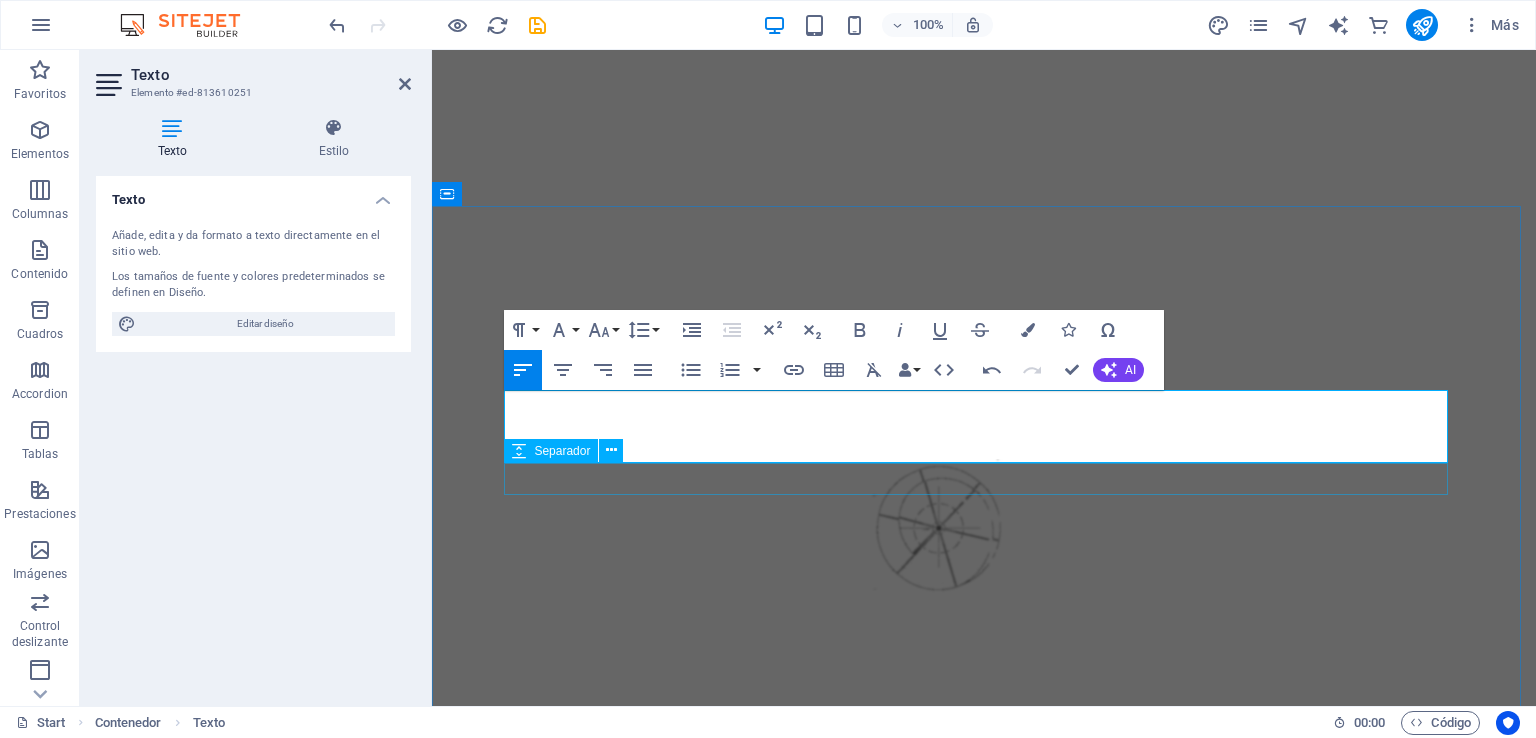click at bounding box center [984, 1223] 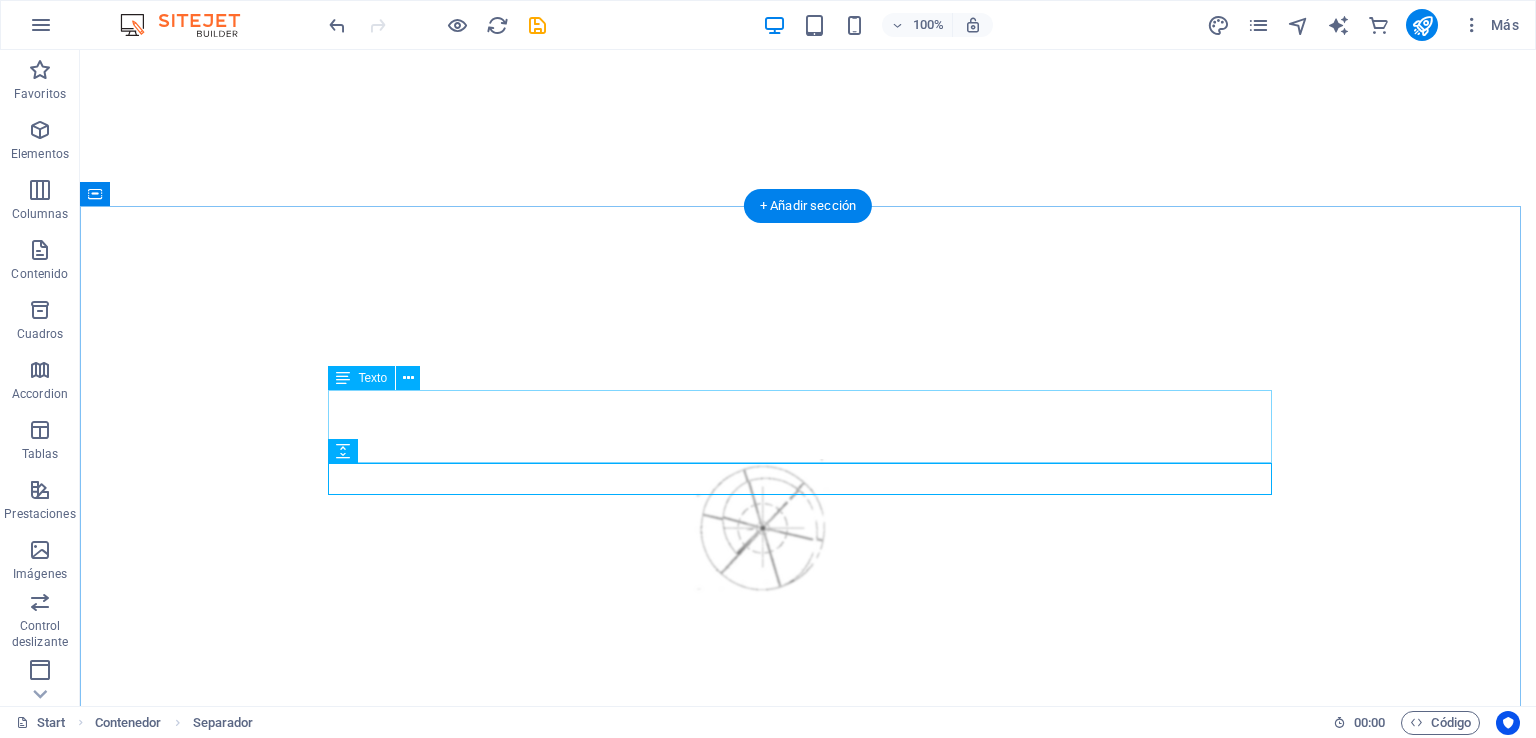 click on "Vinci Chile Constructora que forma parte del ecosistema " Contech" es decir adopta tecnologías innovadoras asi mejorar procesos constructivos y respetar el medioambiente es por esto que asumimos varios compromisos claves para alinearse con las expectativas del sector y contribuir al desarrollo sostenible e inteligente den los procesos constructivos" at bounding box center [808, 1169] 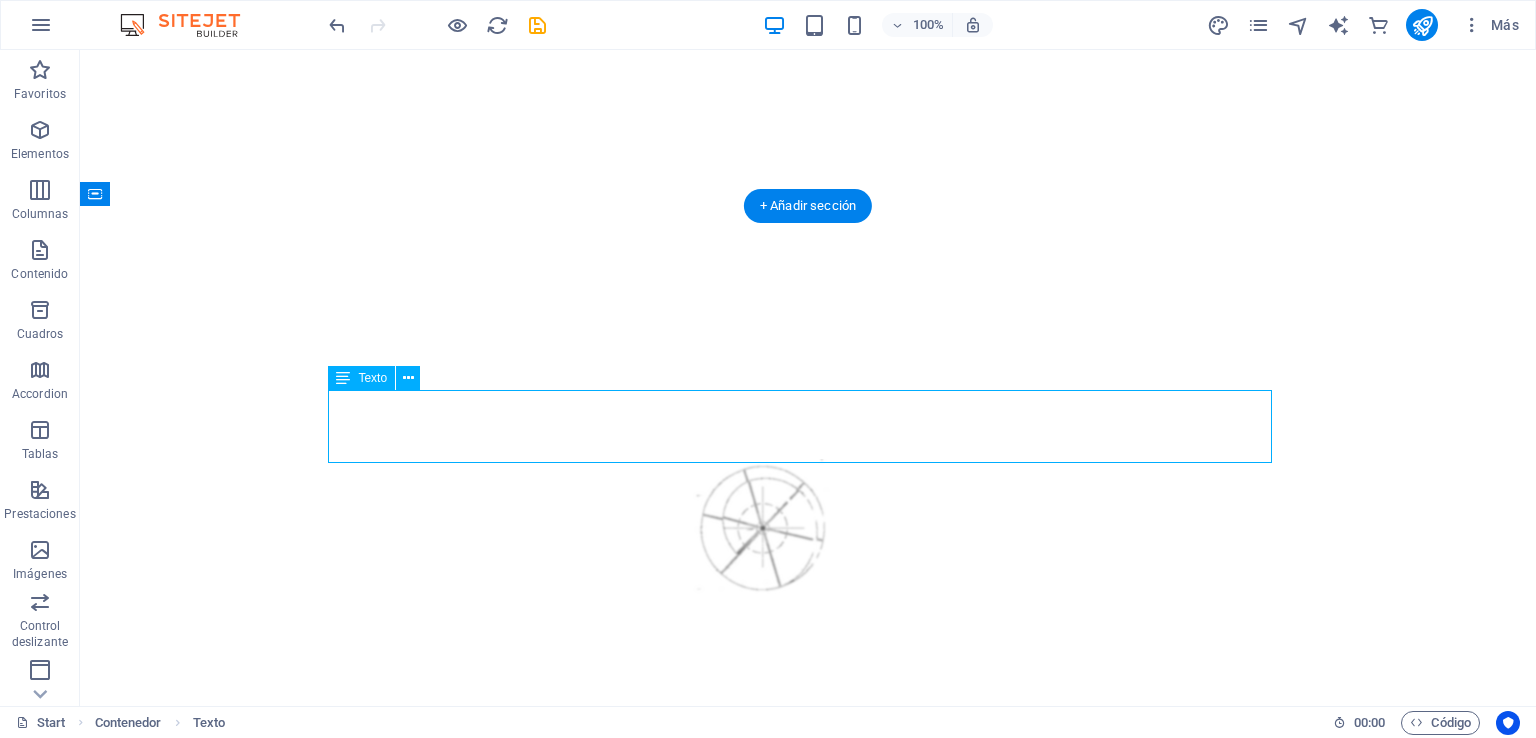 click on "Vinci Chile Constructora que forma parte del ecosistema " Contech" es decir adopta tecnologías innovadoras asi mejorar procesos constructivos y respetar el medioambiente es por esto que asumimos varios compromisos claves para alinearse con las expectativas del sector y contribuir al desarrollo sostenible e inteligente den los procesos constructivos" at bounding box center (808, 1169) 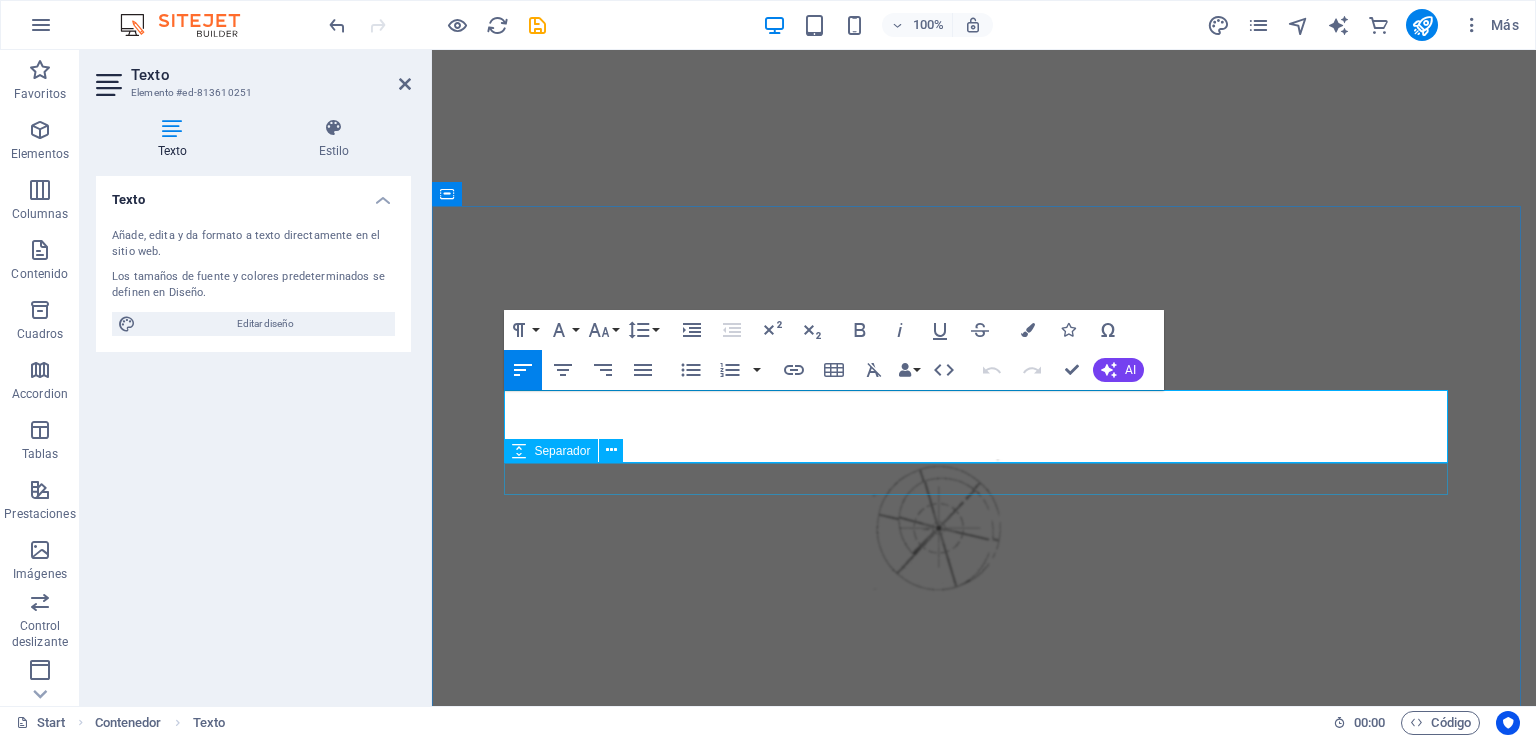 drag, startPoint x: 1273, startPoint y: 450, endPoint x: 1011, endPoint y: 464, distance: 262.37378 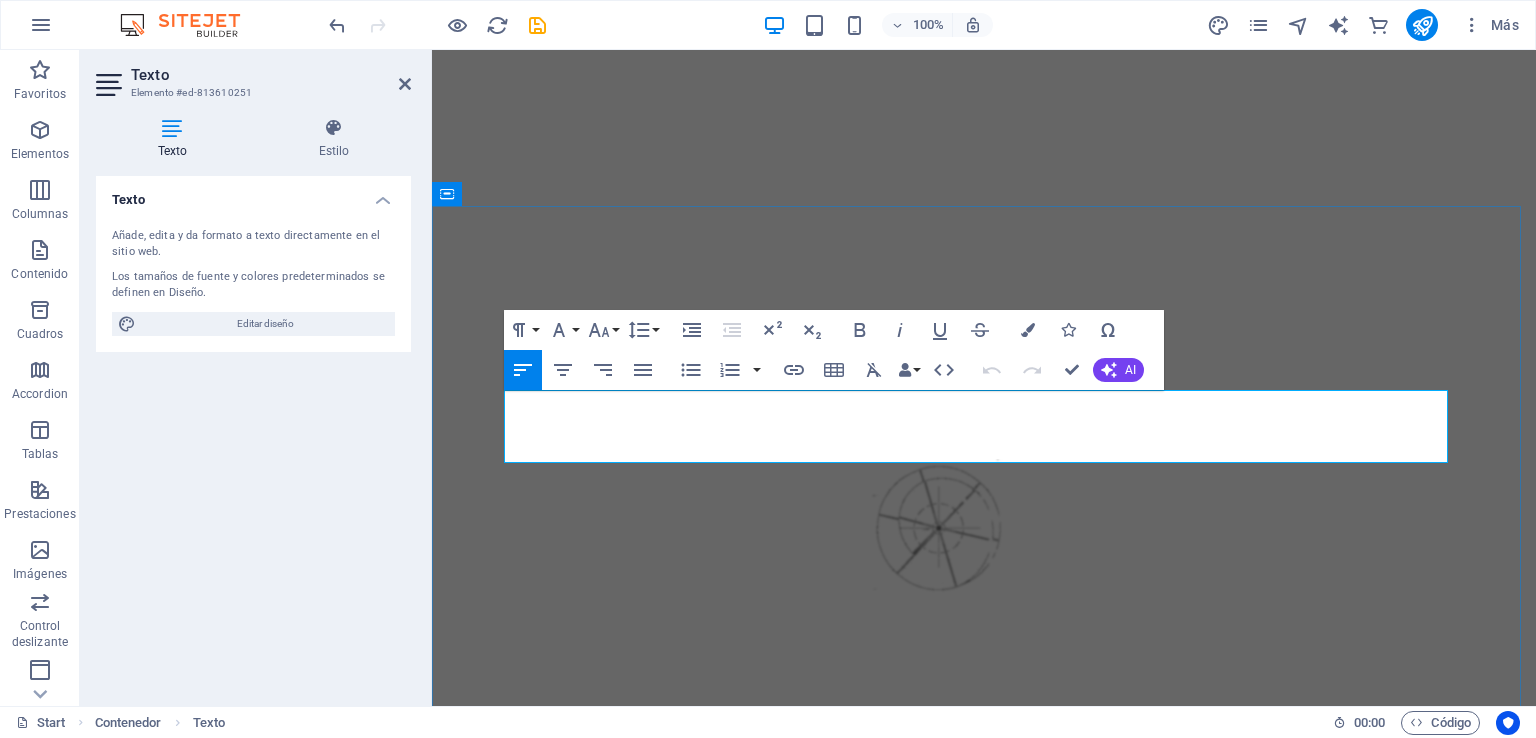 type 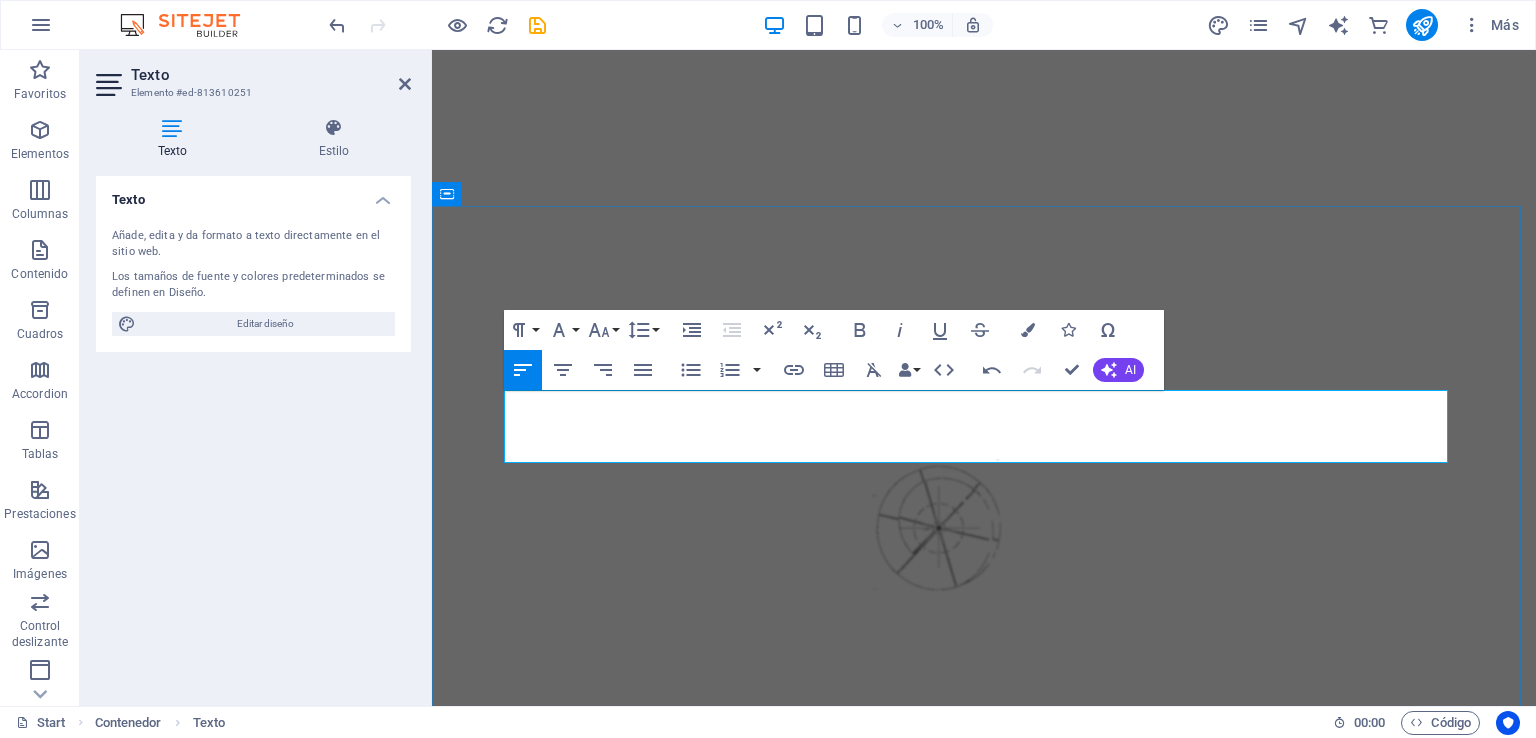 drag, startPoint x: 1153, startPoint y: 453, endPoint x: 1016, endPoint y: 452, distance: 137.00365 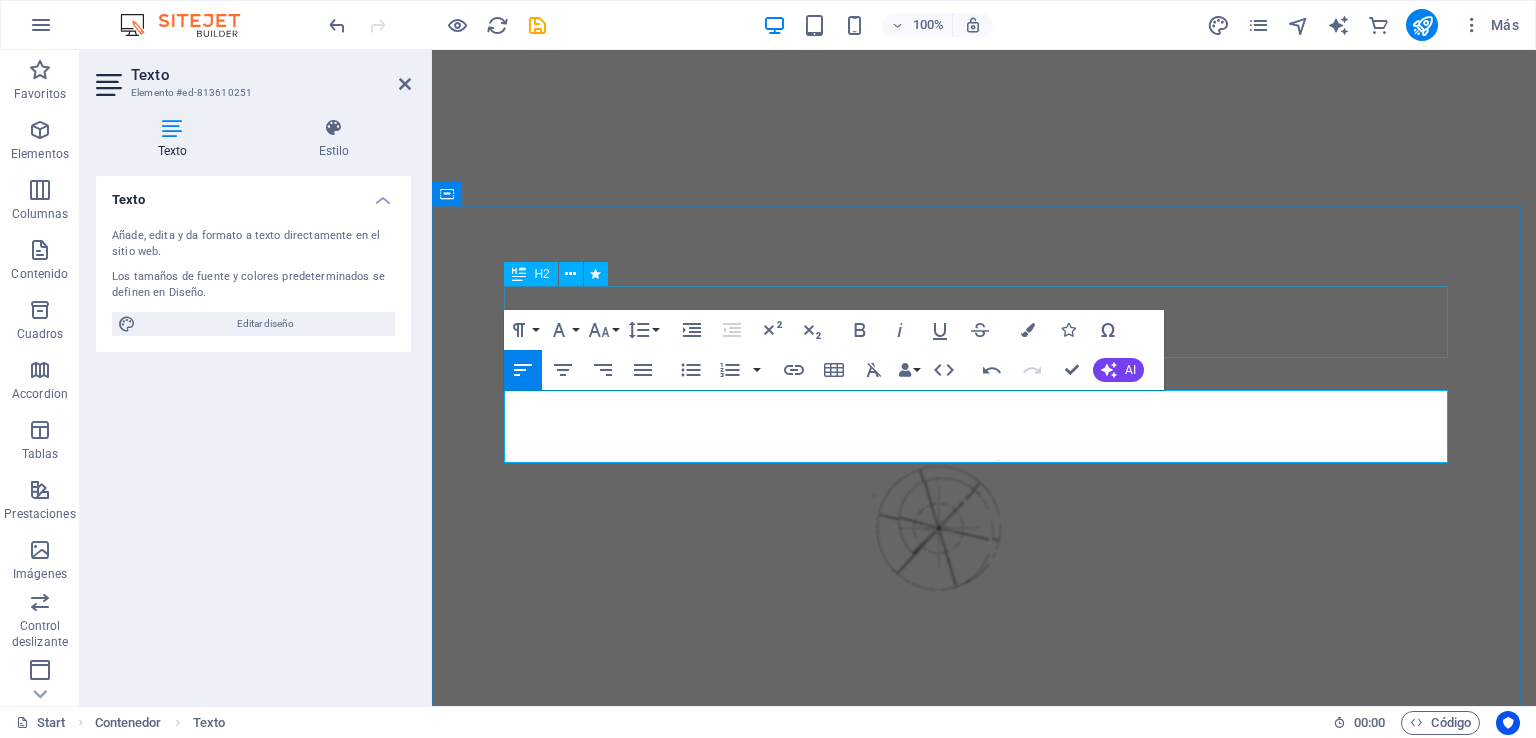 click on "compromisos" at bounding box center (984, 1062) 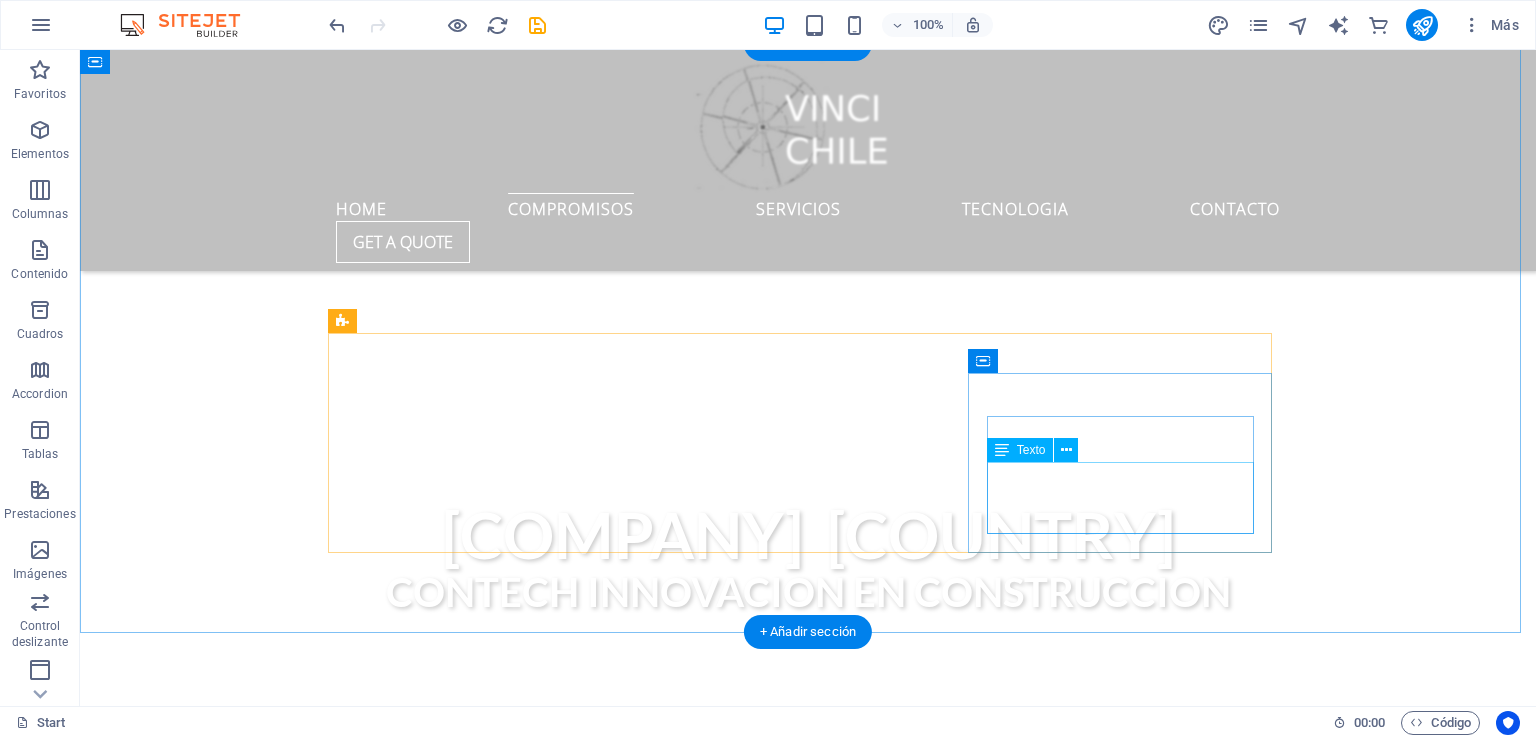 scroll, scrollTop: 400, scrollLeft: 0, axis: vertical 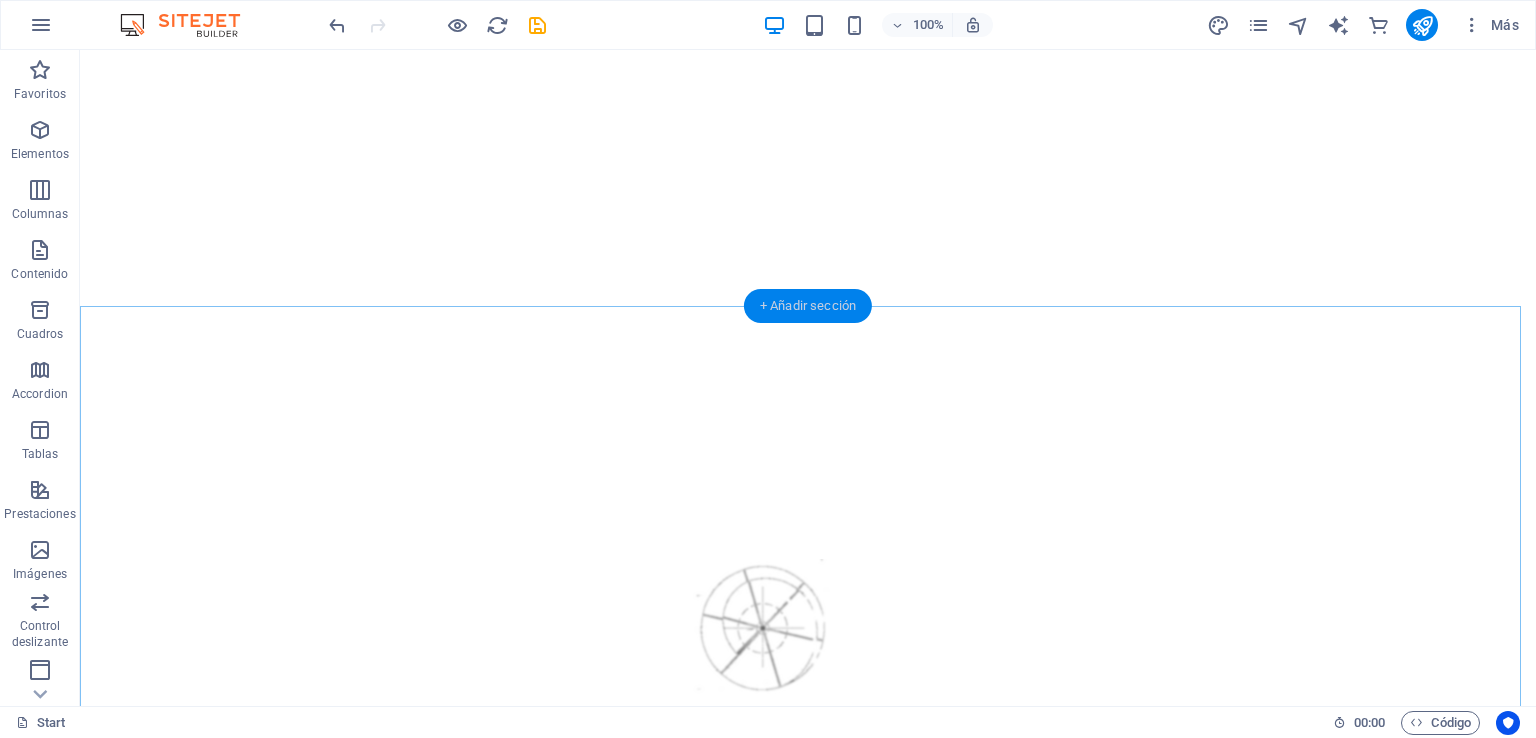 click on "+ Añadir sección" at bounding box center [808, 306] 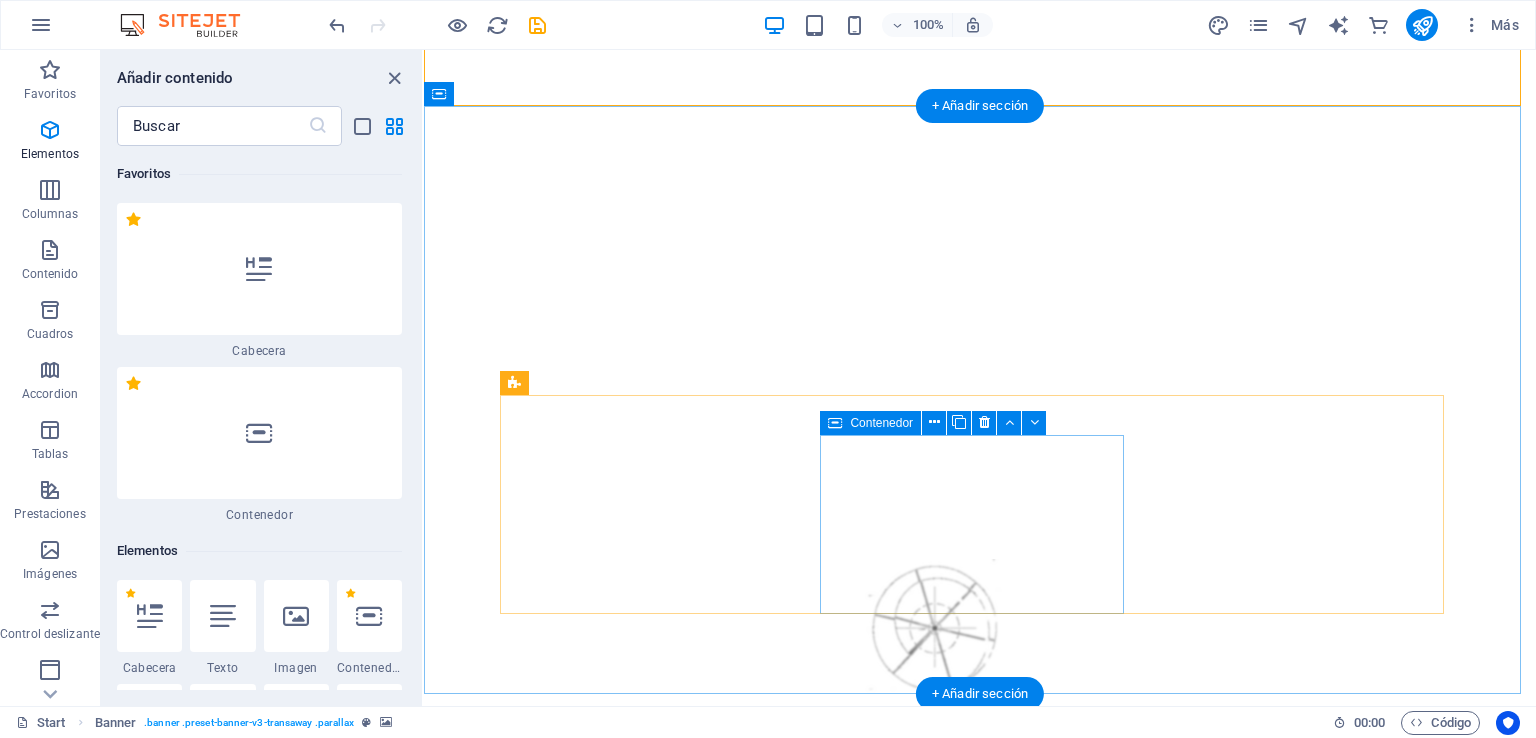 scroll, scrollTop: 600, scrollLeft: 0, axis: vertical 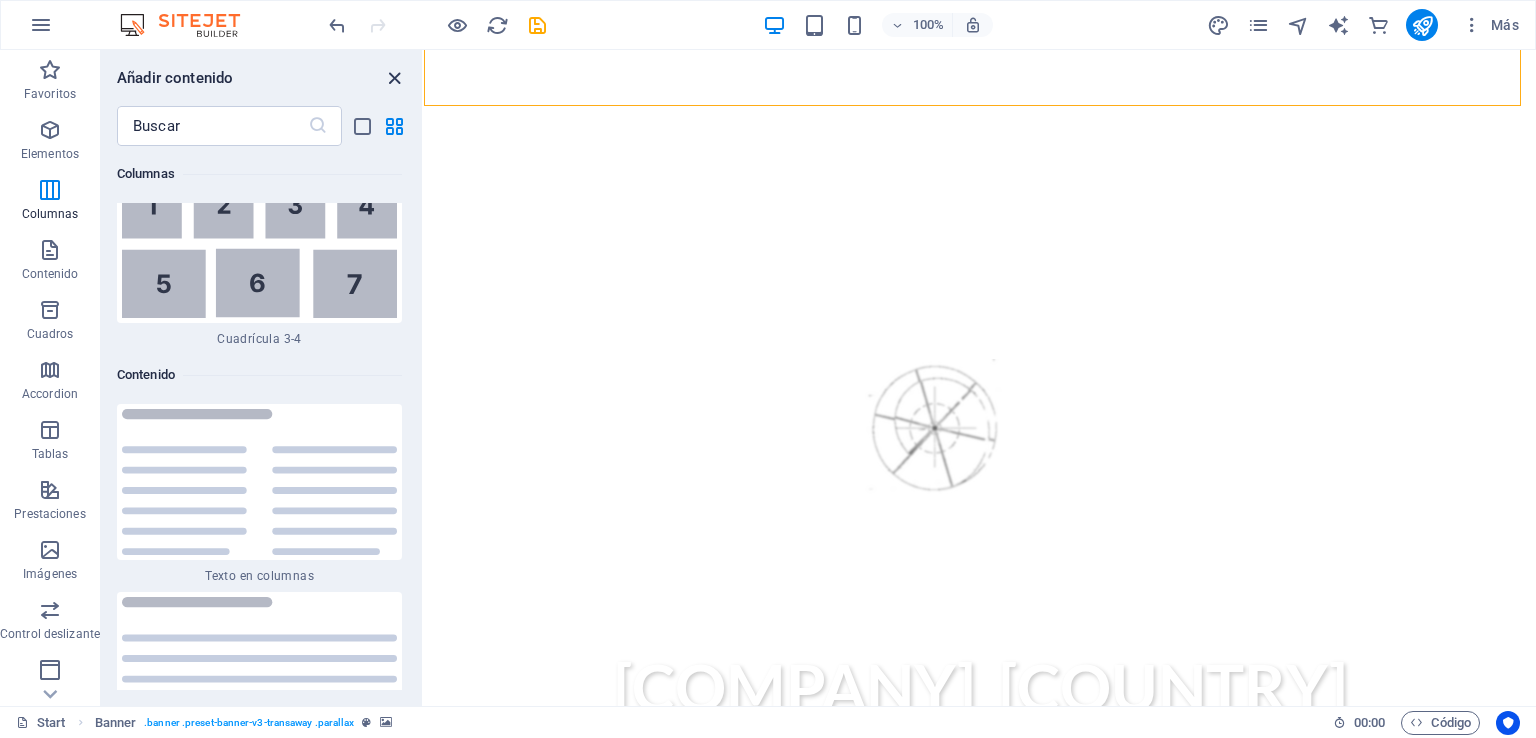 click at bounding box center [394, 78] 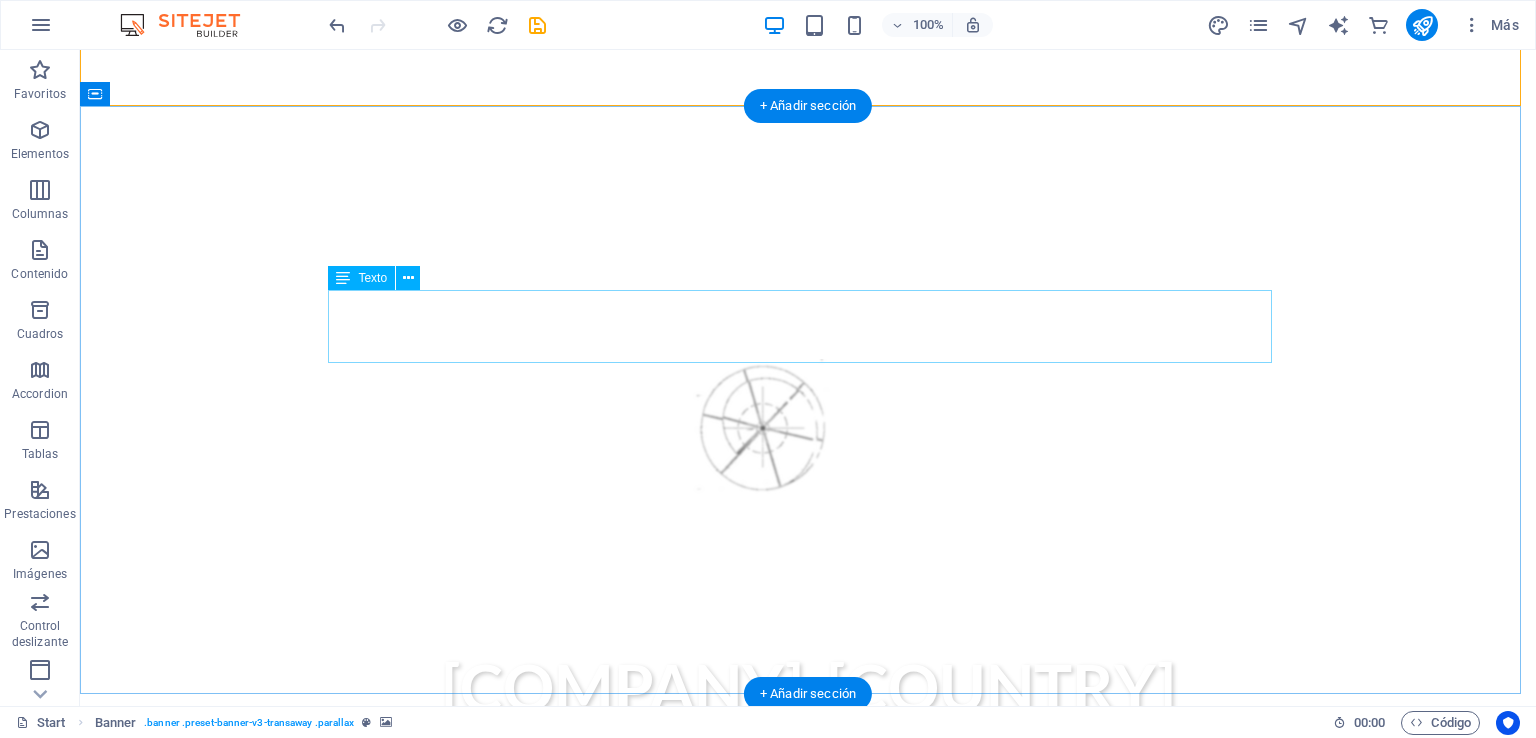 scroll, scrollTop: 800, scrollLeft: 0, axis: vertical 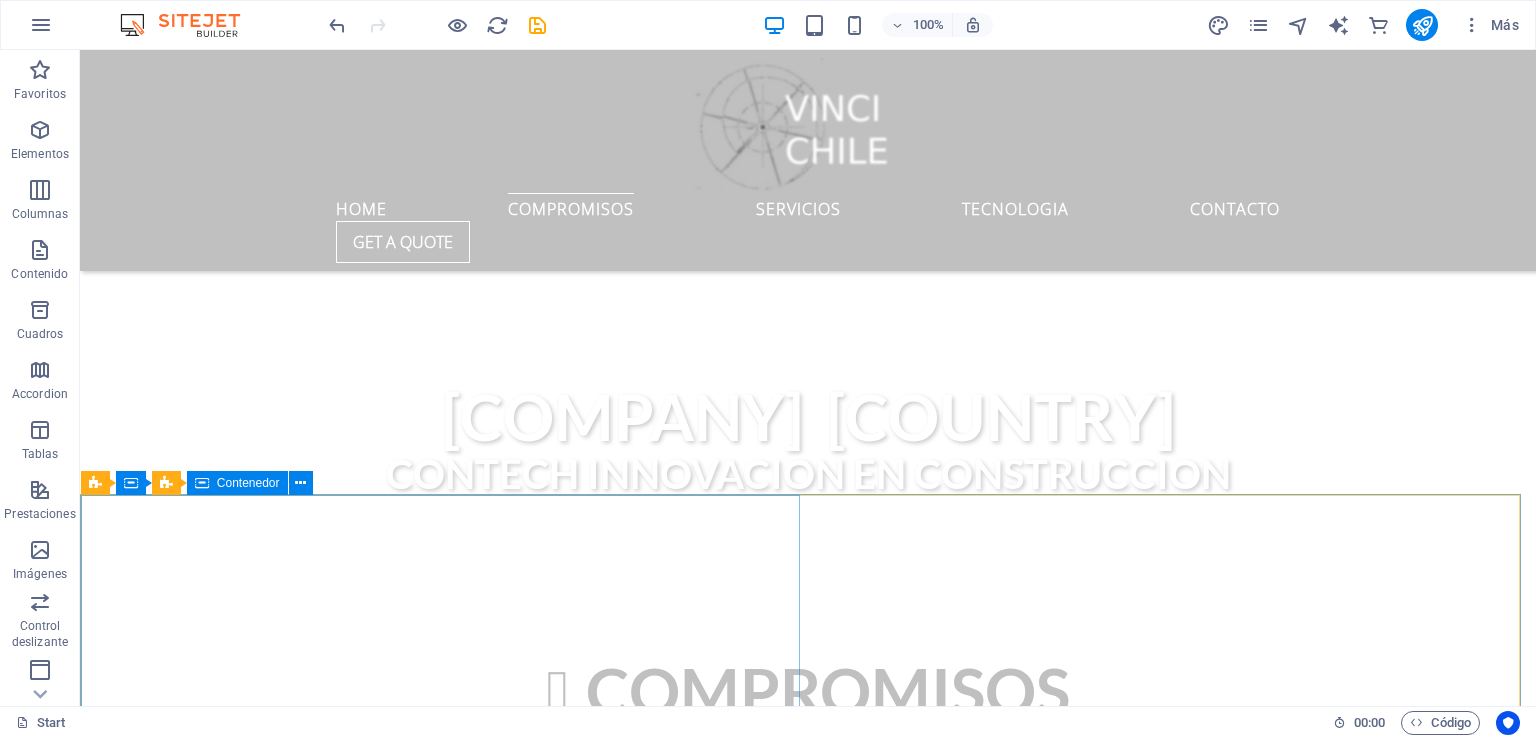 click on "Contenedor" at bounding box center (248, 483) 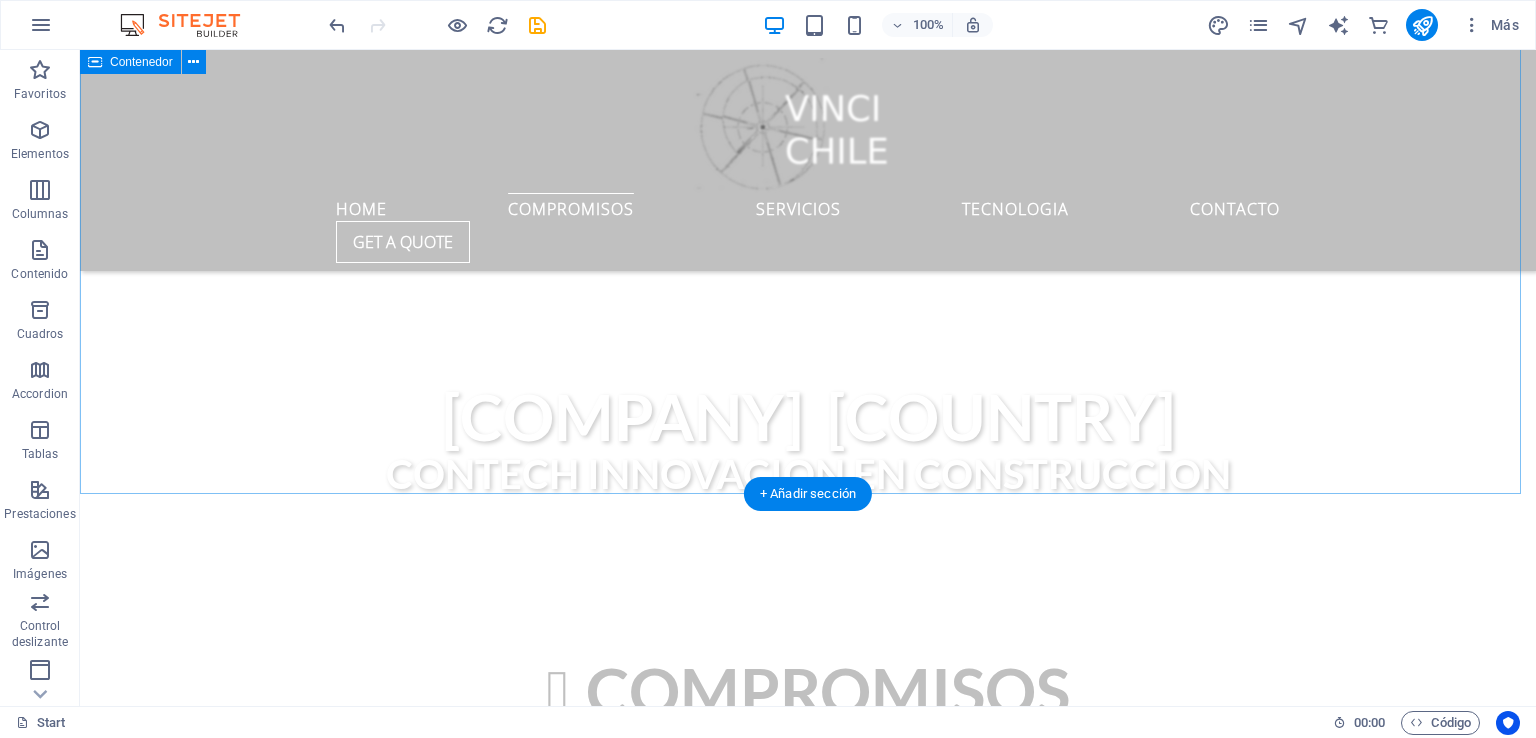 click on "compromisos Vinci Chile Constructora que forma parte del ecosistema " Contech" es decir adopta tecnologías innovadoras asi mejorar procesos constructivos y respetar el medioambiente es por esto que asumimos varios compromisos claves para alinearse con las expectativas del sector y contribuir al desarrollo sostenible e inteligente en nuestras obras. Timely Delivery Lorem ipsum dolor sit amet, consectetur adipisicing elit. Veritatis, dolorem! Global delivery Lorem ipsum dolor sit amet, consectetur adipisicing elit. Veritatis, dolorem! 24/7 Support Lorem ipsum dolor sit amet, consectetur adipisicing elit. Veritatis, dolorem!" at bounding box center [808, 1065] 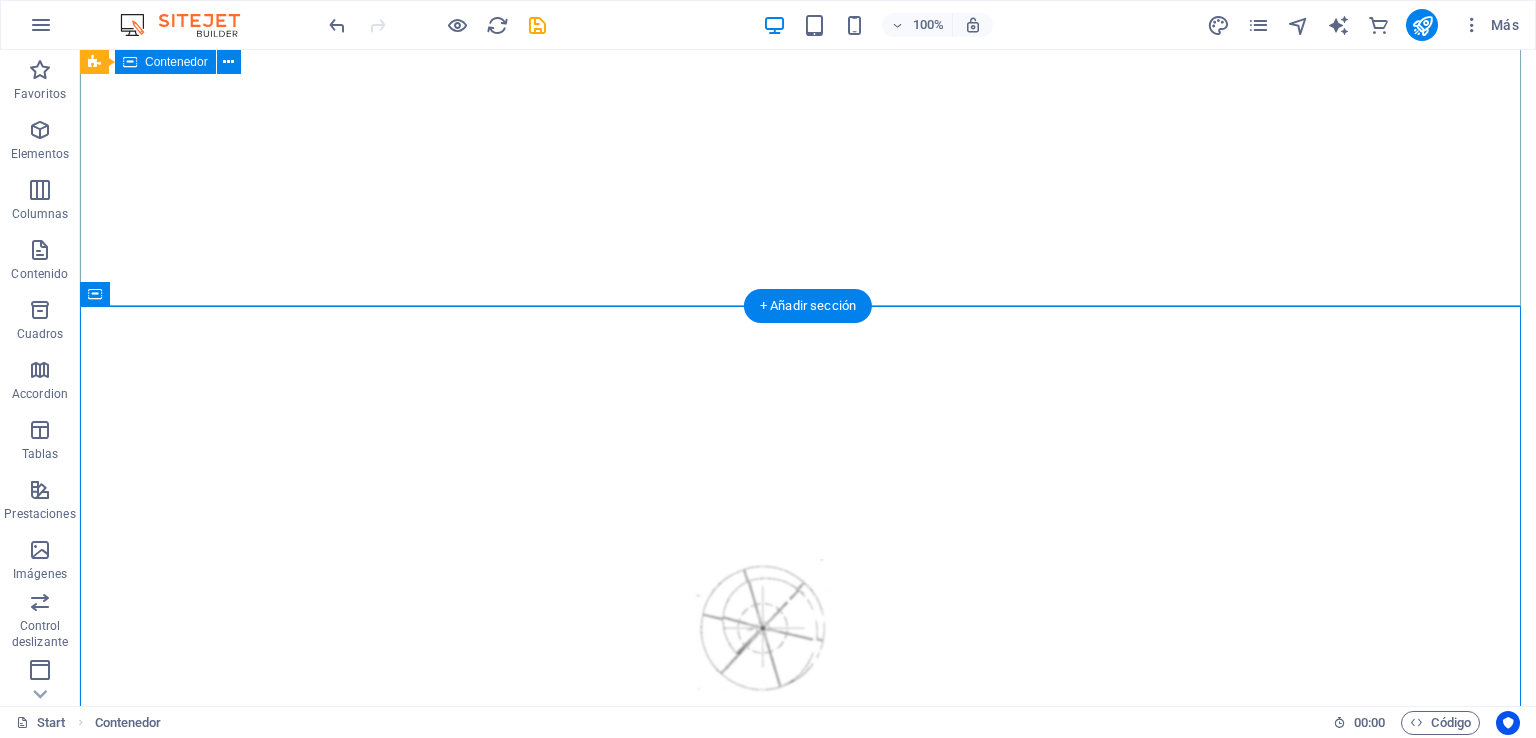 scroll, scrollTop: 600, scrollLeft: 0, axis: vertical 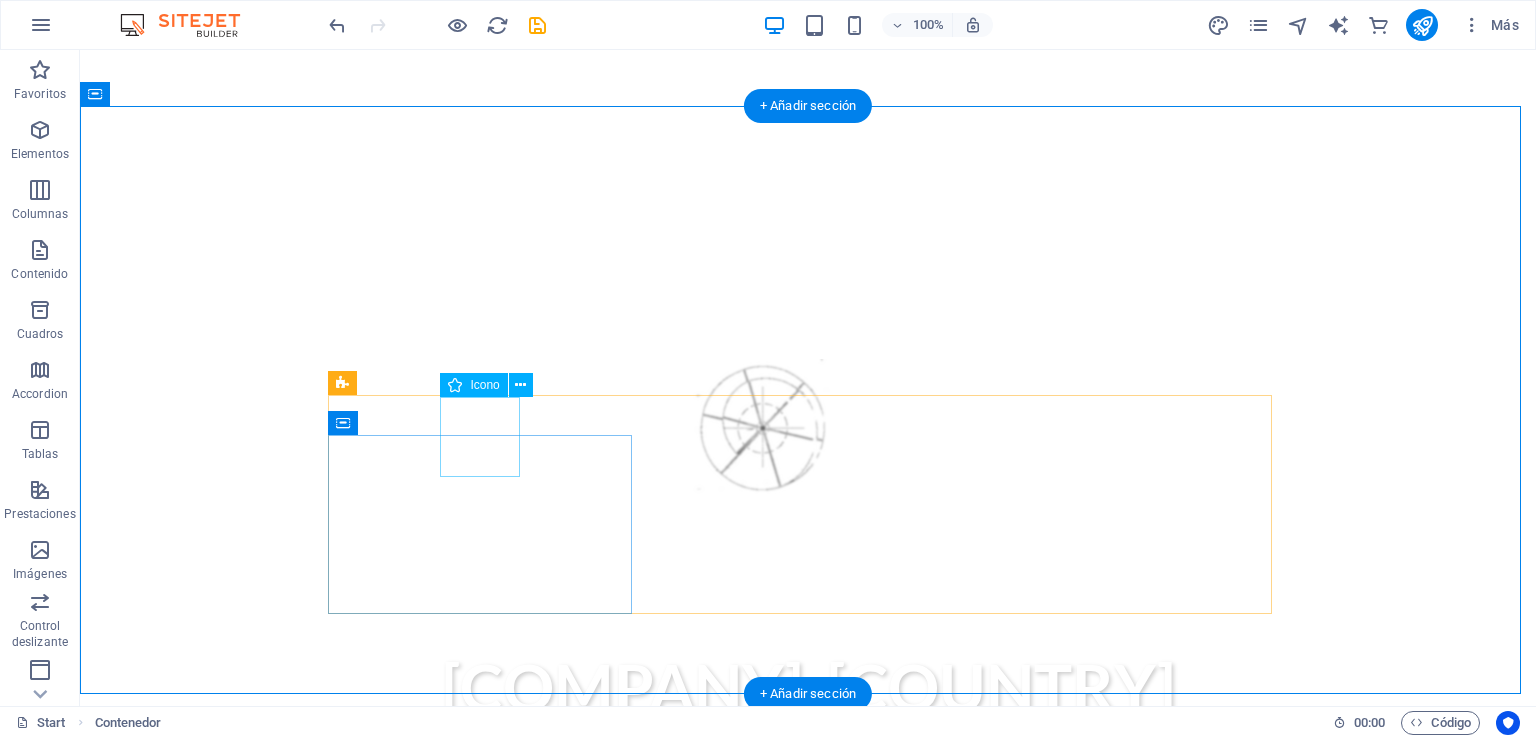 click at bounding box center [808, 1182] 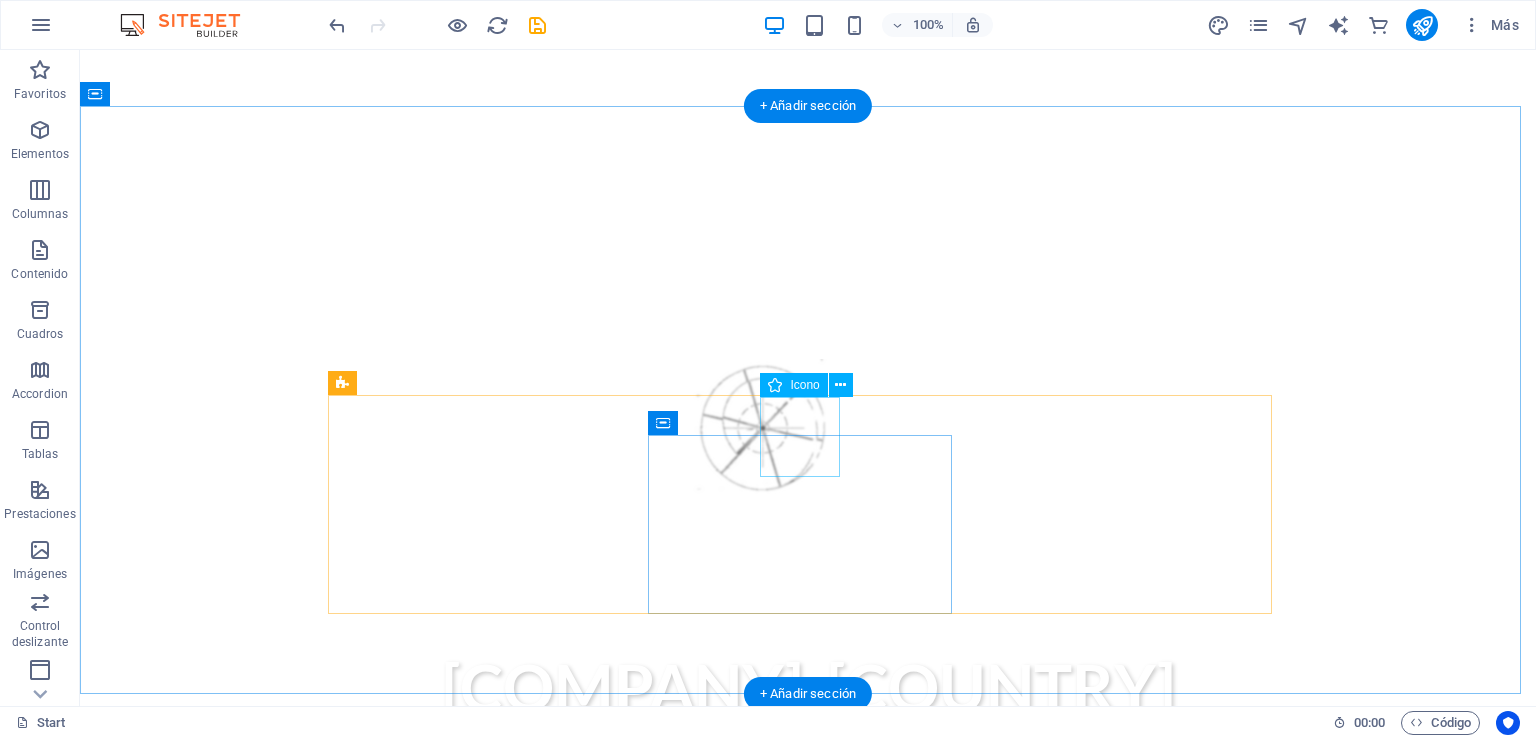 click at bounding box center (808, 1363) 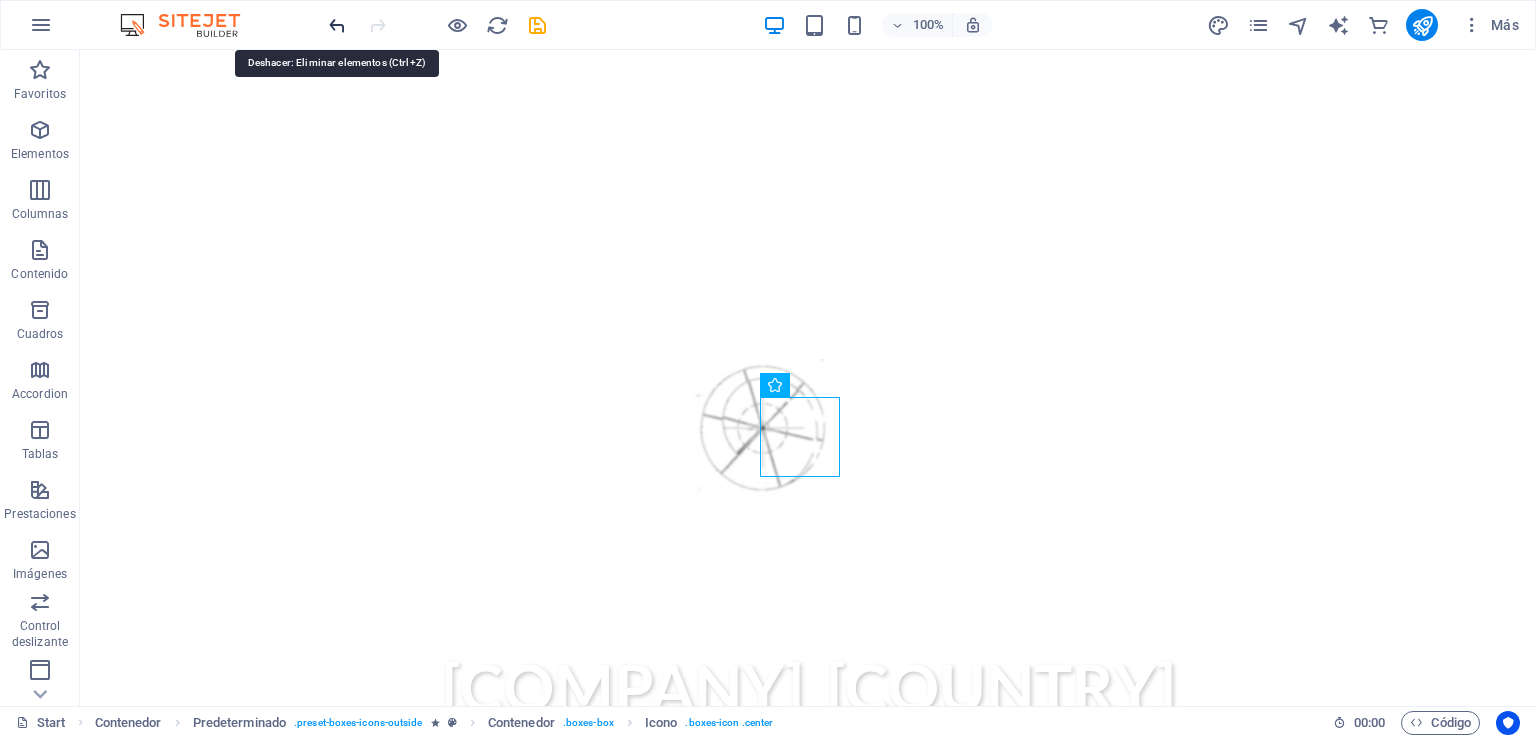 click at bounding box center [337, 25] 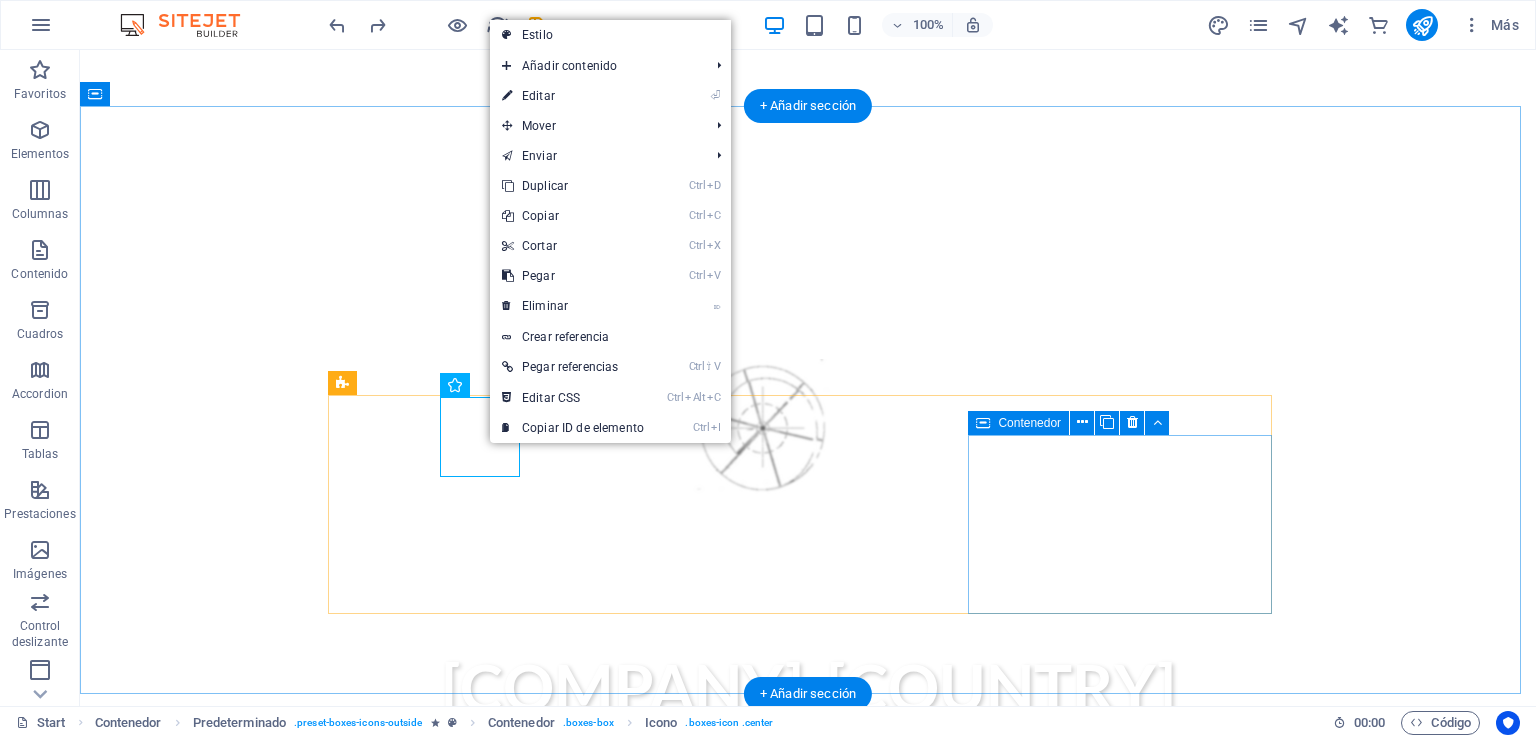 drag, startPoint x: 595, startPoint y: 483, endPoint x: 1222, endPoint y: 455, distance: 627.6249 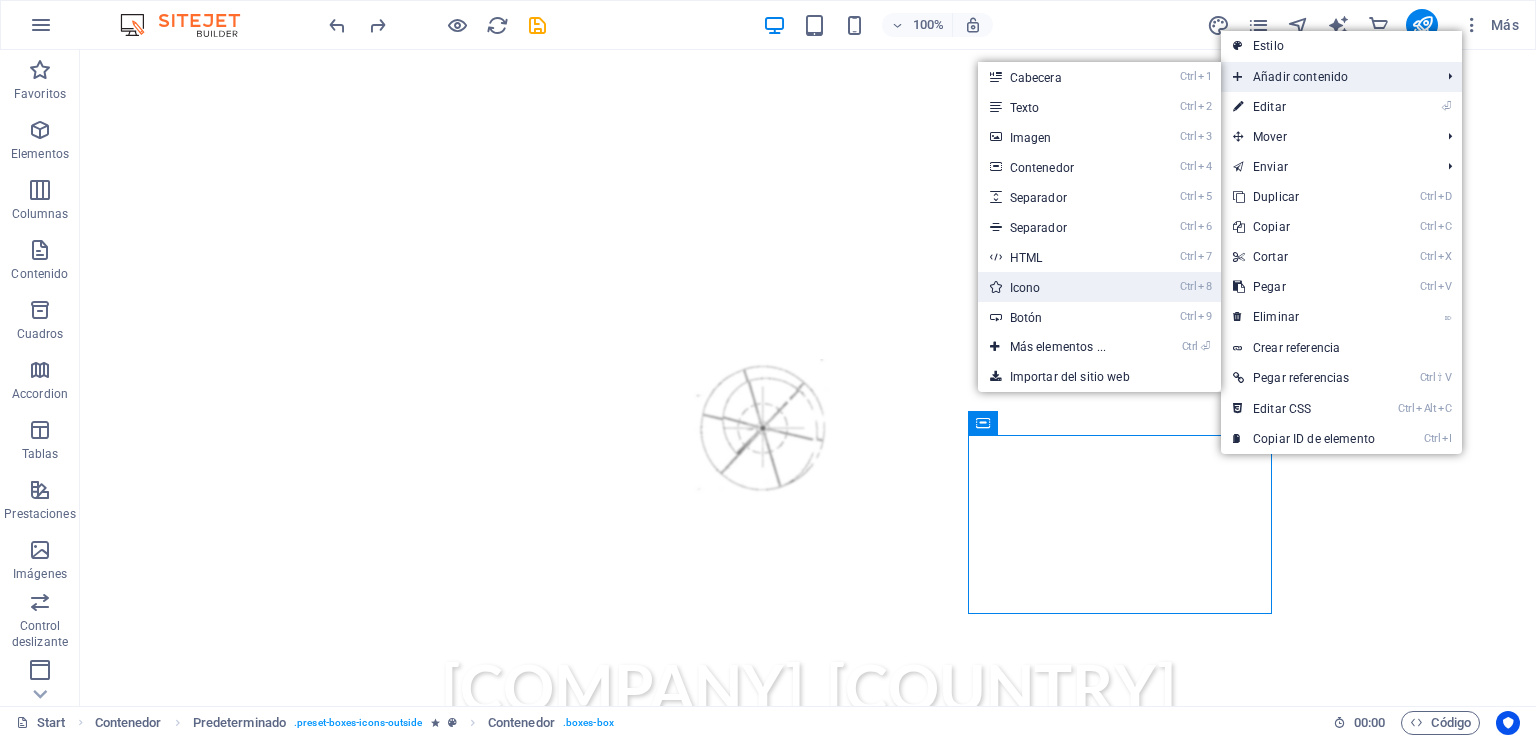 click on "Ctrl 8  Icono" at bounding box center (1062, 287) 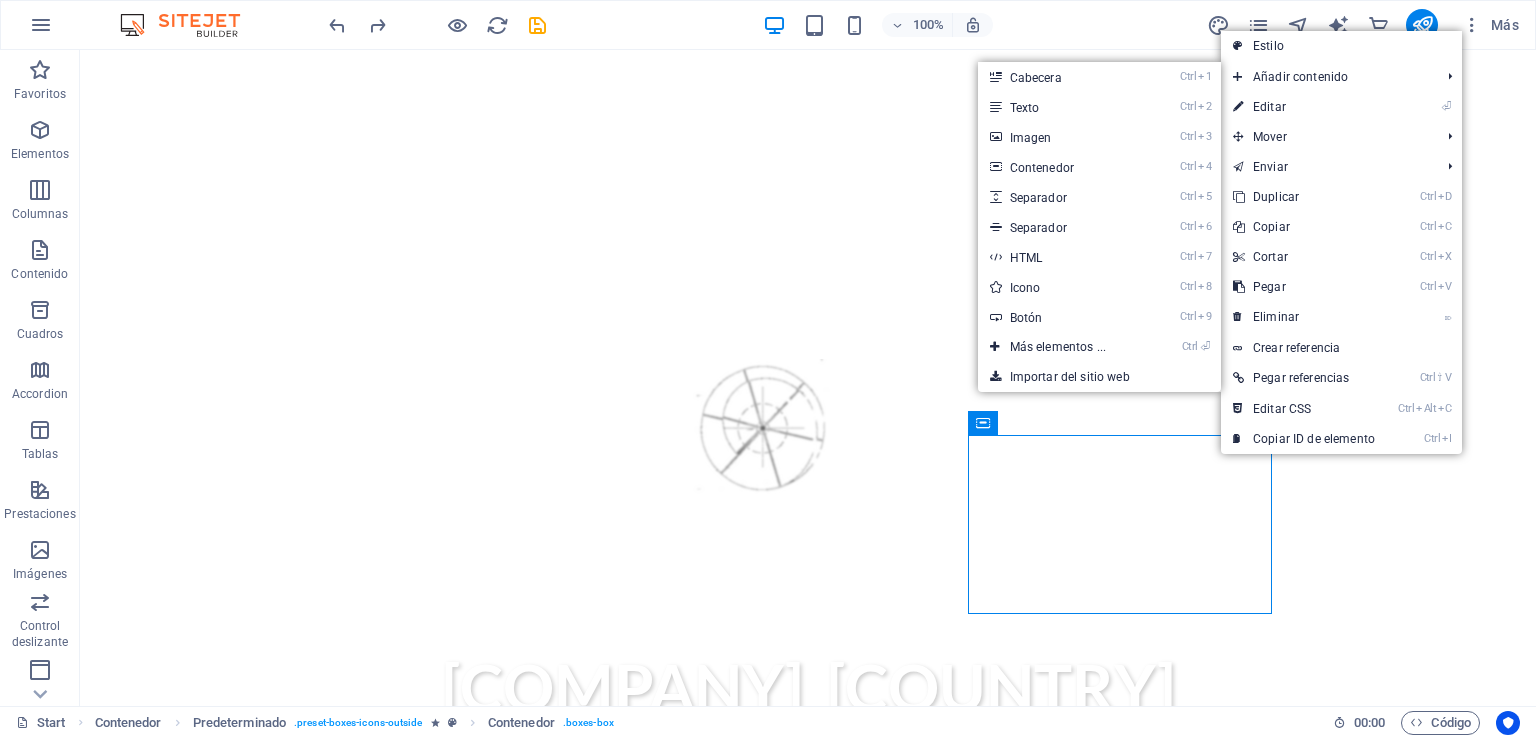 select on "xMidYMid" 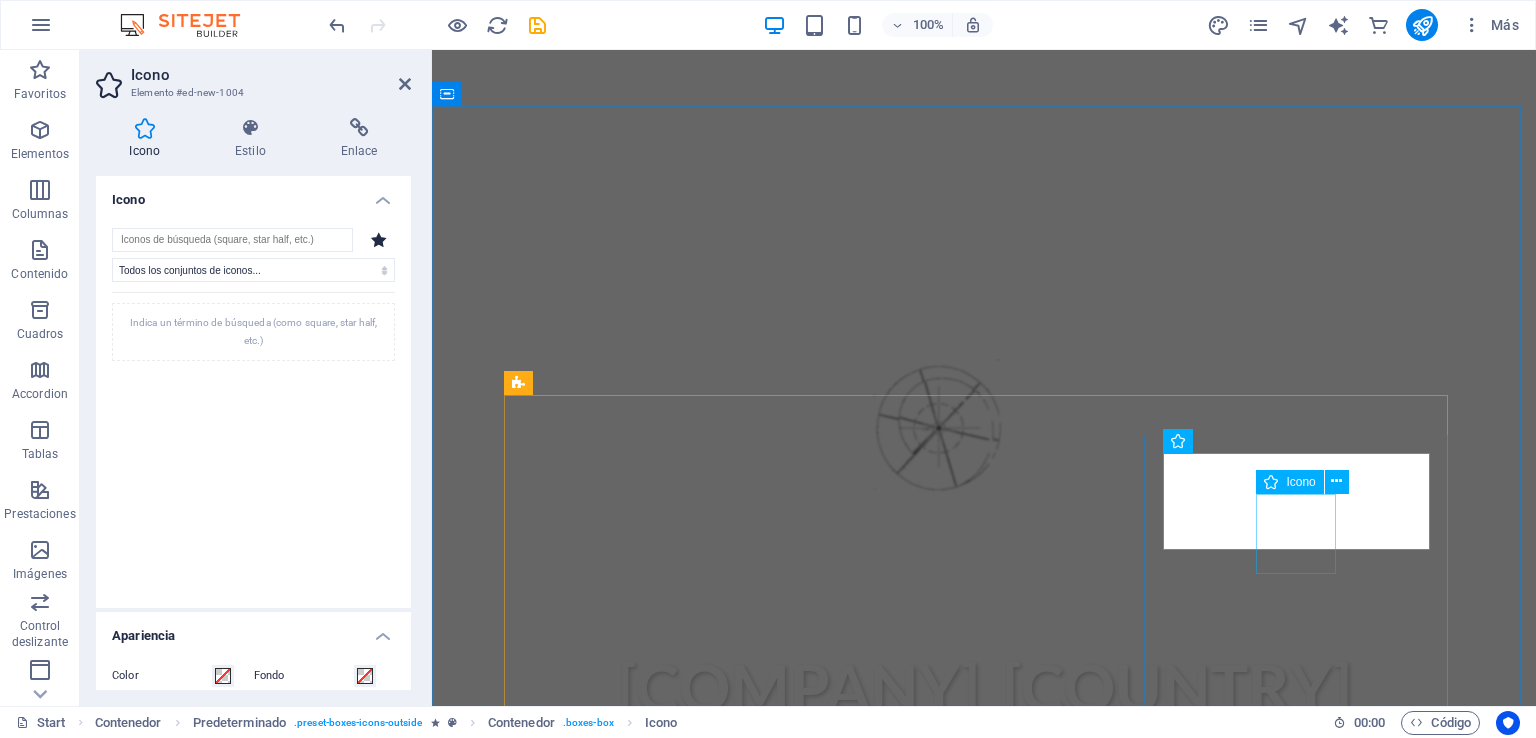 click at bounding box center (984, 1694) 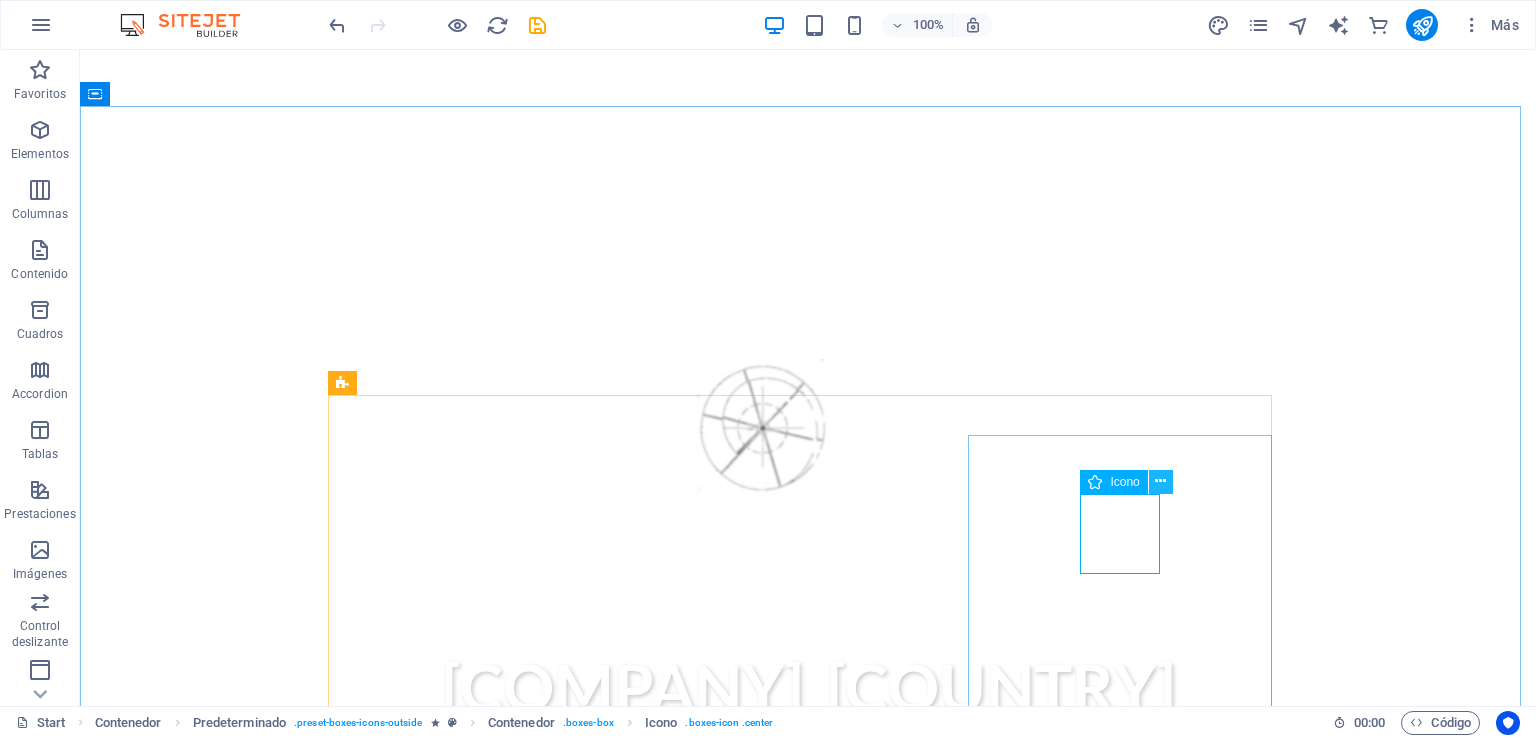 click at bounding box center [1160, 481] 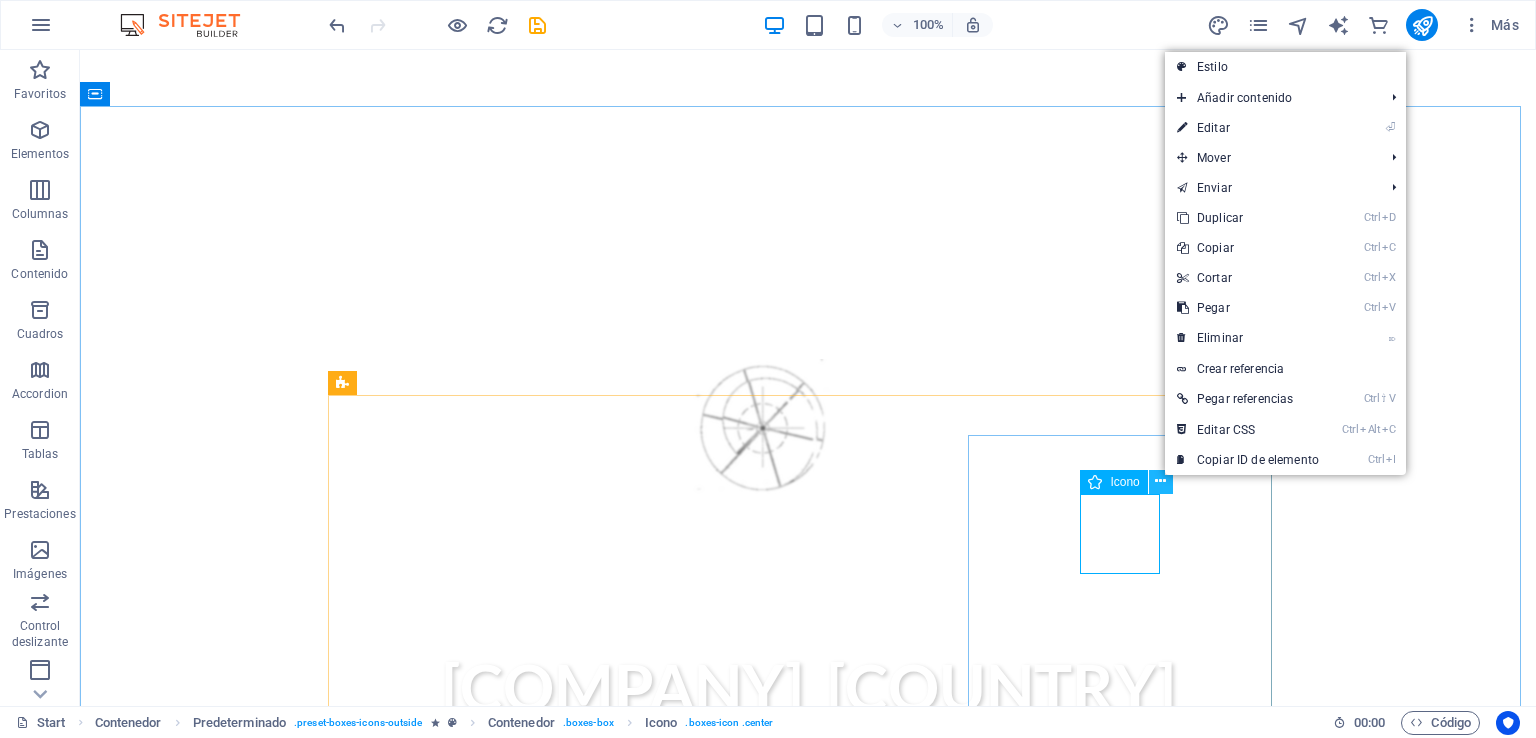 type 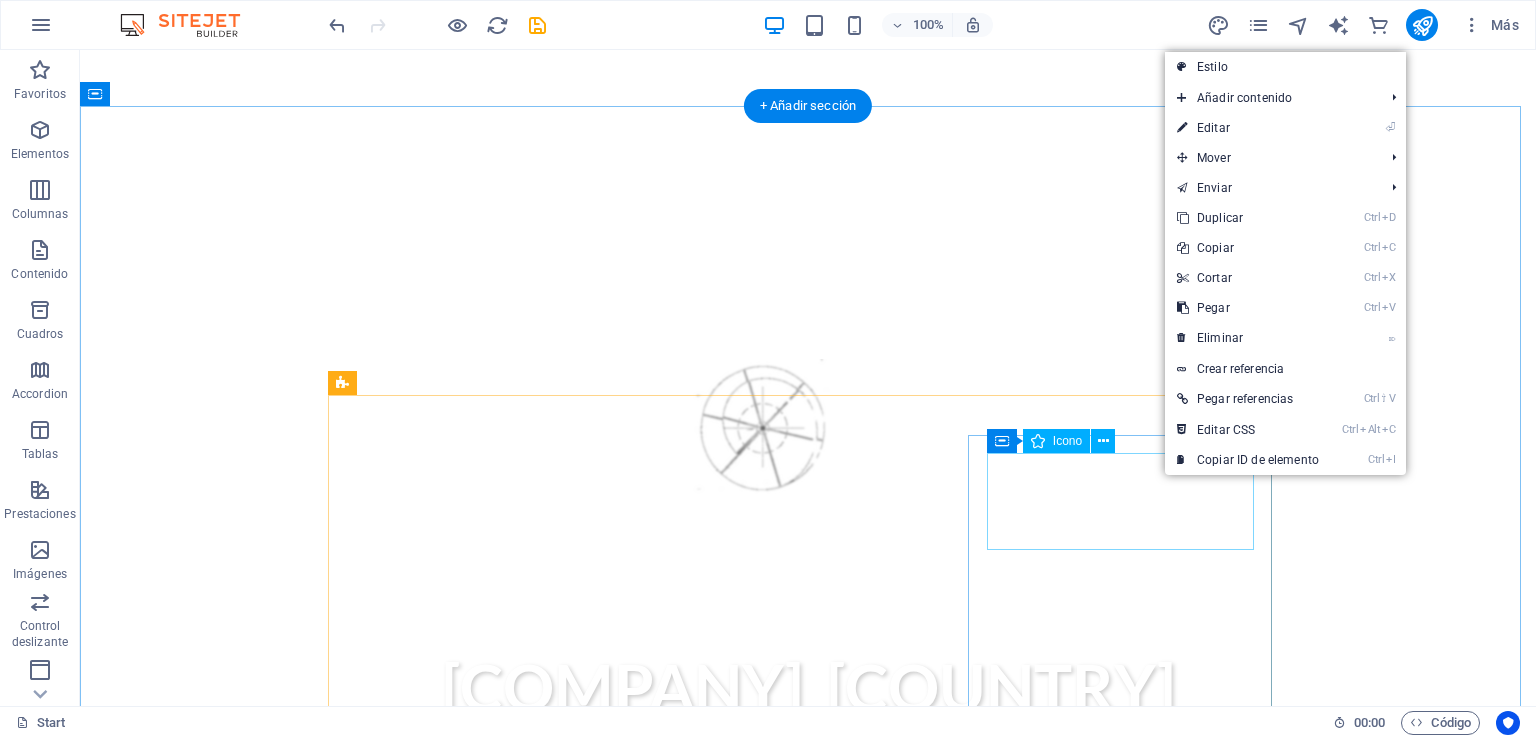 click at bounding box center (808, 1658) 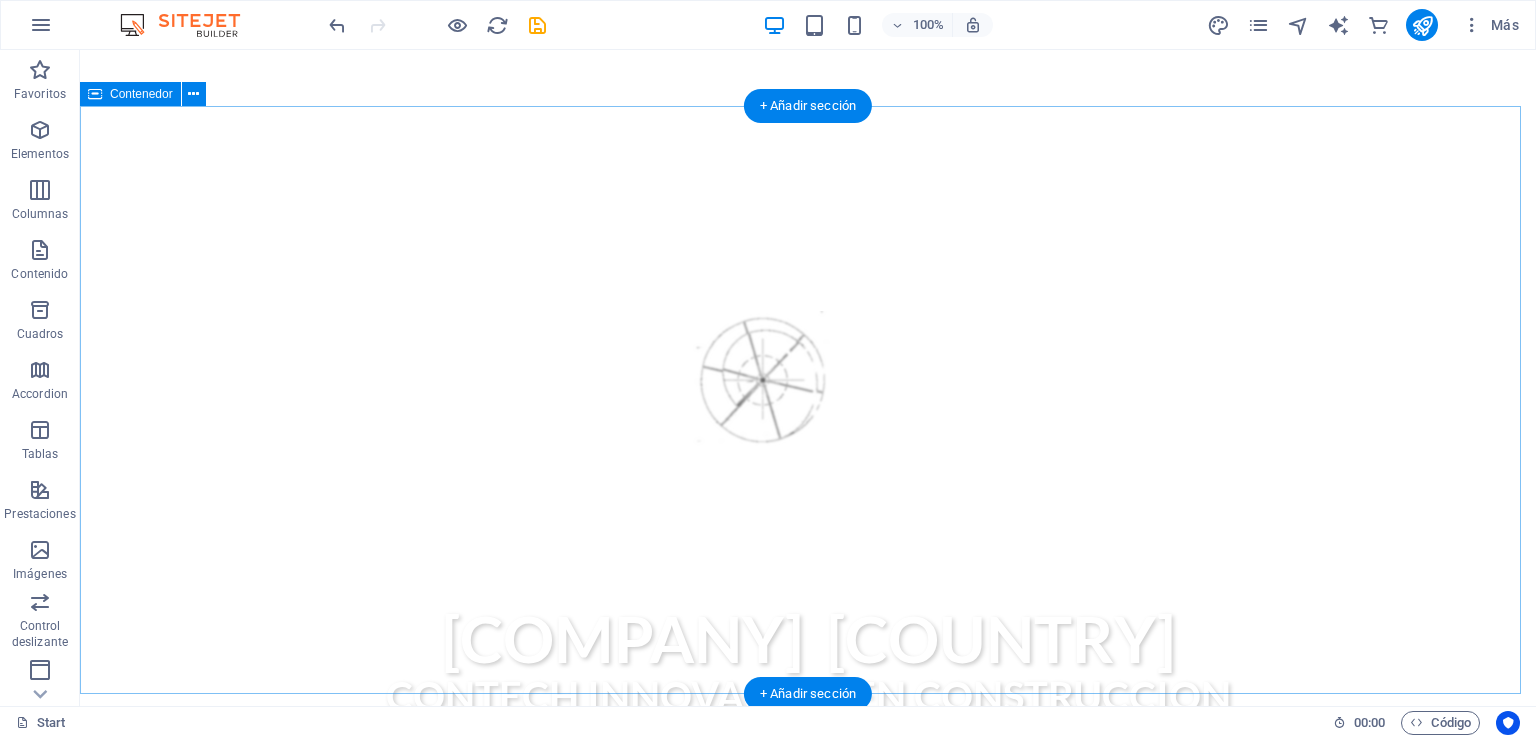 scroll, scrollTop: 700, scrollLeft: 0, axis: vertical 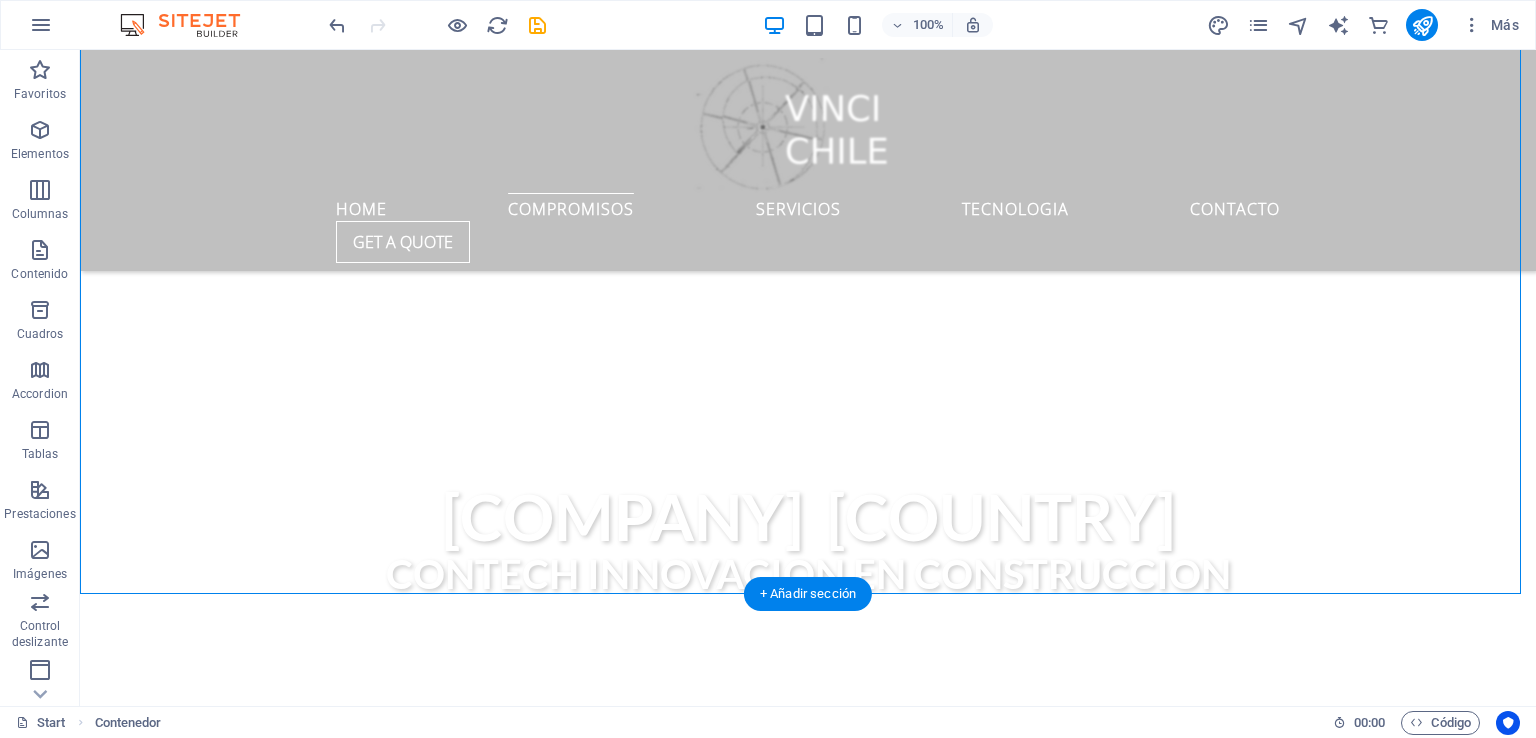 drag, startPoint x: 643, startPoint y: 307, endPoint x: 553, endPoint y: 480, distance: 195.01025 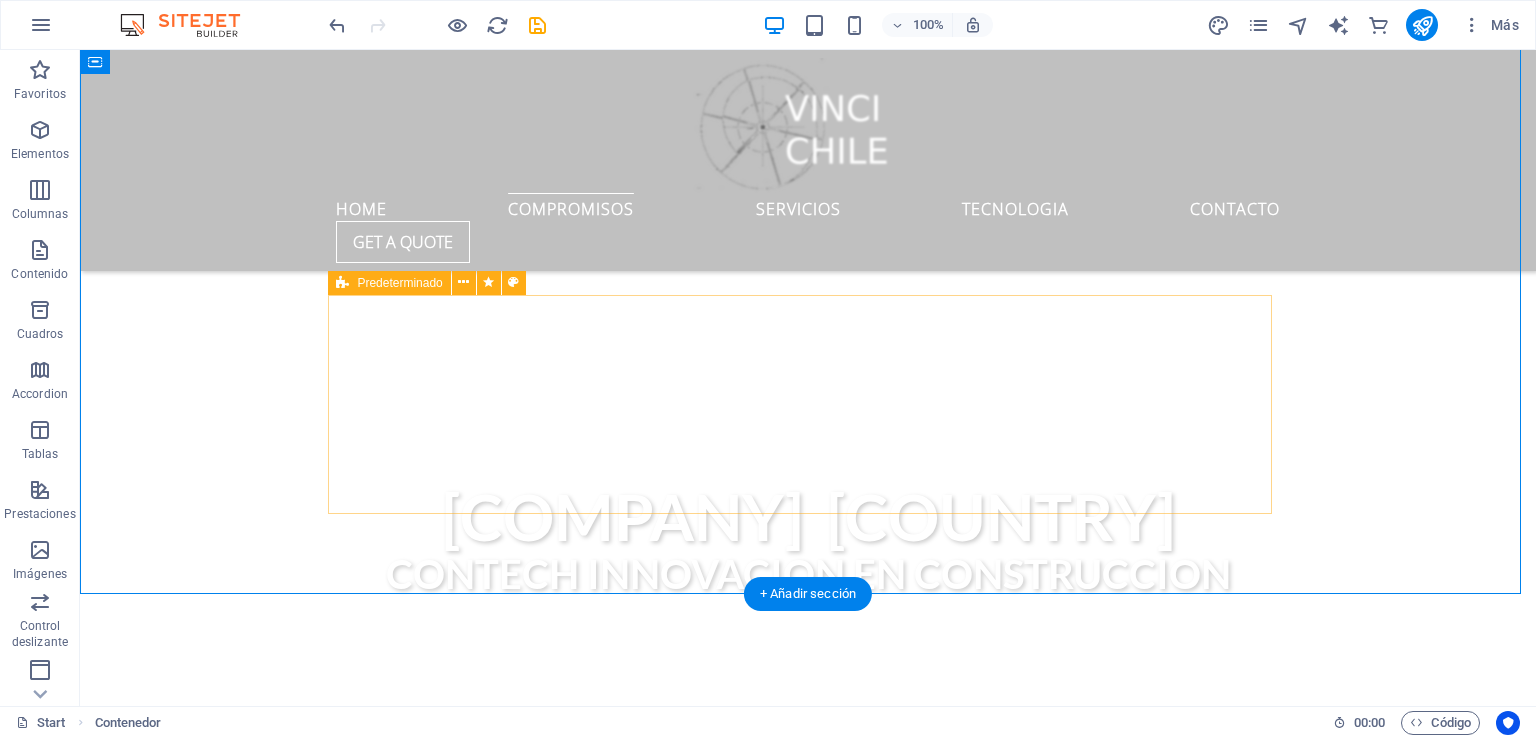 click on "Timely Delivery Lorem ipsum dolor sit amet, consectetur adipisicing elit. Veritatis, dolorem! Global delivery Lorem ipsum dolor sit amet, consectetur adipisicing elit. Veritatis, dolorem! 24/7  Support Lorem ipsum dolor sit amet, consectetur adipisicing elit. Veritatis, dolorem!" at bounding box center [808, 1272] 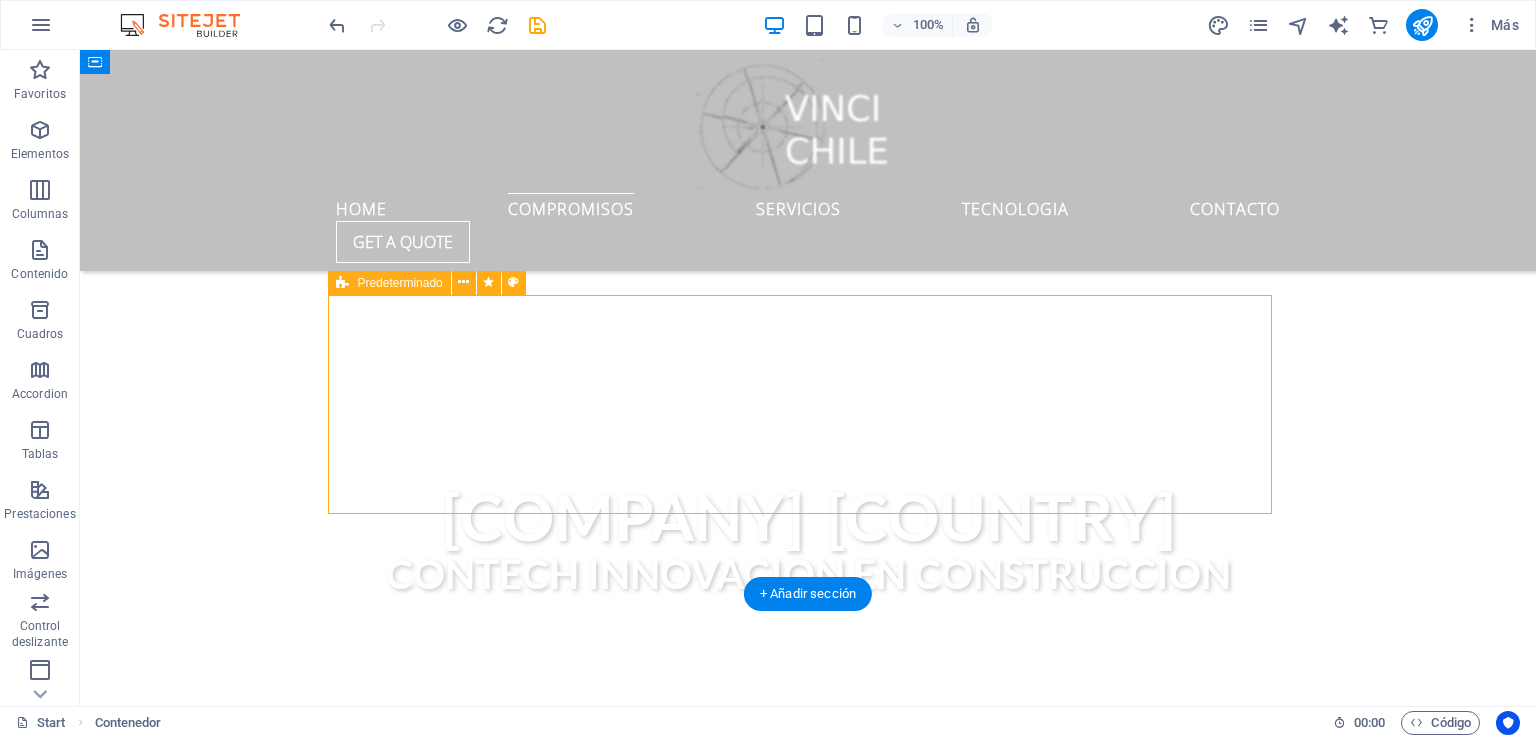 click on "Timely Delivery Lorem ipsum dolor sit amet, consectetur adipisicing elit. Veritatis, dolorem! Global delivery Lorem ipsum dolor sit amet, consectetur adipisicing elit. Veritatis, dolorem! 24/7  Support Lorem ipsum dolor sit amet, consectetur adipisicing elit. Veritatis, dolorem!" at bounding box center [808, 1272] 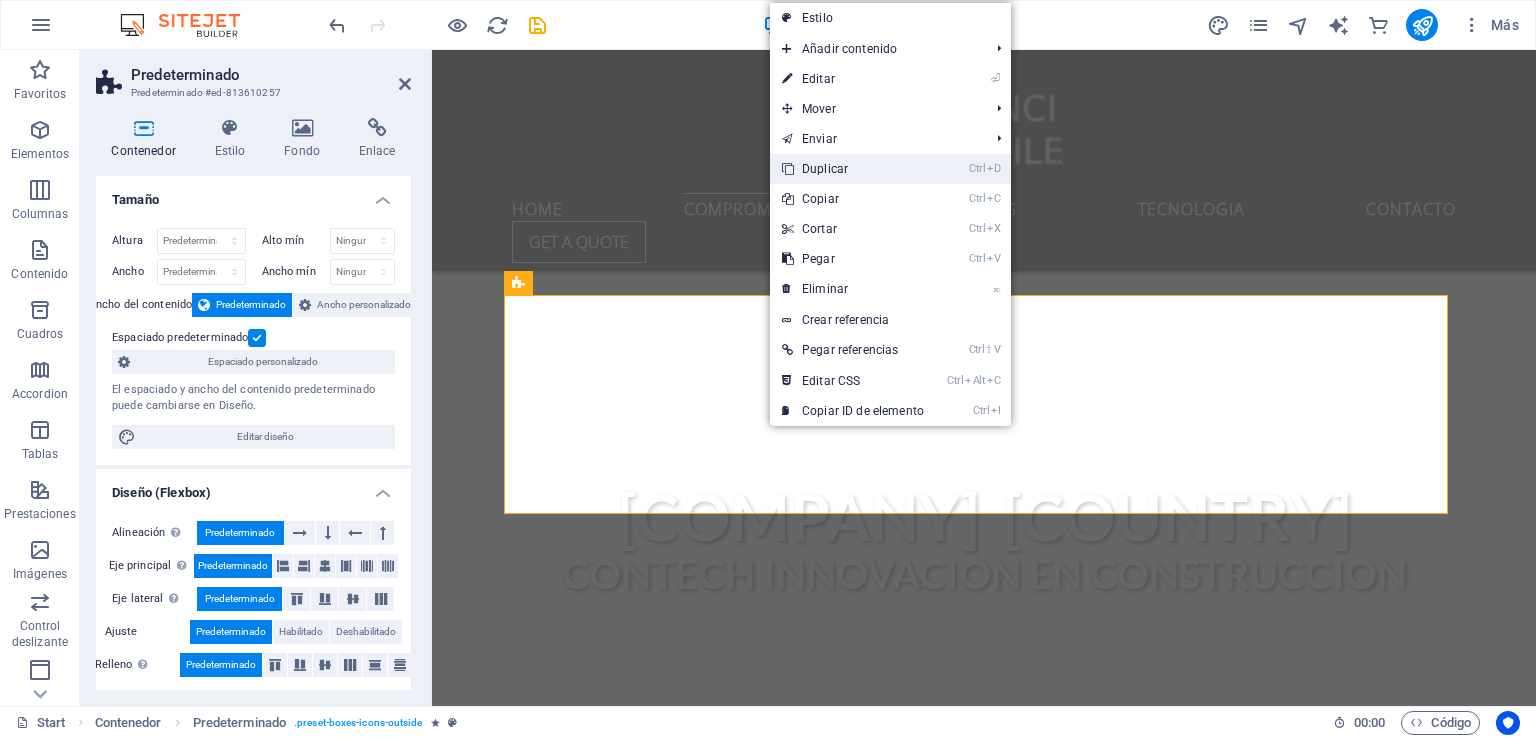 drag, startPoint x: 842, startPoint y: 163, endPoint x: 408, endPoint y: 114, distance: 436.75735 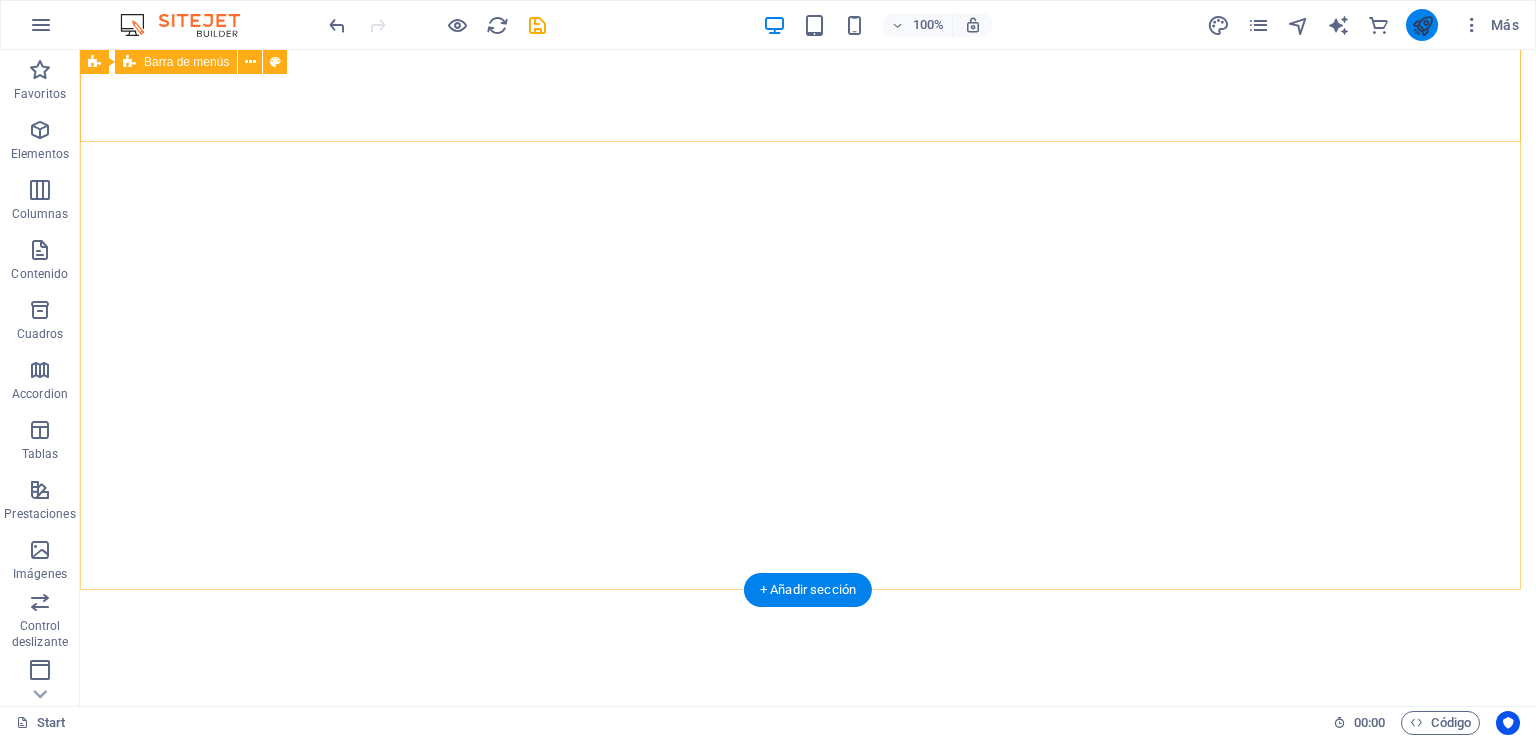 scroll, scrollTop: 0, scrollLeft: 0, axis: both 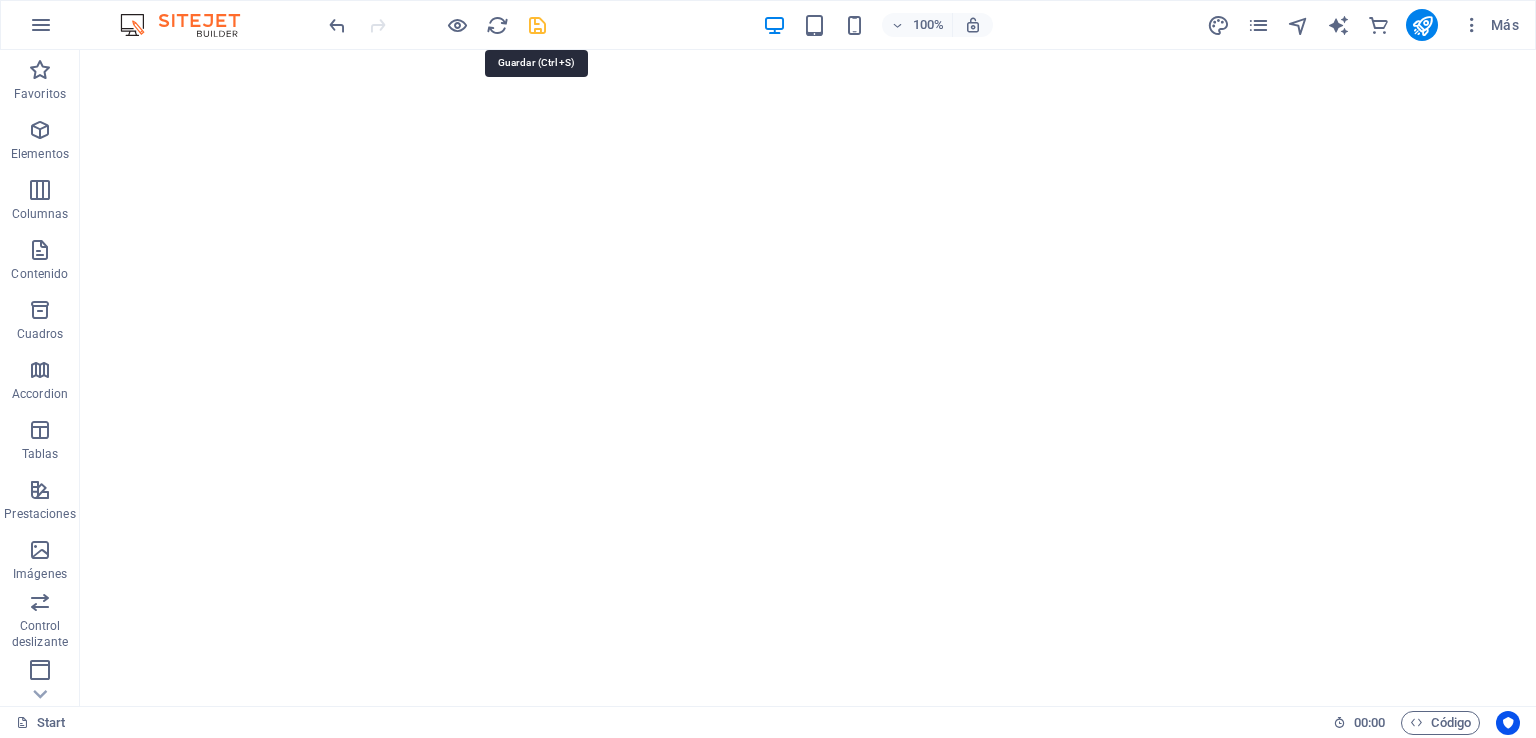click at bounding box center [537, 25] 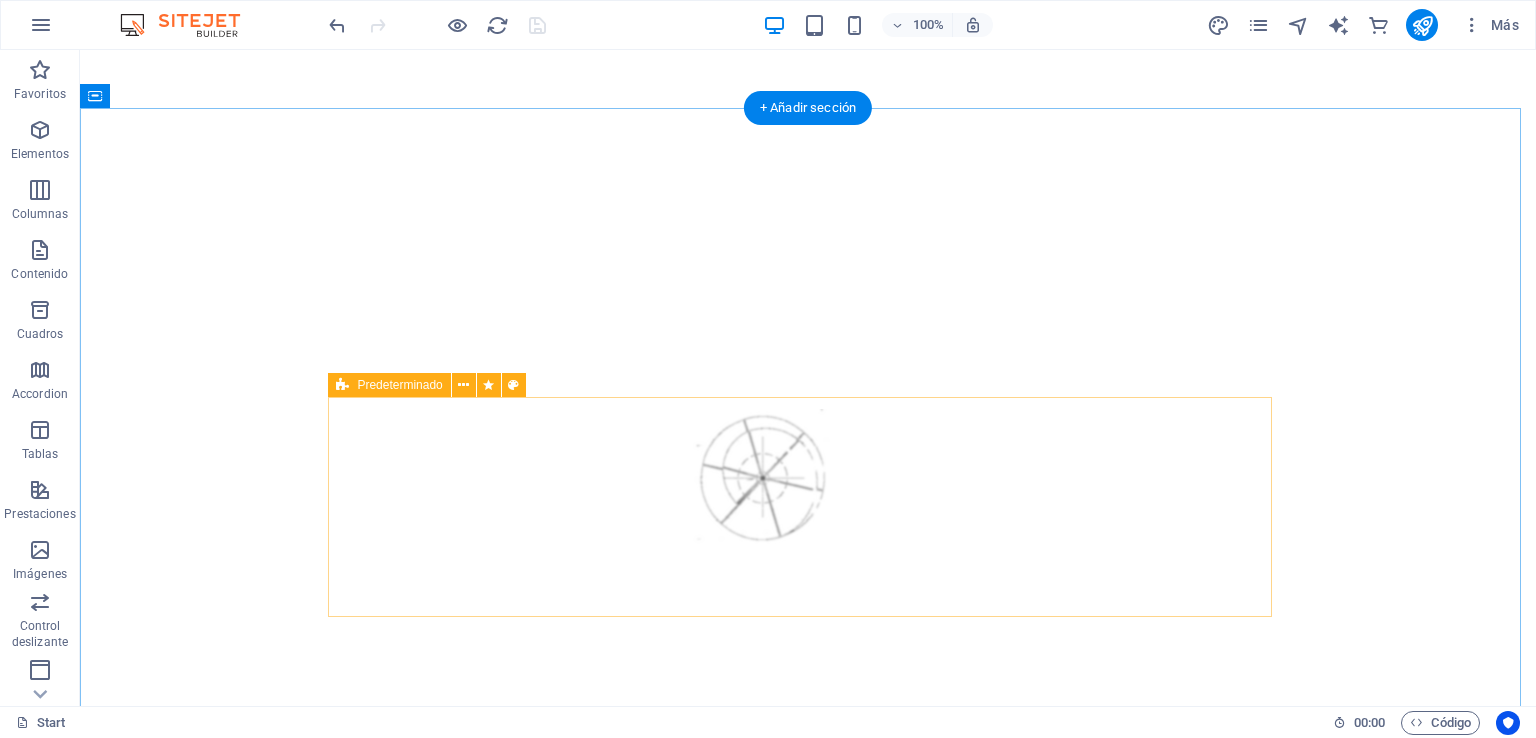 scroll, scrollTop: 600, scrollLeft: 0, axis: vertical 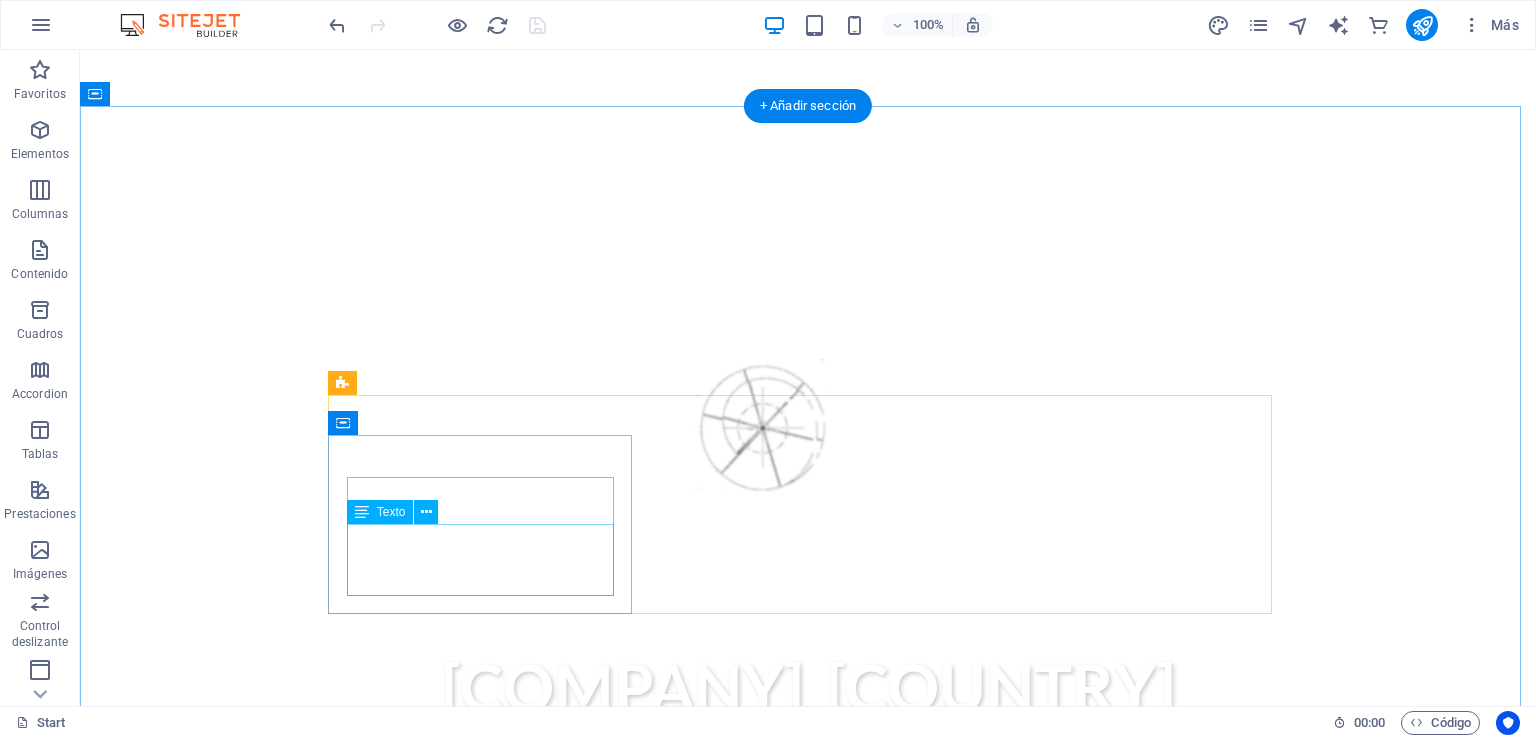click on "Lorem ipsum dolor sit amet, consectetur adipisicing elit. Veritatis, dolorem!" at bounding box center (808, 1293) 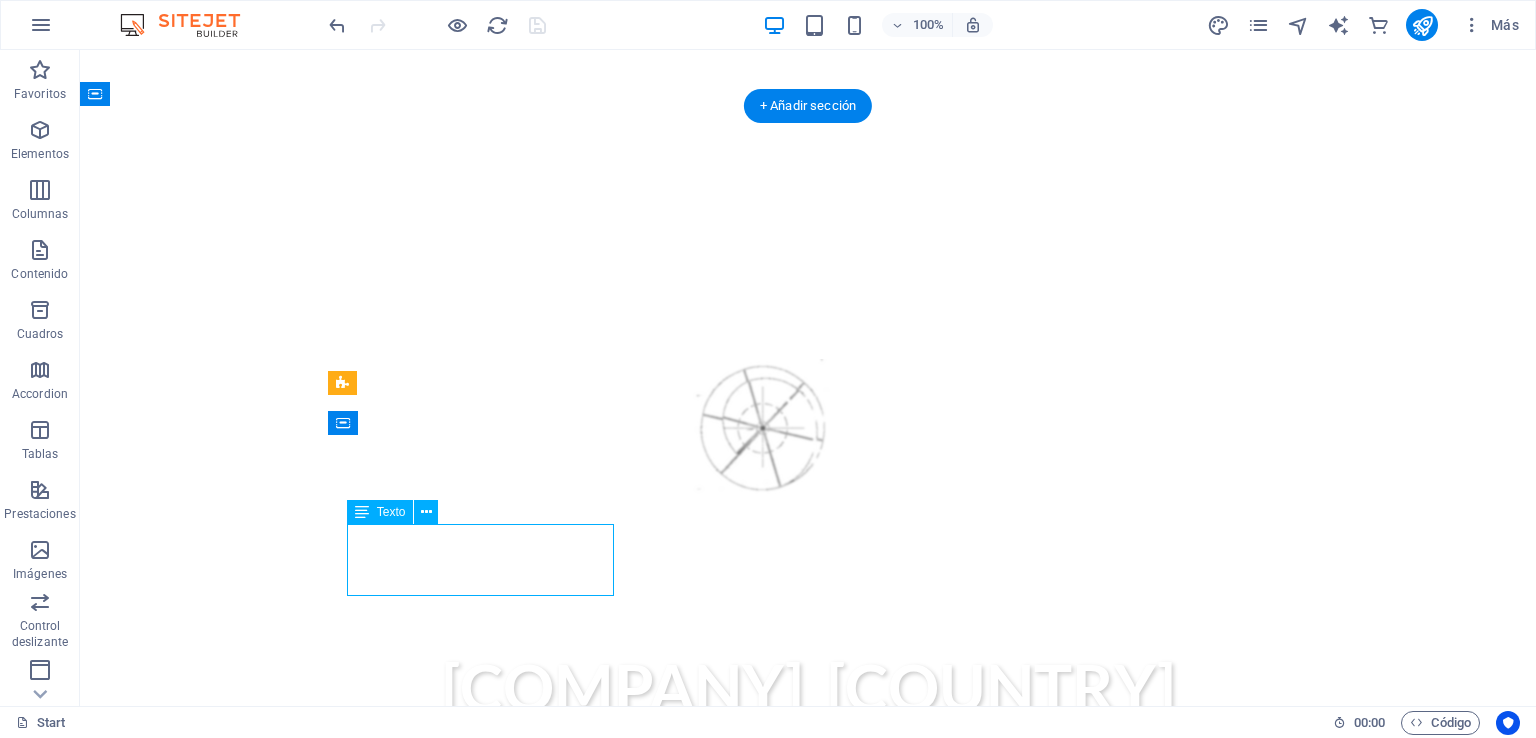 click on "Lorem ipsum dolor sit amet, consectetur adipisicing elit. Veritatis, dolorem!" at bounding box center (808, 1293) 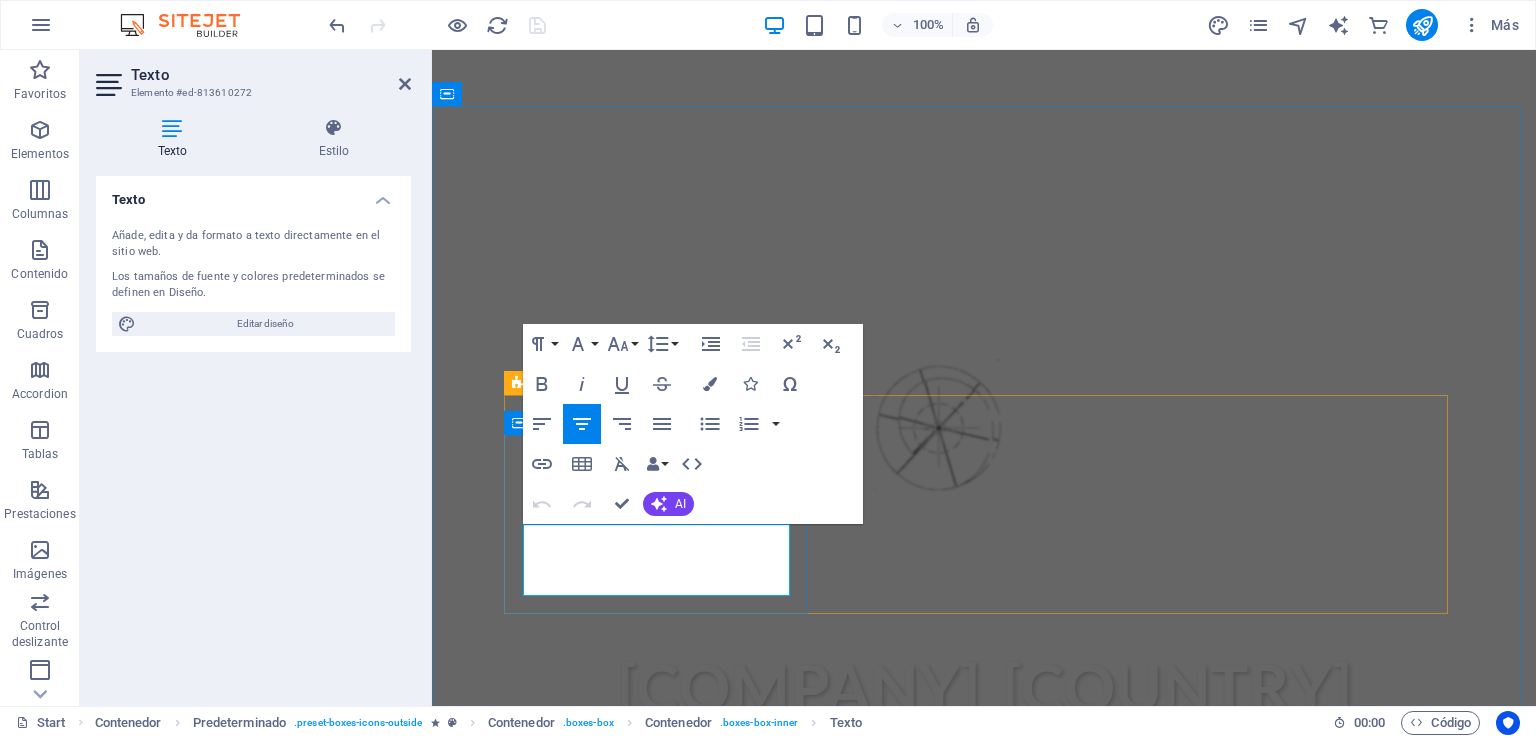 drag, startPoint x: 712, startPoint y: 582, endPoint x: 533, endPoint y: 534, distance: 185.32404 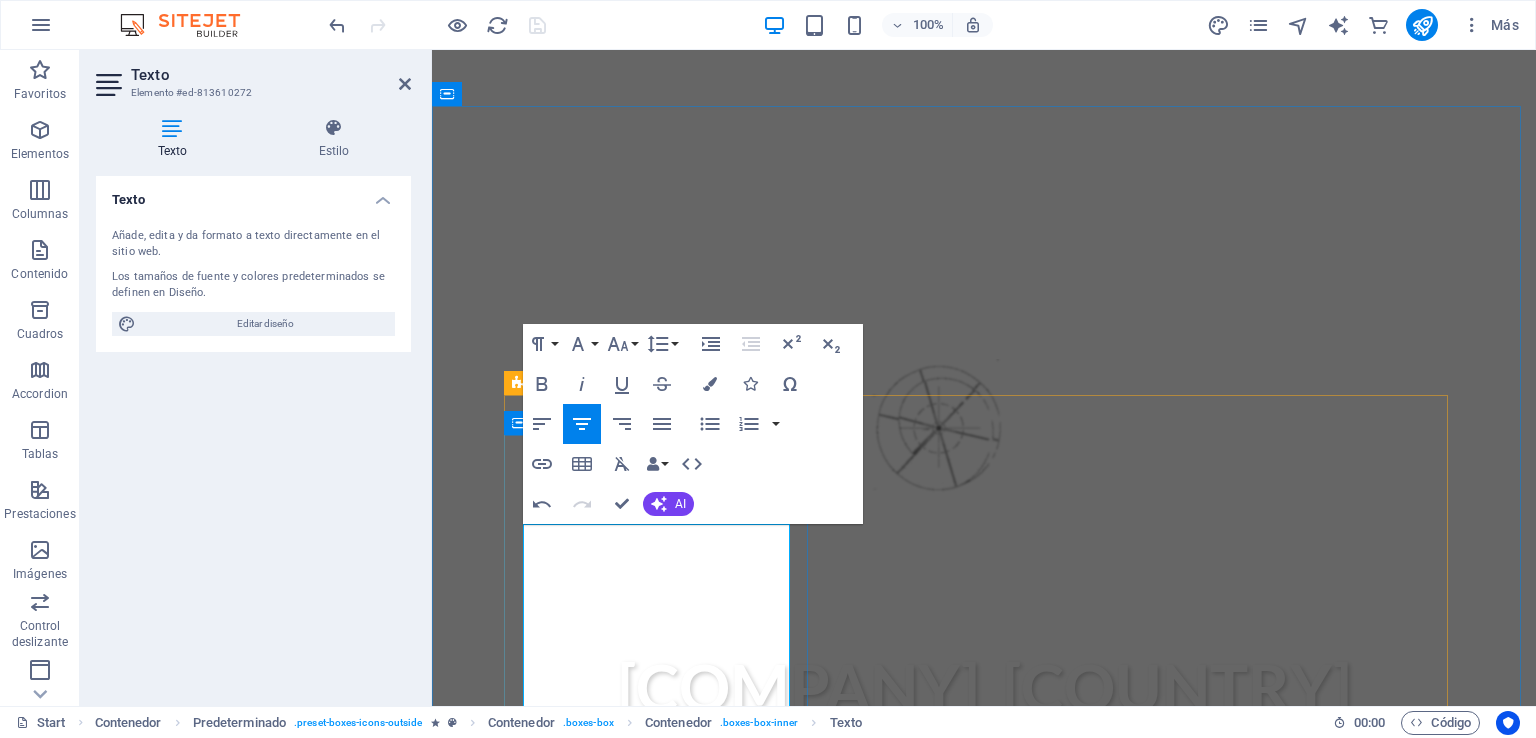drag, startPoint x: 568, startPoint y: 539, endPoint x: 528, endPoint y: 537, distance: 40.04997 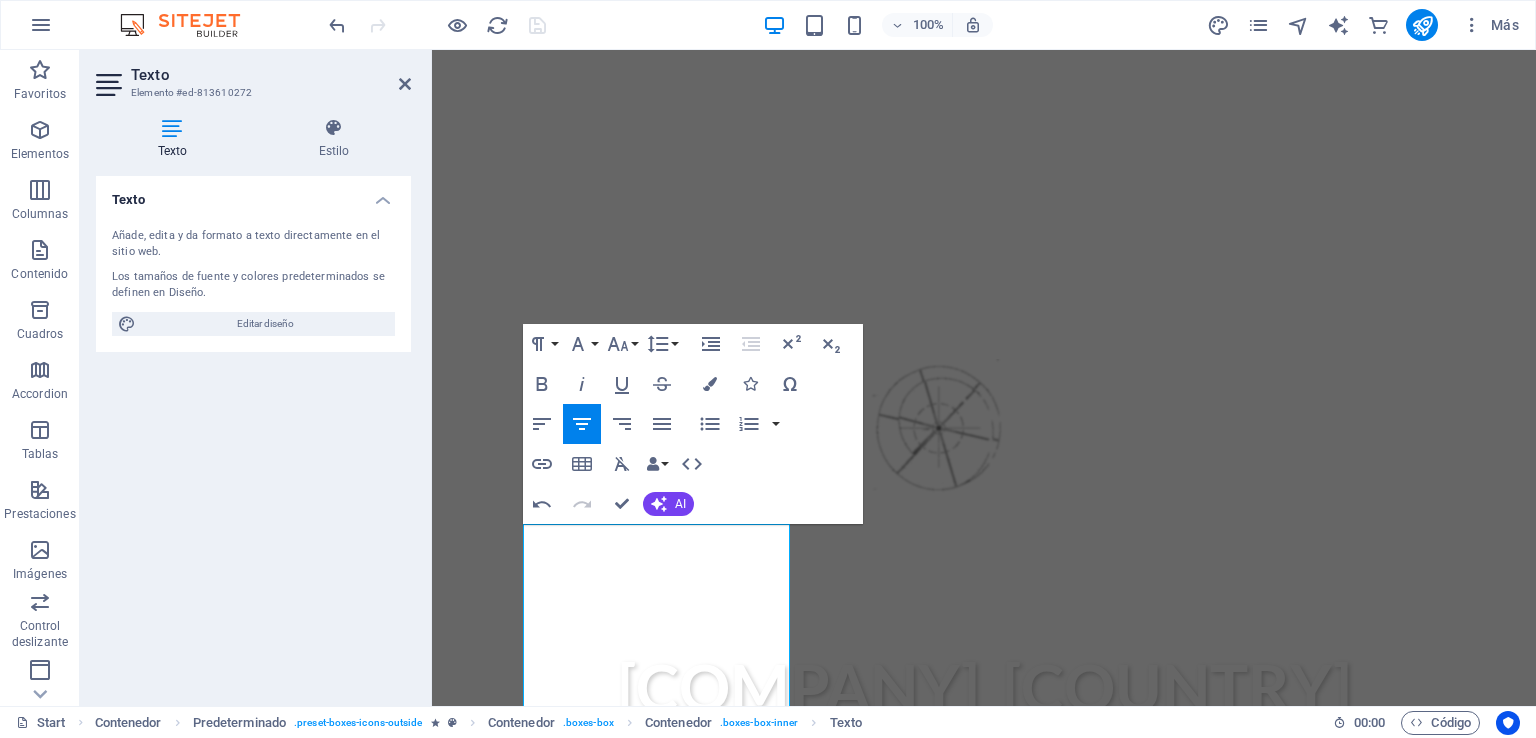 type 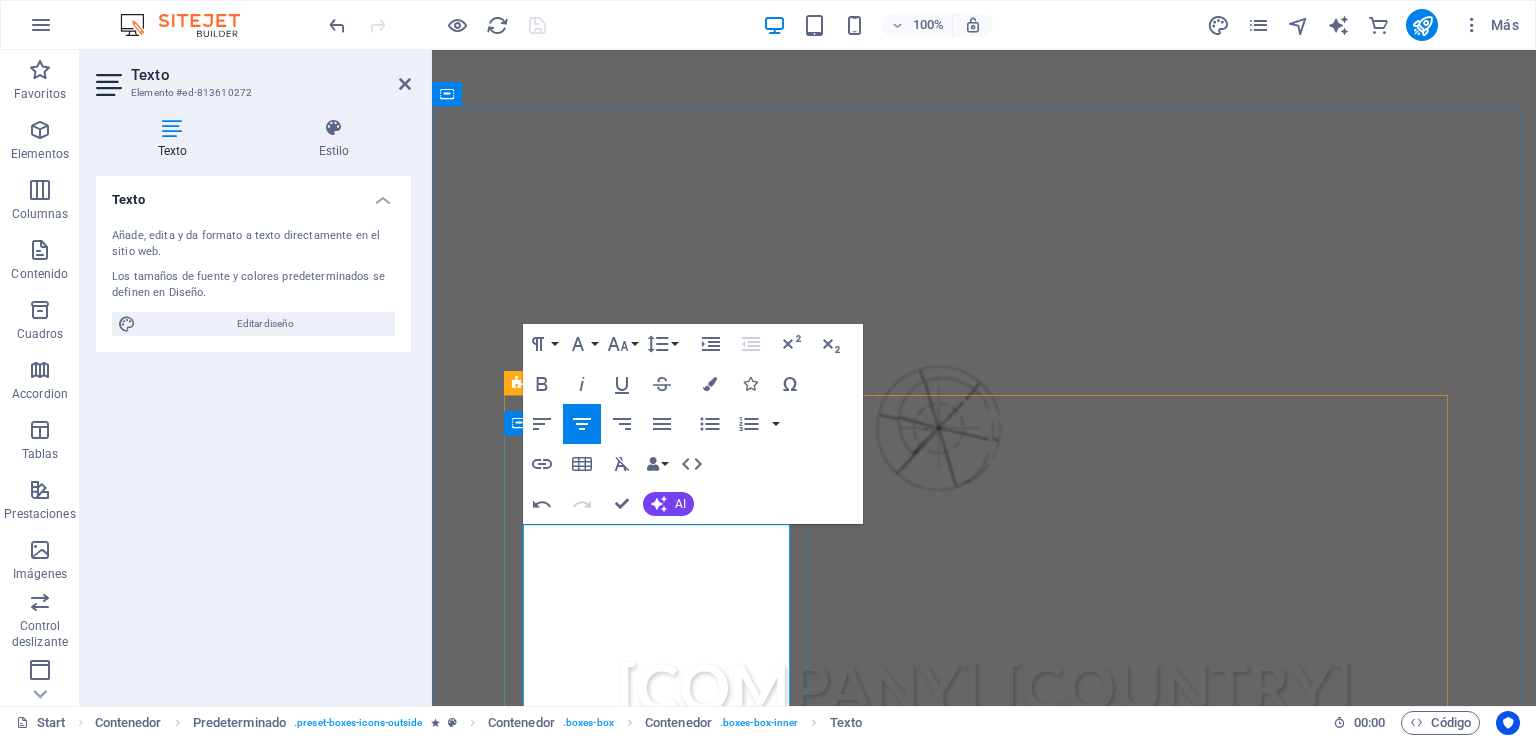 drag, startPoint x: 555, startPoint y: 569, endPoint x: 578, endPoint y: 528, distance: 47.010635 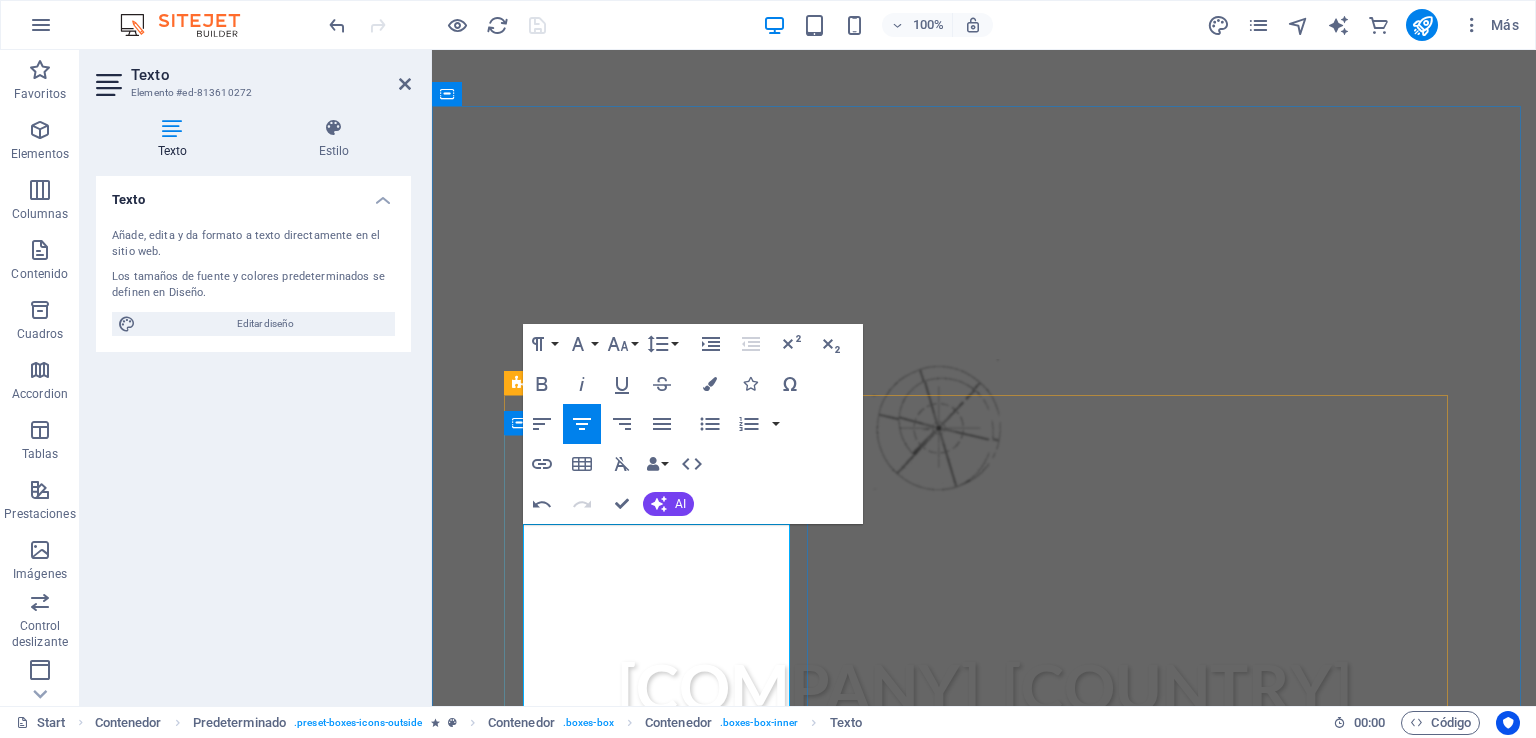 scroll, scrollTop: 700, scrollLeft: 0, axis: vertical 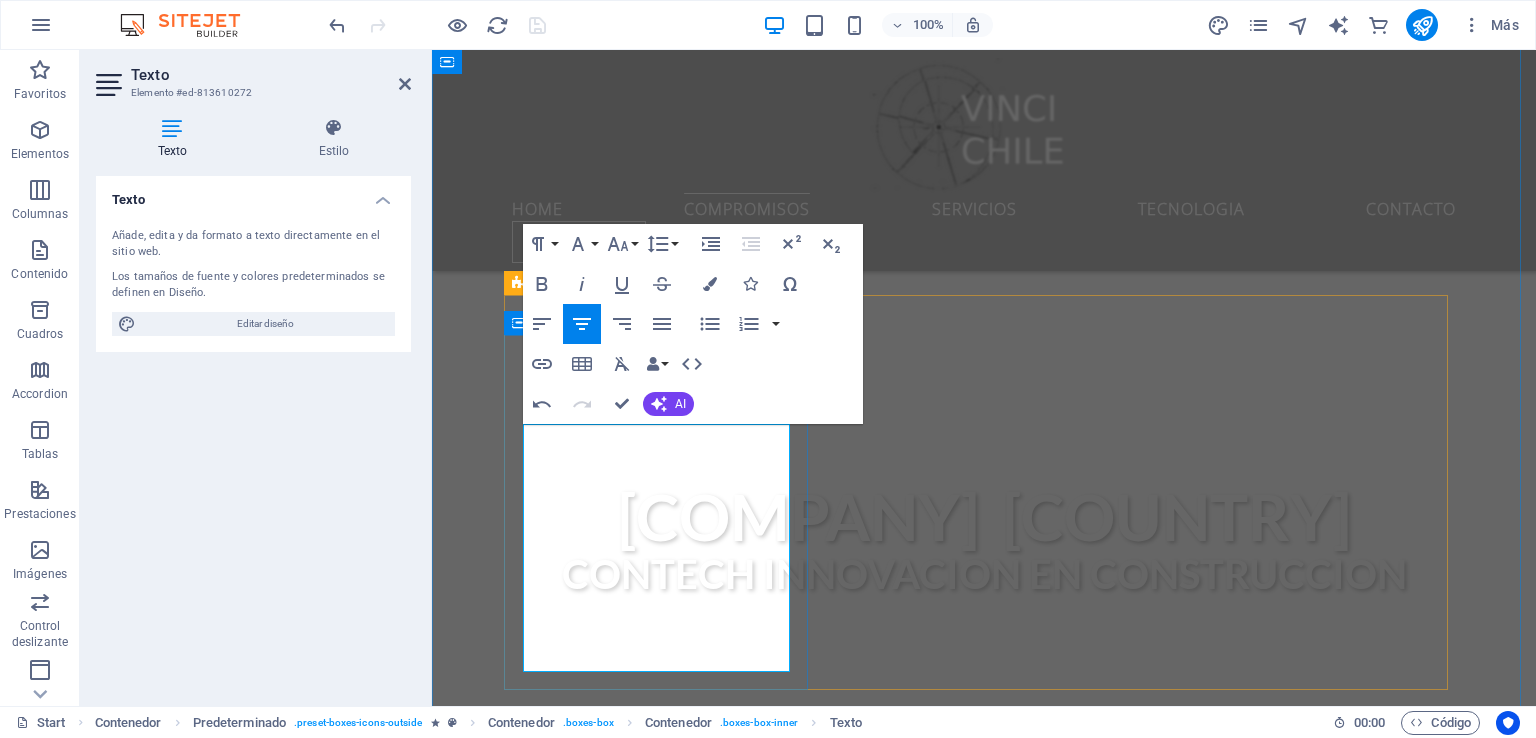 drag, startPoint x: 733, startPoint y: 653, endPoint x: 684, endPoint y: 606, distance: 67.89698 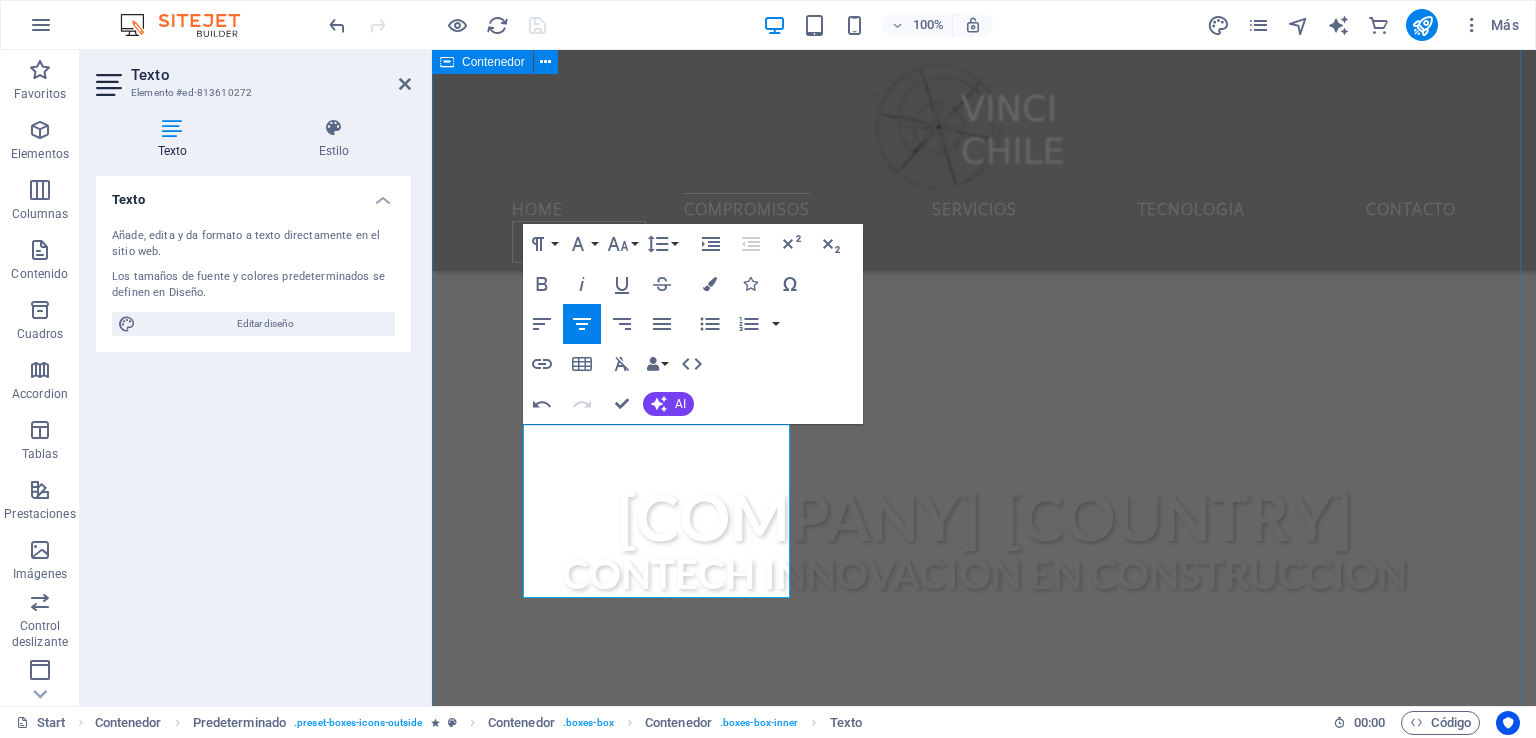 drag, startPoint x: 444, startPoint y: 492, endPoint x: 800, endPoint y: 491, distance: 356.0014 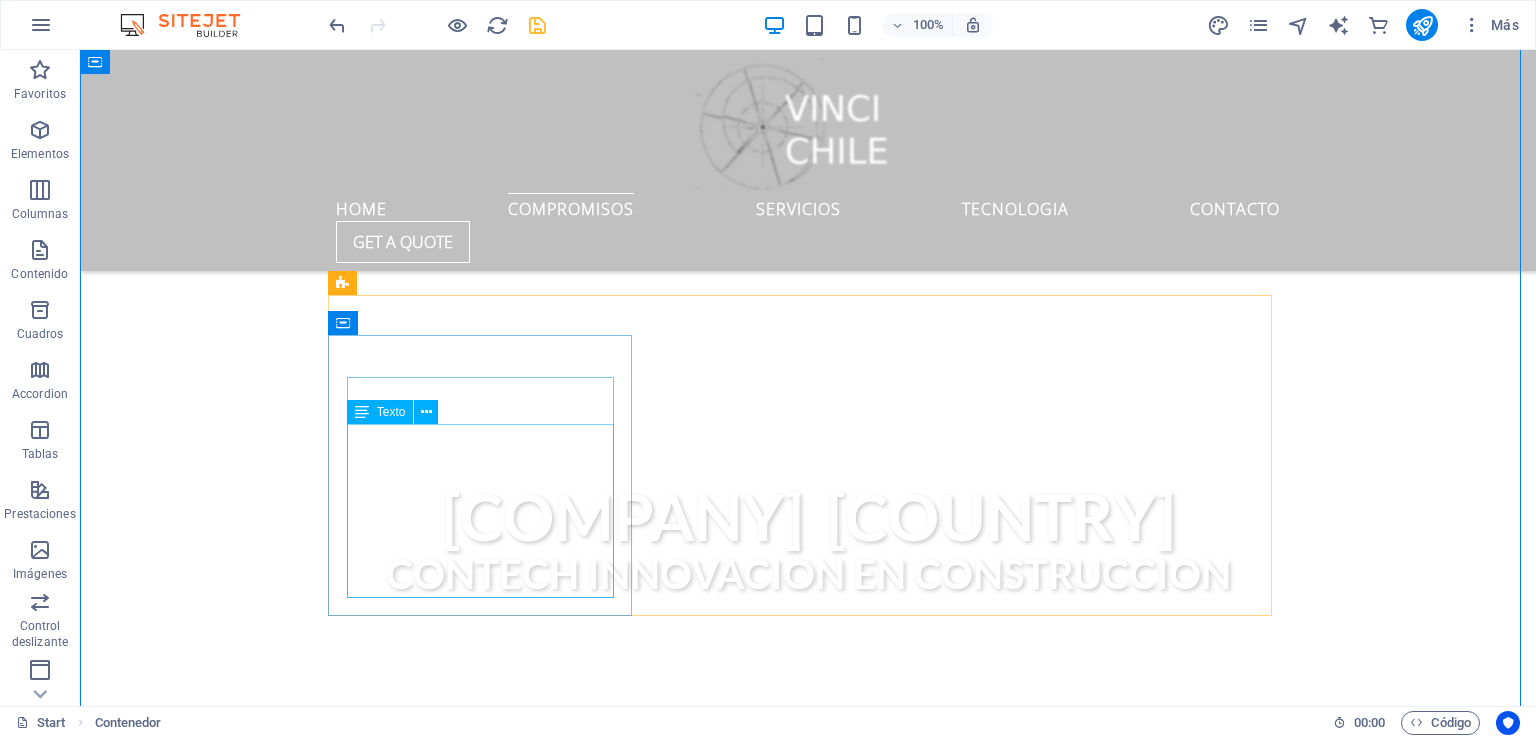 click on "a travez de   construcción circular  es enfoque que busca  minimizar el uso de recursos naturales y la generación de residuos , promoviendo la reutilización, reciclaje y el diseño inteligente de edificaciones" at bounding box center (808, 1124) 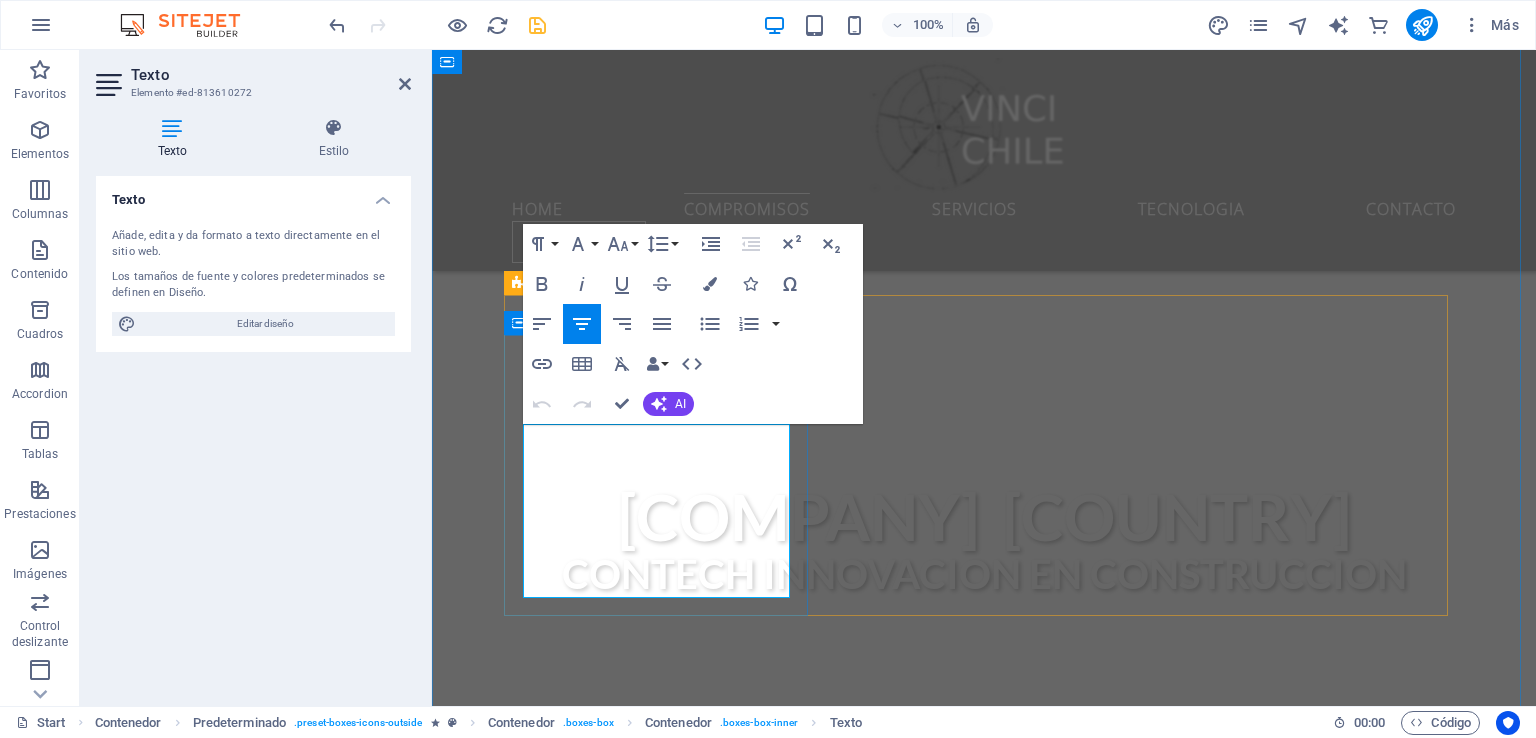 drag, startPoint x: 613, startPoint y: 437, endPoint x: 517, endPoint y: 438, distance: 96.00521 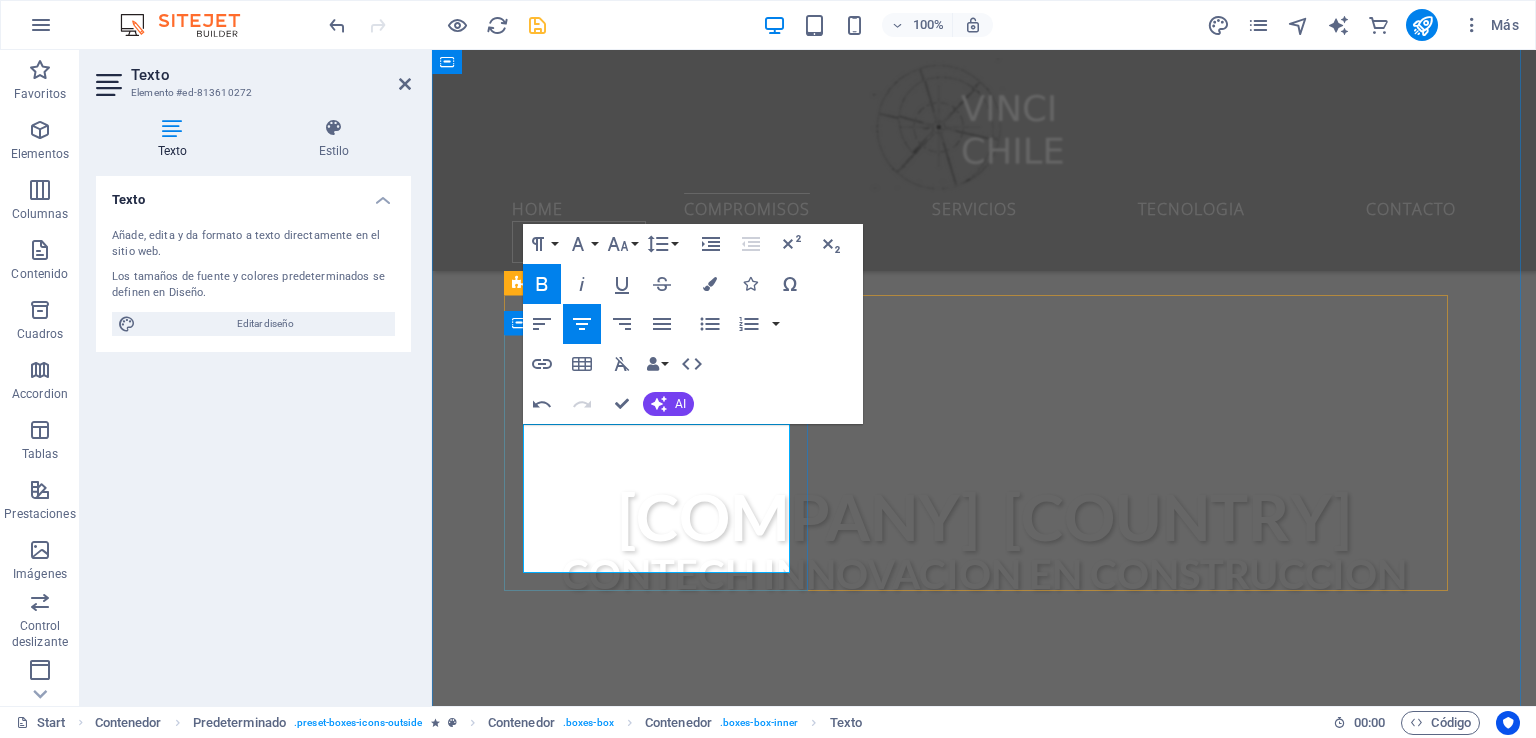 type 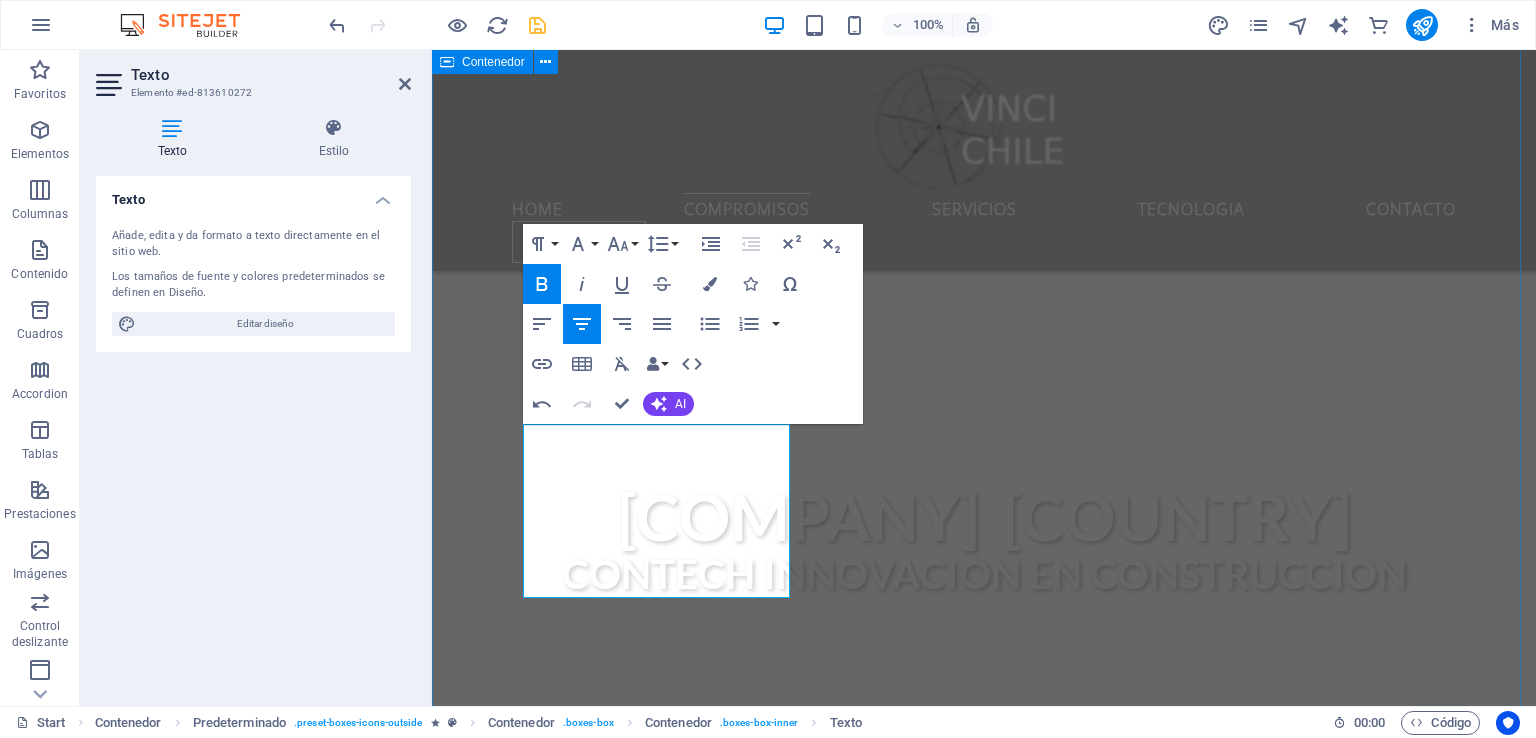 drag, startPoint x: 470, startPoint y: 525, endPoint x: 814, endPoint y: 492, distance: 345.57922 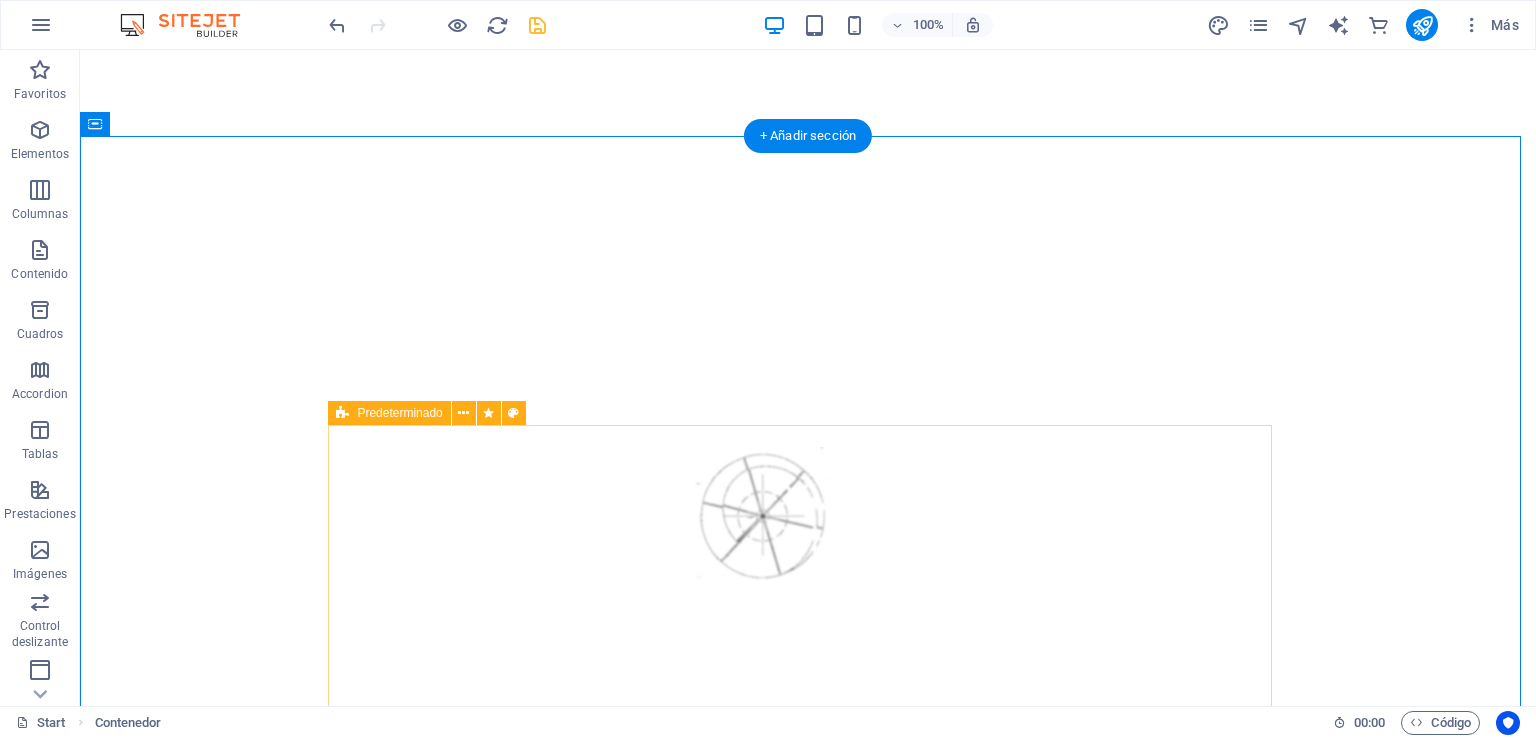 scroll, scrollTop: 400, scrollLeft: 0, axis: vertical 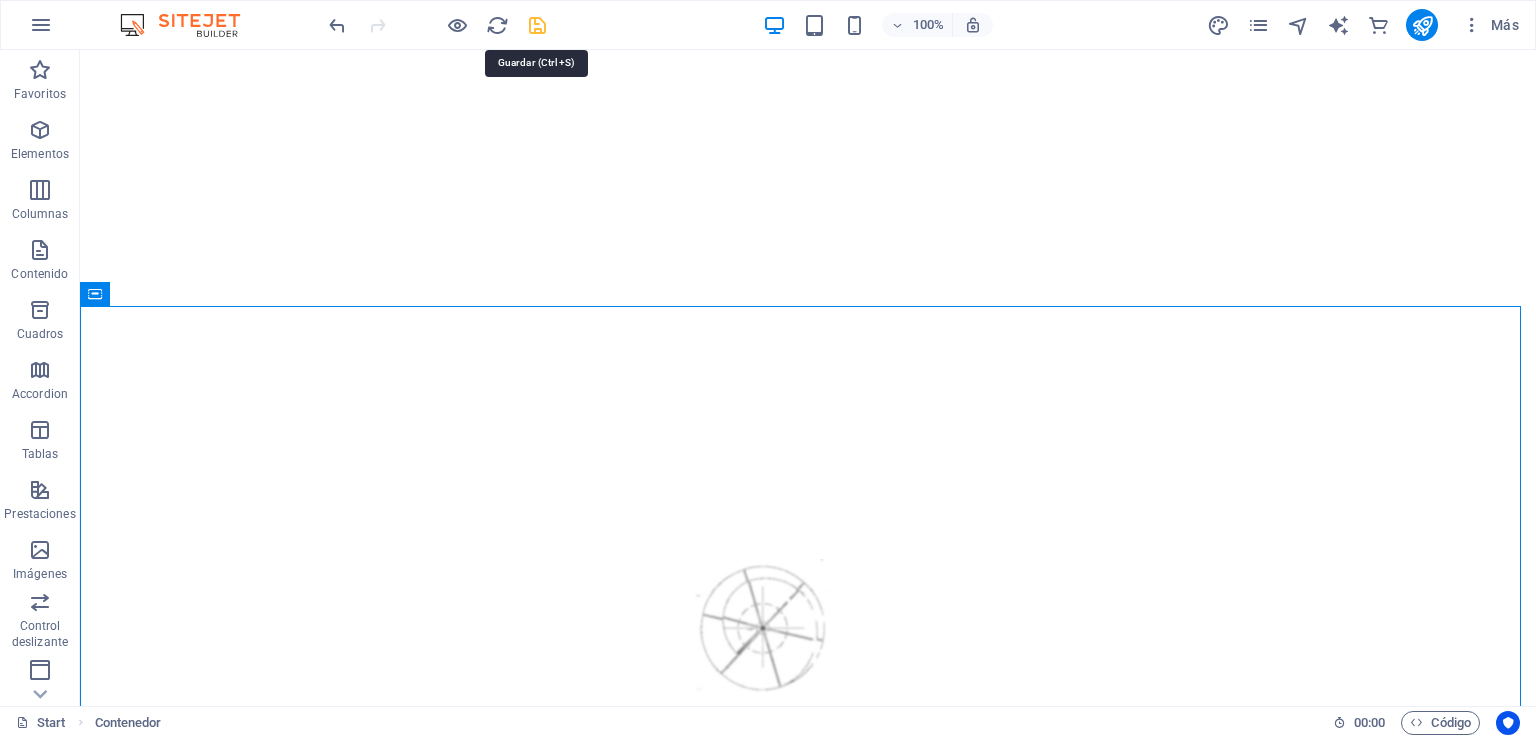 click at bounding box center [537, 25] 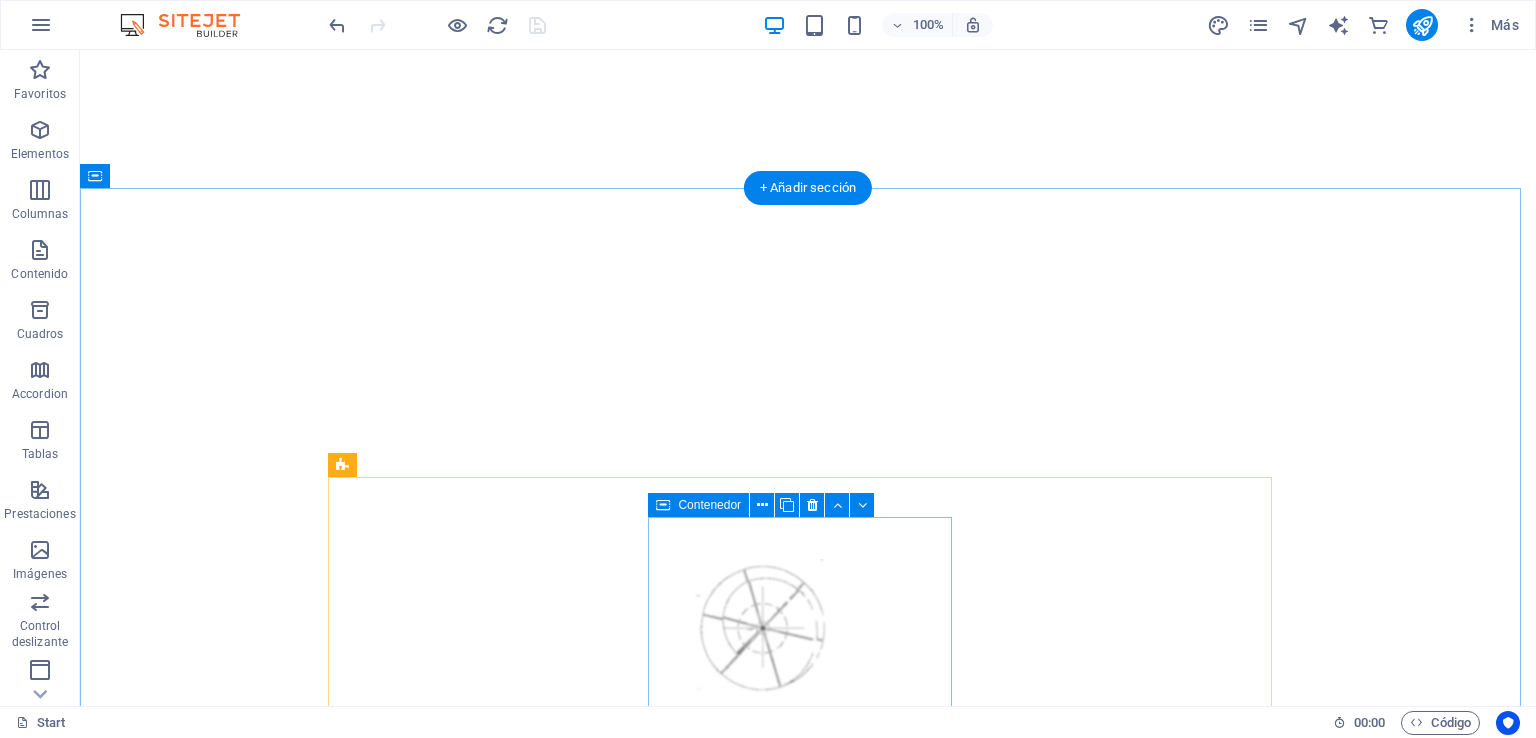 scroll, scrollTop: 700, scrollLeft: 0, axis: vertical 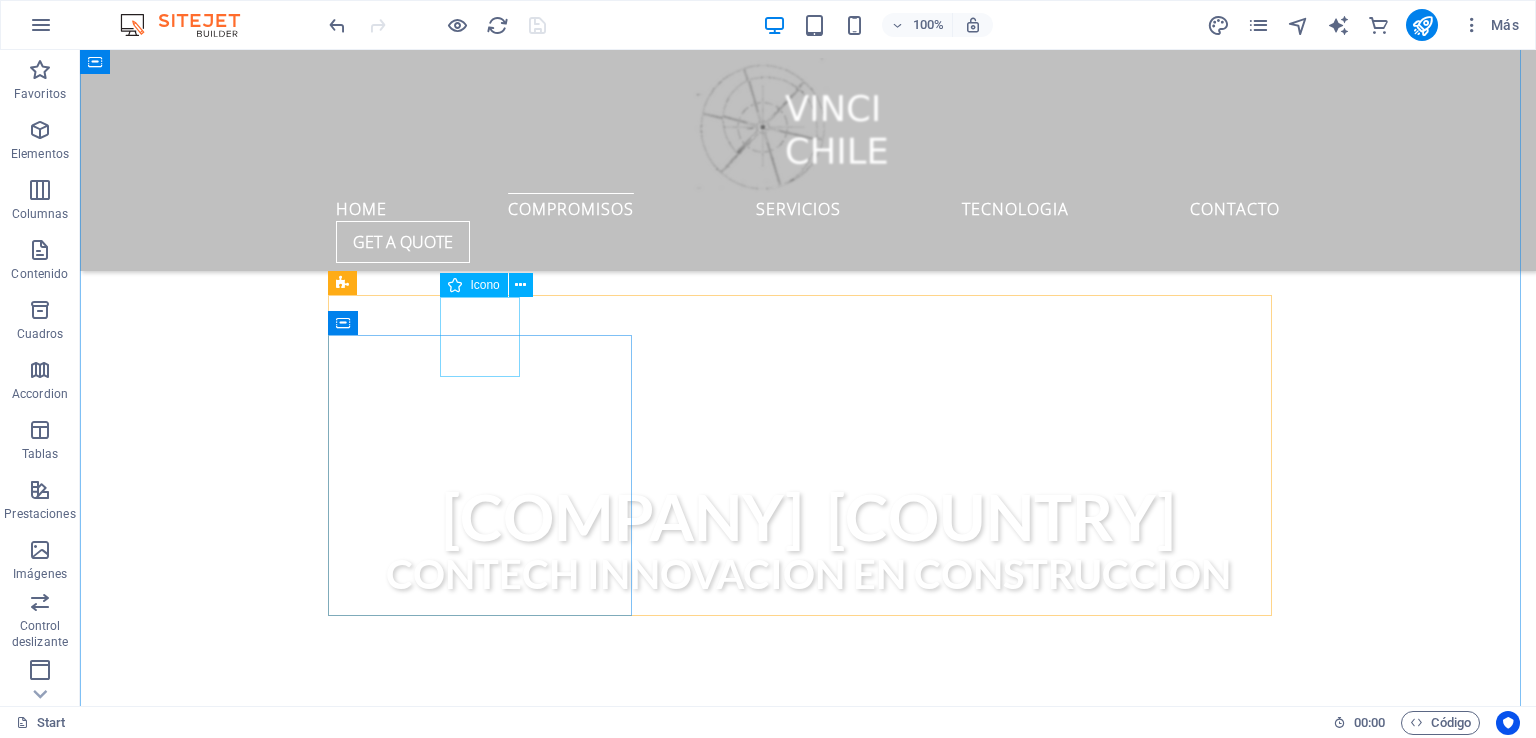 click at bounding box center (808, 1012) 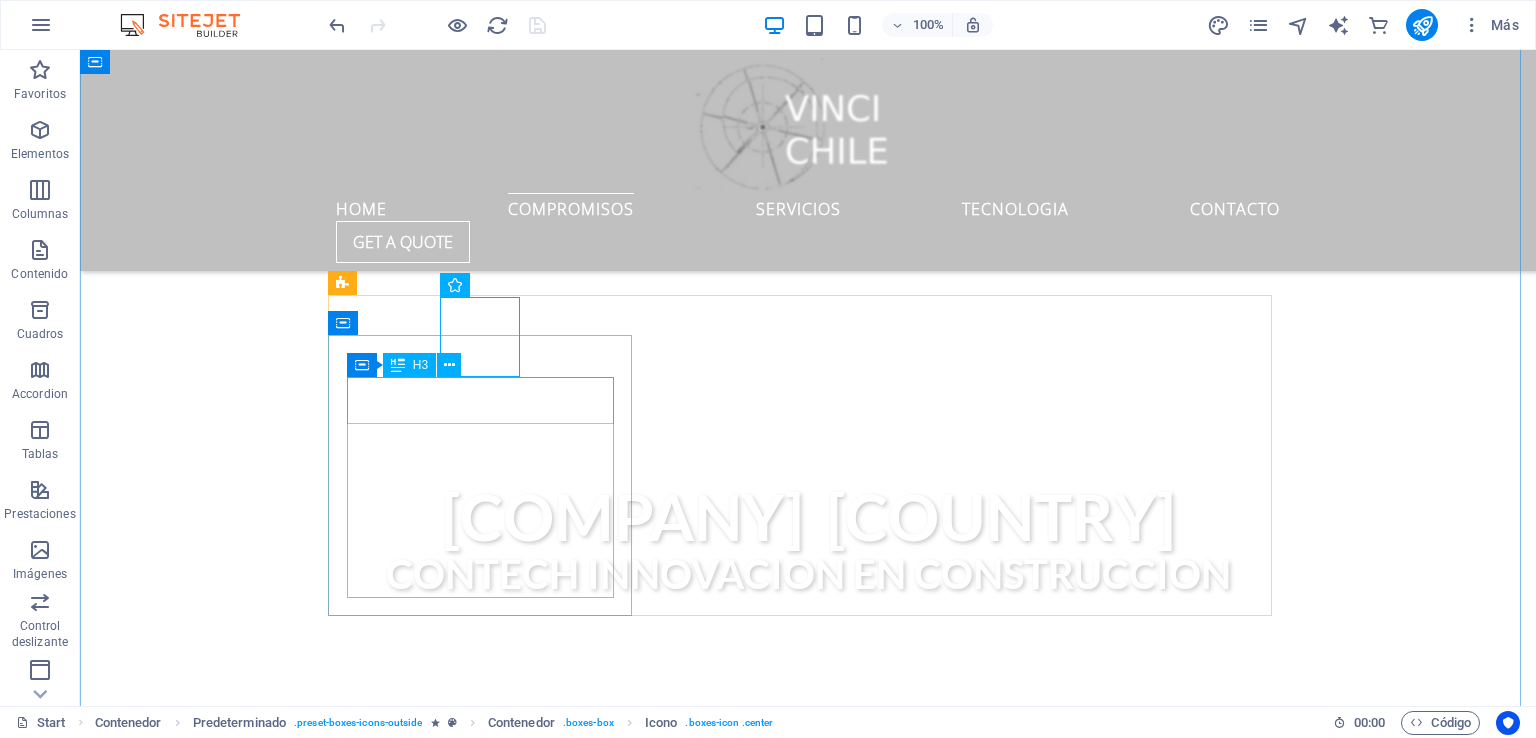 click on "Timely Delivery" at bounding box center (808, 1075) 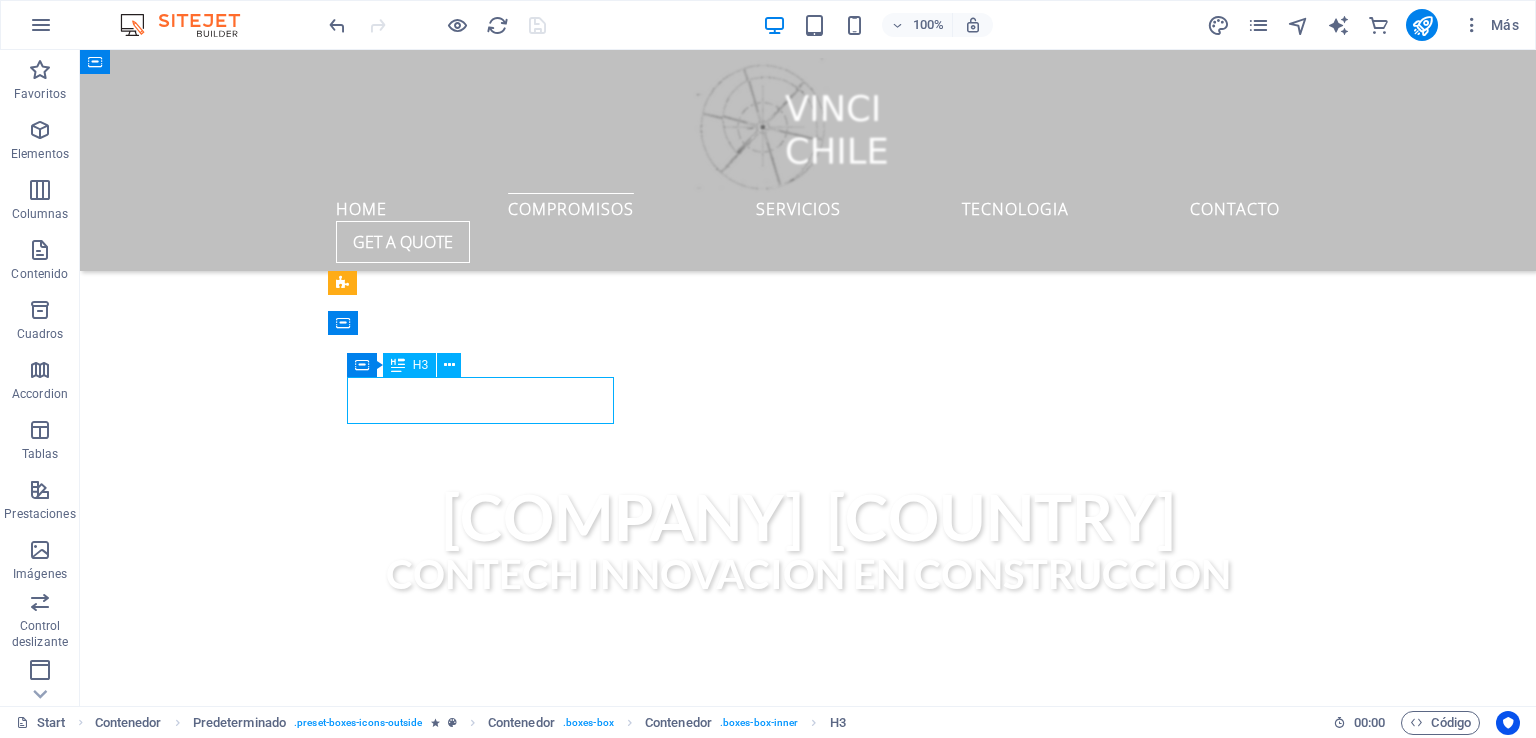 click on "Timely Delivery" at bounding box center [808, 1075] 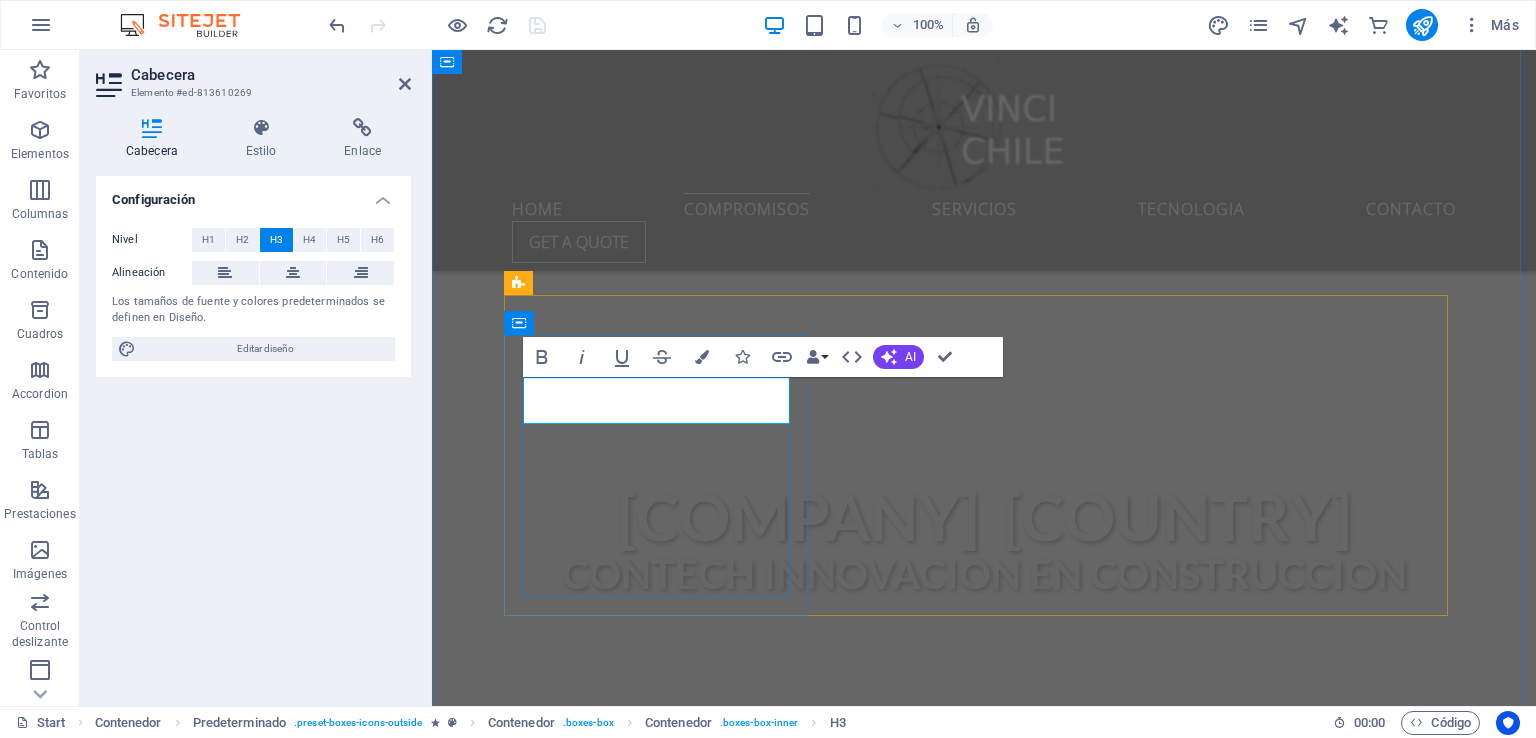click on "Timely Delivery" at bounding box center [984, 1075] 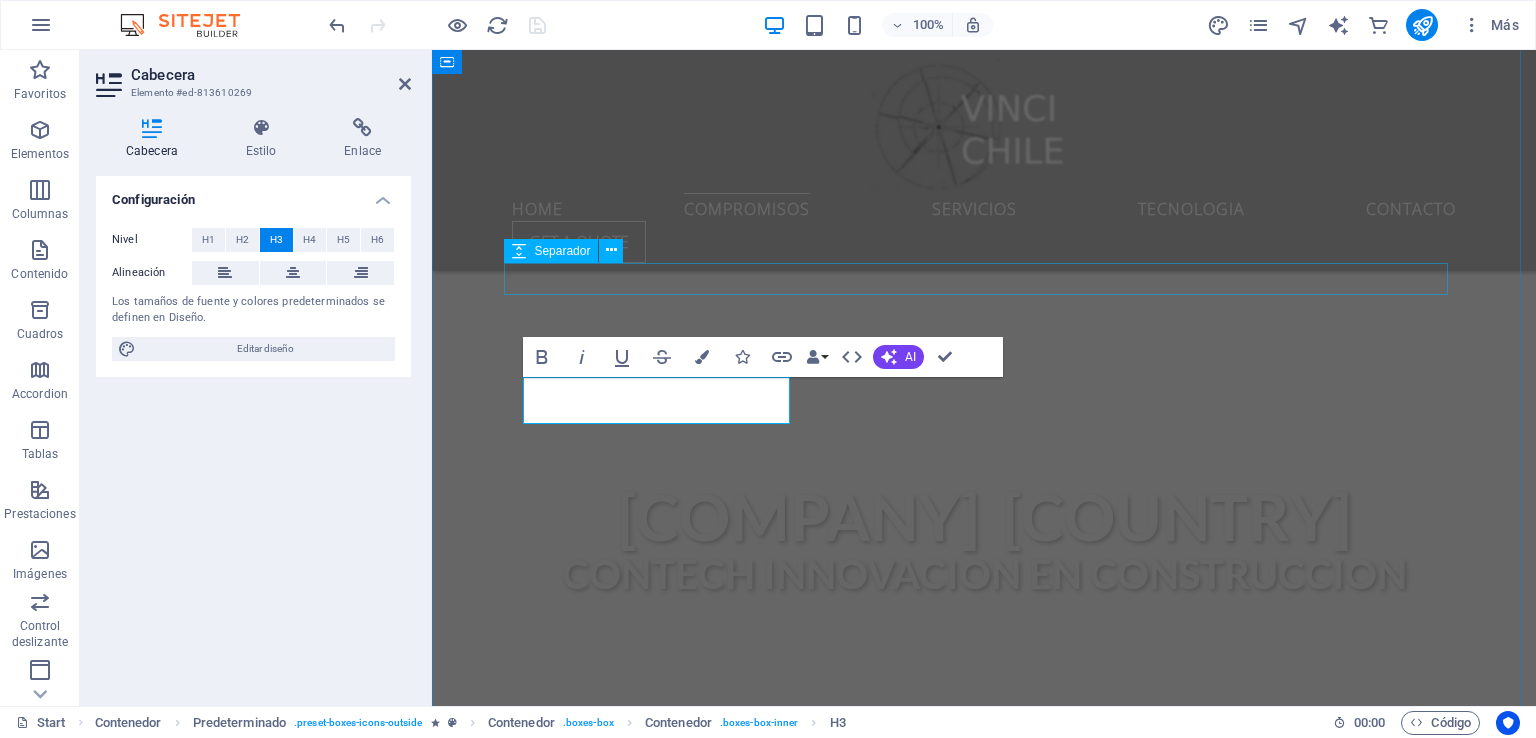 click at bounding box center [984, 953] 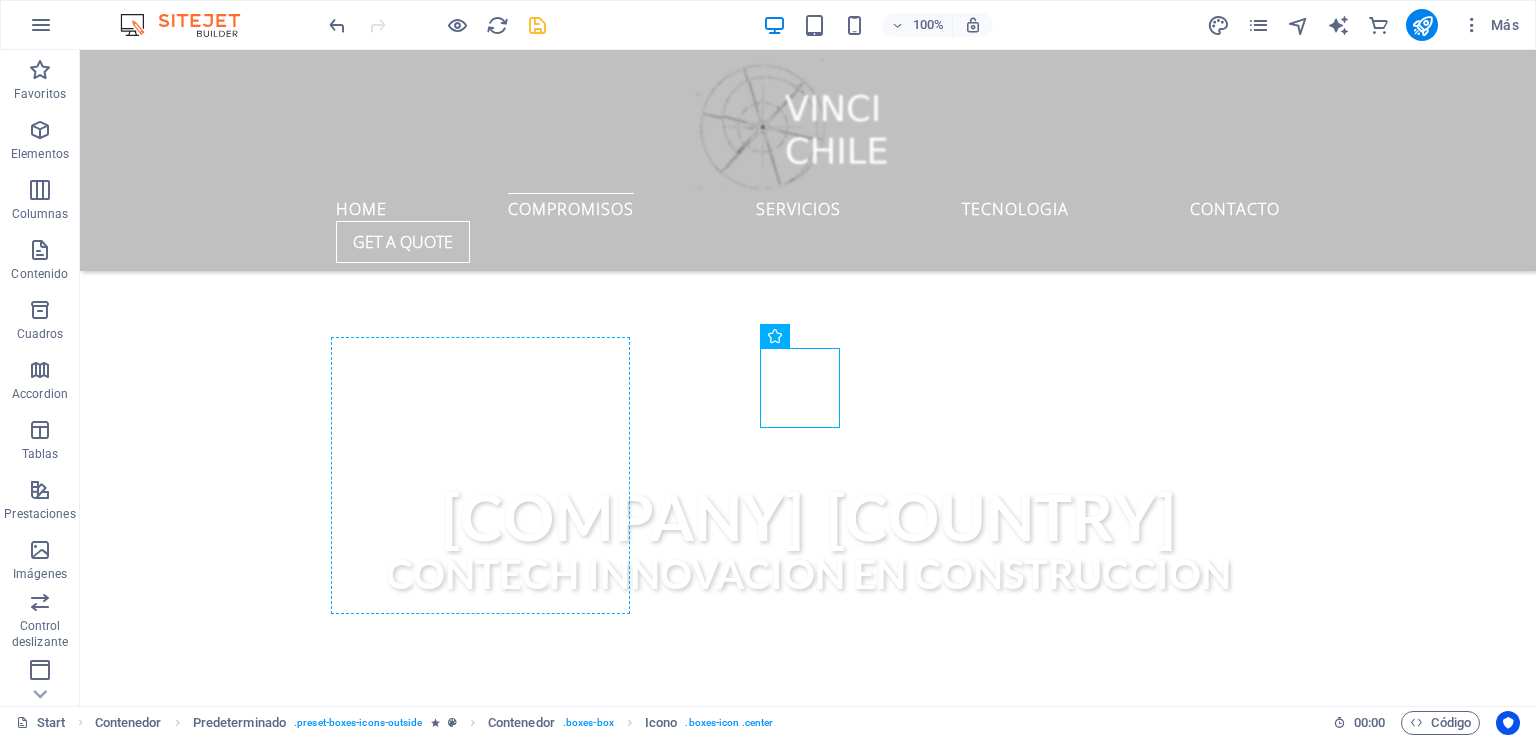 drag, startPoint x: 797, startPoint y: 399, endPoint x: 497, endPoint y: 341, distance: 305.55524 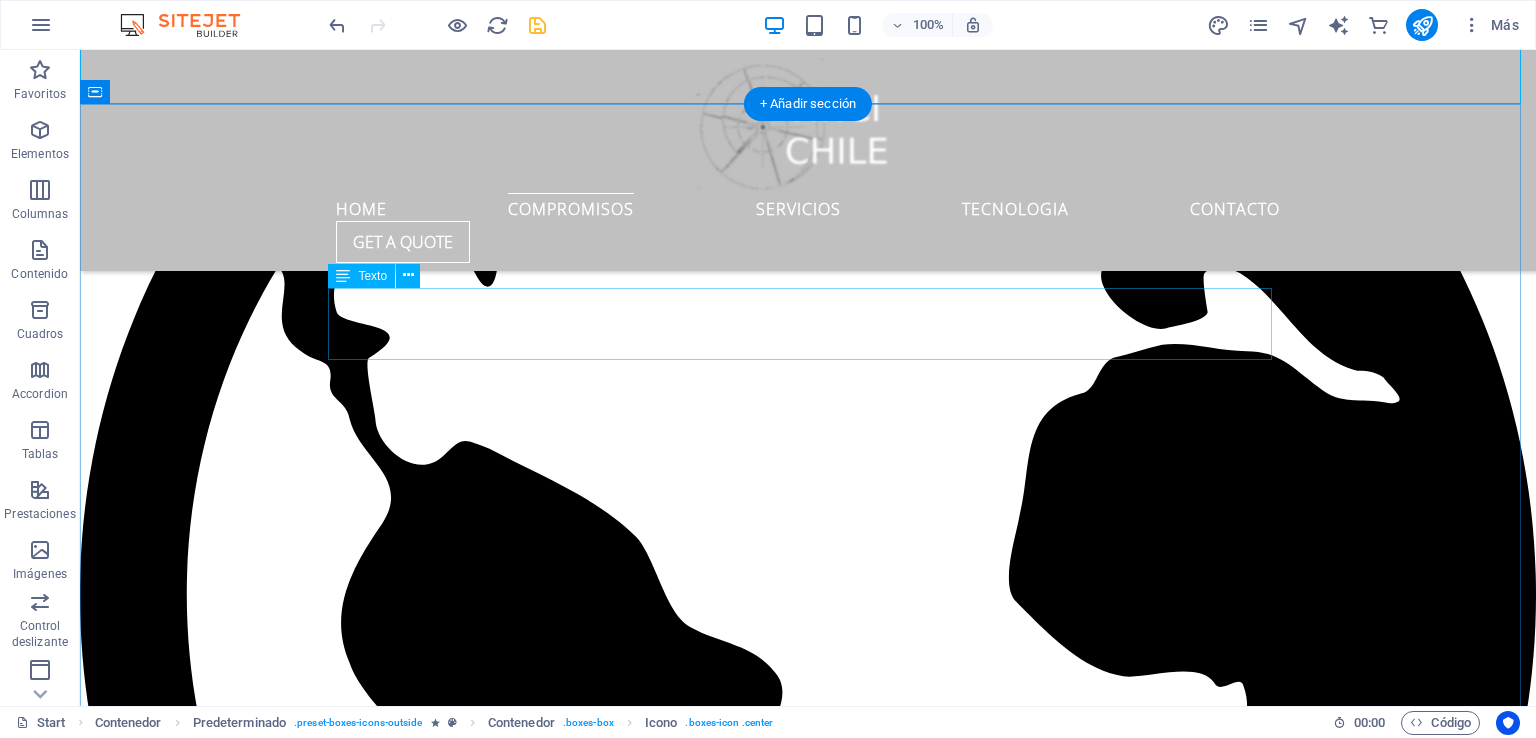 scroll, scrollTop: 1048, scrollLeft: 0, axis: vertical 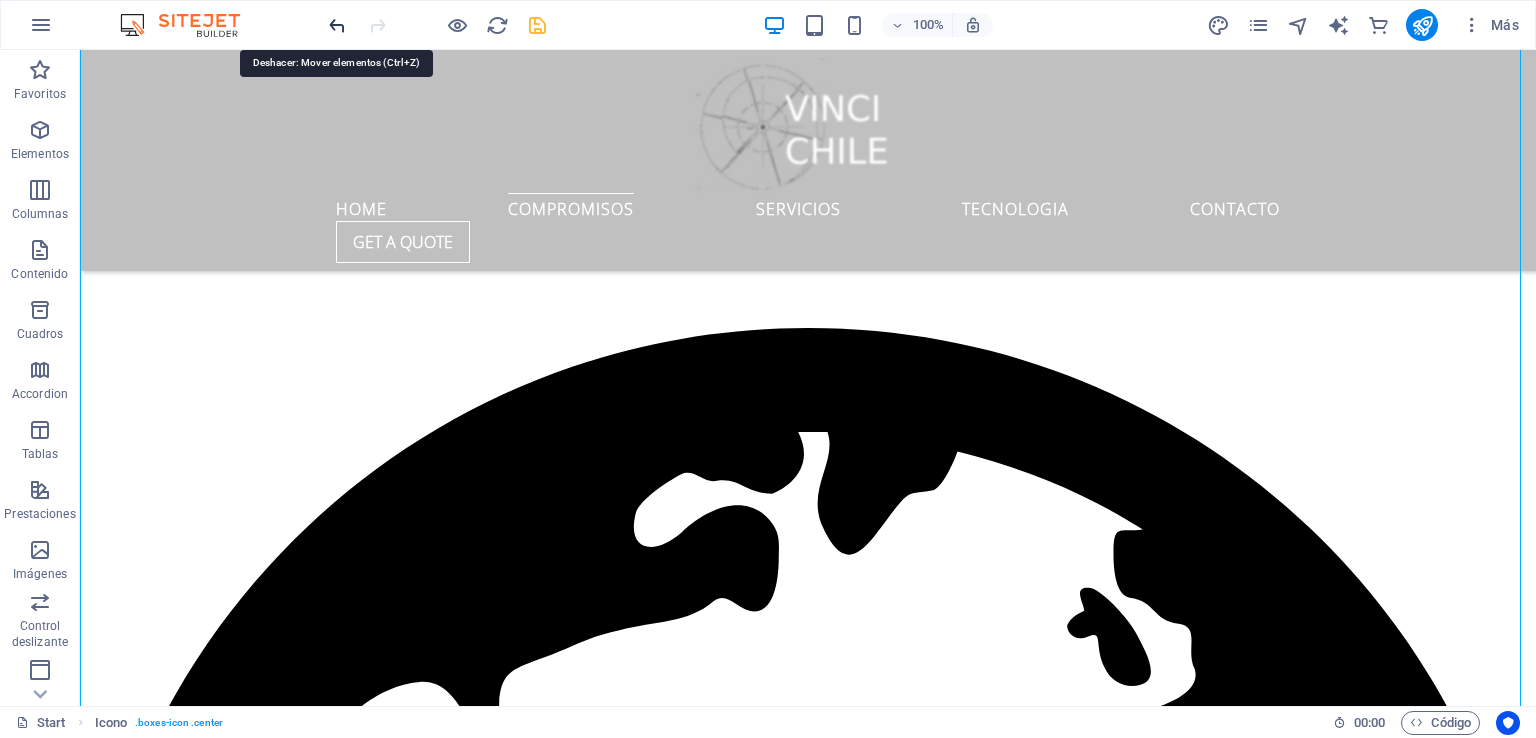 click at bounding box center [337, 25] 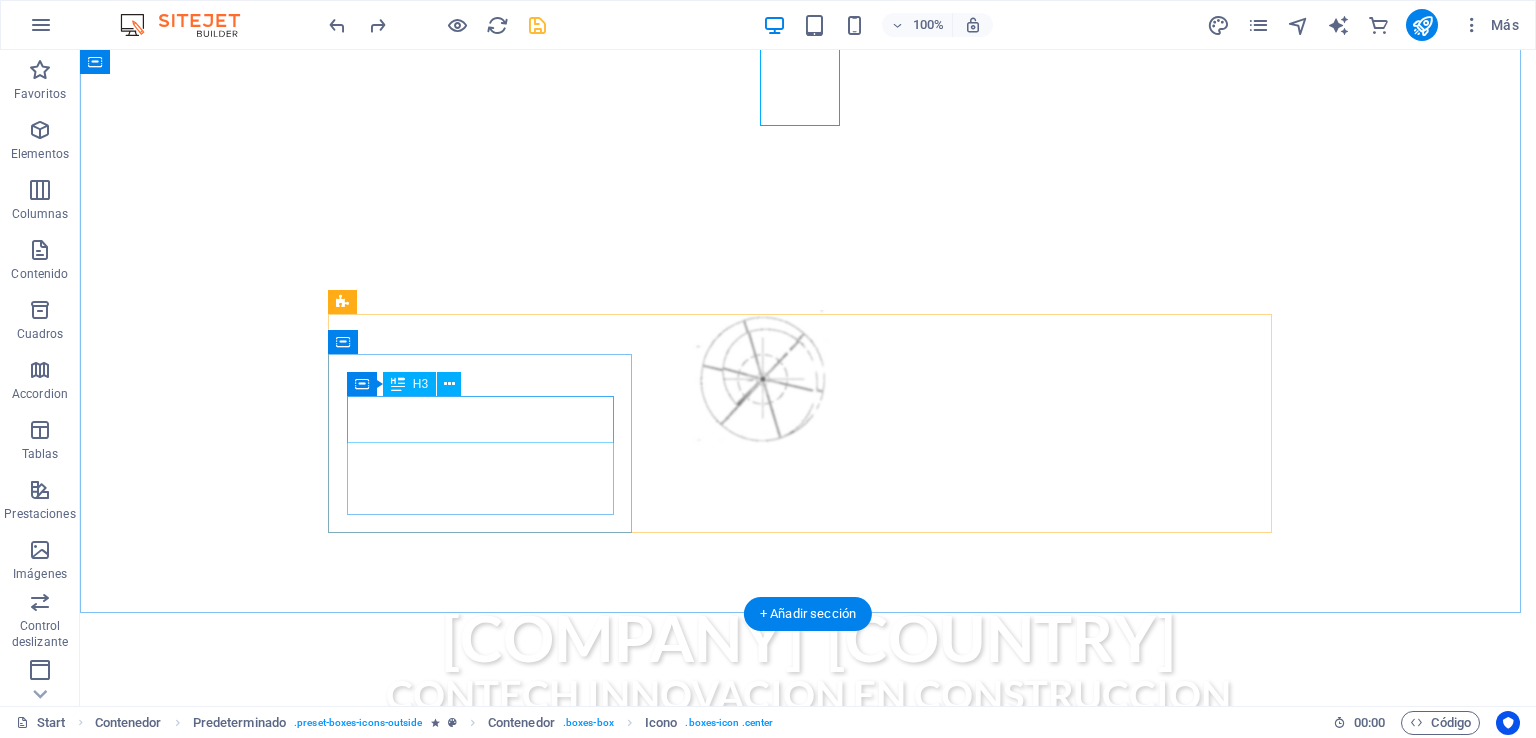 scroll, scrollTop: 648, scrollLeft: 0, axis: vertical 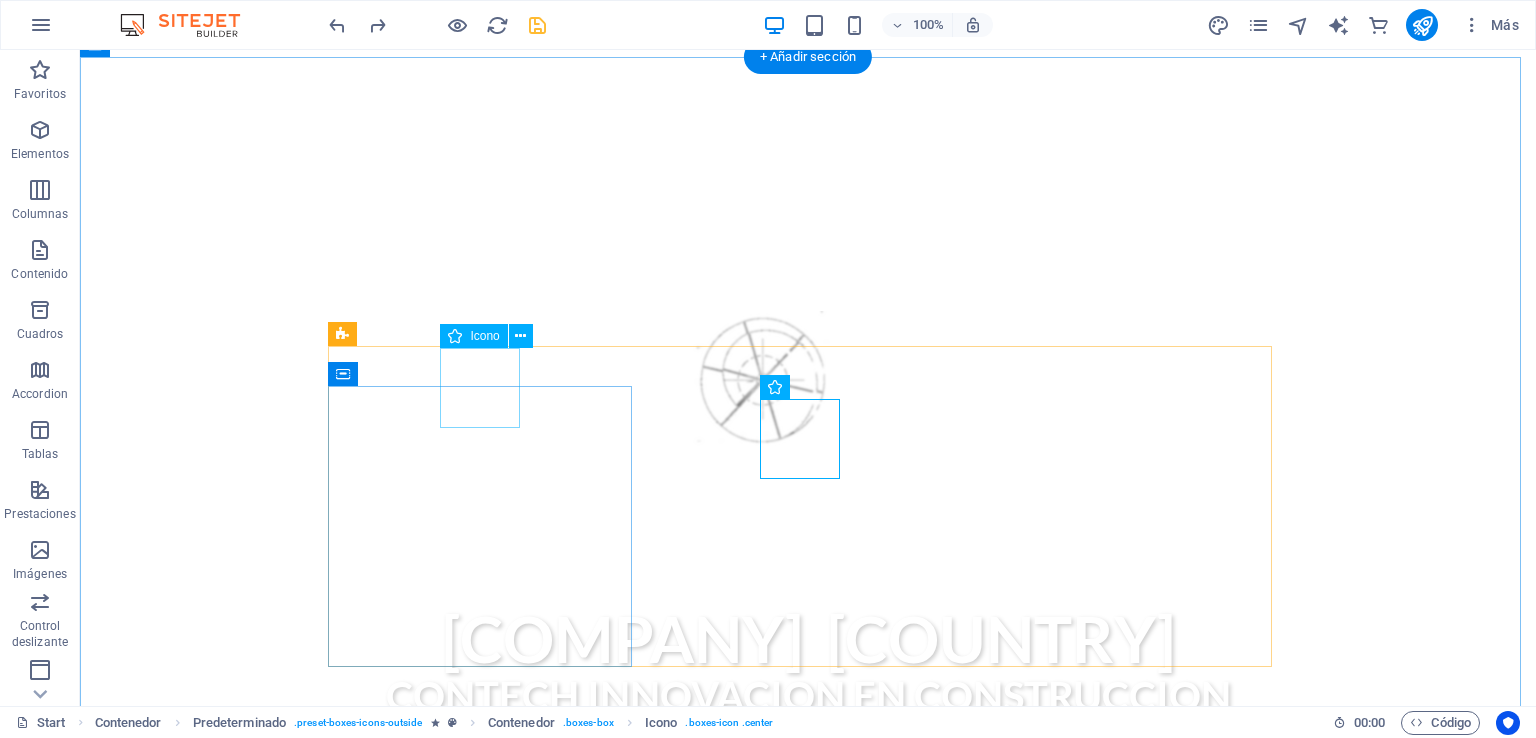 click at bounding box center [808, 1134] 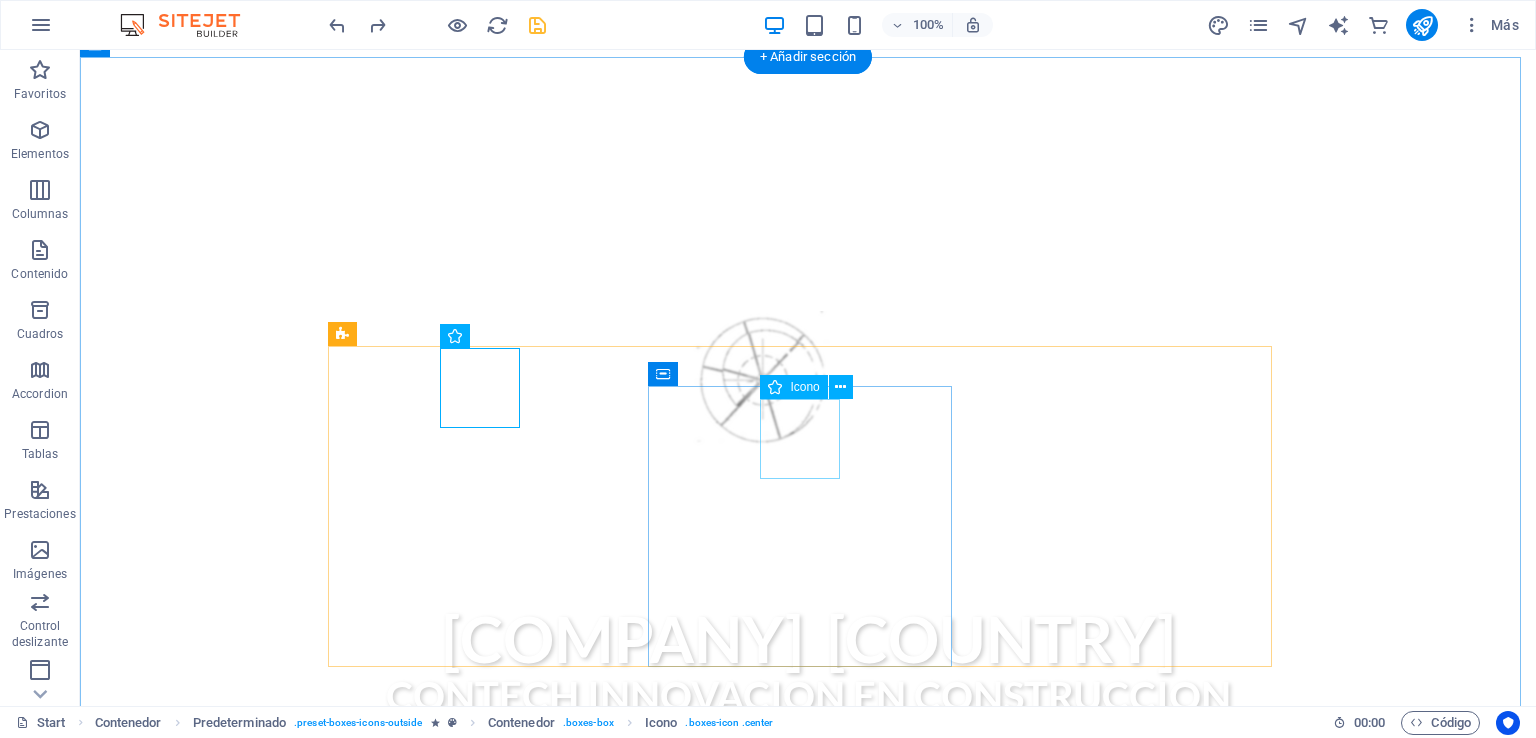 click at bounding box center (808, 1341) 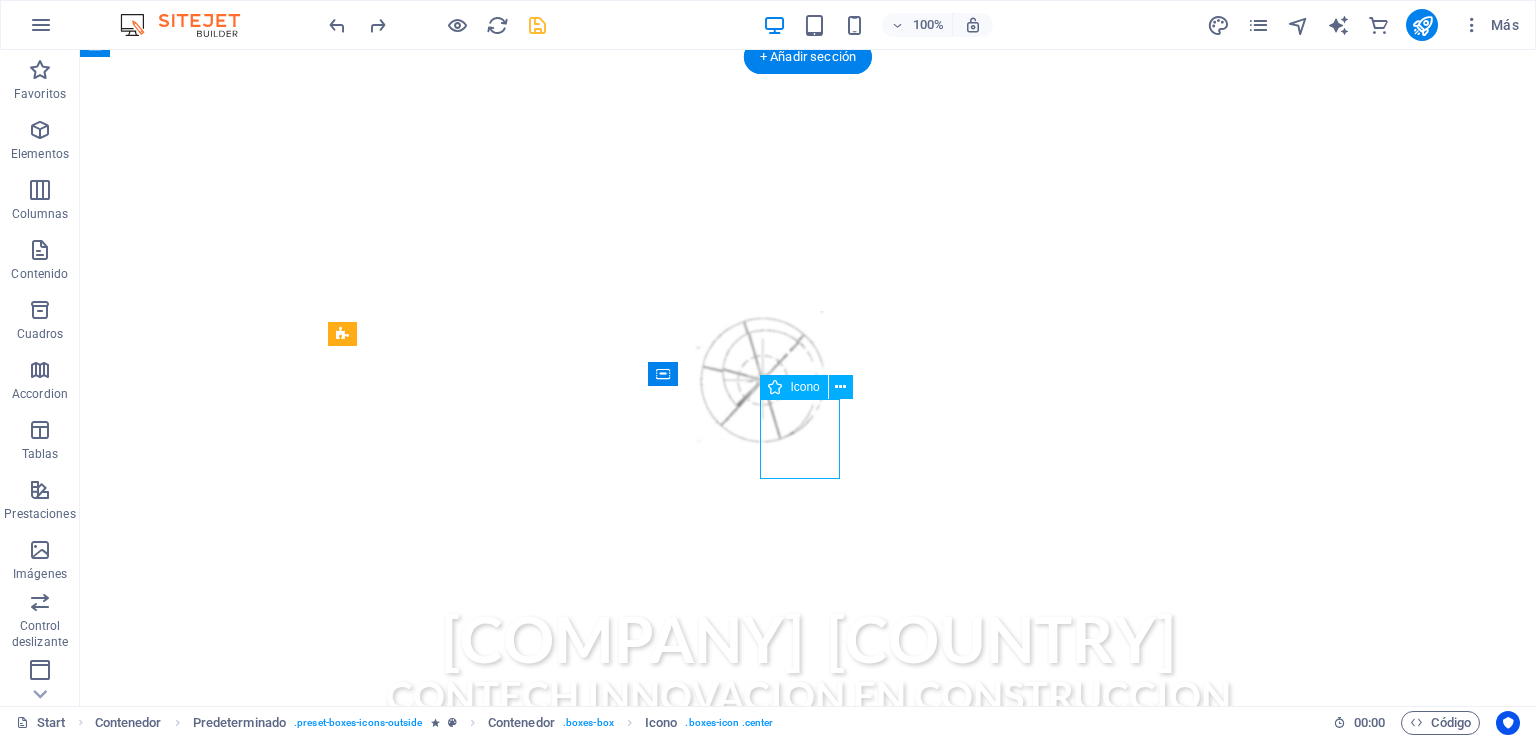 click at bounding box center [808, 1341] 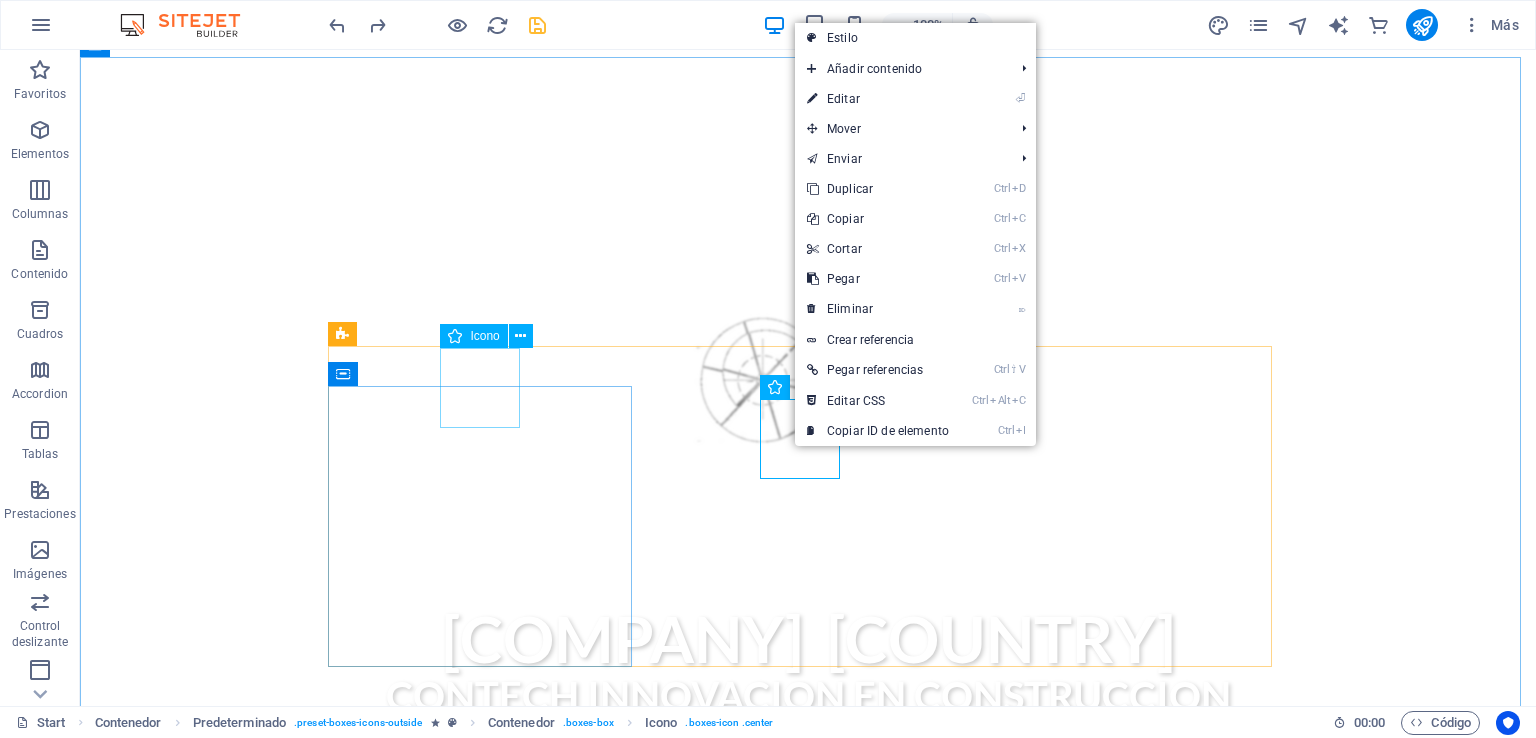 click on "Icono" at bounding box center (473, 336) 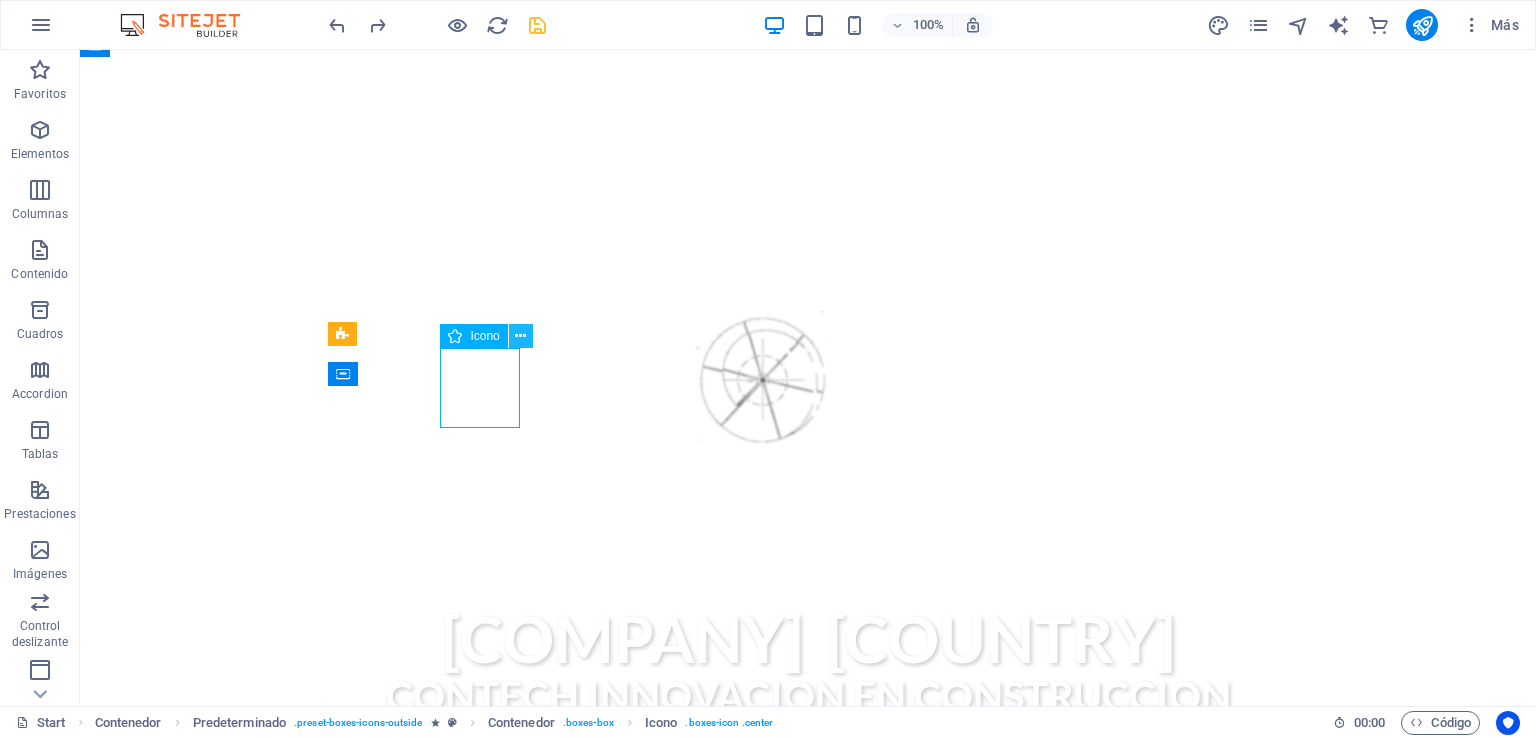 click at bounding box center [520, 336] 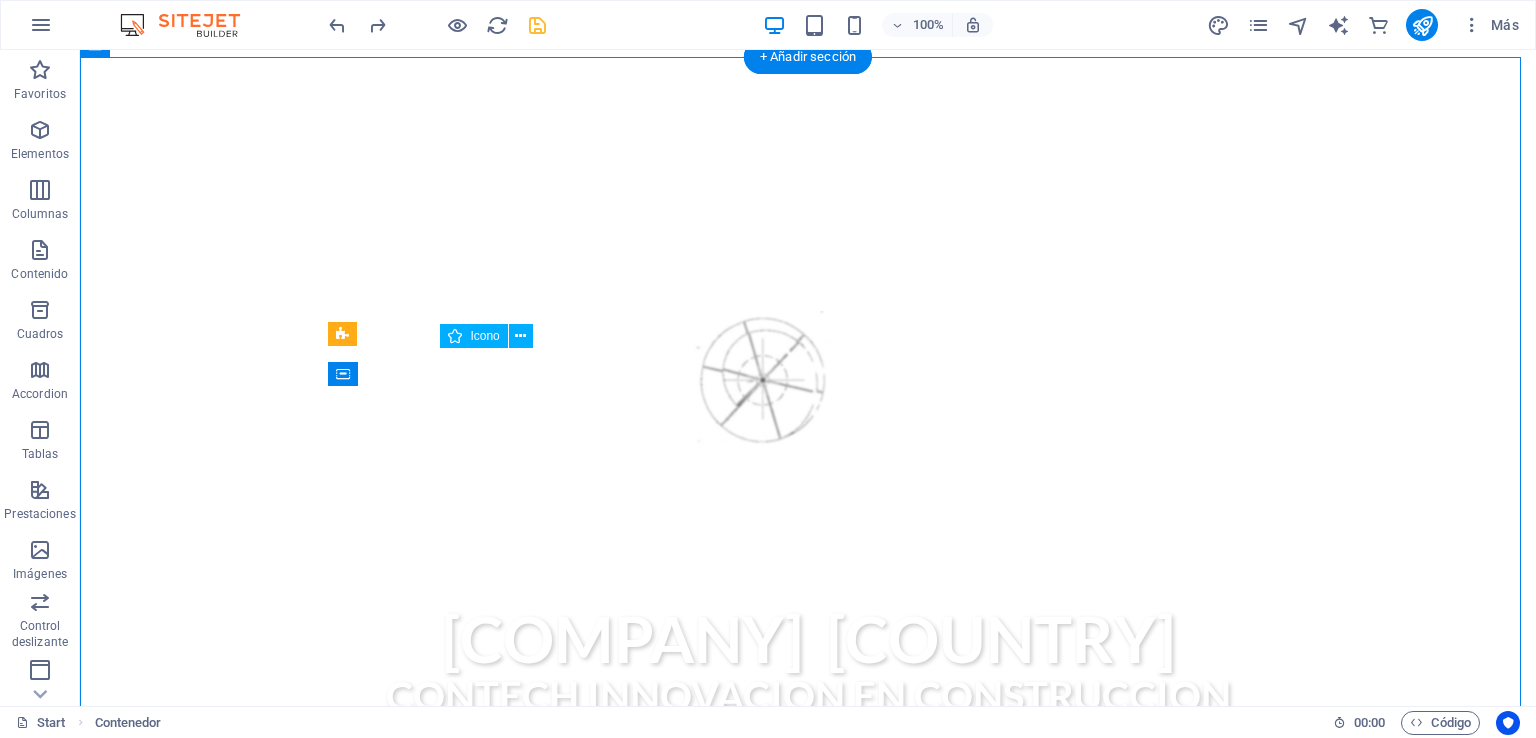 click at bounding box center [808, 1134] 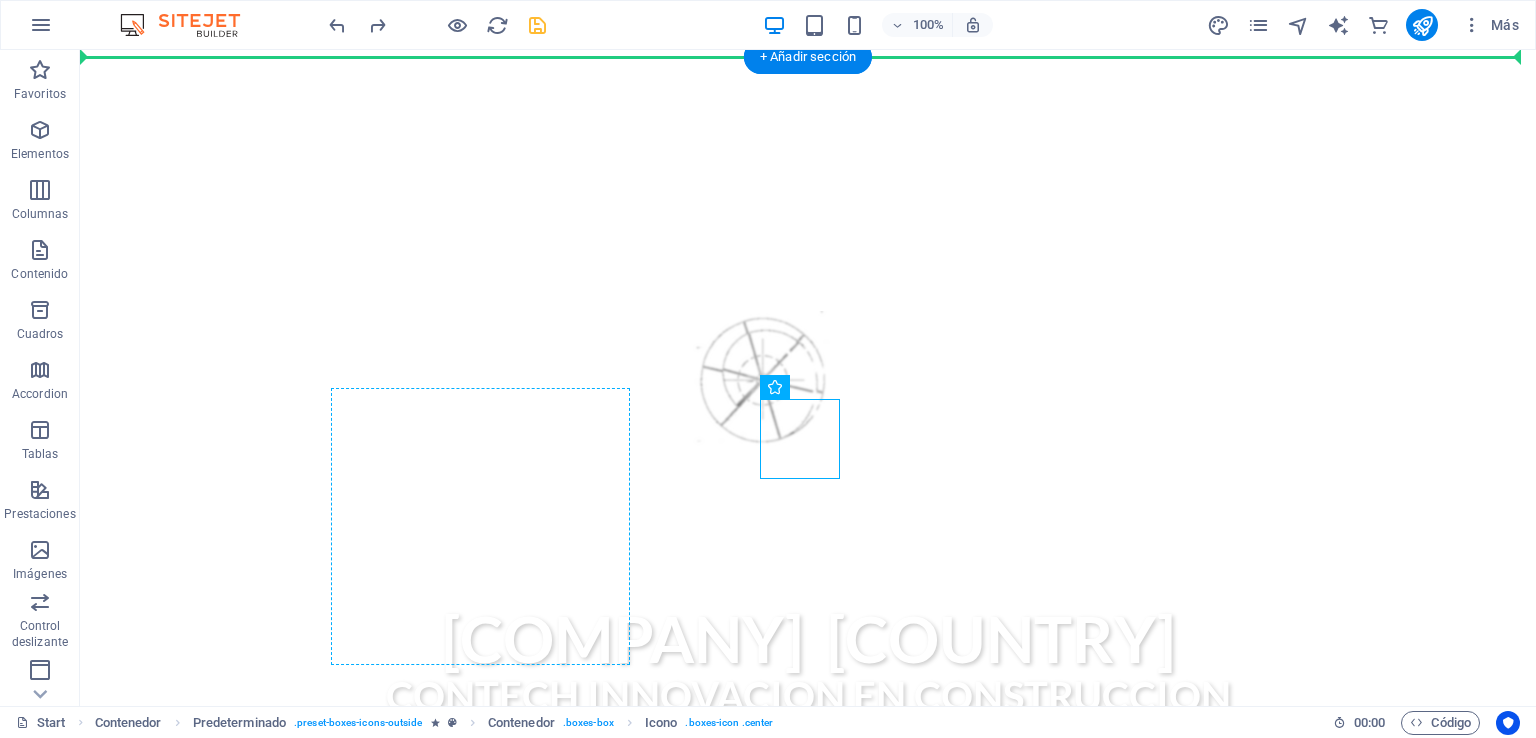 drag, startPoint x: 792, startPoint y: 445, endPoint x: 480, endPoint y: 418, distance: 313.16608 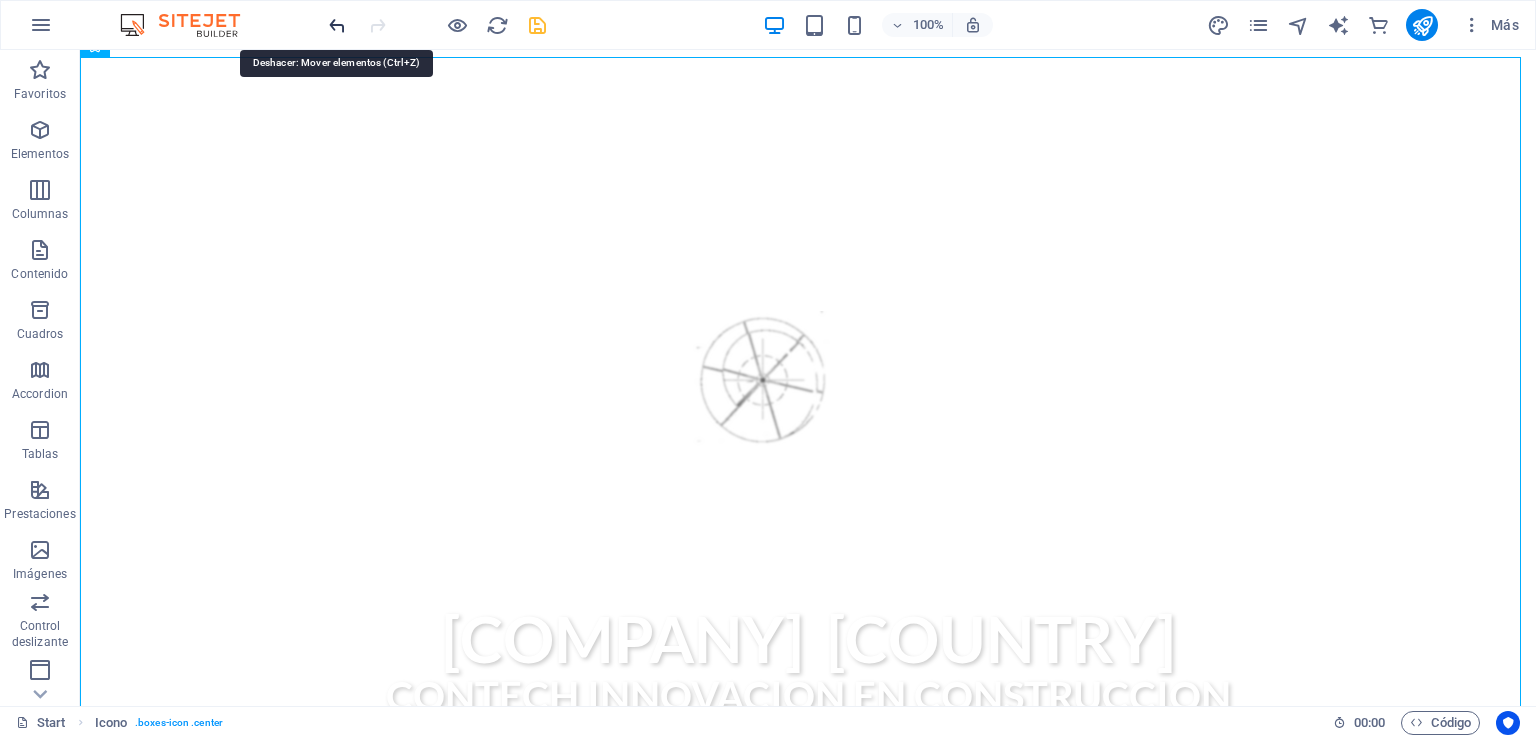 click at bounding box center (337, 25) 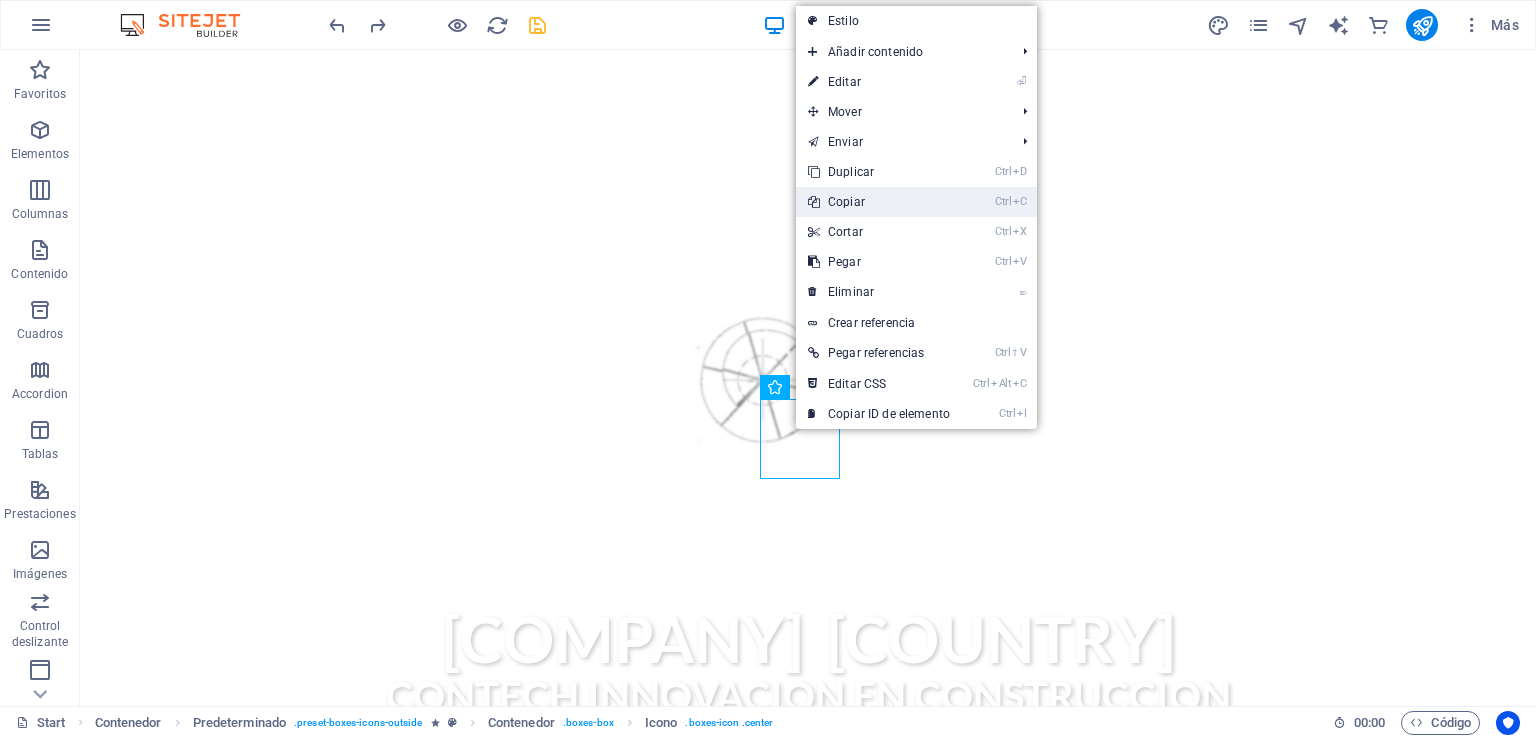 click on "Ctrl C  Copiar" at bounding box center (879, 202) 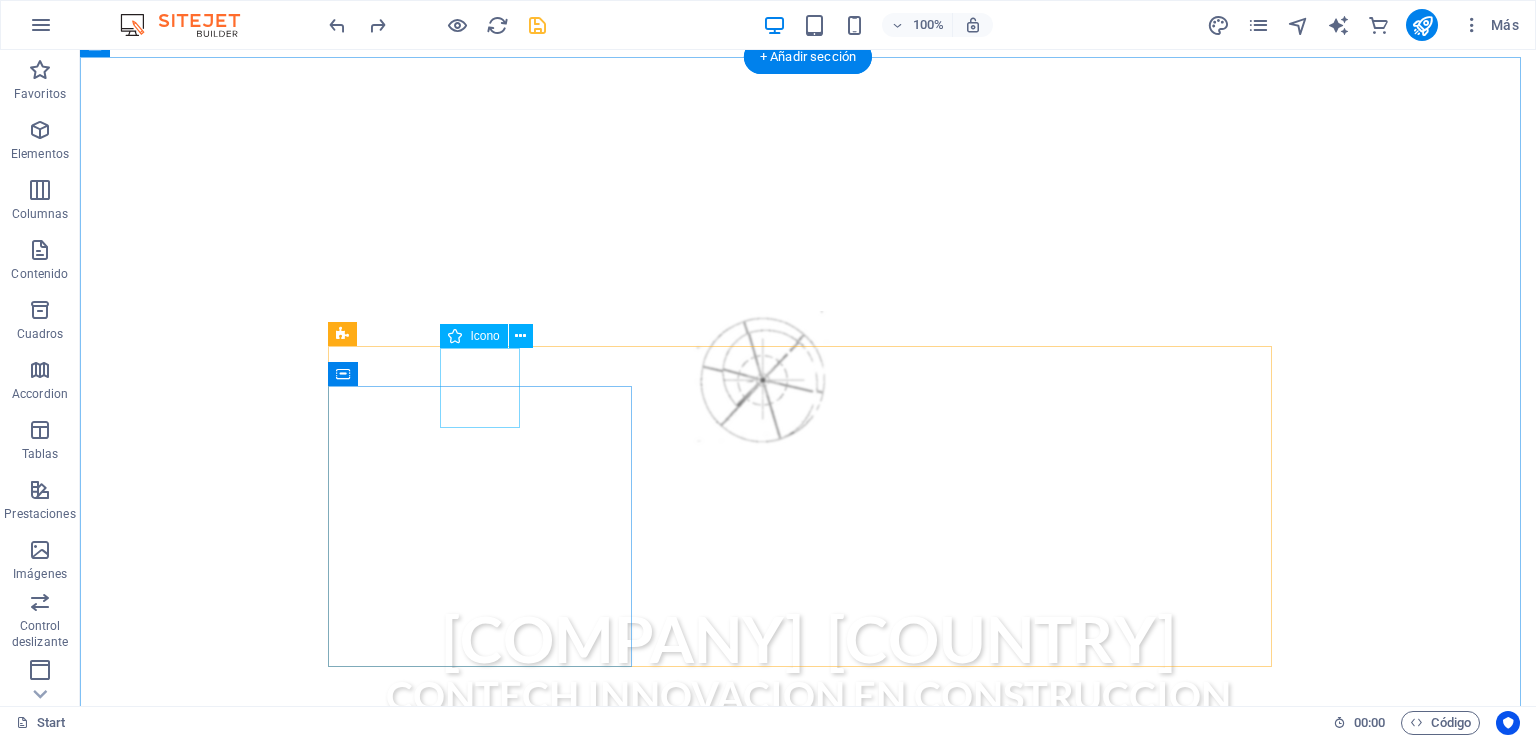 click at bounding box center [808, 1134] 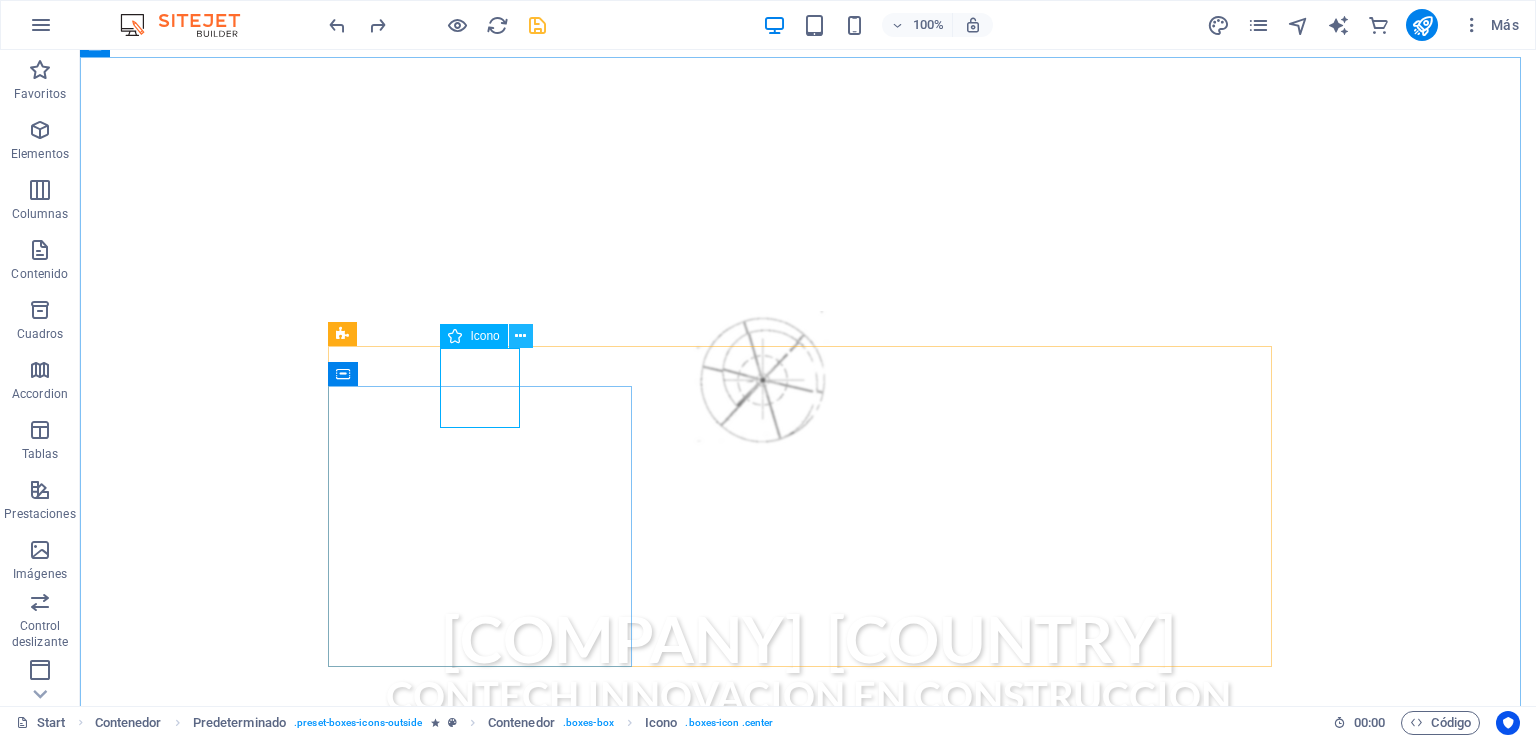 click at bounding box center (520, 336) 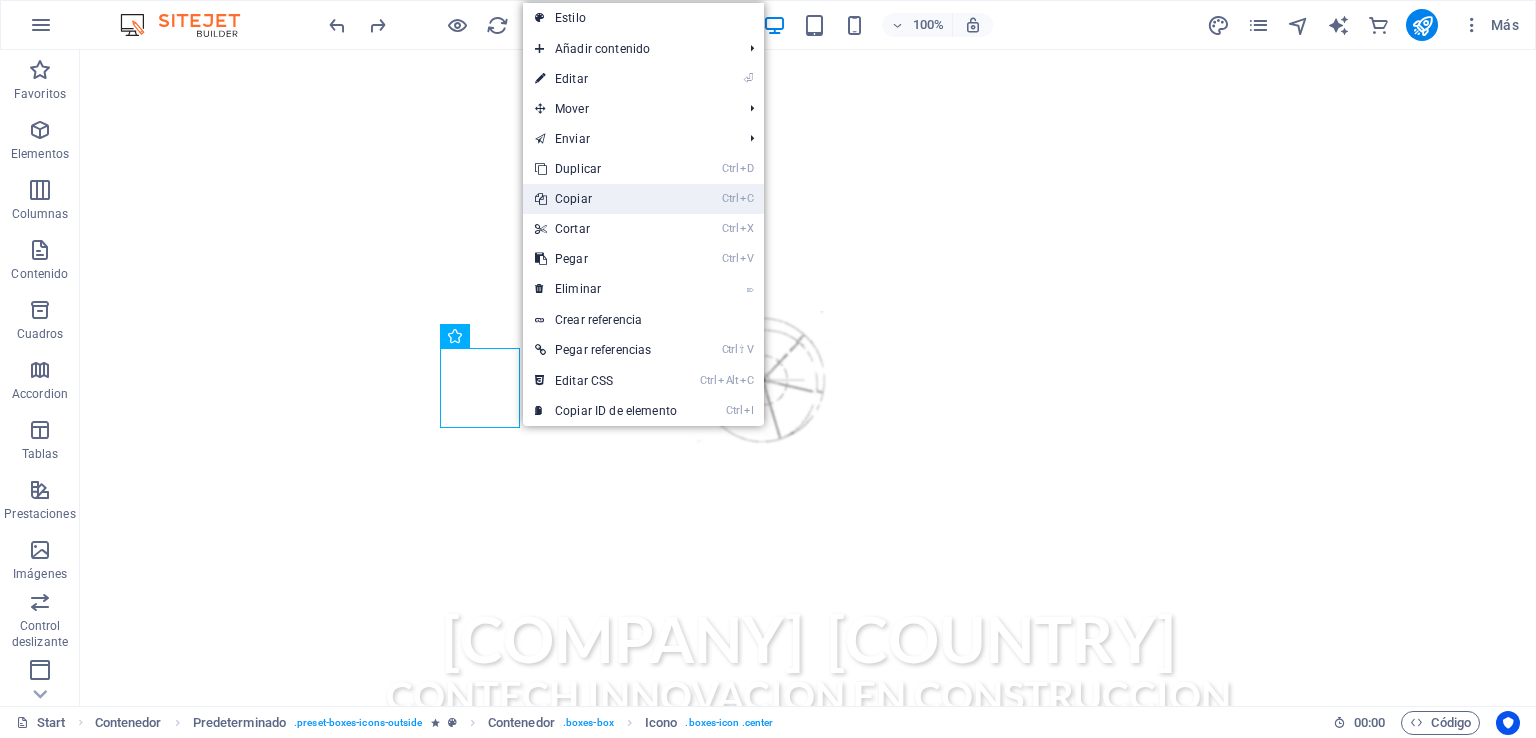 click on "Ctrl C  Copiar" at bounding box center (606, 199) 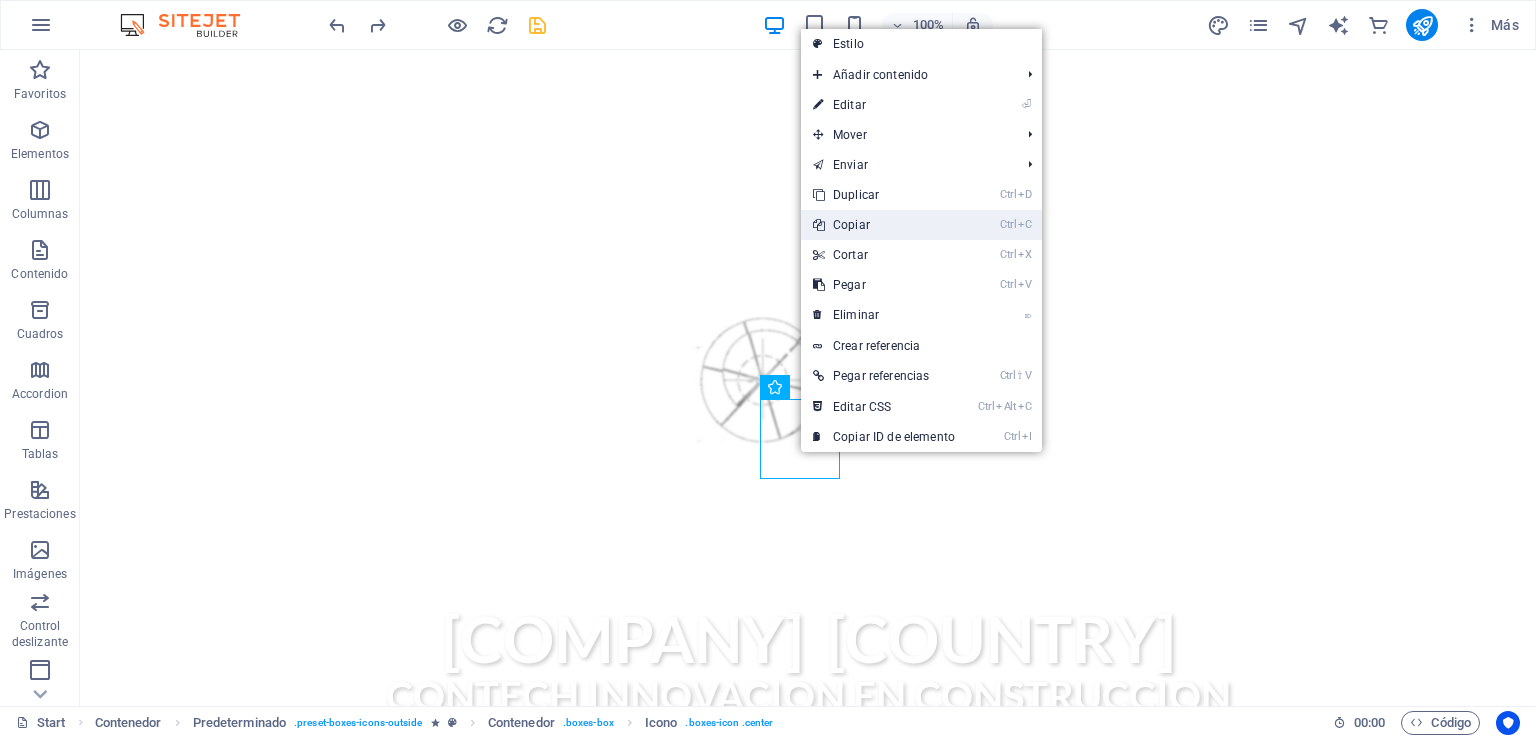 drag, startPoint x: 896, startPoint y: 227, endPoint x: 728, endPoint y: 224, distance: 168.02678 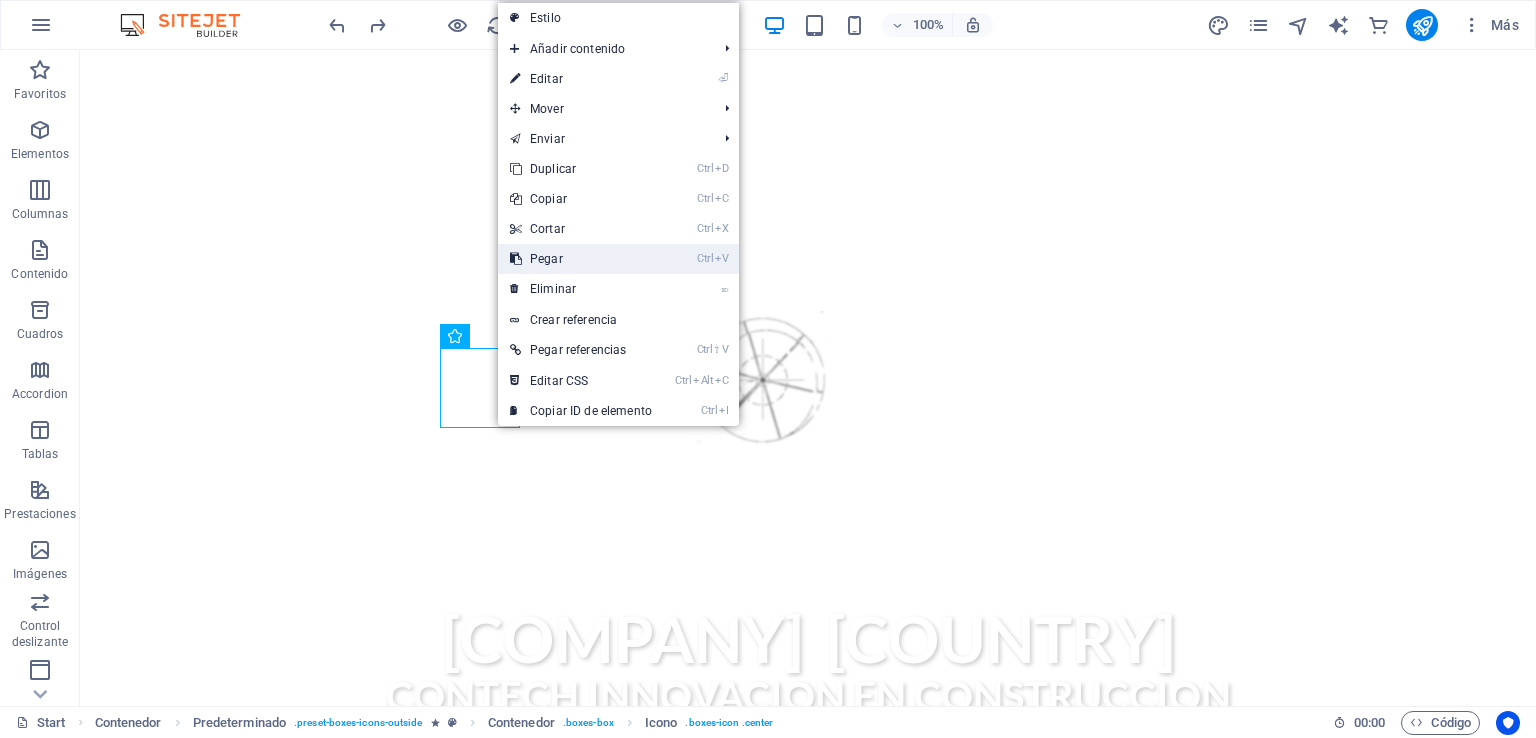 drag, startPoint x: 502, startPoint y: 209, endPoint x: 582, endPoint y: 259, distance: 94.33981 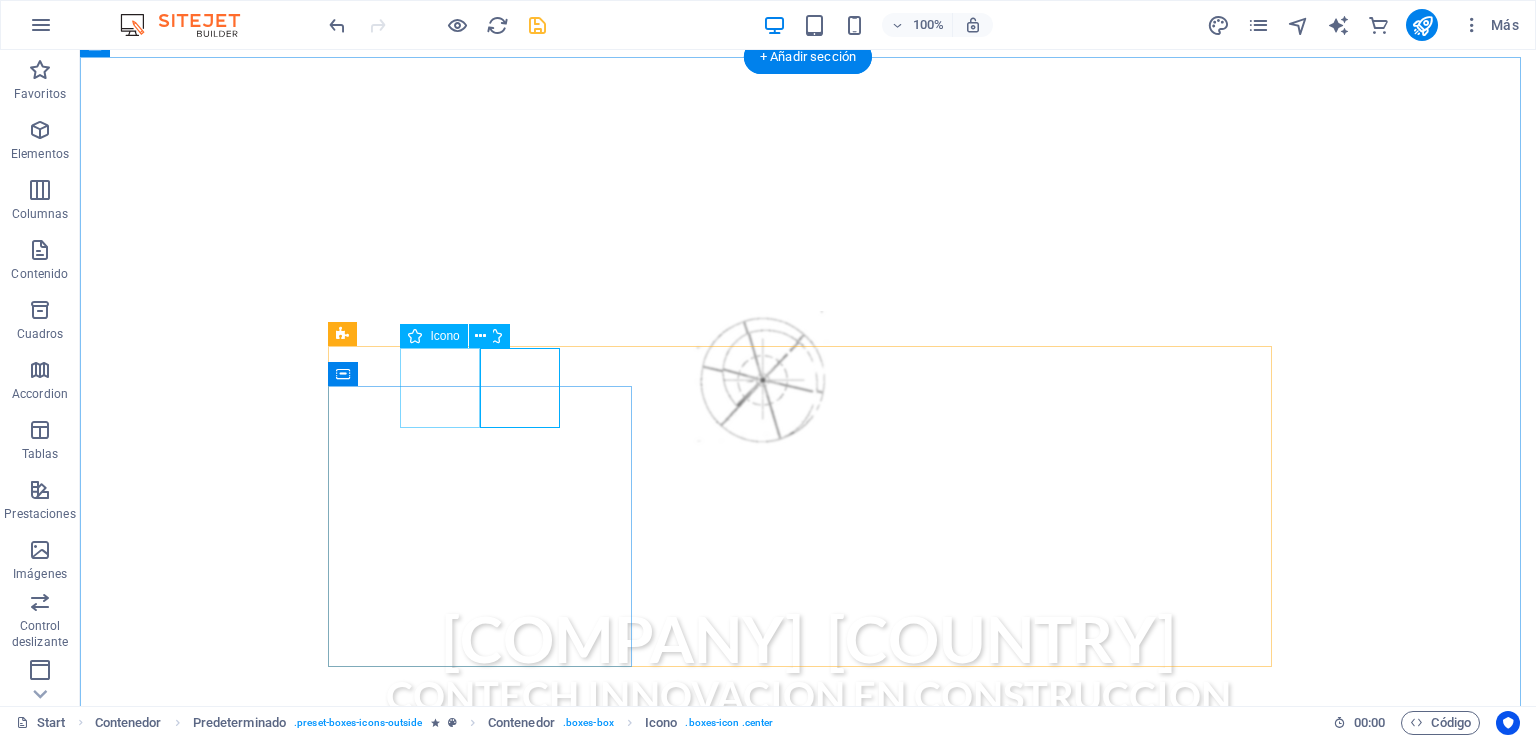 click at bounding box center [808, 1134] 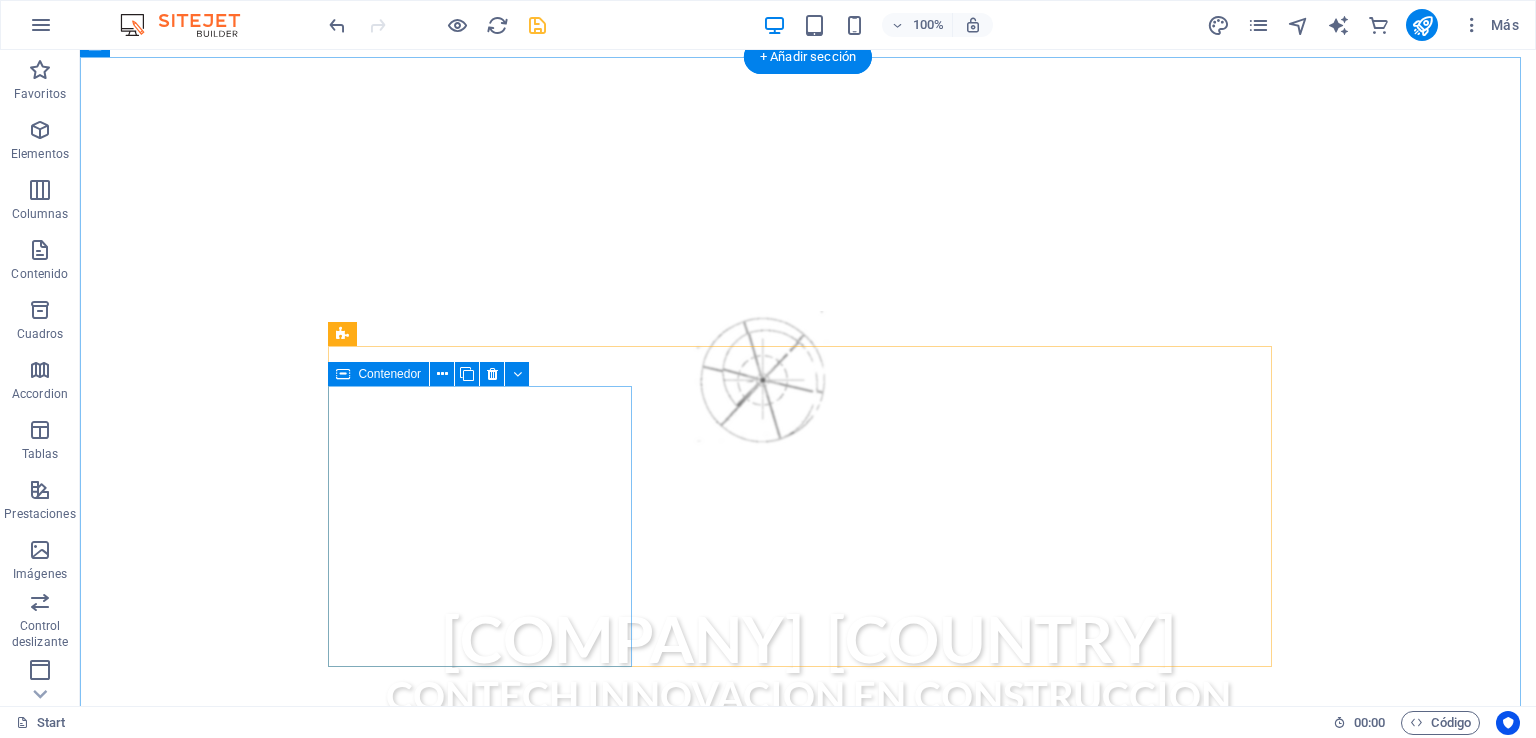 click on "medio ambiente  aplicamos construcción circular  es enfoque que busca  minimizar el uso de recursos naturales y la generación de residuos , promoviendo la reutilización, reciclaje y el diseño inteligente de edificaciones" at bounding box center (808, 1210) 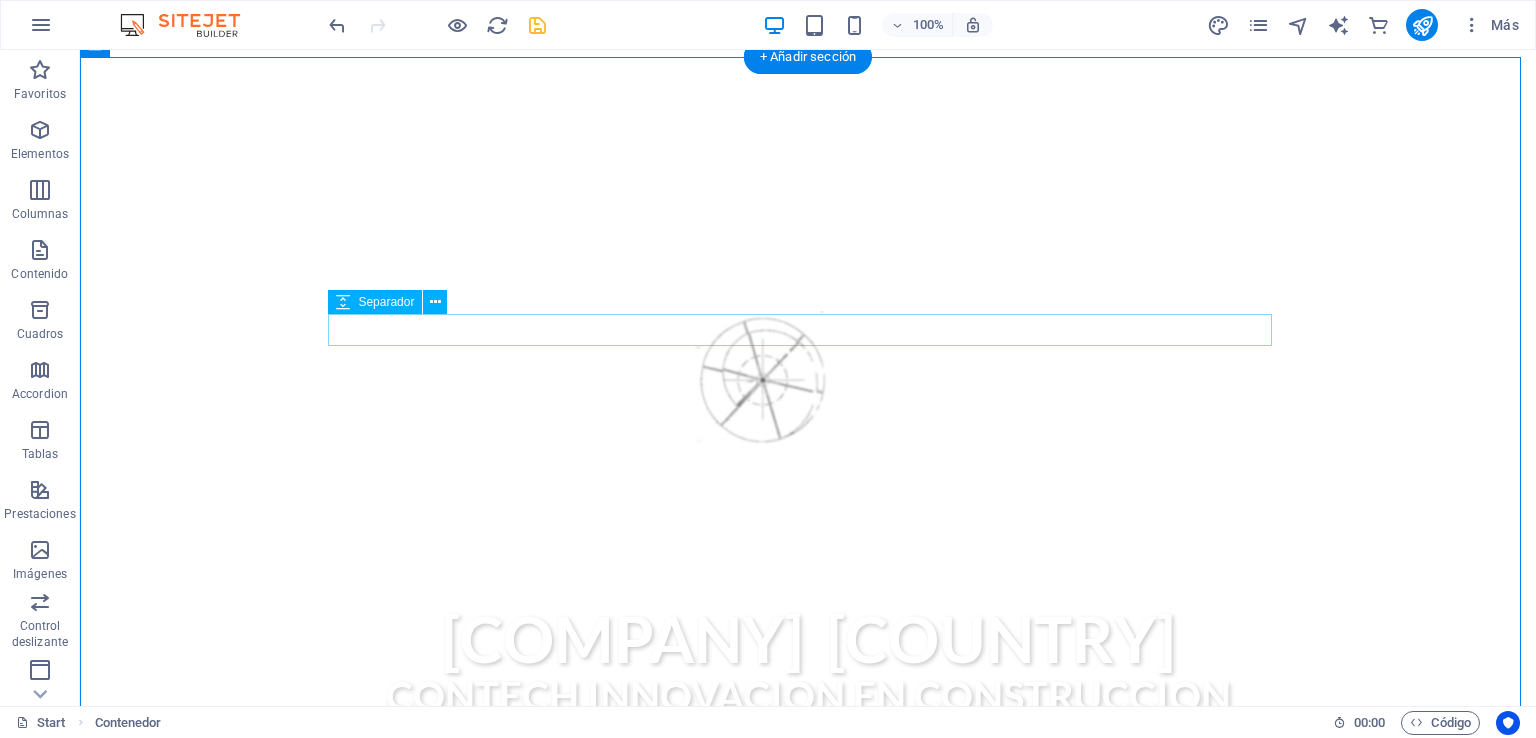 drag, startPoint x: 654, startPoint y: 341, endPoint x: 686, endPoint y: 342, distance: 32.01562 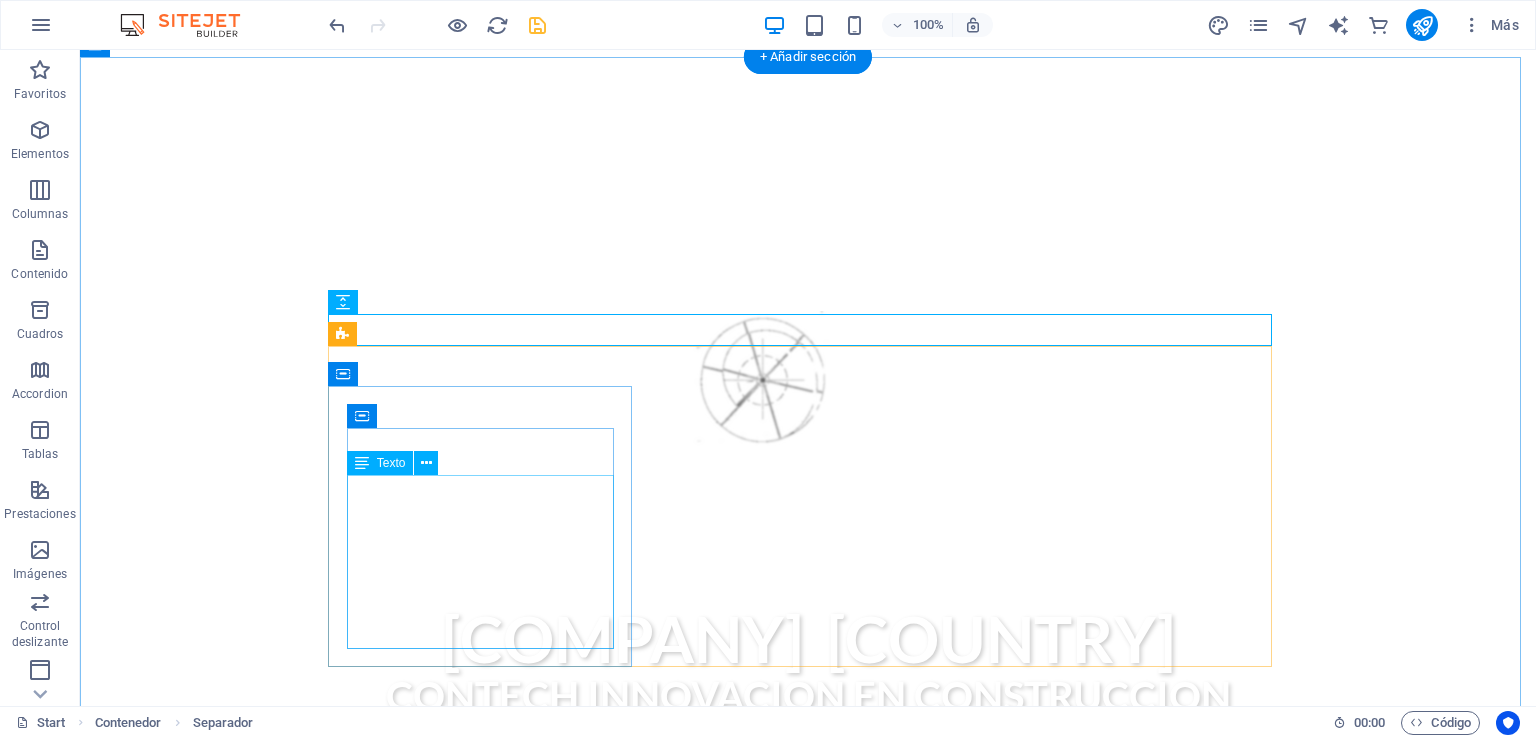 click on "aplicamos construcción circular  es enfoque que busca  minimizar el uso de recursos naturales y la generación de residuos , promoviendo la reutilización, reciclaje y el diseño inteligente de edificaciones" at bounding box center [808, 1246] 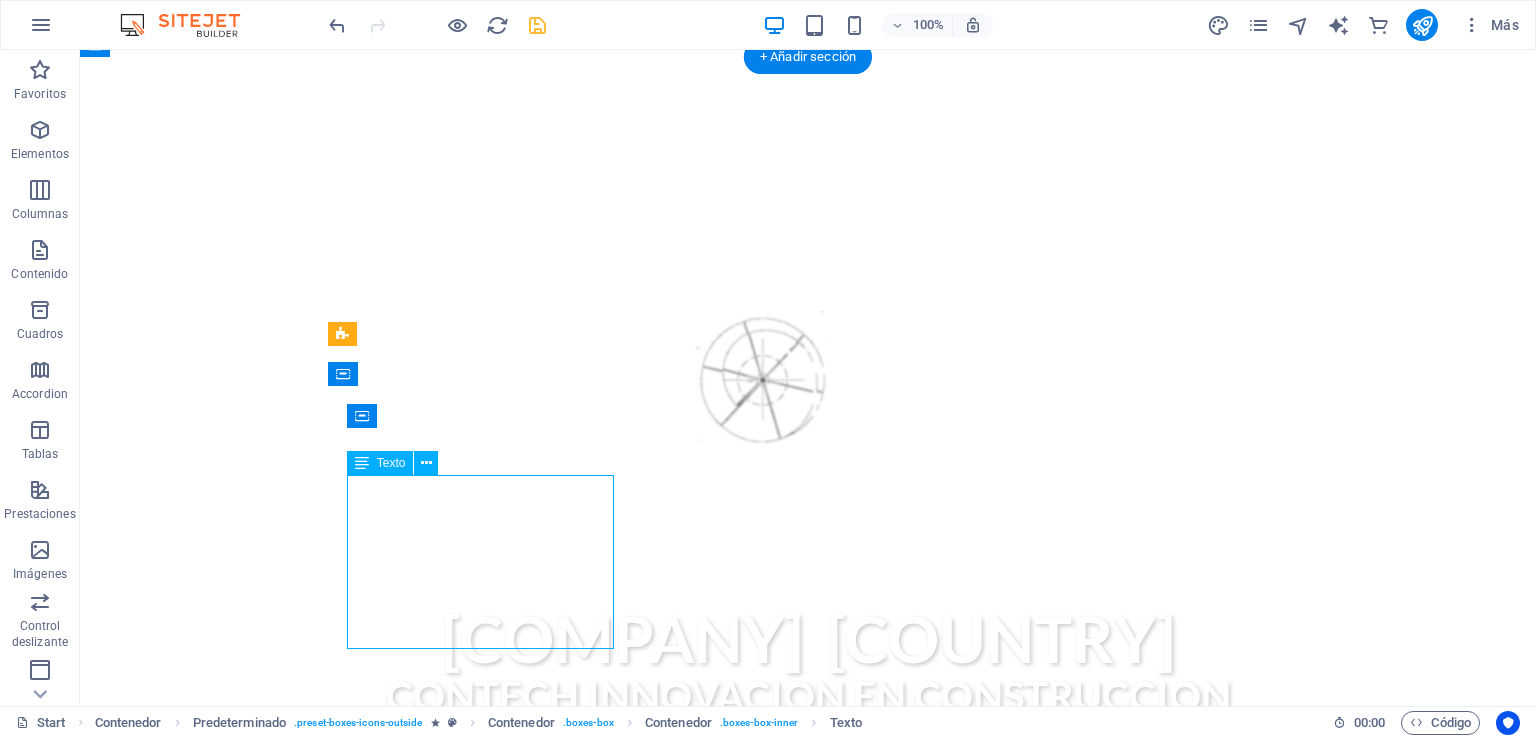 click on "aplicamos construcción circular  es enfoque que busca  minimizar el uso de recursos naturales y la generación de residuos , promoviendo la reutilización, reciclaje y el diseño inteligente de edificaciones" at bounding box center [808, 1246] 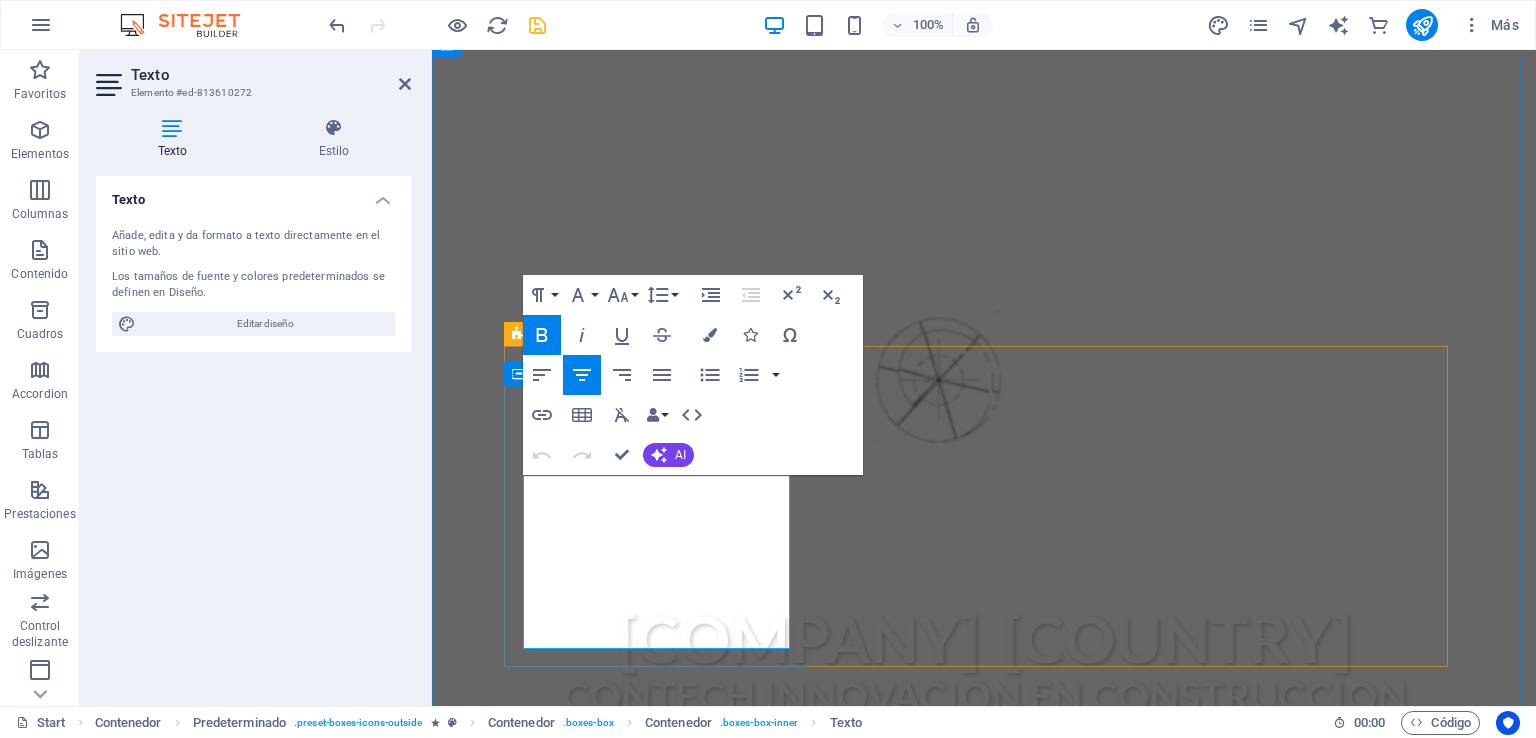 drag, startPoint x: 607, startPoint y: 489, endPoint x: 529, endPoint y: 489, distance: 78 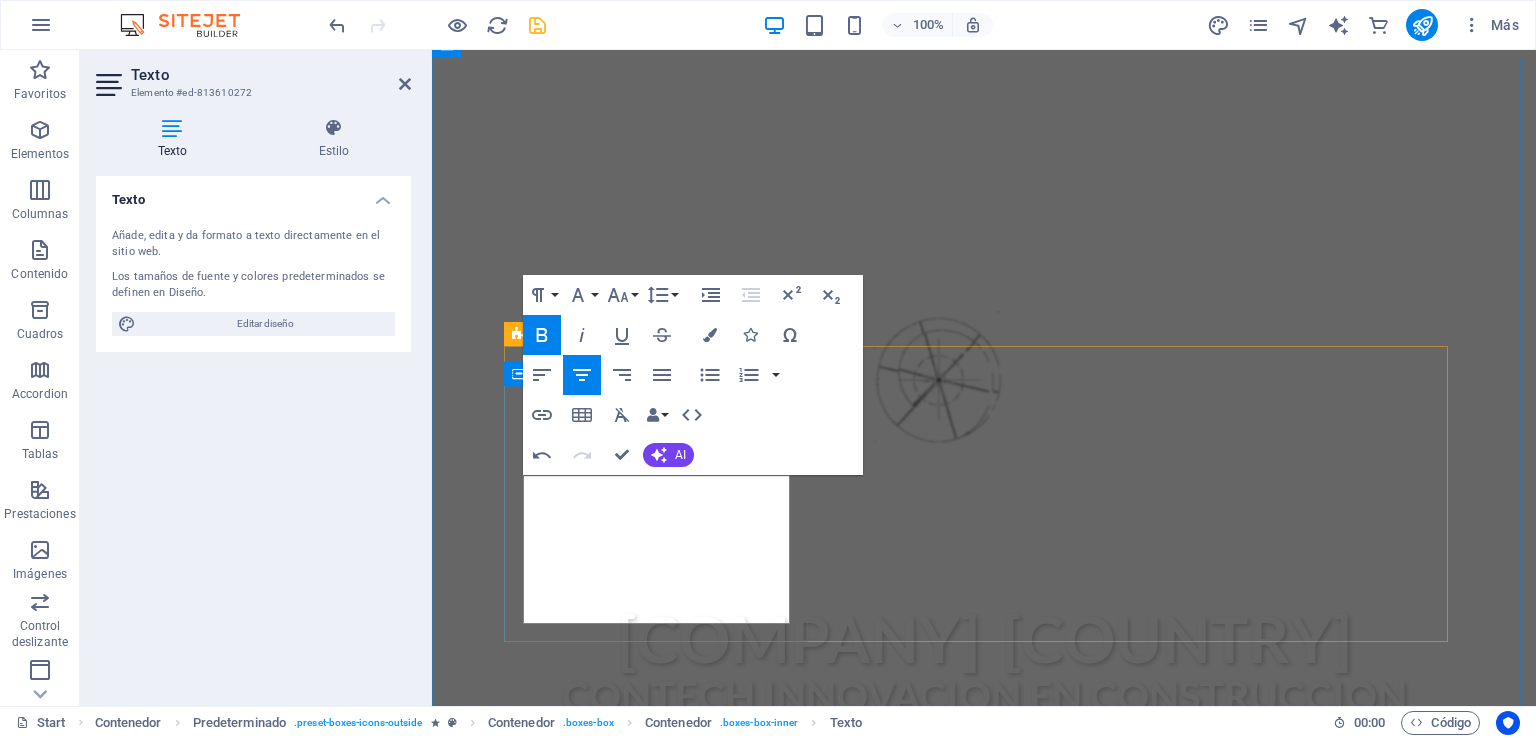 type 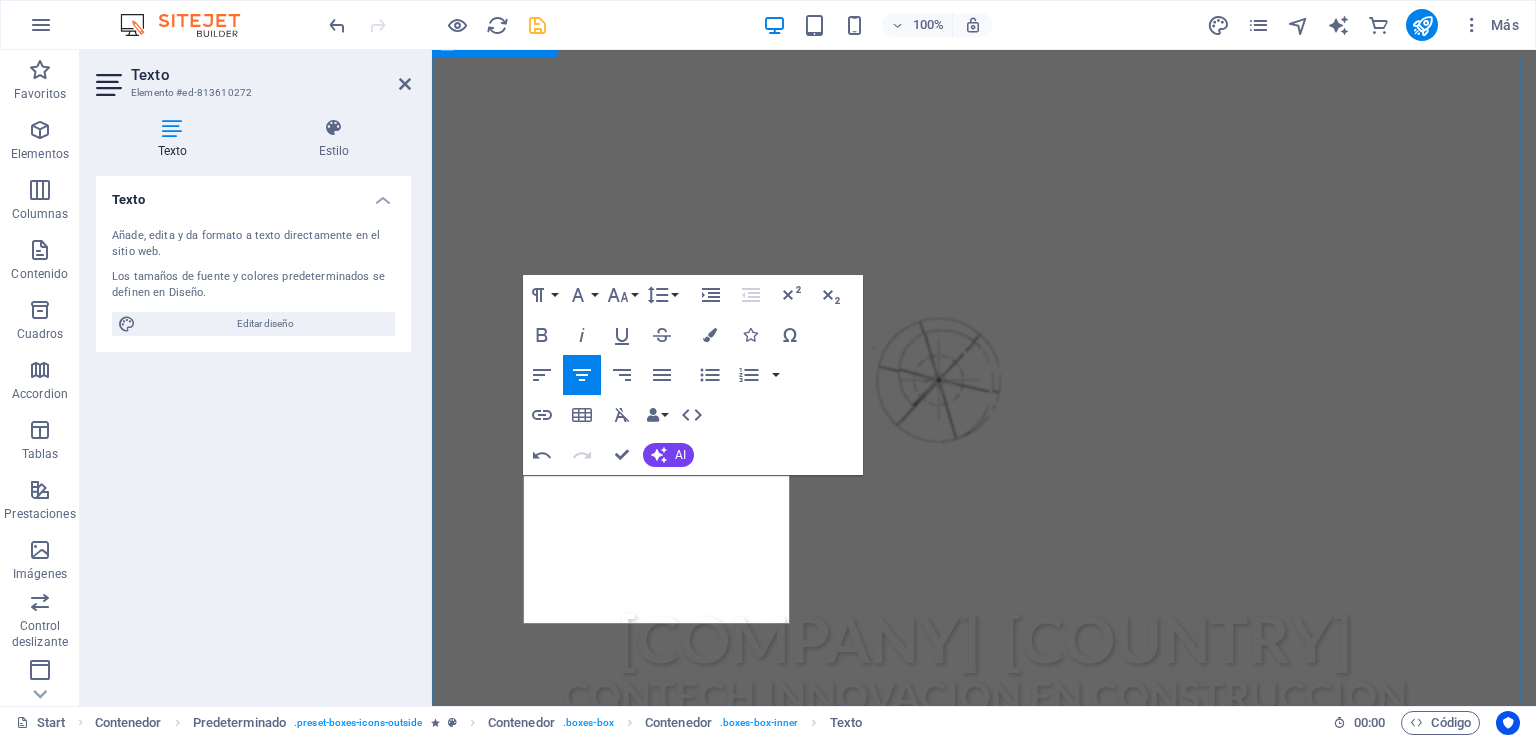 click on "compromisos [COMPANY] [COUNTRY] Constructora que forma parte del ecosistema " Contech" es decir adopta tecnologías innovadoras asi mejorar procesos constructivos y respetar el medioambiente es por esto que asumimos varios compromisos claves para alinearse con las expectativas del sector y contribuir al desarrollo sostenible e inteligente en nuestras obras. medio ambiente Construcción circular enfoque que busca minimizar el uso de recursos naturales y la generación de residuos , promoviendo la reutilización, reciclaje y el diseño inteligente de edificaciones Global delivery Lorem ipsum dolor sit amet, consectetur adipisicing elit. Veritatis, dolorem! 24/7 Support Lorem ipsum dolor sit amet, consectetur adipisicing elit. Veritatis, dolorem! Timely Delivery Lorem ipsum dolor sit amet, consectetur adipisicing elit. Veritatis, dolorem! Global delivery Lorem ipsum dolor sit amet, consectetur adipisicing elit. Veritatis, dolorem! 24/7 Support Veritatis, dolorem!" at bounding box center (984, 1591) 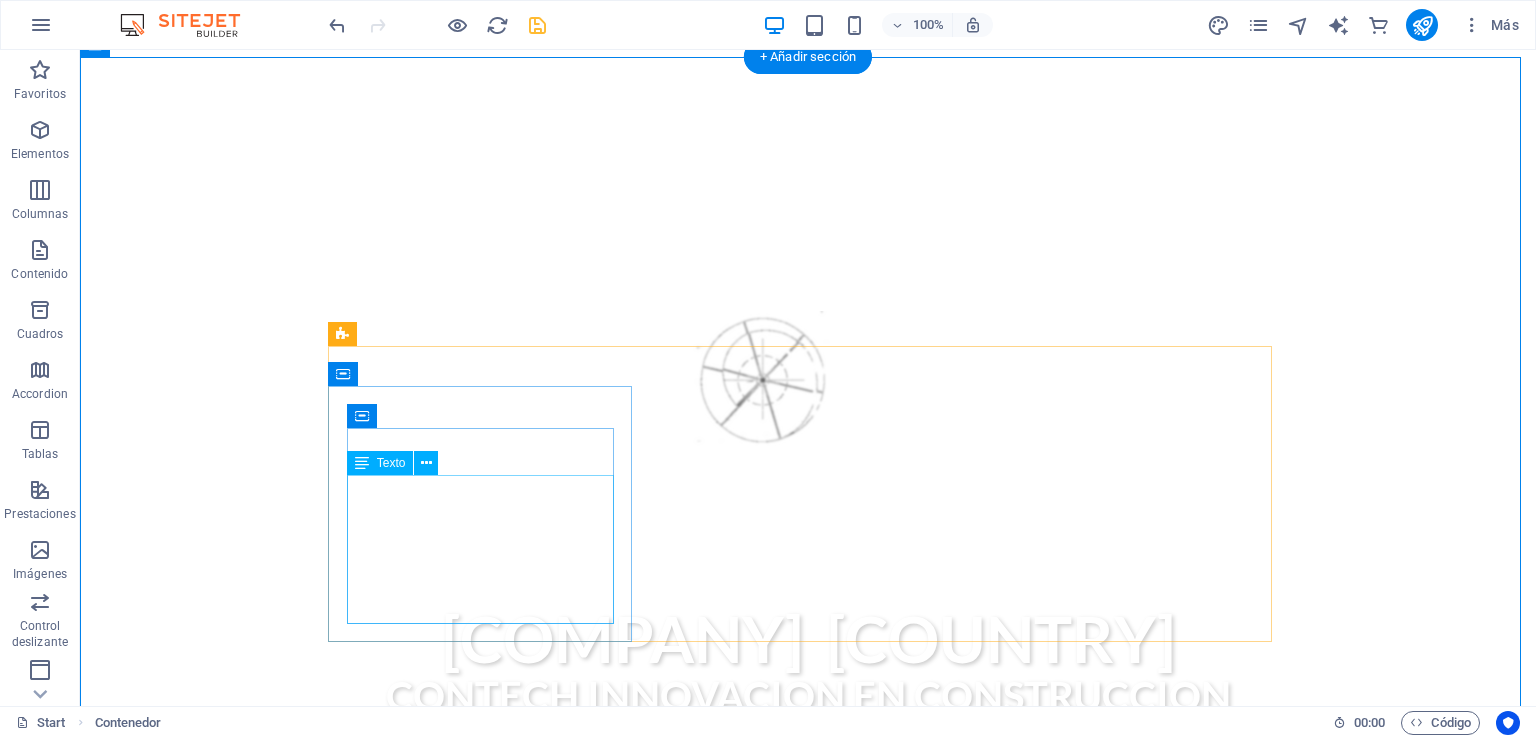 click on "Construcción circular  enfoque que busca  minimizar el uso de recursos naturales y la generación de residuos , promoviendo la reutilización, reciclaje y el diseño inteligente de edificaciones" at bounding box center [808, 1246] 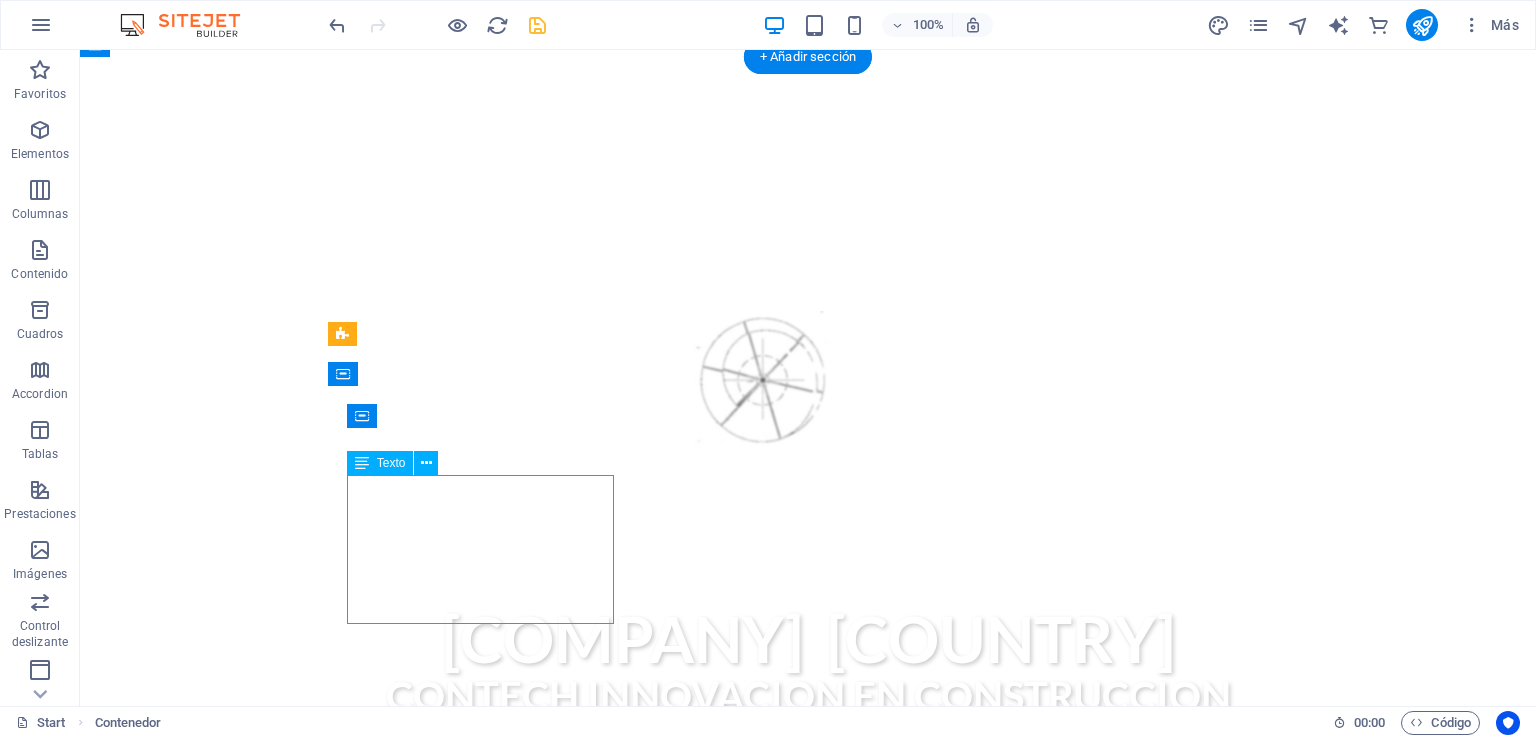 click on "Construcción circular  enfoque que busca  minimizar el uso de recursos naturales y la generación de residuos , promoviendo la reutilización, reciclaje y el diseño inteligente de edificaciones" at bounding box center [808, 1246] 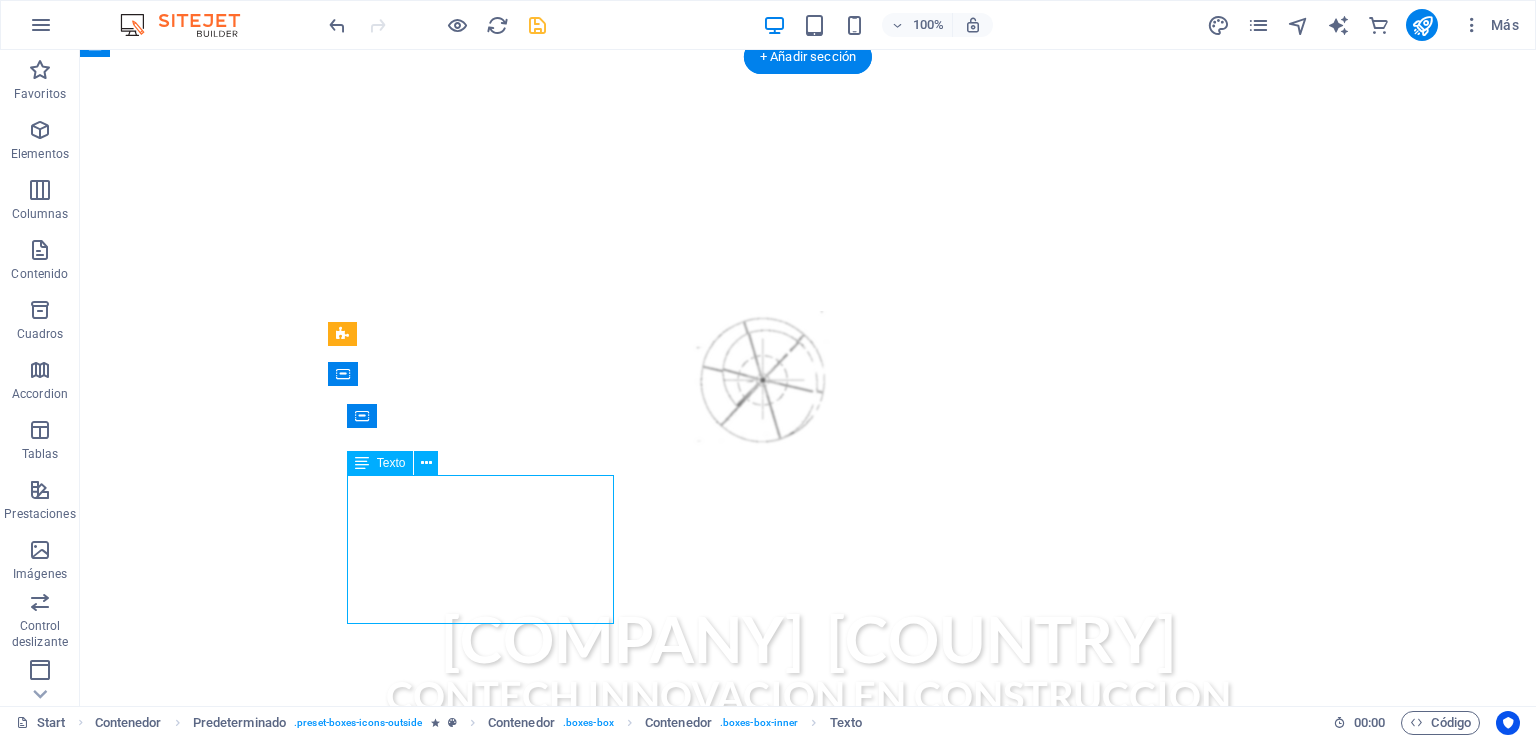 click on "Construcción circular  enfoque que busca  minimizar el uso de recursos naturales y la generación de residuos , promoviendo la reutilización, reciclaje y el diseño inteligente de edificaciones" at bounding box center [808, 1246] 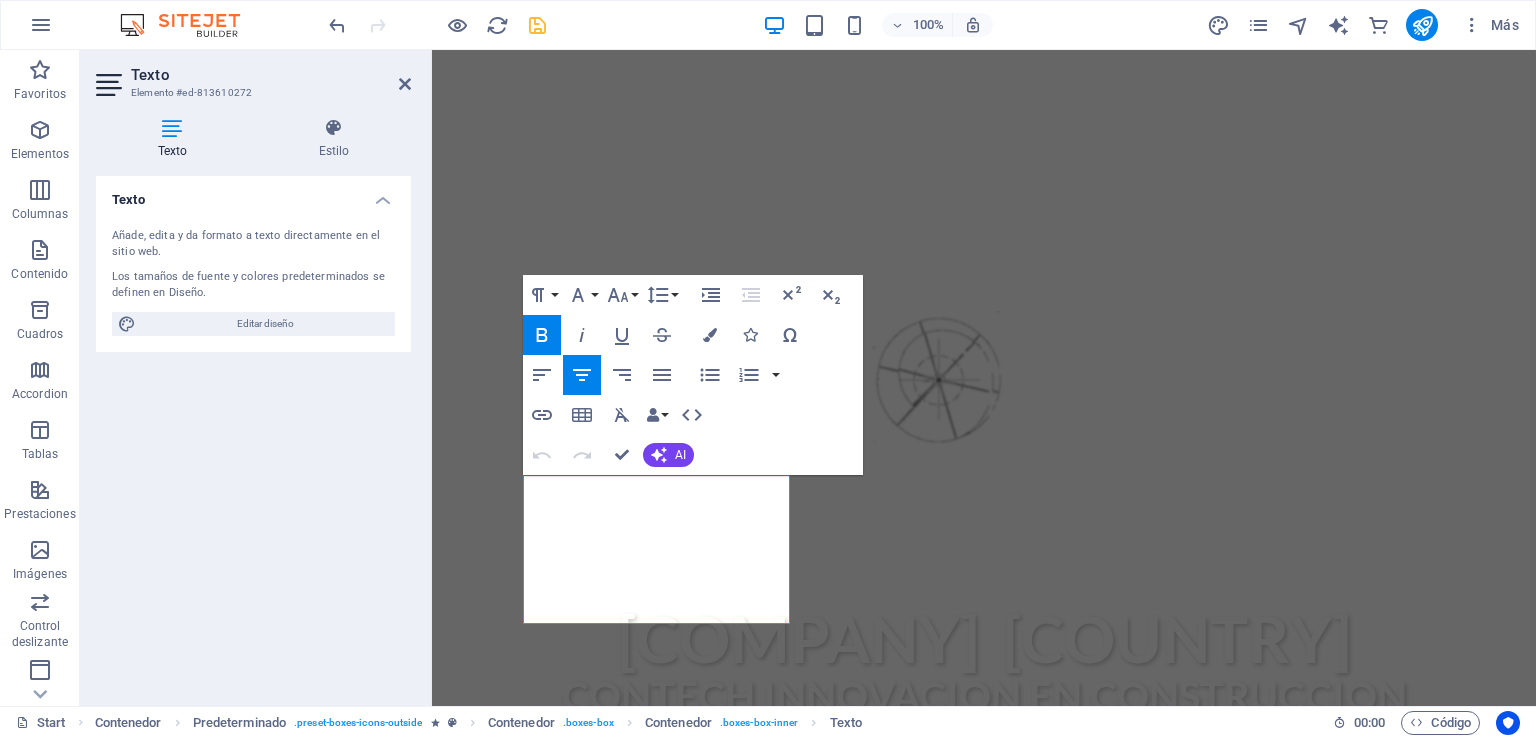 drag, startPoint x: 763, startPoint y: 612, endPoint x: 424, endPoint y: 445, distance: 377.9021 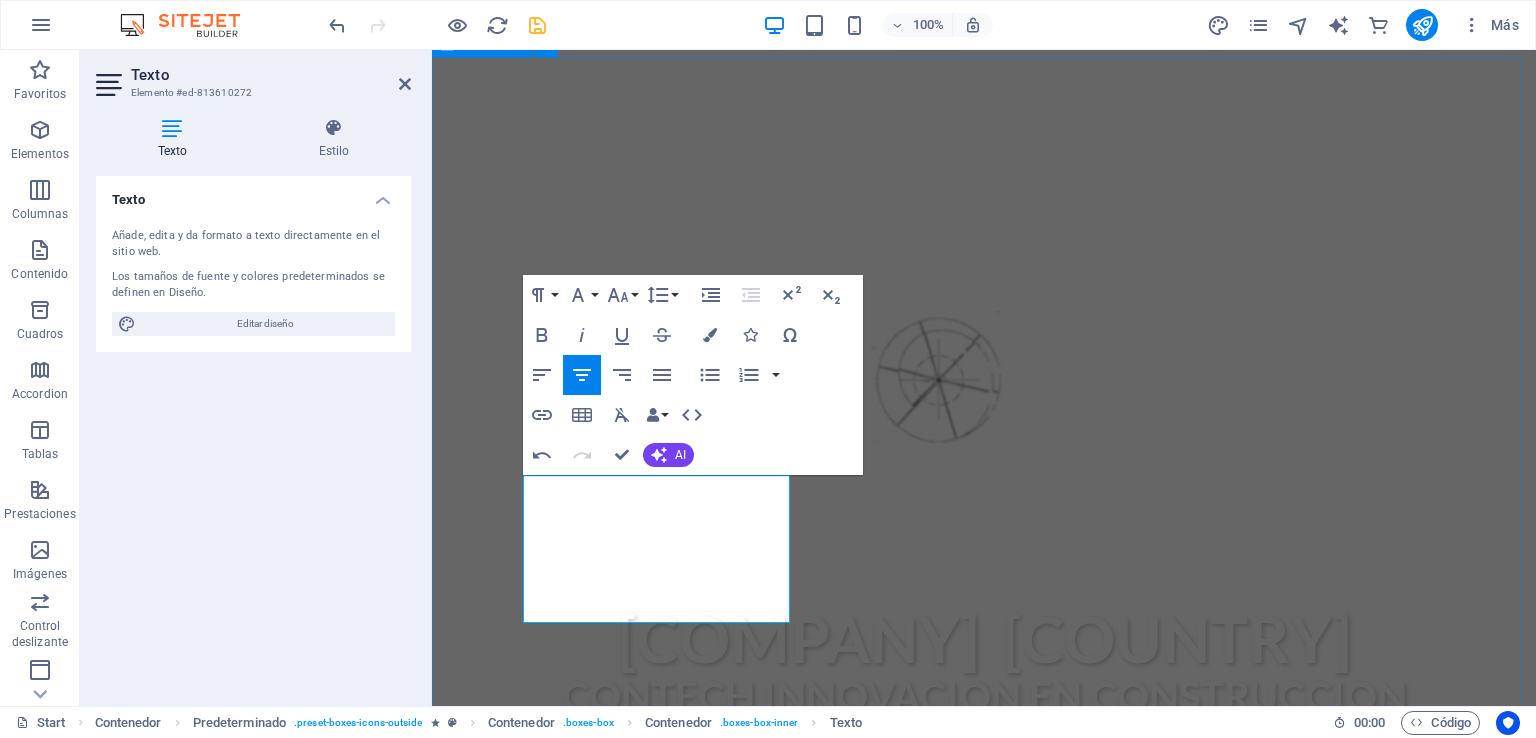 drag, startPoint x: 470, startPoint y: 478, endPoint x: 823, endPoint y: 475, distance: 353.01276 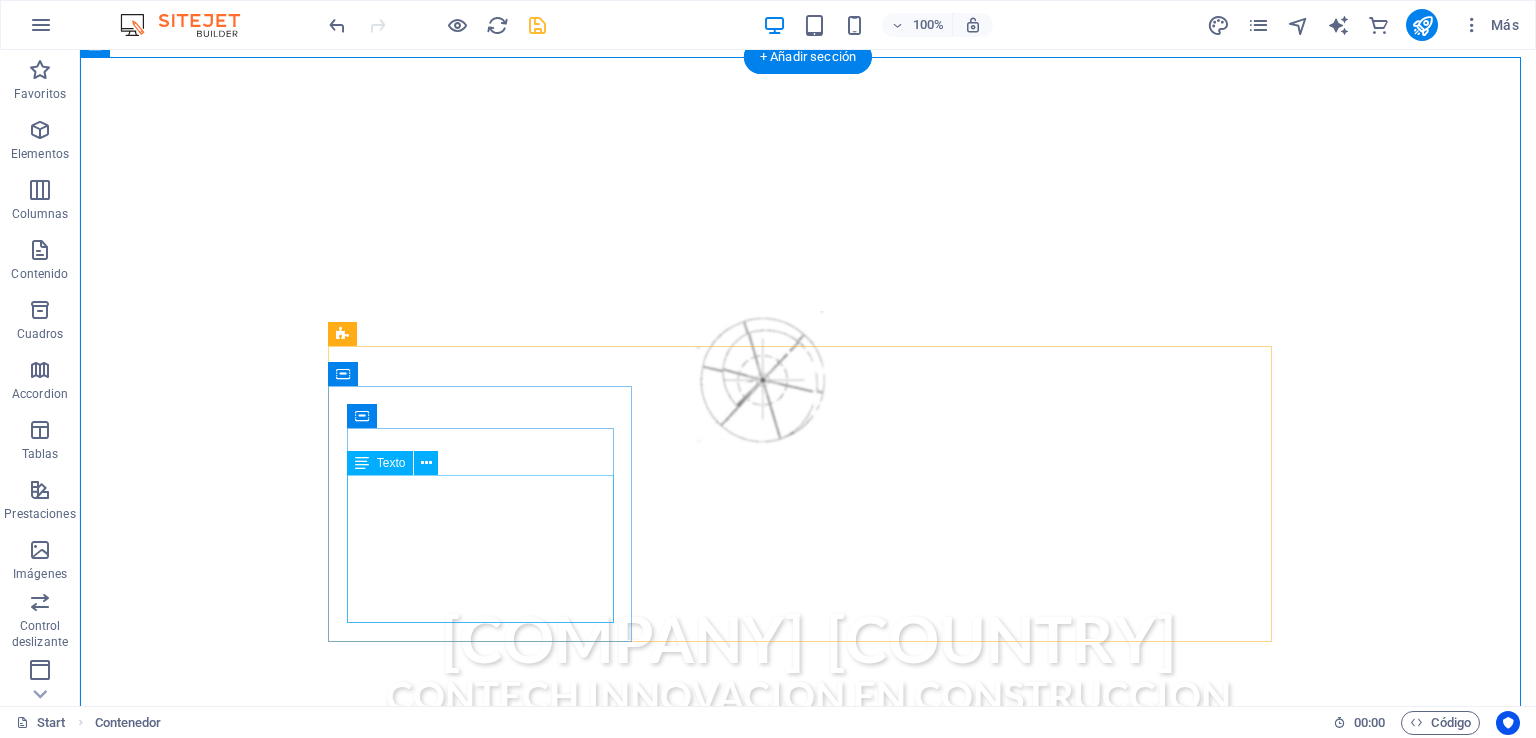 click on "Construcción circular  enfoque que busca  minimizar el uso de recursos naturales y la generación de residuos , promoviendo la reutilización, reciclaje y el diseño inteligente de edificaciones" at bounding box center (808, 1246) 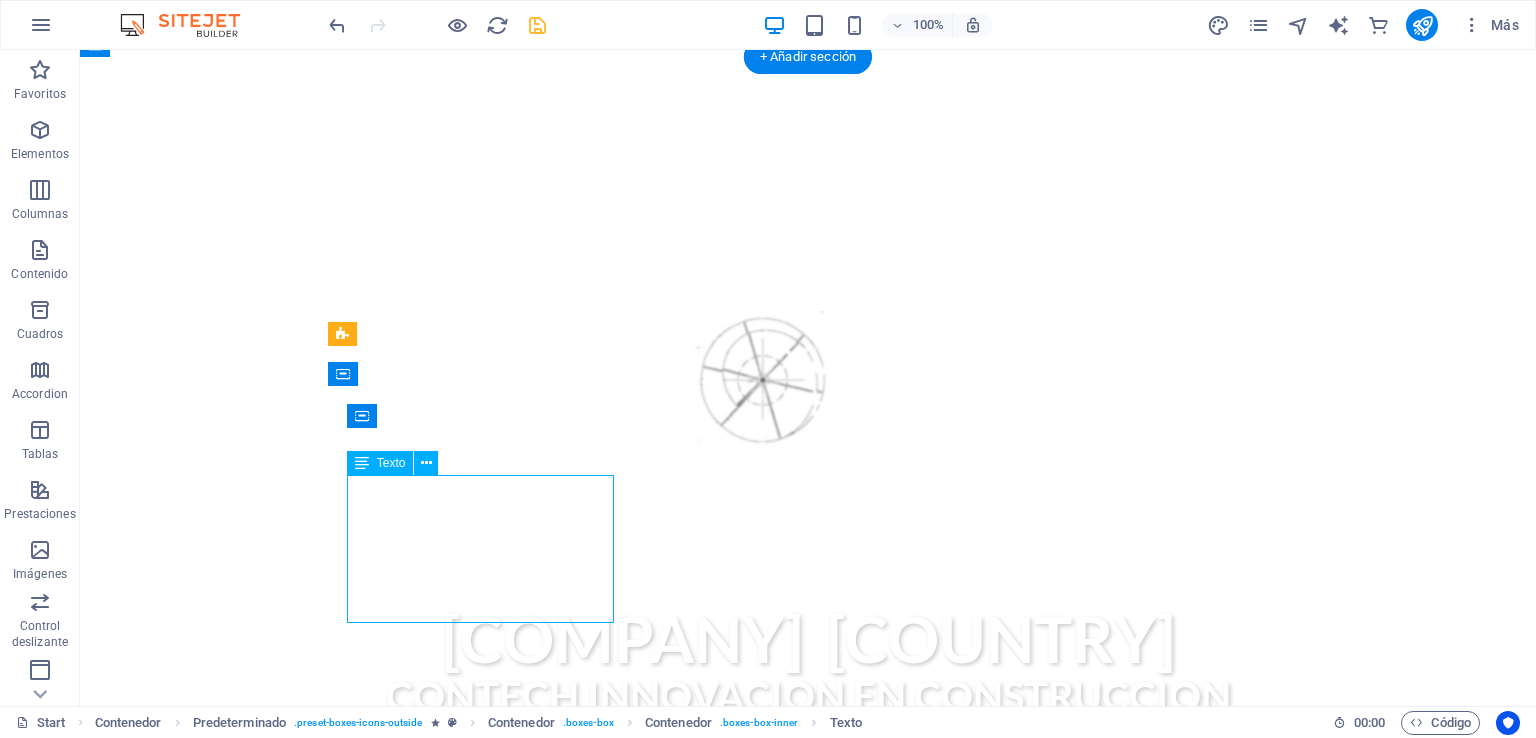 click on "Construcción circular  enfoque que busca  minimizar el uso de recursos naturales y la generación de residuos , promoviendo la reutilización, reciclaje y el diseño inteligente de edificaciones" at bounding box center [808, 1246] 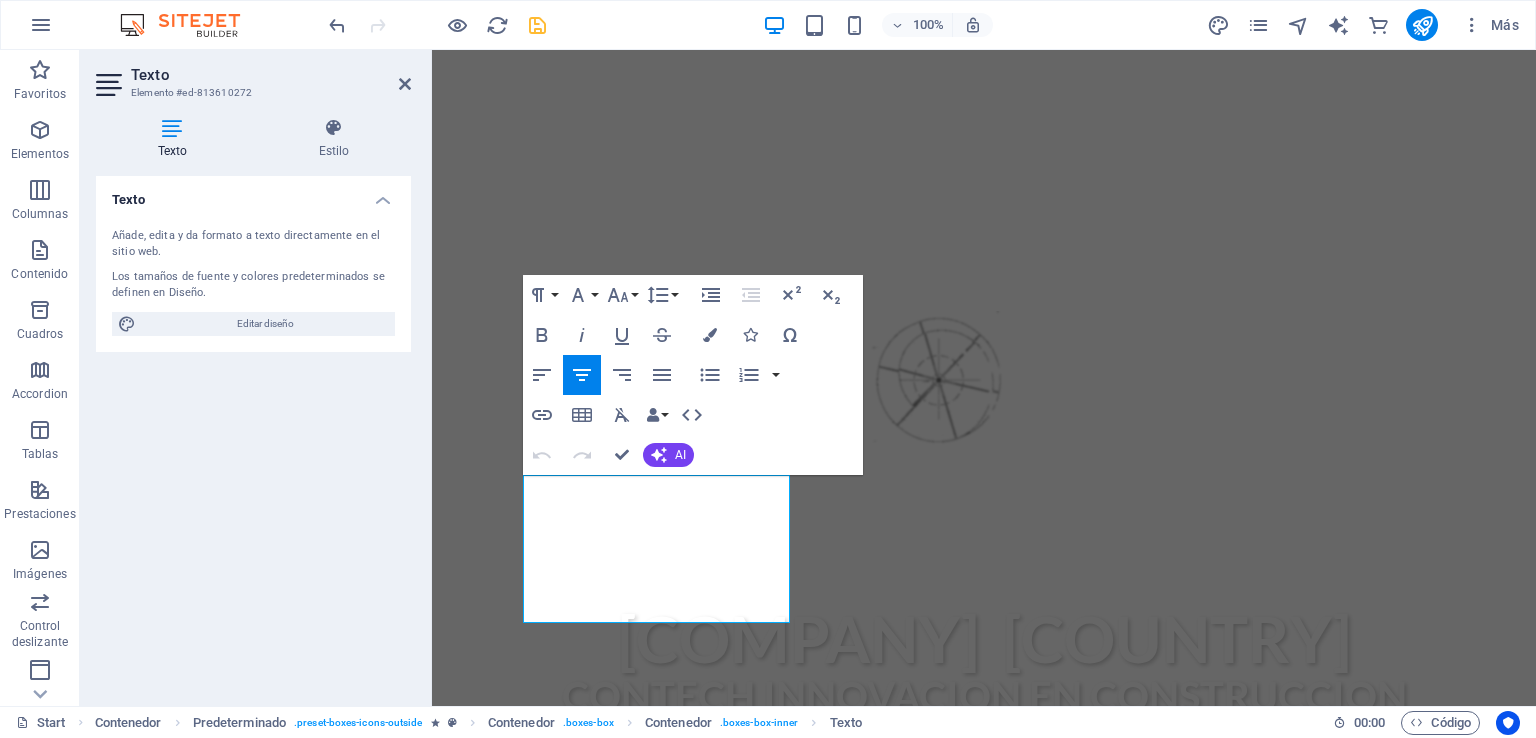 drag, startPoint x: 760, startPoint y: 618, endPoint x: 856, endPoint y: 420, distance: 220.04546 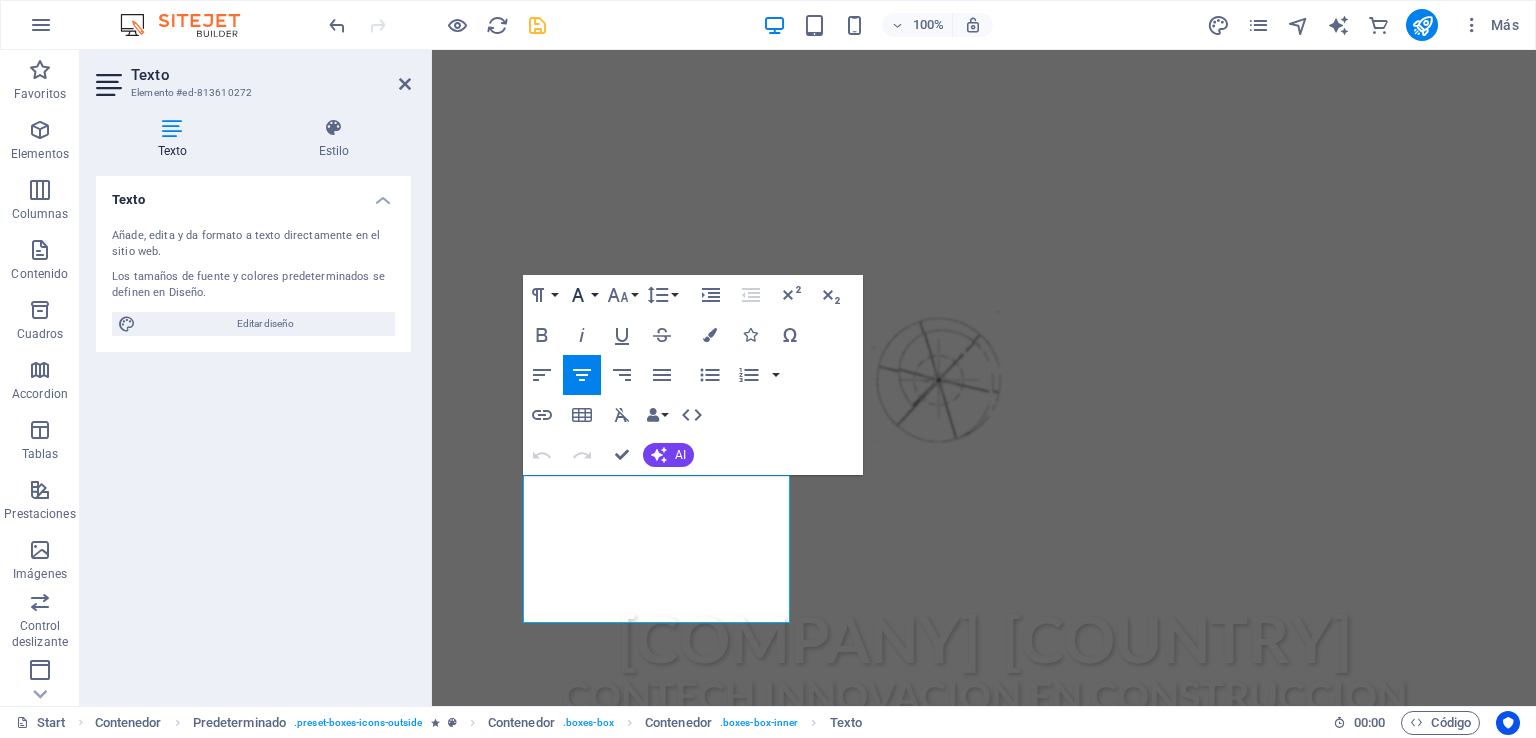 click 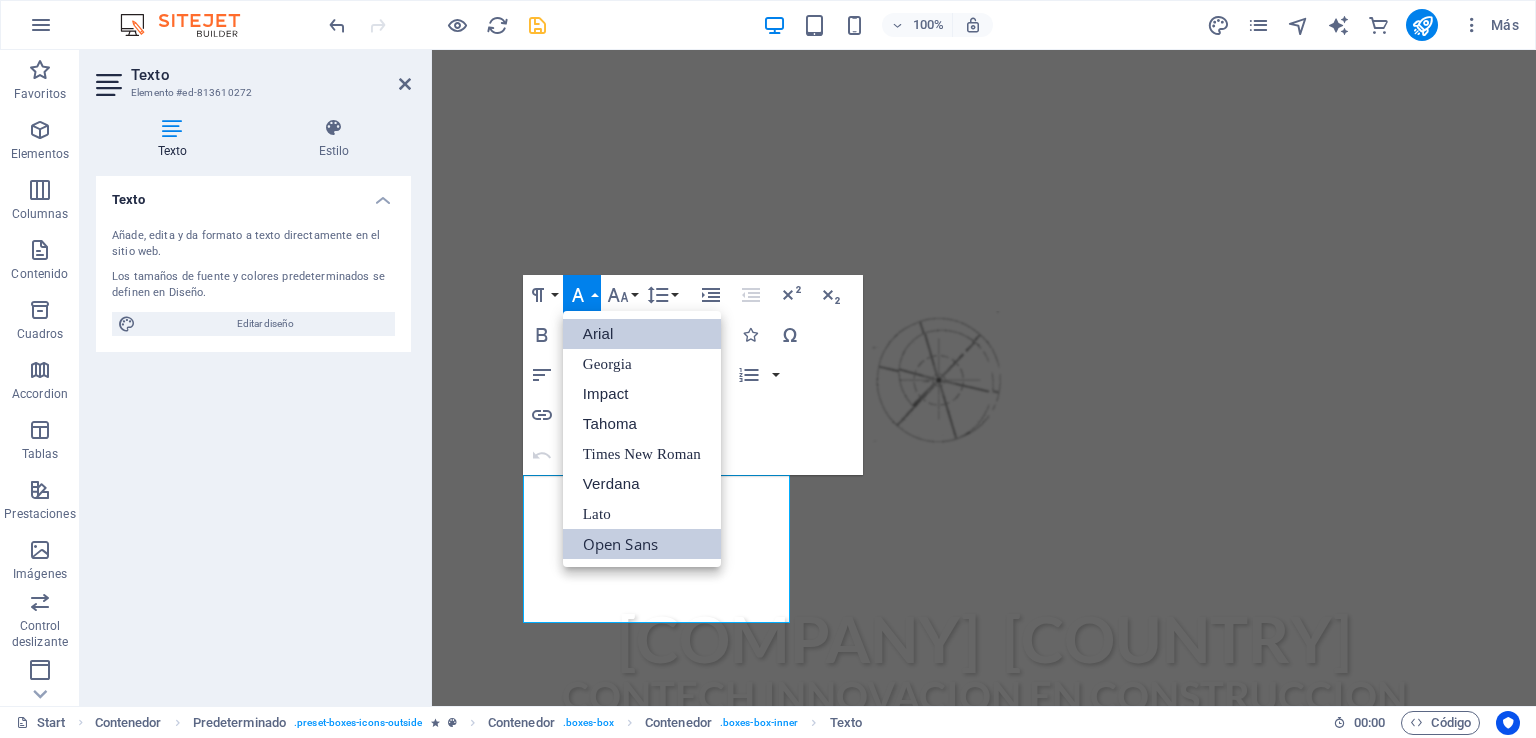 scroll, scrollTop: 0, scrollLeft: 0, axis: both 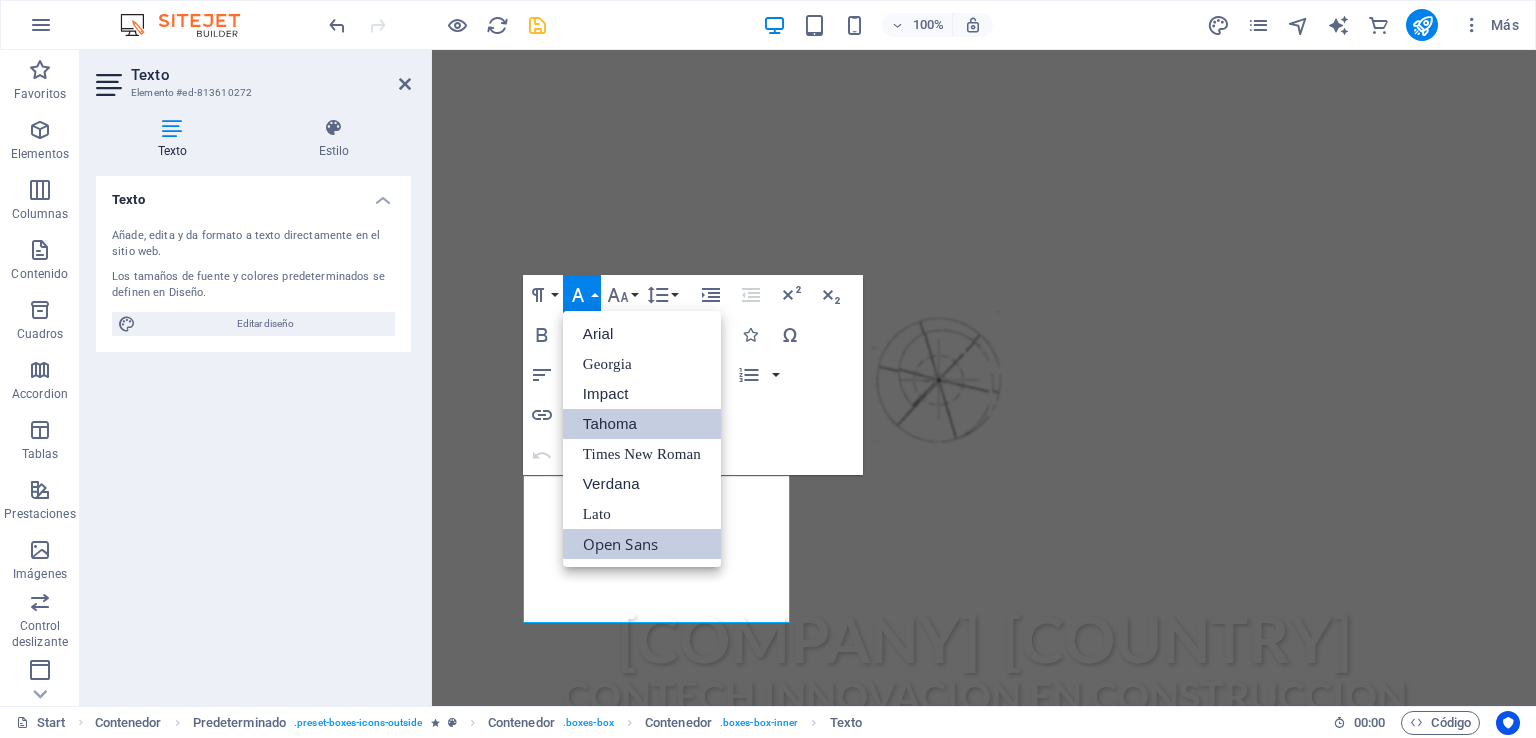 click on "Tahoma" at bounding box center [642, 424] 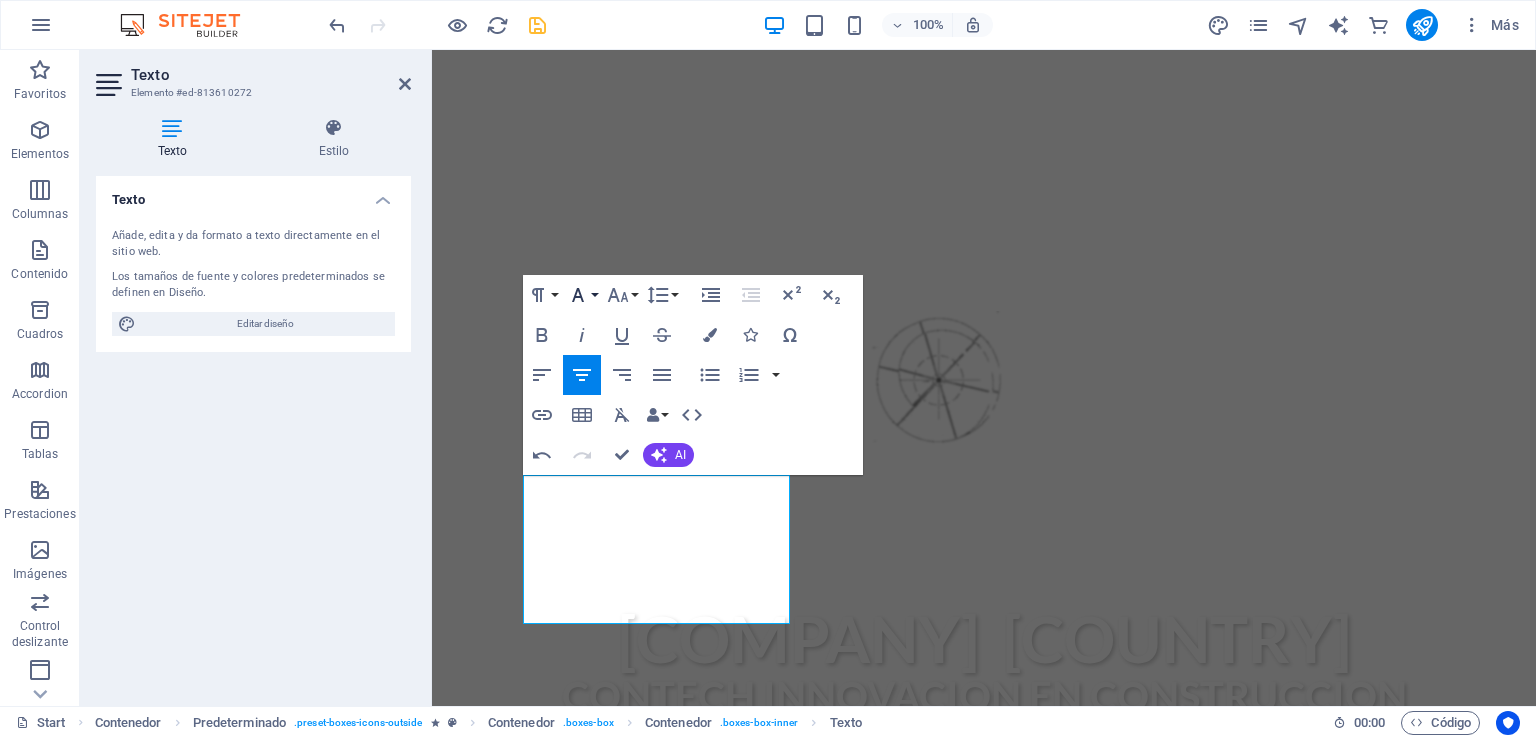 click on "Font Family" at bounding box center (582, 295) 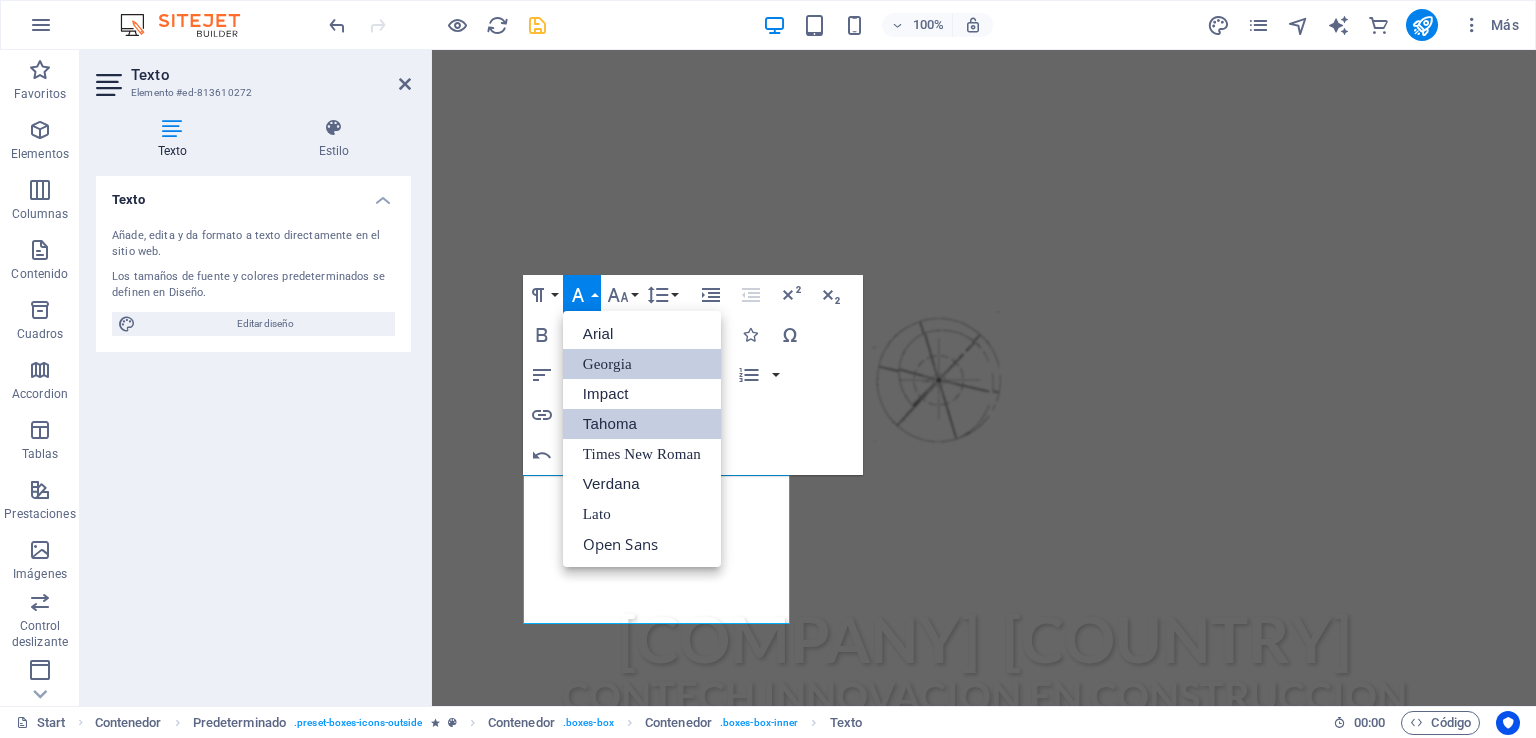 scroll, scrollTop: 0, scrollLeft: 0, axis: both 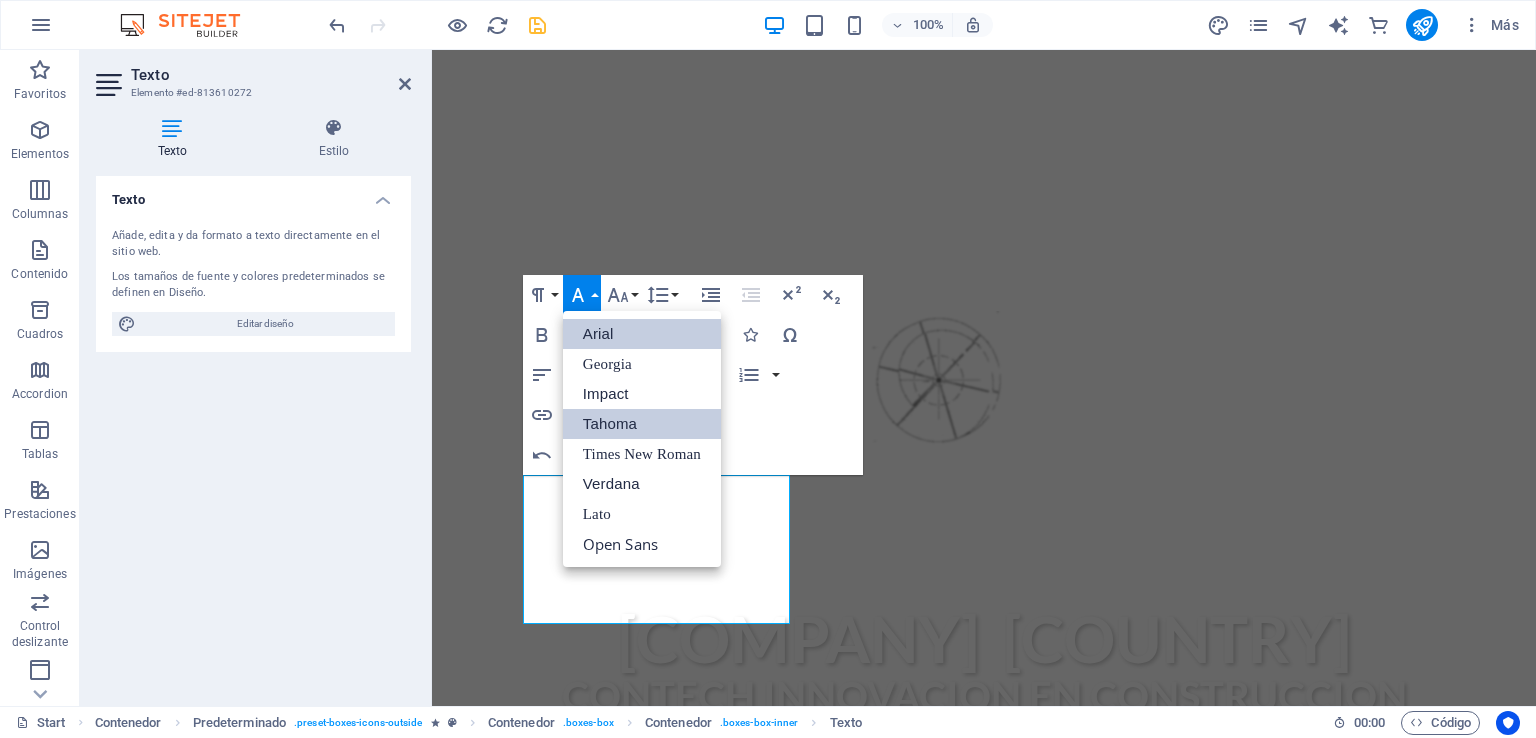 click on "Arial" at bounding box center [642, 334] 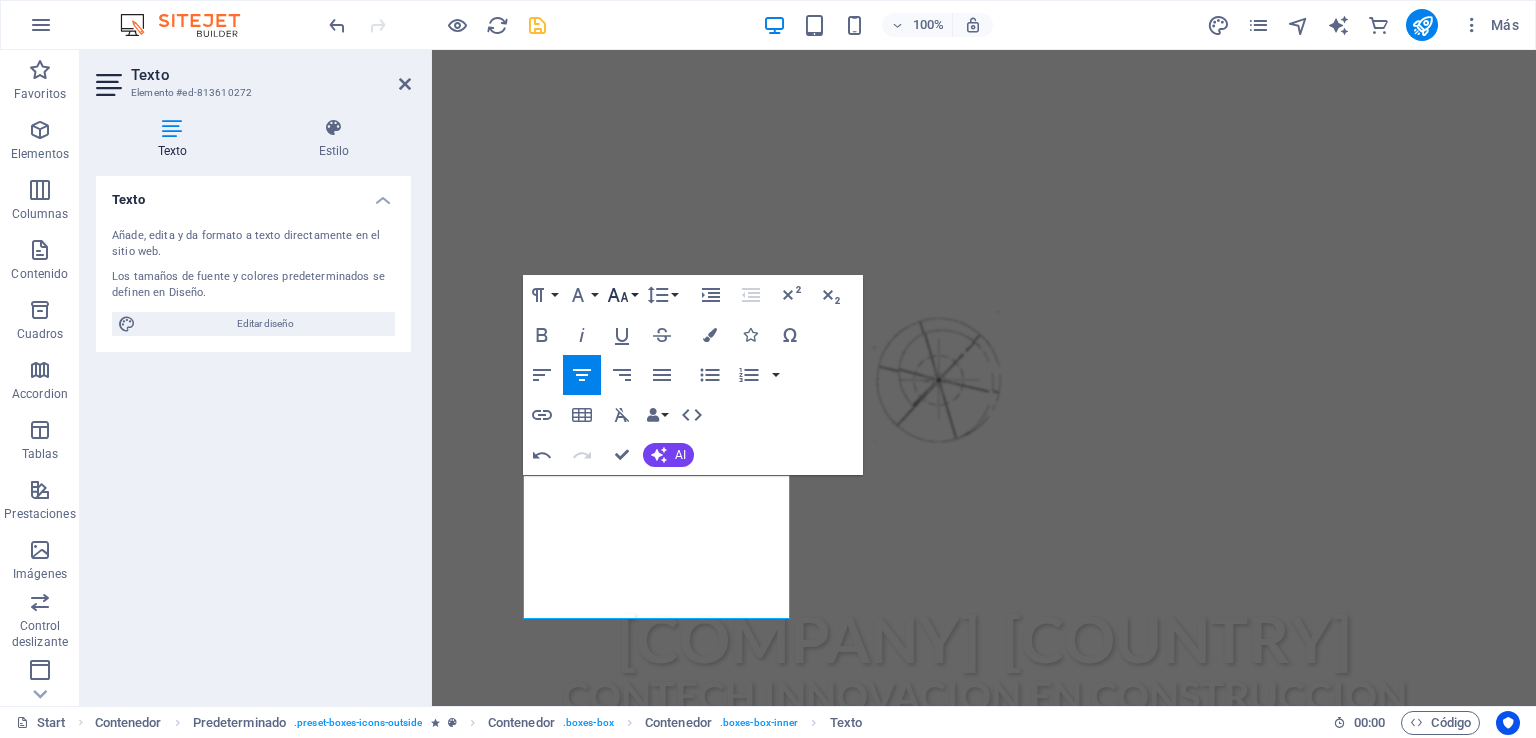 click 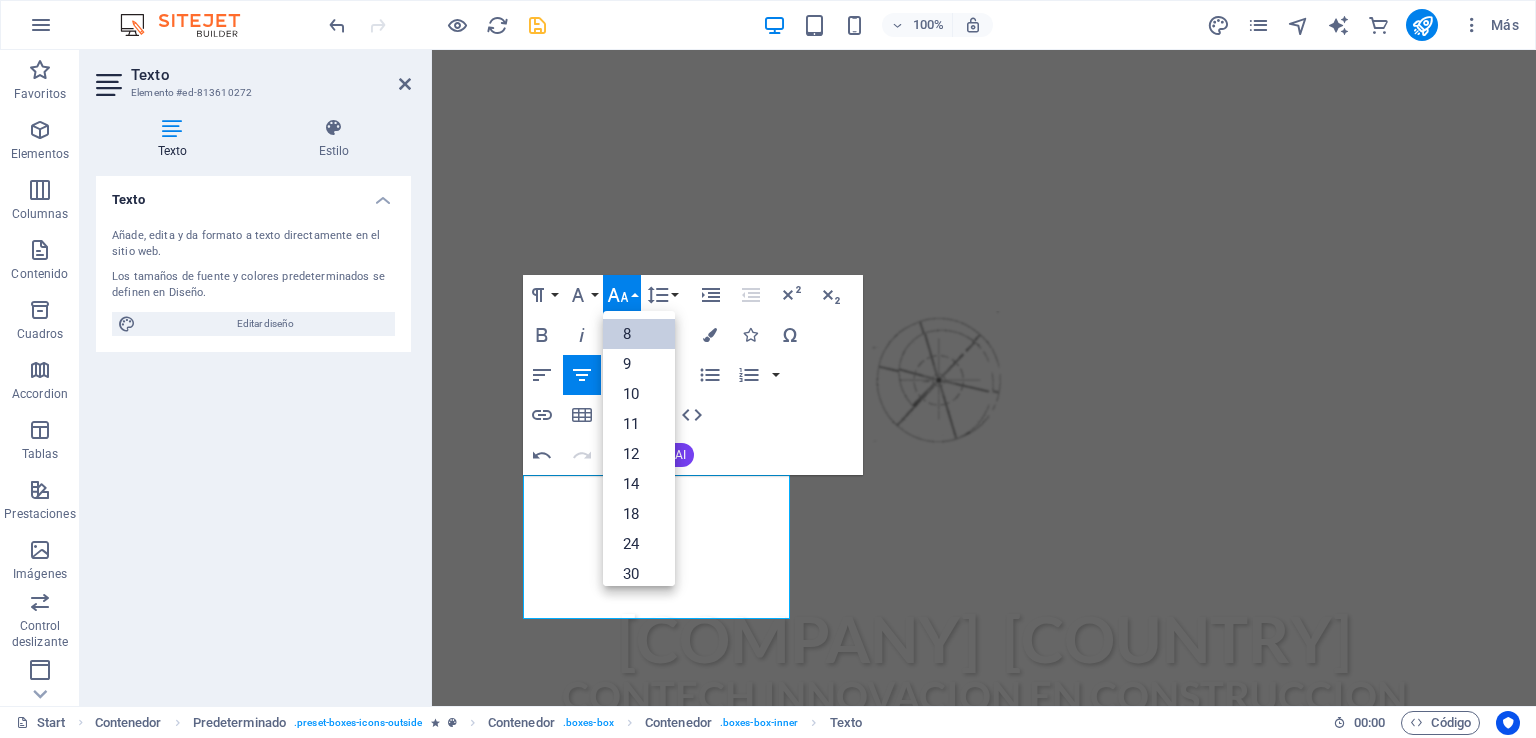 click on "8" at bounding box center (639, 334) 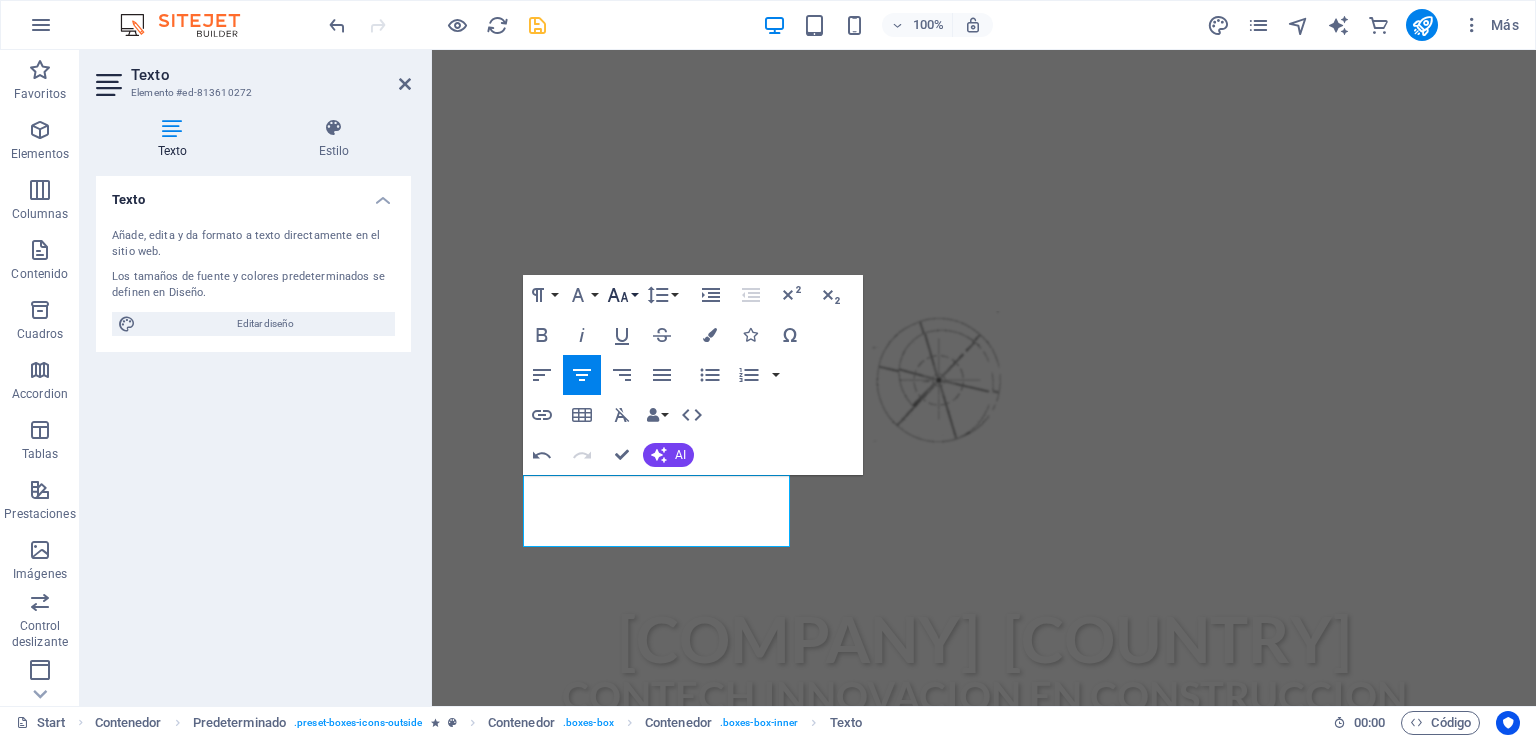 click on "Font Size" at bounding box center [622, 295] 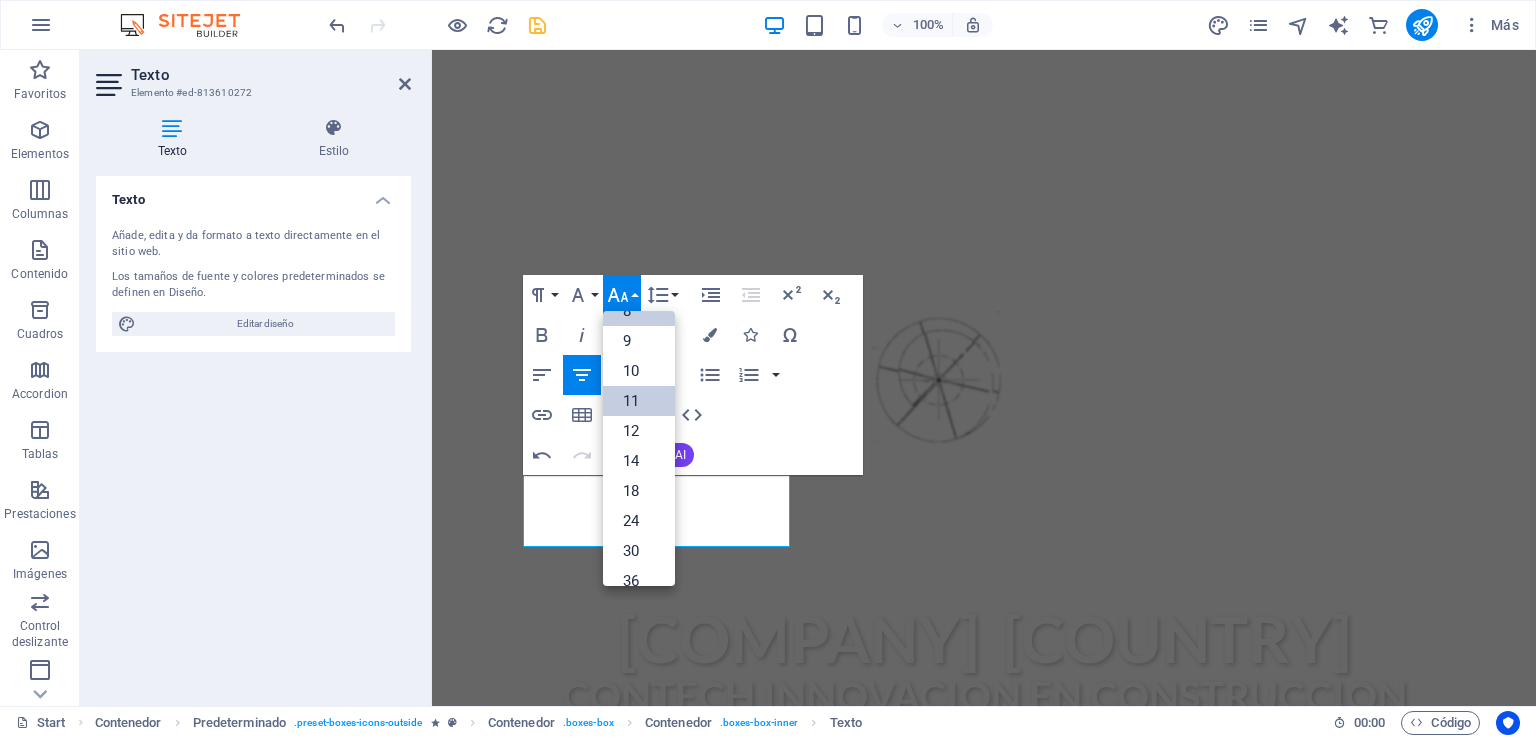 click on "11" at bounding box center [639, 401] 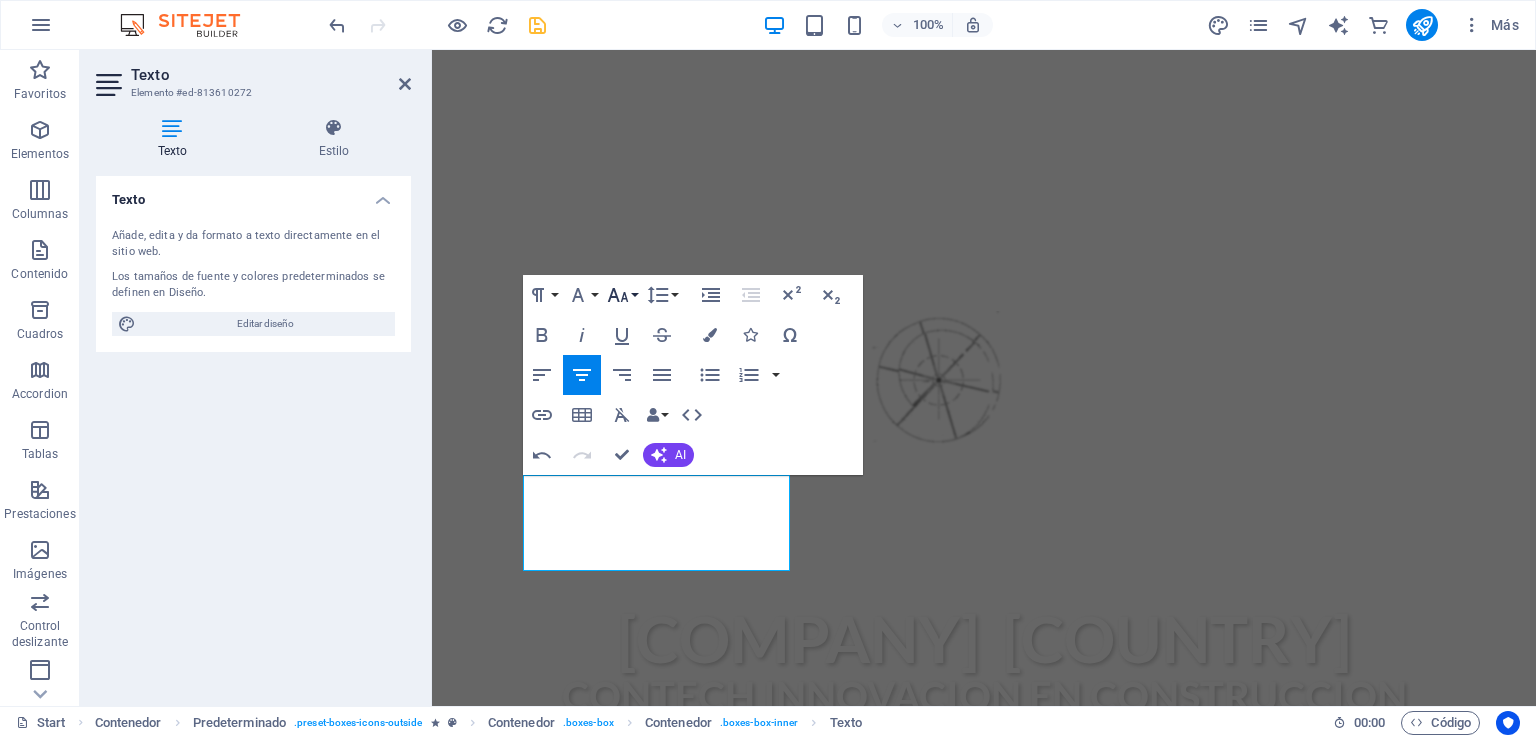 click on "Font Size" at bounding box center [622, 295] 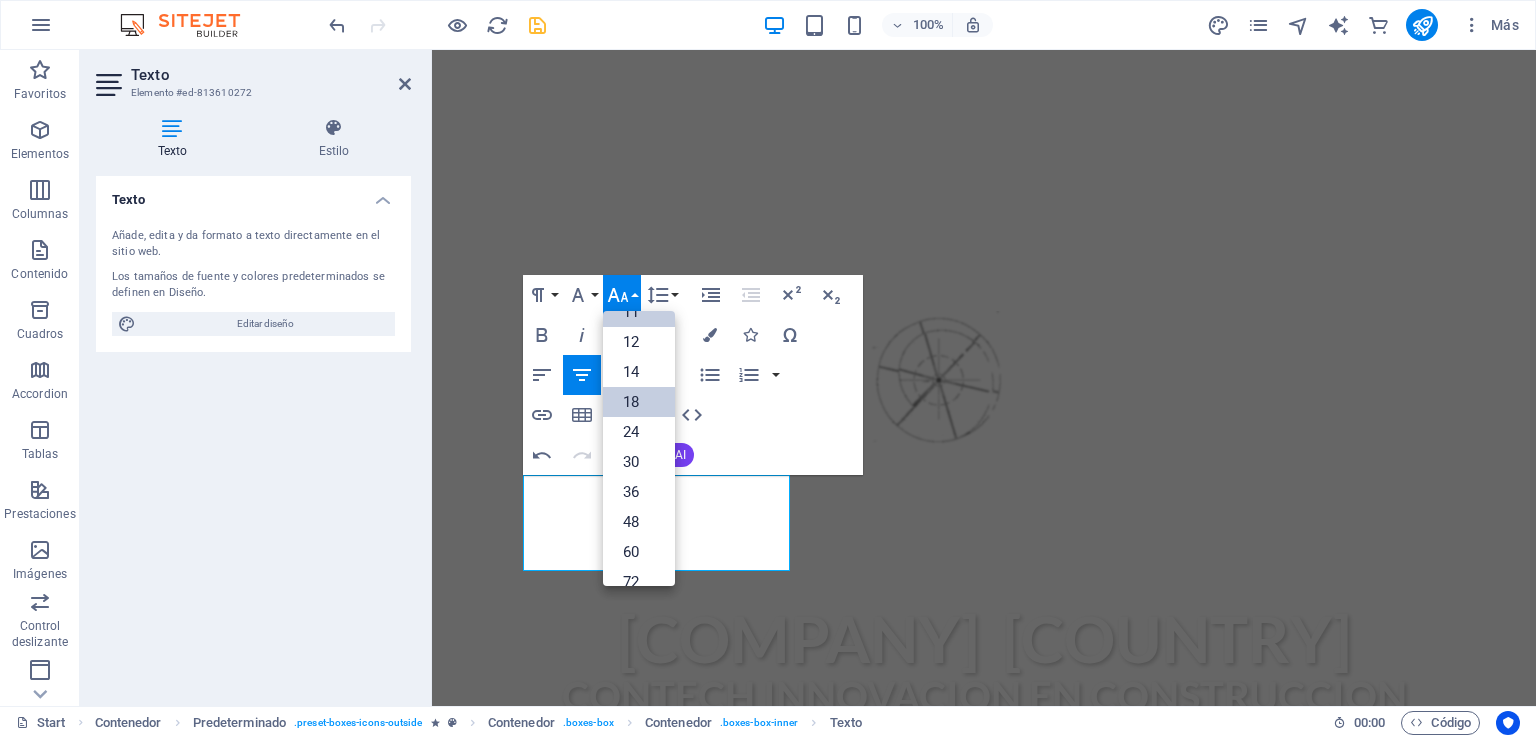 click on "18" at bounding box center (639, 402) 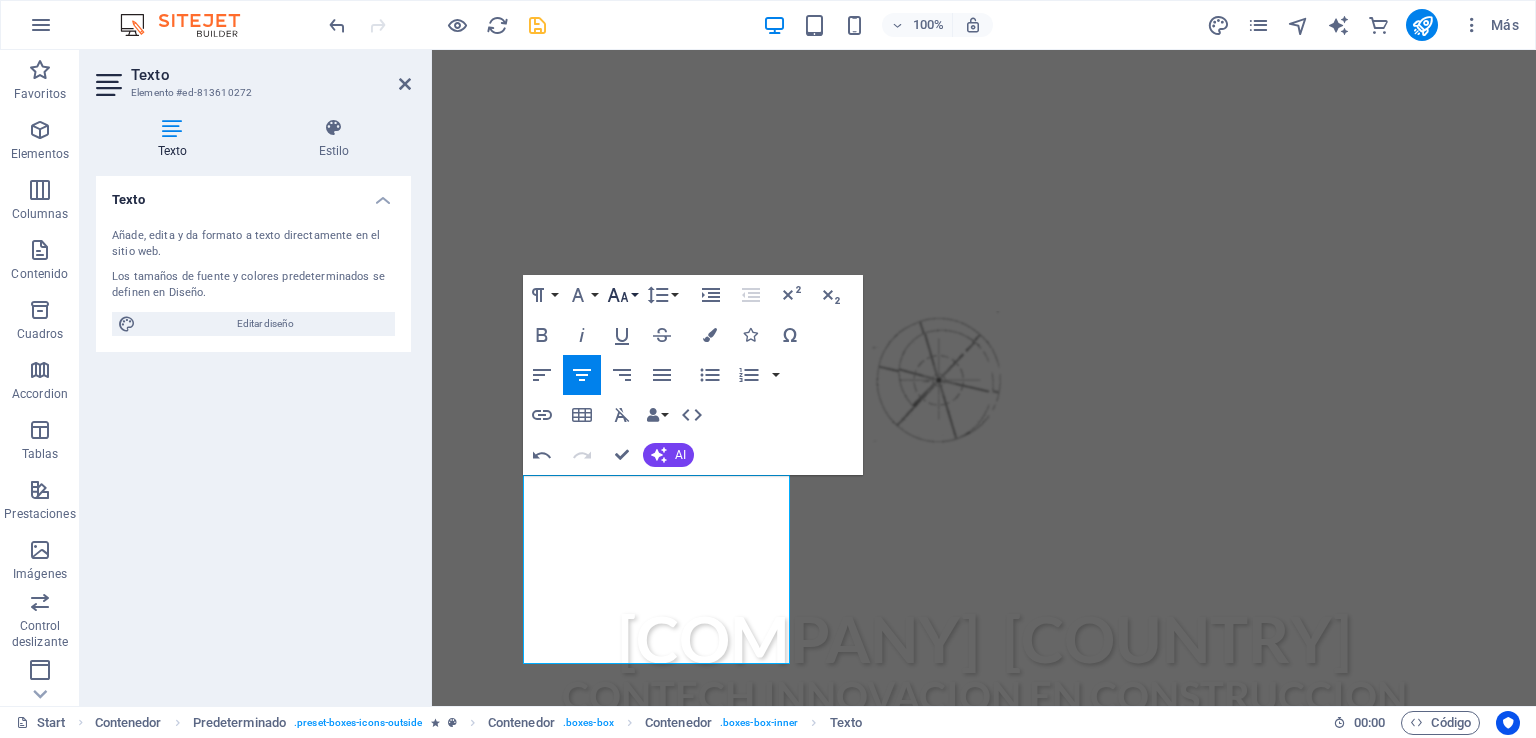 click on "Font Size" at bounding box center (622, 295) 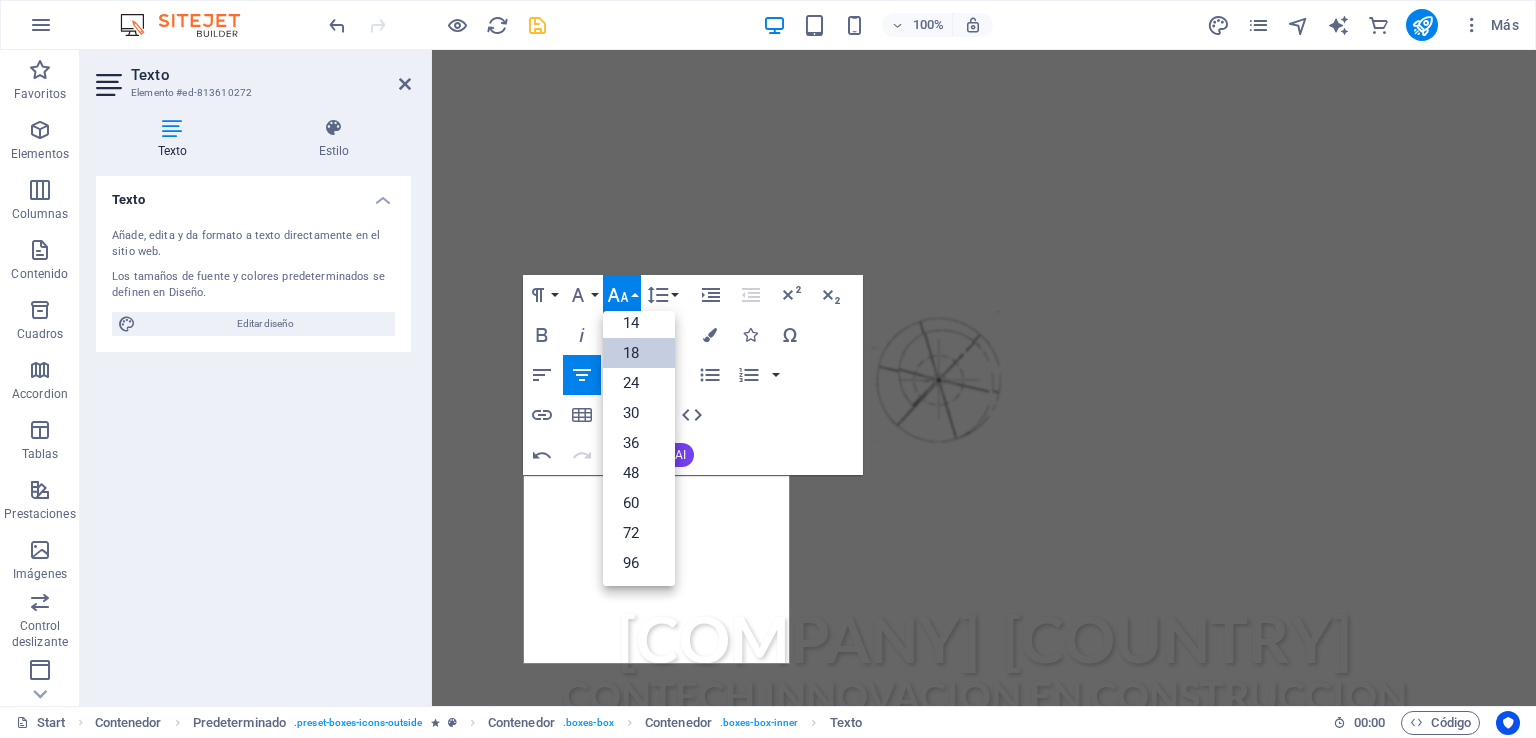 scroll, scrollTop: 160, scrollLeft: 0, axis: vertical 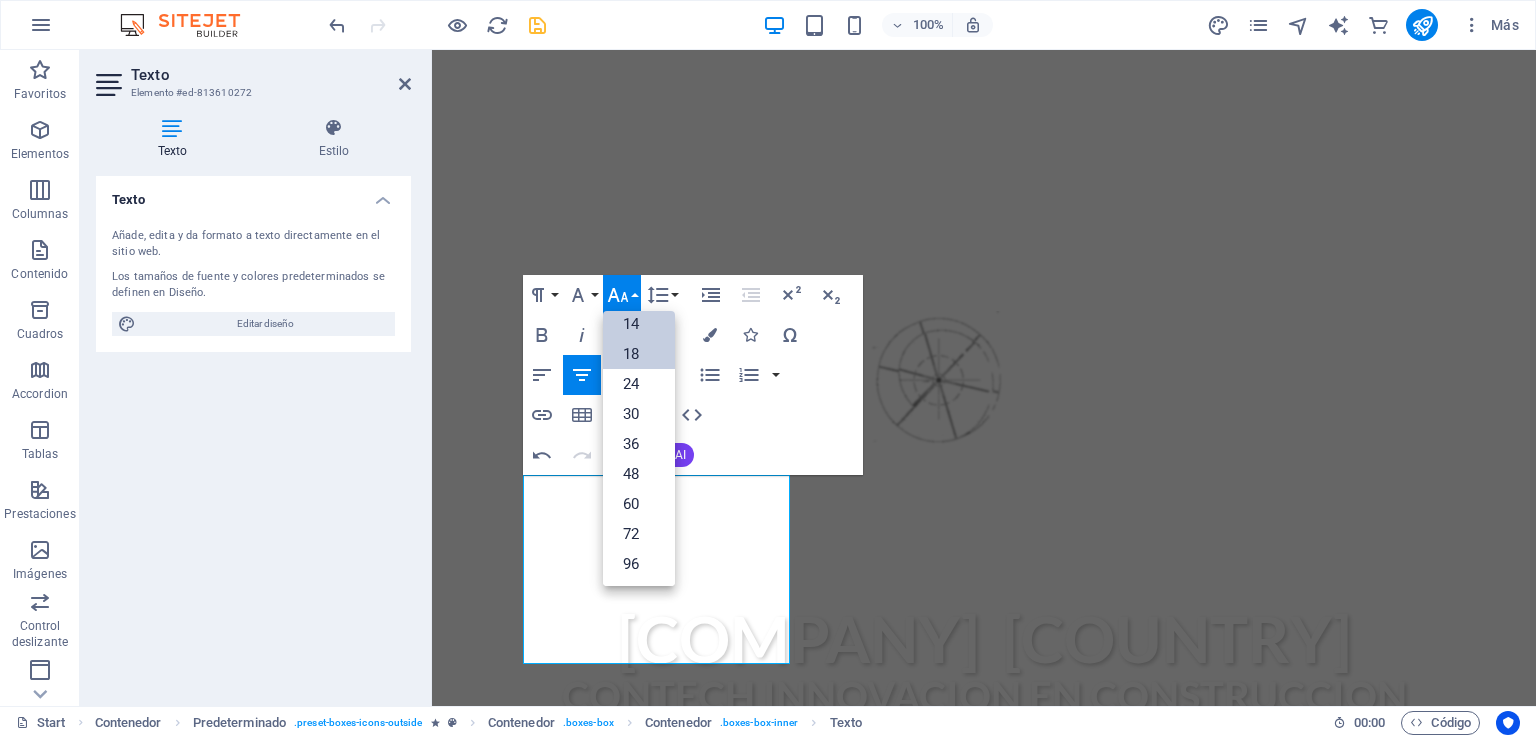 click on "14" at bounding box center [639, 324] 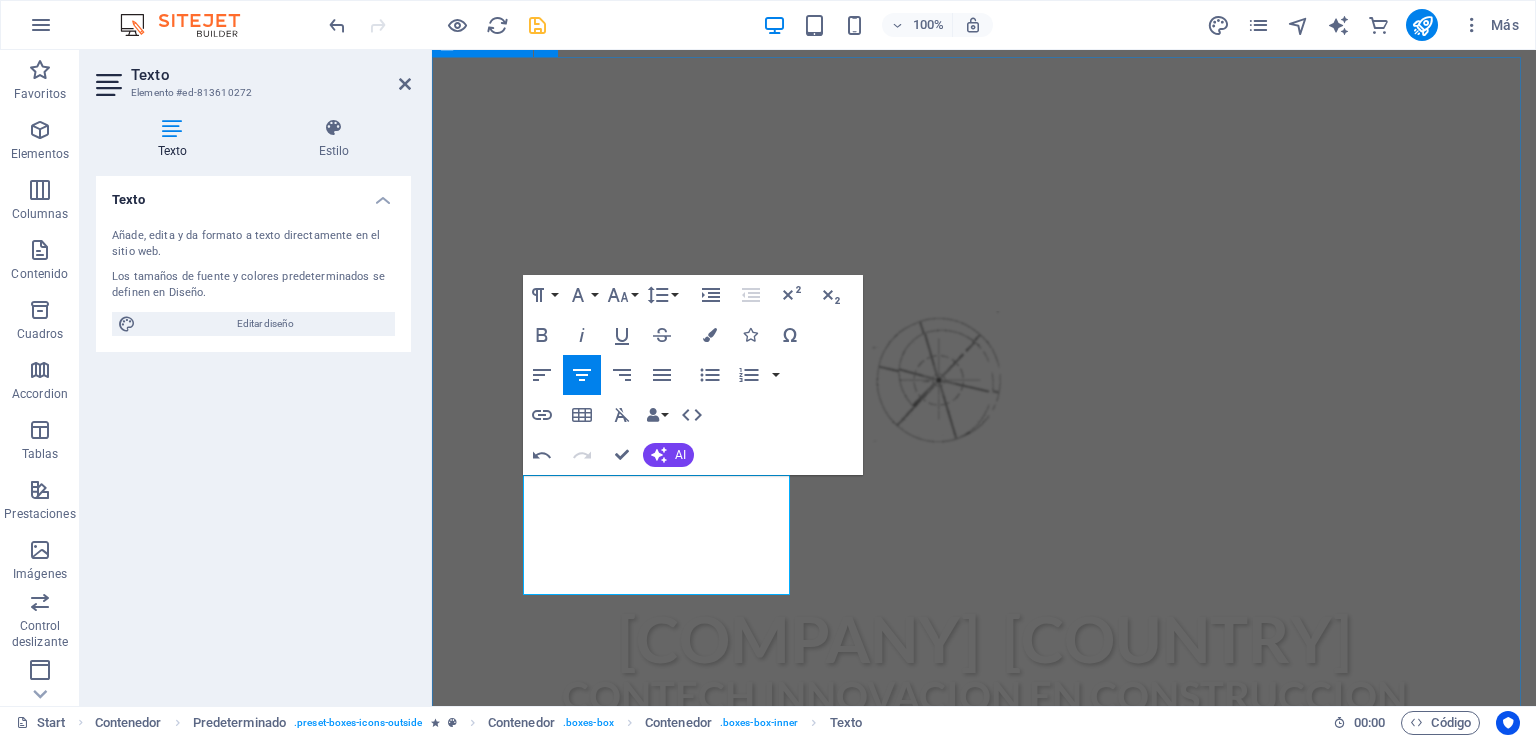 click on "compromisos [COMPANY] [COUNTRY] Constructora que forma parte del ecosistema " Contech" es decir adopta tecnologías innovadoras asi mejorar procesos constructivos y respetar el medioambiente es por esto que asumimos varios compromisos claves para alinearse con las expectativas del sector y contribuir al desarrollo sostenible e inteligente en nuestras obras. medio ambiente Construcción circular enfoque que busca minimizar el uso de recursos naturales y la generación de residuos , promoviendo la reutilización, reciclaje y el diseño inteligente de edificaciones Global delivery Lorem ipsum dolor sit amet, consectetur adipisicing elit. Veritatis, dolorem! 24/7 Support Lorem ipsum dolor sit amet, consectetur adipisicing elit. Veritatis, dolorem! Timely Delivery Lorem ipsum dolor sit amet, consectetur adipisicing elit. Veritatis, dolorem! Global delivery Lorem ipsum dolor sit amet, consectetur adipisicing elit. Veritatis, dolorem! 24/7 Support Veritatis, dolorem!" at bounding box center (984, 1590) 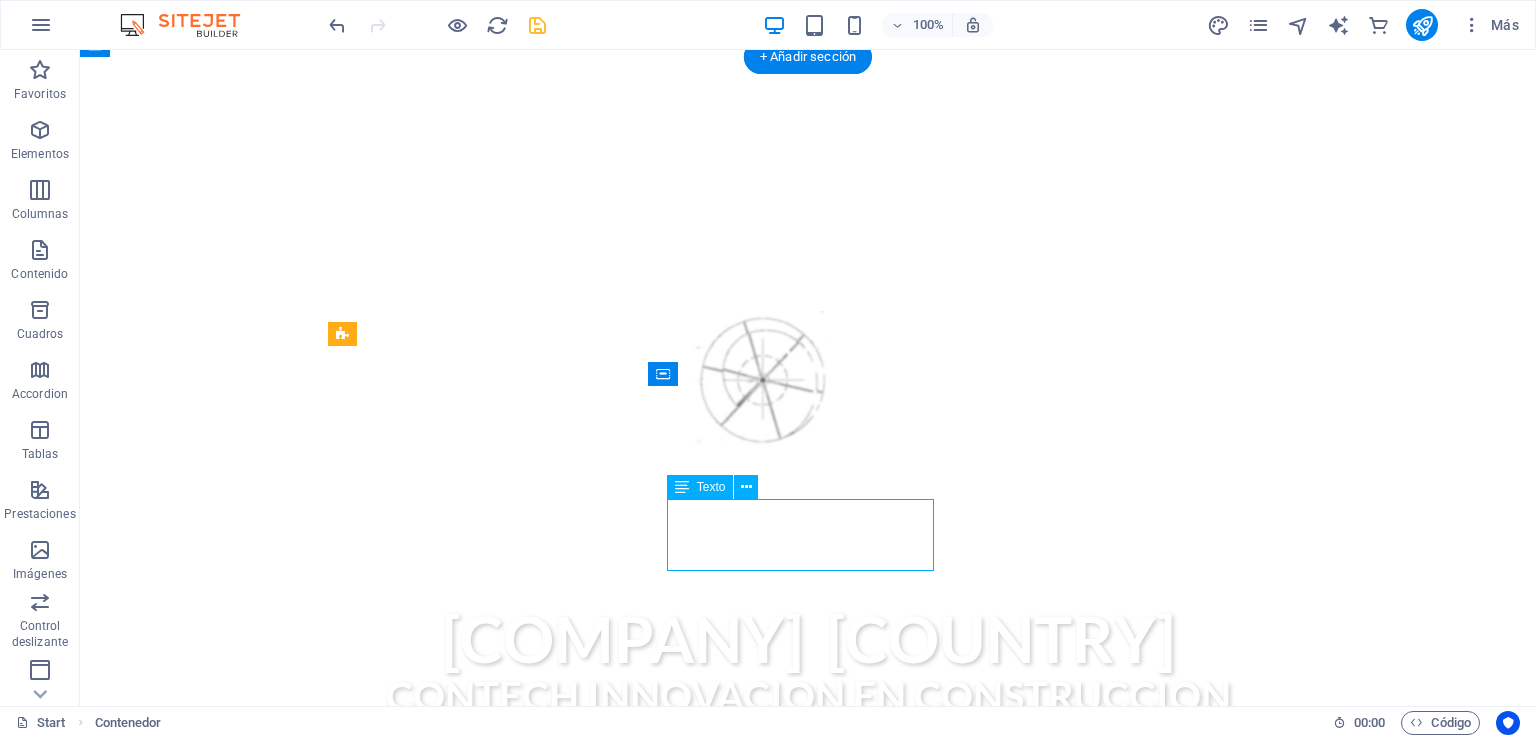 click on "Lorem ipsum dolor sit amet, consectetur adipisicing elit. Veritatis, dolorem!" at bounding box center (808, 1449) 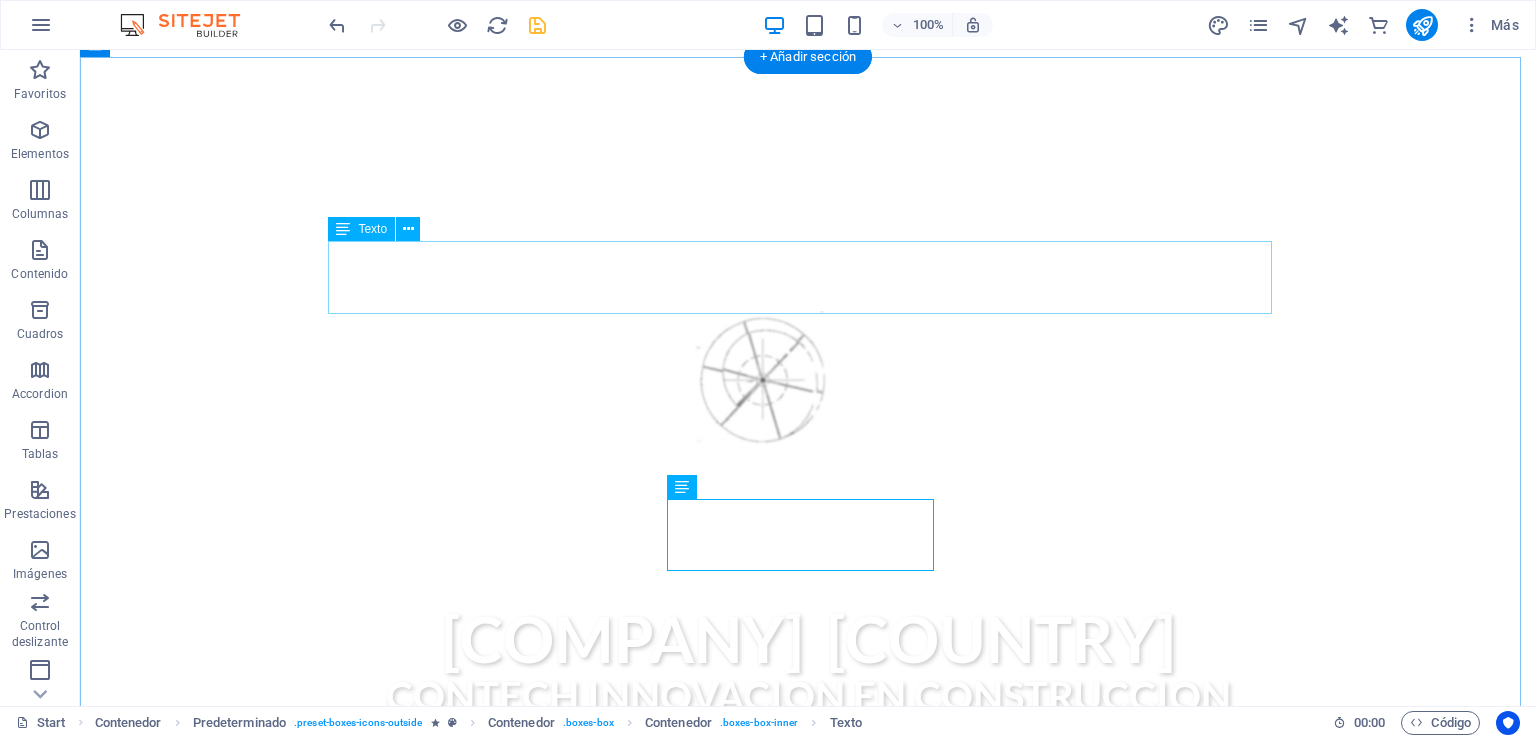 click on "Vinci Chile Constructora que forma parte del ecosistema " Contech"  es decir  adopta tecnologías innovadoras asi mejorar procesos constructivos y respetar el medioambiente  es por esto que asumimos  varios compromisos claves  para alinearse con las expectativas del sector y contribuir al desarrollo sostenible e inteligente  en nuestras obras." at bounding box center [808, 1021] 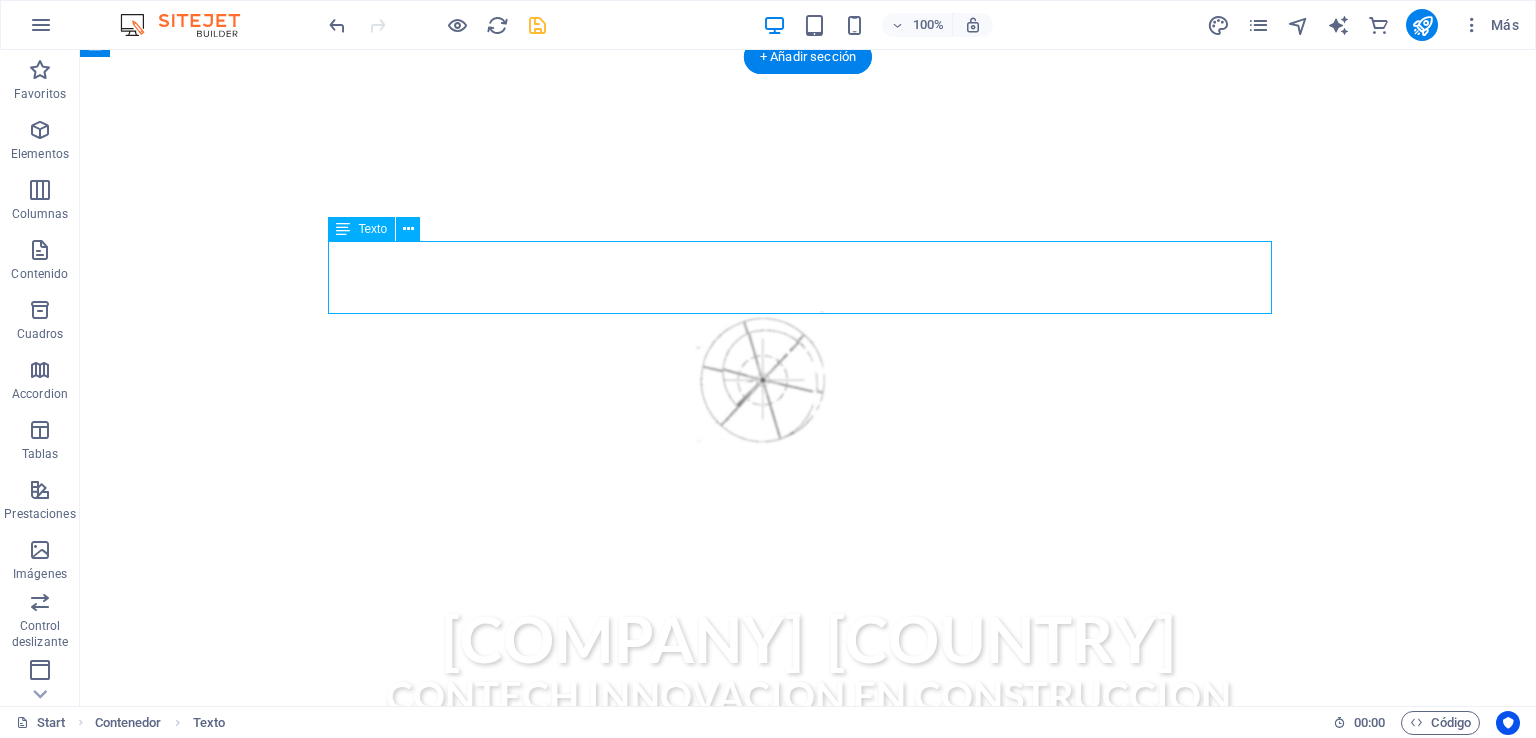click on "Vinci Chile Constructora que forma parte del ecosistema " Contech"  es decir  adopta tecnologías innovadoras asi mejorar procesos constructivos y respetar el medioambiente  es por esto que asumimos  varios compromisos claves  para alinearse con las expectativas del sector y contribuir al desarrollo sostenible e inteligente  en nuestras obras." at bounding box center (808, 1021) 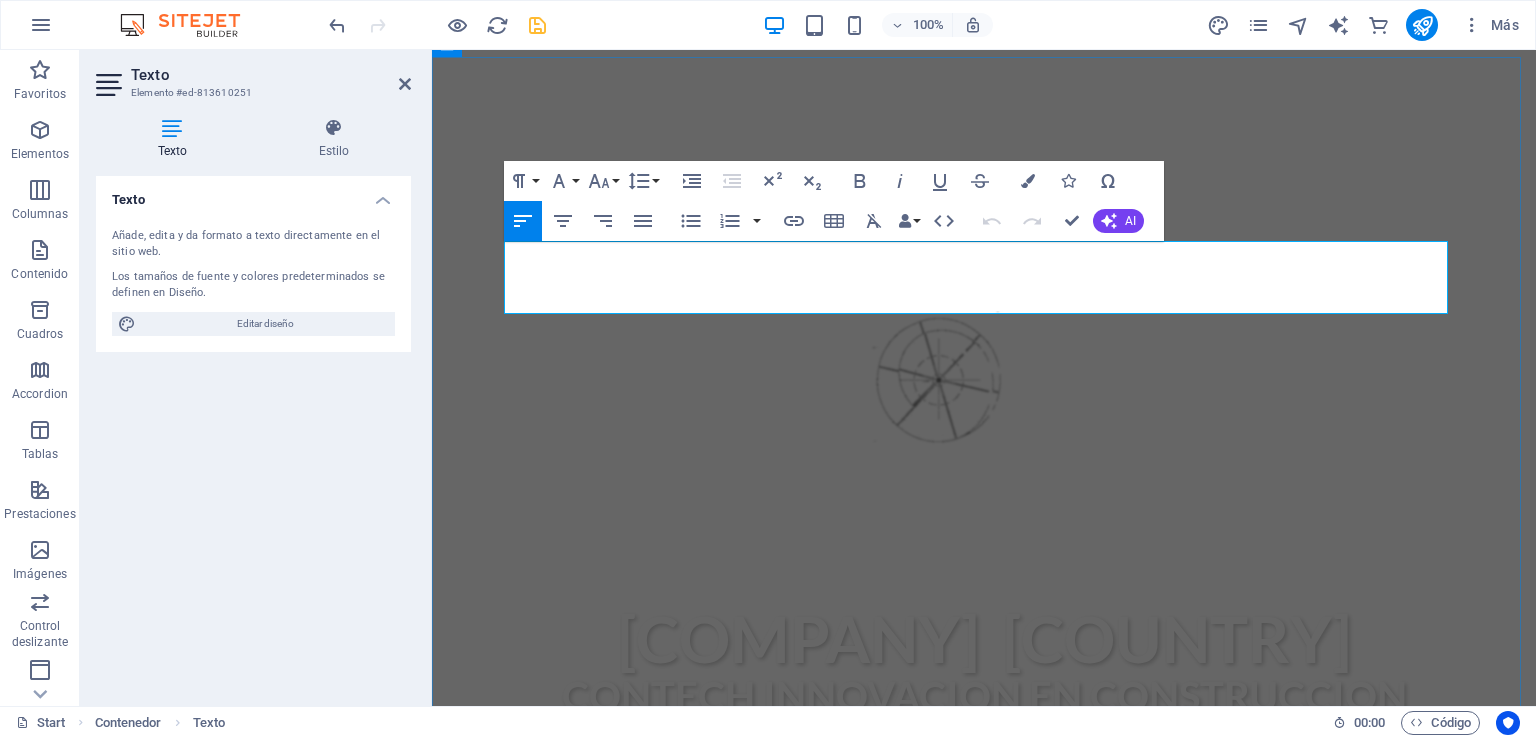 drag, startPoint x: 688, startPoint y: 287, endPoint x: 575, endPoint y: 274, distance: 113.74533 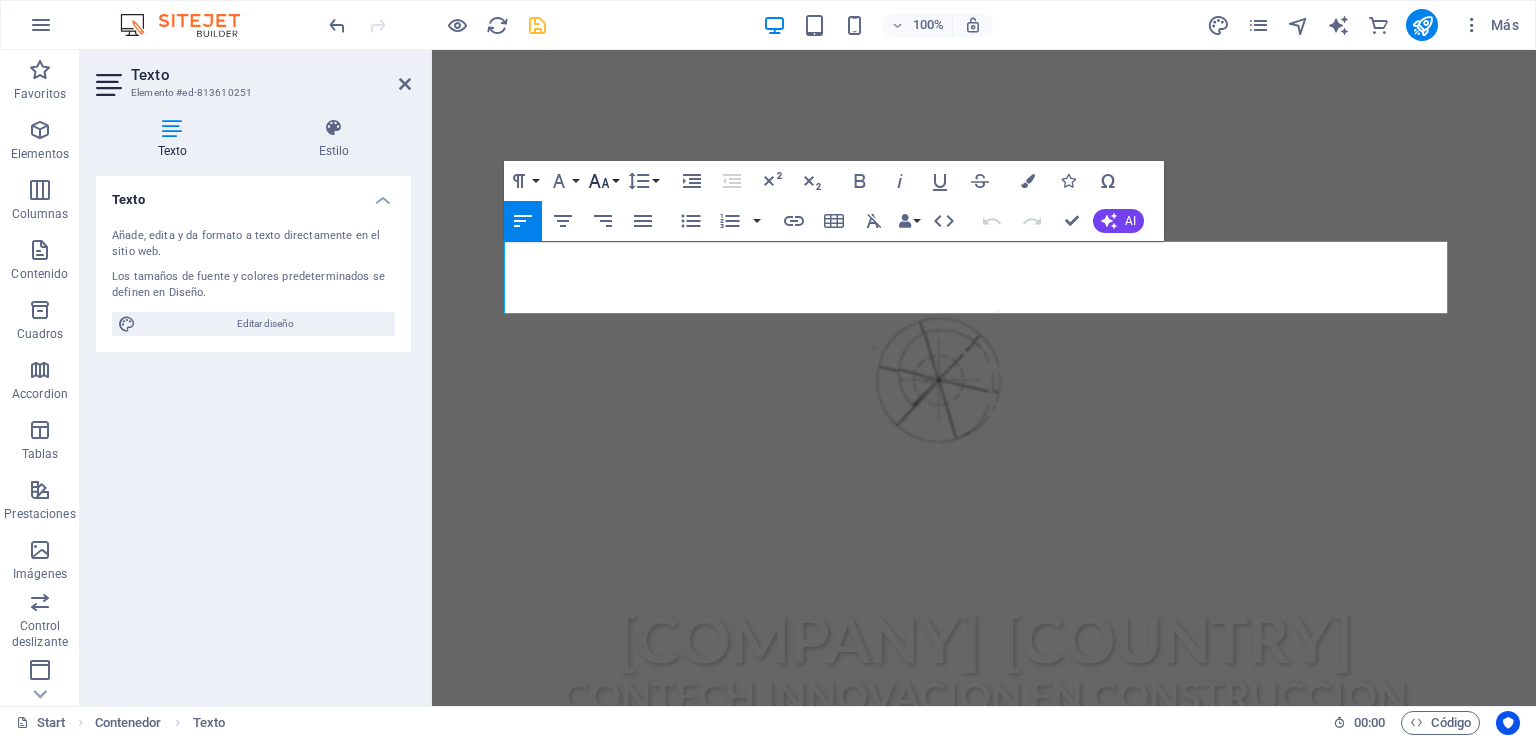 click 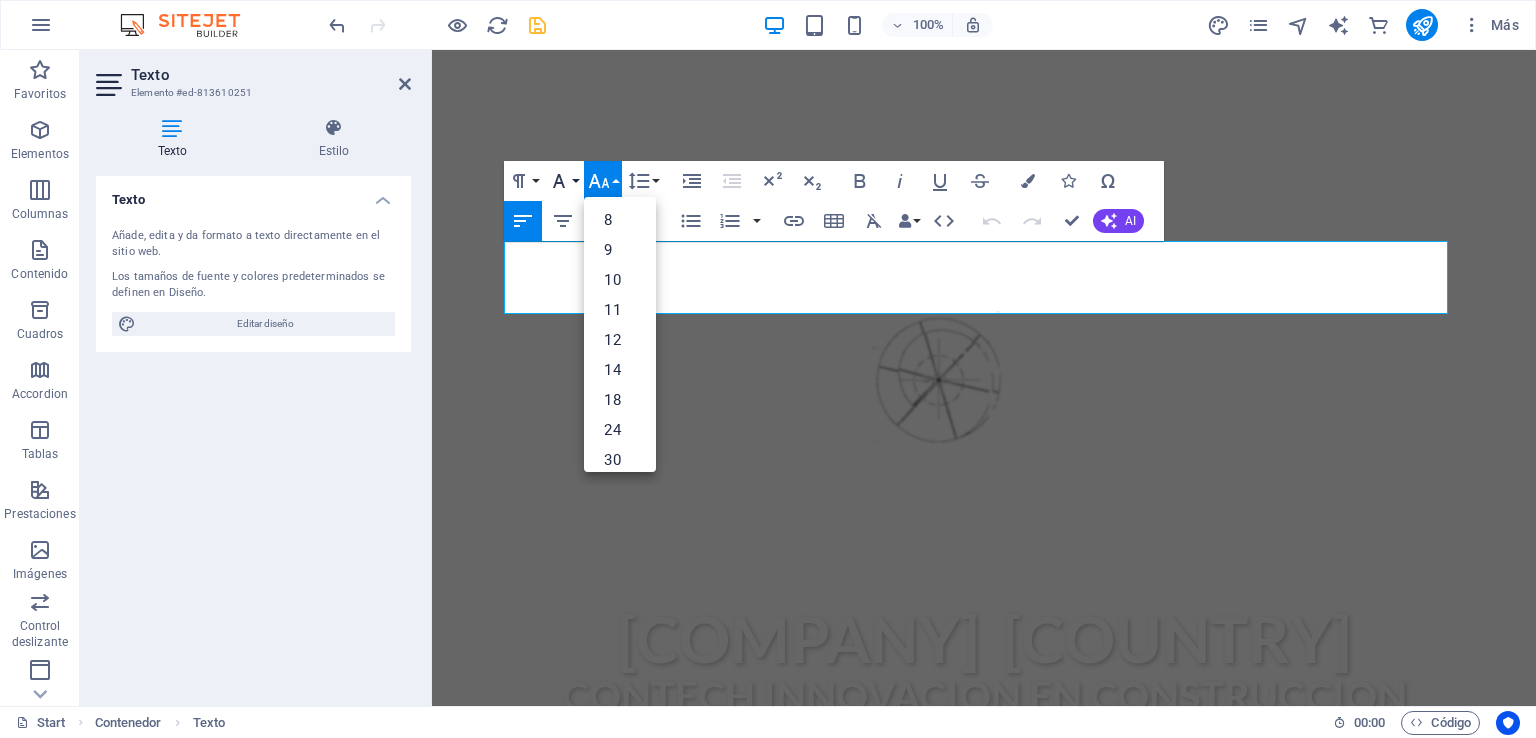 click 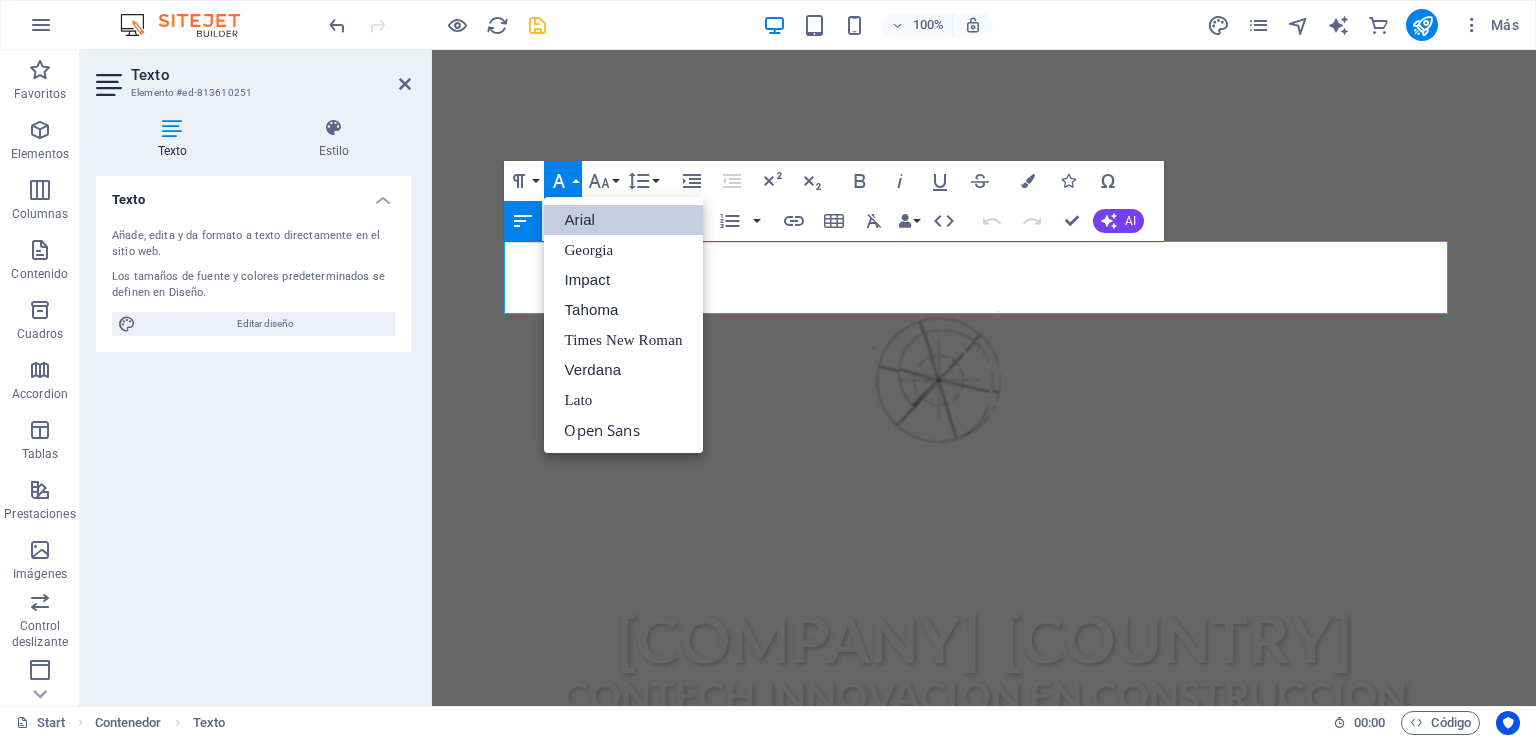 scroll, scrollTop: 0, scrollLeft: 0, axis: both 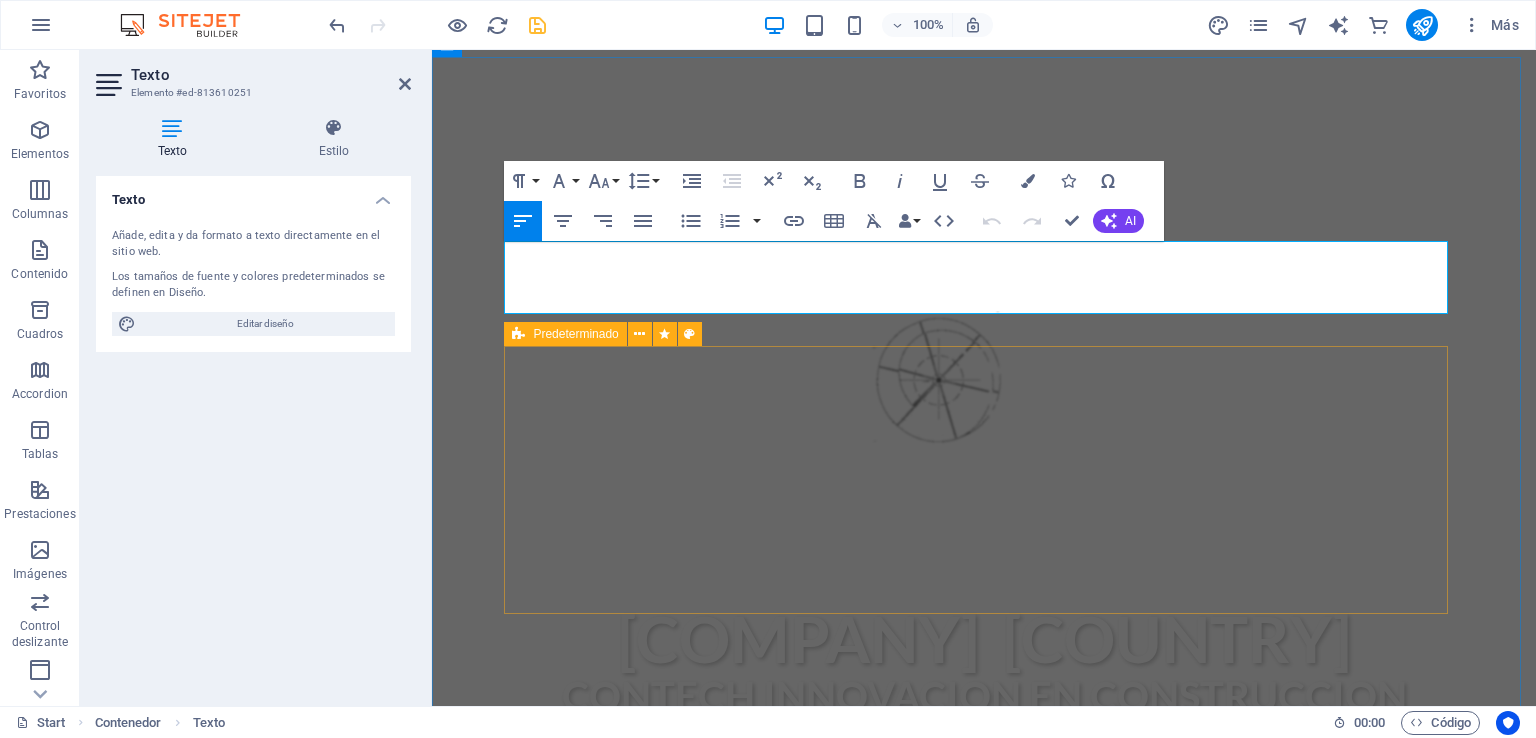 click on "medio ambiente   Construcción circular  enfoque que busca  minimizar el uso de recursos naturales y la generación de residuos , promoviendo la reutilización, reciclaje y el diseño inteligente de edificaciones Global delivery Lorem ipsum dolor sit amet, consectetur adipisicing elit. Veritatis, dolorem! 24/7  Support Lorem ipsum dolor sit amet, consectetur adipisicing elit. Veritatis, dolorem!" at bounding box center [984, 1394] 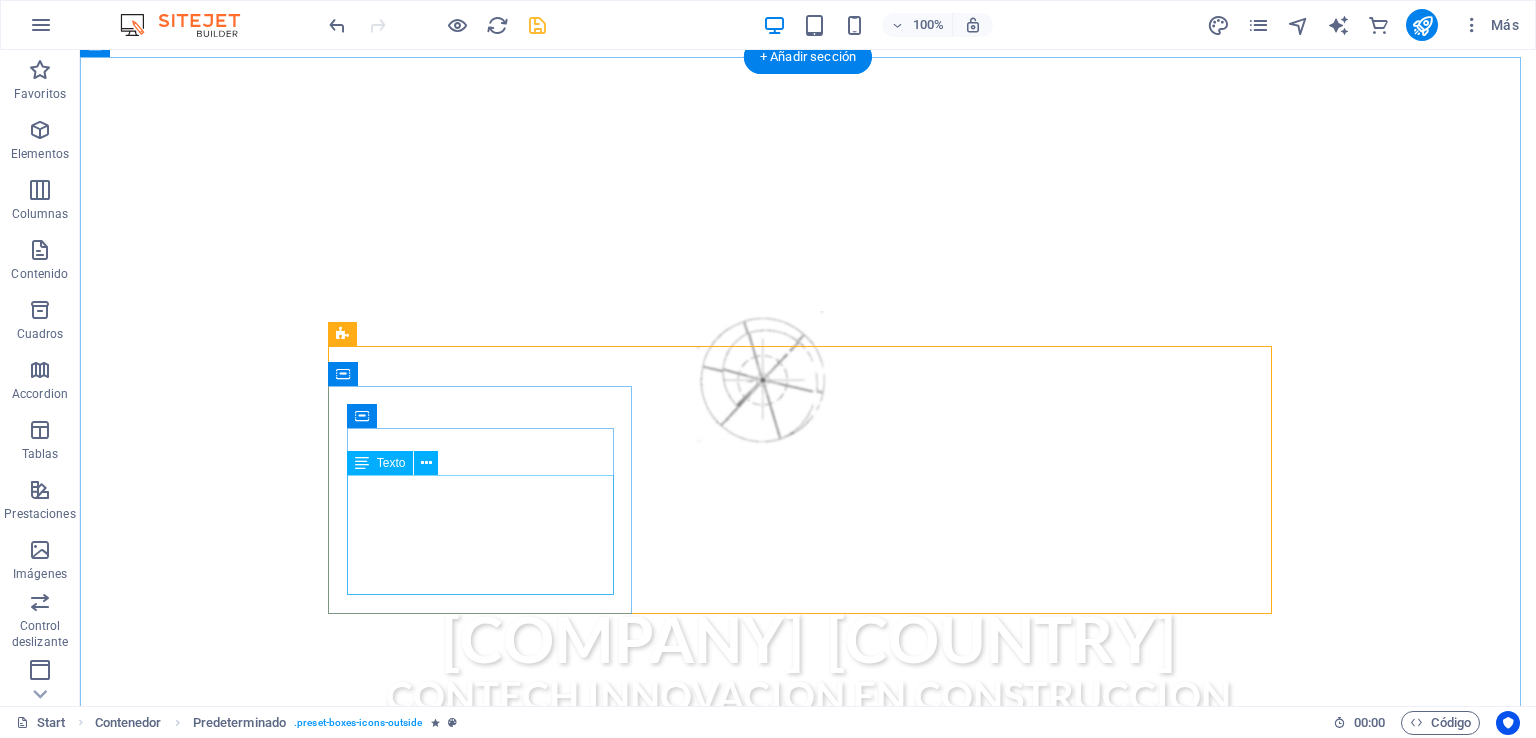 click on "Construcción circular  enfoque que busca  minimizar el uso de recursos naturales y la generación de residuos , promoviendo la reutilización, reciclaje y el diseño inteligente de edificaciones" at bounding box center (808, 1245) 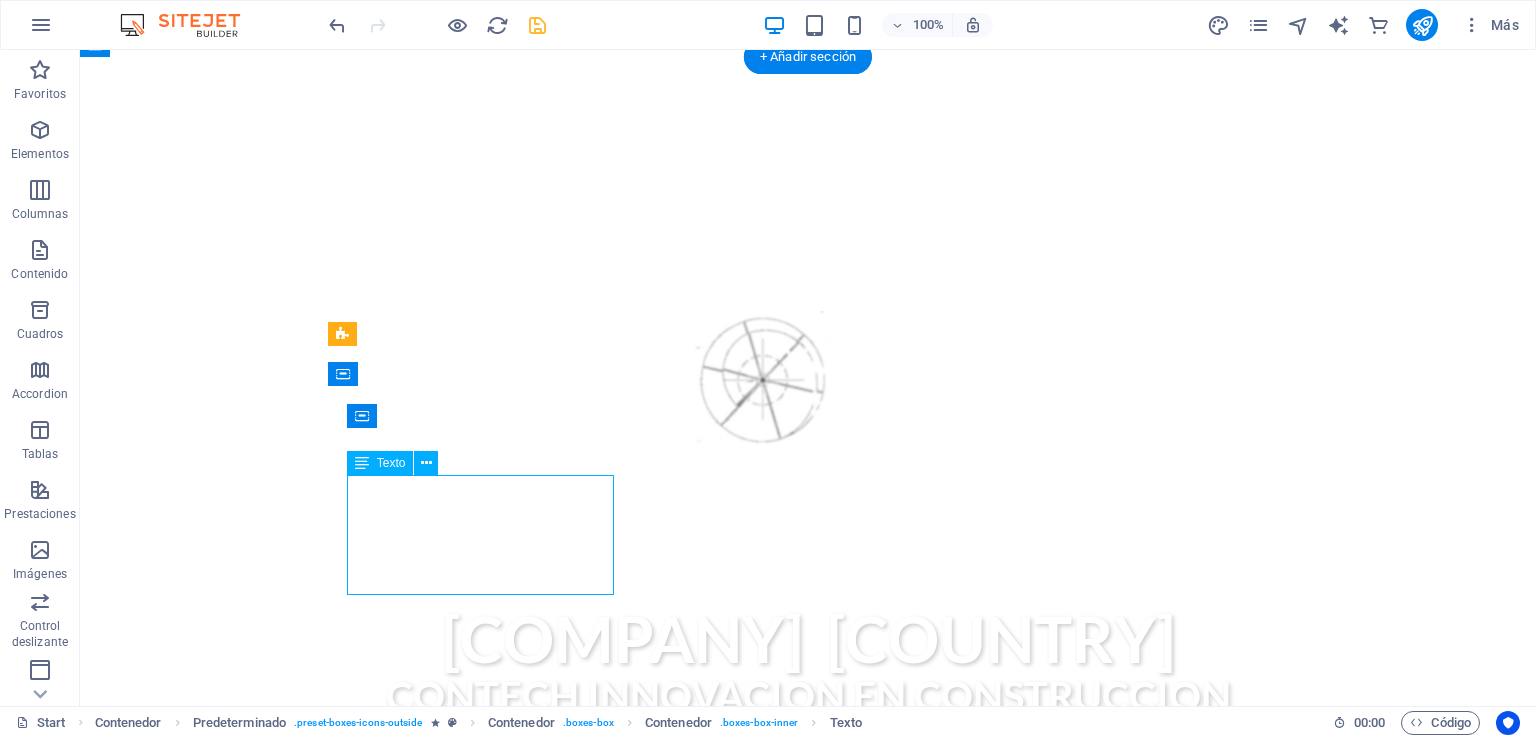click on "Construcción circular  enfoque que busca  minimizar el uso de recursos naturales y la generación de residuos , promoviendo la reutilización, reciclaje y el diseño inteligente de edificaciones" at bounding box center [808, 1245] 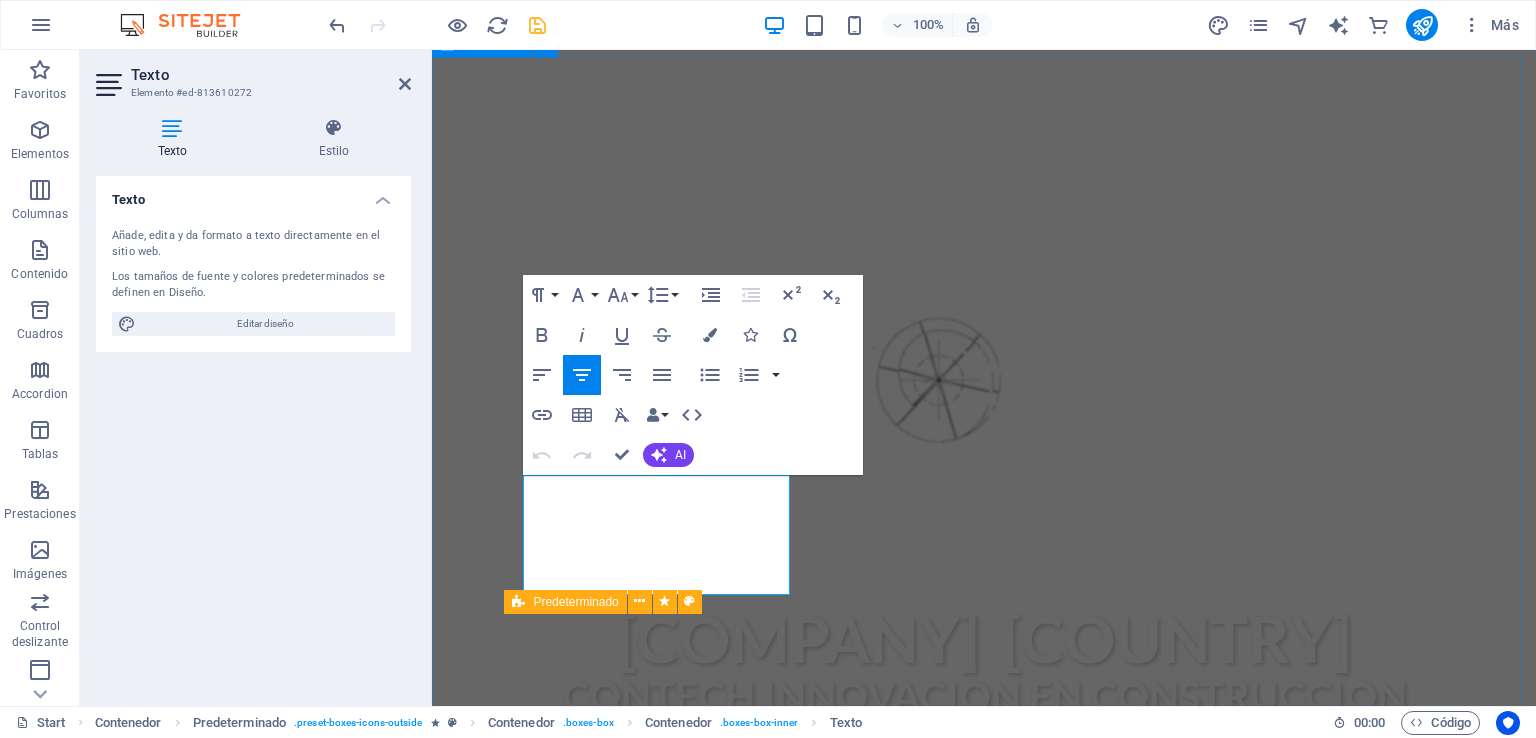 drag, startPoint x: 766, startPoint y: 583, endPoint x: 436, endPoint y: 393, distance: 380.78867 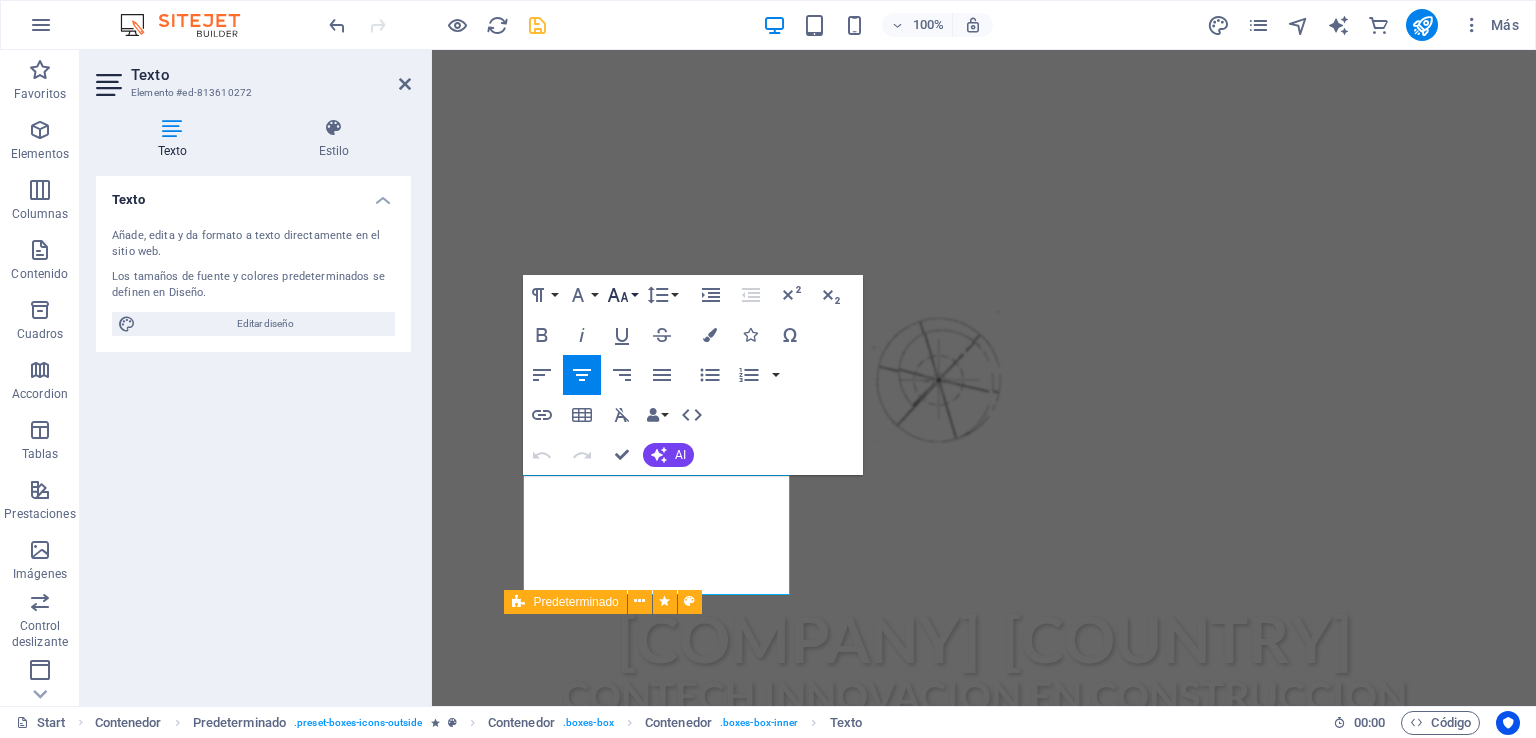 click on "Font Size" at bounding box center [622, 295] 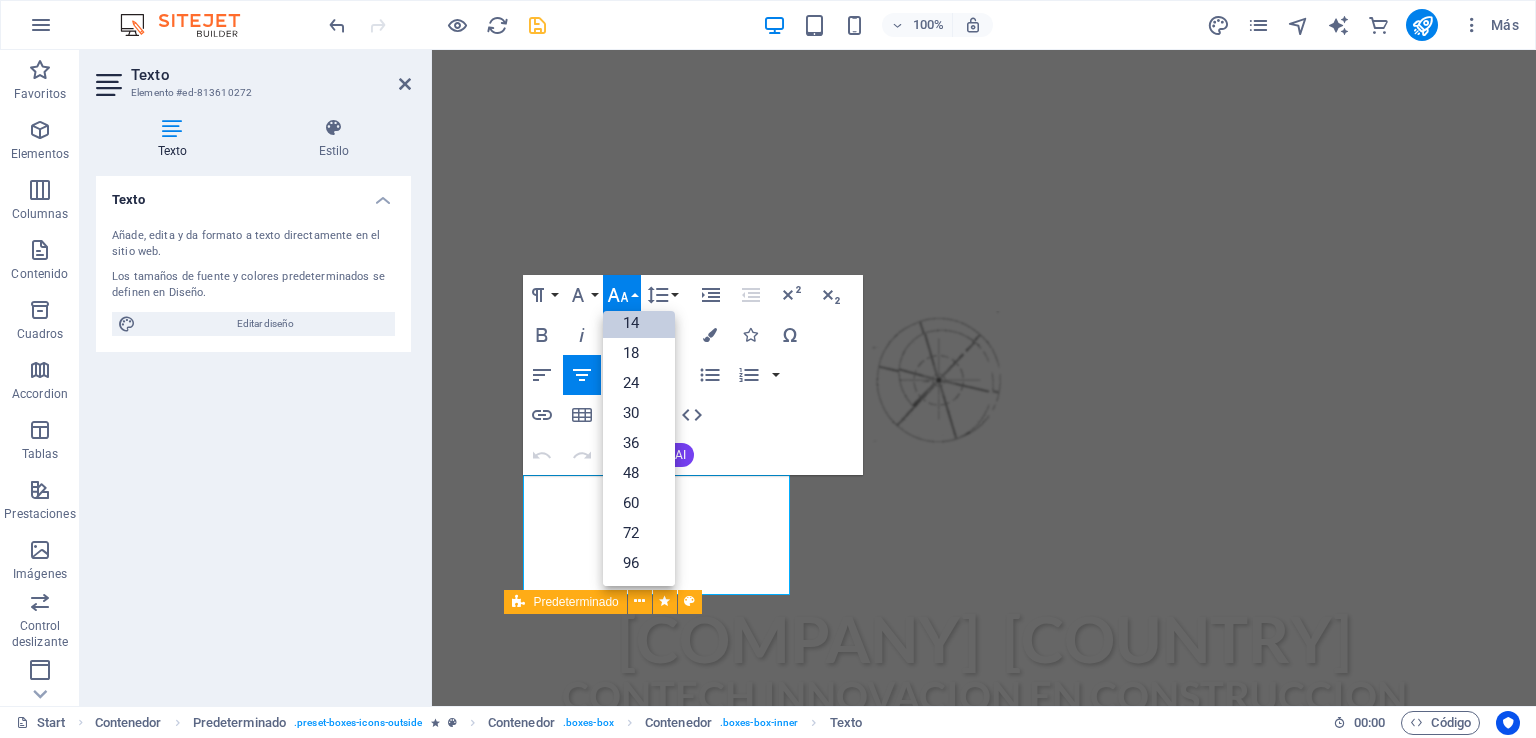 scroll, scrollTop: 160, scrollLeft: 0, axis: vertical 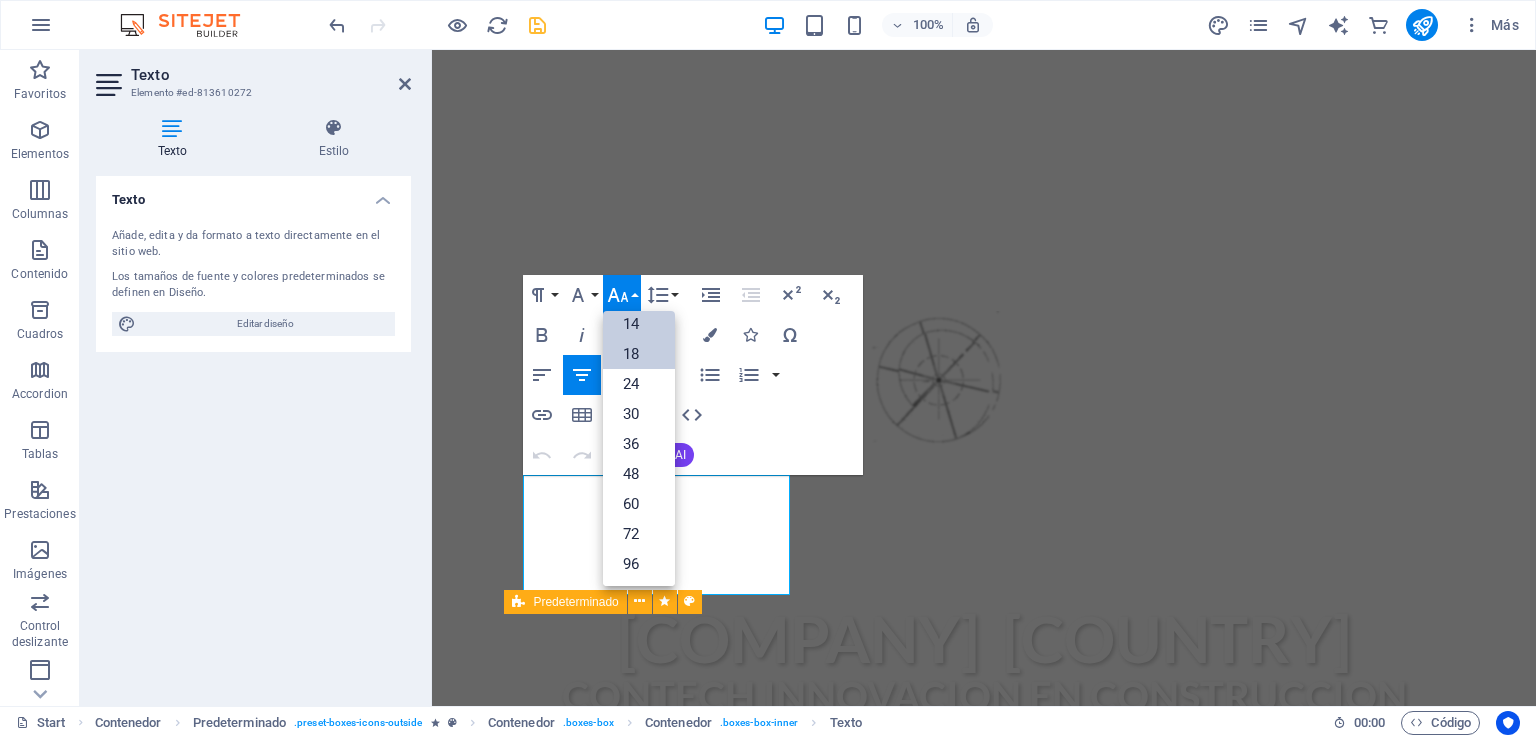 click on "18" at bounding box center [639, 354] 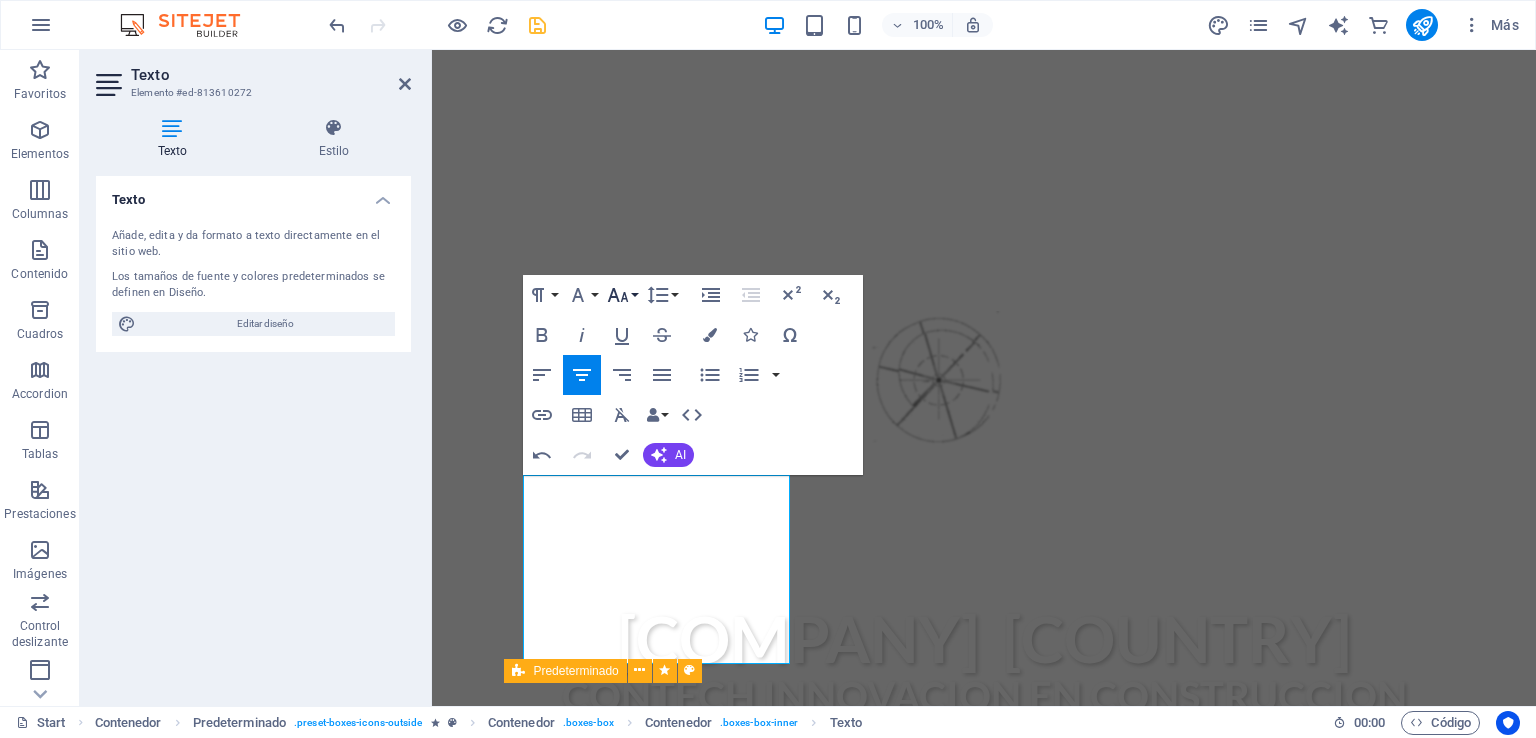 click on "Font Size" at bounding box center (622, 295) 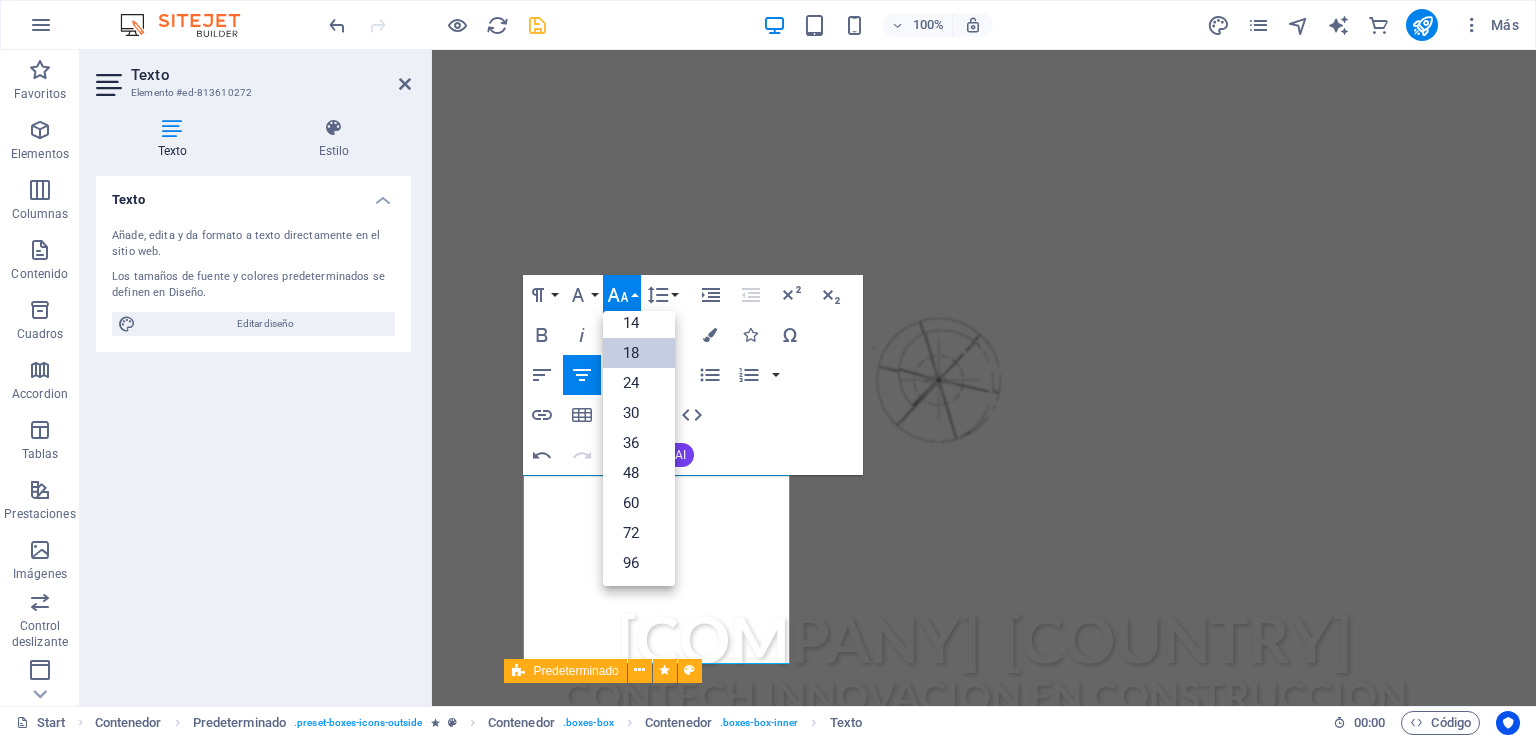 scroll, scrollTop: 160, scrollLeft: 0, axis: vertical 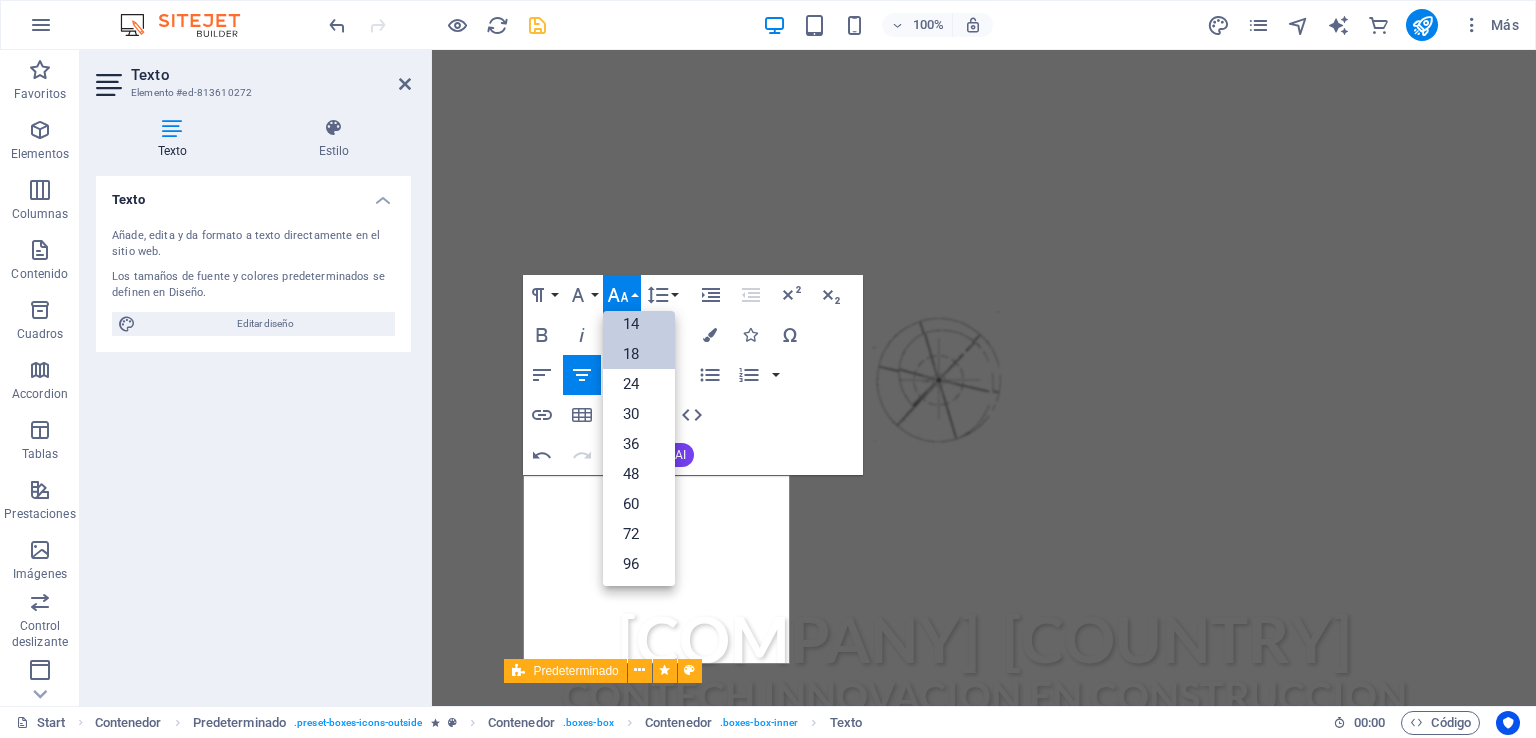 click on "14" at bounding box center [639, 324] 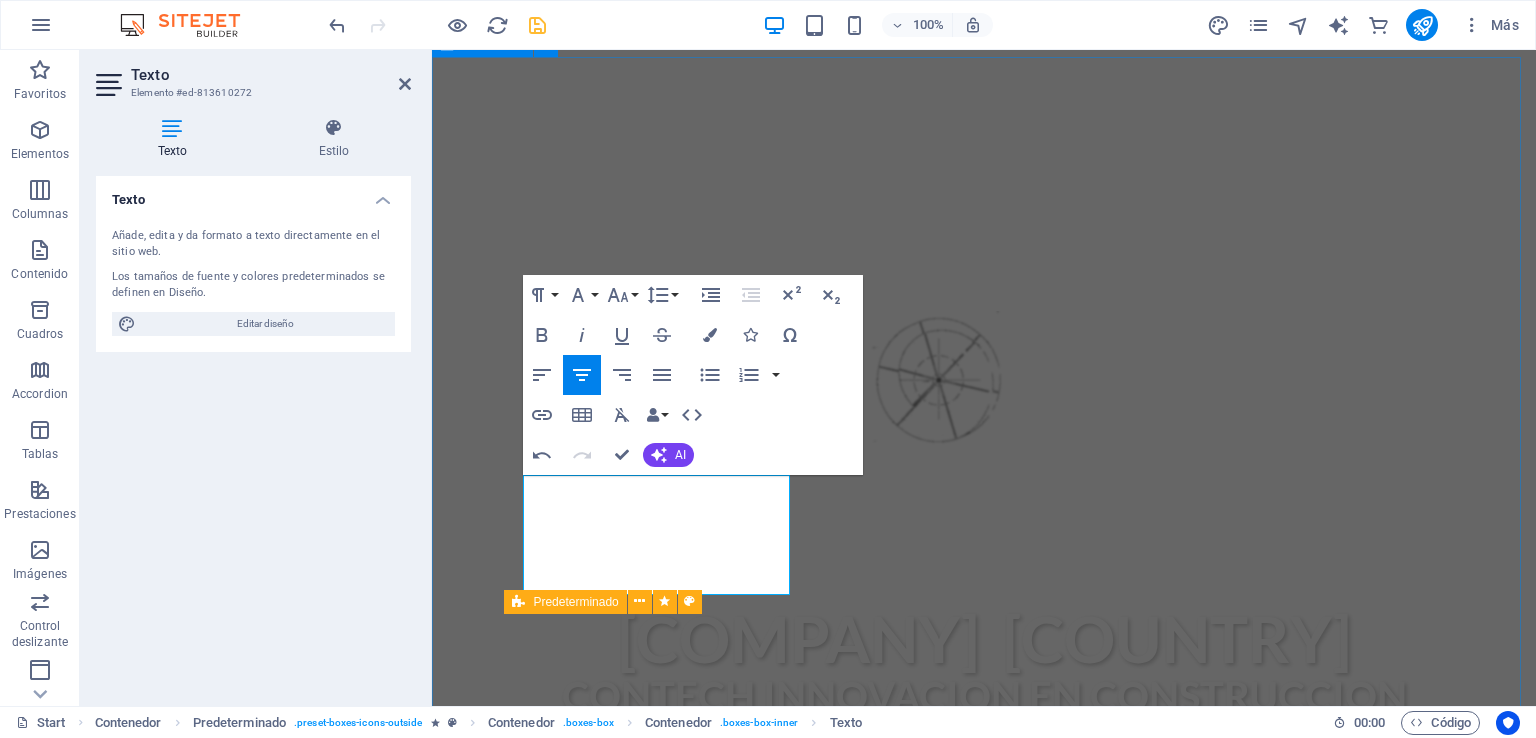 click on "compromisos [COMPANY] [COUNTRY] Constructora que forma parte del ecosistema " Contech" es decir adopta tecnologías innovadoras asi mejorar procesos constructivos y respetar el medioambiente es por esto que asumimos varios compromisos claves para alinearse con las expectativas del sector y contribuir al desarrollo sostenible e inteligente en nuestras obras. medio ambiente Construcción circular enfoque que busca minimizar el uso de recursos naturales y la generación de residuos , promoviendo la reutilización, reciclaje y el diseño inteligente de edificaciones Global delivery Lorem ipsum dolor sit amet, consectetur adipisicing elit. Veritatis, dolorem! 24/7 Support Lorem ipsum dolor sit amet, consectetur adipisicing elit. Veritatis, dolorem! Timely Delivery Lorem ipsum dolor sit amet, consectetur adipisicing elit. Veritatis, dolorem! Global delivery Lorem ipsum dolor sit amet, consectetur adipisicing elit. Veritatis, dolorem! 24/7 Support Veritatis, dolorem!" at bounding box center [984, 1590] 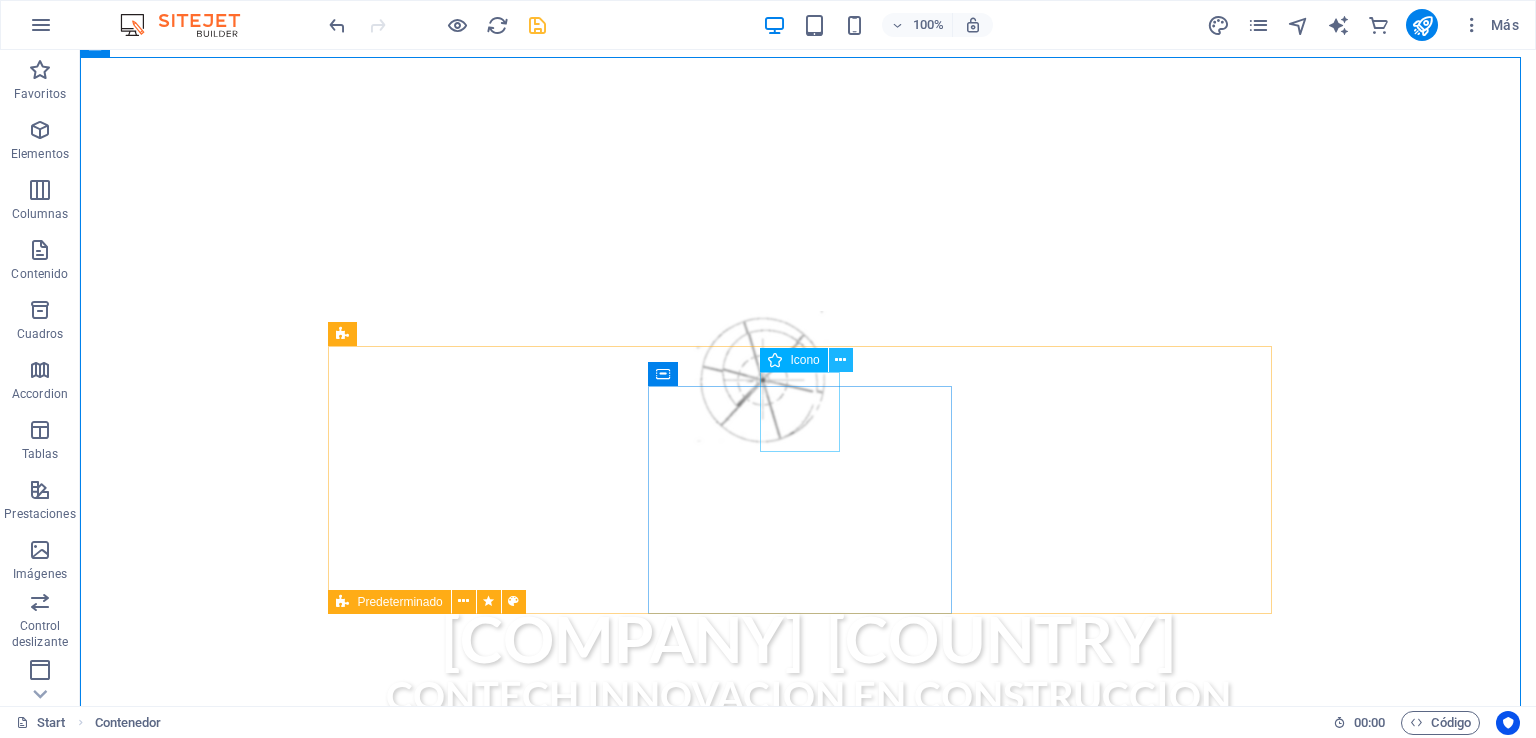 click at bounding box center (841, 360) 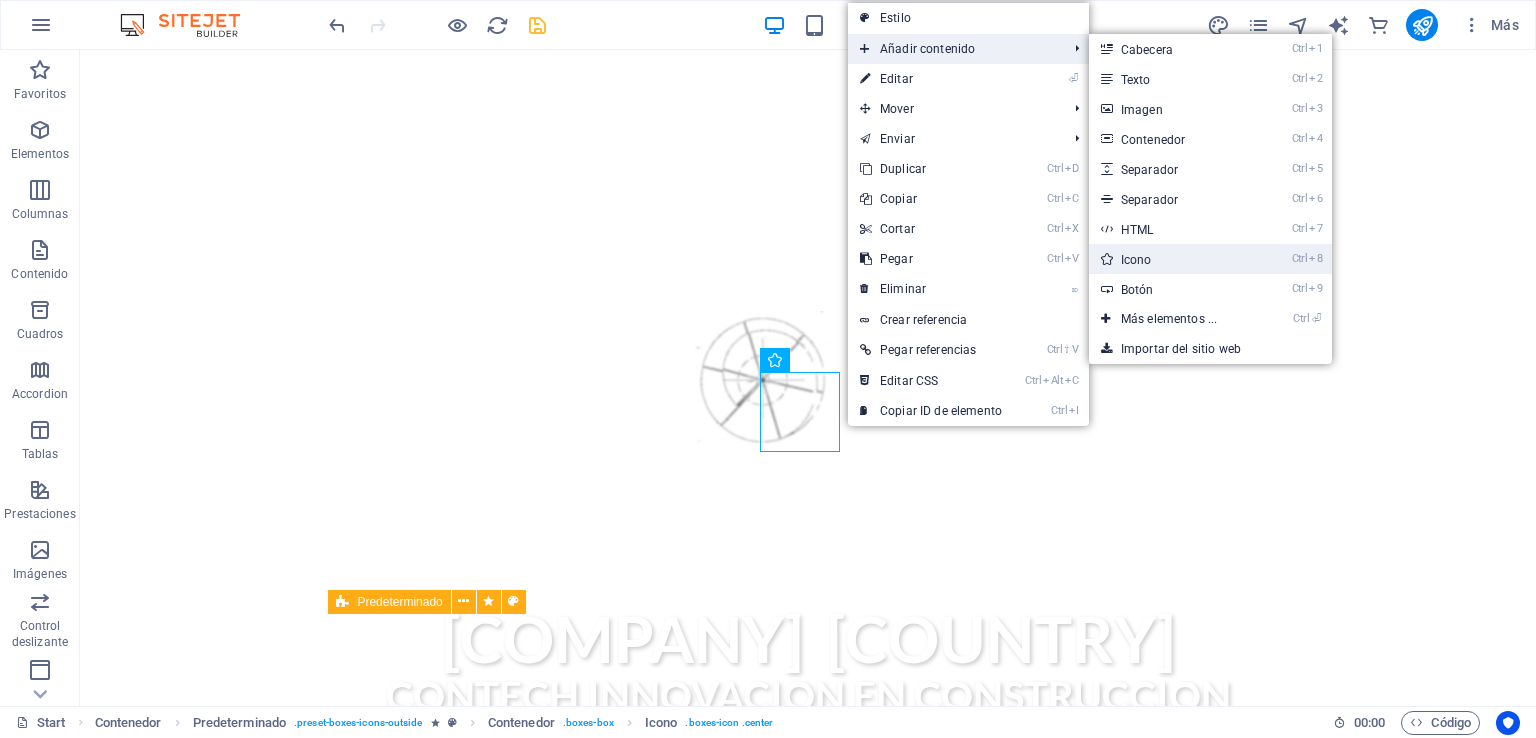 click on "Ctrl 8  Icono" at bounding box center [1173, 259] 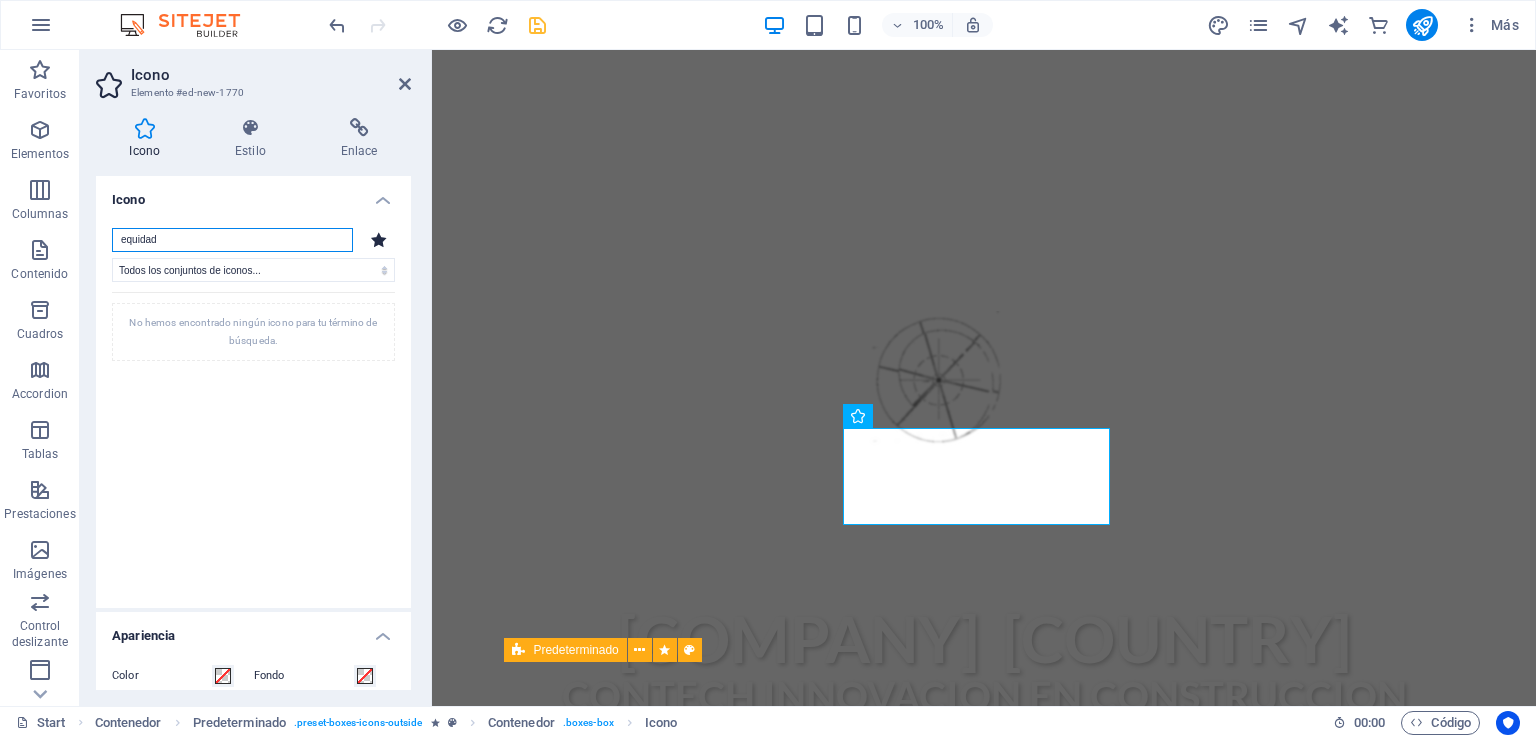 click on "equidad" at bounding box center [232, 240] 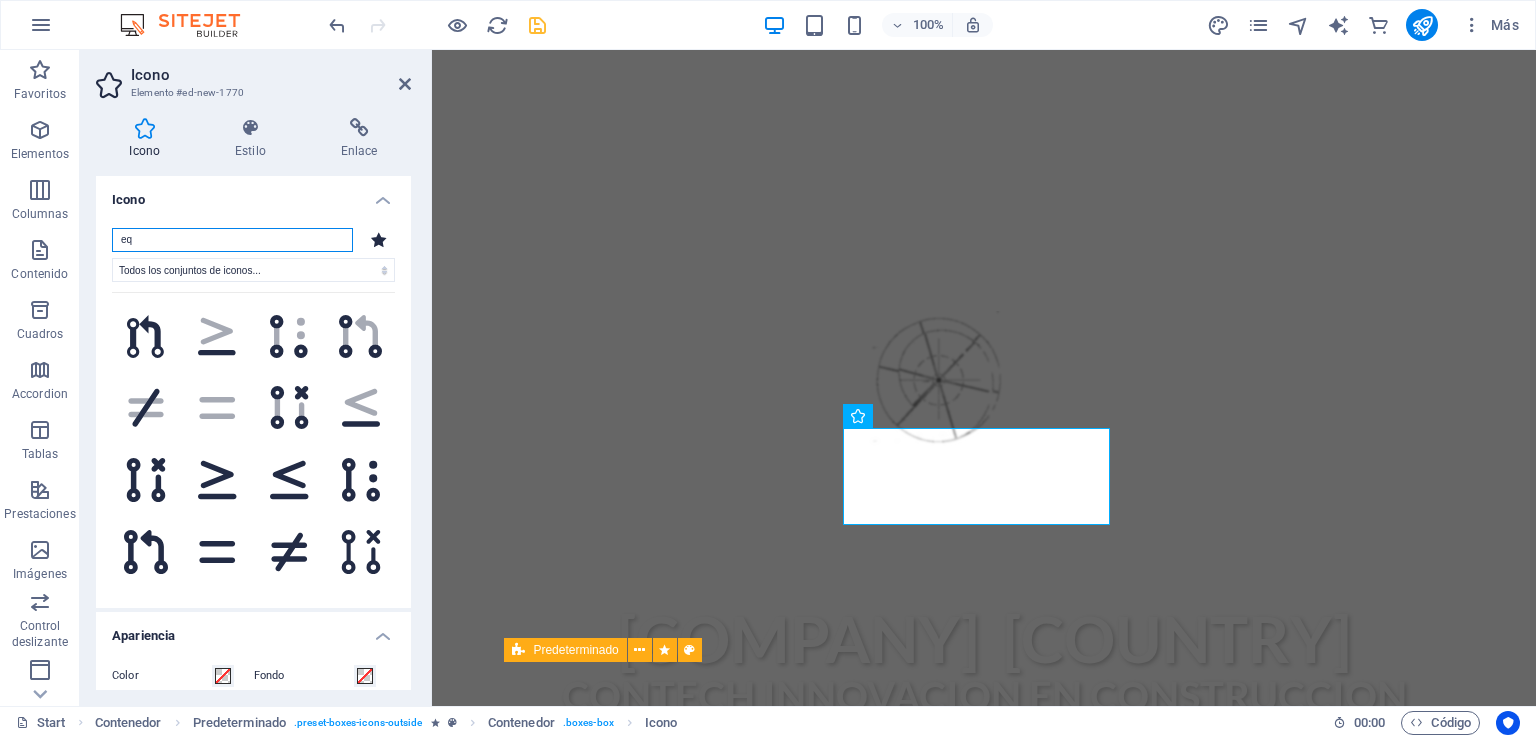 type on "e" 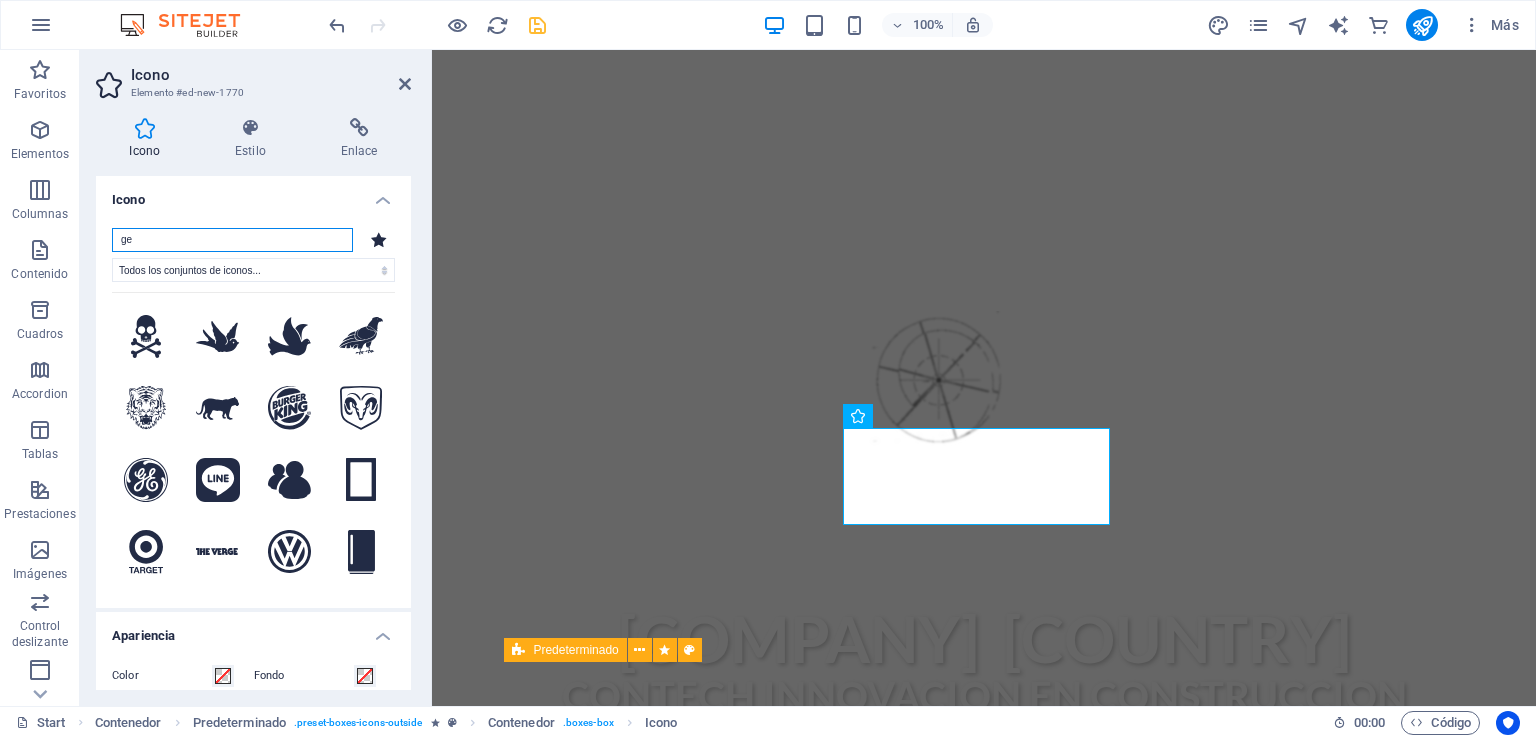 type on "g" 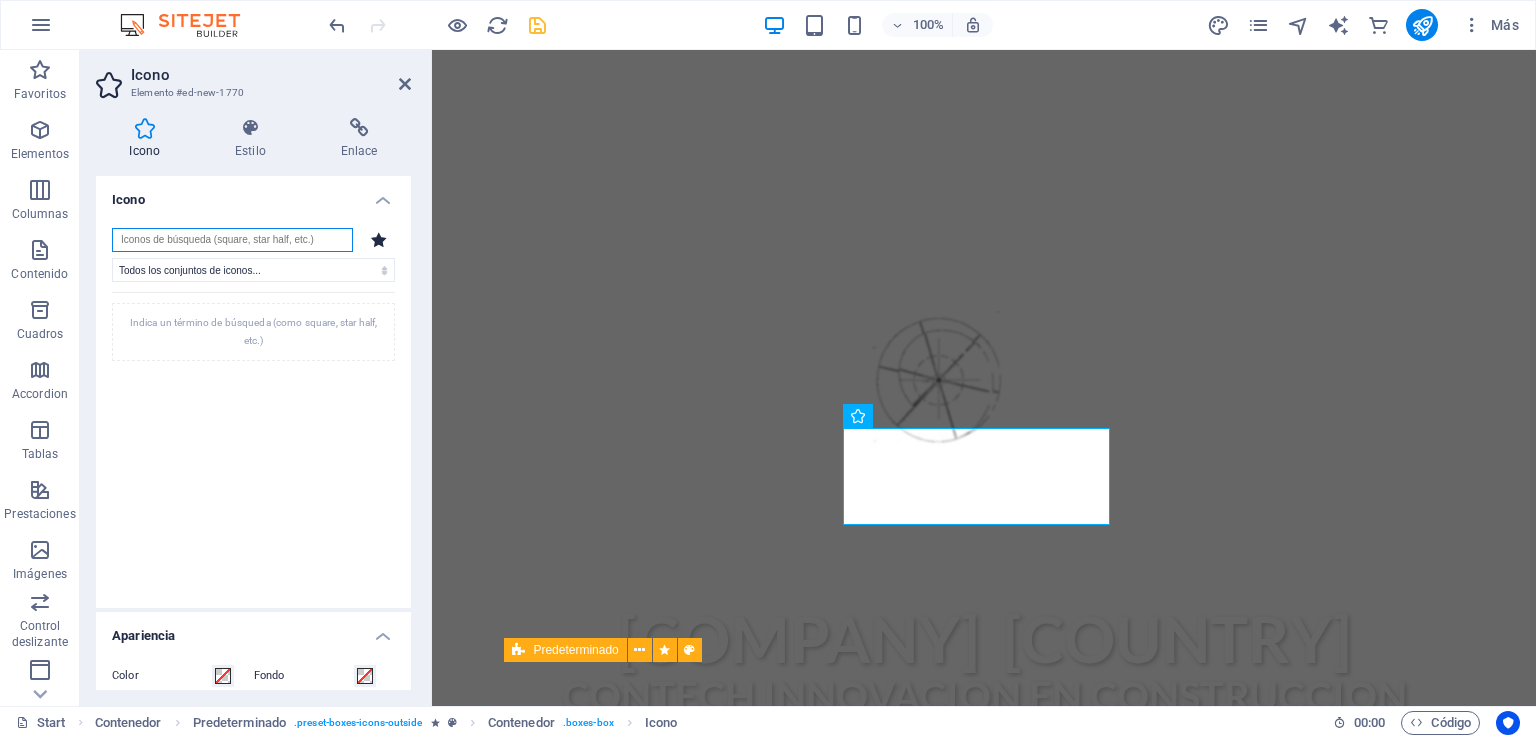 paste on "equity" 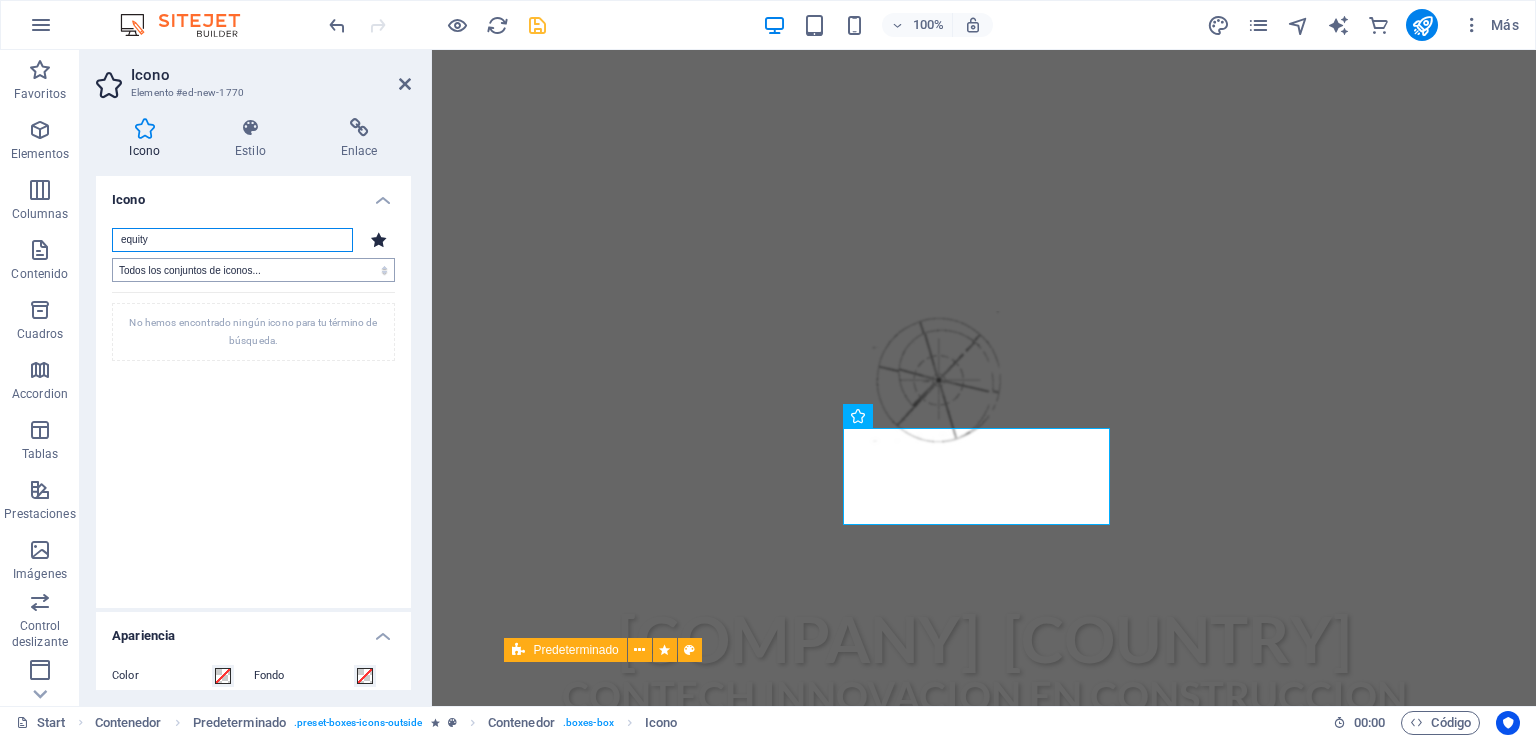 type on "equity" 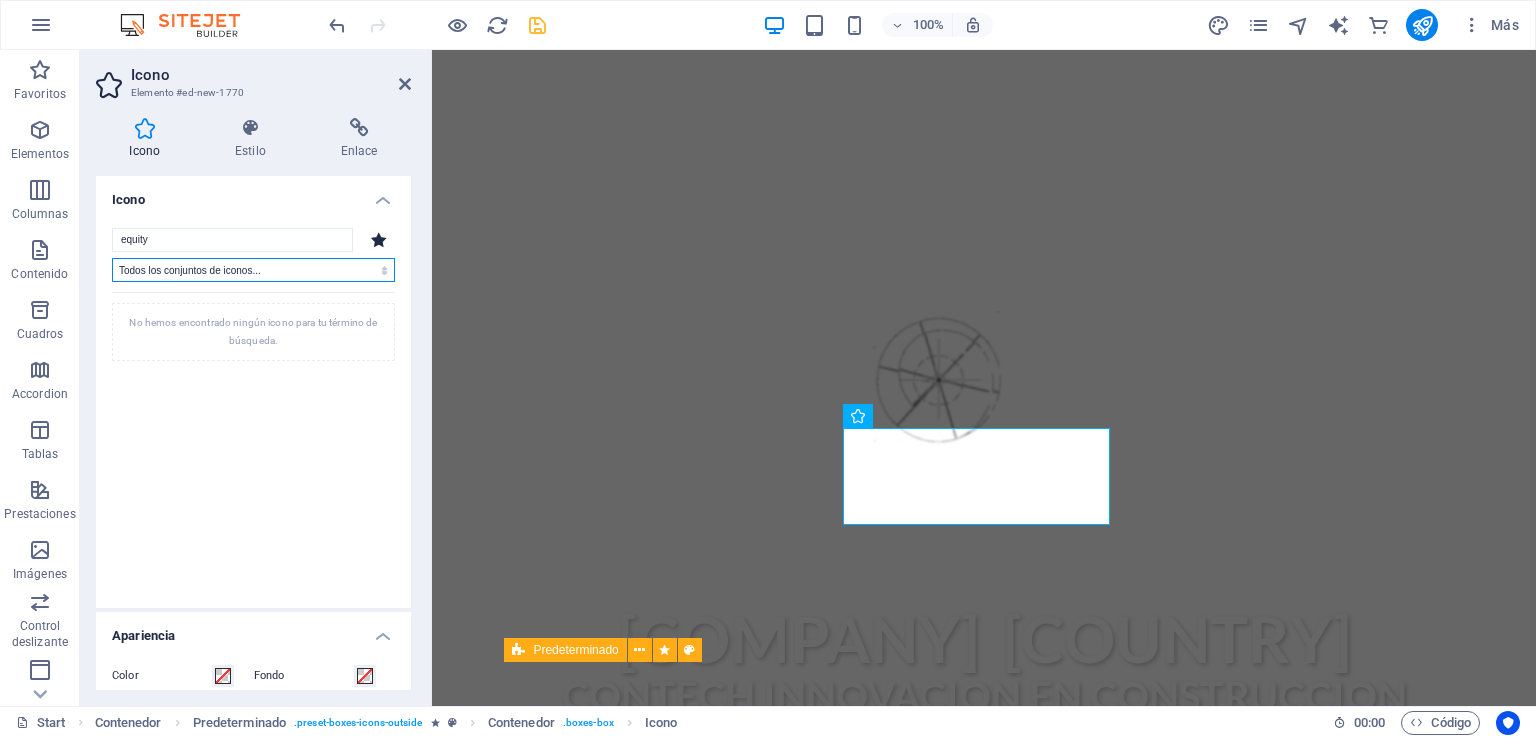 click on "Todos los conjuntos de iconos... IcoFont Ionicons FontAwesome Brands FontAwesome Duotone FontAwesome Solid FontAwesome Regular FontAwesome Light FontAwesome Thin FontAwesome Sharp Solid FontAwesome Sharp Regular FontAwesome Sharp Light FontAwesome Sharp Thin" at bounding box center (253, 270) 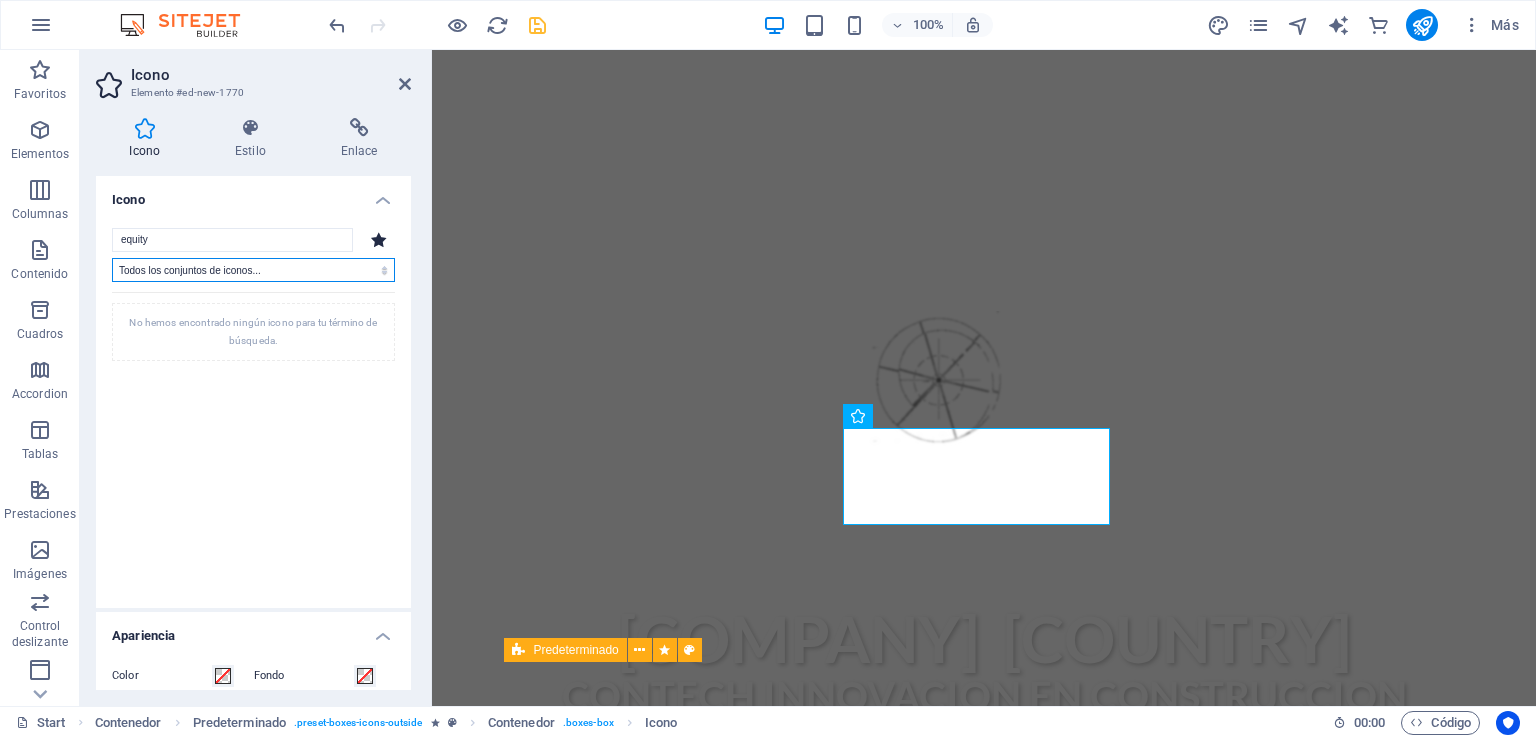 select on "icofont" 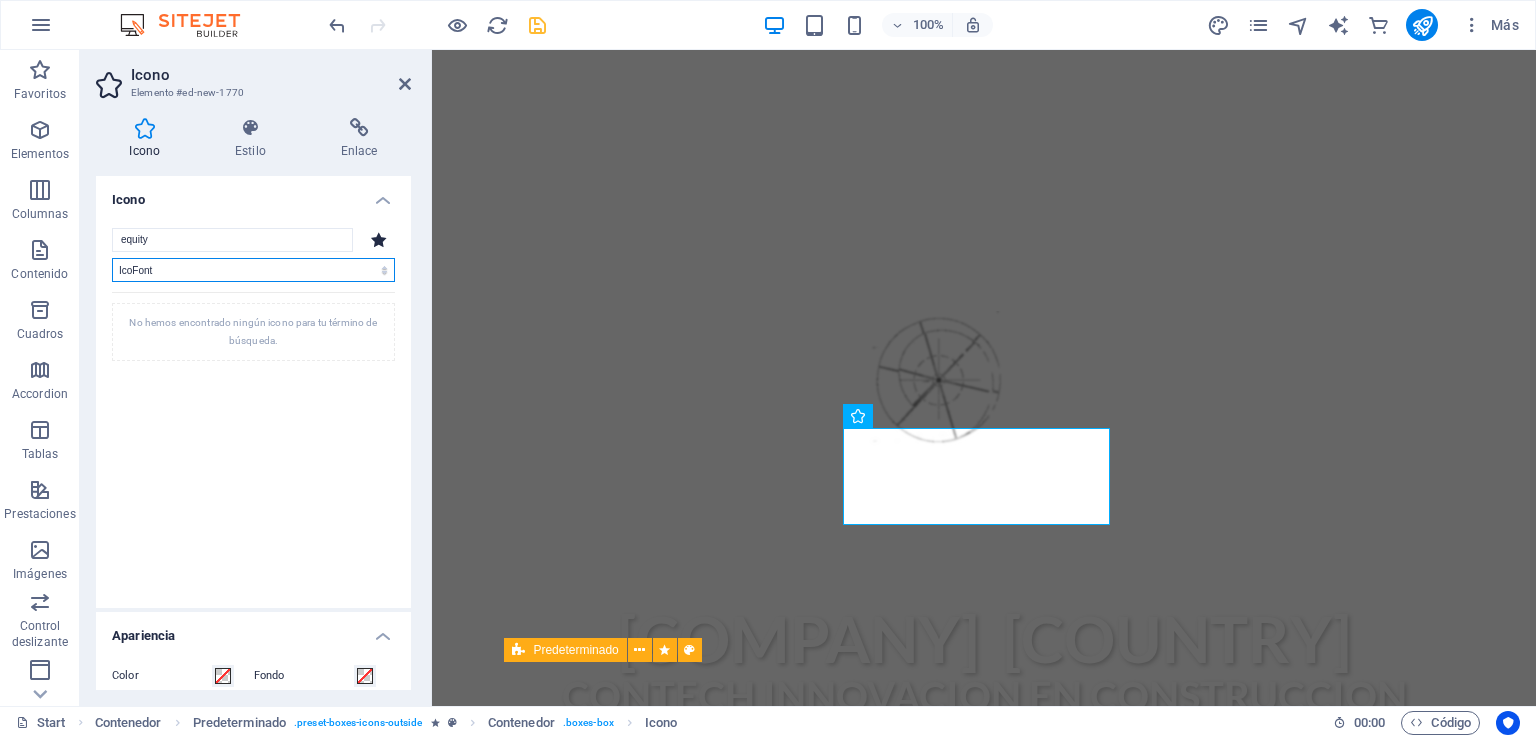 click on "Todos los conjuntos de iconos... IcoFont Ionicons FontAwesome Brands FontAwesome Duotone FontAwesome Solid FontAwesome Regular FontAwesome Light FontAwesome Thin FontAwesome Sharp Solid FontAwesome Sharp Regular FontAwesome Sharp Light FontAwesome Sharp Thin" at bounding box center (253, 270) 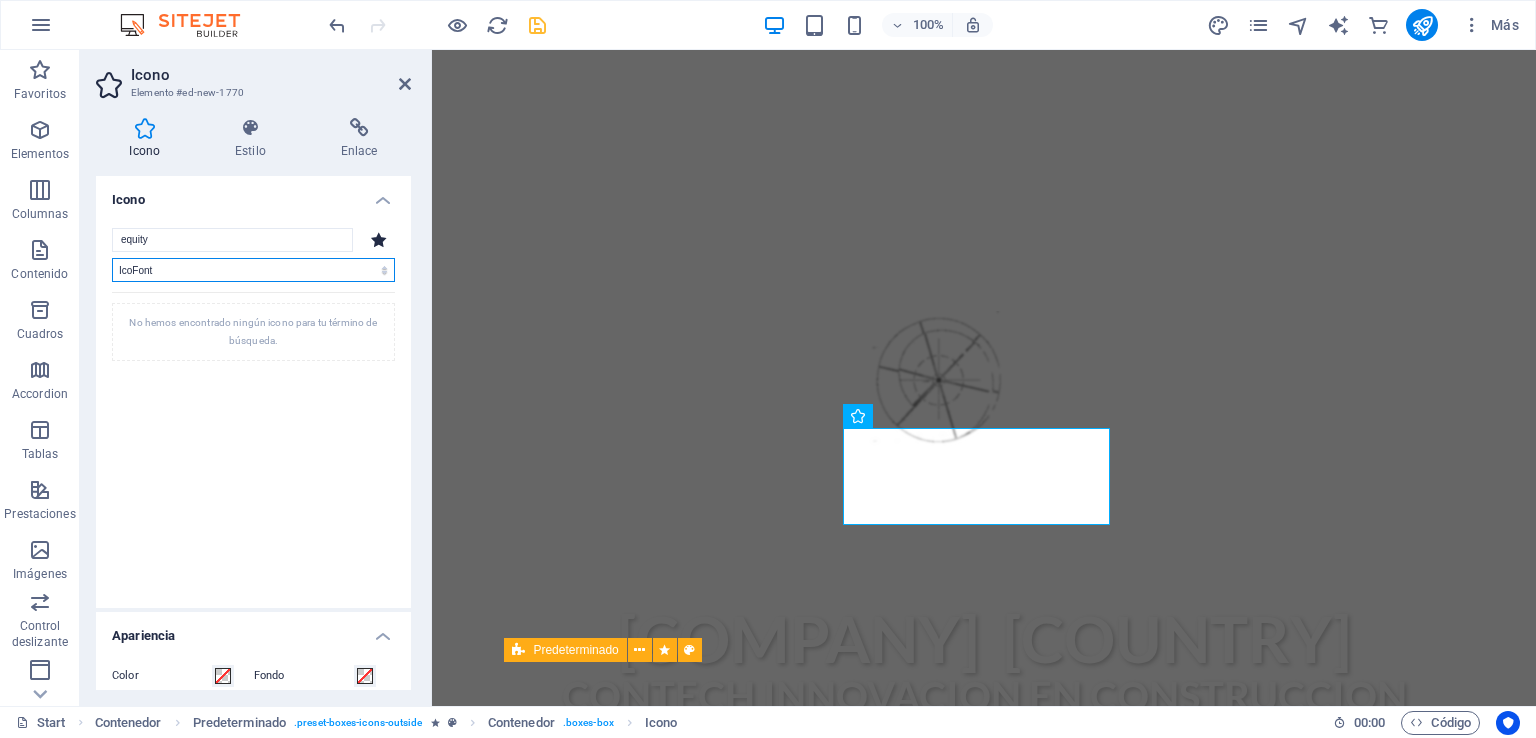 click on "Todos los conjuntos de iconos... IcoFont Ionicons FontAwesome Brands FontAwesome Duotone FontAwesome Solid FontAwesome Regular FontAwesome Light FontAwesome Thin FontAwesome Sharp Solid FontAwesome Sharp Regular FontAwesome Sharp Light FontAwesome Sharp Thin" at bounding box center (253, 270) 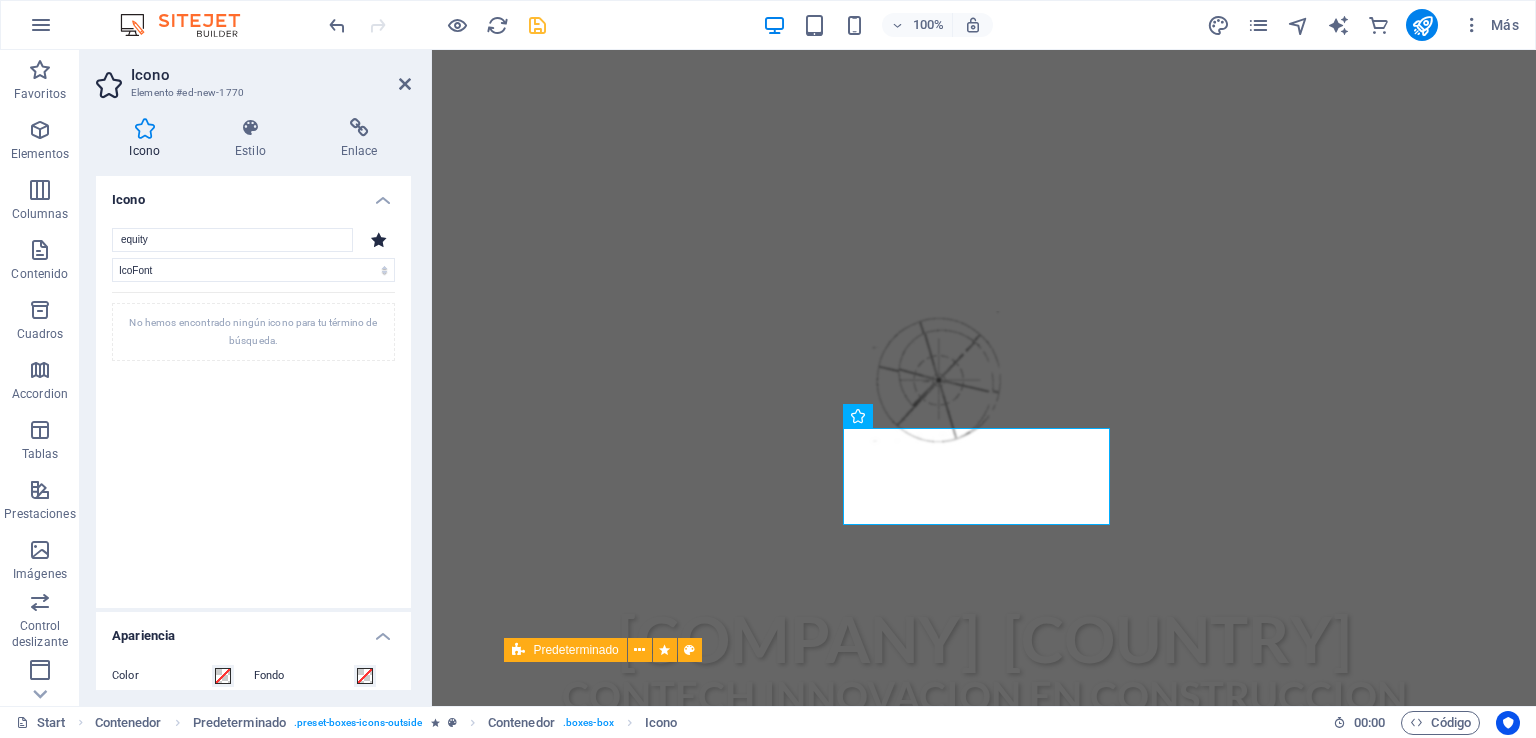 click 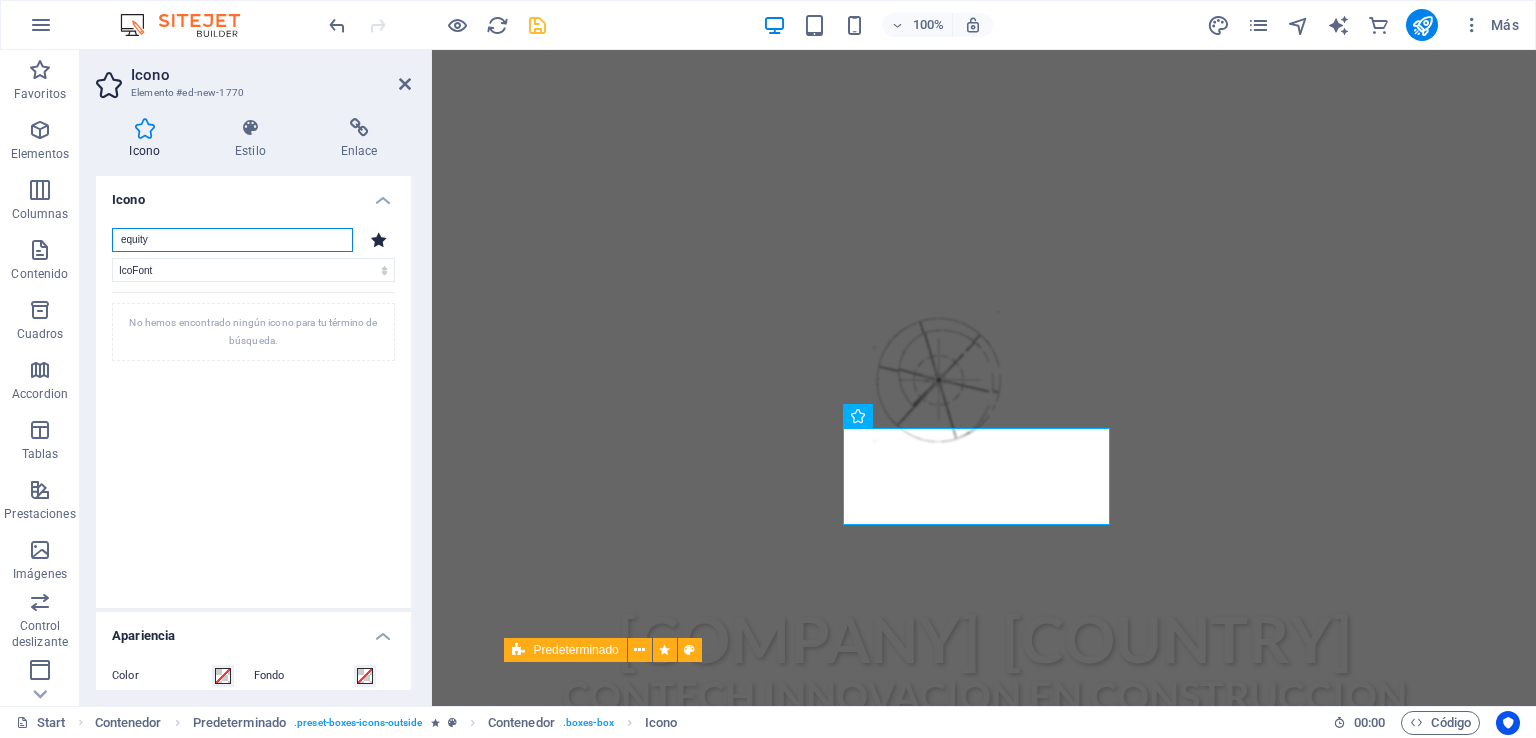click on "equity" at bounding box center (232, 240) 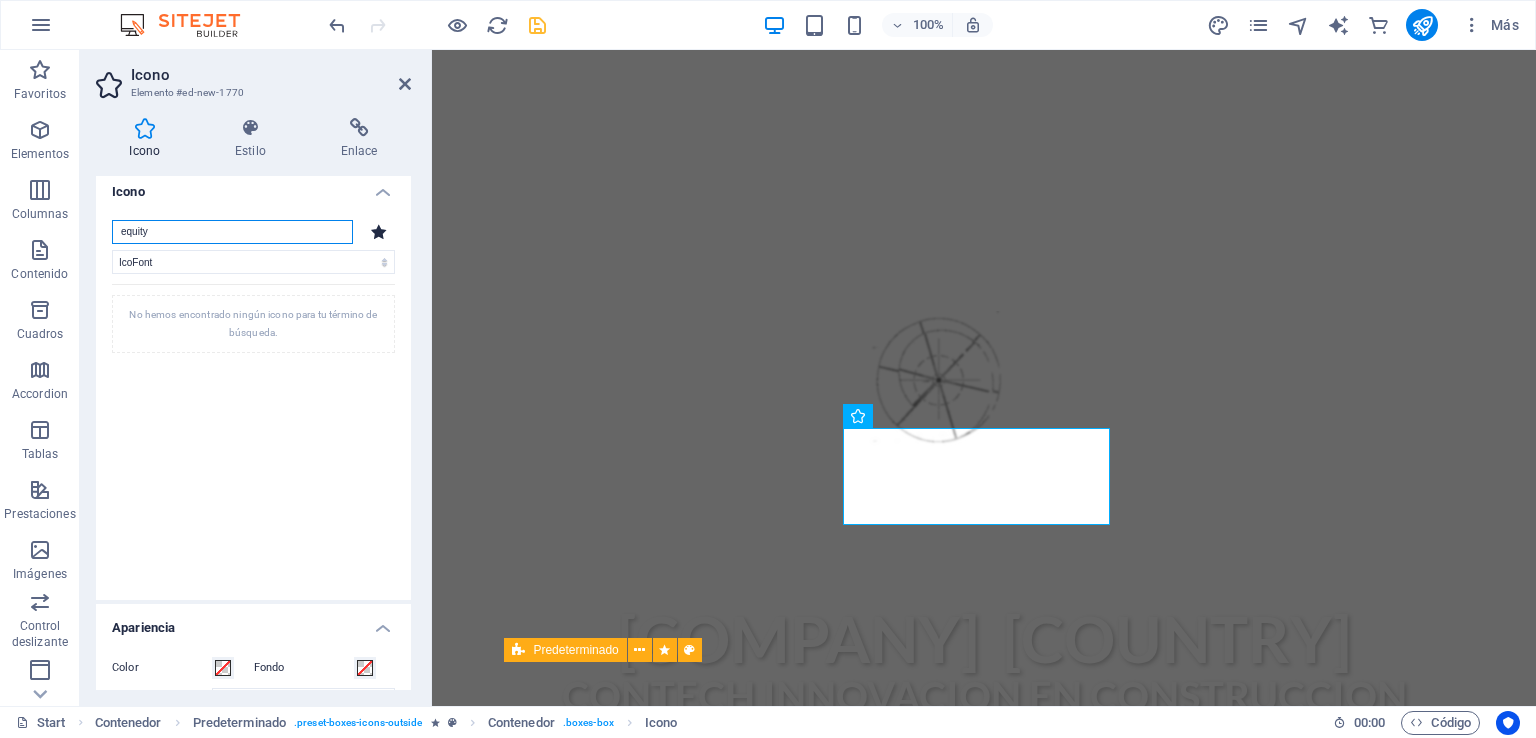 scroll, scrollTop: 0, scrollLeft: 0, axis: both 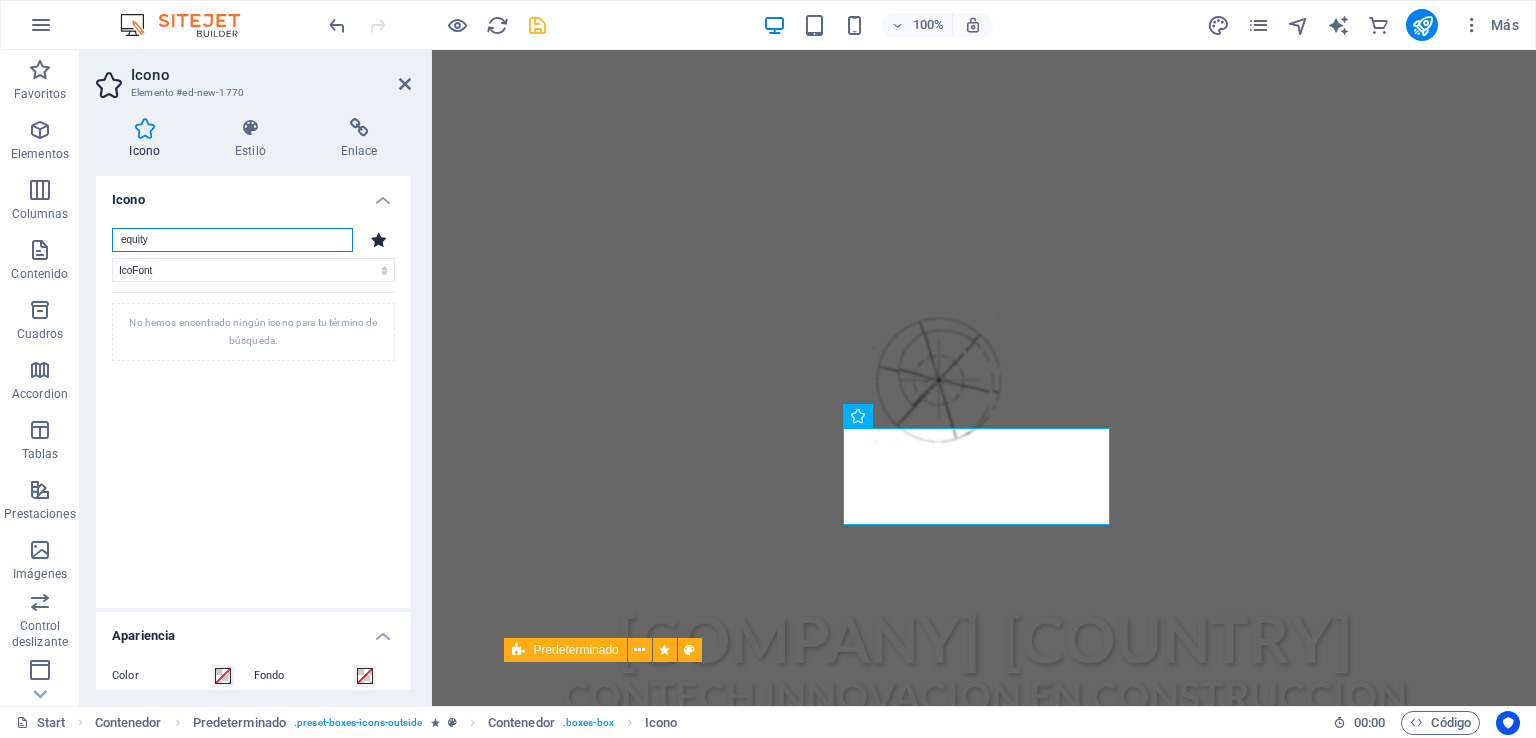 click on "equity" at bounding box center (232, 240) 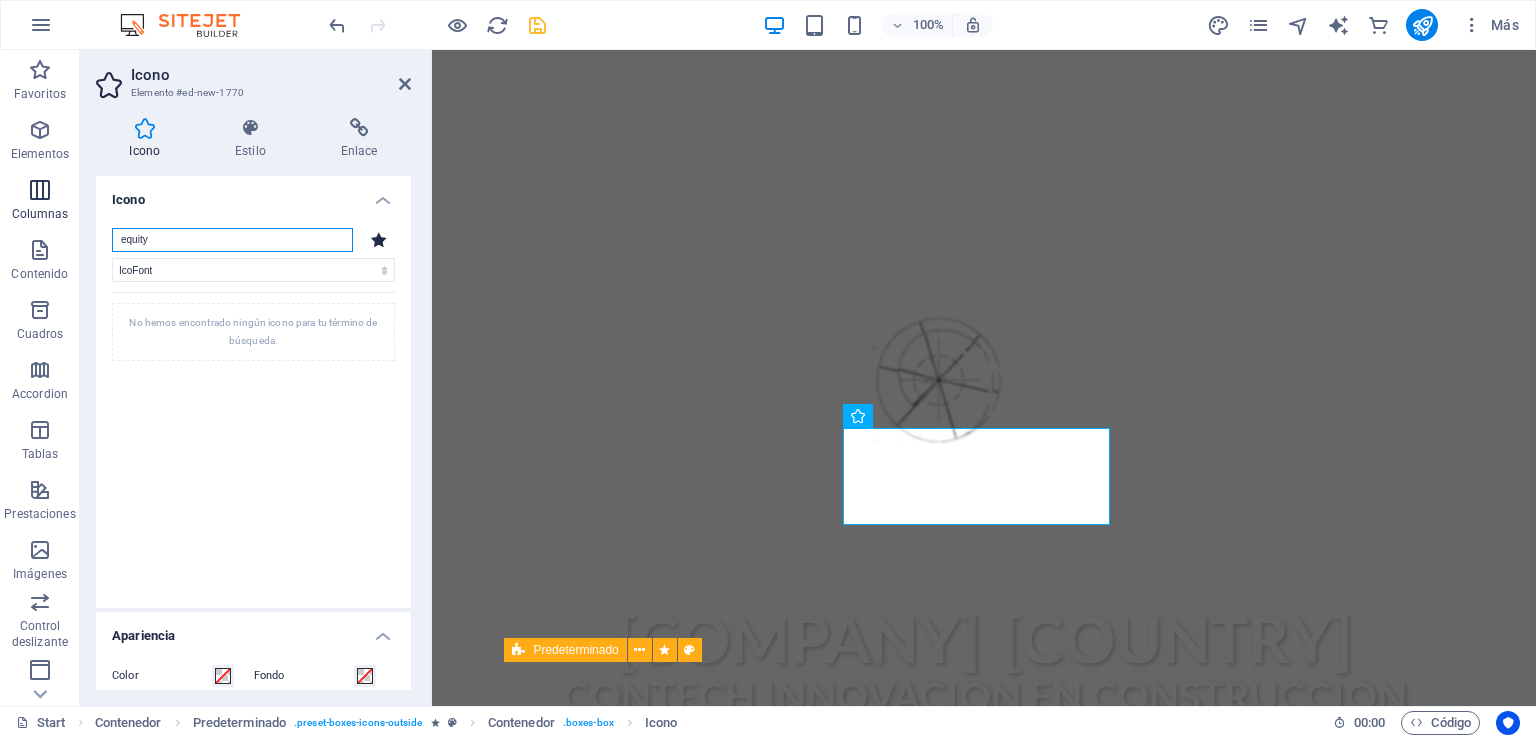 drag, startPoint x: 205, startPoint y: 241, endPoint x: 0, endPoint y: 216, distance: 206.51877 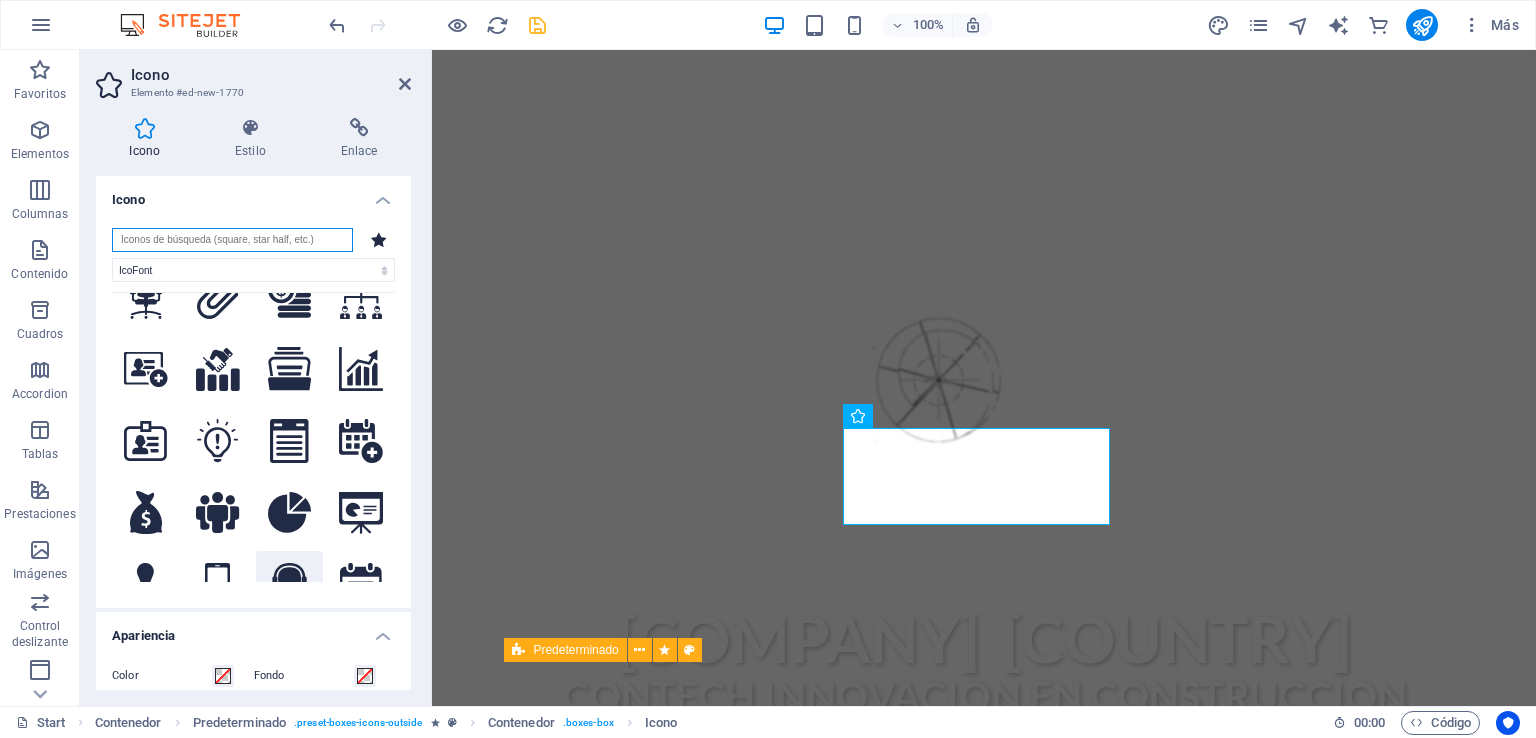 scroll, scrollTop: 6700, scrollLeft: 0, axis: vertical 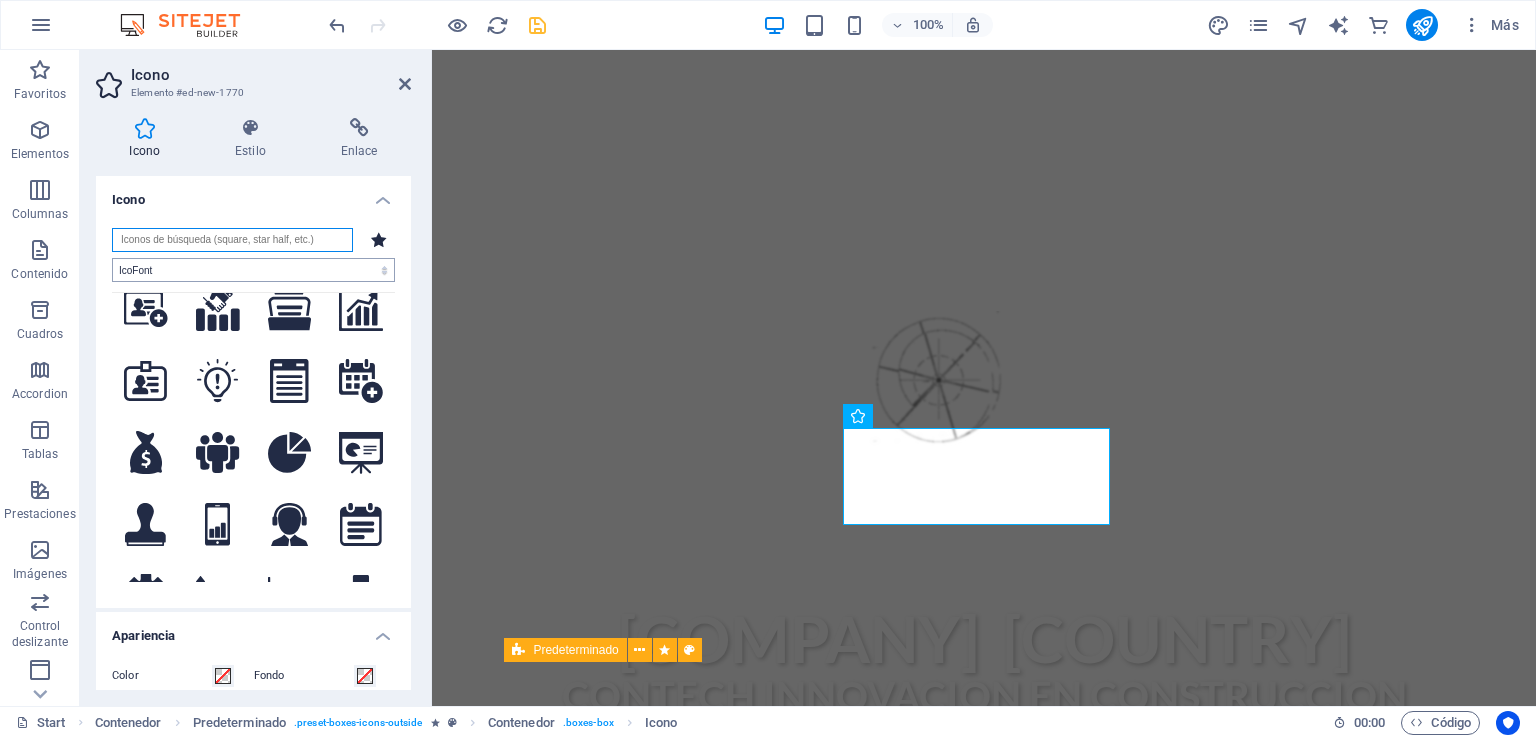 type 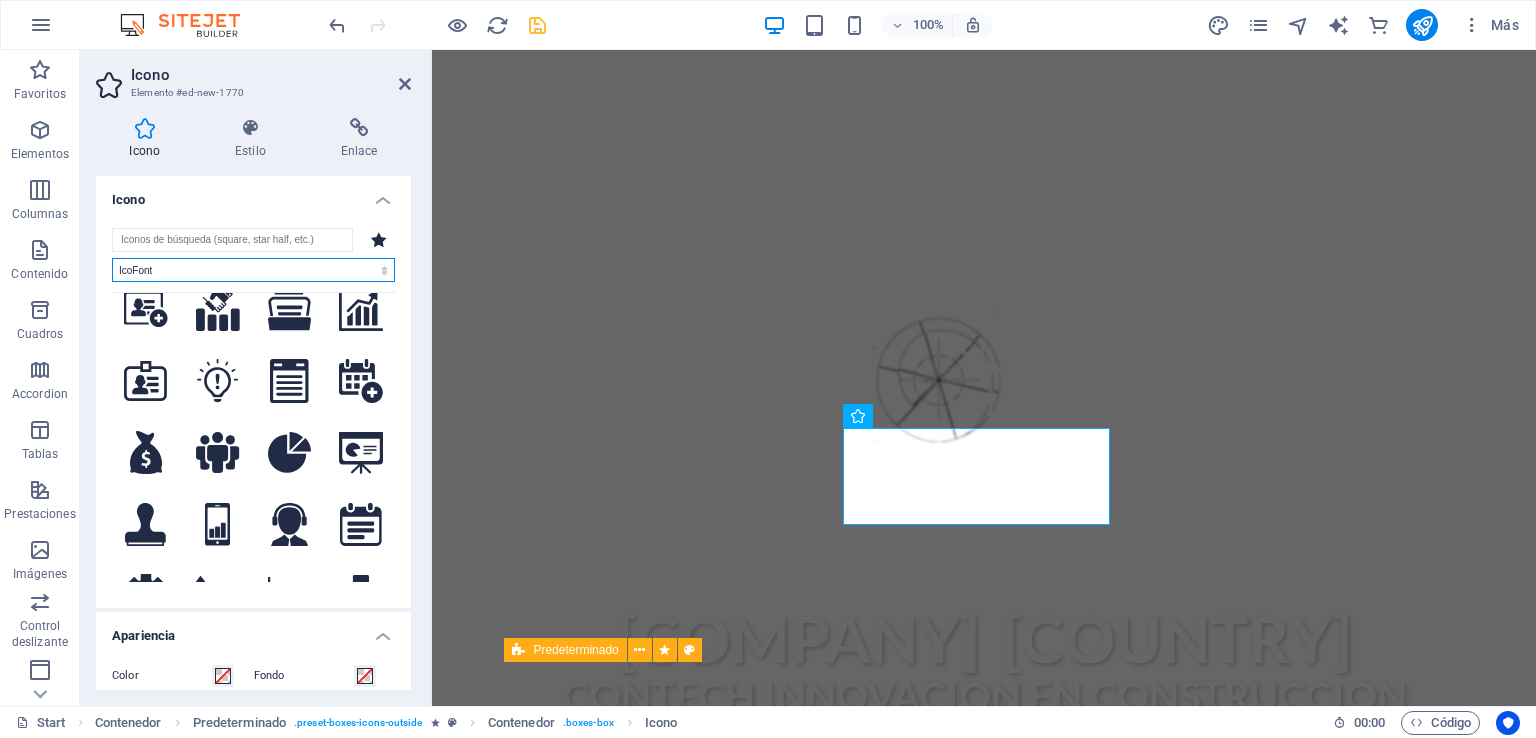 click on "Todos los conjuntos de iconos... IcoFont Ionicons FontAwesome Brands FontAwesome Duotone FontAwesome Solid FontAwesome Regular FontAwesome Light FontAwesome Thin FontAwesome Sharp Solid FontAwesome Sharp Regular FontAwesome Sharp Light FontAwesome Sharp Thin" at bounding box center (253, 270) 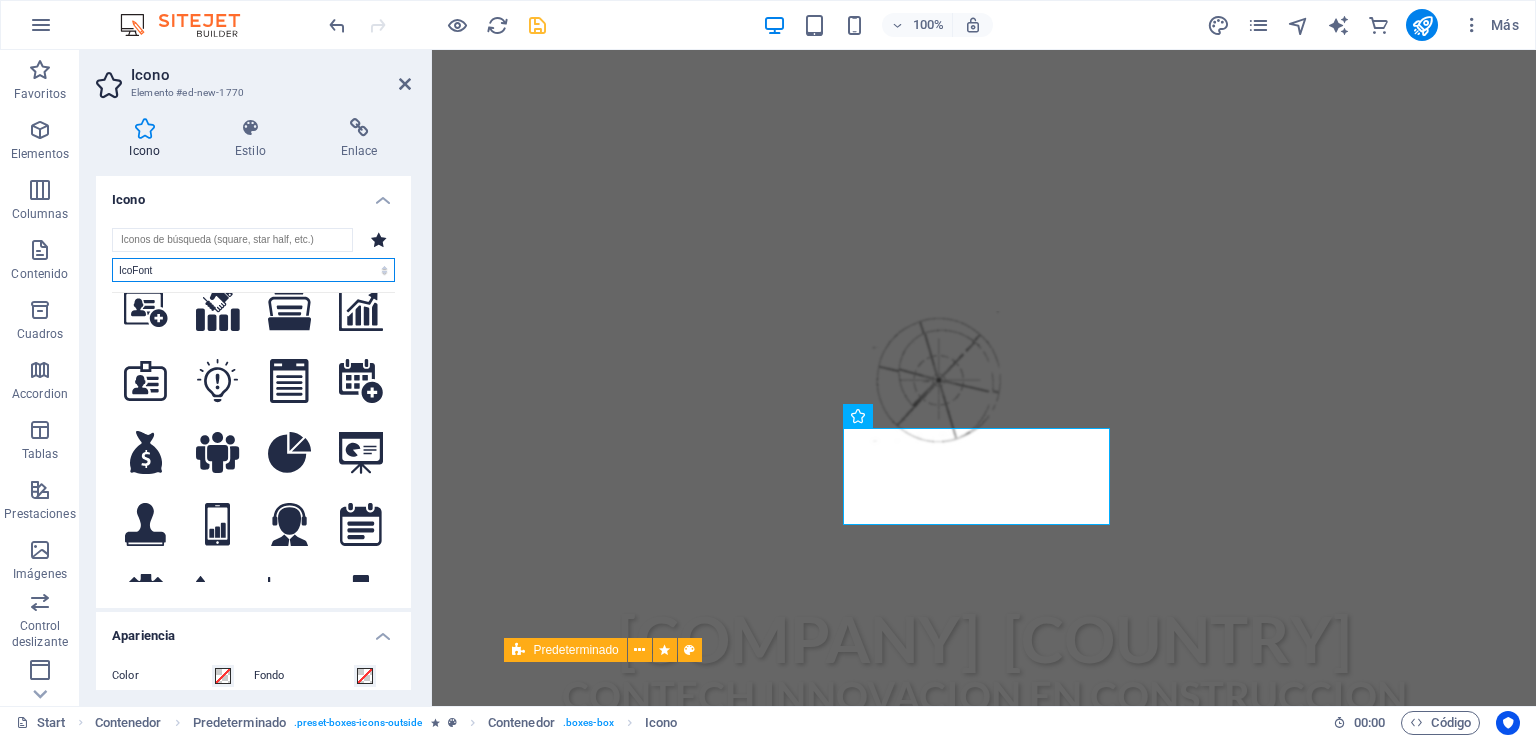 select on "ionicons" 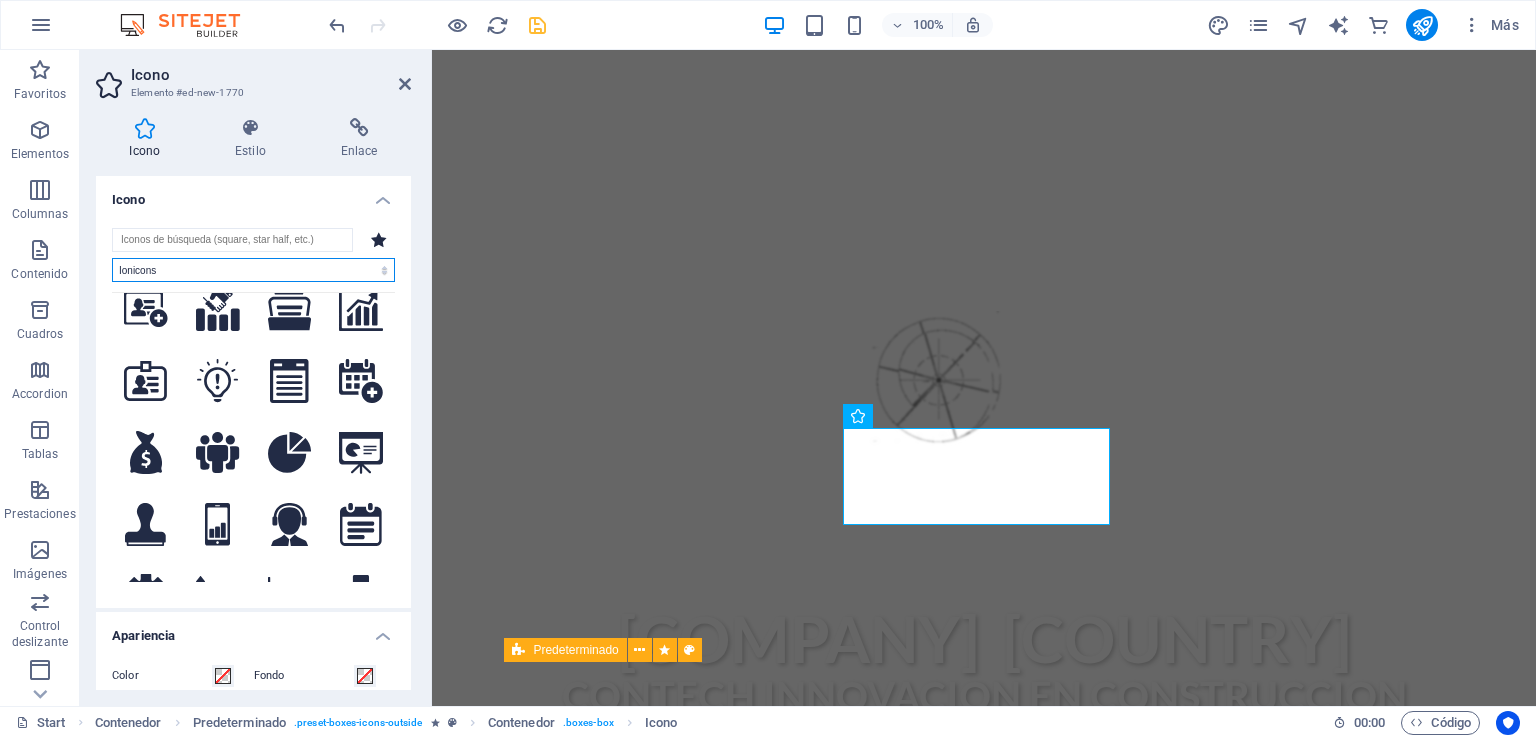 click on "Todos los conjuntos de iconos... IcoFont Ionicons FontAwesome Brands FontAwesome Duotone FontAwesome Solid FontAwesome Regular FontAwesome Light FontAwesome Thin FontAwesome Sharp Solid FontAwesome Sharp Regular FontAwesome Sharp Light FontAwesome Sharp Thin" at bounding box center (253, 270) 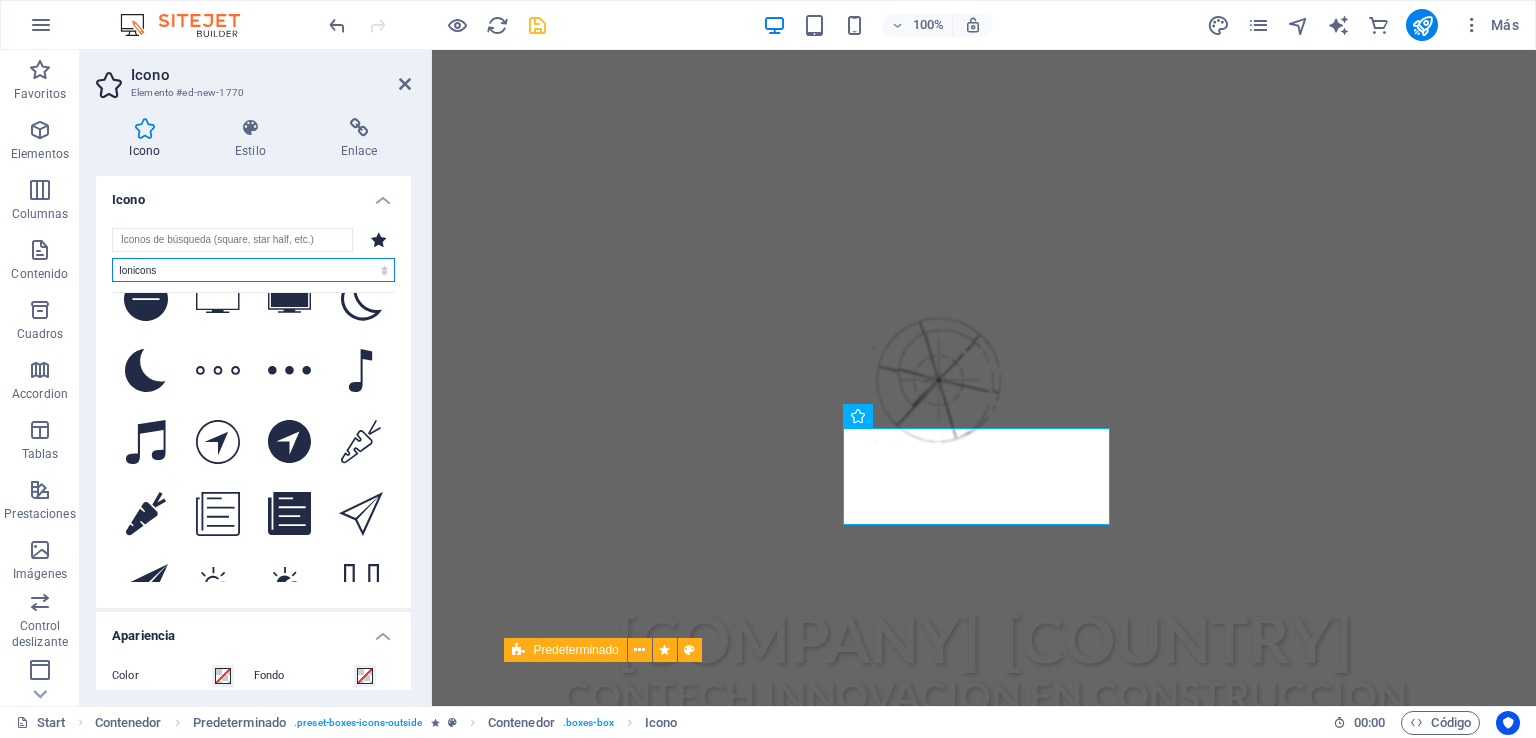 scroll, scrollTop: 7412, scrollLeft: 0, axis: vertical 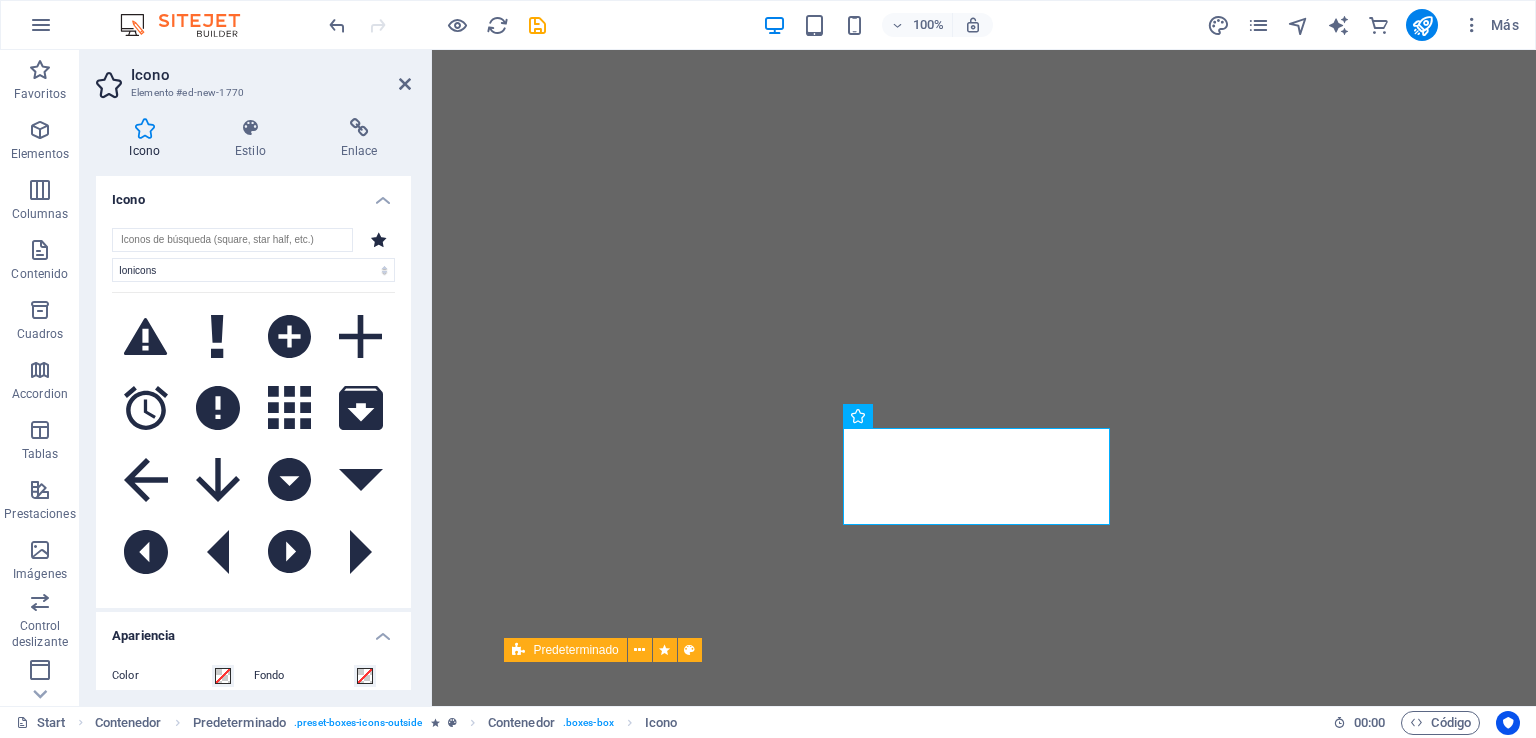 select on "ionicons" 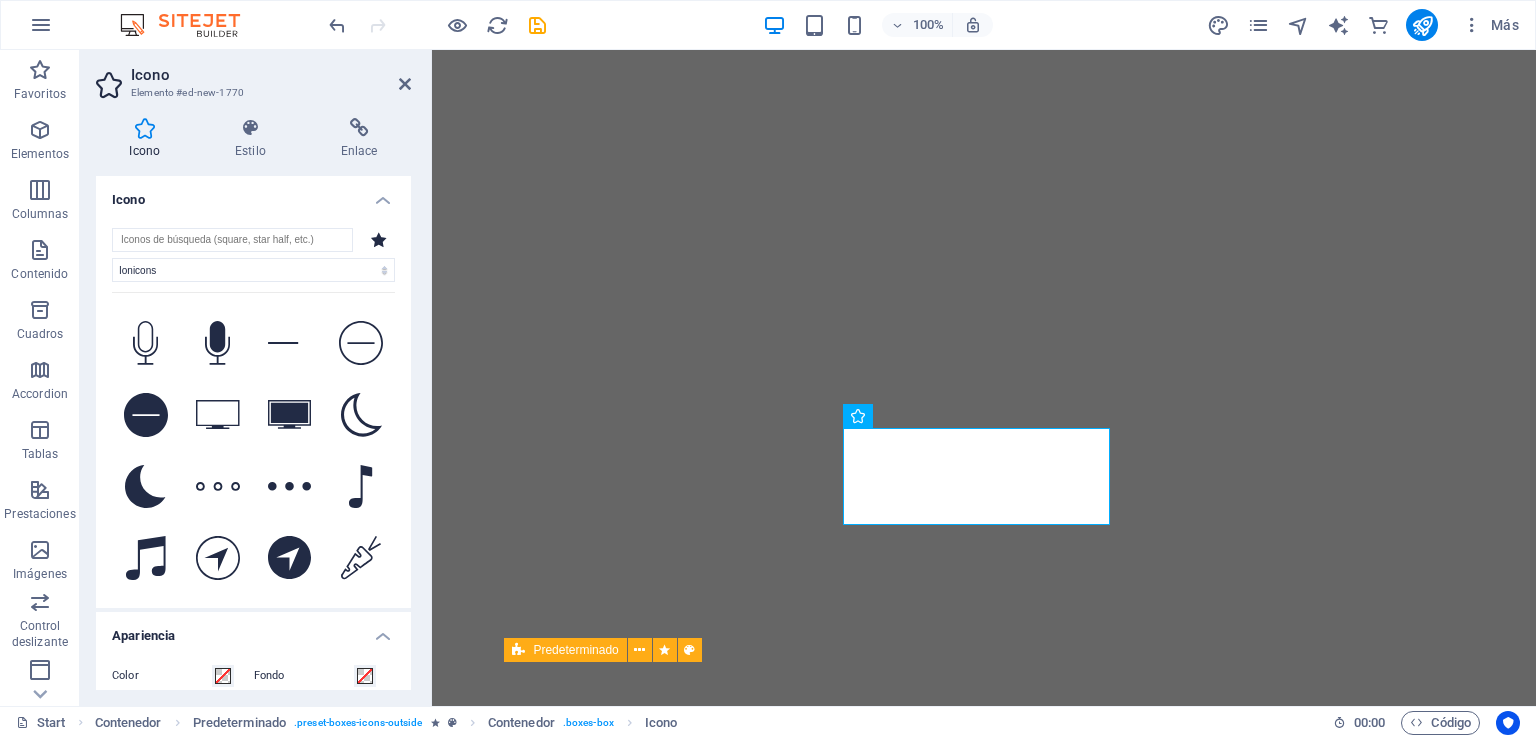 scroll, scrollTop: 0, scrollLeft: 0, axis: both 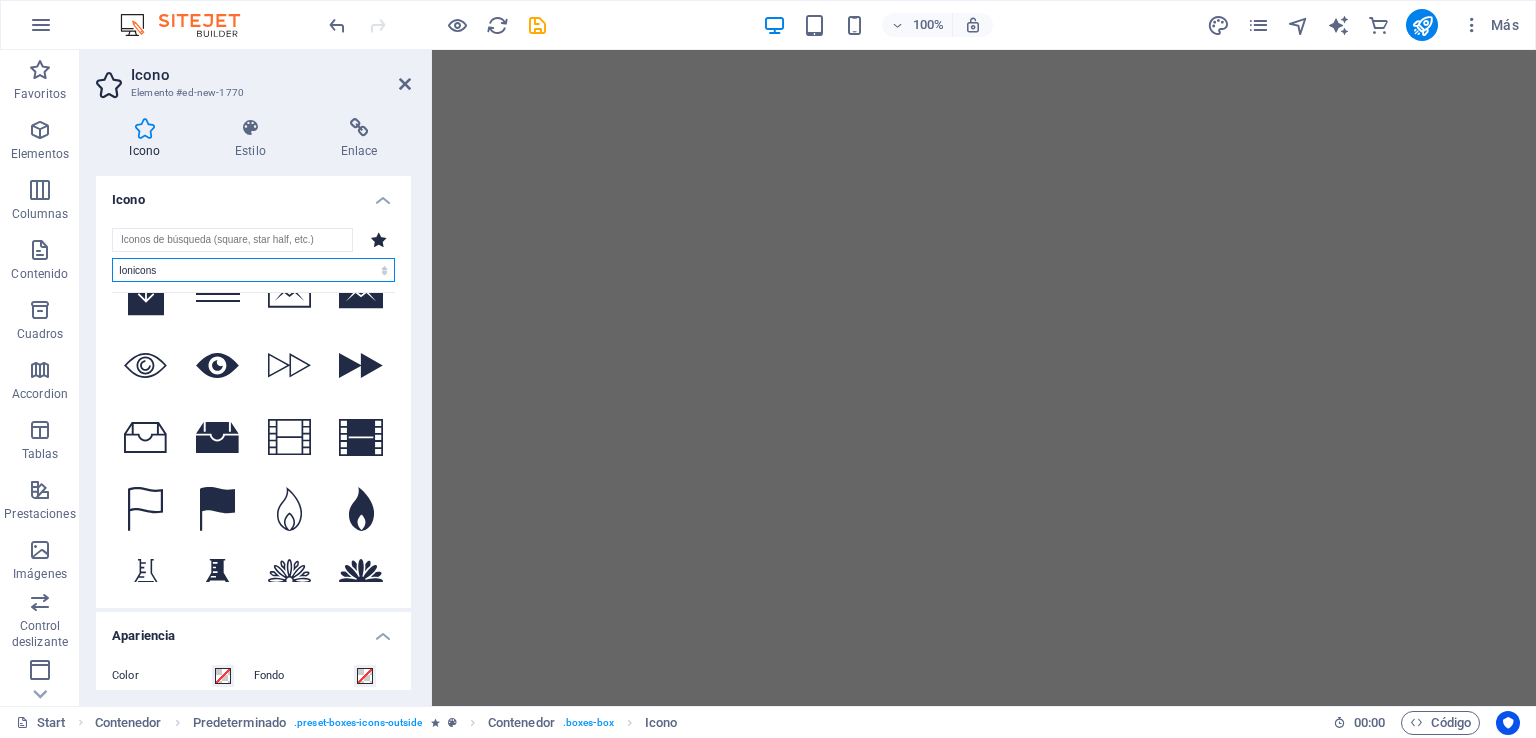 click on "Todos los conjuntos de iconos... IcoFont Ionicons FontAwesome Brands FontAwesome Duotone FontAwesome Solid FontAwesome Regular FontAwesome Light FontAwesome Thin FontAwesome Sharp Solid FontAwesome Sharp Regular FontAwesome Sharp Light FontAwesome Sharp Thin" at bounding box center [253, 270] 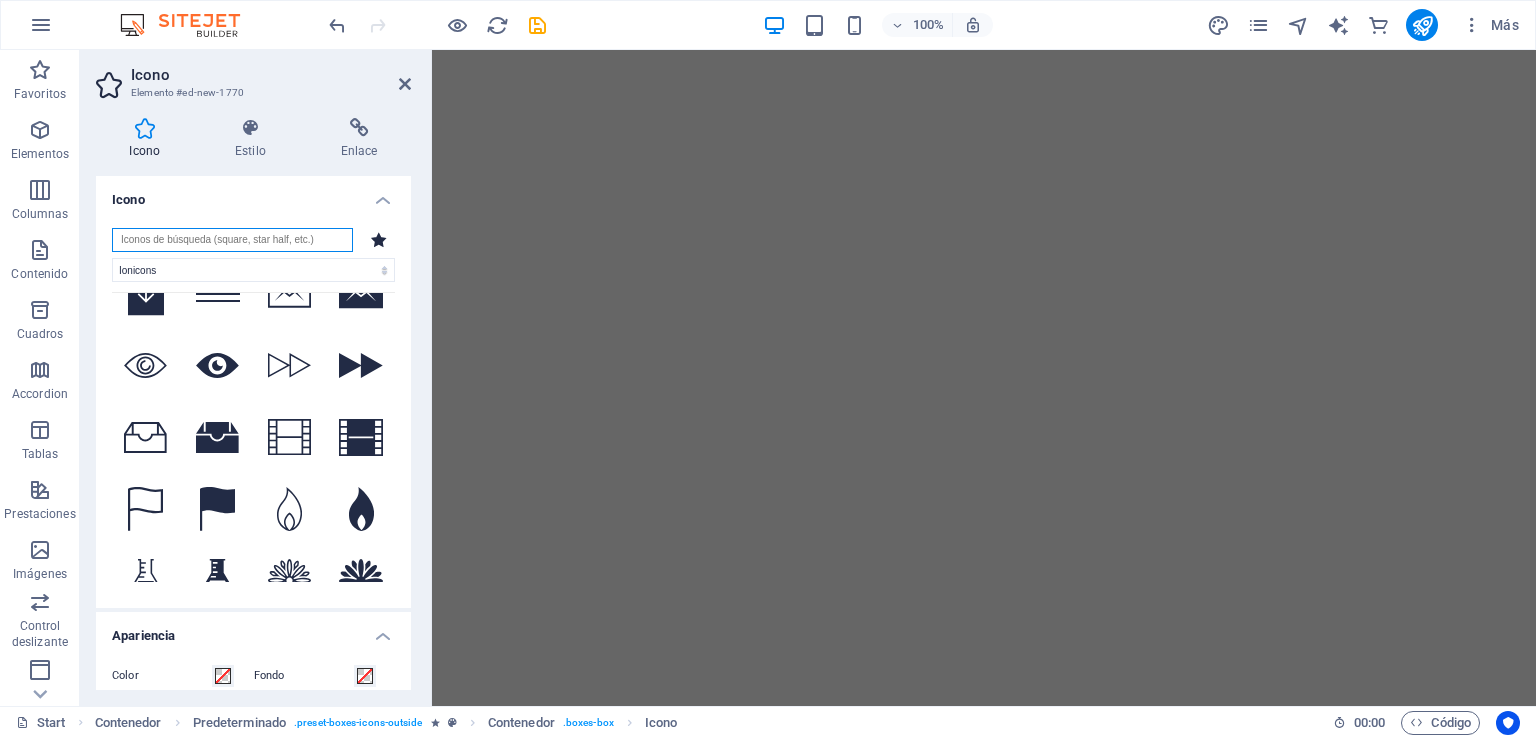 click at bounding box center (232, 240) 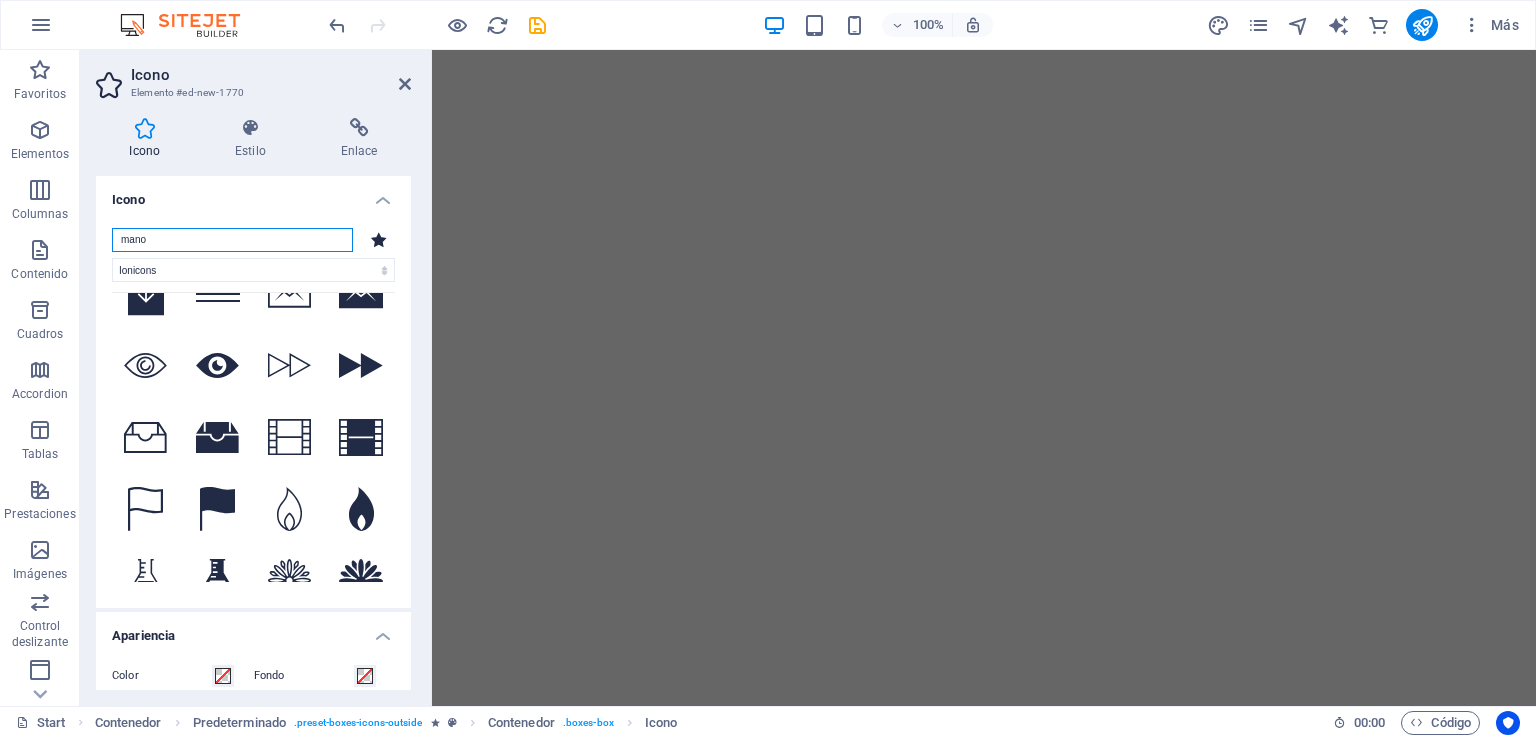 scroll, scrollTop: 0, scrollLeft: 0, axis: both 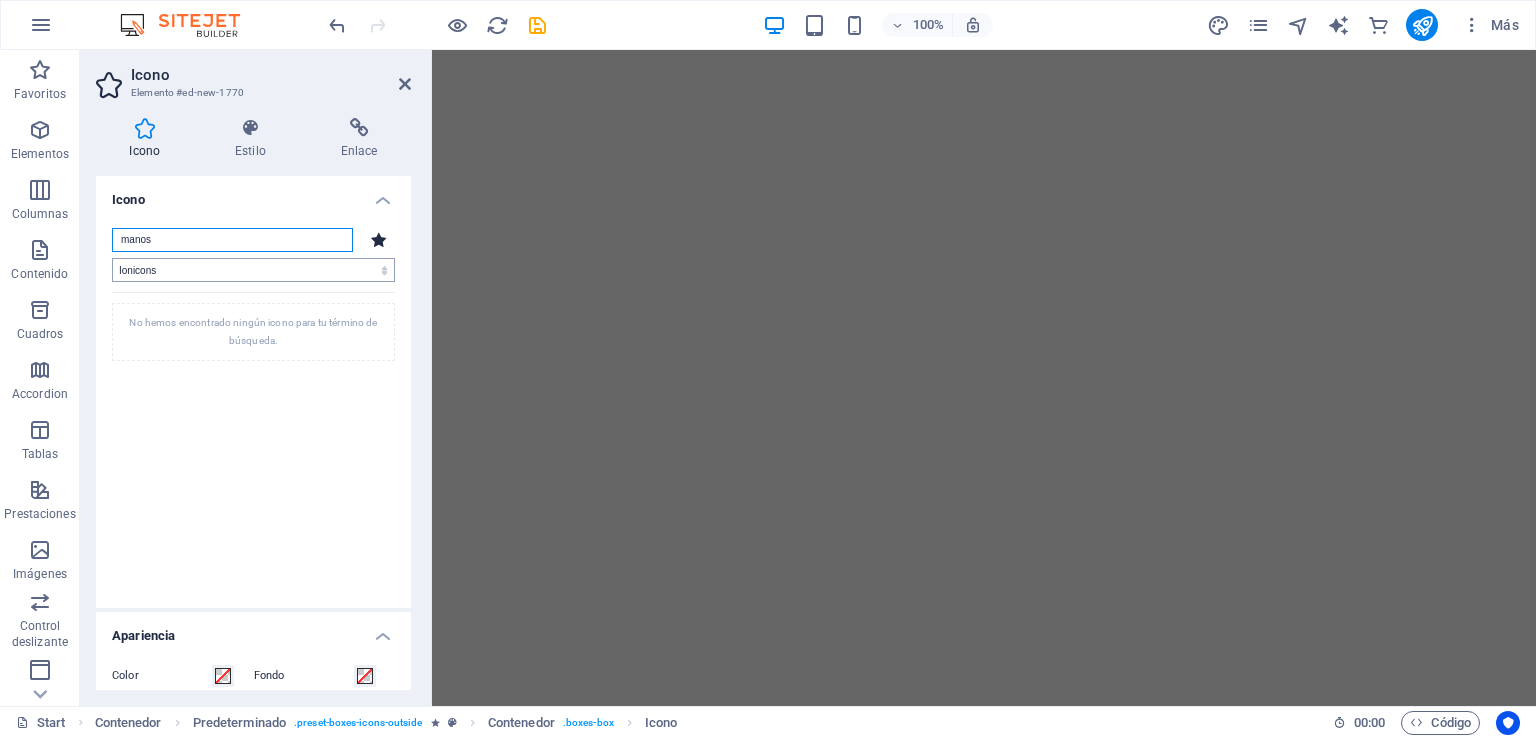 type on "manos" 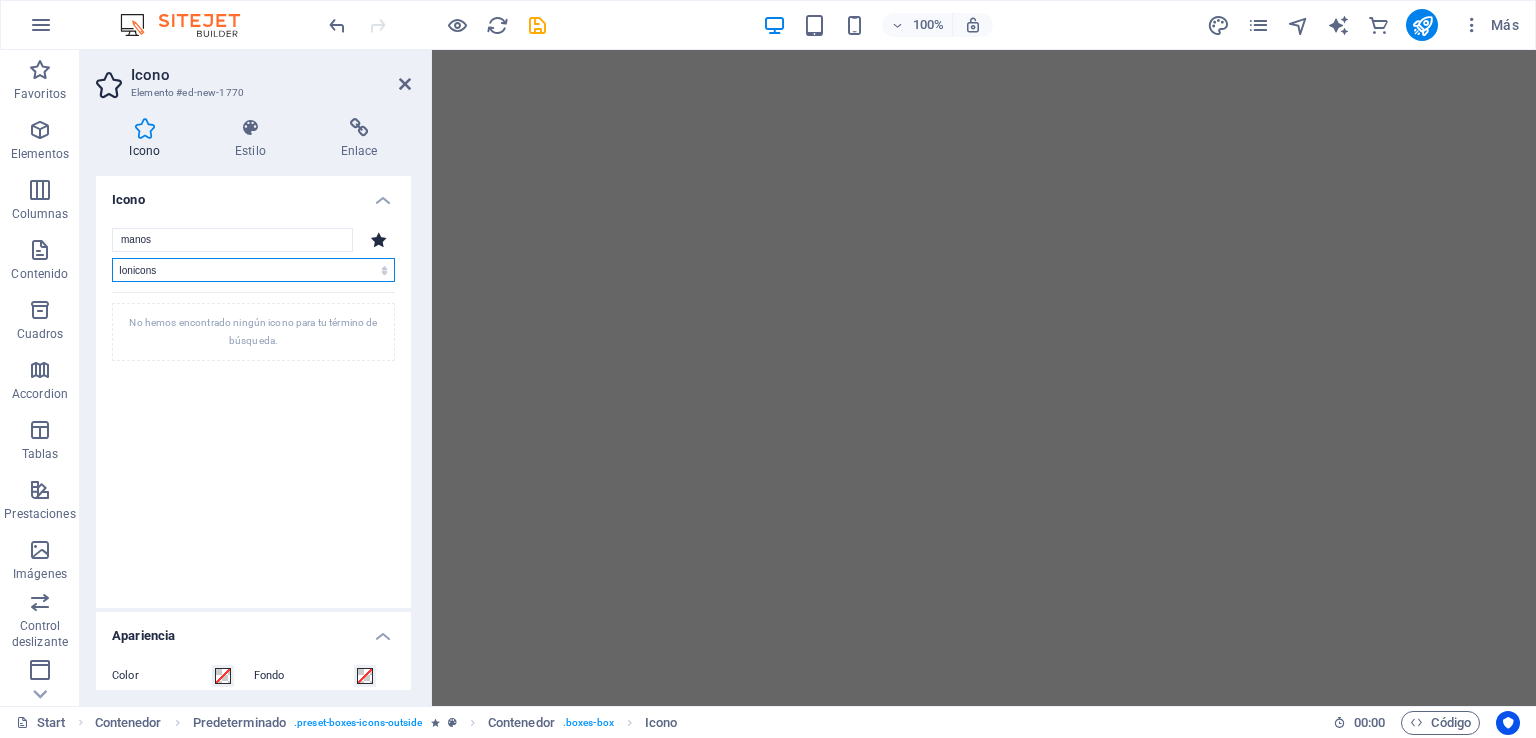 click on "Todos los conjuntos de iconos... IcoFont Ionicons FontAwesome Brands FontAwesome Duotone FontAwesome Solid FontAwesome Regular FontAwesome Light FontAwesome Thin FontAwesome Sharp Solid FontAwesome Sharp Regular FontAwesome Sharp Light FontAwesome Sharp Thin" at bounding box center [253, 270] 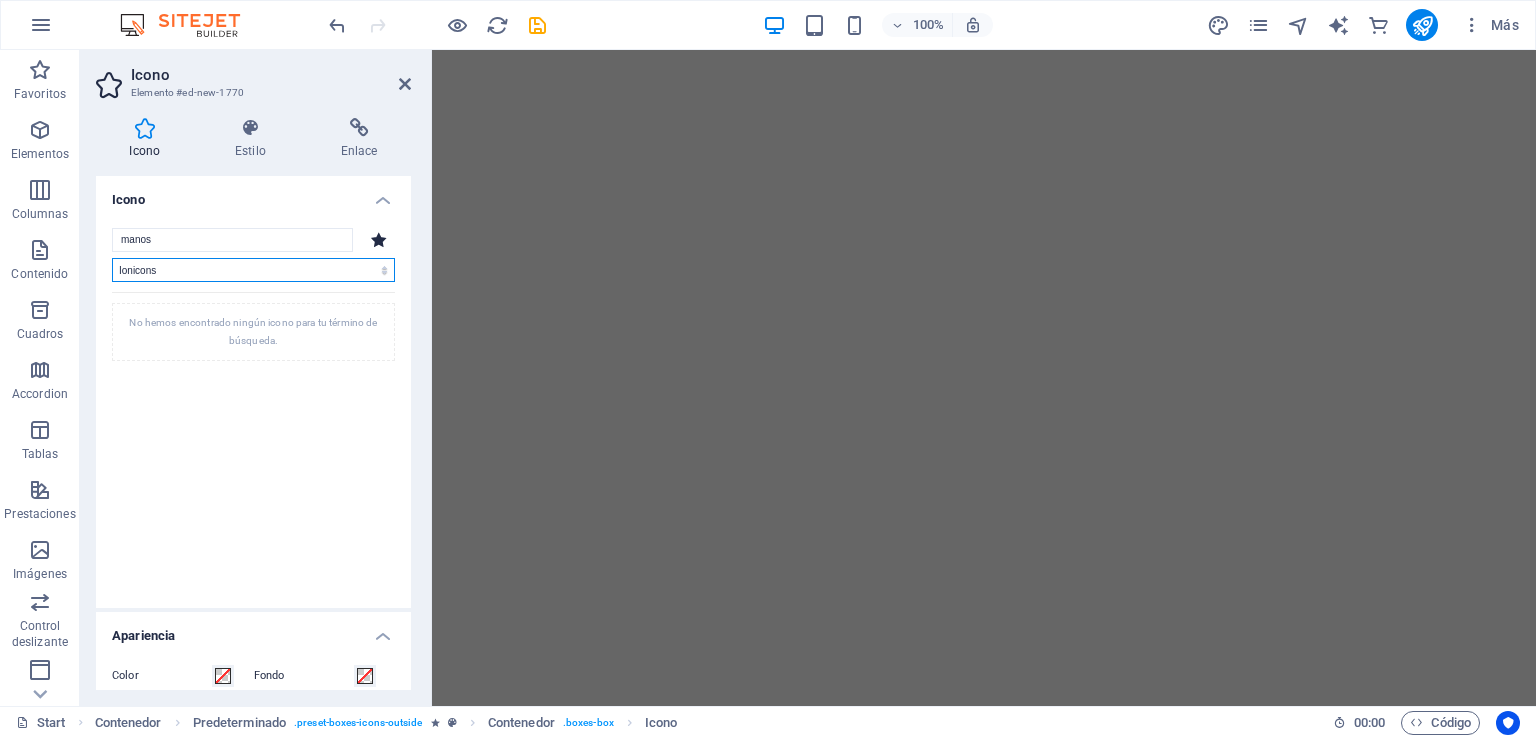 select 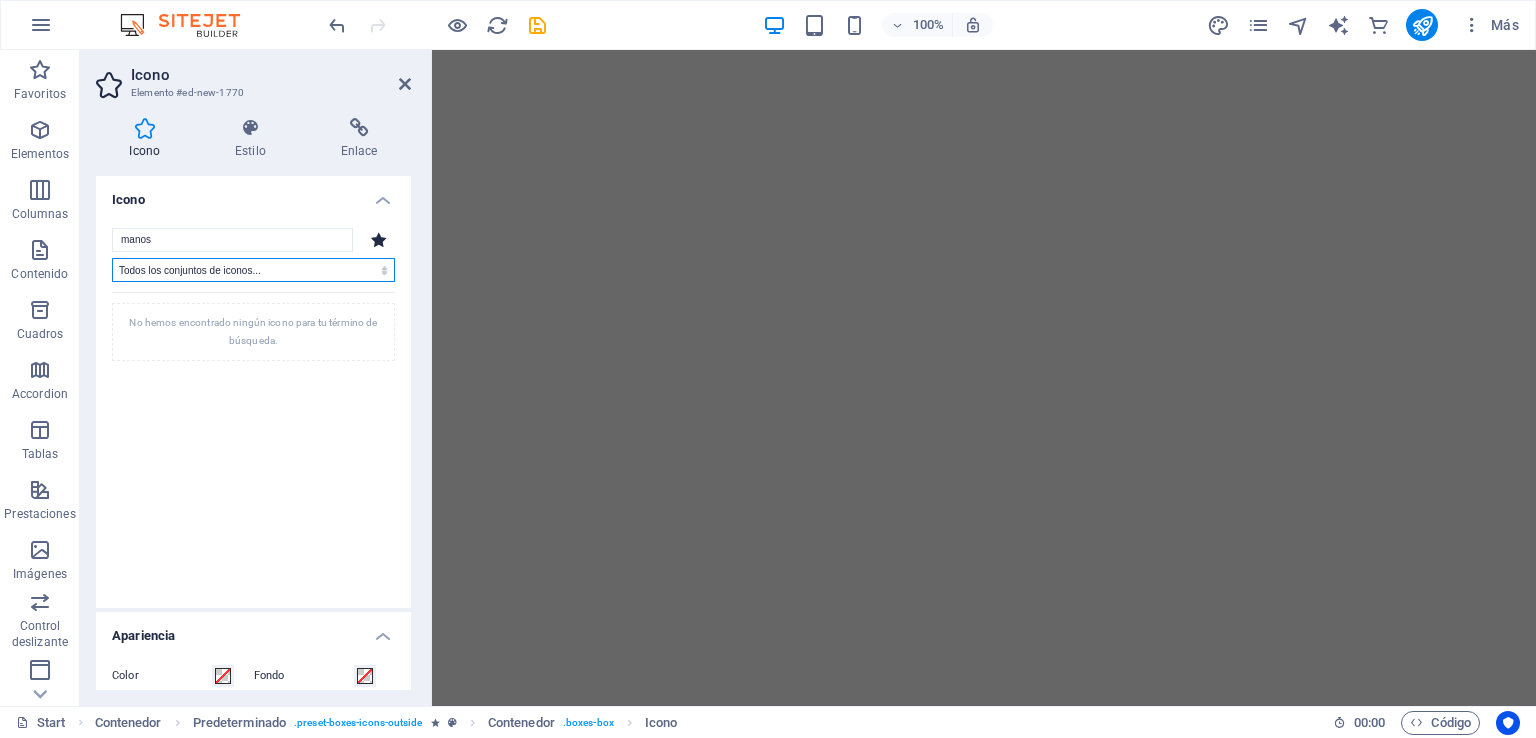 click on "Todos los conjuntos de iconos... IcoFont Ionicons FontAwesome Brands FontAwesome Duotone FontAwesome Solid FontAwesome Regular FontAwesome Light FontAwesome Thin FontAwesome Sharp Solid FontAwesome Sharp Regular FontAwesome Sharp Light FontAwesome Sharp Thin" at bounding box center (253, 270) 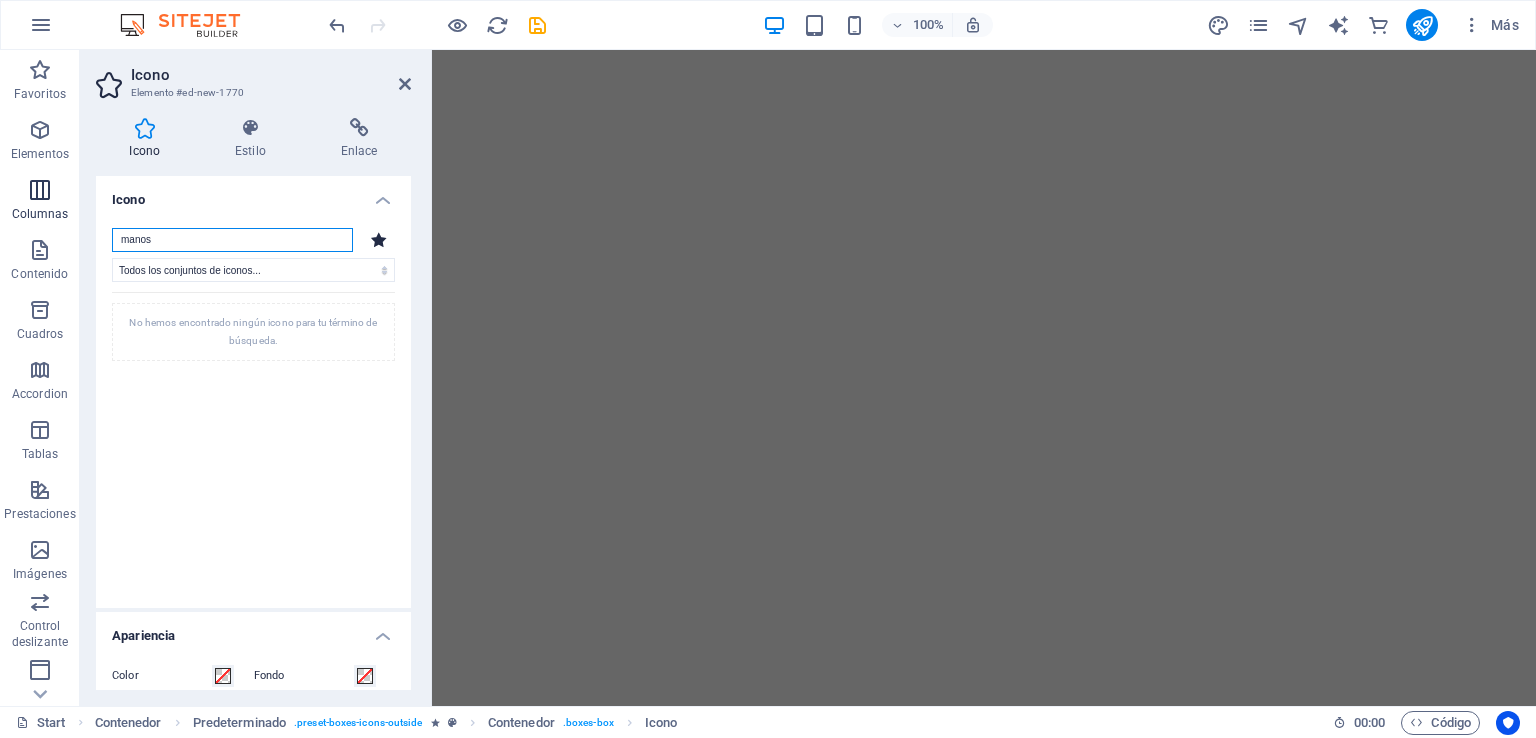 drag, startPoint x: 252, startPoint y: 246, endPoint x: 48, endPoint y: 226, distance: 204.97804 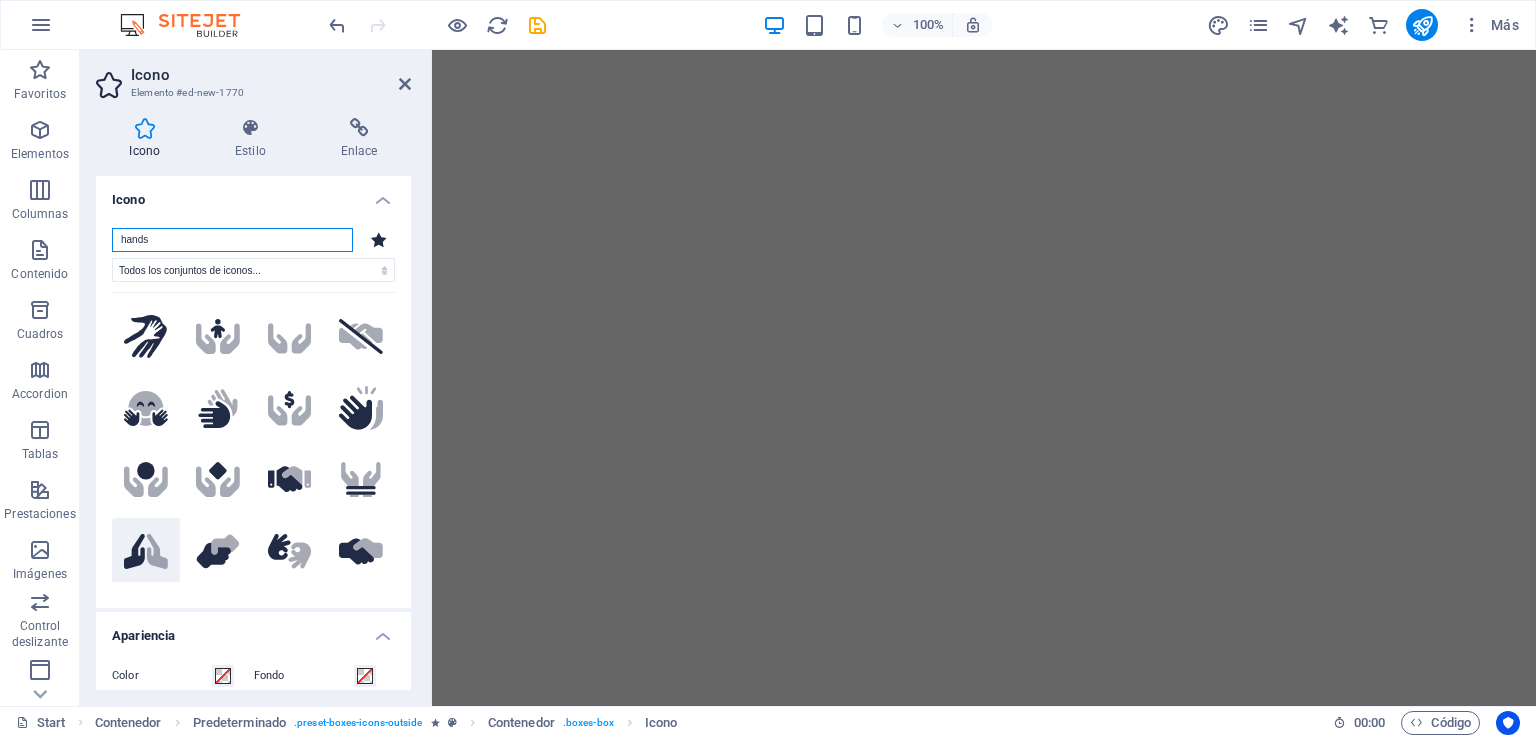 type on "hands" 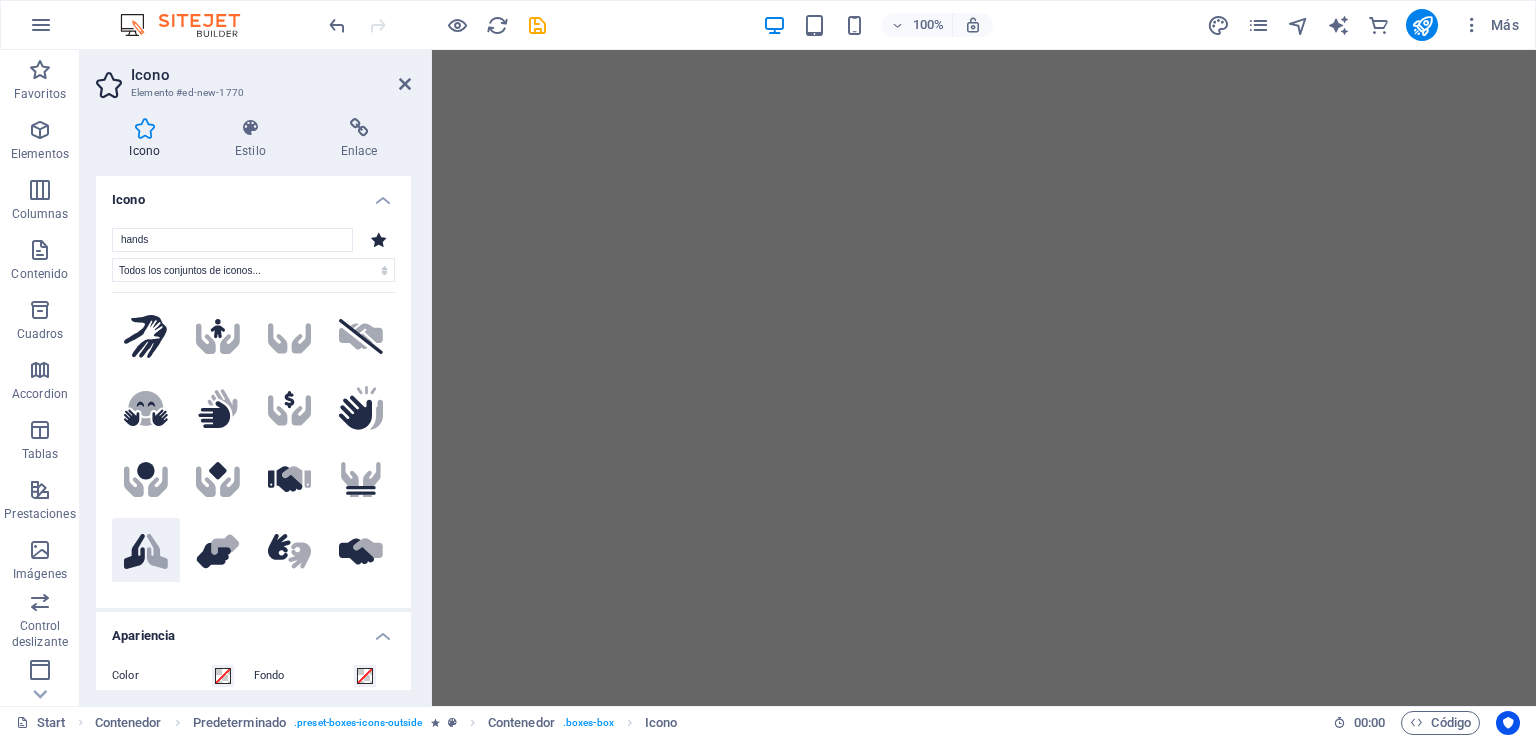 click 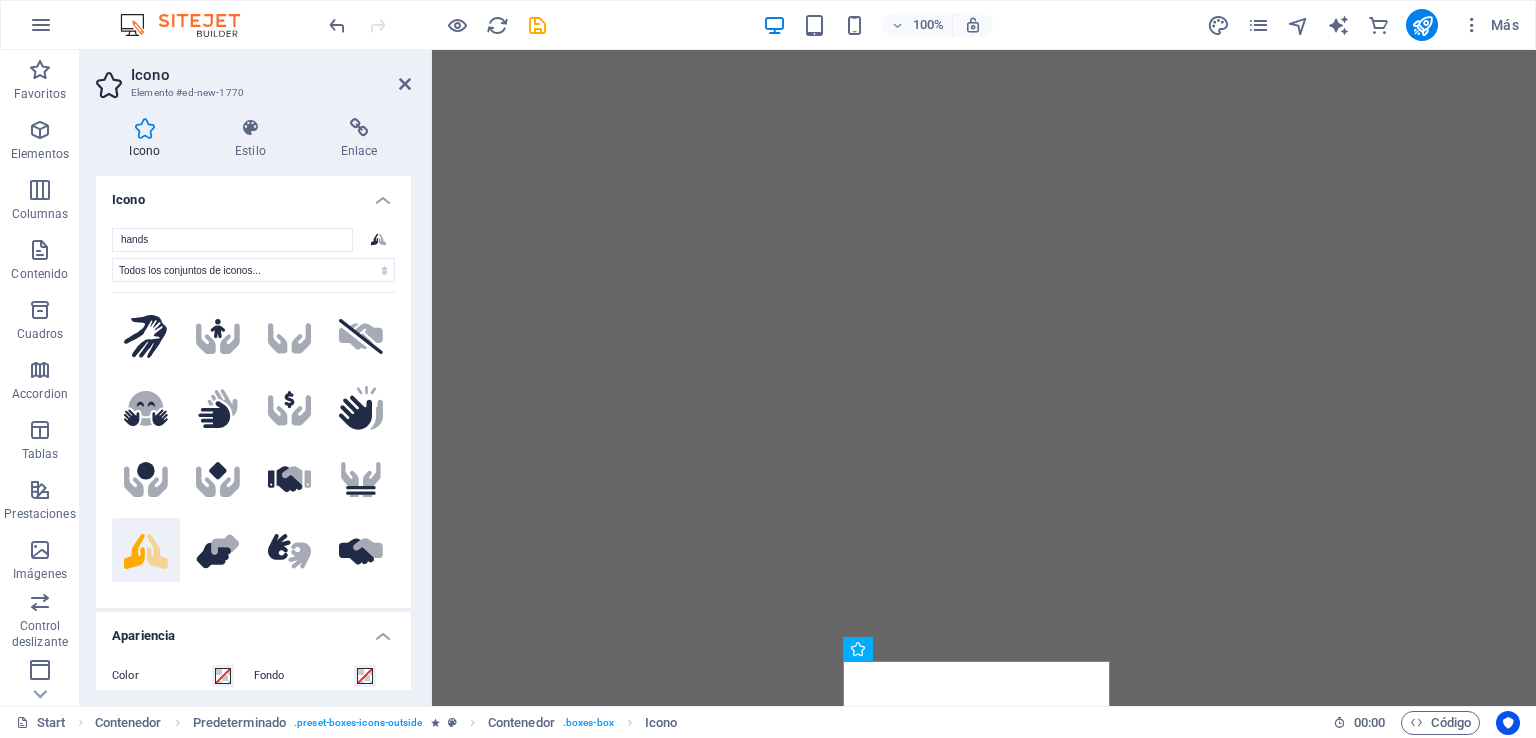 scroll, scrollTop: 739, scrollLeft: 0, axis: vertical 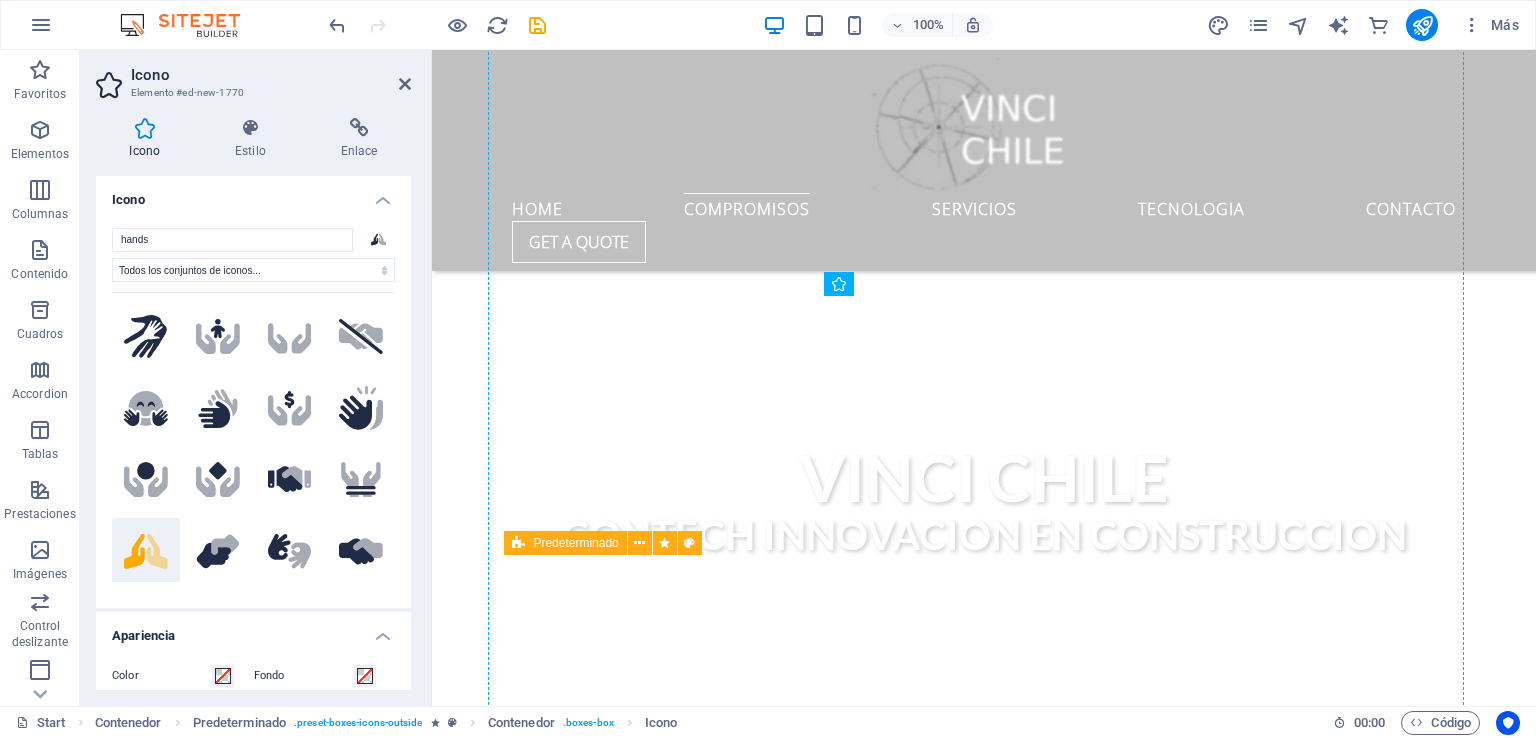 drag, startPoint x: 979, startPoint y: 374, endPoint x: 980, endPoint y: 294, distance: 80.00625 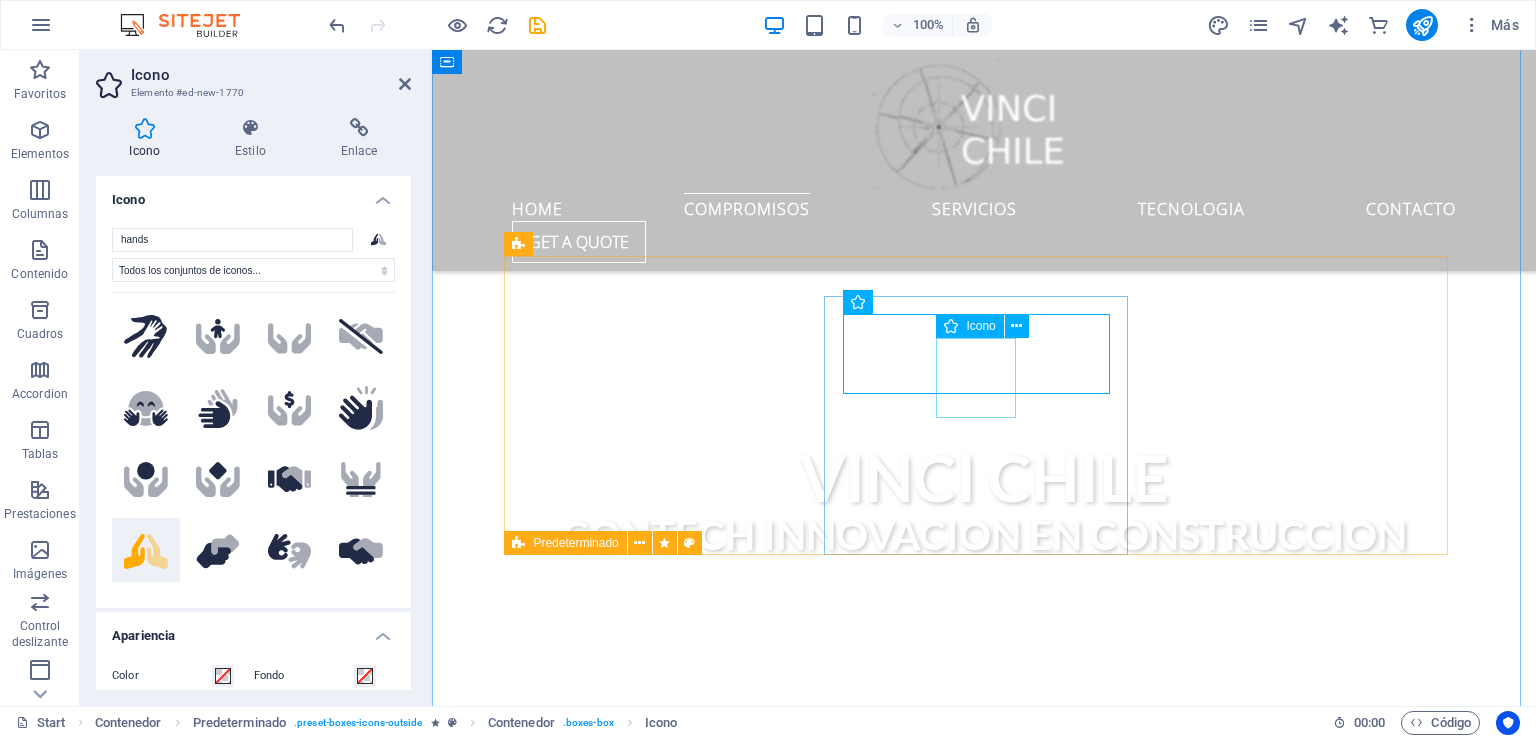 click at bounding box center (984, 1264) 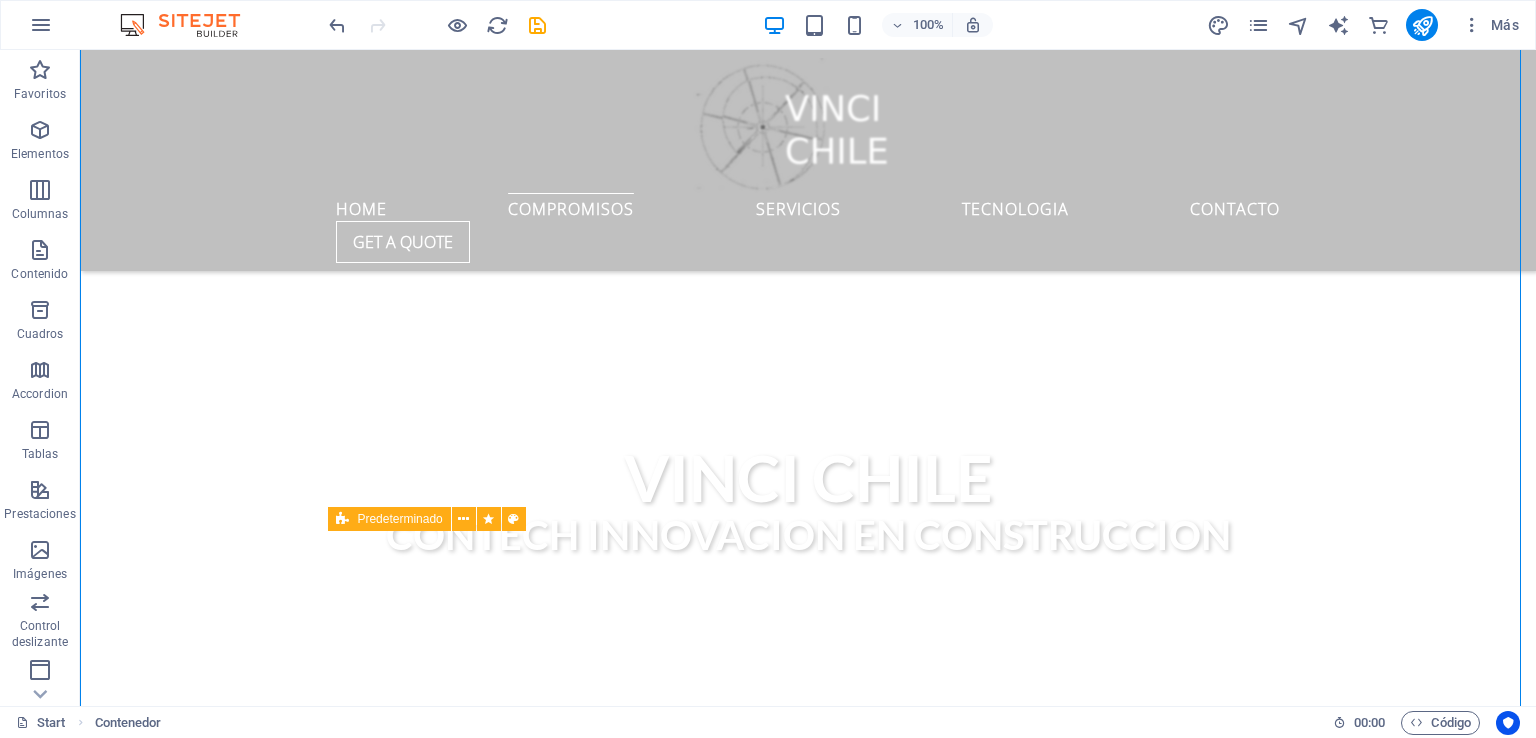 drag, startPoint x: 827, startPoint y: 367, endPoint x: 823, endPoint y: 327, distance: 40.1995 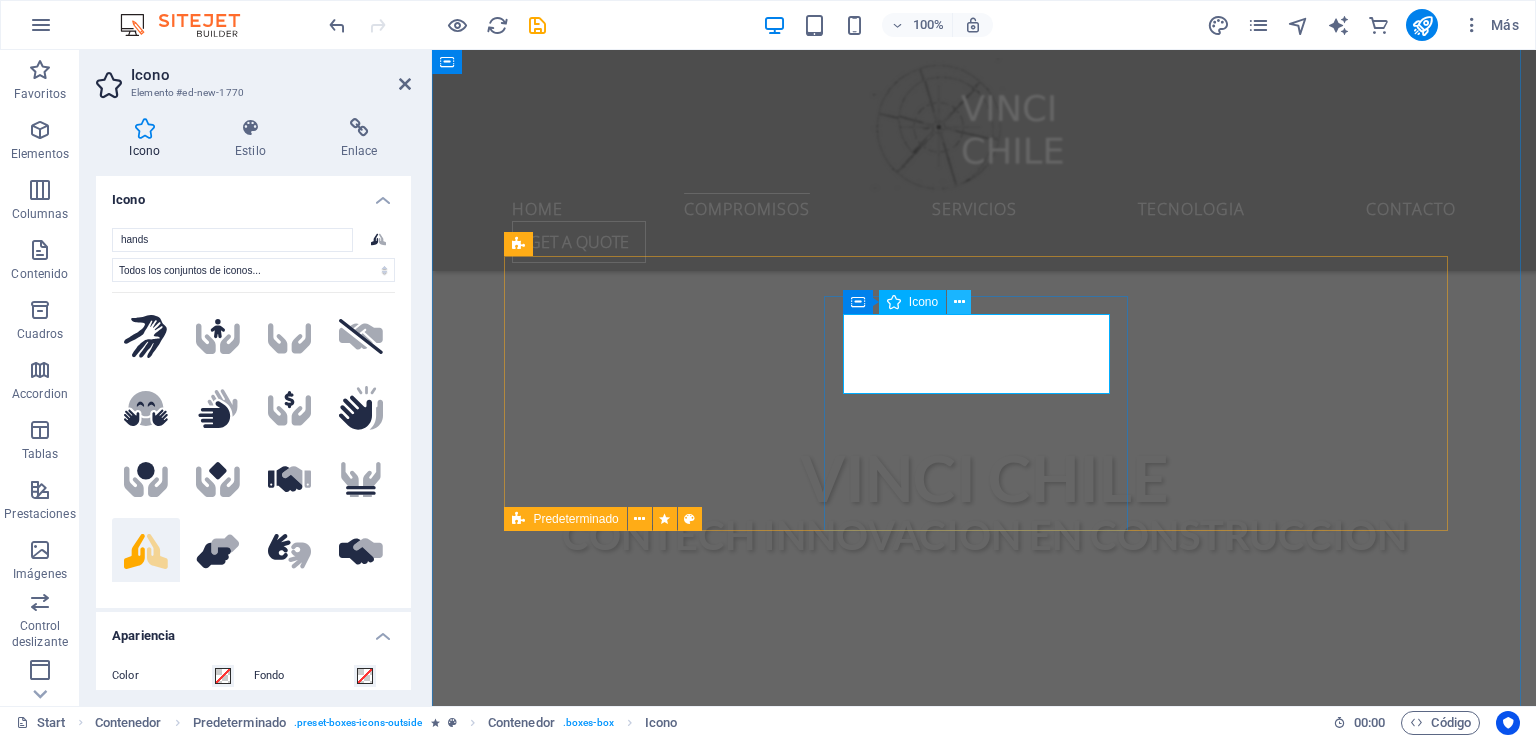 click at bounding box center [959, 302] 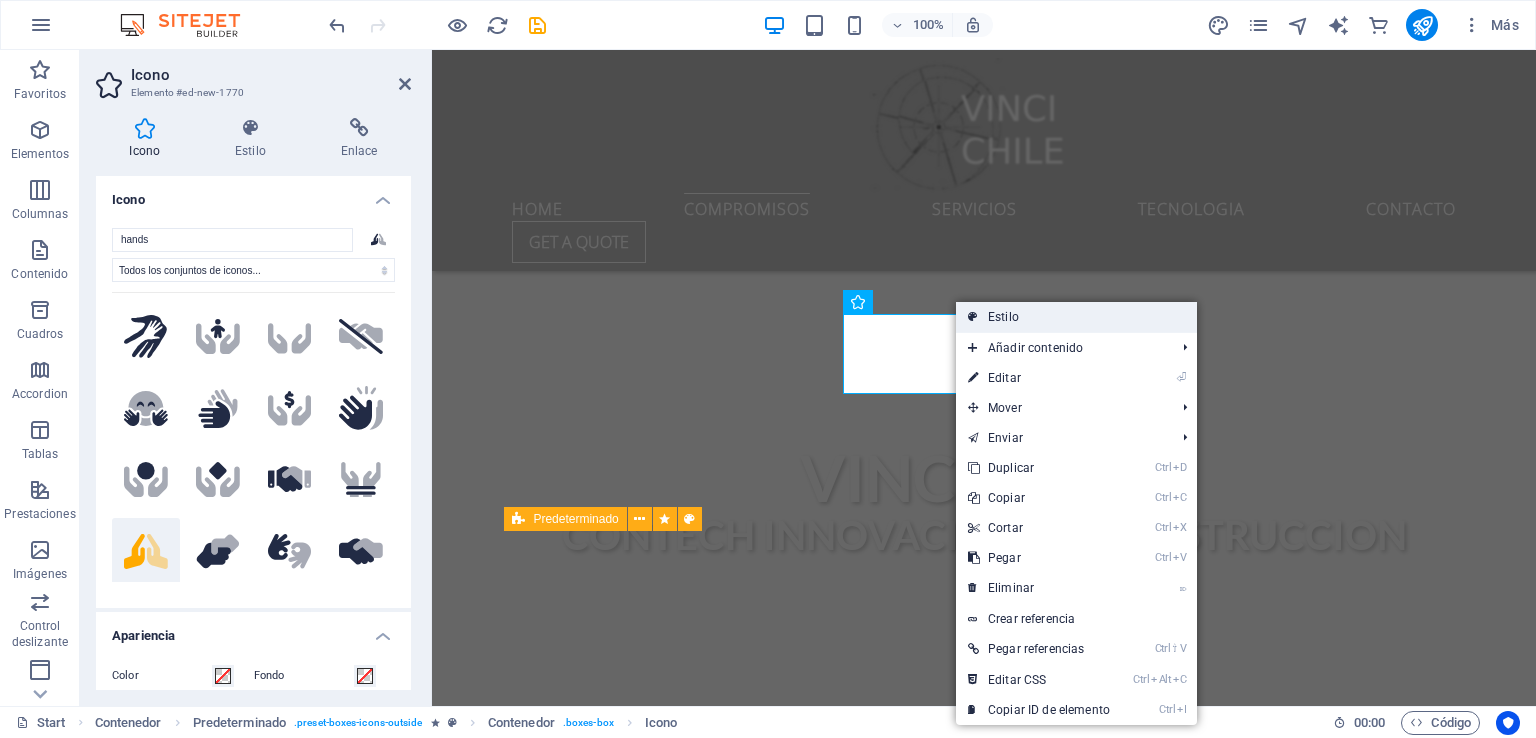click on "Estilo" at bounding box center [1076, 317] 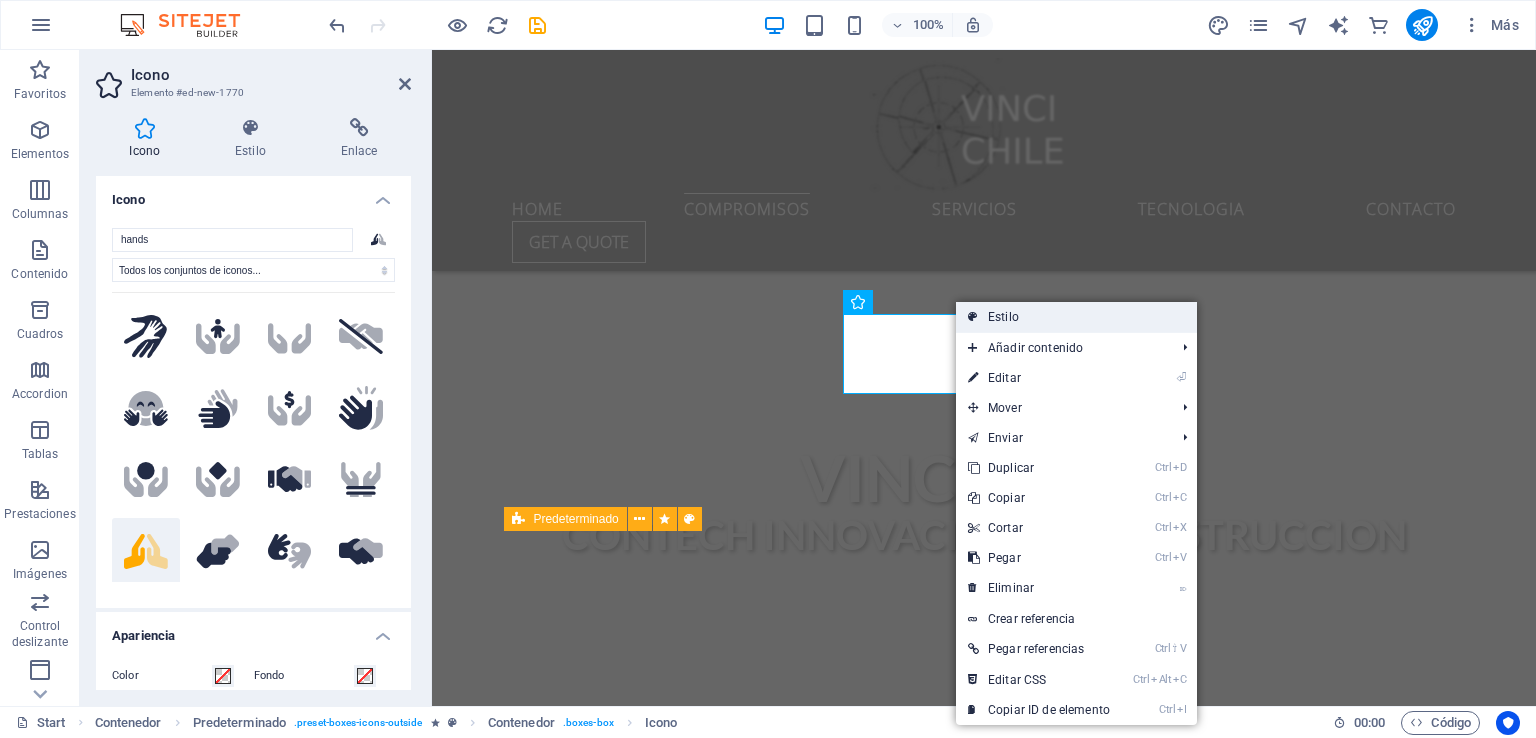 select on "px" 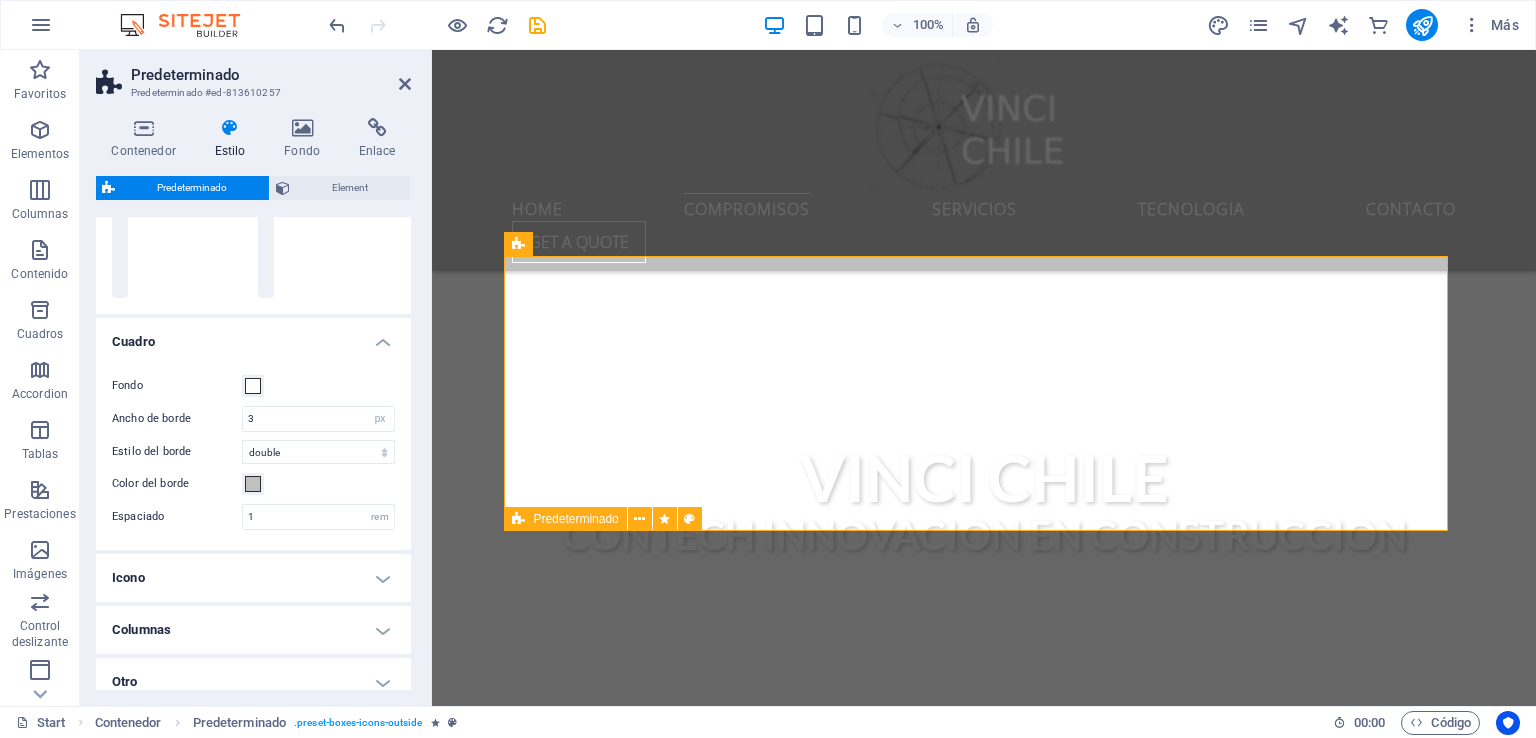 scroll, scrollTop: 238, scrollLeft: 0, axis: vertical 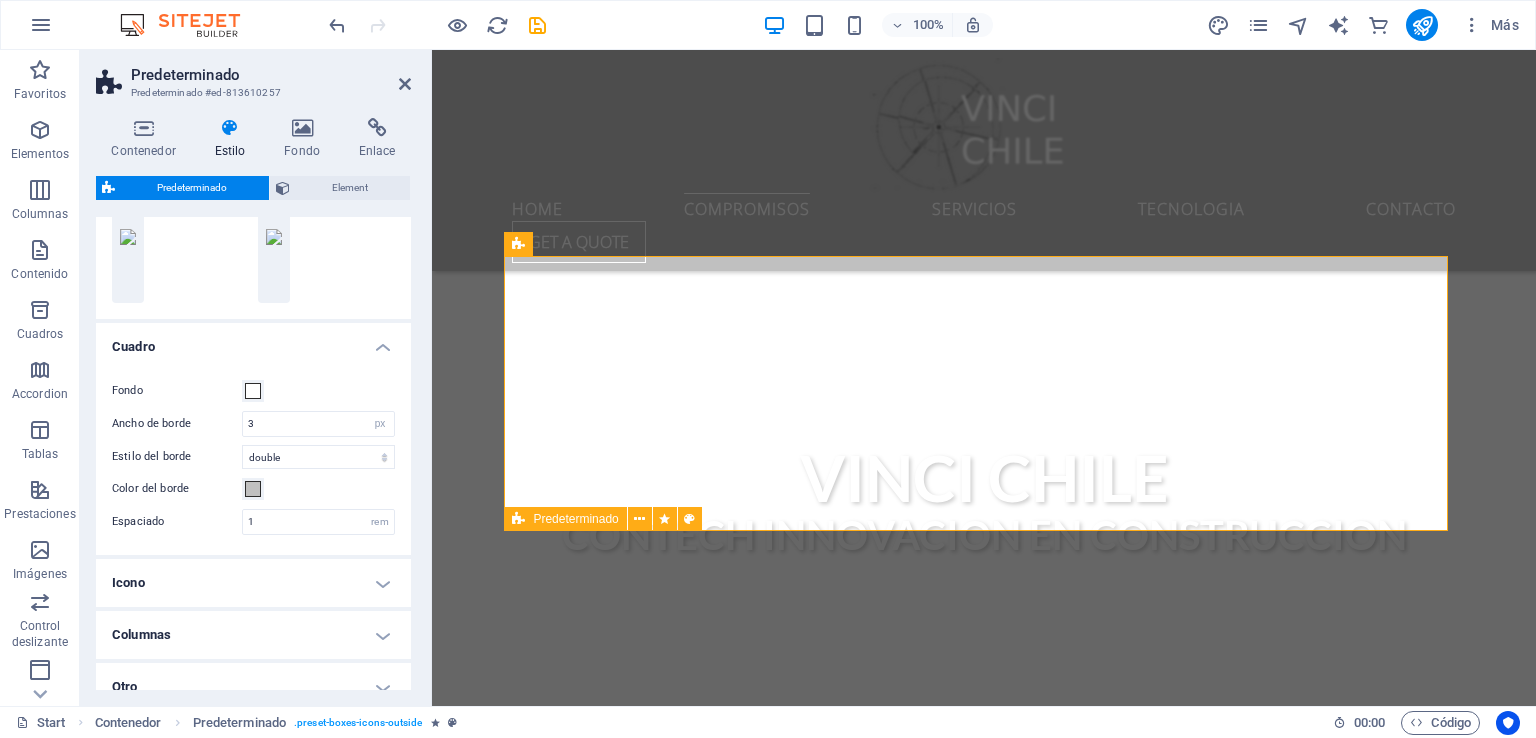 click on "Icono" at bounding box center (253, 583) 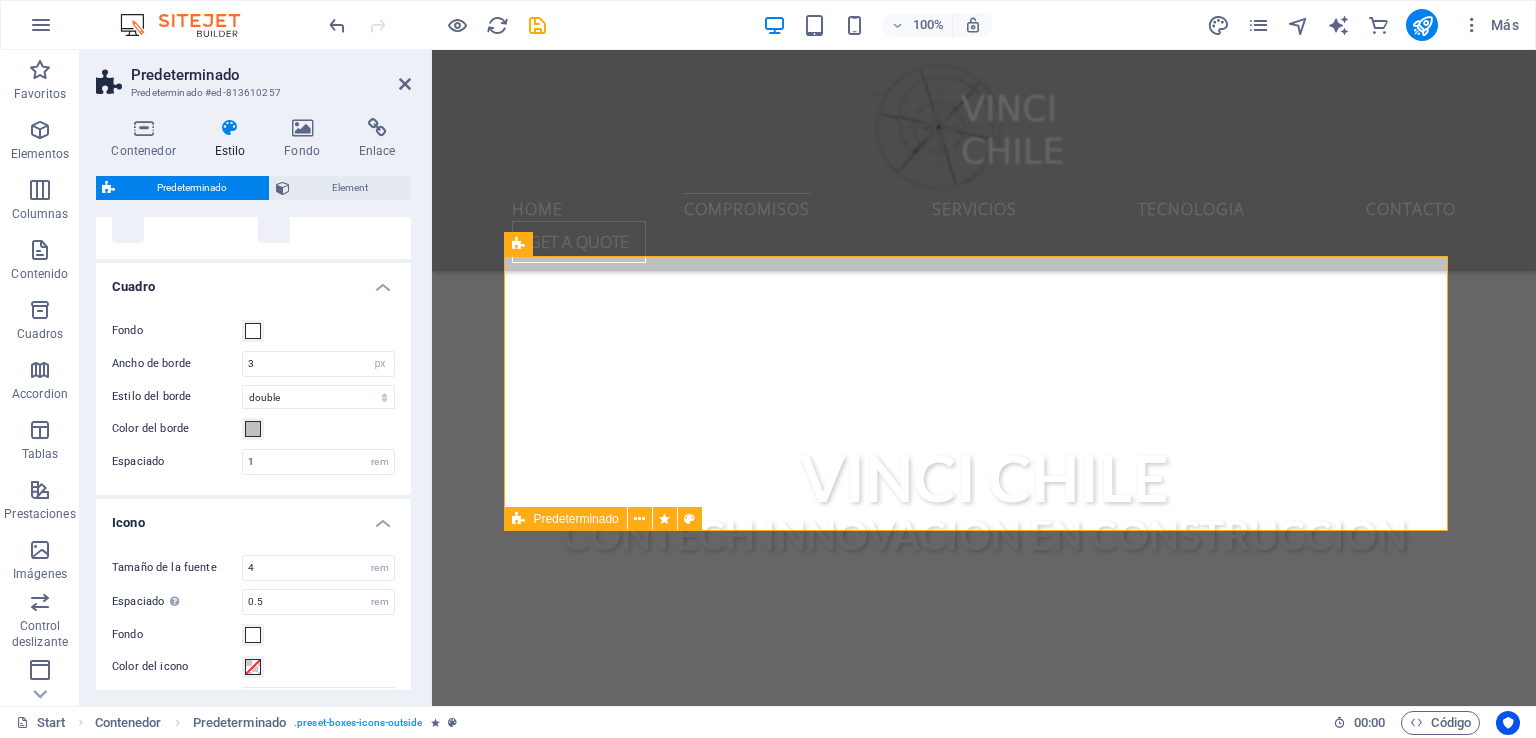 scroll, scrollTop: 300, scrollLeft: 0, axis: vertical 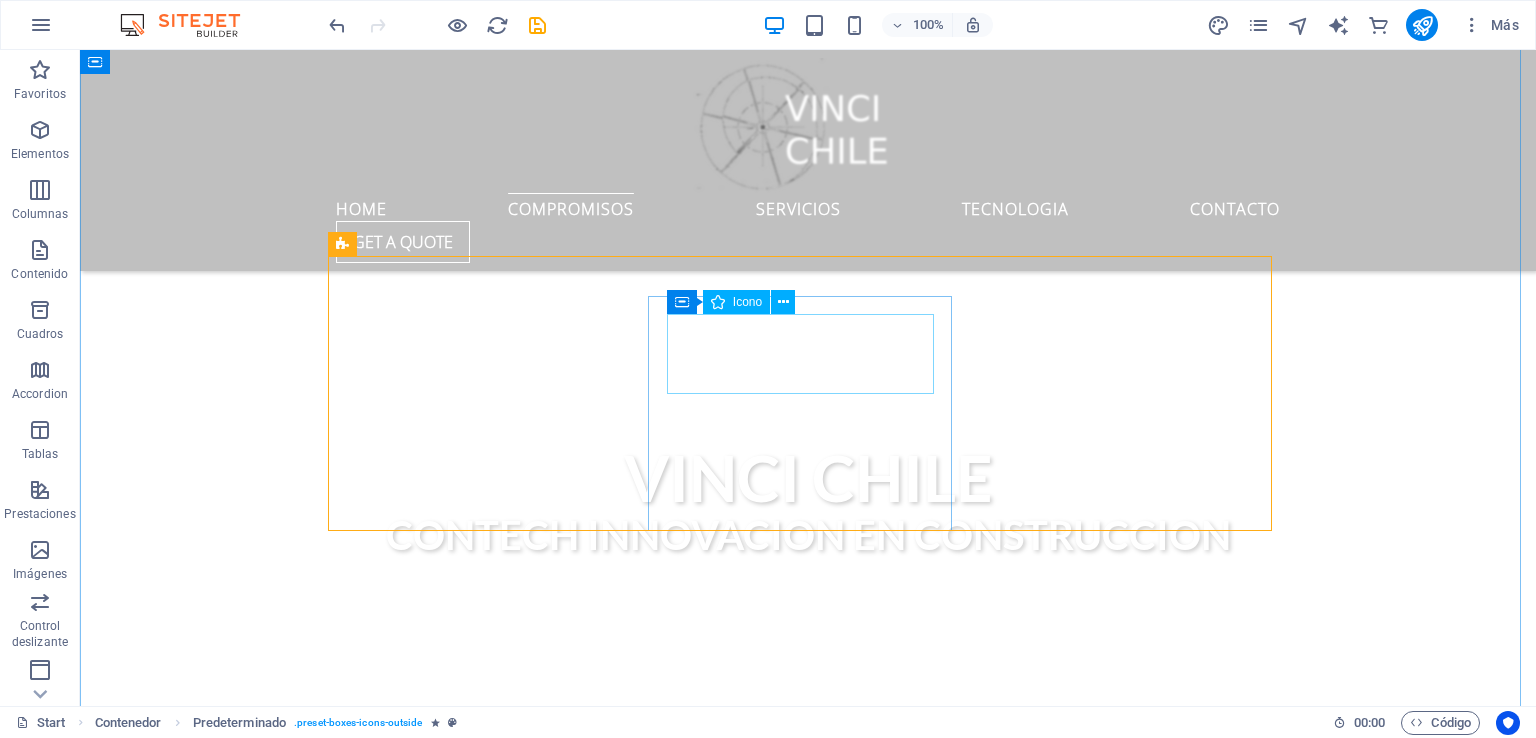 click on ".fa-secondary{opacity:.4}" at bounding box center (808, 1237) 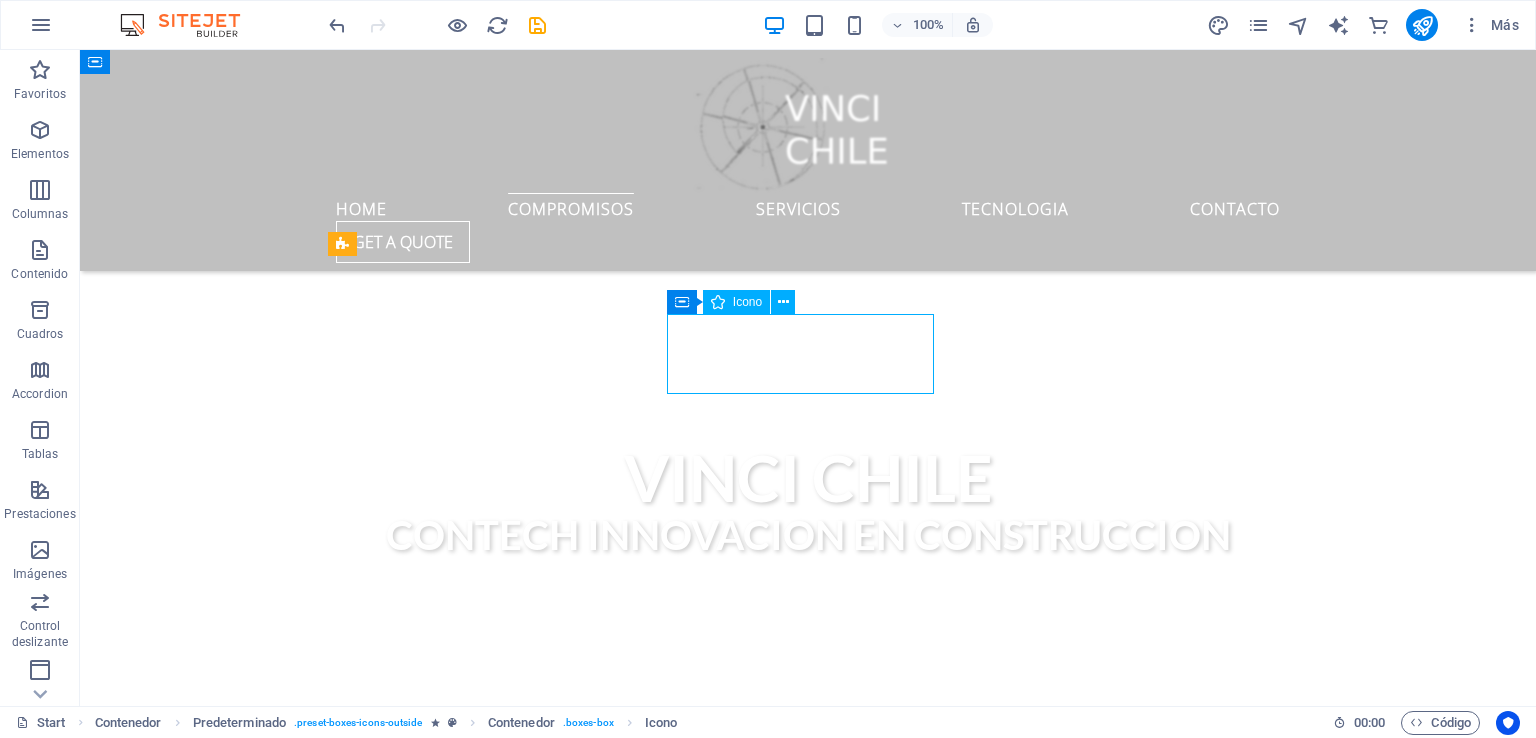 drag, startPoint x: 806, startPoint y: 372, endPoint x: 802, endPoint y: 321, distance: 51.156624 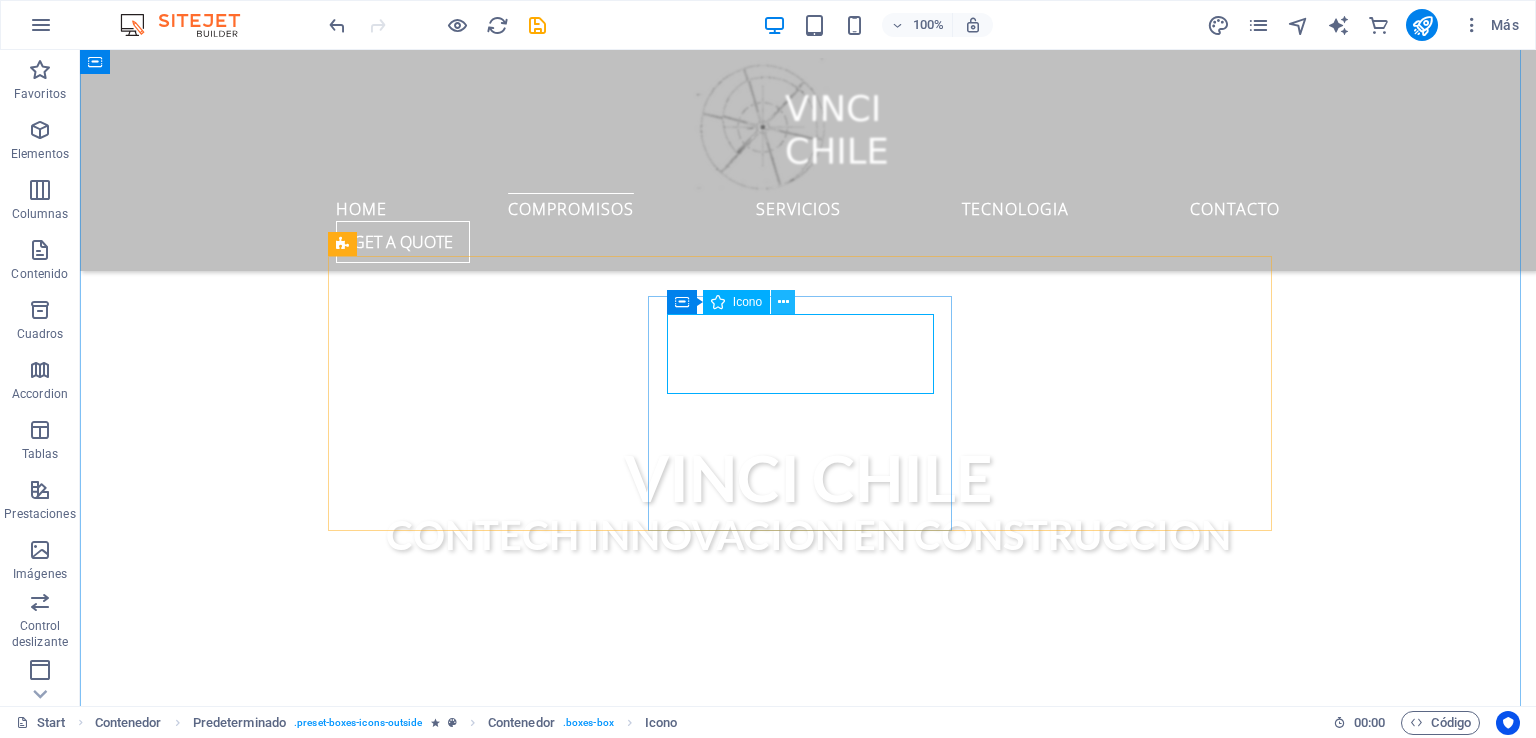 click at bounding box center (783, 302) 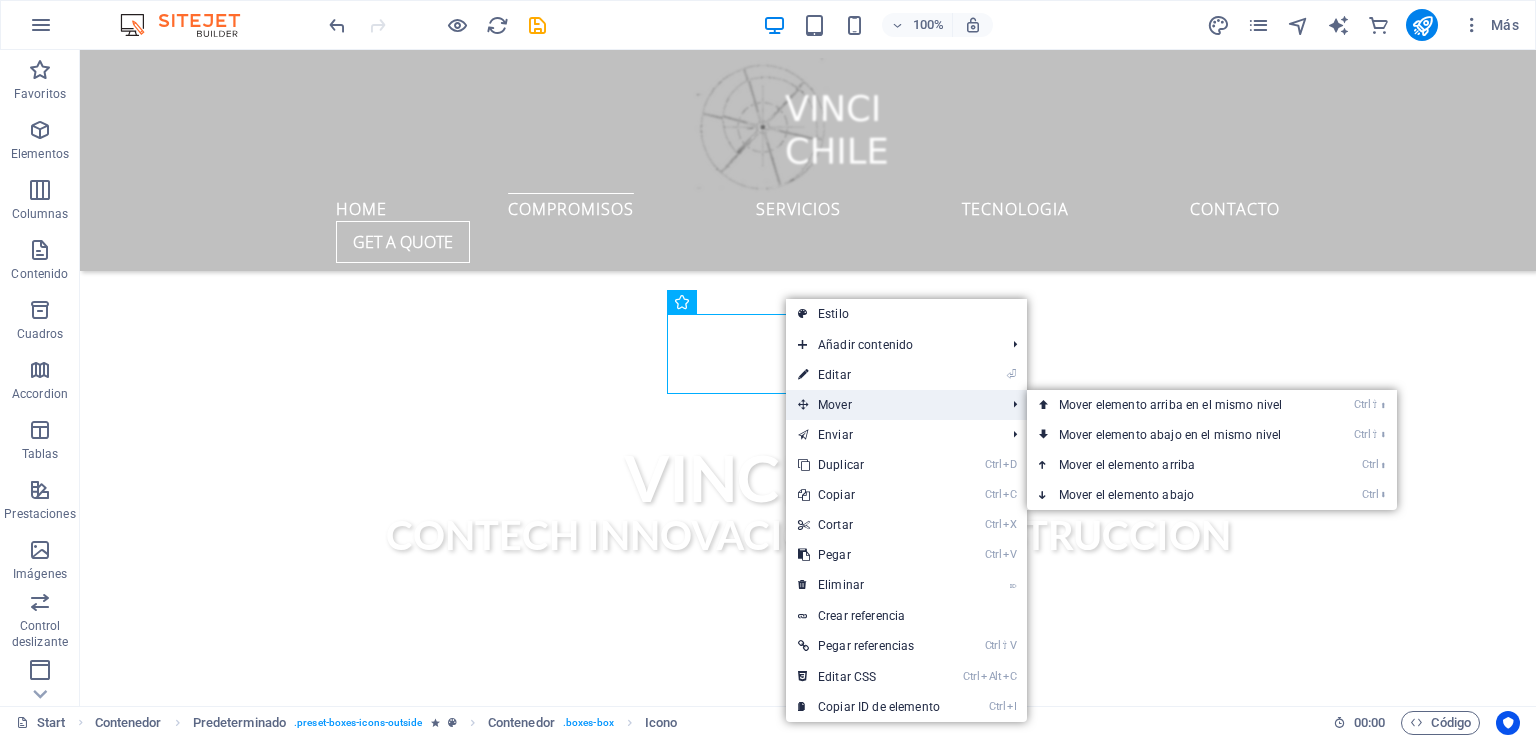 click on "Mover" at bounding box center [891, 405] 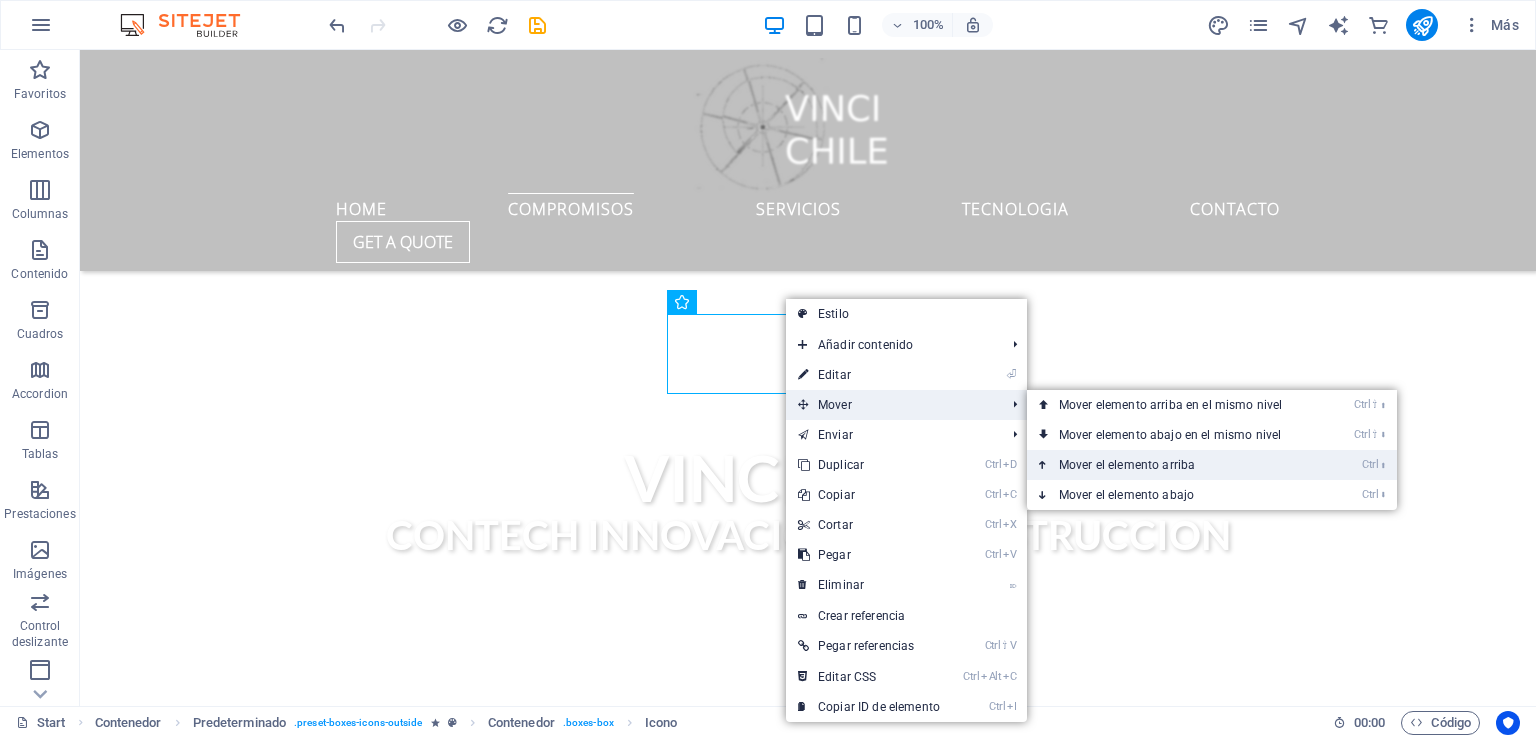 click on "Ctrl ⬆  Mover el elemento arriba" at bounding box center [1174, 465] 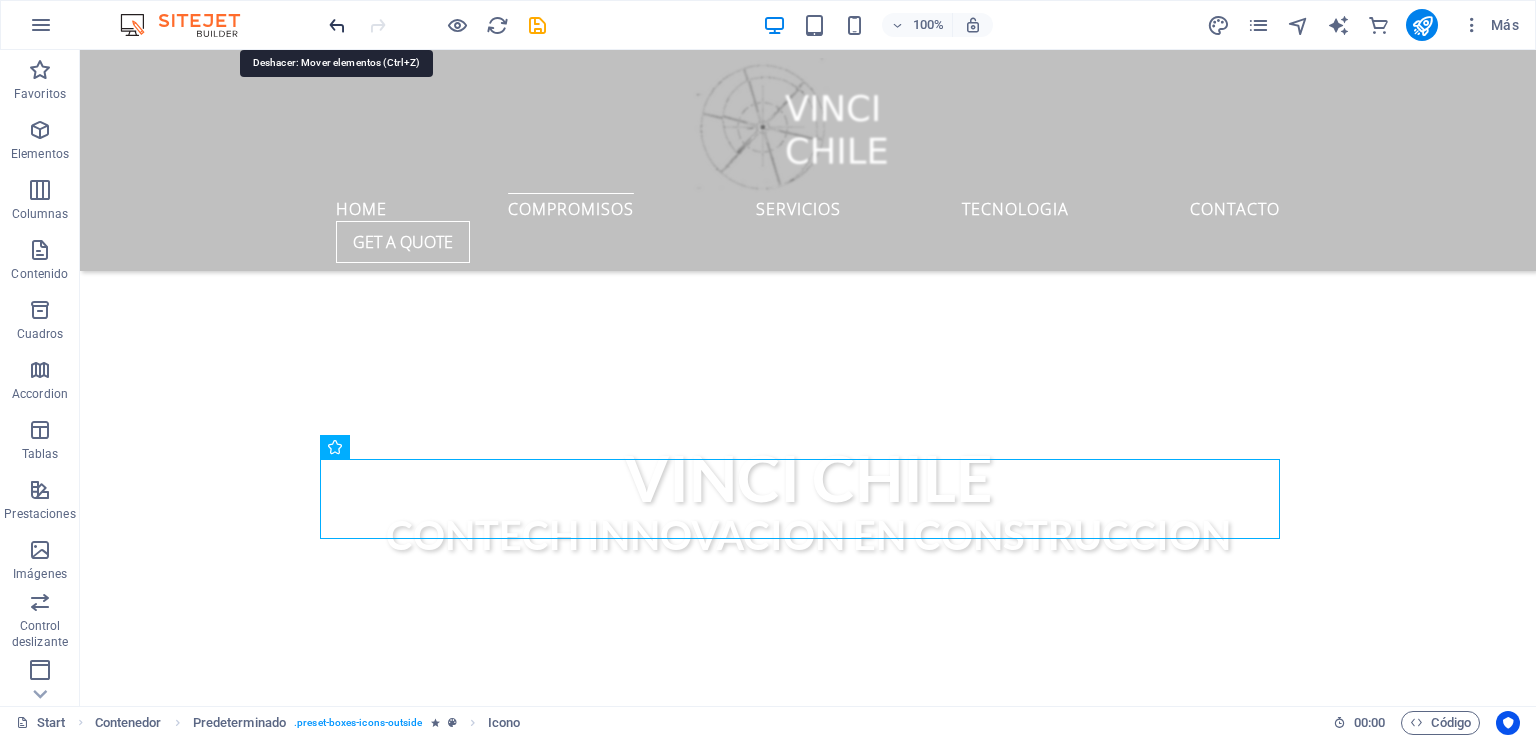 click at bounding box center (337, 25) 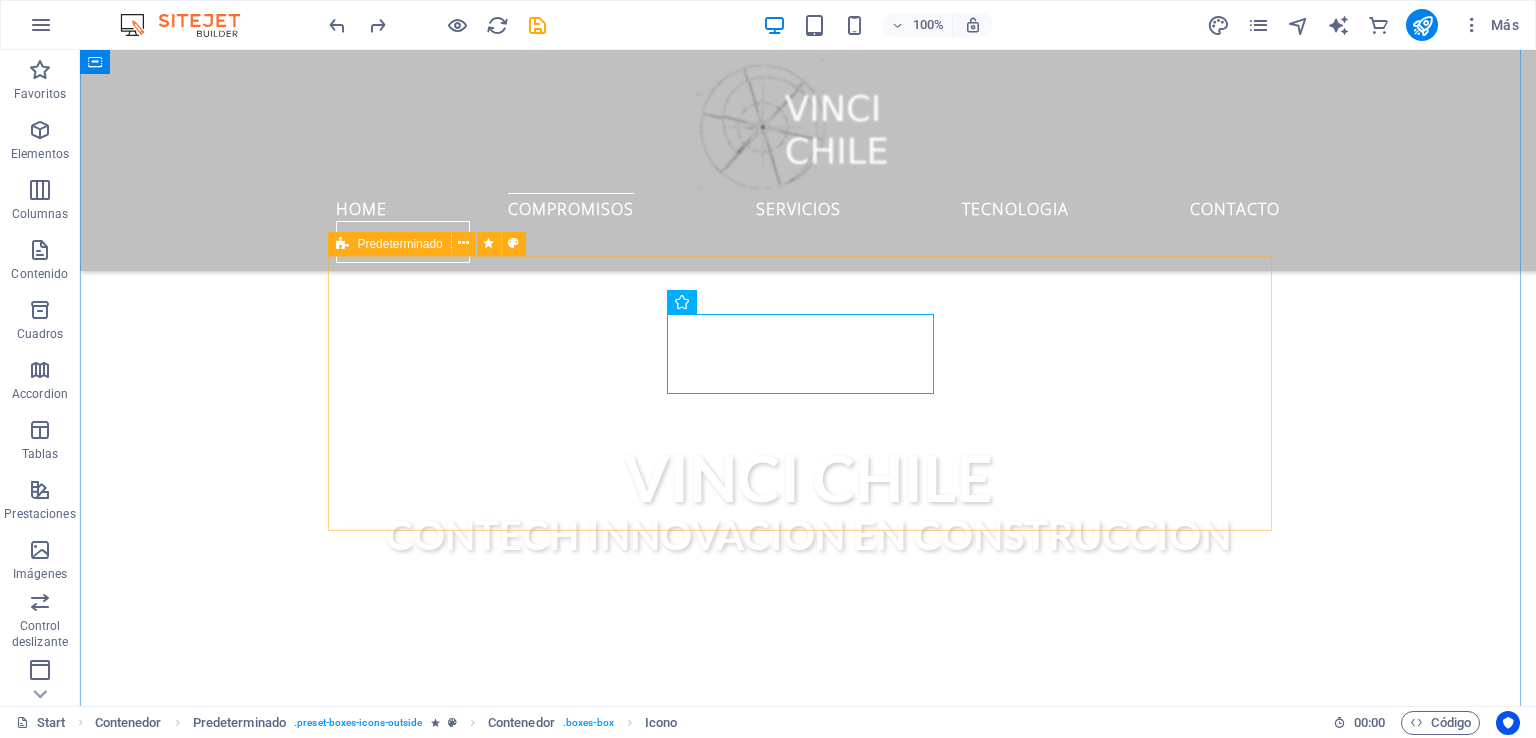 click on "medio ambiente   Construcción circular  enfoque que busca  minimizar el uso de recursos naturales y la generación de residuos , promoviendo la reutilización, reciclaje y el diseño inteligente de edificaciones .fa-secondary{opacity:.4} Global delivery Lorem ipsum dolor sit amet, consectetur adipisicing elit. Veritatis, dolorem! 24/7  Support Lorem ipsum dolor sit amet, consectetur adipisicing elit. Veritatis, dolorem!" at bounding box center (808, 1264) 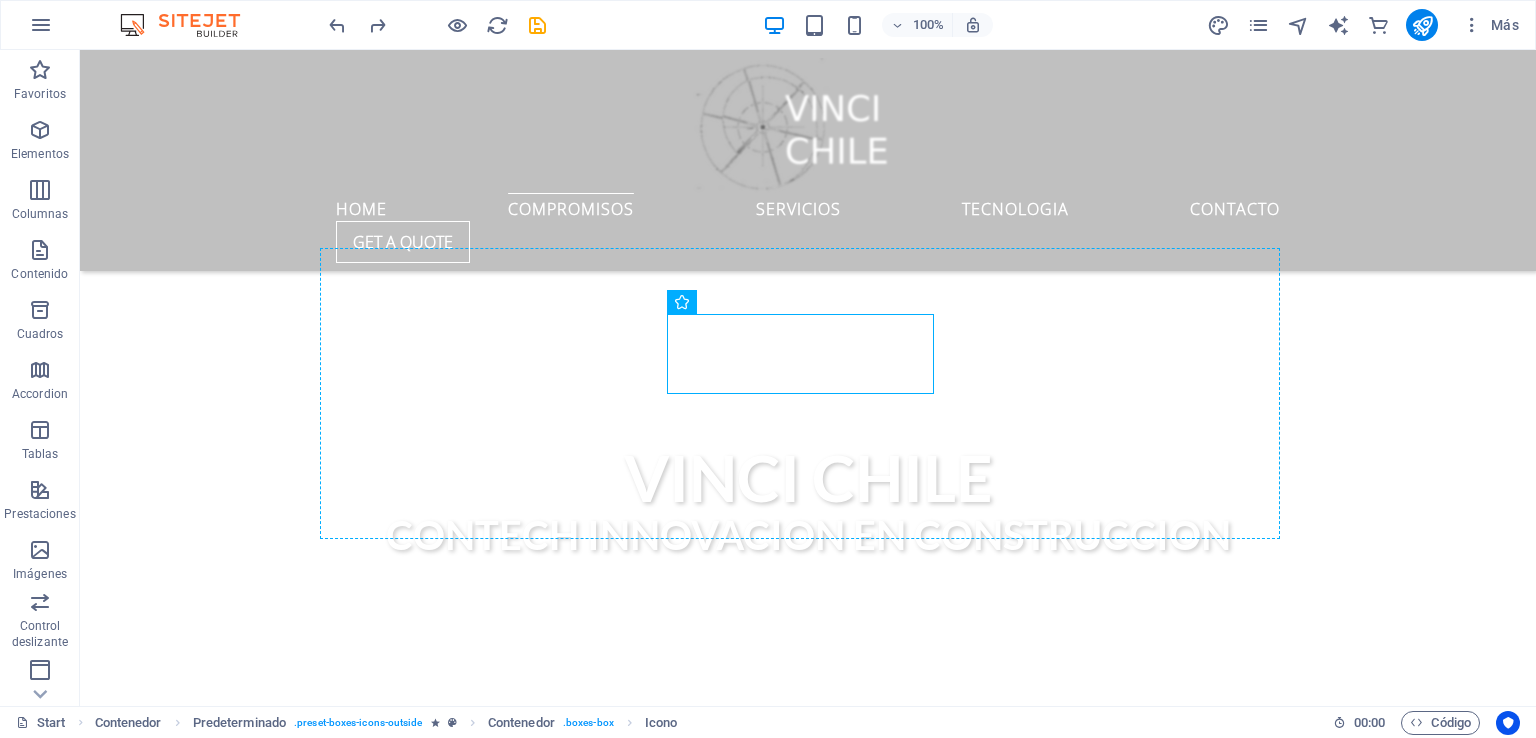 drag, startPoint x: 798, startPoint y: 359, endPoint x: 801, endPoint y: 295, distance: 64.070274 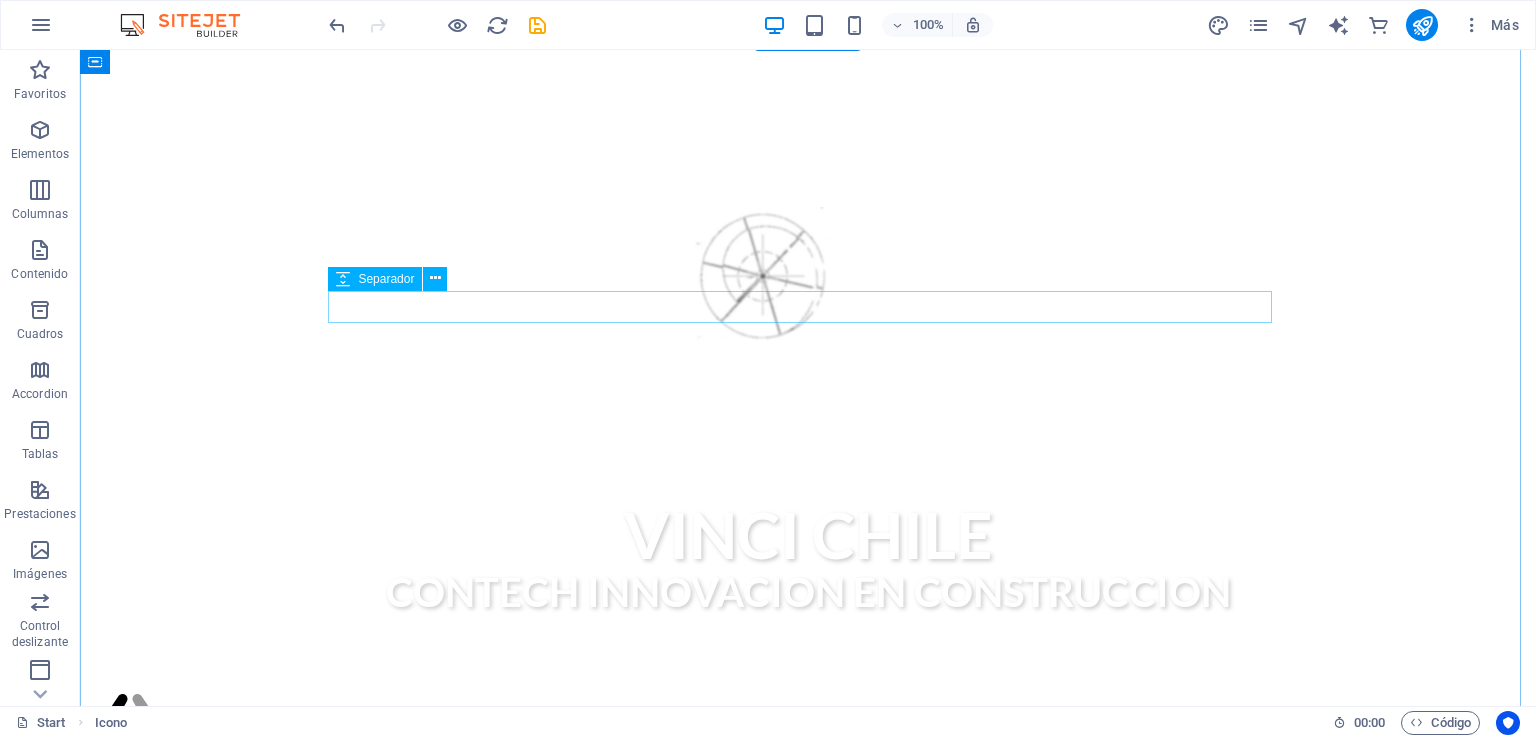 scroll, scrollTop: 768, scrollLeft: 0, axis: vertical 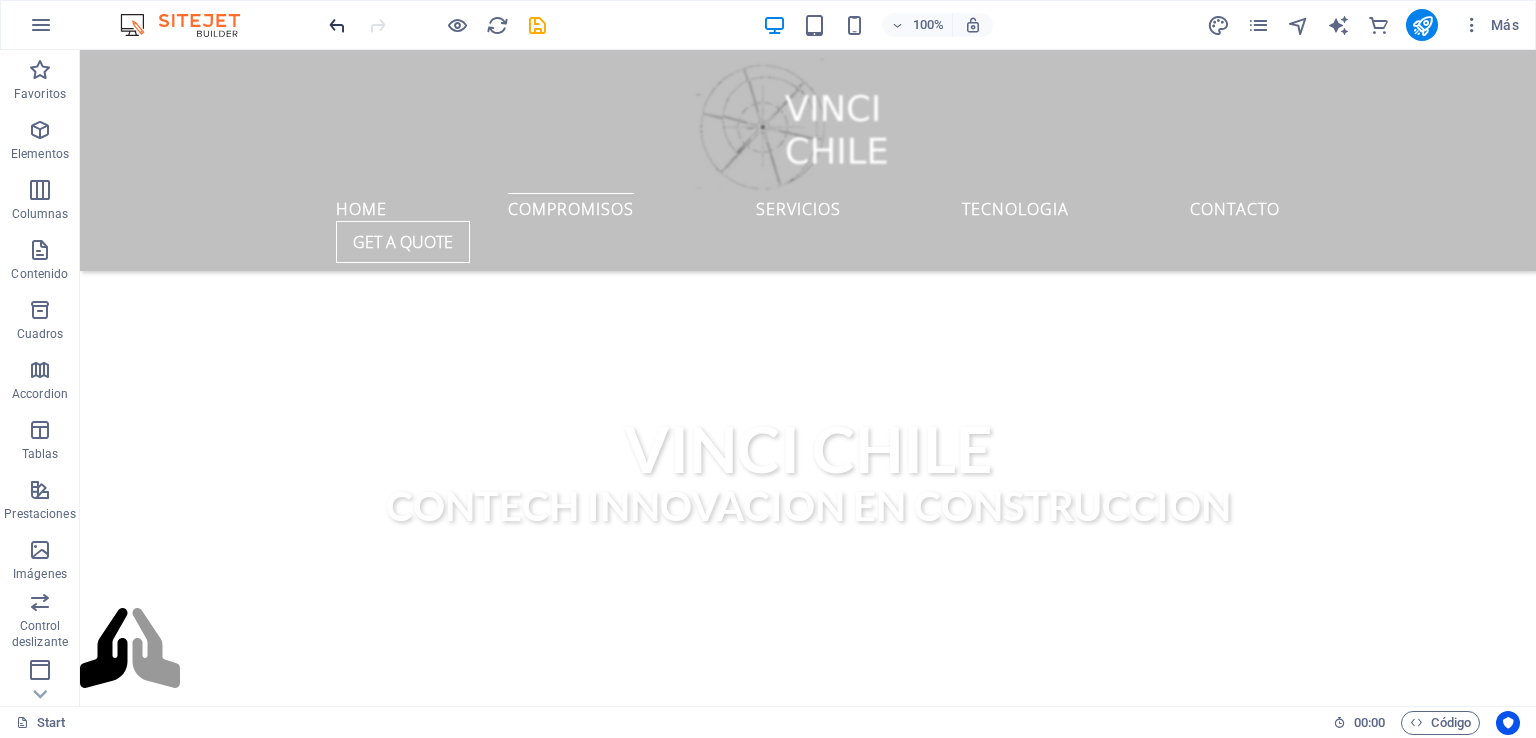 click at bounding box center (337, 25) 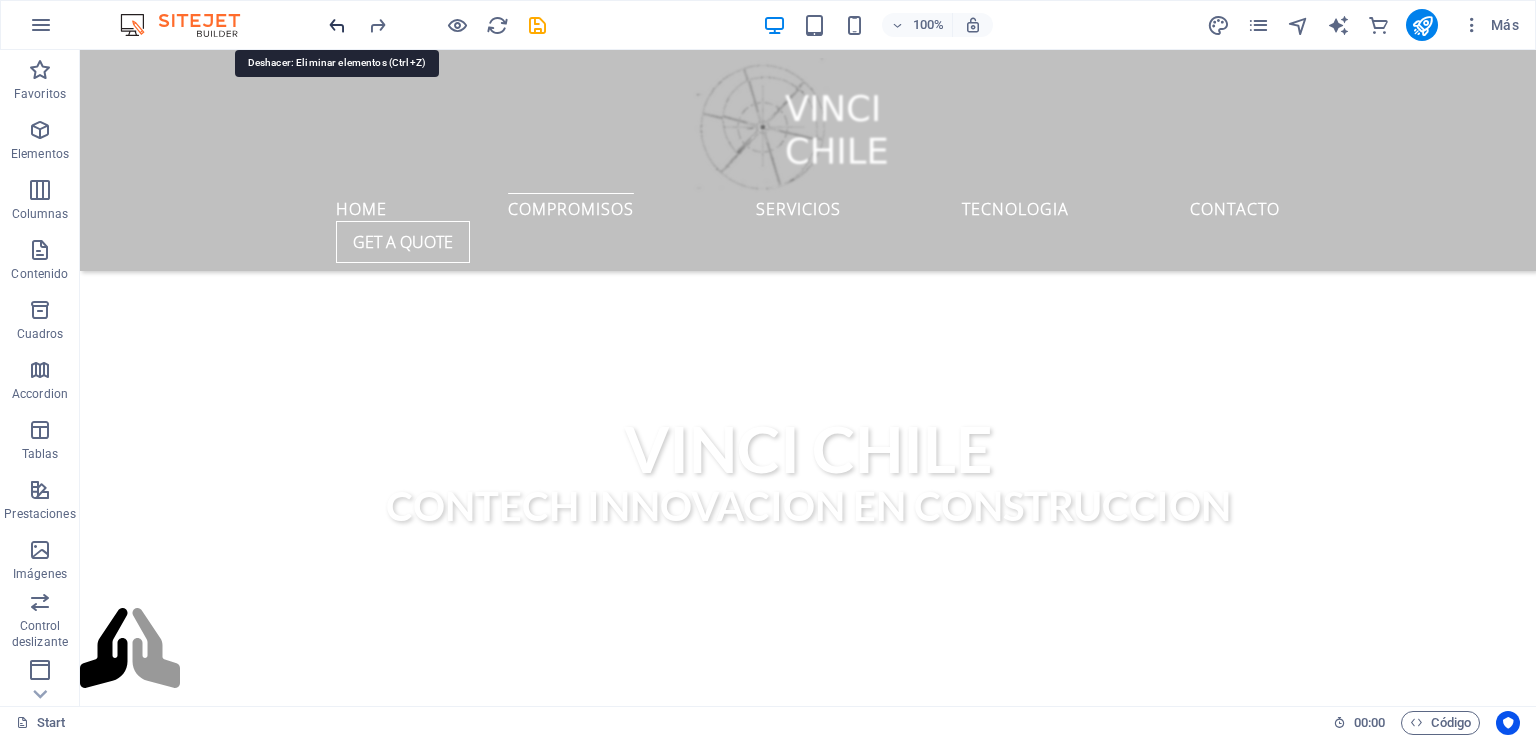 scroll, scrollTop: 688, scrollLeft: 0, axis: vertical 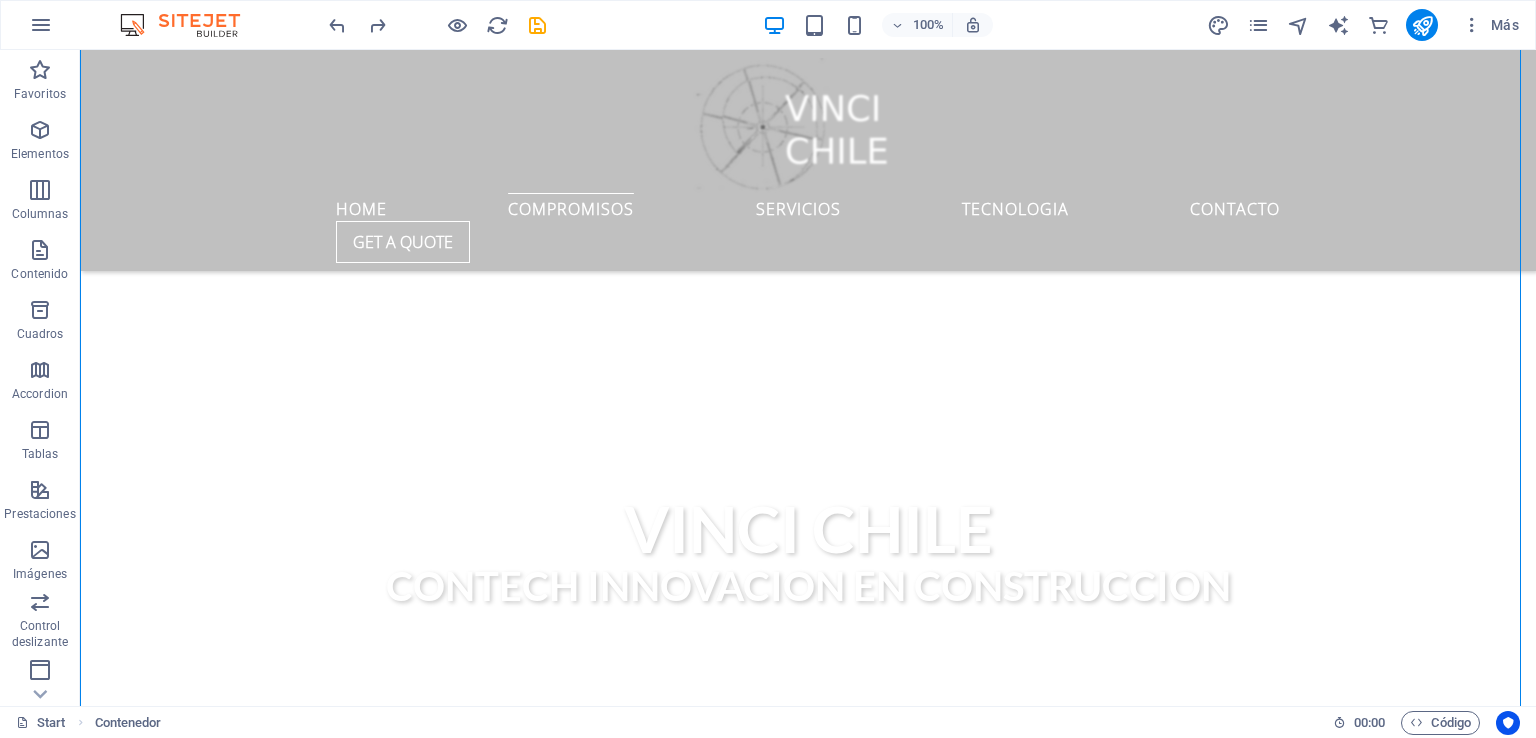 drag, startPoint x: 480, startPoint y: 361, endPoint x: 475, endPoint y: 418, distance: 57.21888 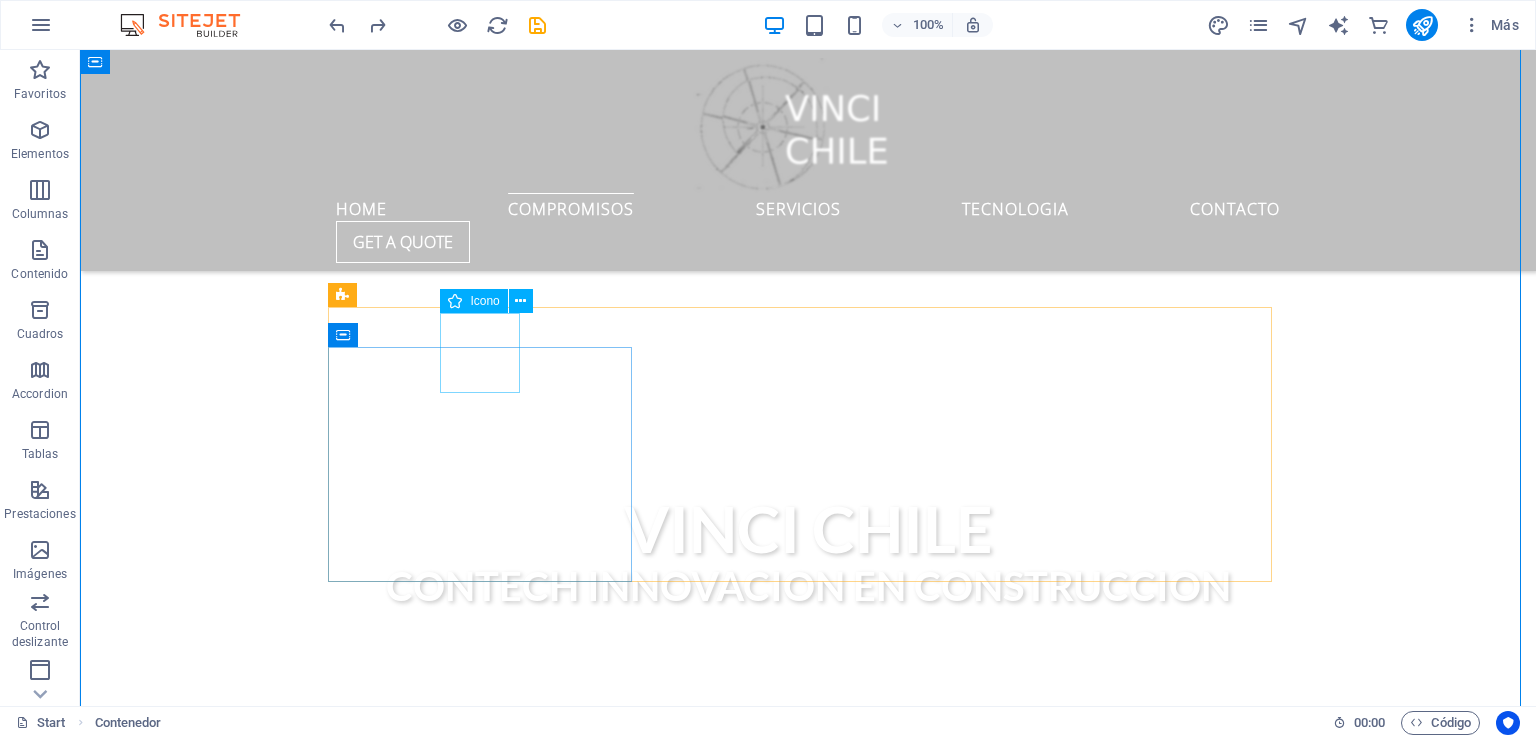 click at bounding box center [808, 1024] 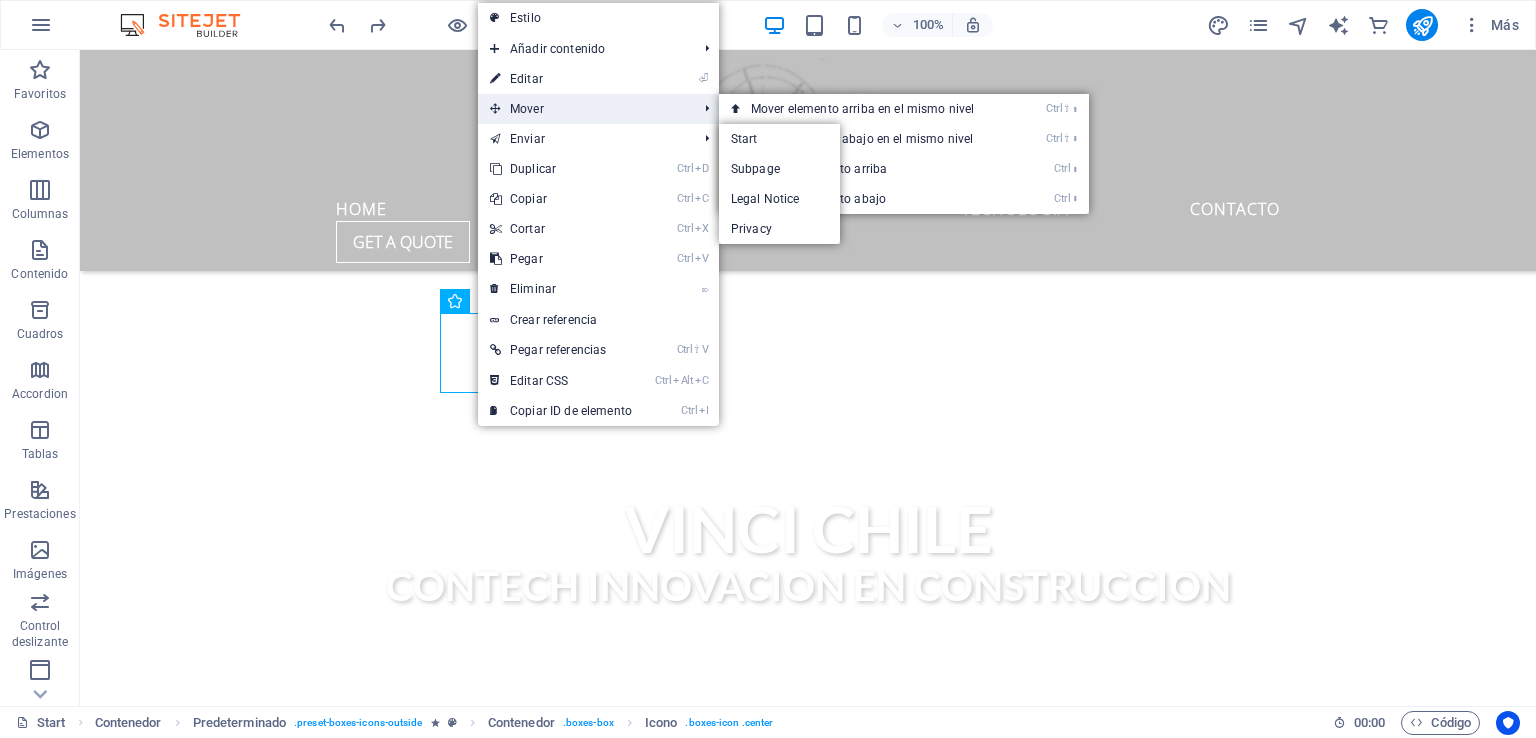 click on "Mover" at bounding box center [583, 109] 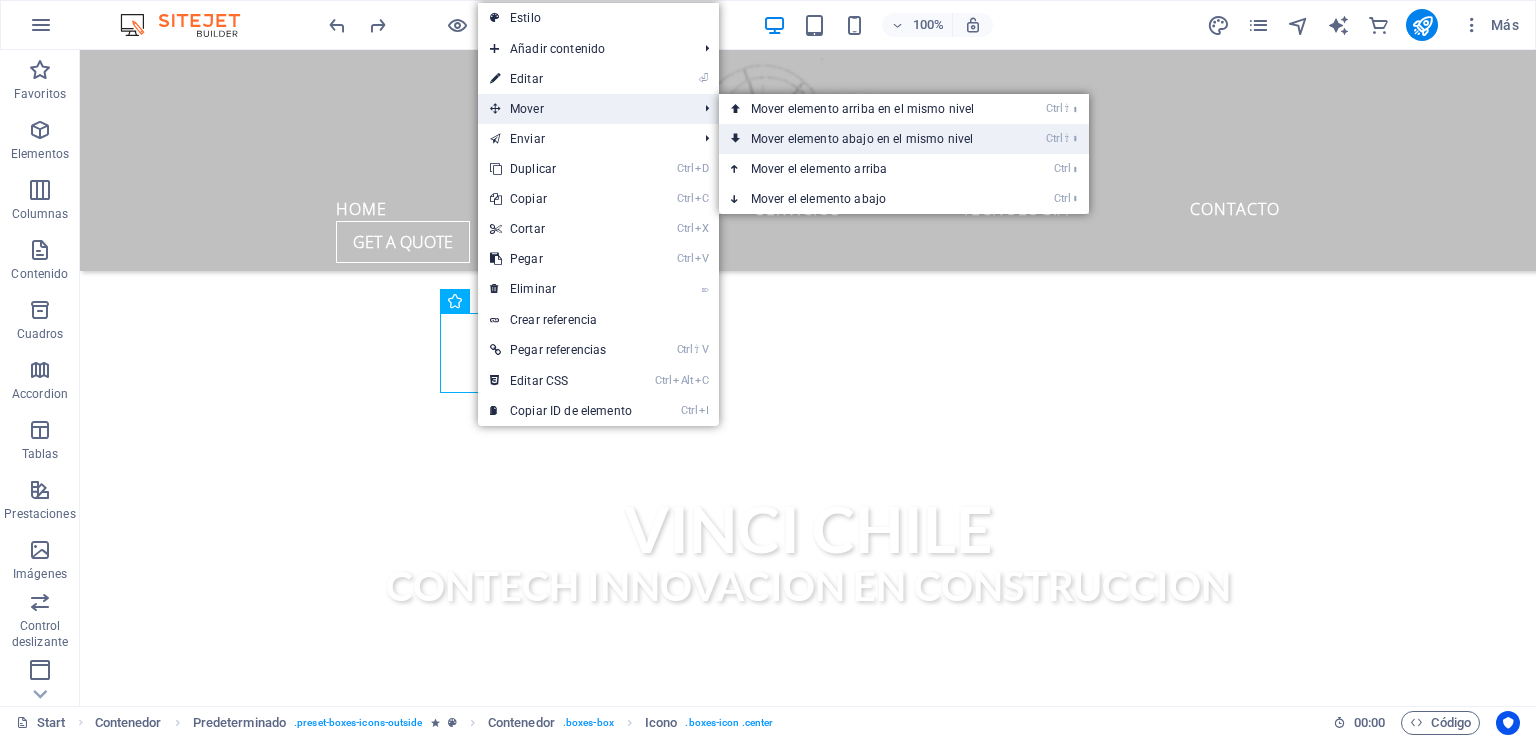 click on "Ctrl ⇧ ⬇  Mover elemento abajo en el mismo nivel" at bounding box center (866, 139) 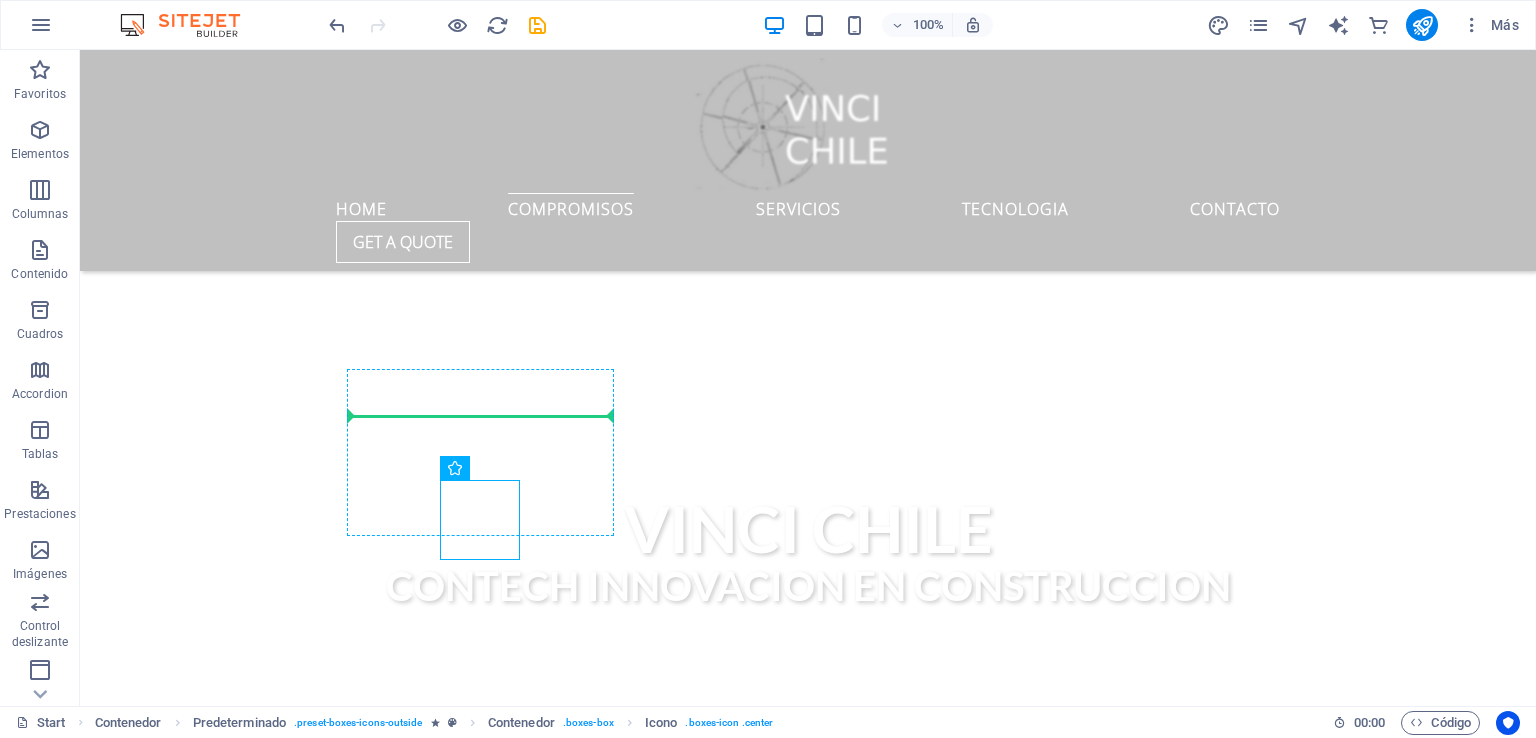 drag, startPoint x: 482, startPoint y: 545, endPoint x: 469, endPoint y: 402, distance: 143.58969 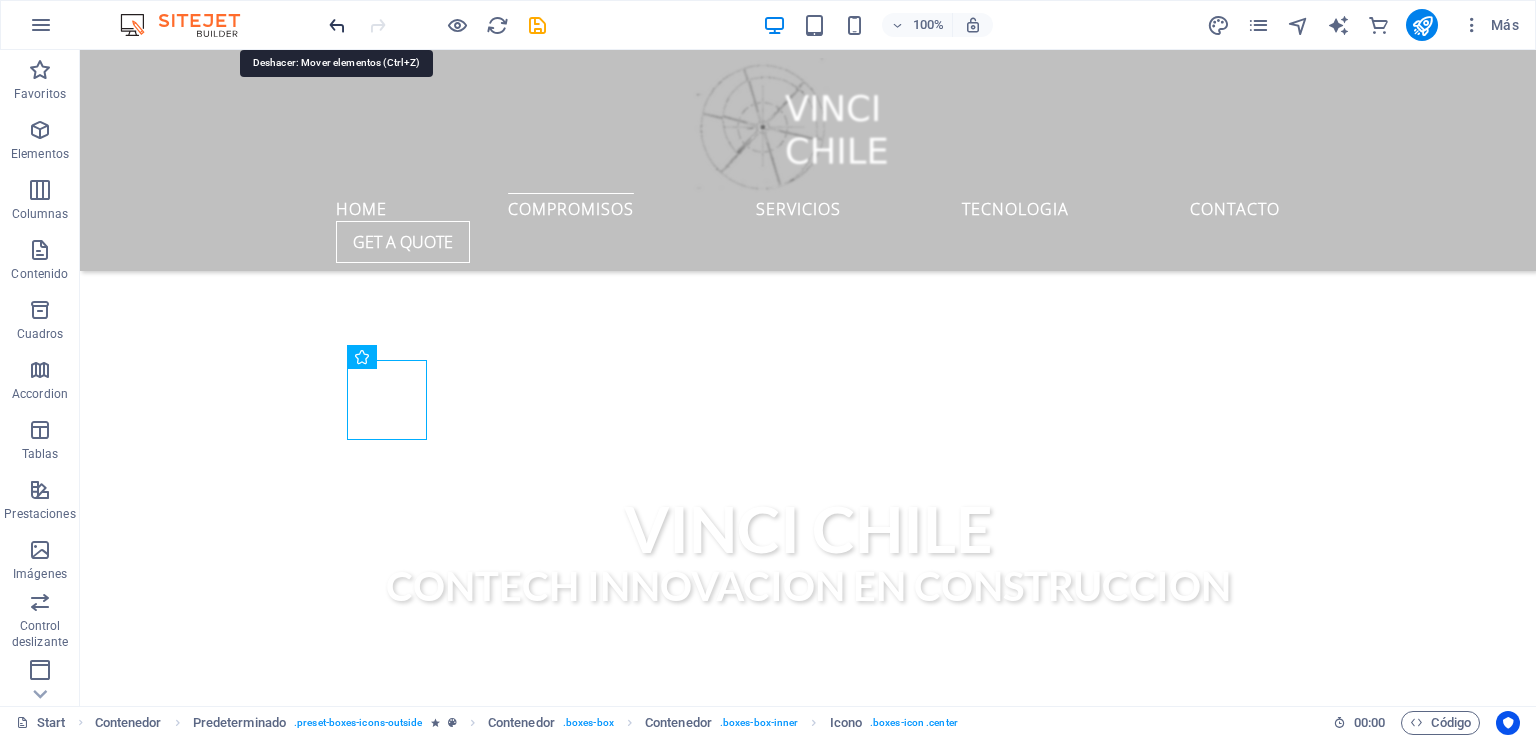 click at bounding box center (337, 25) 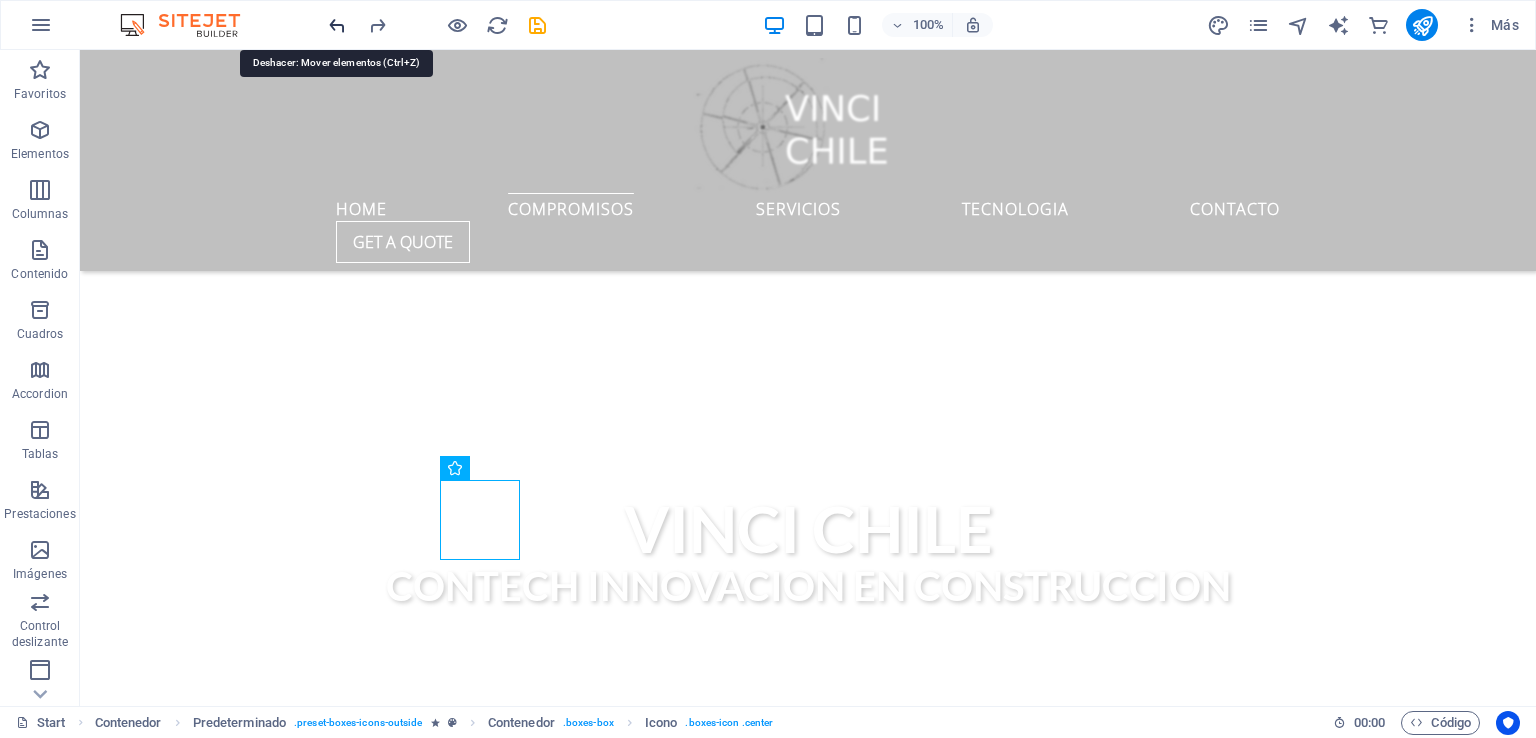 click at bounding box center [337, 25] 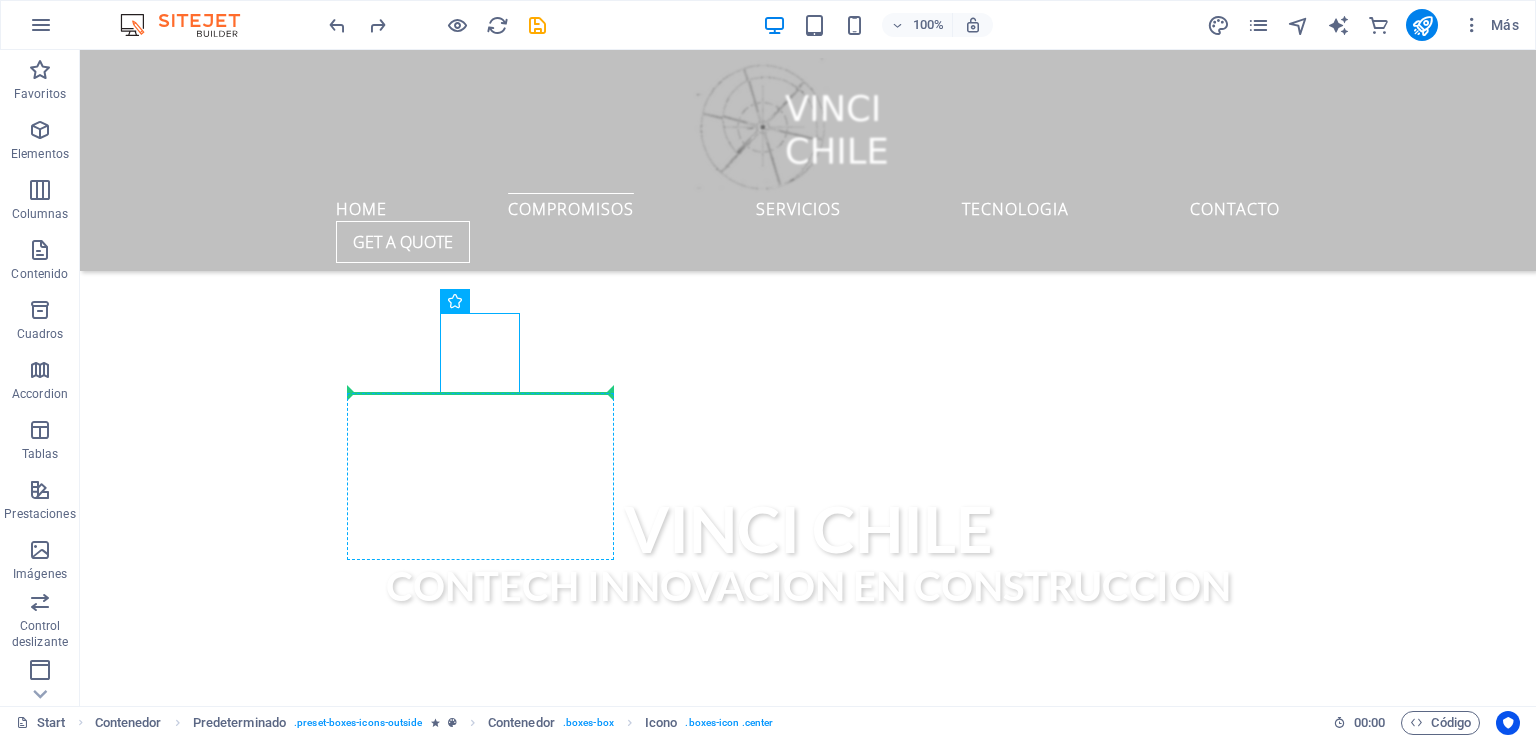 drag, startPoint x: 460, startPoint y: 361, endPoint x: 460, endPoint y: 400, distance: 39 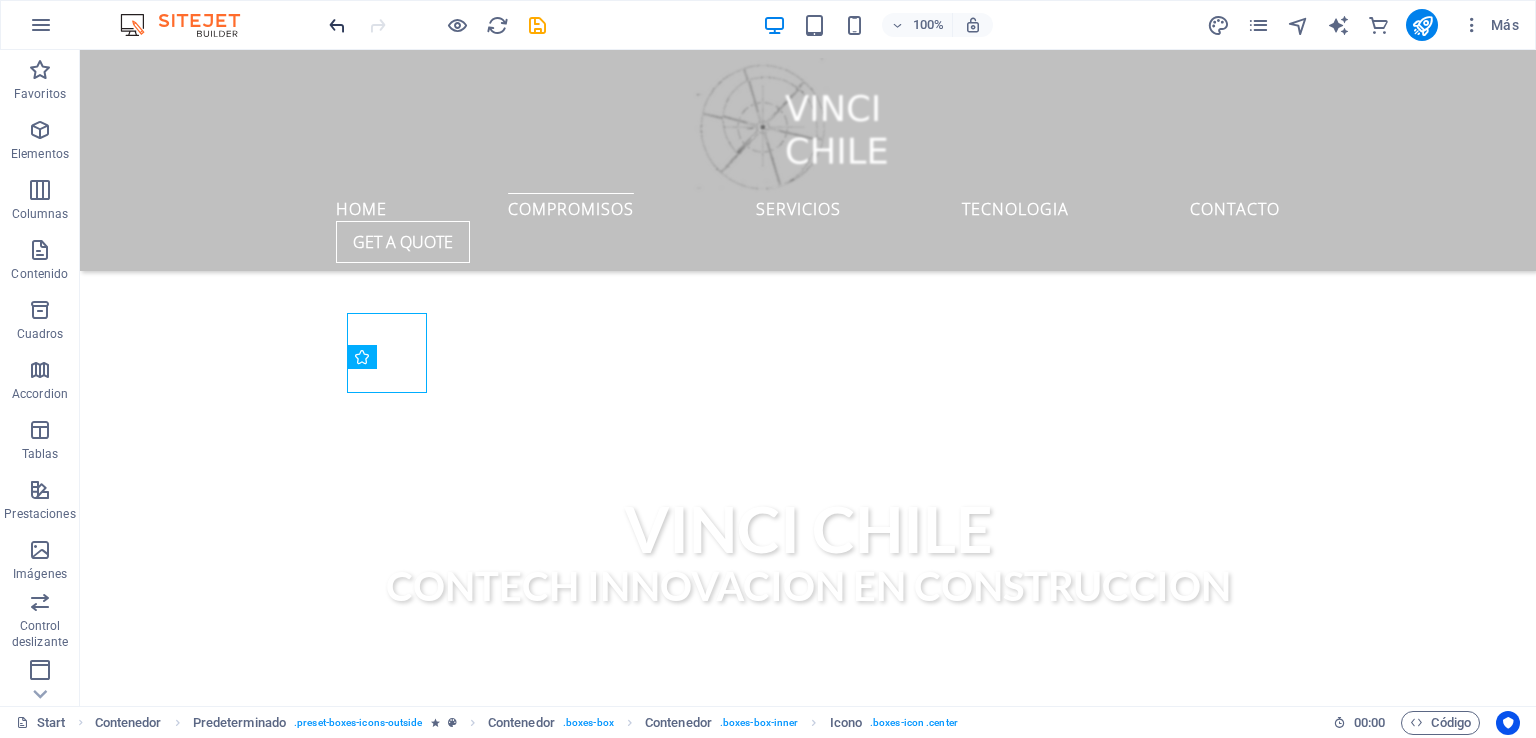 click at bounding box center [337, 25] 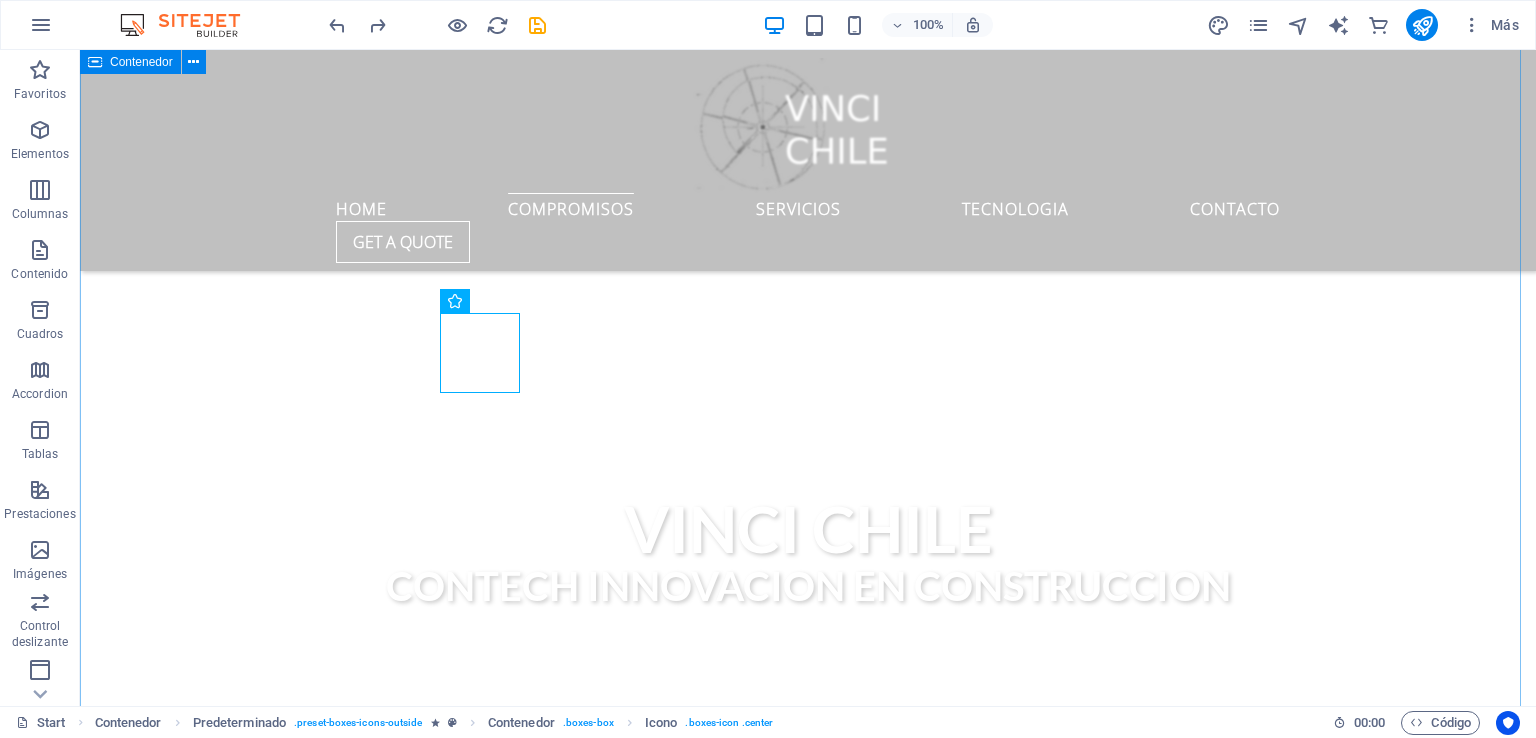drag, startPoint x: 1400, startPoint y: 412, endPoint x: 1398, endPoint y: 424, distance: 12.165525 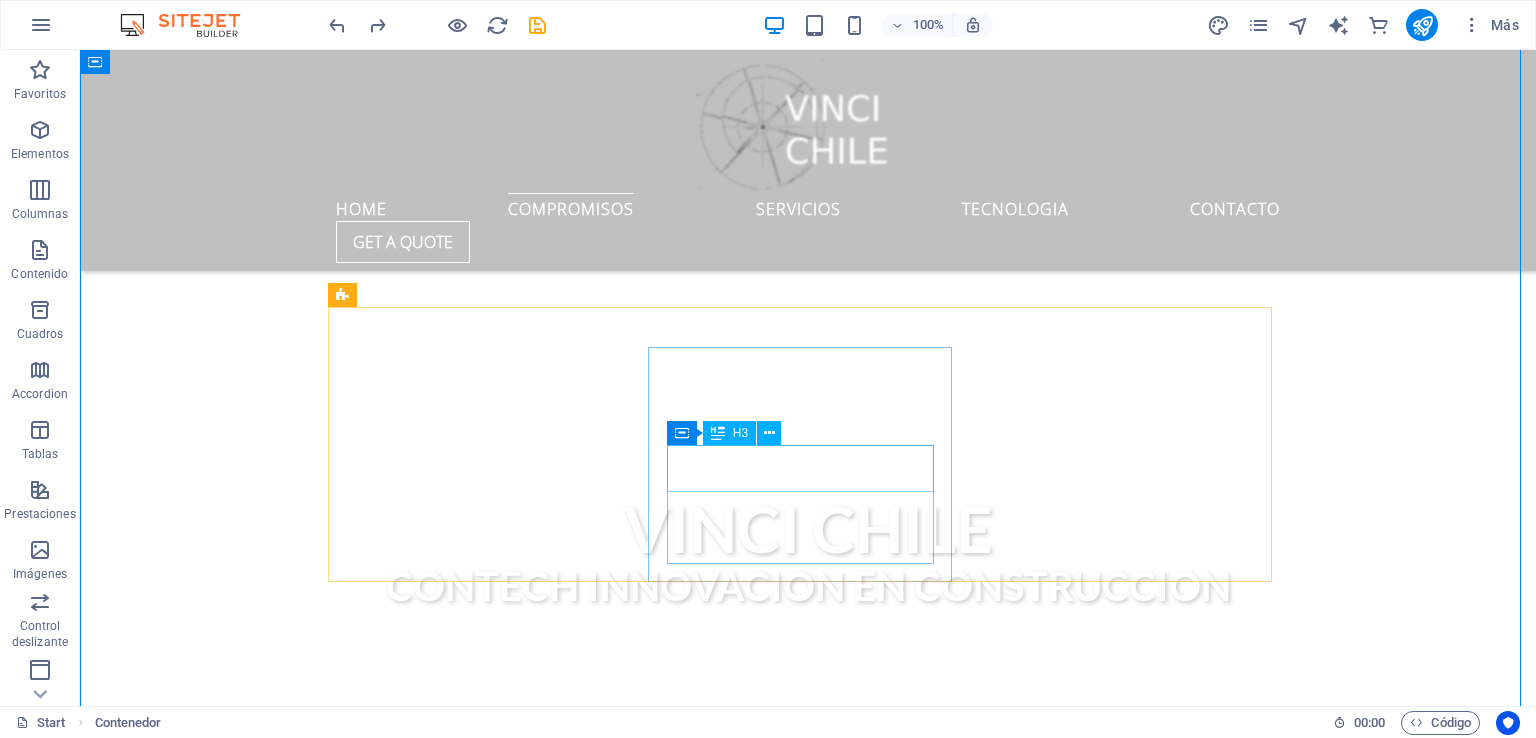 click on "Global delivery" at bounding box center (808, 1354) 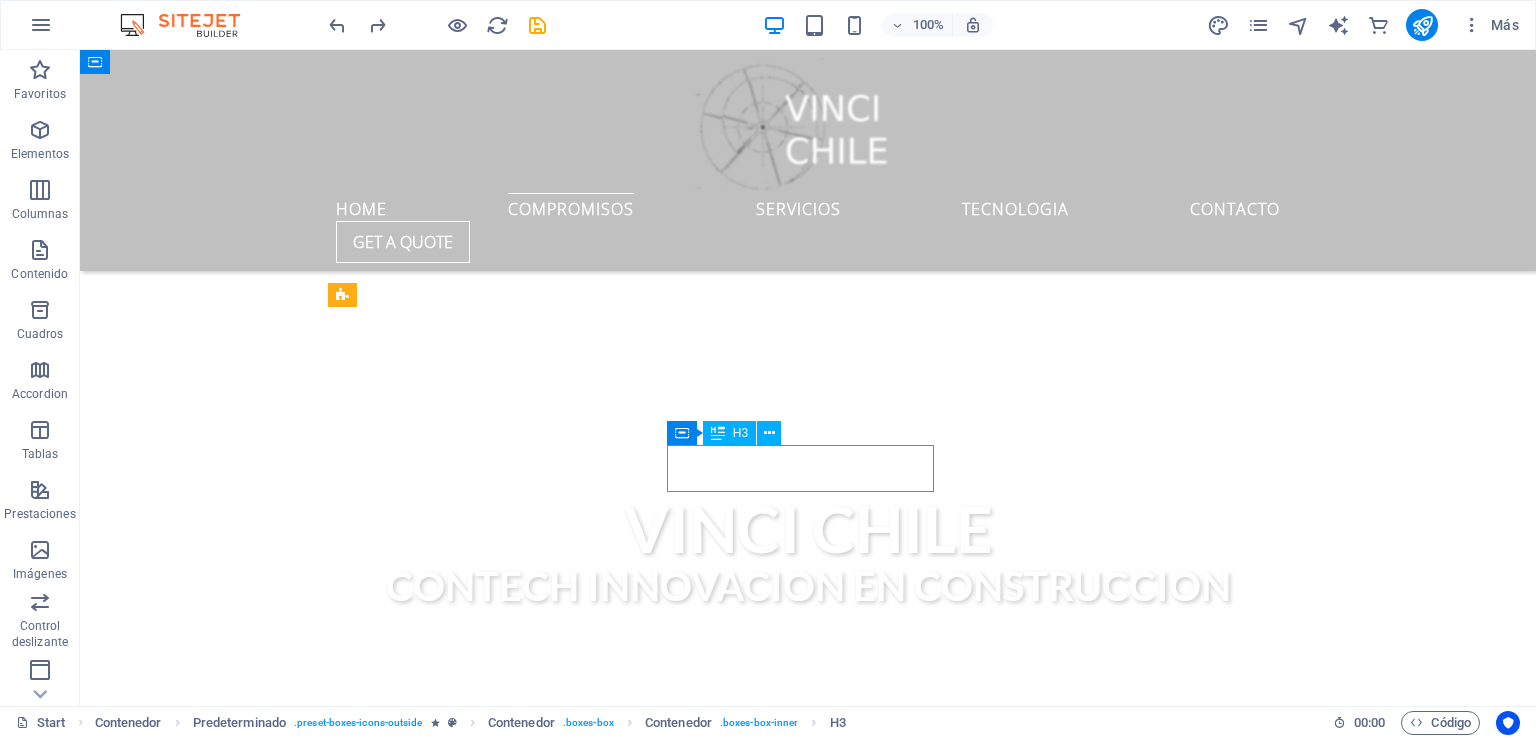 click on "Global delivery" at bounding box center [808, 1354] 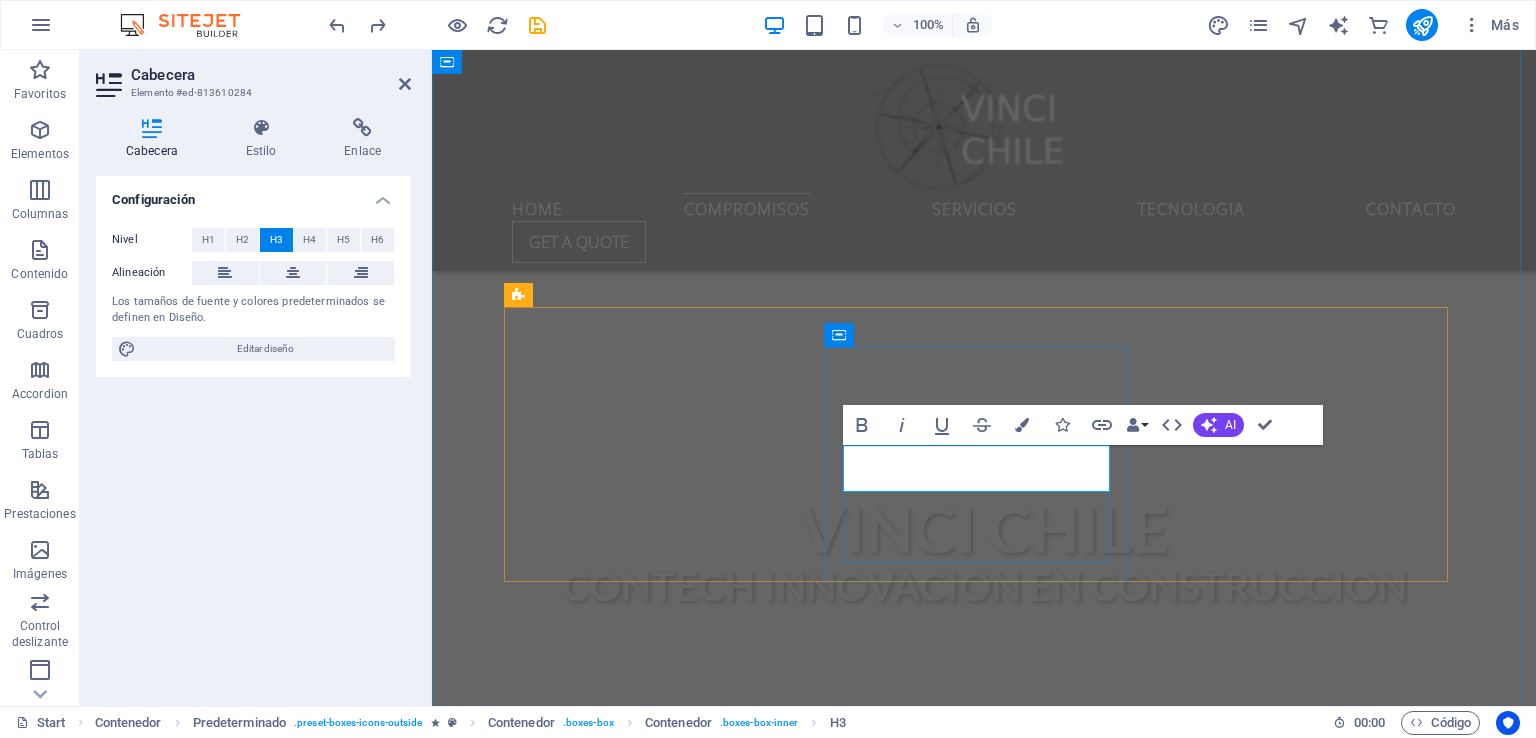 type 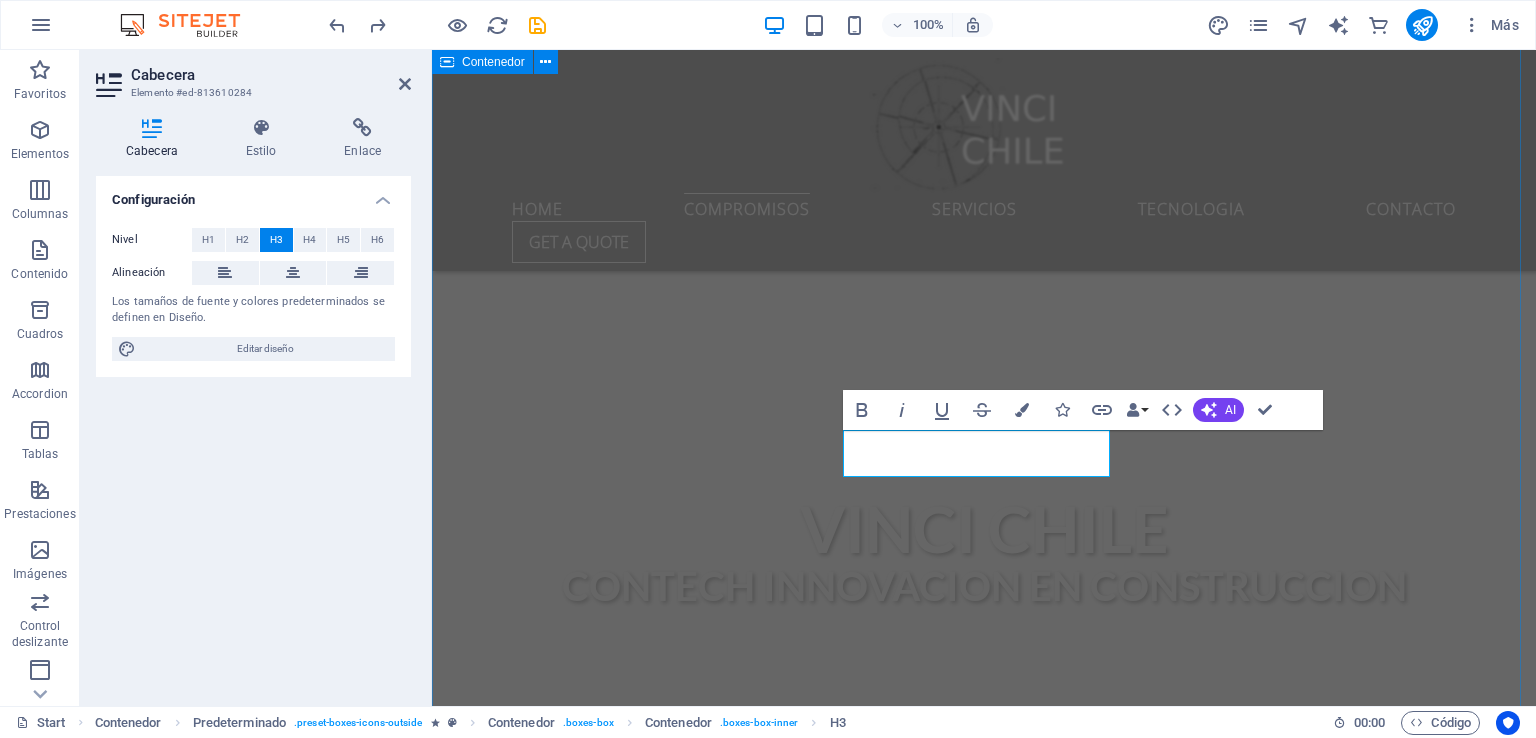 scroll, scrollTop: 788, scrollLeft: 0, axis: vertical 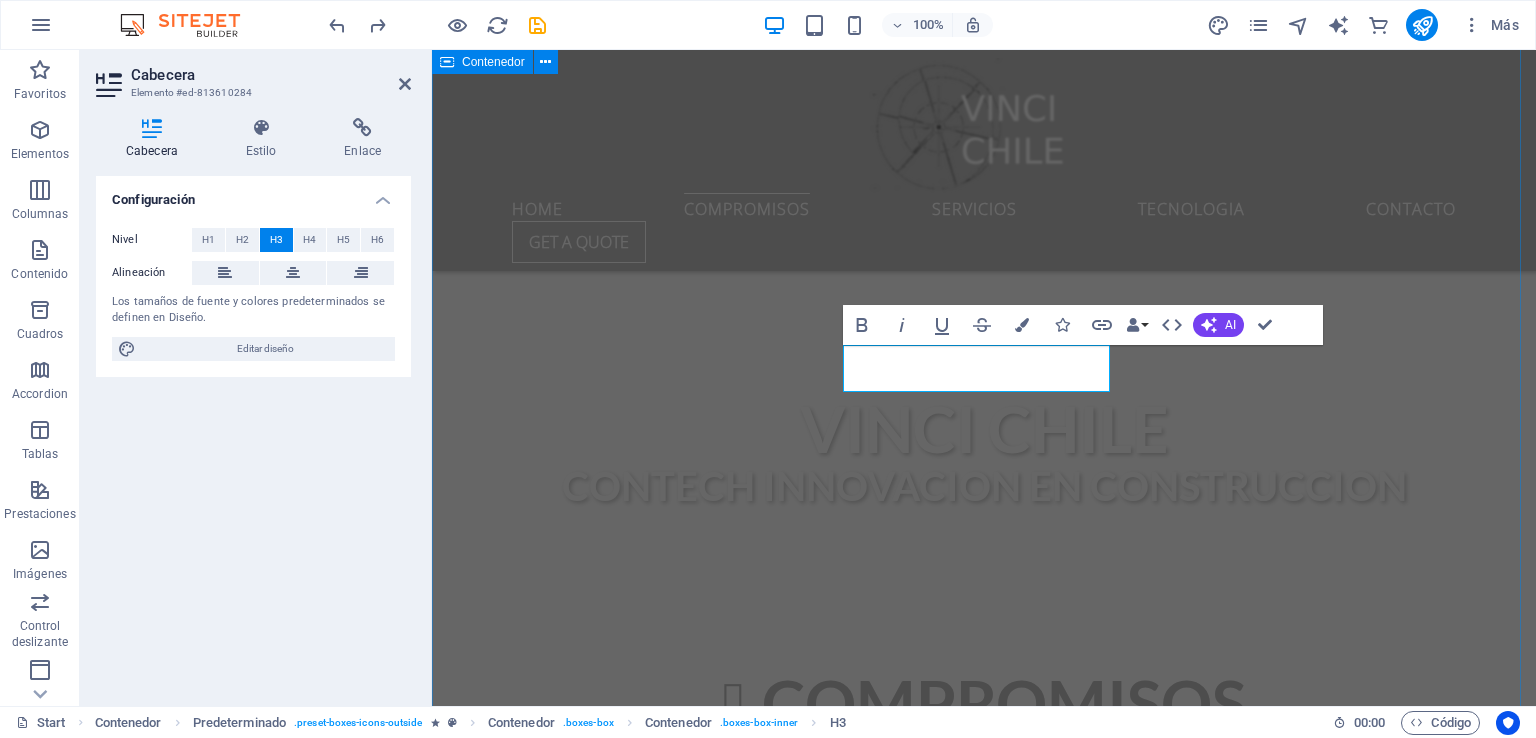 drag, startPoint x: 1497, startPoint y: 319, endPoint x: 1849, endPoint y: 323, distance: 352.02274 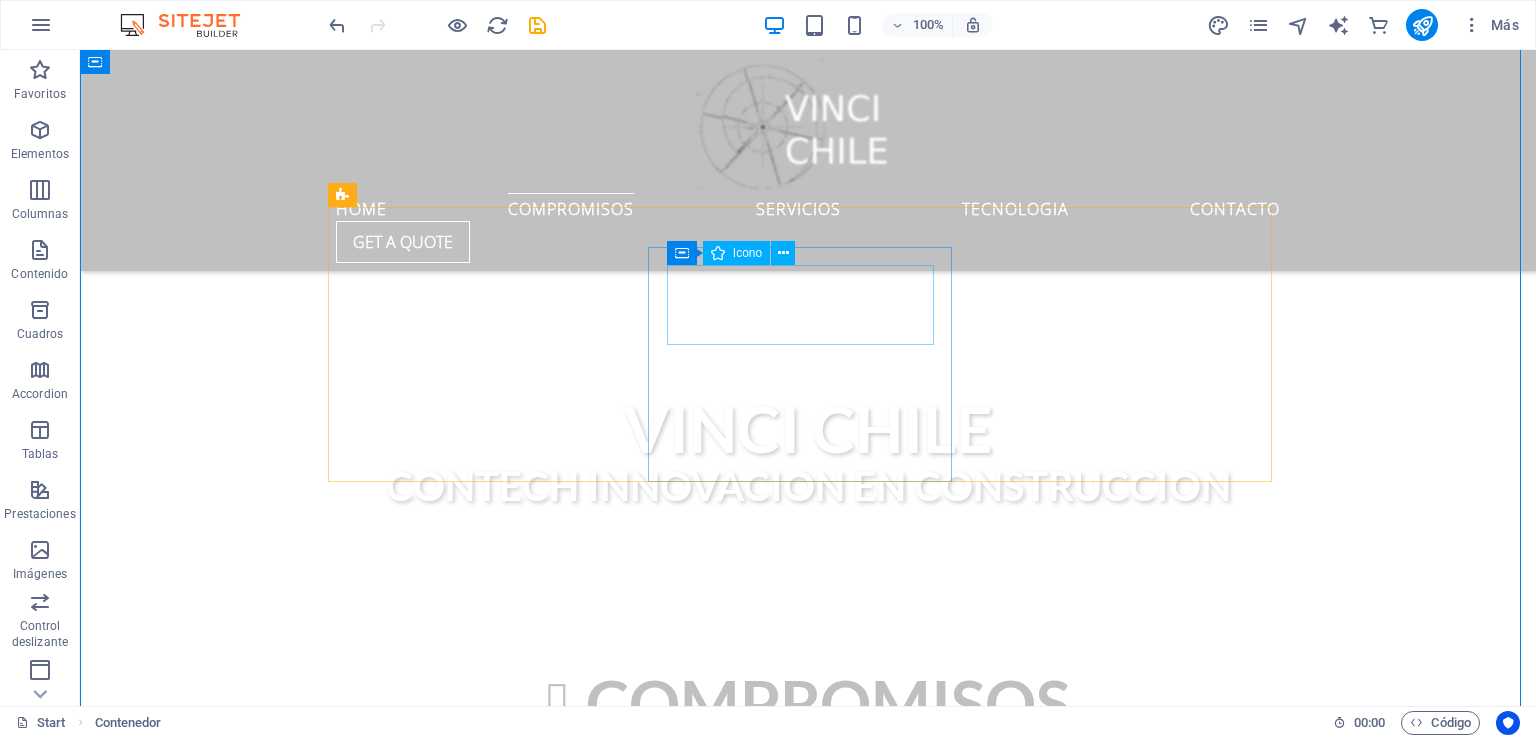 click on ".fa-secondary{opacity:.4}" at bounding box center [808, 1188] 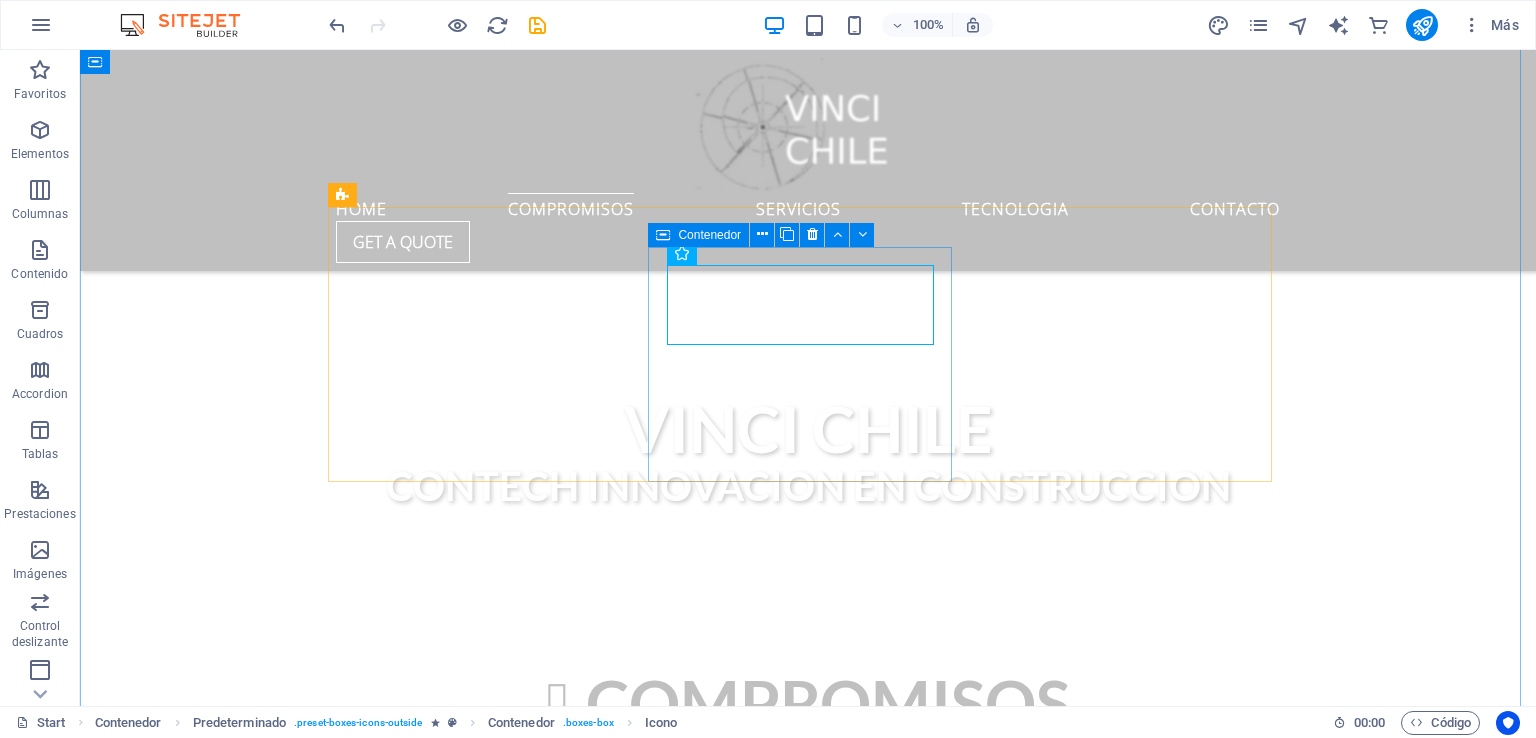 click at bounding box center [682, 253] 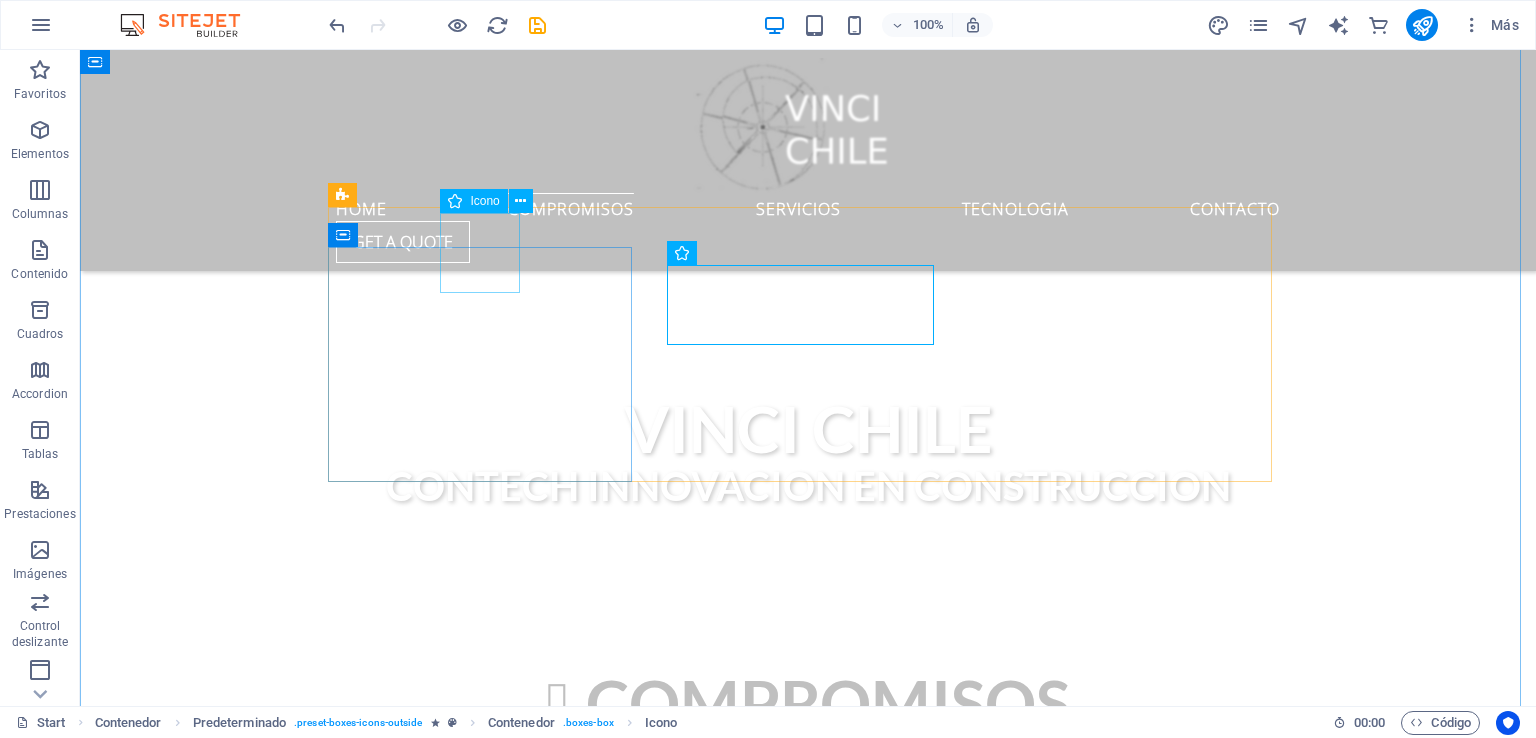 drag, startPoint x: 446, startPoint y: 265, endPoint x: 473, endPoint y: 264, distance: 27.018513 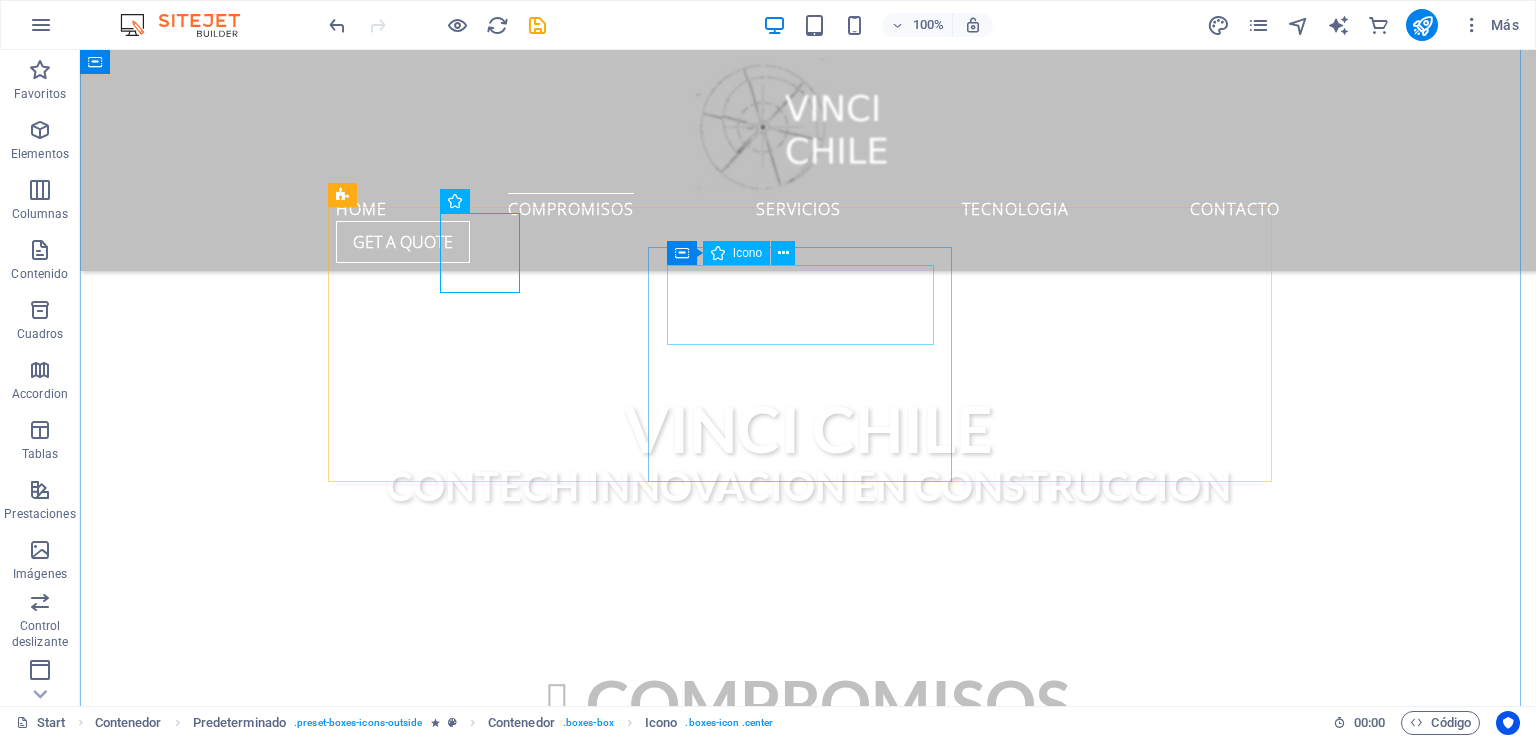 click on ".fa-secondary{opacity:.4}" at bounding box center (808, 1188) 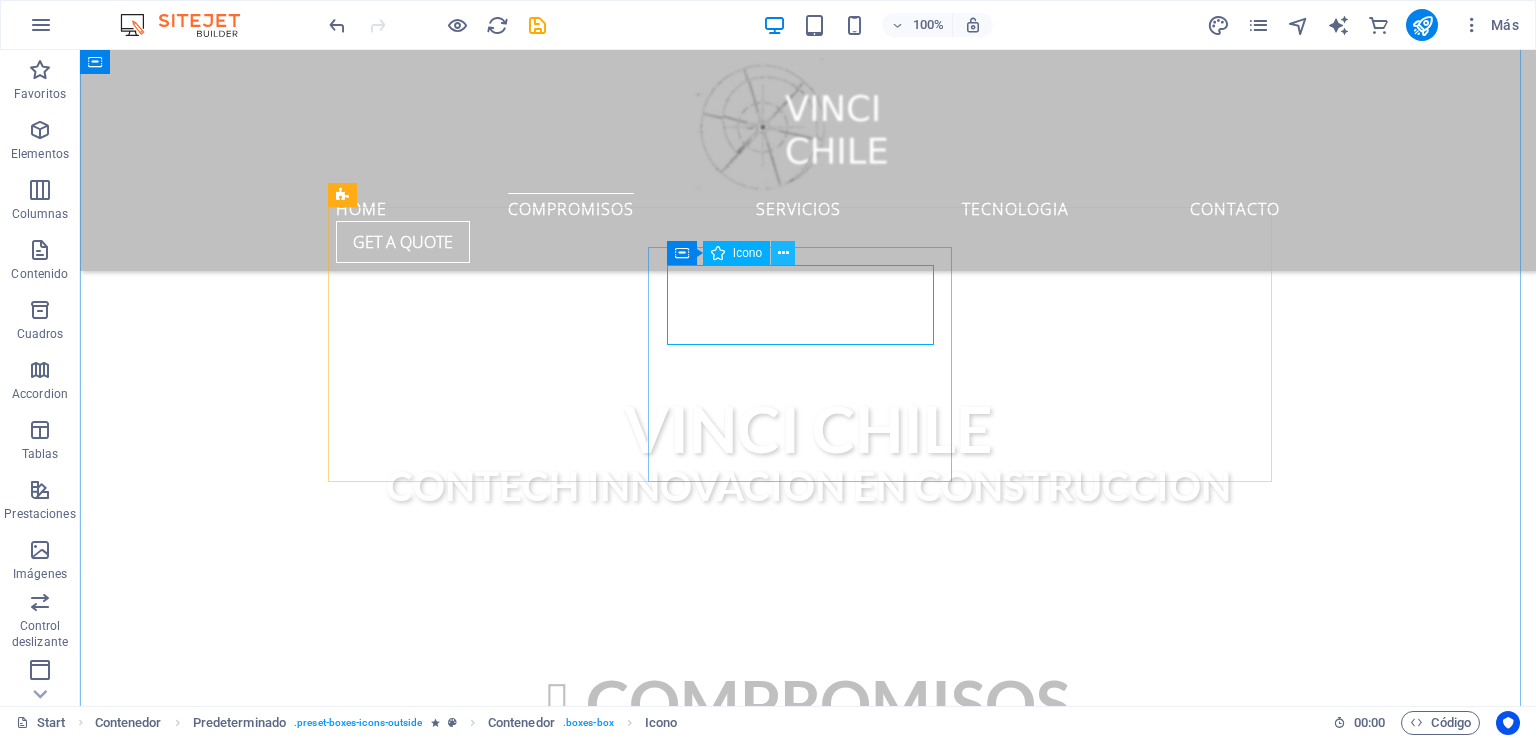 click at bounding box center (783, 253) 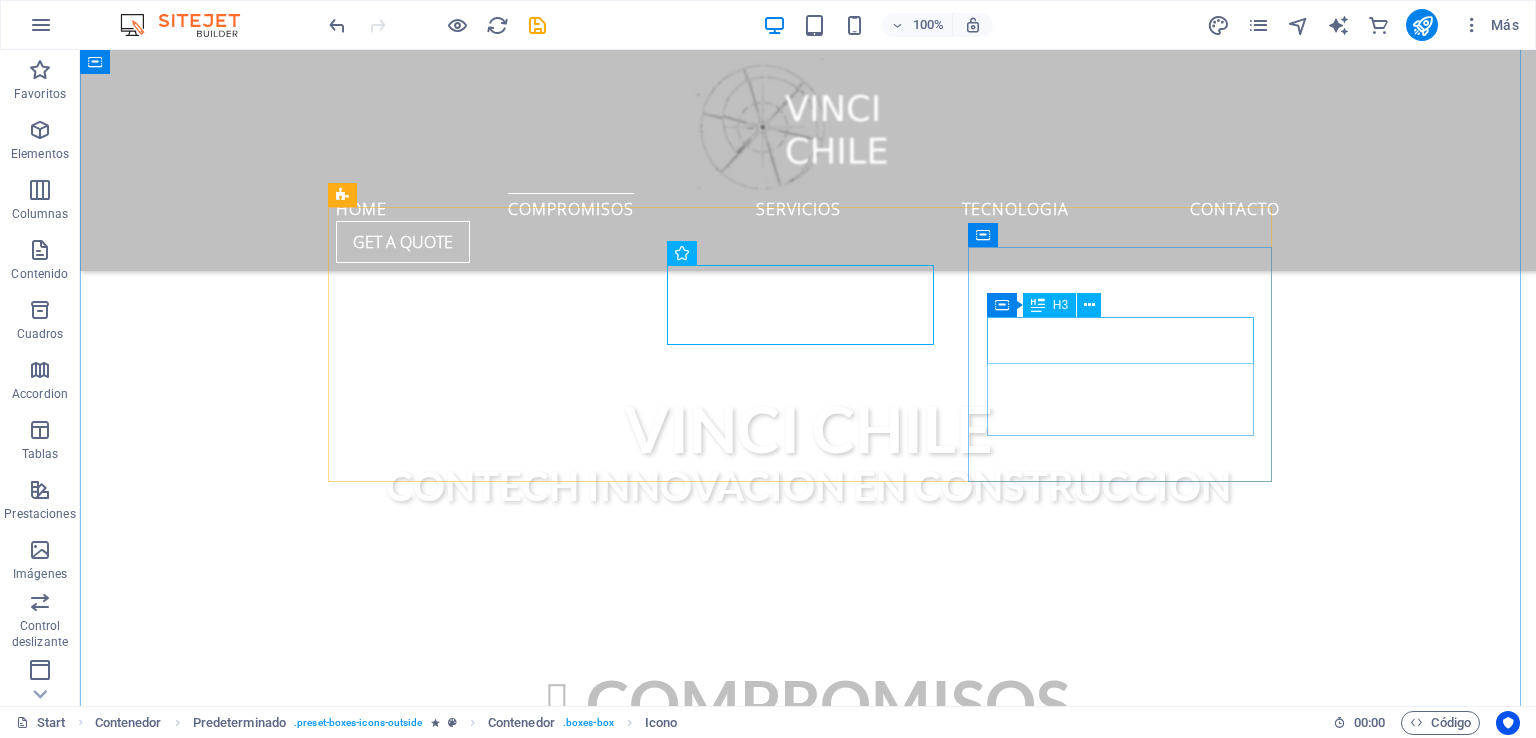 click on "24/7  Support" at bounding box center [808, 1458] 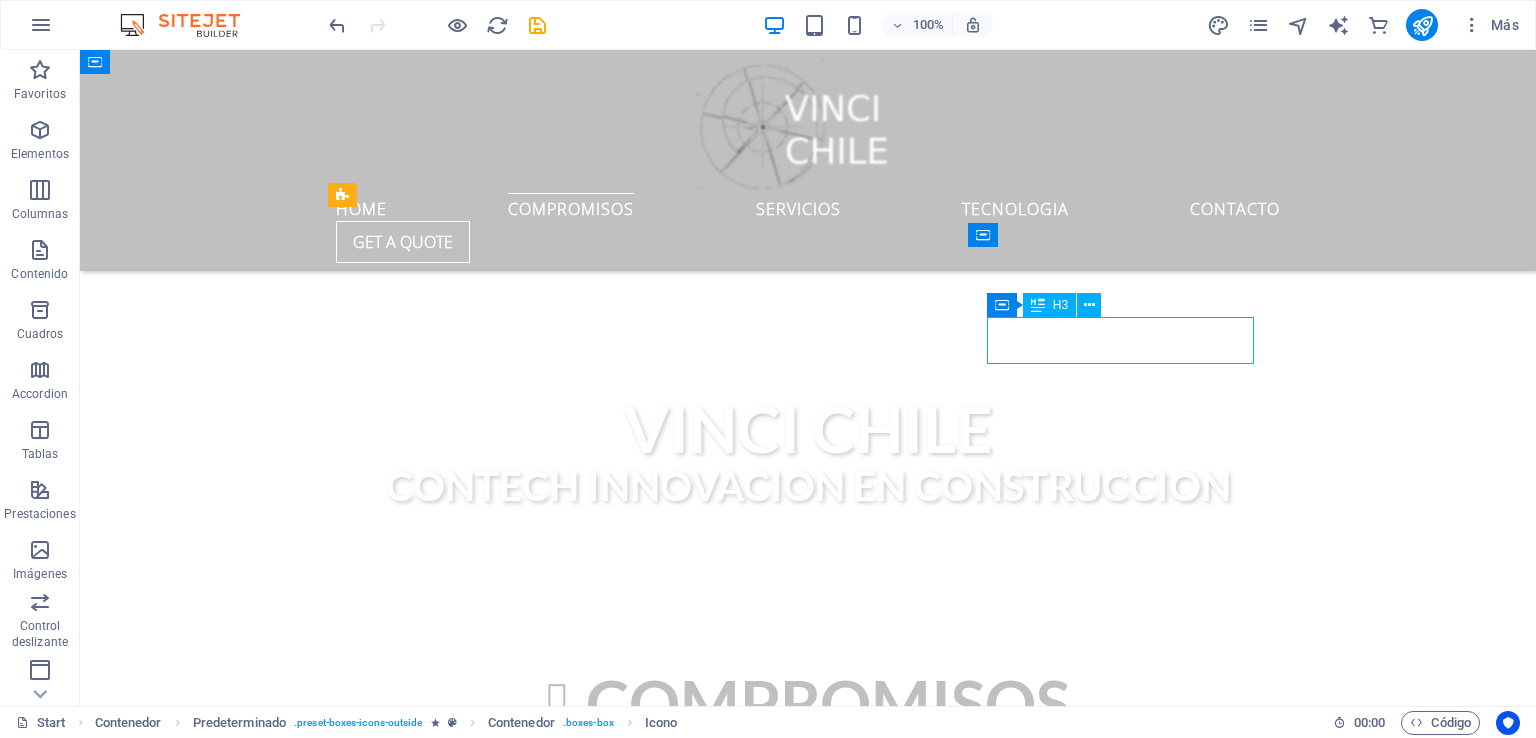 click on "24/7  Support" at bounding box center [808, 1458] 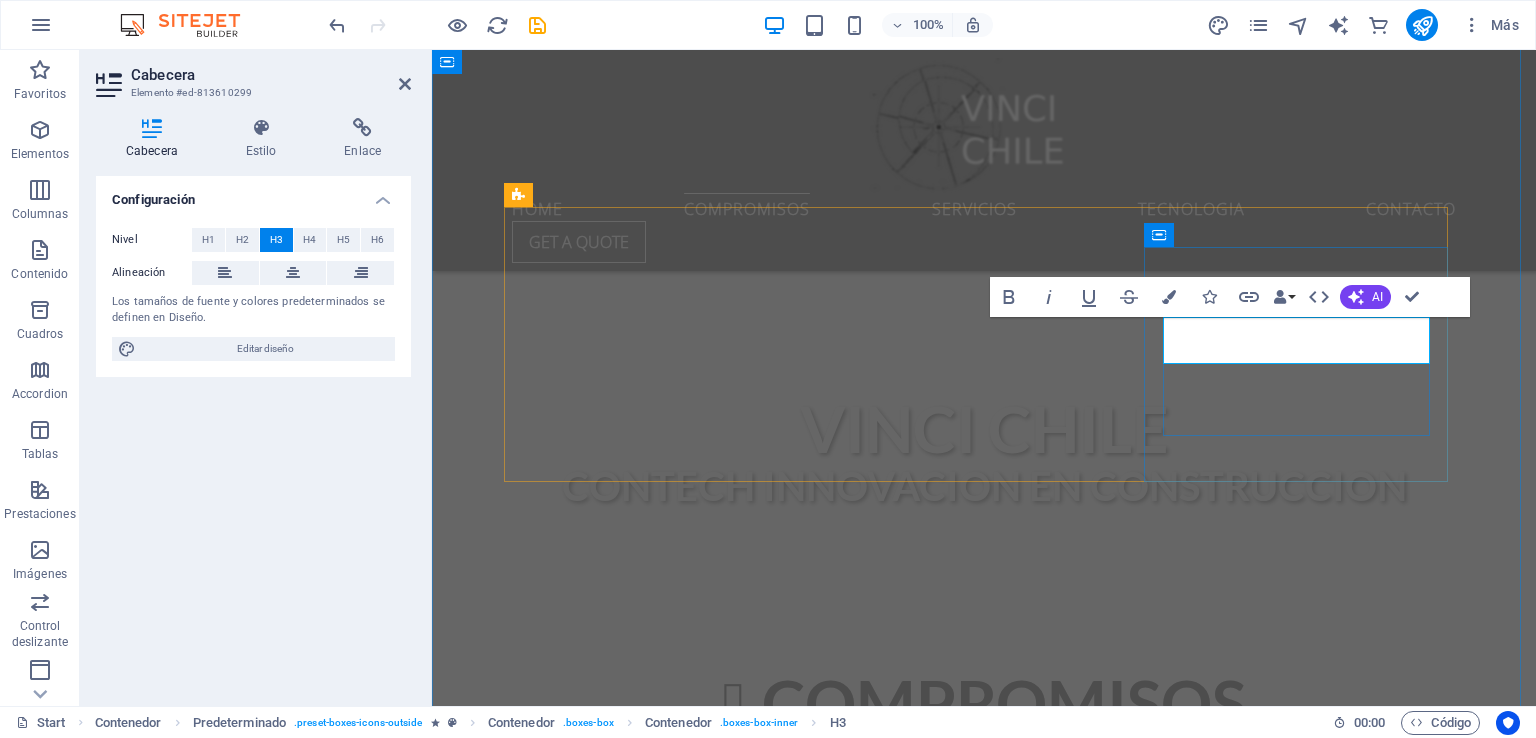 type 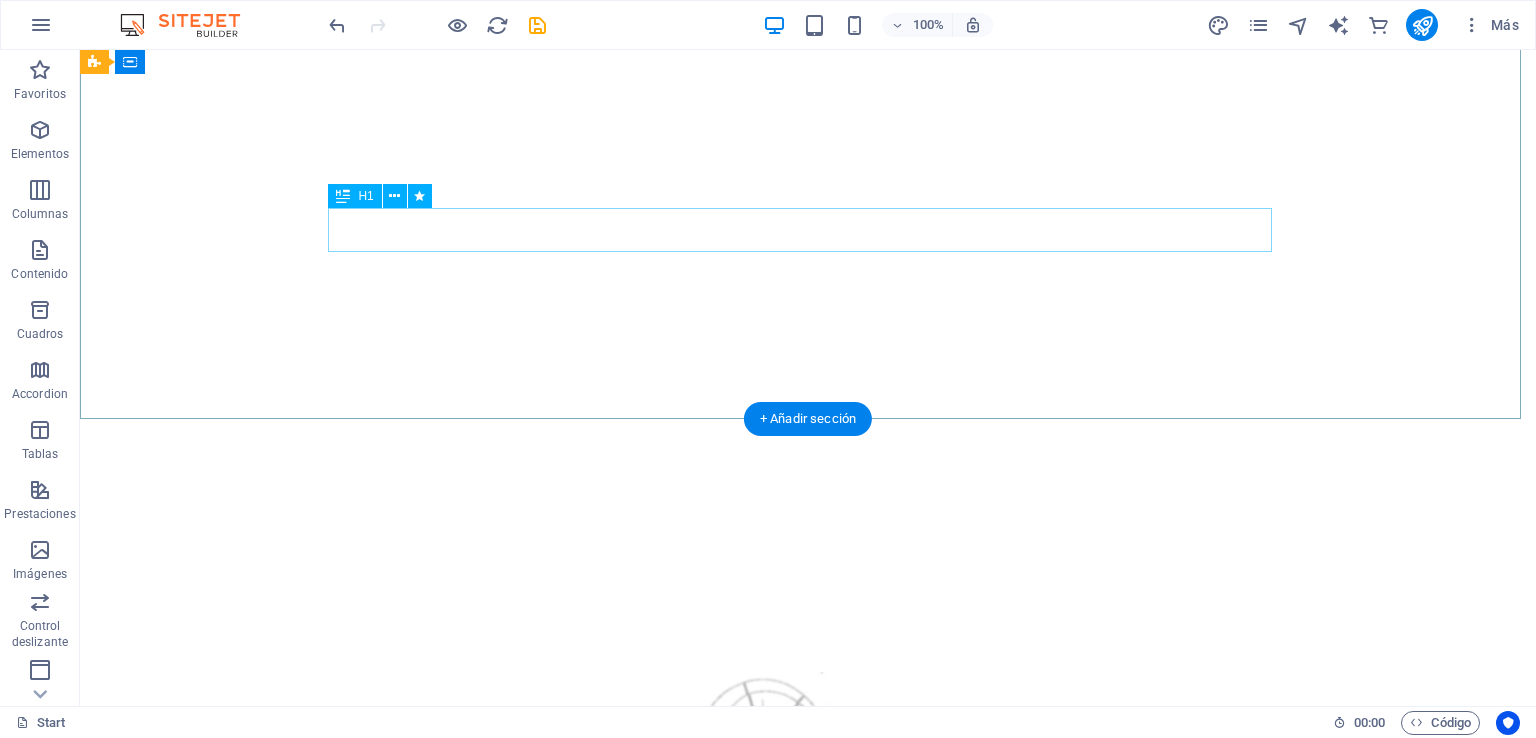 scroll, scrollTop: 200, scrollLeft: 0, axis: vertical 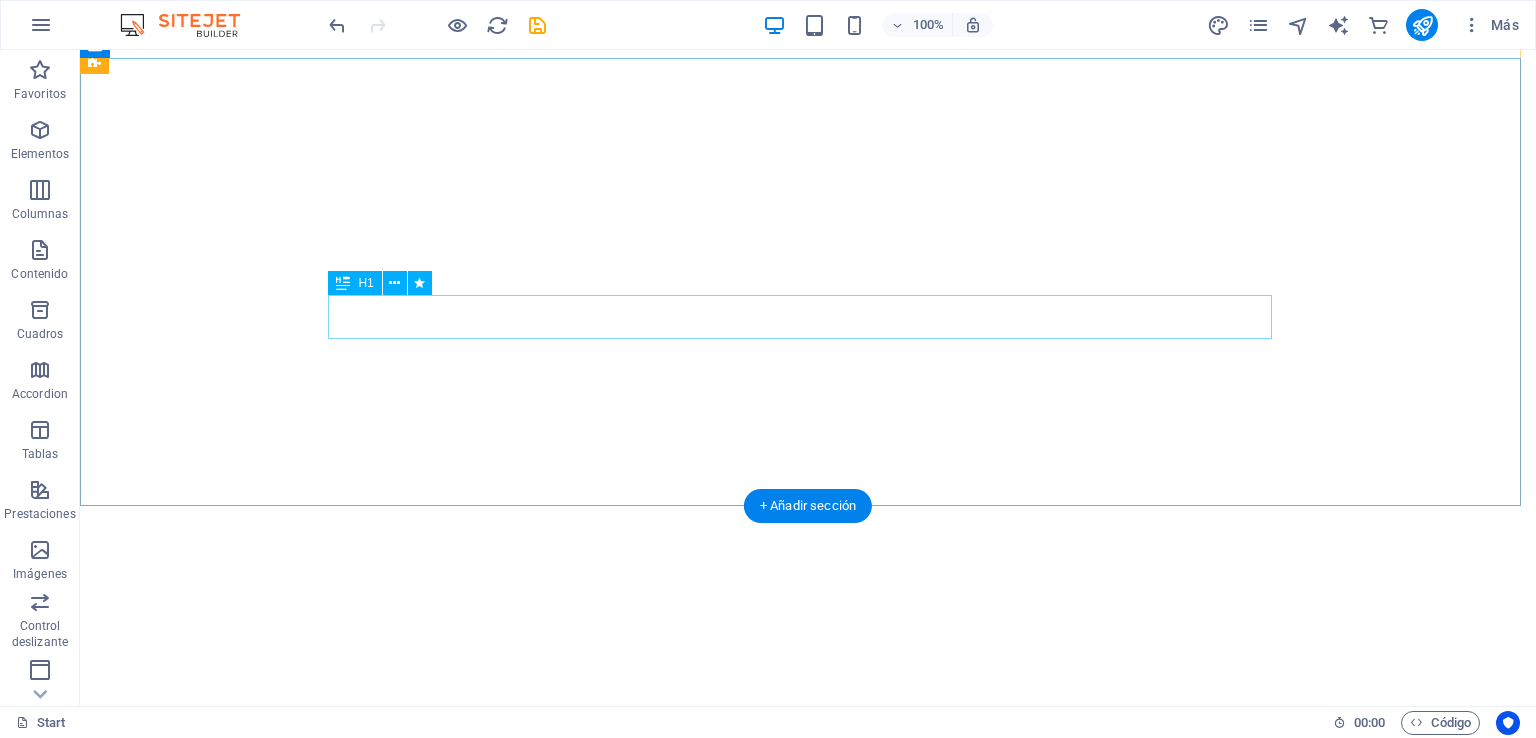 click on "CONTECH INNOVACION EN CONSTRUCCION" at bounding box center [808, 1144] 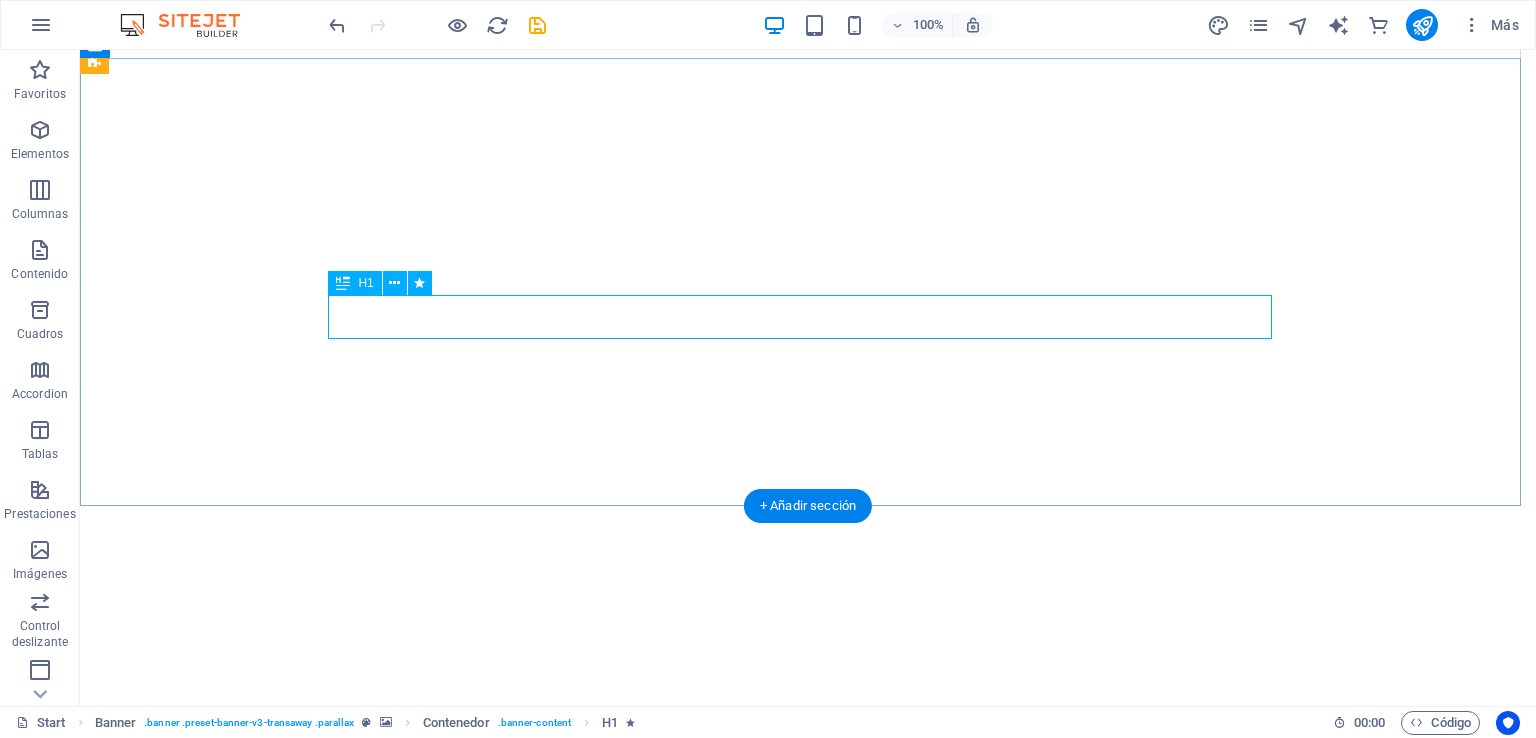 click on "CONTECH INNOVACION EN CONSTRUCCION" at bounding box center (808, 1144) 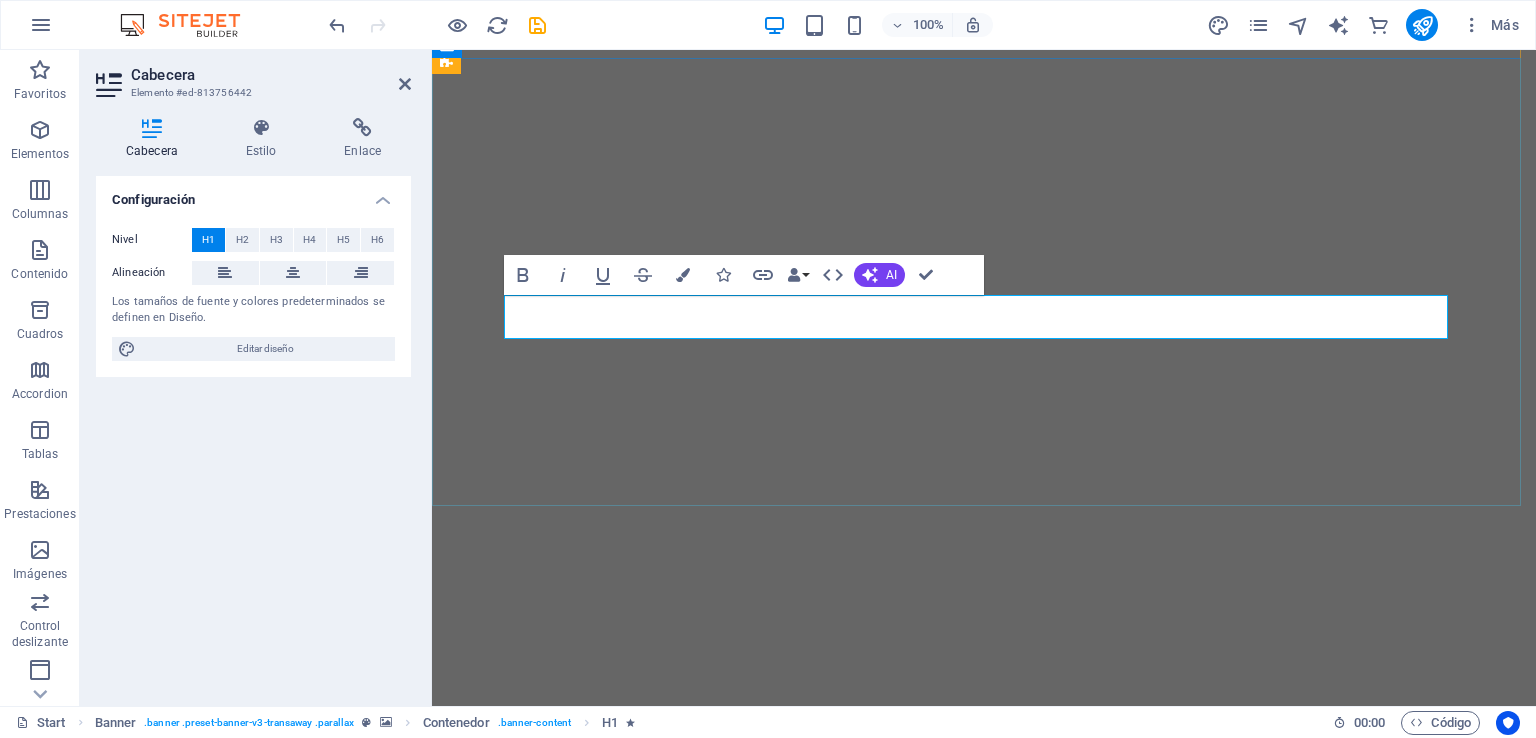 drag, startPoint x: 769, startPoint y: 321, endPoint x: 753, endPoint y: 324, distance: 16.27882 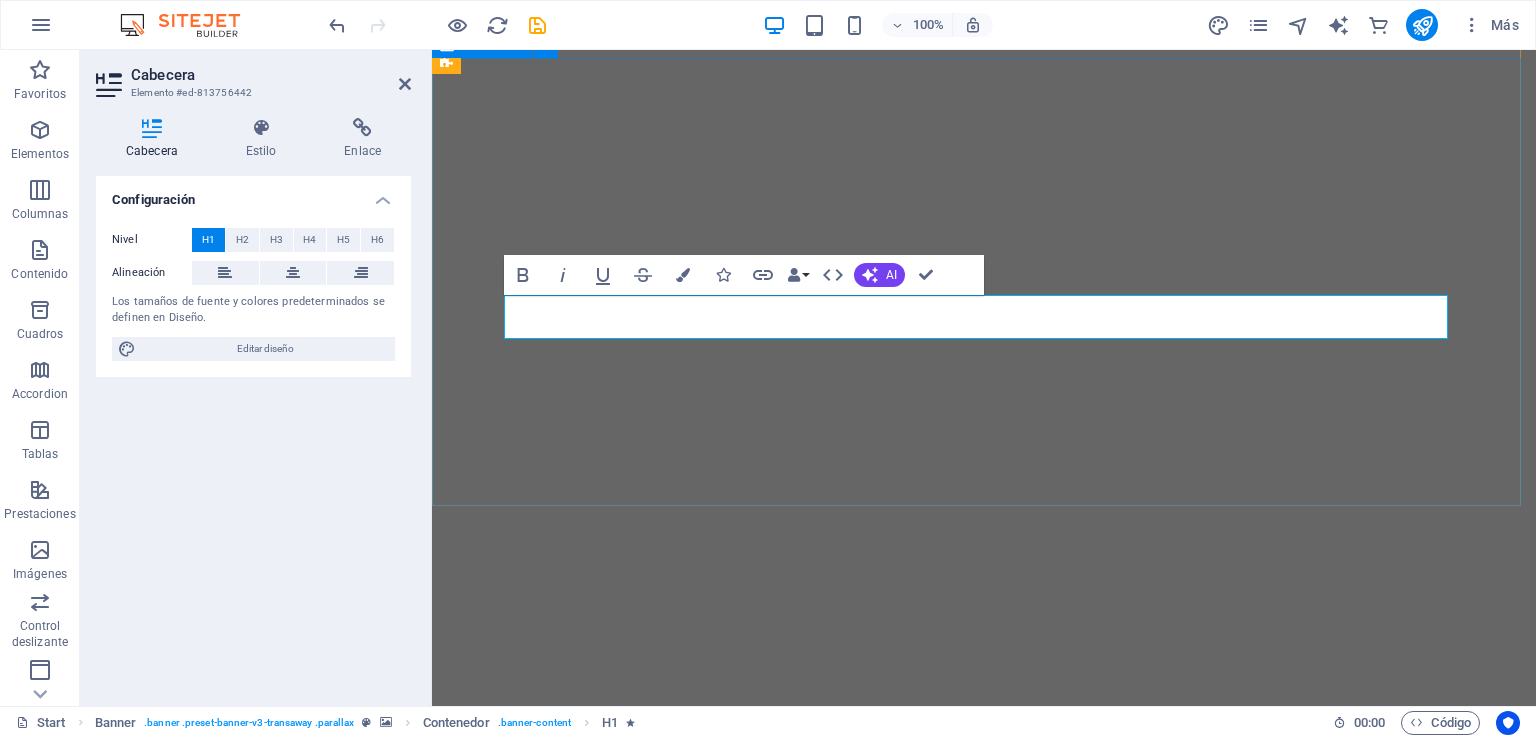 click on "VINCI  CHILE constructuctora" at bounding box center [984, 1109] 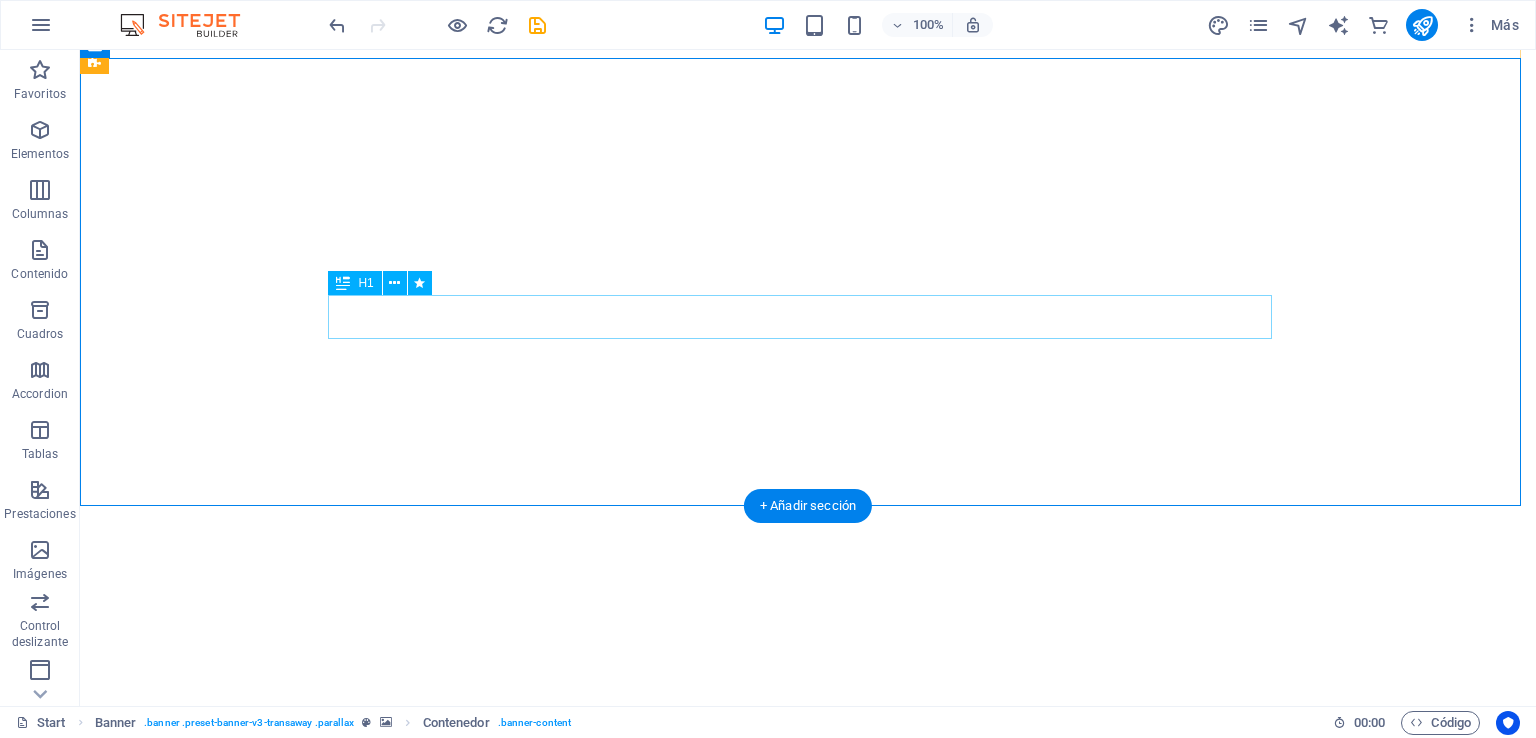 click on "constructuctora" at bounding box center [808, 1144] 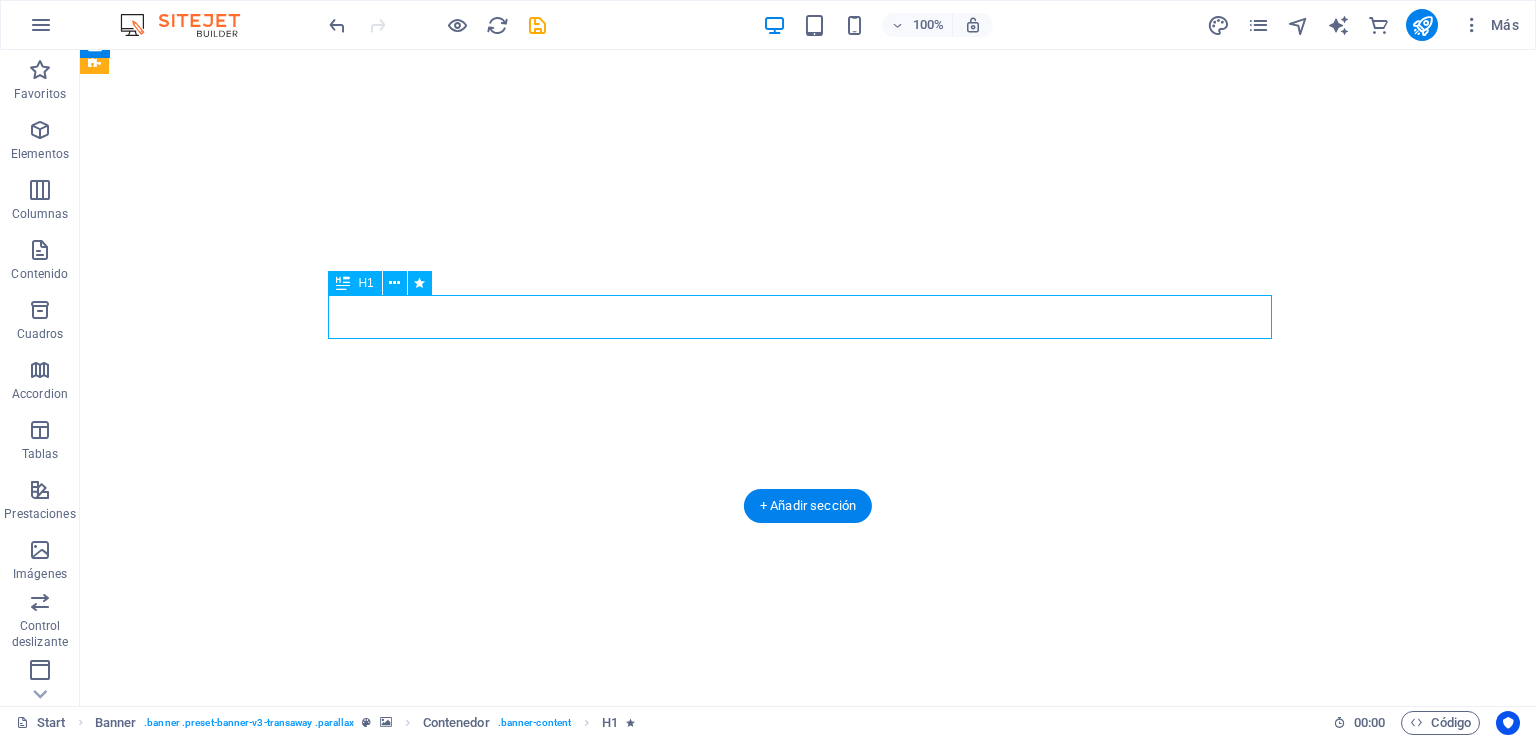 click on "constructuctora" at bounding box center (808, 1144) 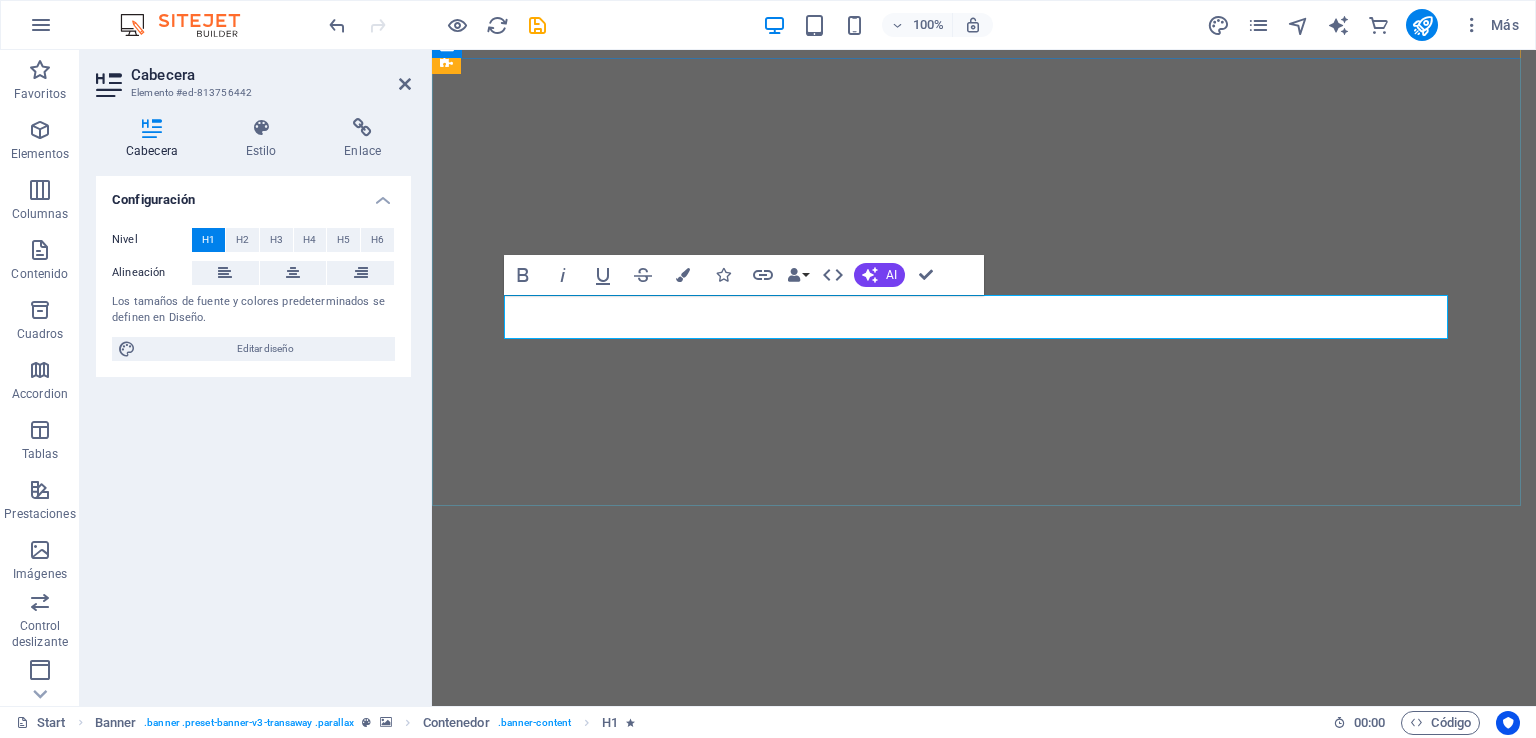click on "constructuctora" at bounding box center (984, 1144) 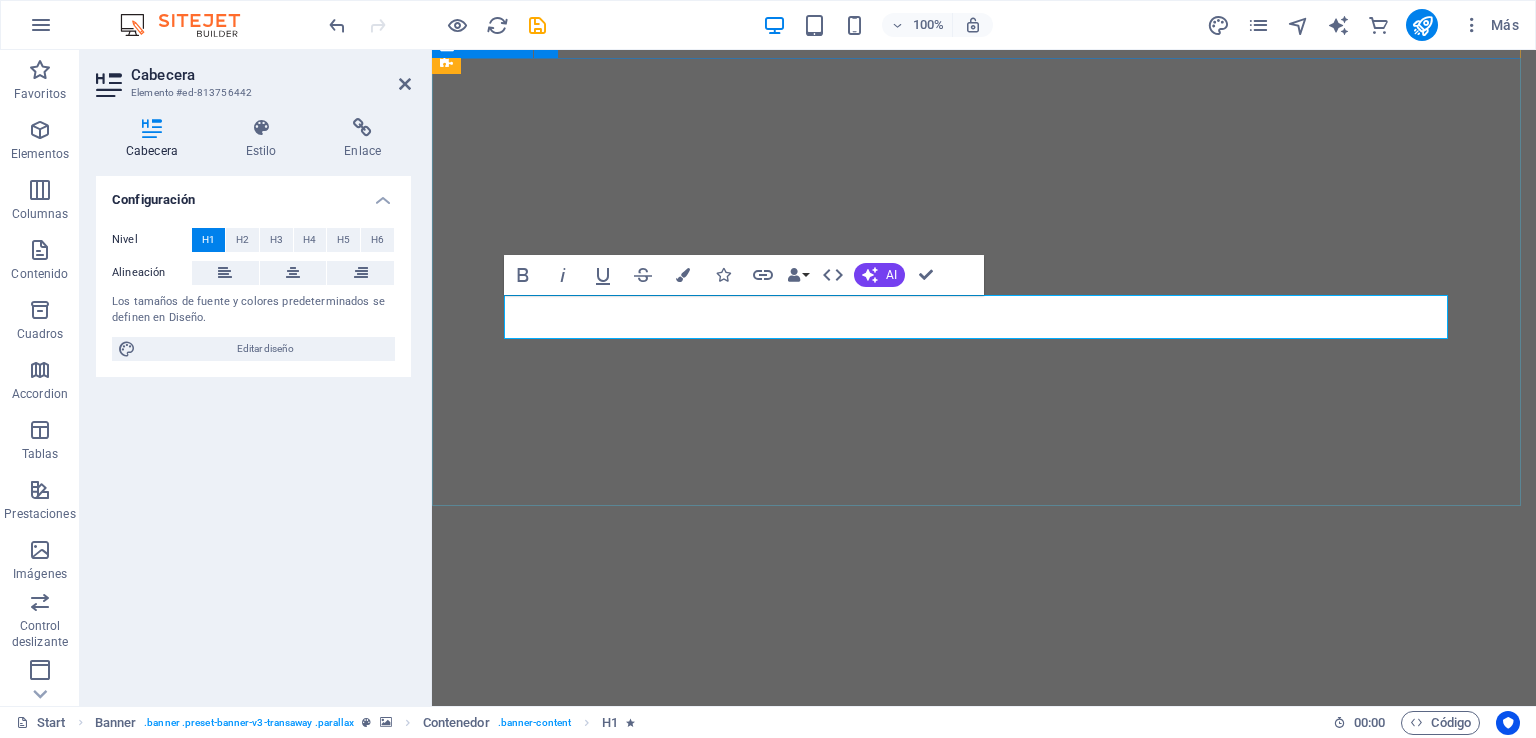 click on "VINCI  CHILE constructuctora" at bounding box center [984, 1109] 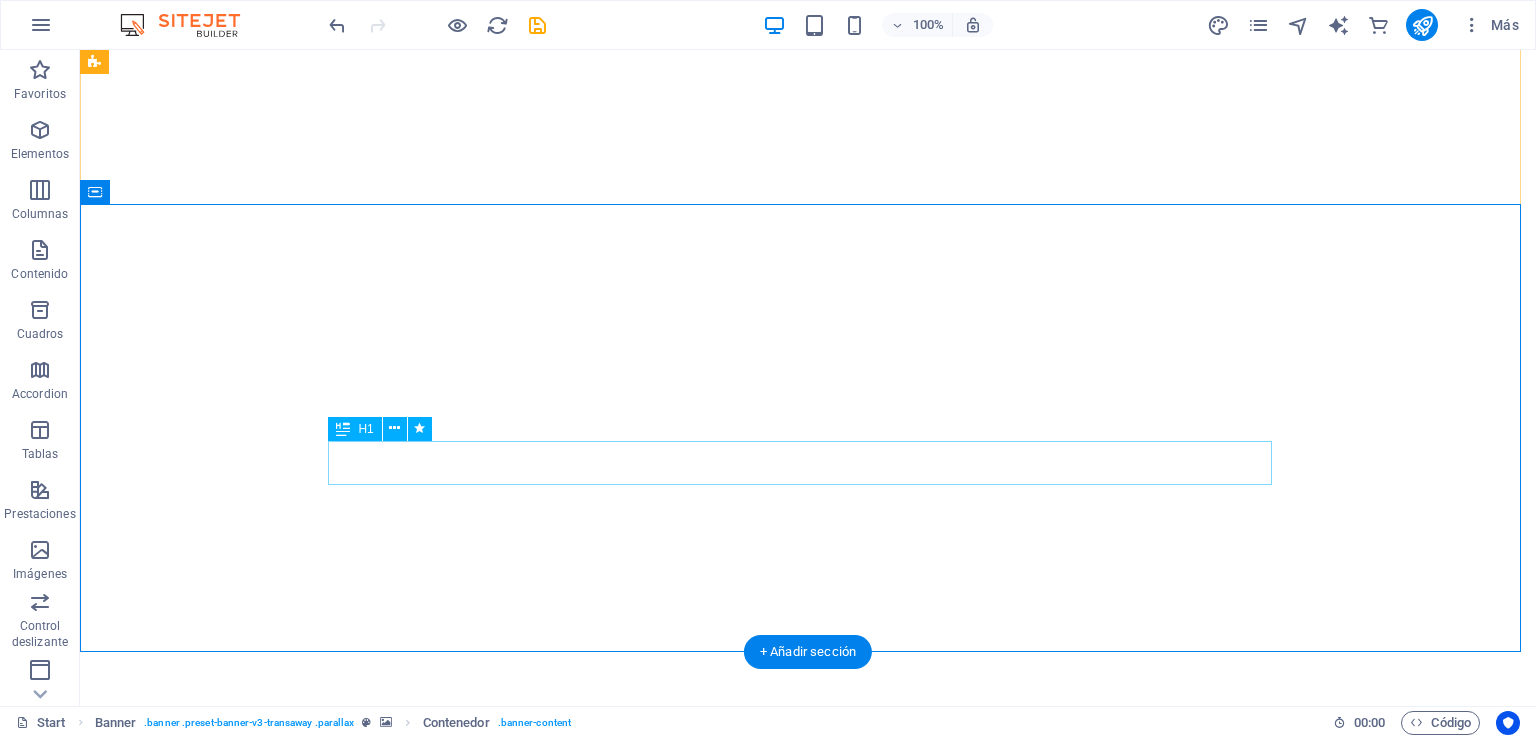 scroll, scrollTop: 0, scrollLeft: 0, axis: both 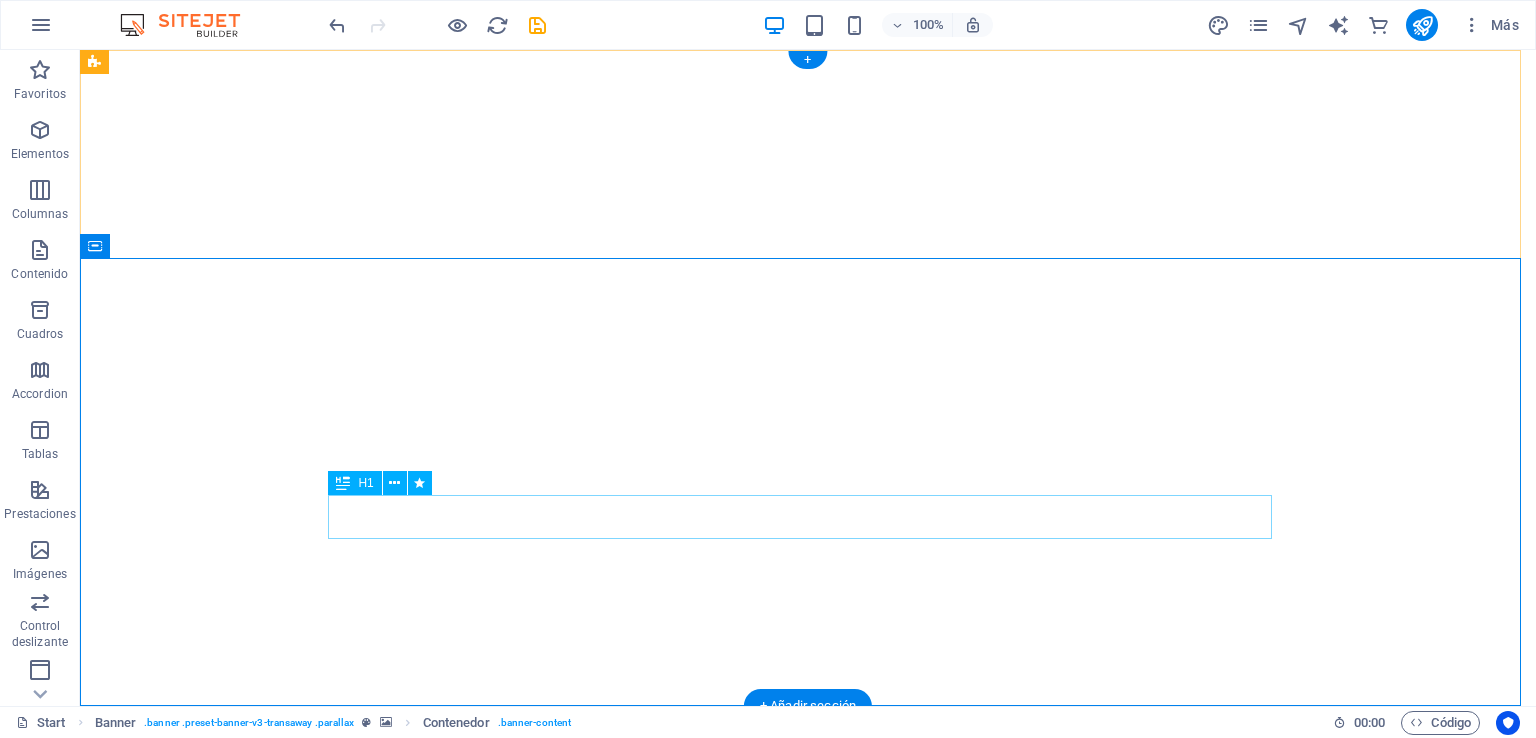 click on "constructuctora" at bounding box center [808, 1344] 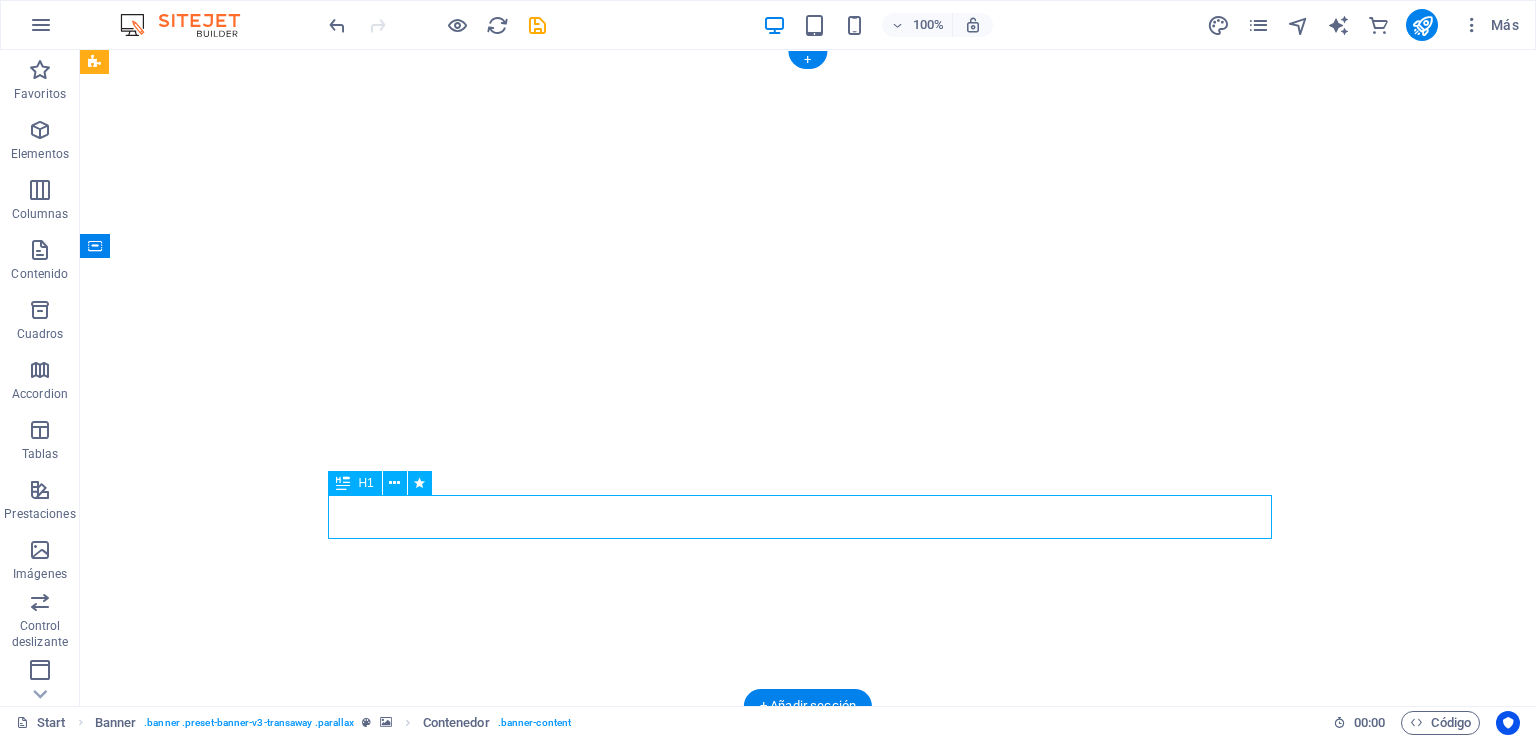 click on "constructuctora" at bounding box center [808, 1344] 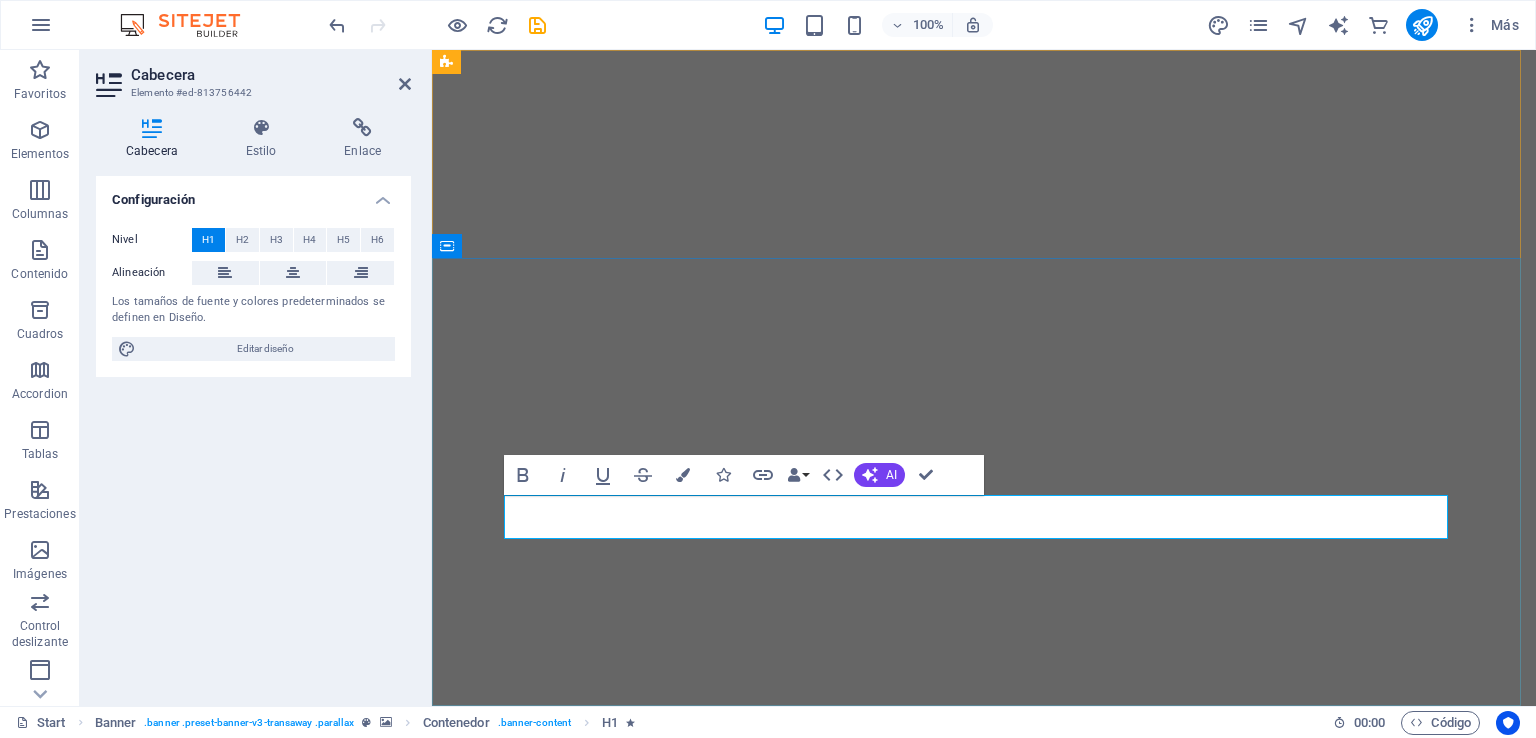 click on "constructuctora" at bounding box center [984, 1344] 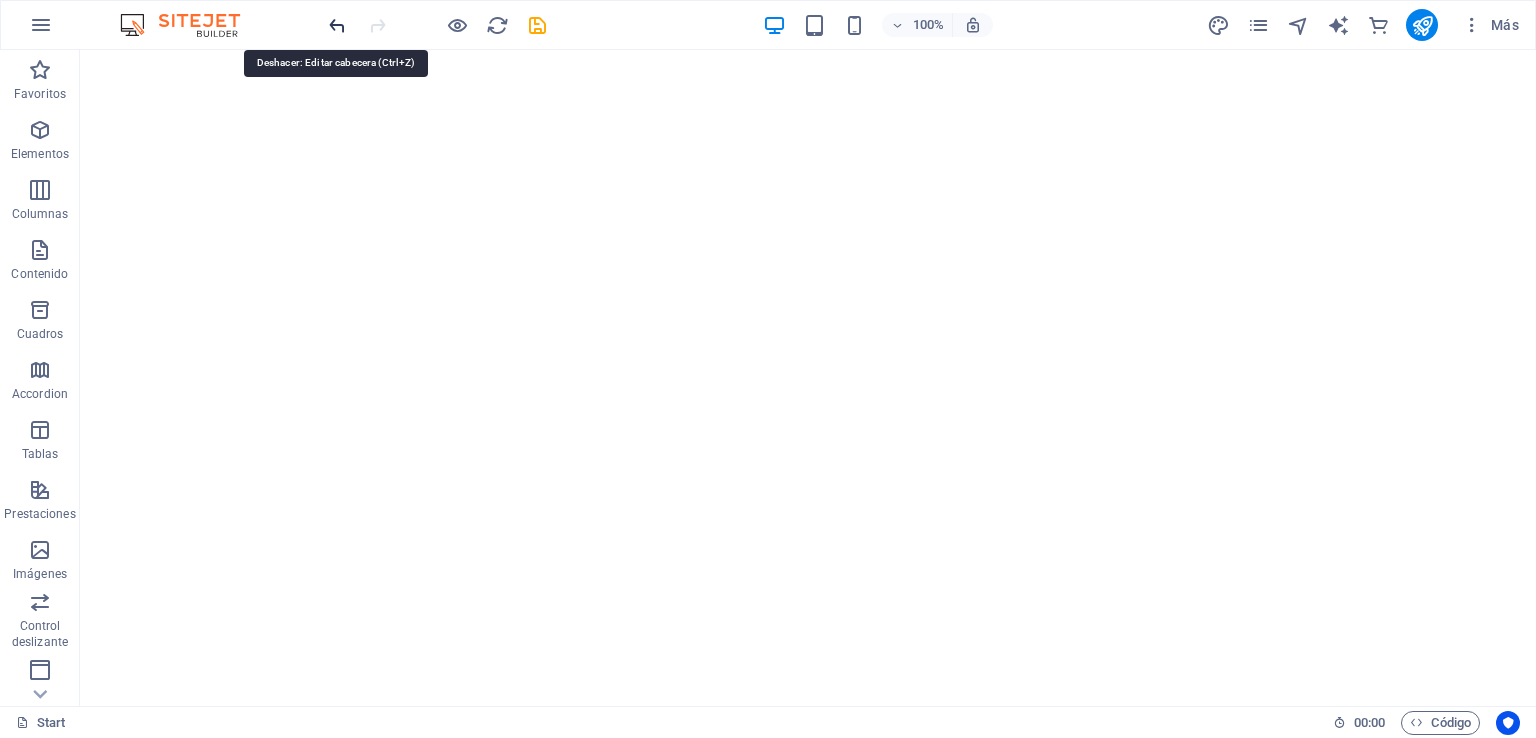 click at bounding box center (337, 25) 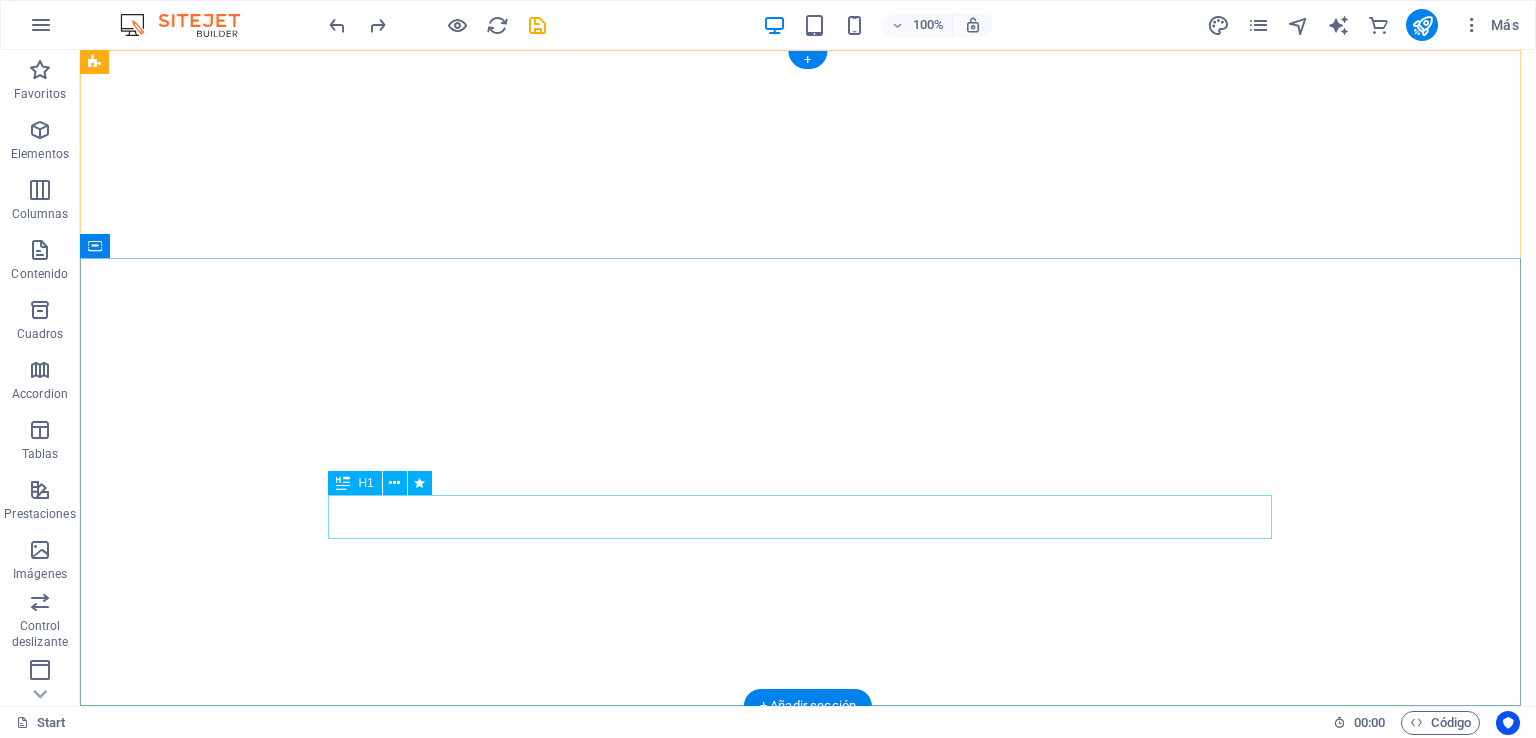 click on "CONTECH INNOVACION EN CONSTRUCCION" at bounding box center (808, 1344) 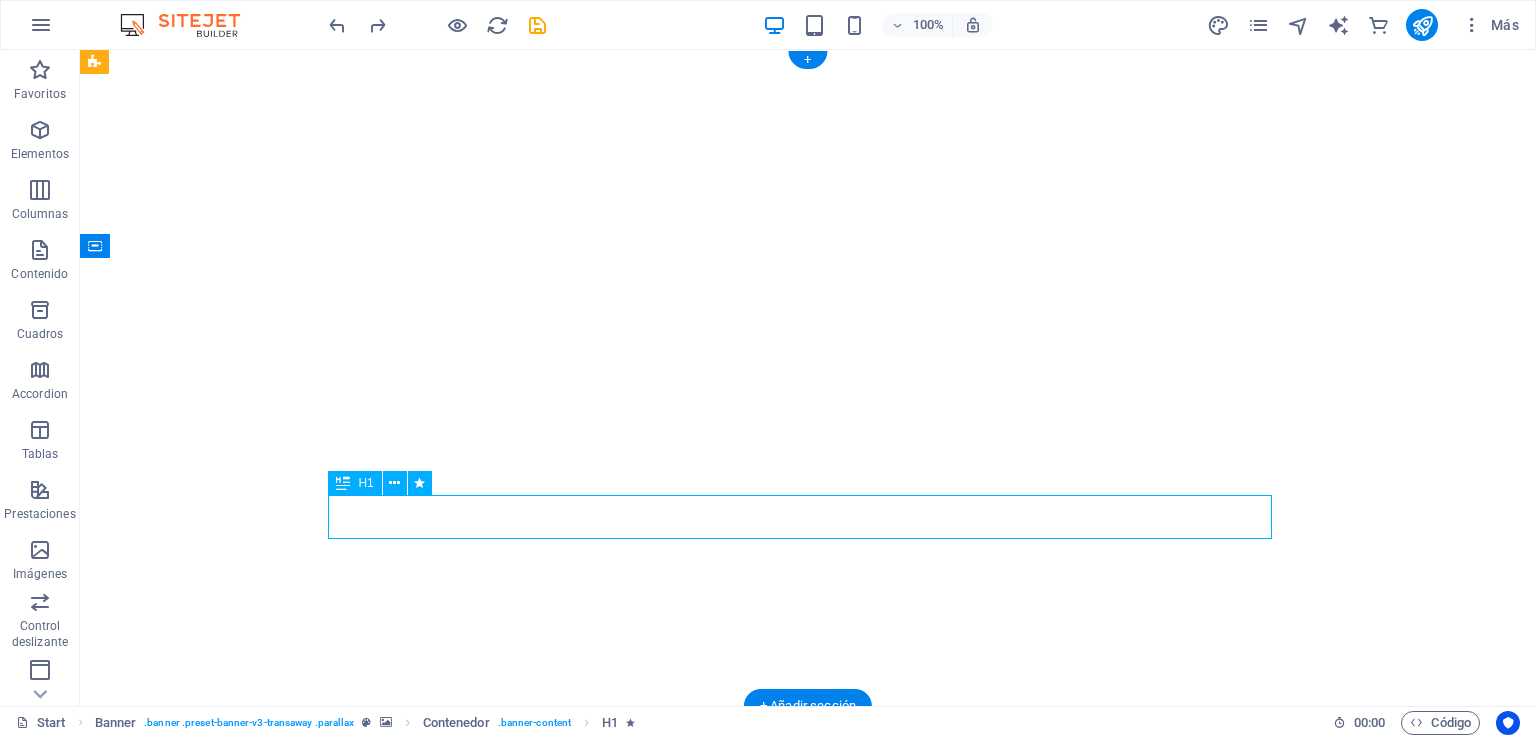 click on "CONTECH INNOVACION EN CONSTRUCCION" at bounding box center [808, 1344] 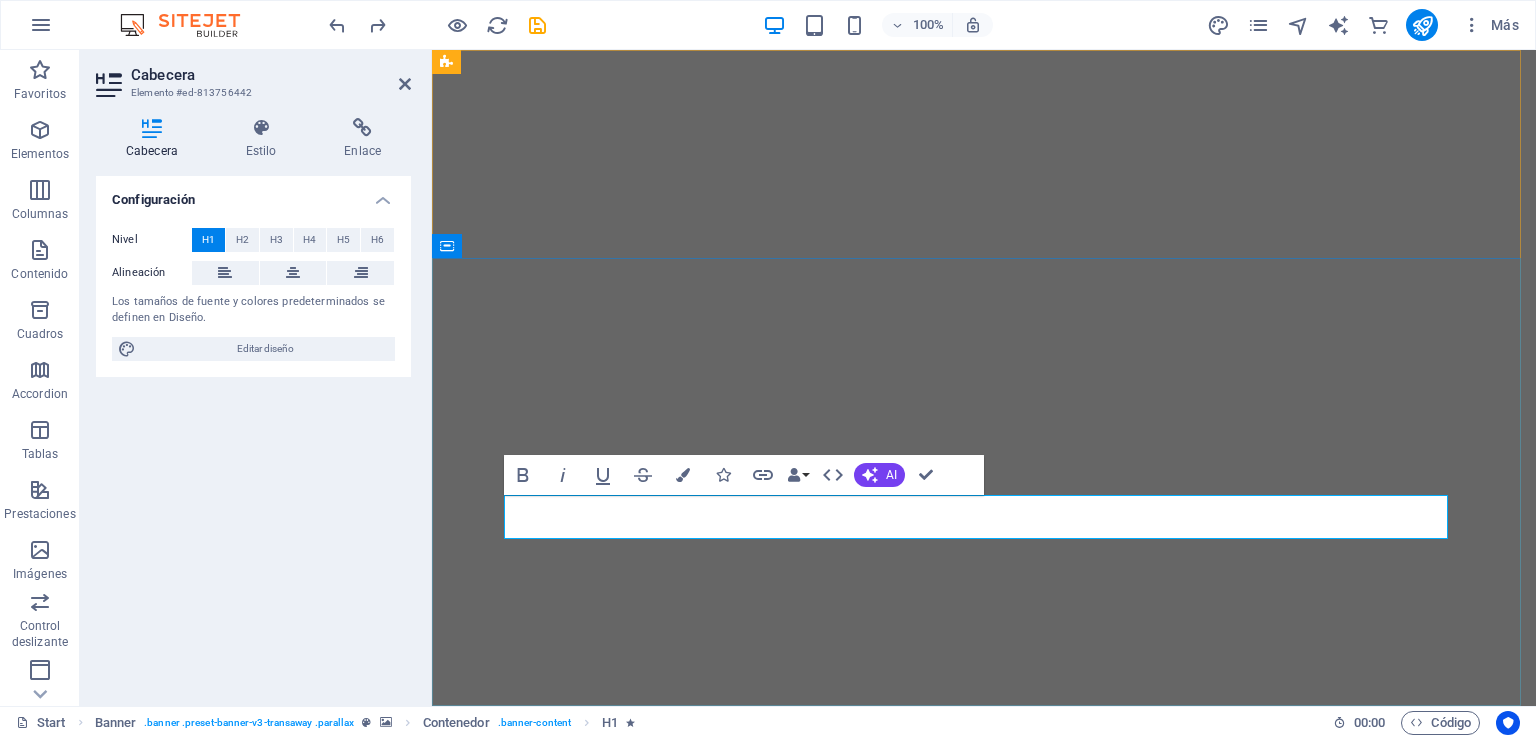 click on "CONTECH INNOVACION EN CONSTRUCCION" at bounding box center [984, 1344] 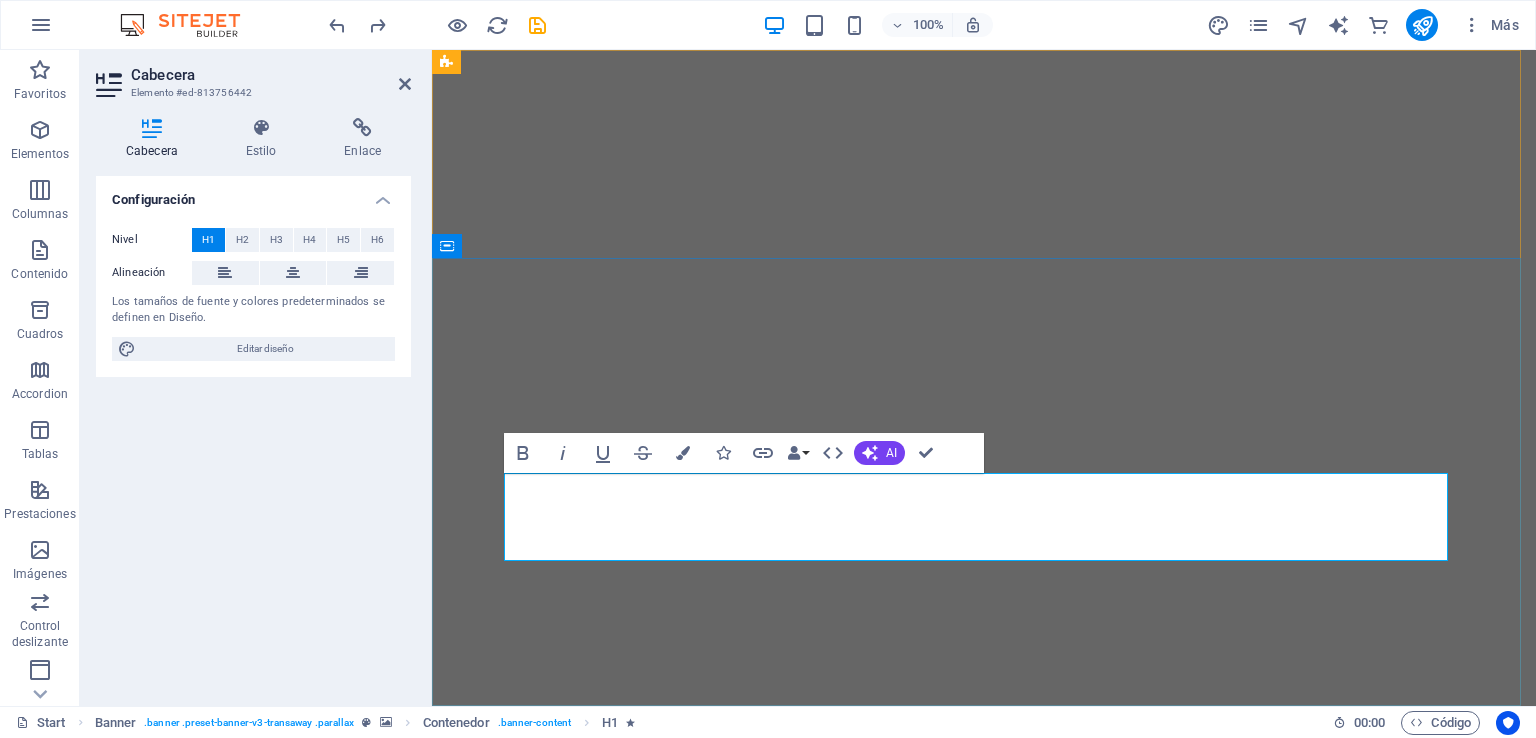 click on "constructora CONTECH INNOVACION EN CONSTRUCCION" at bounding box center (984, 1366) 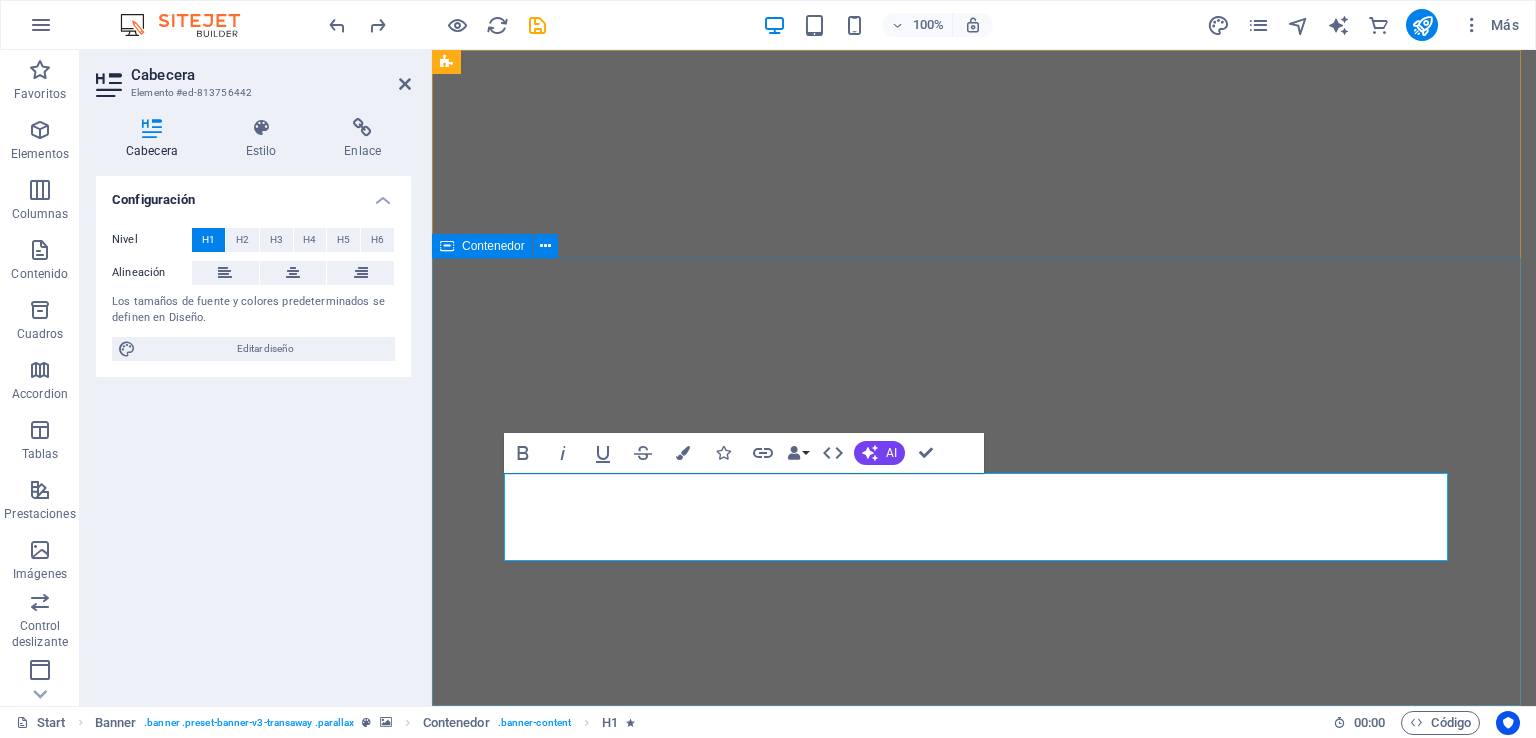 click on "VINCI  CHILE constructora CONTECH  ‌INNOVACION EN CONSTRUCCION" at bounding box center (984, 1331) 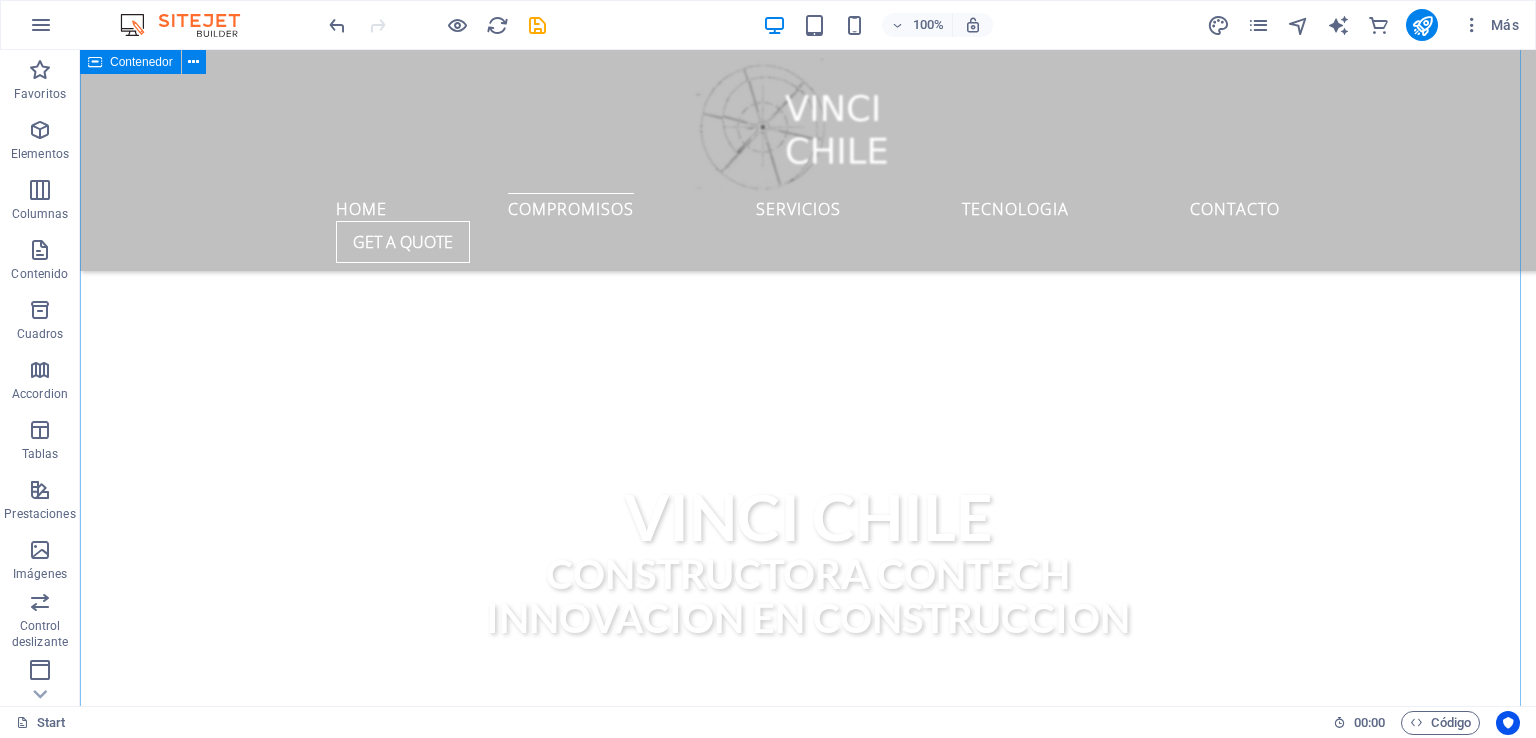 scroll, scrollTop: 700, scrollLeft: 0, axis: vertical 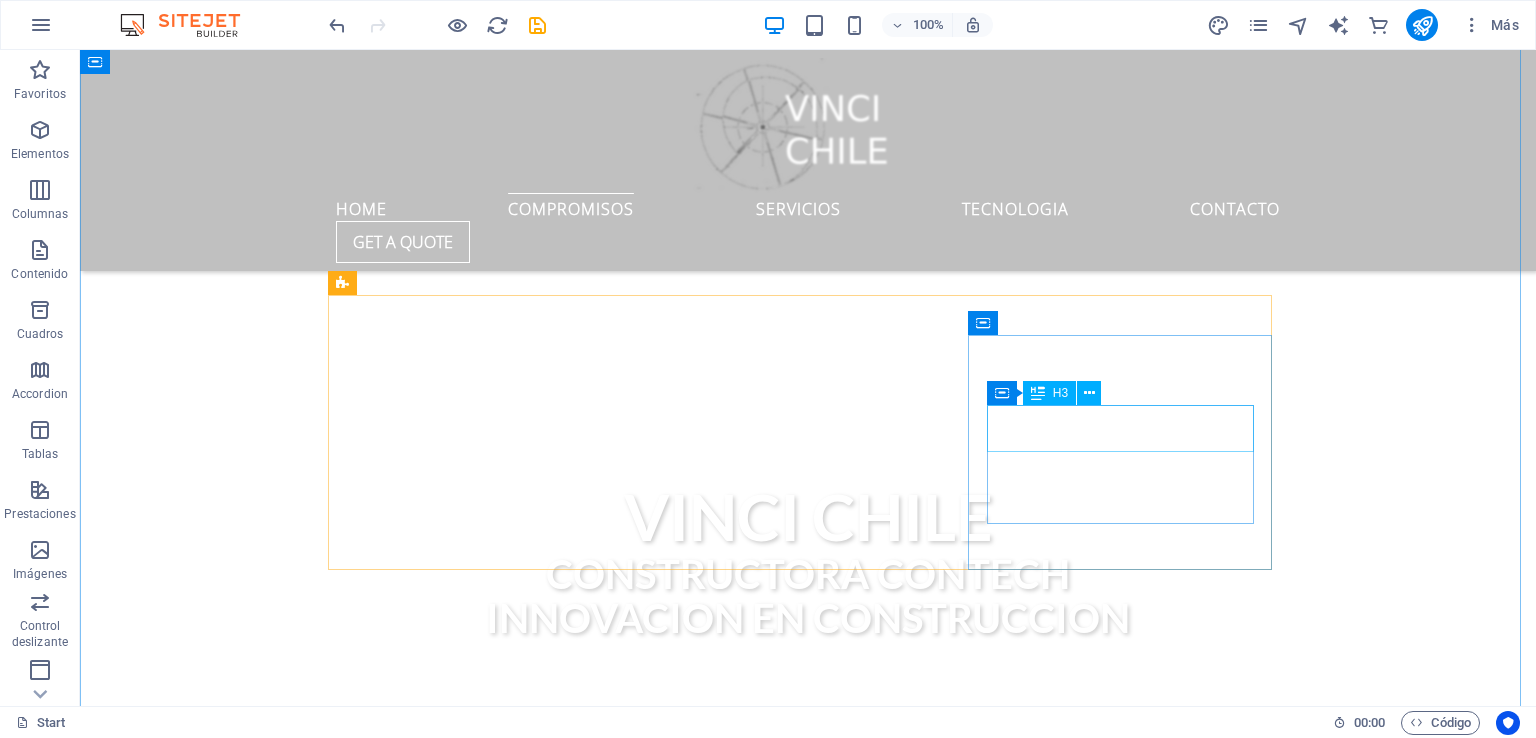 click on "seguridad" at bounding box center (808, 1590) 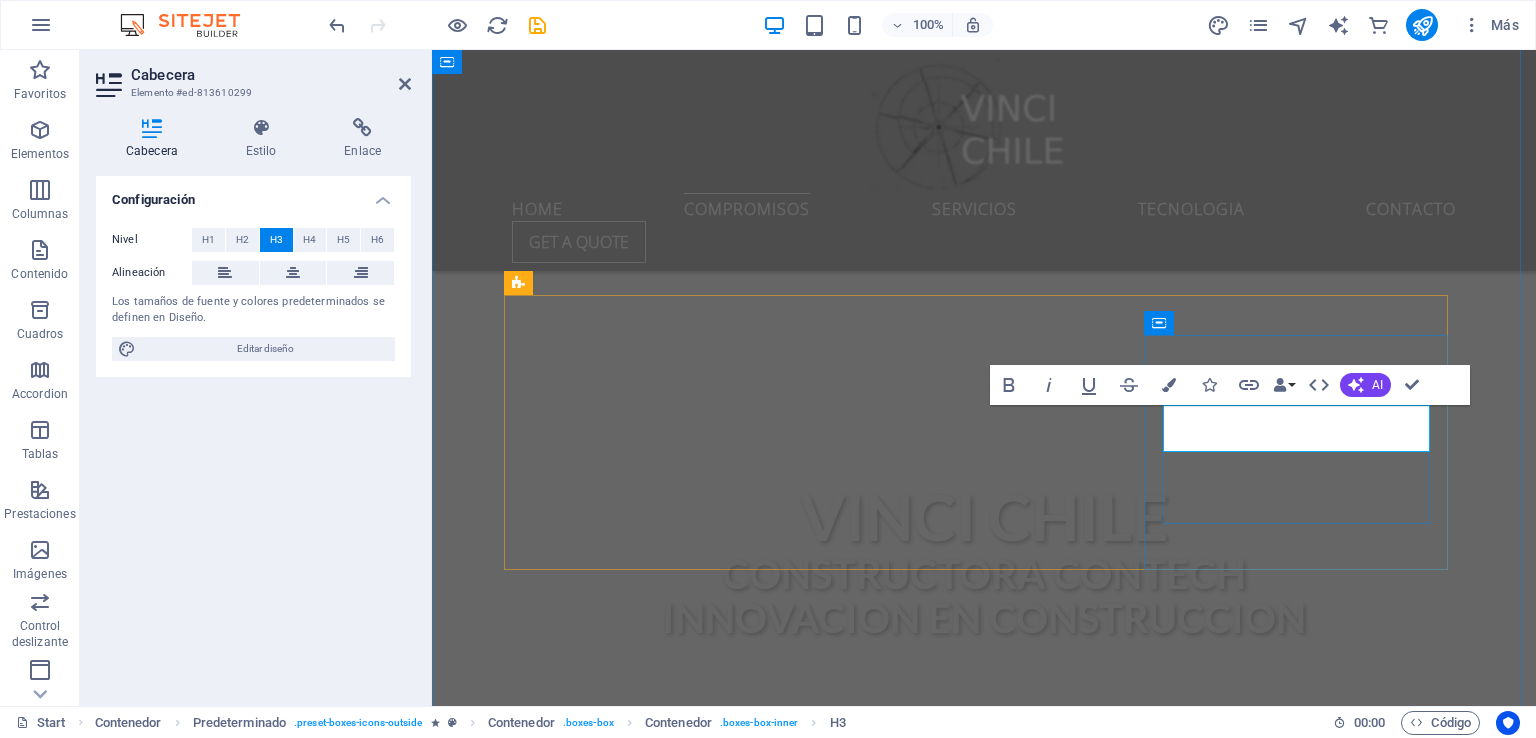 type 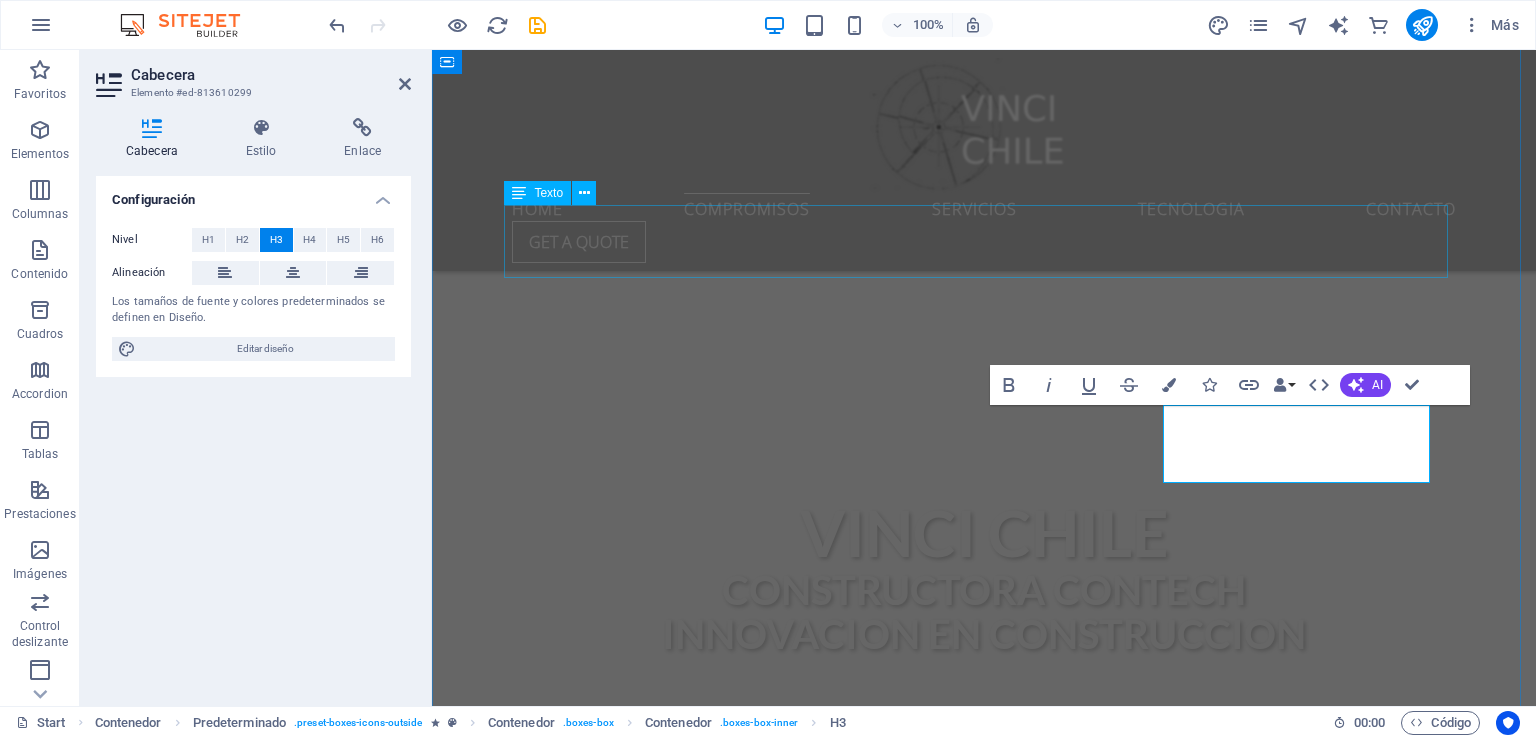 drag, startPoint x: 1396, startPoint y: 277, endPoint x: 1749, endPoint y: 273, distance: 353.02267 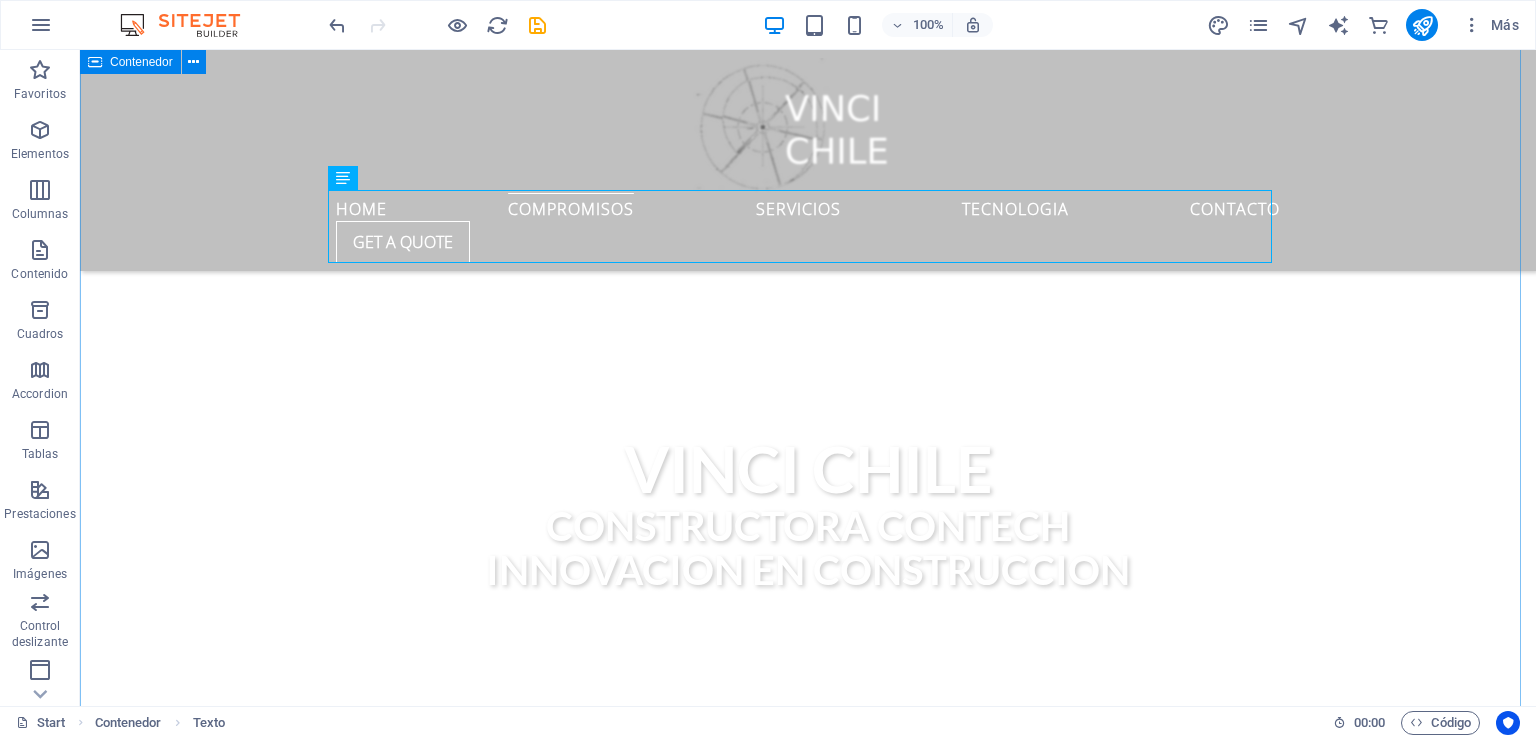 scroll, scrollTop: 784, scrollLeft: 0, axis: vertical 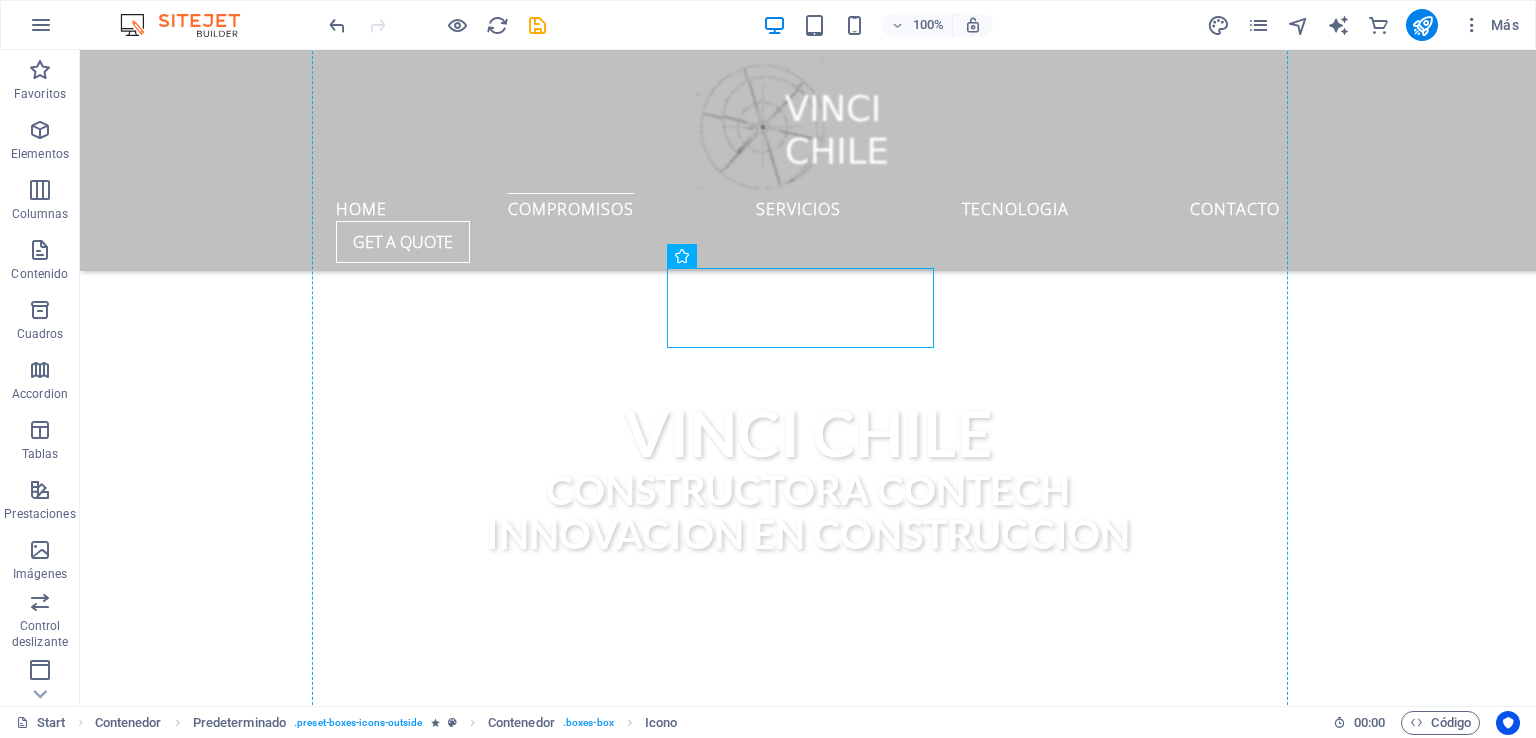 drag, startPoint x: 804, startPoint y: 314, endPoint x: 809, endPoint y: 249, distance: 65.192024 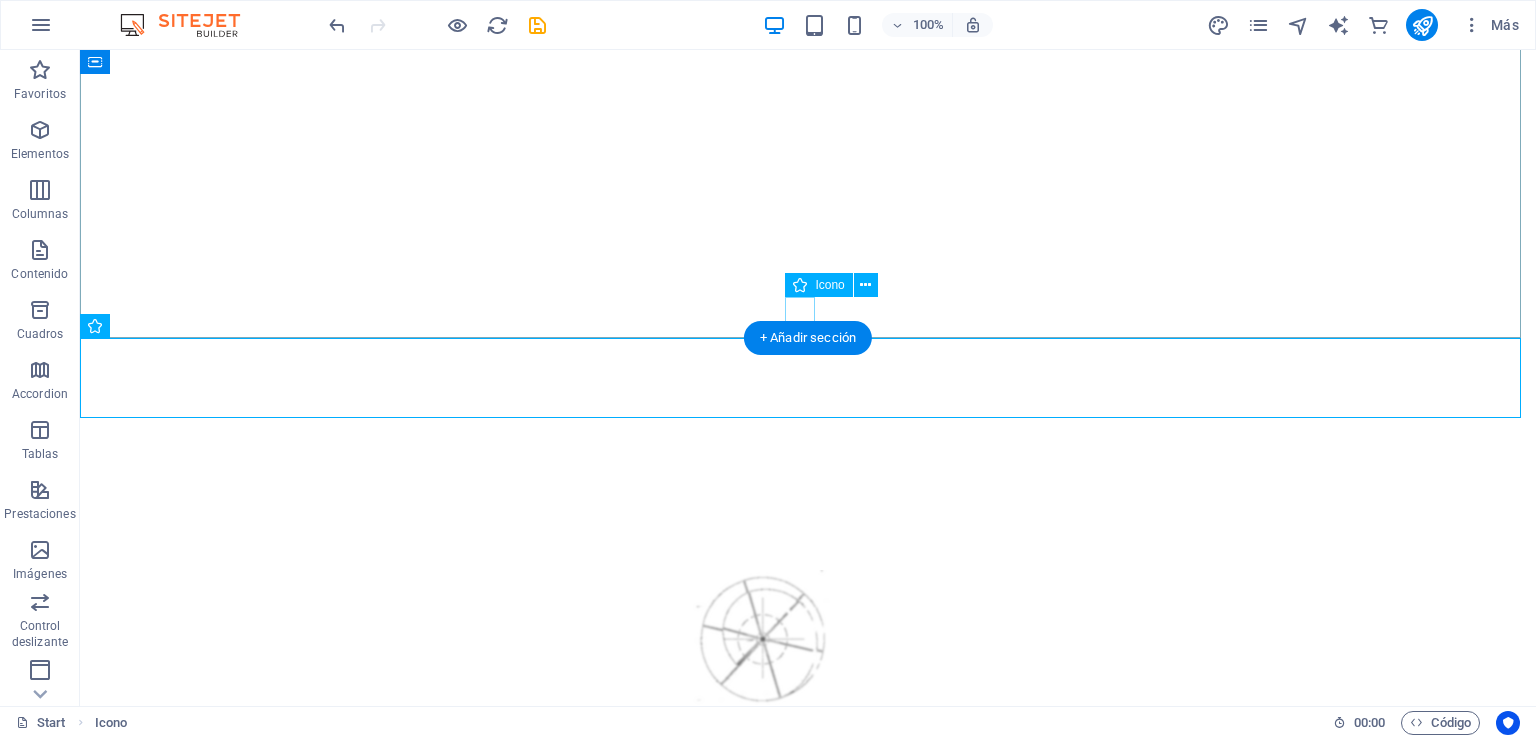 scroll, scrollTop: 368, scrollLeft: 0, axis: vertical 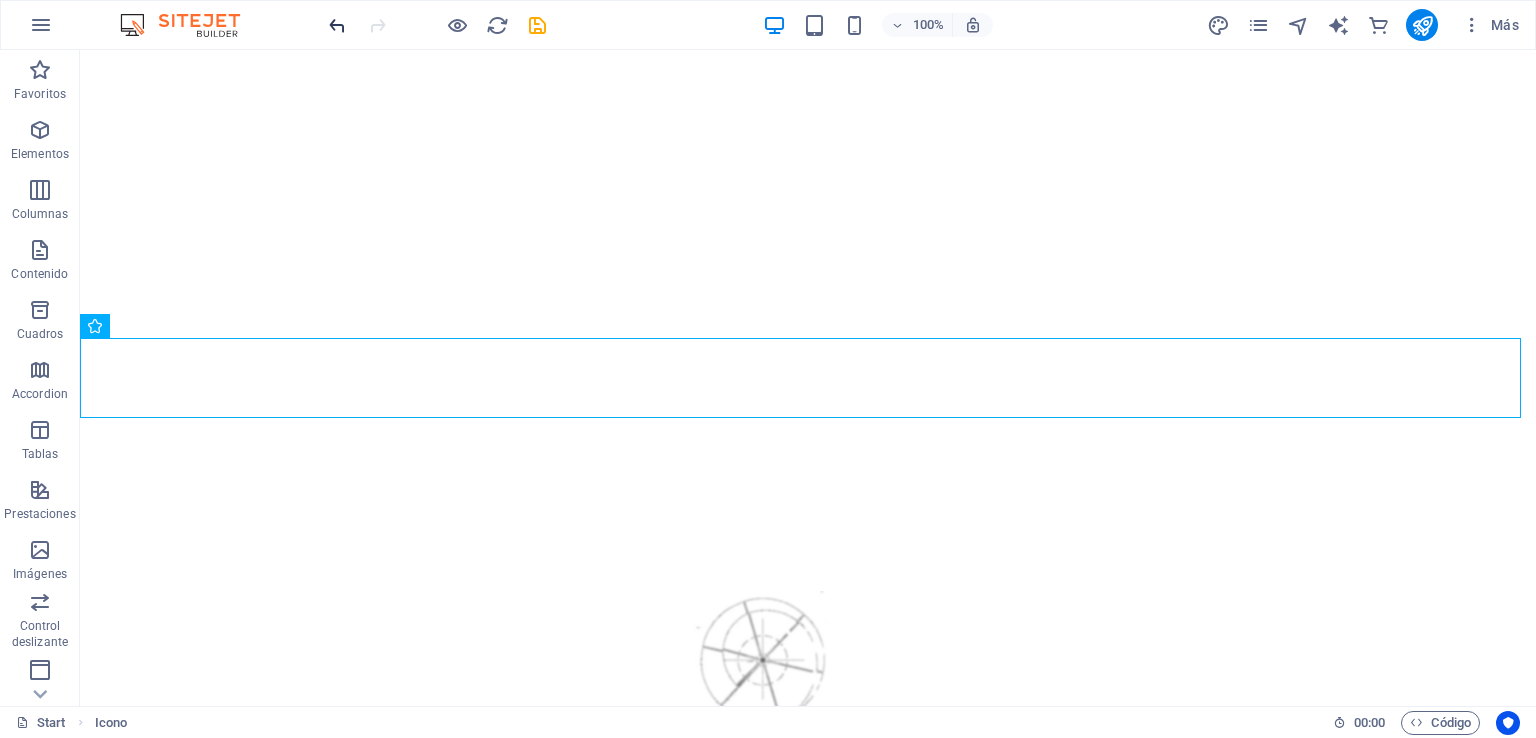 click at bounding box center [337, 25] 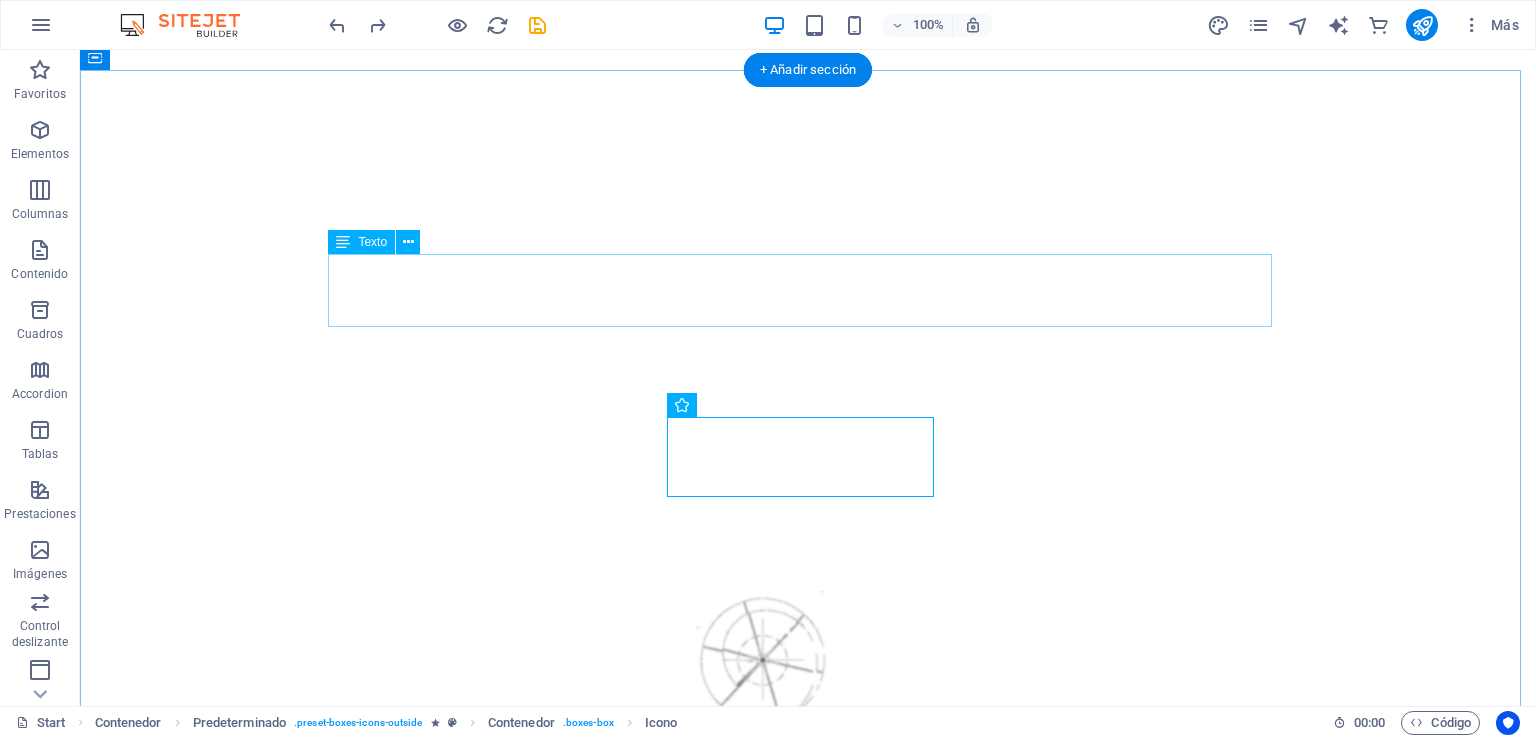 scroll, scrollTop: 668, scrollLeft: 0, axis: vertical 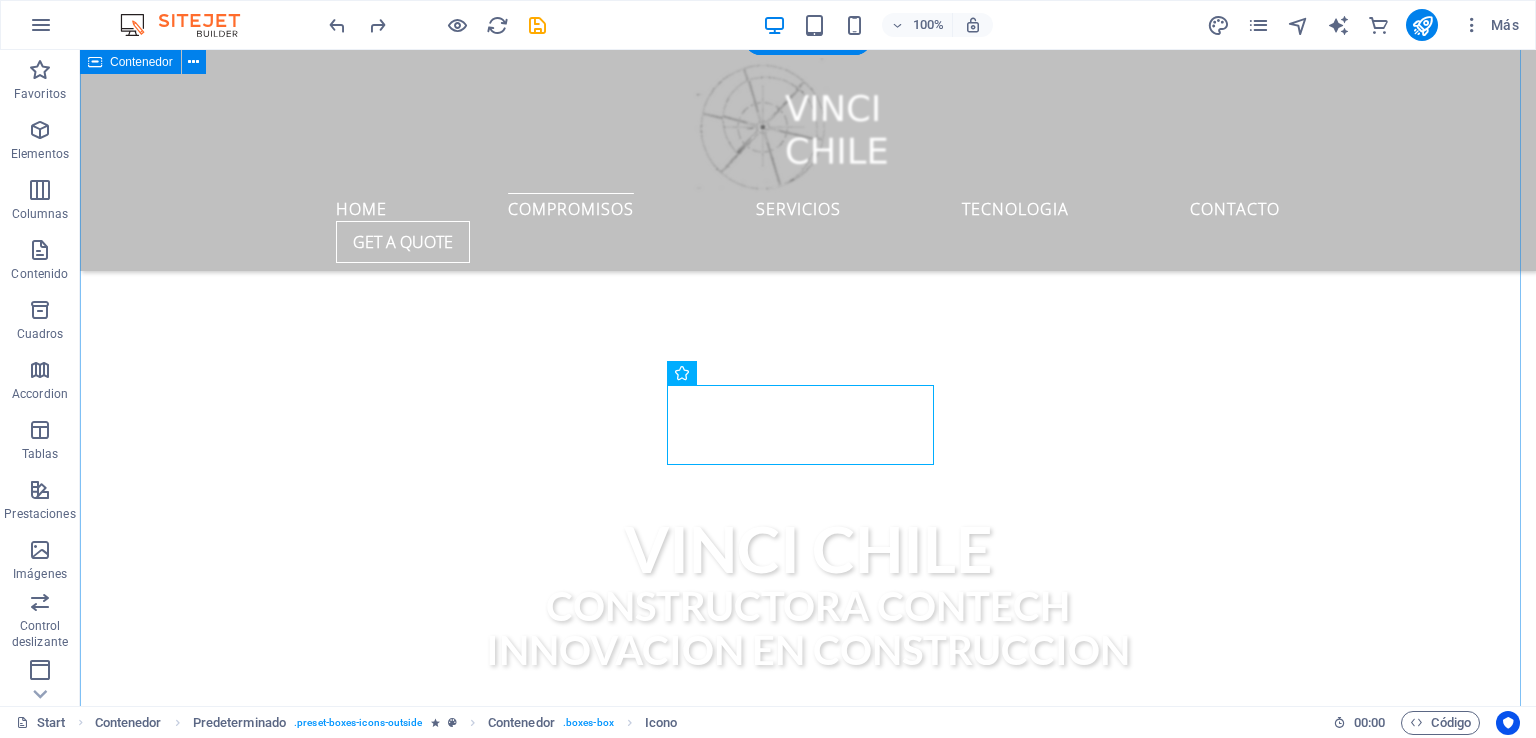 click on "compromisos Vinci Chile Constructora que forma parte del ecosistema " Contech"  es decir  adopta tecnologías innovadoras asi mejorar procesos constructivos y respetar el medioambiente  es por esto que asumimos  varios compromisos claves  para alinearse con las expectativas del sector y contribuir al desarrollo sostenible e inteligente  en nuestras obras.  medio ambiente   Construcción circular  enfoque que busca  minimizar el uso de recursos naturales y la generación de residuos , promoviendo la reutilización, reciclaje y el diseño inteligente de edificaciones .fa-secondary{opacity:.4} equidad Lorem ipsum dolor sit amet, consectetur adipisicing elit. Veritatis, dolorem! compromiso y transparencia  Lorem ipsum dolor sit amet, consectetur adipisicing elit. Veritatis, dolorem! Timely Delivery Lorem ipsum dolor sit amet, consectetur adipisicing elit. Veritatis, dolorem! Global delivery Lorem ipsum dolor sit amet, consectetur adipisicing elit. Veritatis, dolorem! 24/7  Support Veritatis, dolorem!" at bounding box center (808, 1575) 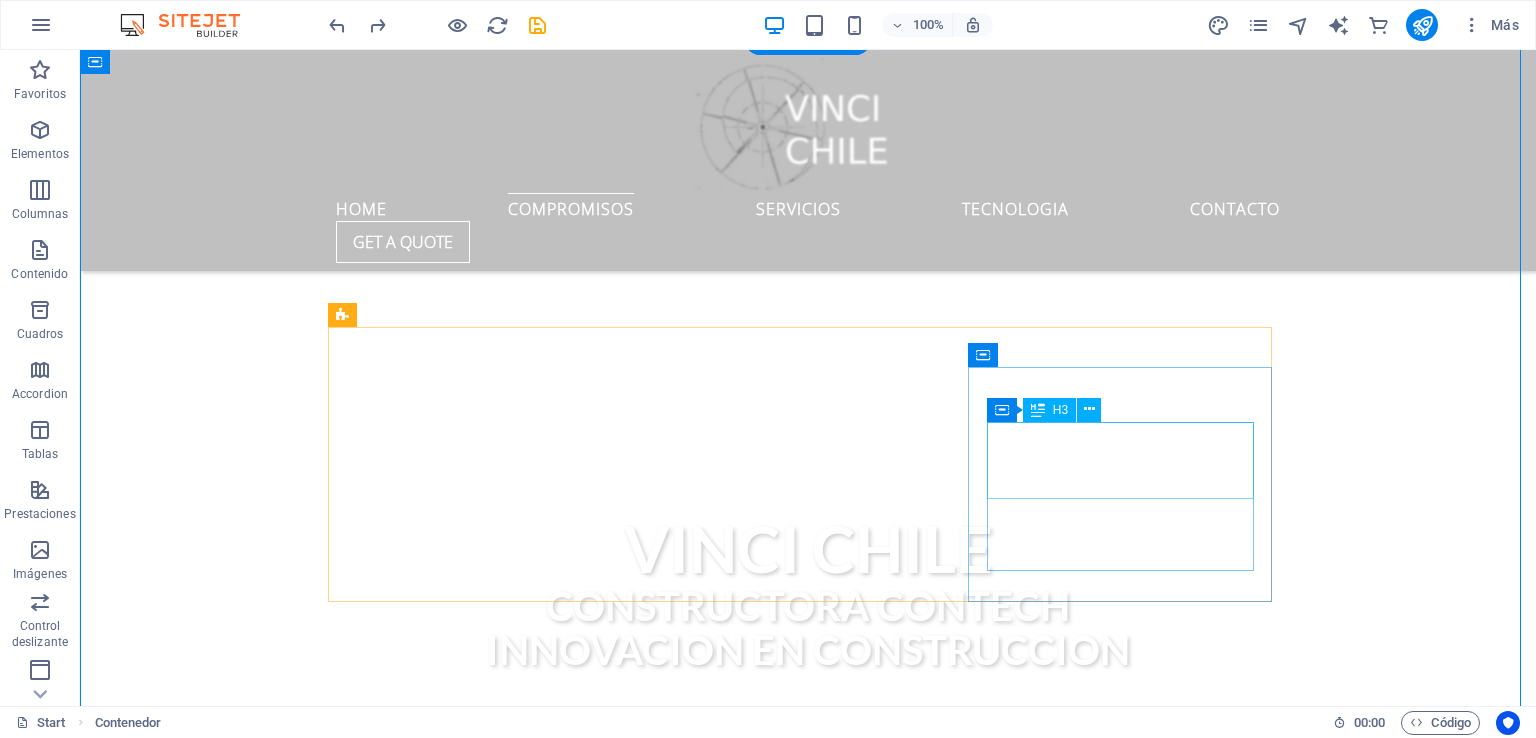 click on "compromiso y transparencia" at bounding box center (808, 1622) 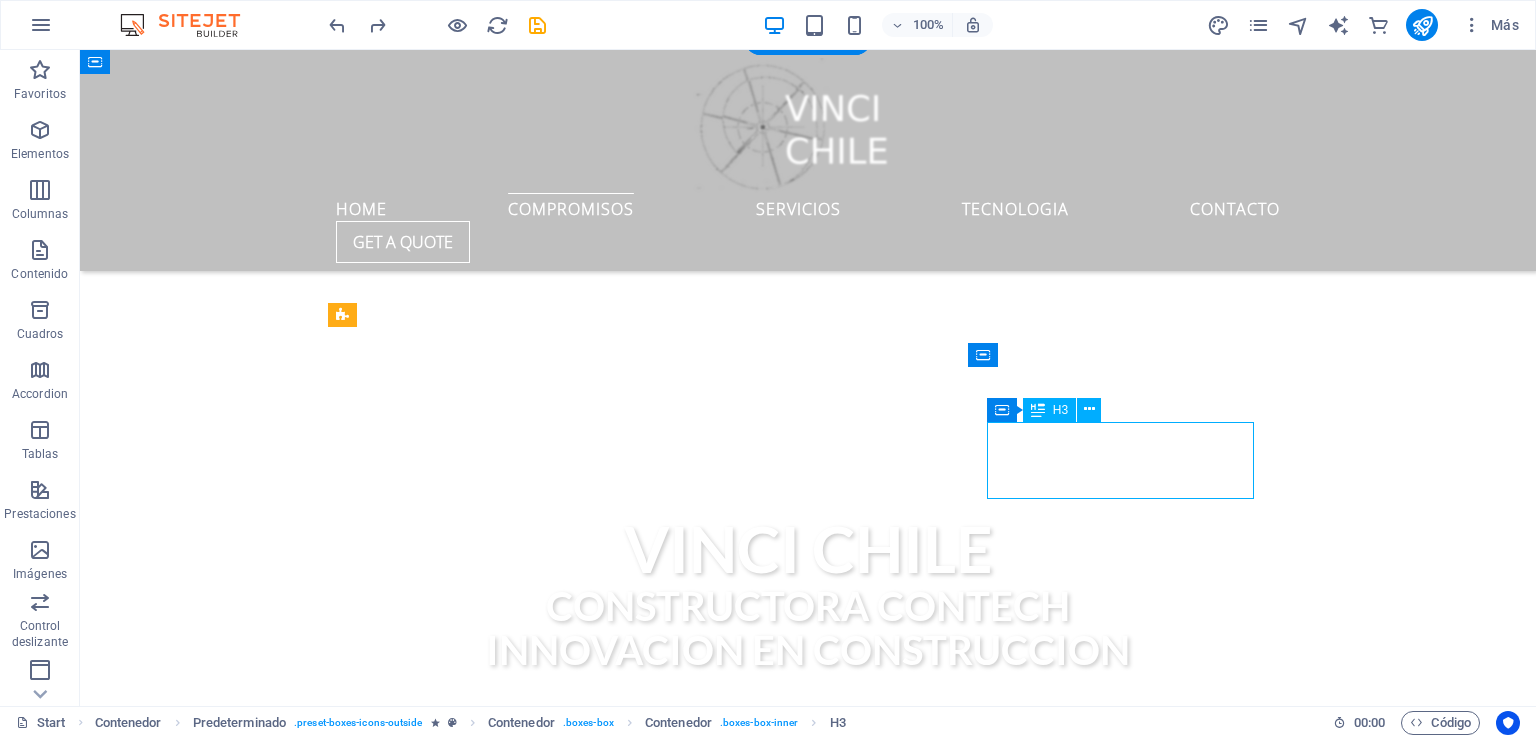 click on "compromiso y transparencia" at bounding box center (808, 1622) 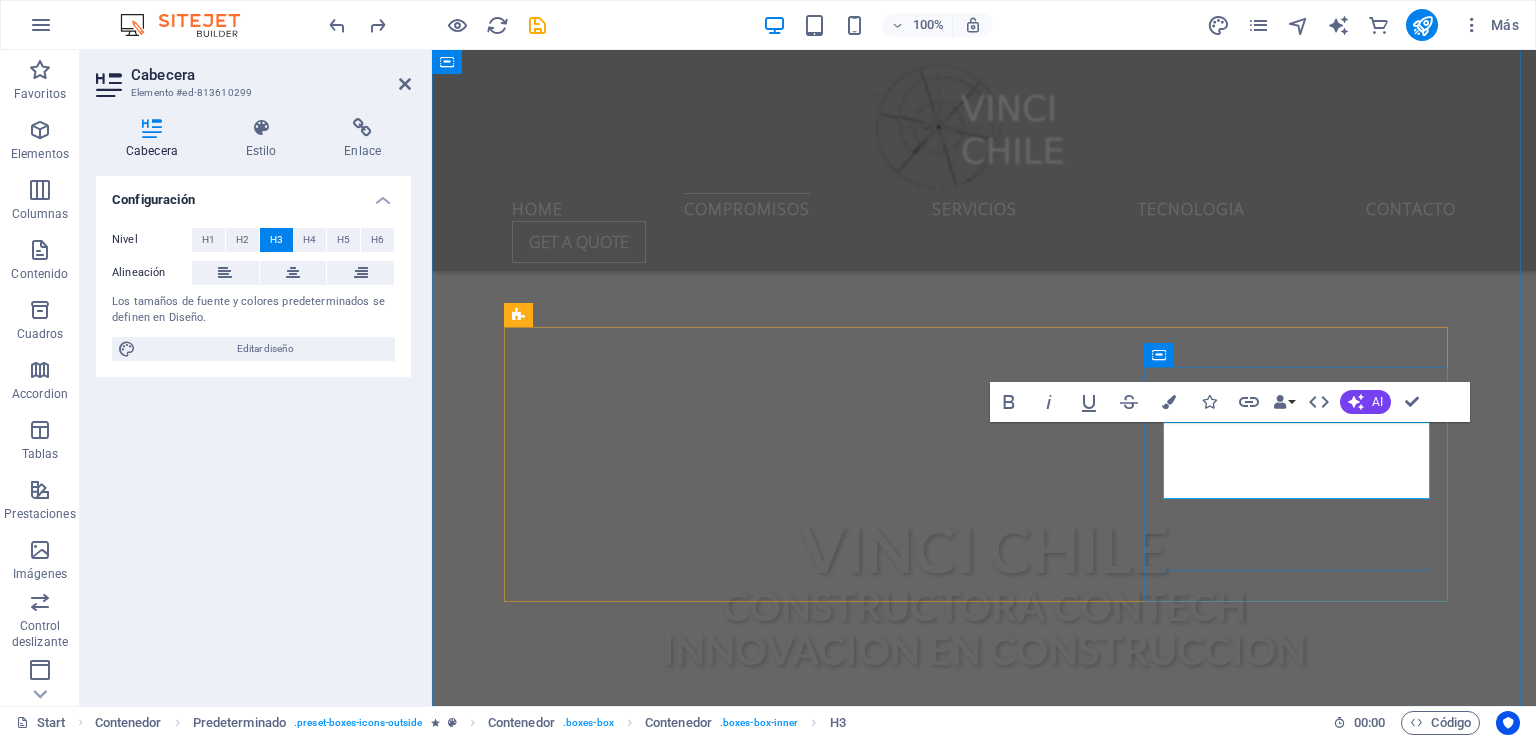 click on "compromiso y transparencia" at bounding box center [984, 1622] 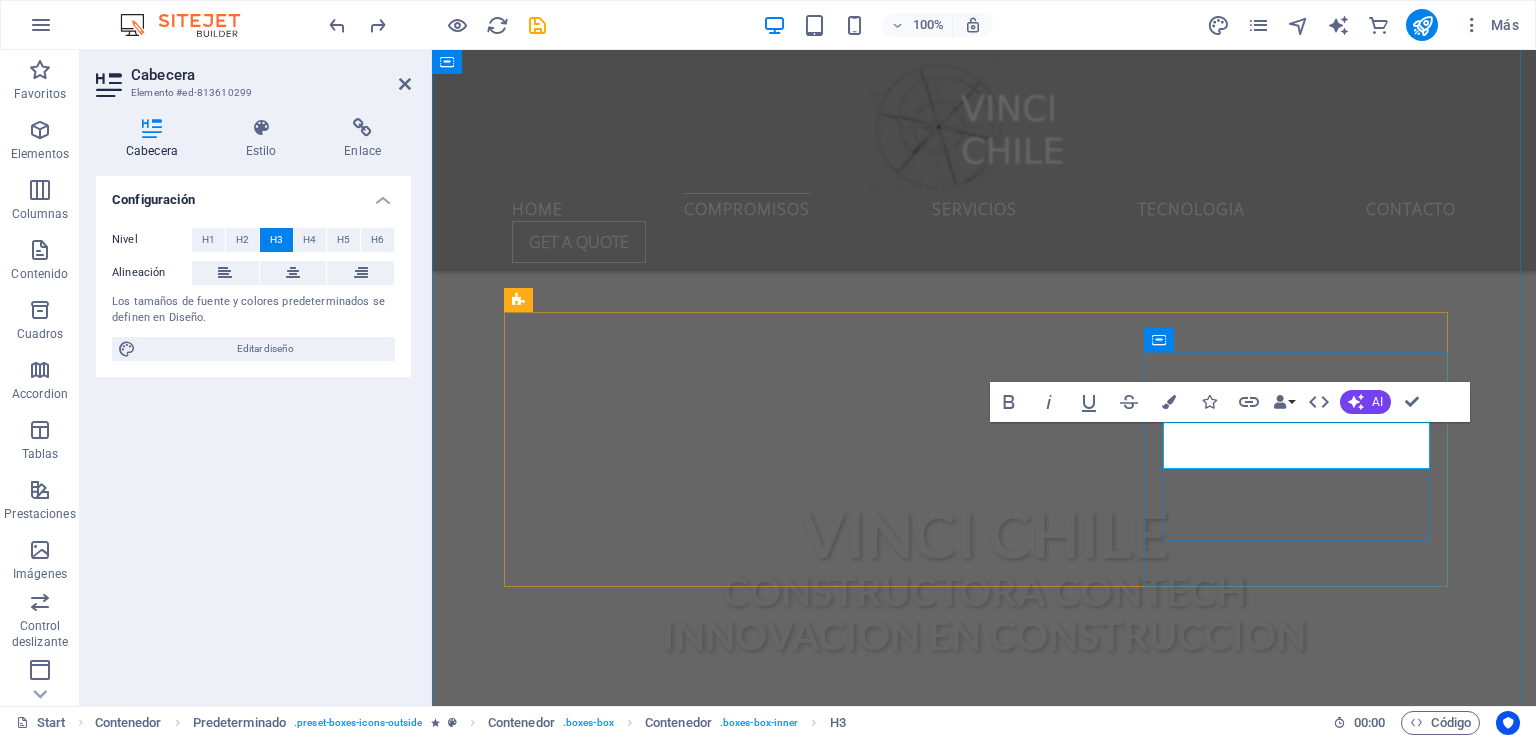 click on "transparencia" at bounding box center [984, 1607] 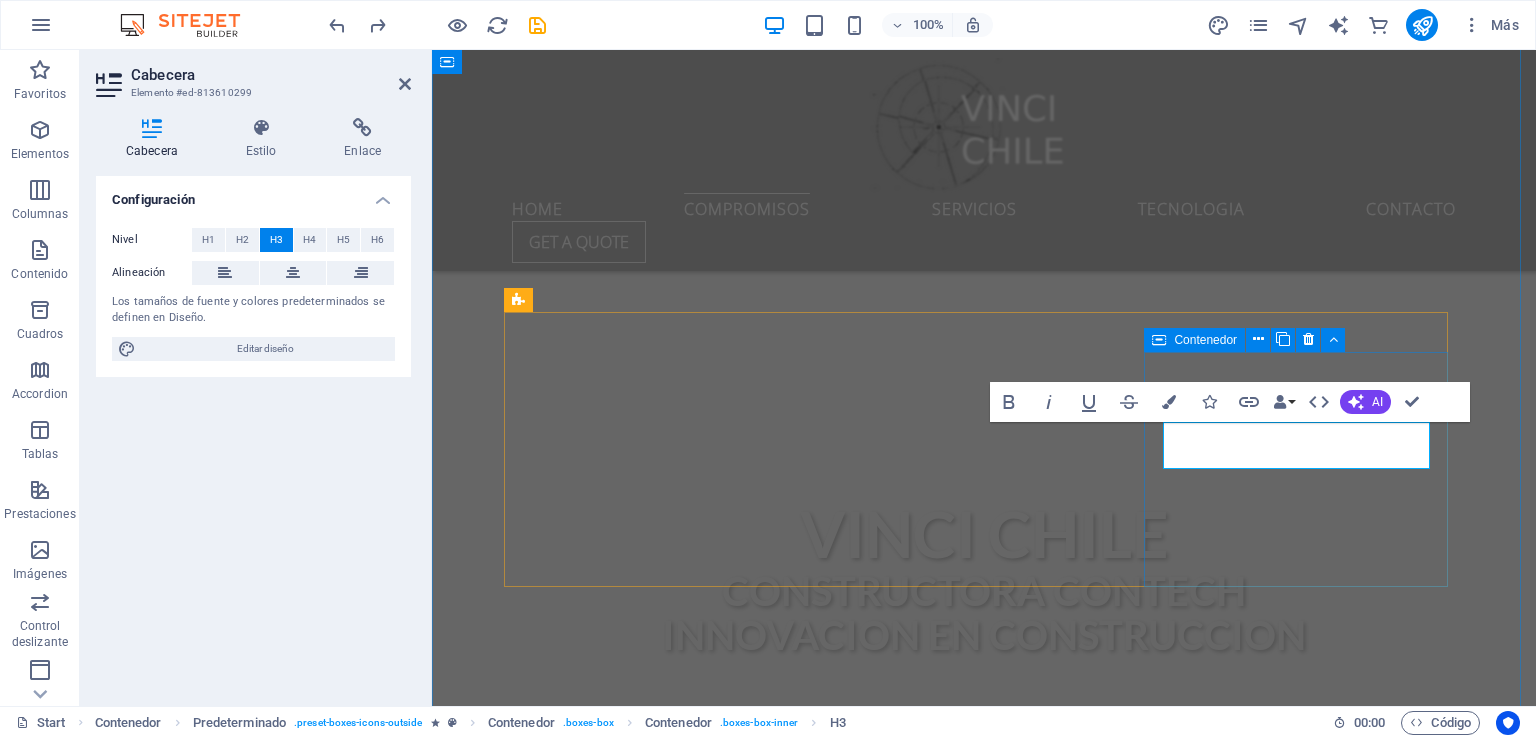 scroll, scrollTop: 668, scrollLeft: 0, axis: vertical 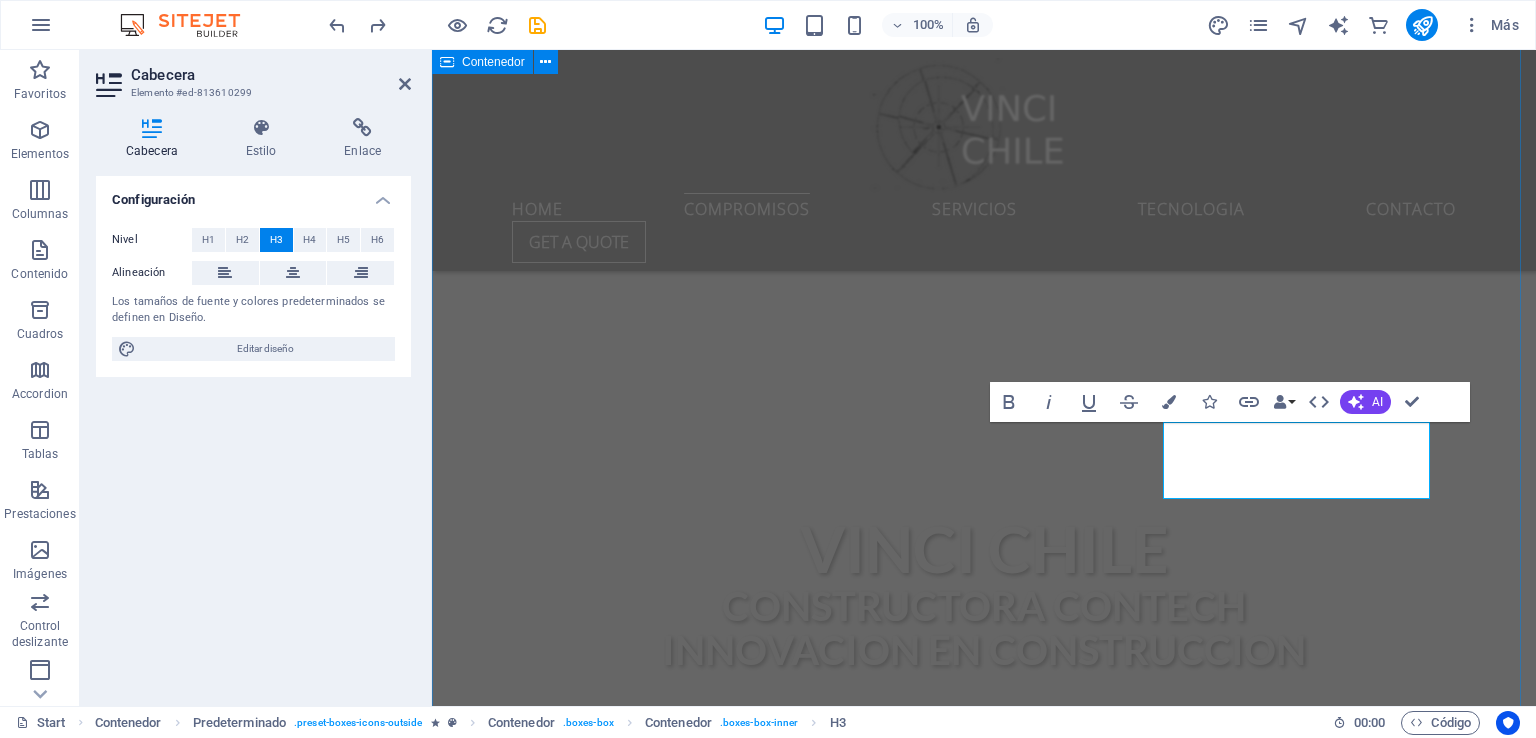 click on "compromisos Vinci Chile Constructora que forma parte del ecosistema " Contech"  es decir  adopta tecnologías innovadoras asi mejorar procesos constructivos y respetar el medioambiente  es por esto que asumimos  varios compromisos claves  para alinearse con las expectativas del sector y contribuir al desarrollo sostenible e inteligente  en nuestras obras.  medio ambiente   Construcción circular  enfoque que busca  minimizar el uso de recursos naturales y la generación de residuos , promoviendo la reutilización, reciclaje y el diseño inteligente de edificaciones .fa-secondary{opacity:.4} equidad Lorem ipsum dolor sit amet, consectetur adipisicing elit. Veritatis, dolorem!  transparencia y trazabilidad   Lorem ipsum dolor sit amet, consectetur adipisicing elit. Veritatis, dolorem! Timely Delivery Lorem ipsum dolor sit amet, consectetur adipisicing elit. Veritatis, dolorem! Global delivery Lorem ipsum dolor sit amet, consectetur adipisicing elit. Veritatis, dolorem! 24/7  Support" at bounding box center (984, 1575) 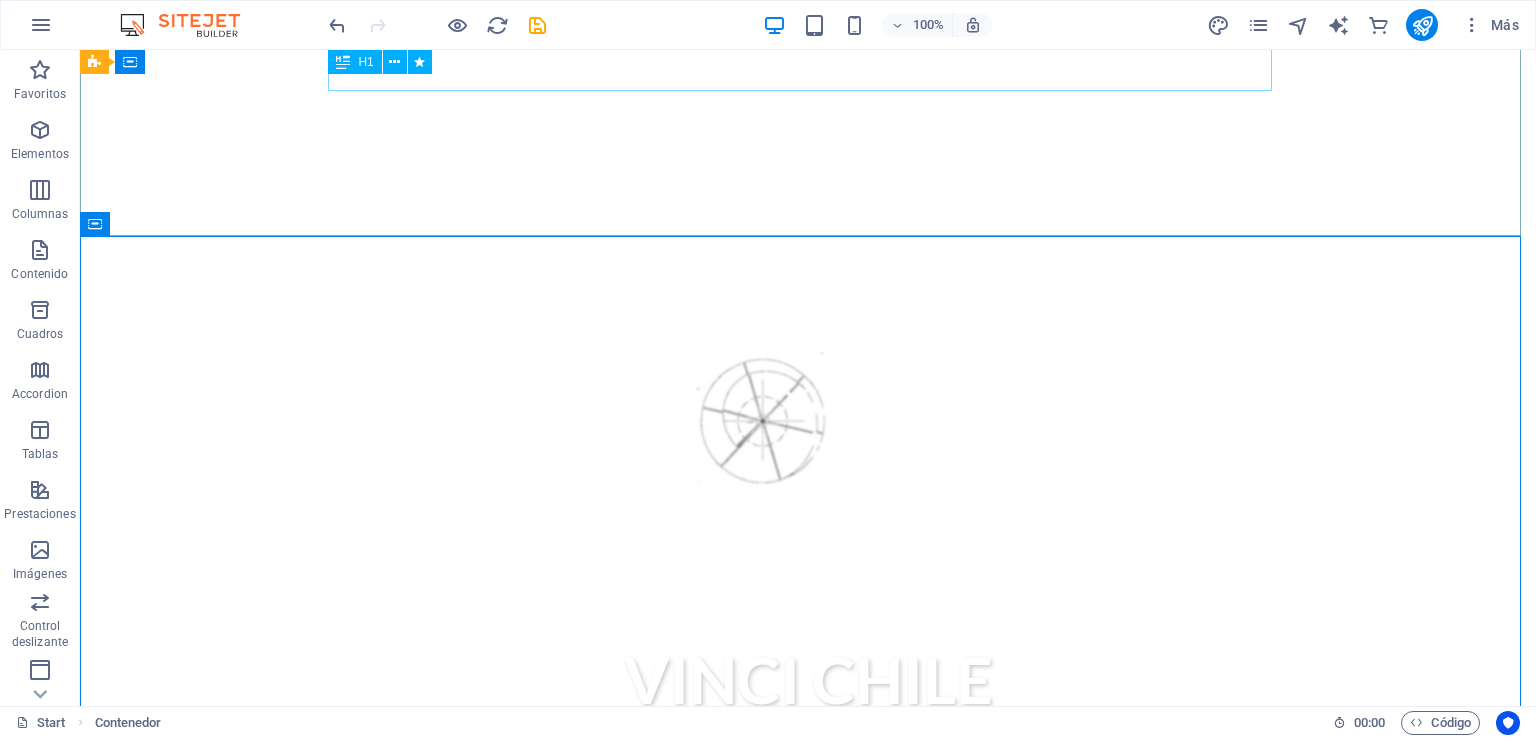 scroll, scrollTop: 468, scrollLeft: 0, axis: vertical 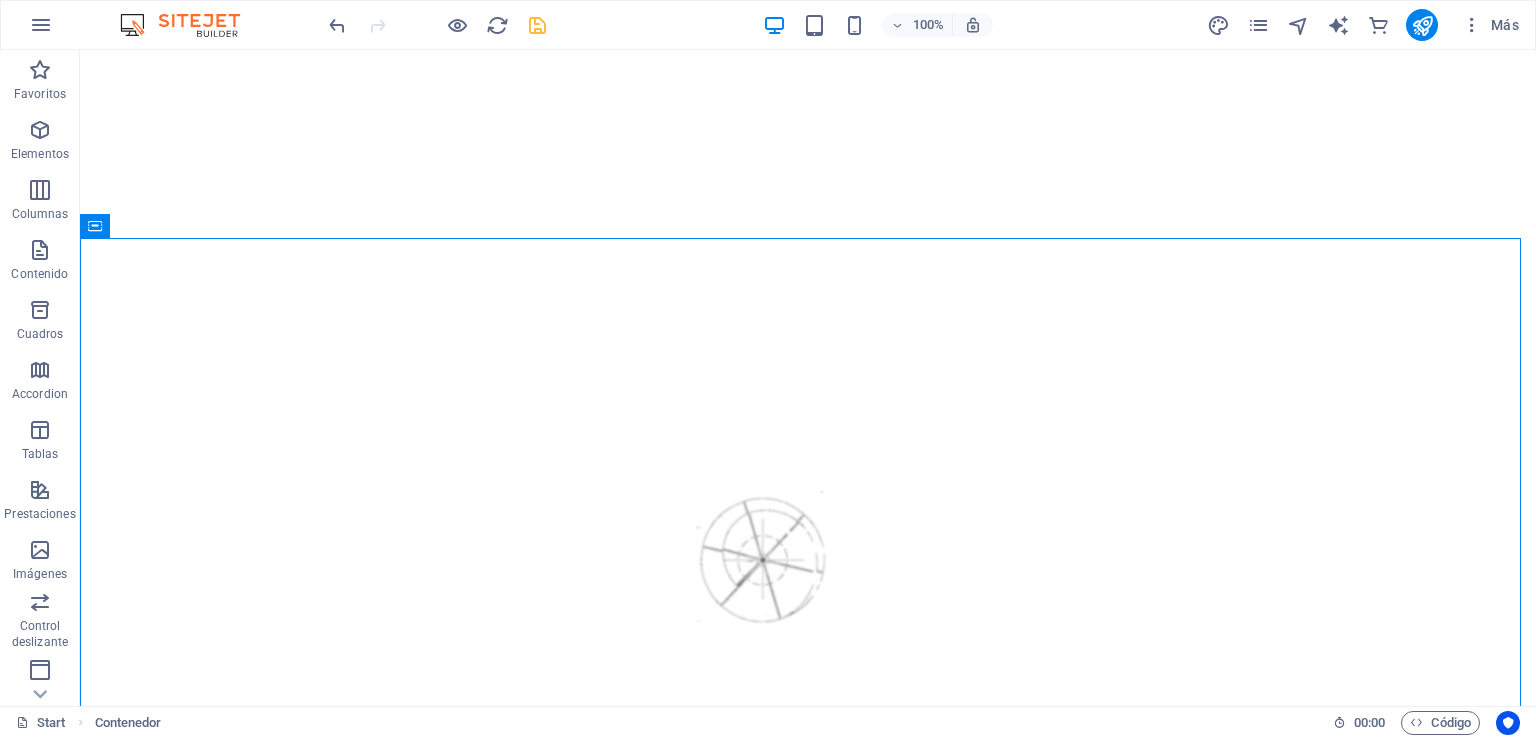click at bounding box center [537, 25] 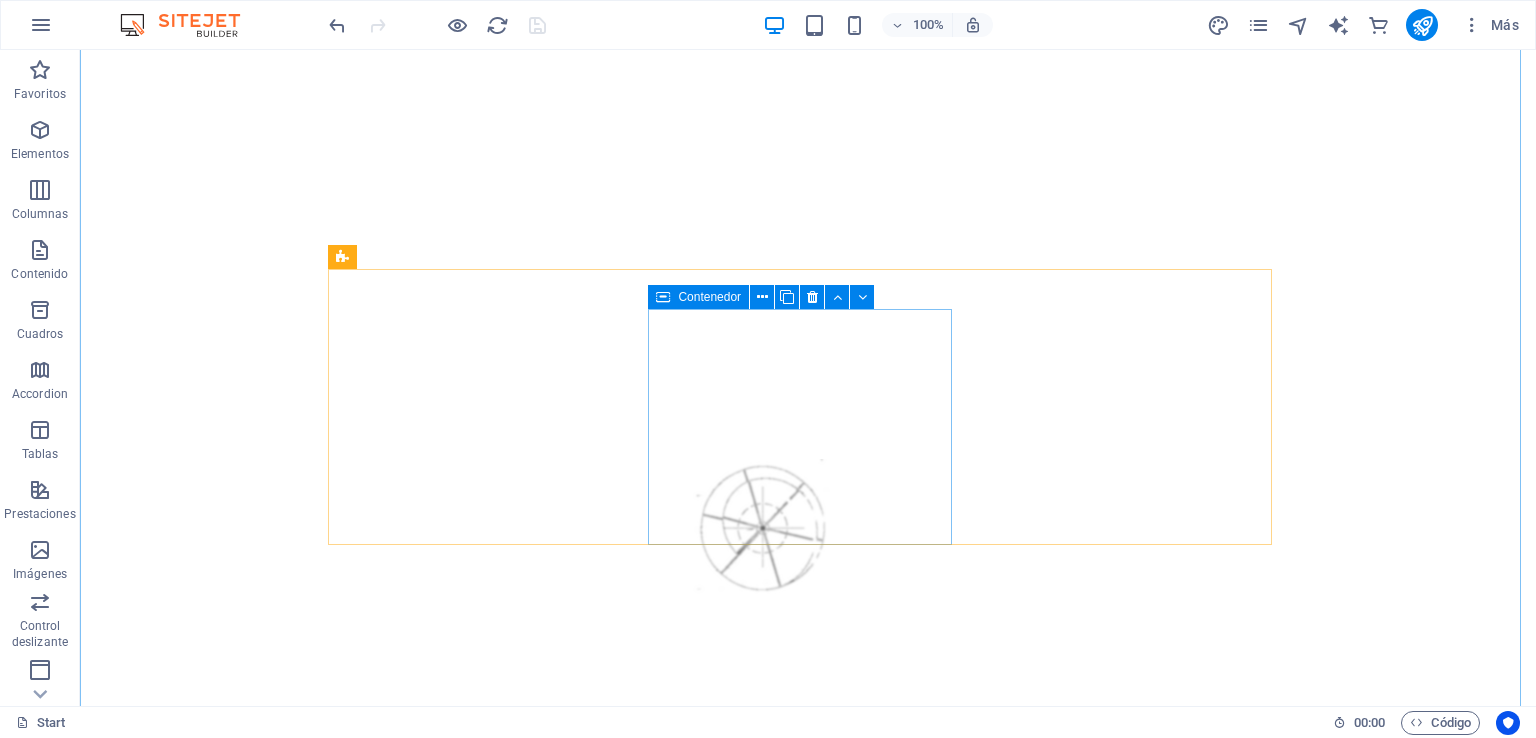 scroll, scrollTop: 800, scrollLeft: 0, axis: vertical 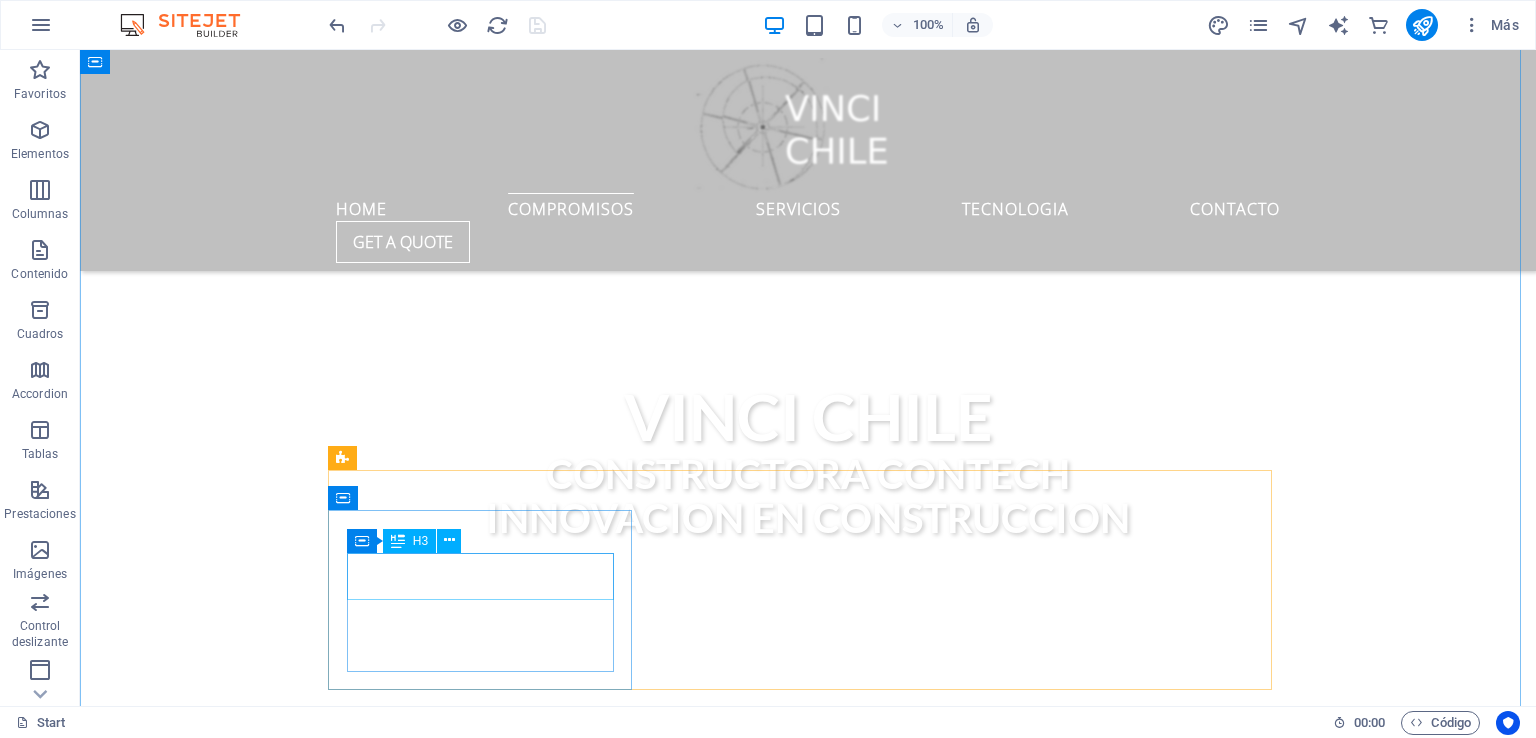 click on "Timely Delivery" at bounding box center [808, 1687] 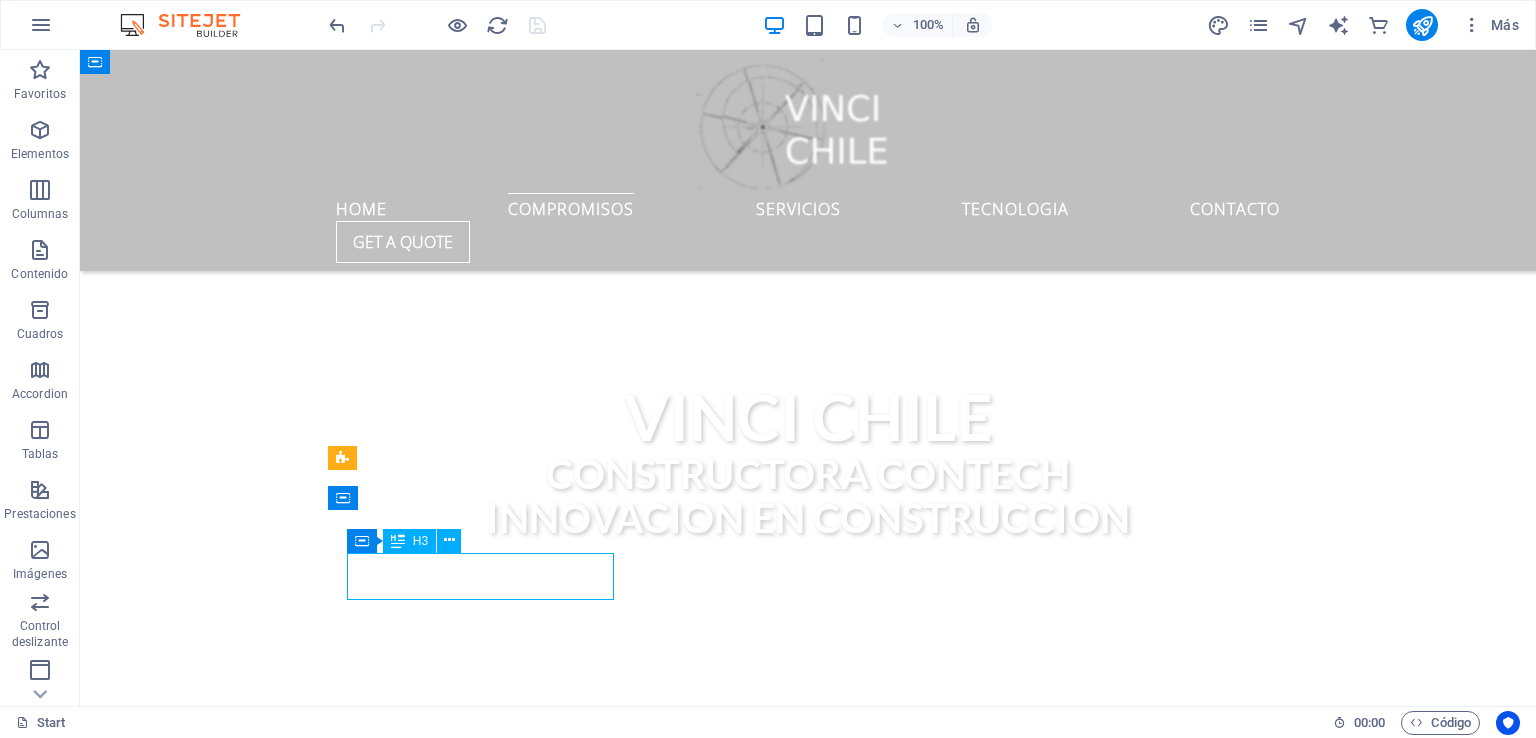 click on "Timely Delivery" at bounding box center (808, 1687) 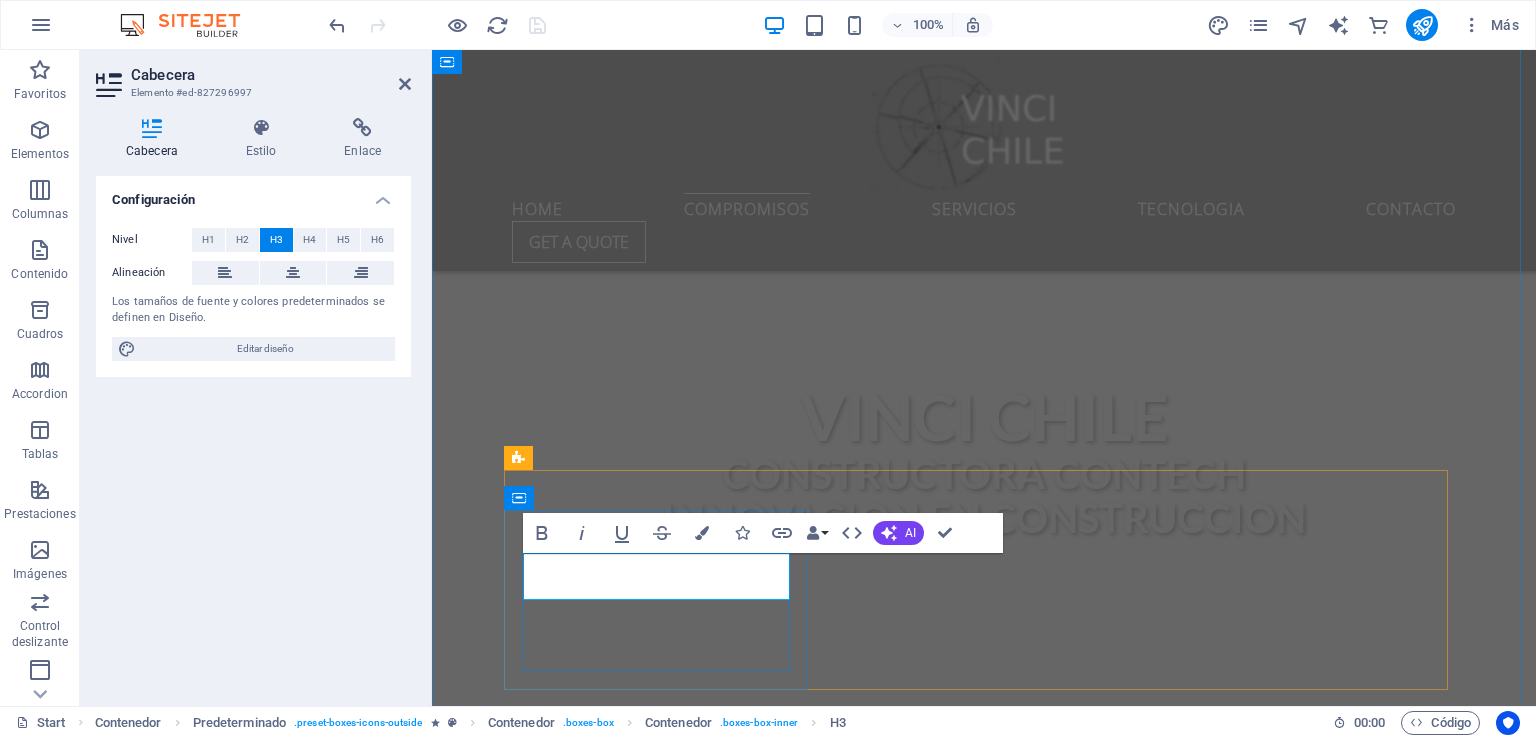 type 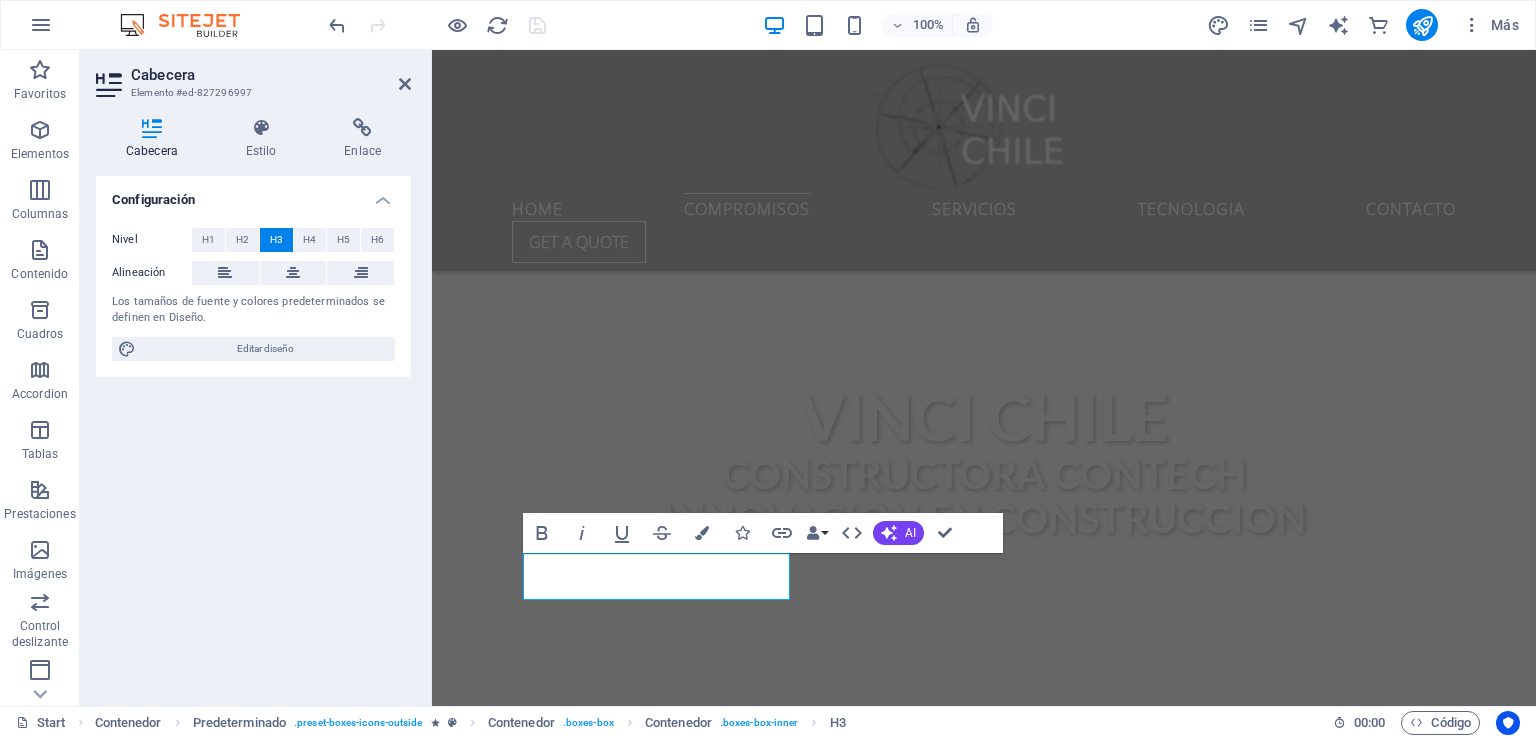 drag, startPoint x: 431, startPoint y: 473, endPoint x: 8, endPoint y: 417, distance: 426.69077 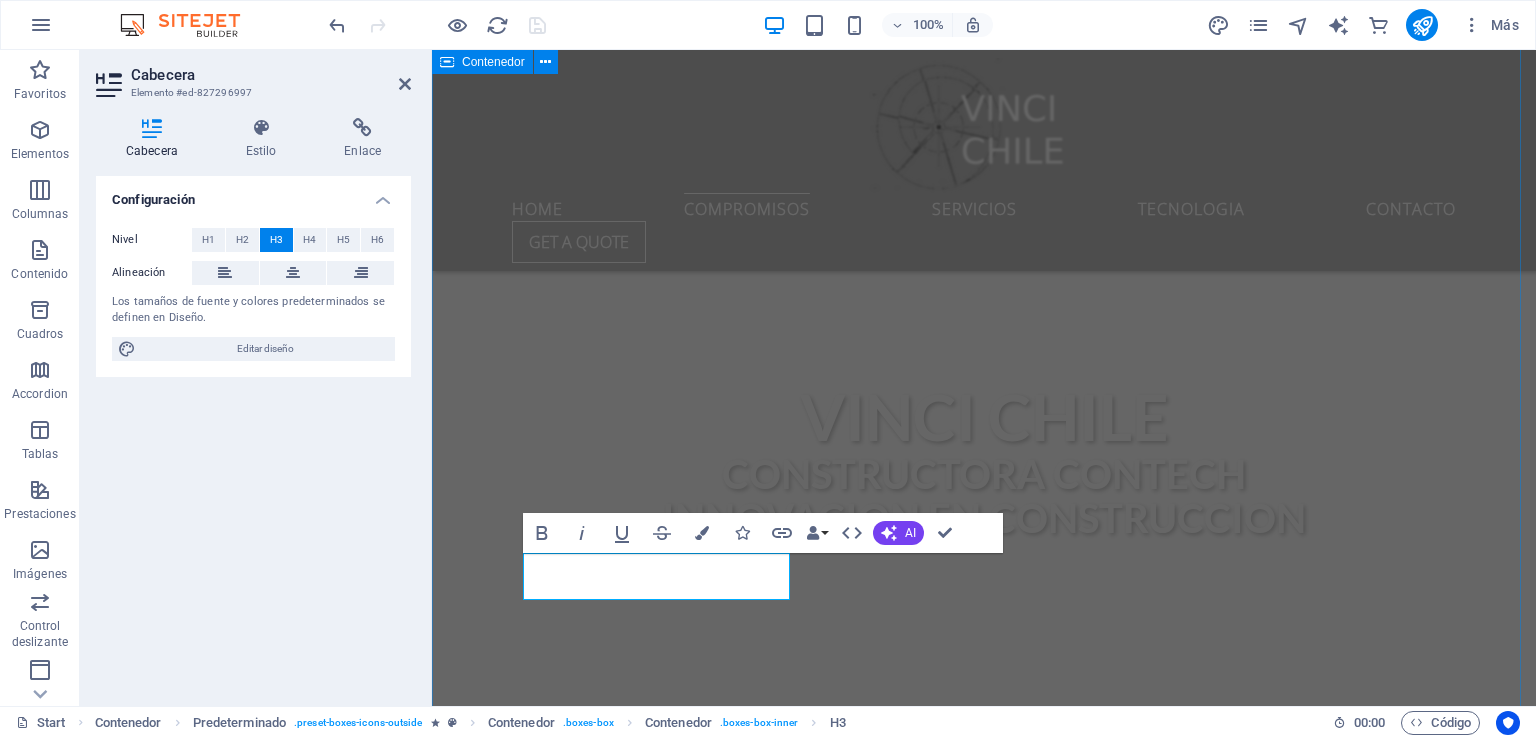 click on "compromisos Vinci Chile Constructora que forma parte del ecosistema " Contech"  es decir  adopta tecnologías innovadoras asi mejorar procesos constructivos y respetar el medioambiente  es por esto que asumimos  varios compromisos claves  para alinearse con las expectativas del sector y contribuir al desarrollo sostenible e inteligente  en nuestras obras.  medio ambiente   Construcción circular  enfoque que busca  minimizar el uso de recursos naturales y la generación de residuos , promoviendo la reutilización, reciclaje y el diseño inteligente de edificaciones .fa-secondary{opacity:.4} equidad Lorem ipsum dolor sit amet, consectetur adipisicing elit. Veritatis, dolorem!  transparencia y trazabilidad   Lorem ipsum dolor sit amet, consectetur adipisicing elit. Veritatis, dolorem! seguridad  Lorem ipsum dolor sit amet, consectetur adipisicing elit. Veritatis, dolorem! Global delivery Lorem ipsum dolor sit amet, consectetur adipisicing elit. Veritatis, dolorem! 24/7  Support" at bounding box center [984, 1443] 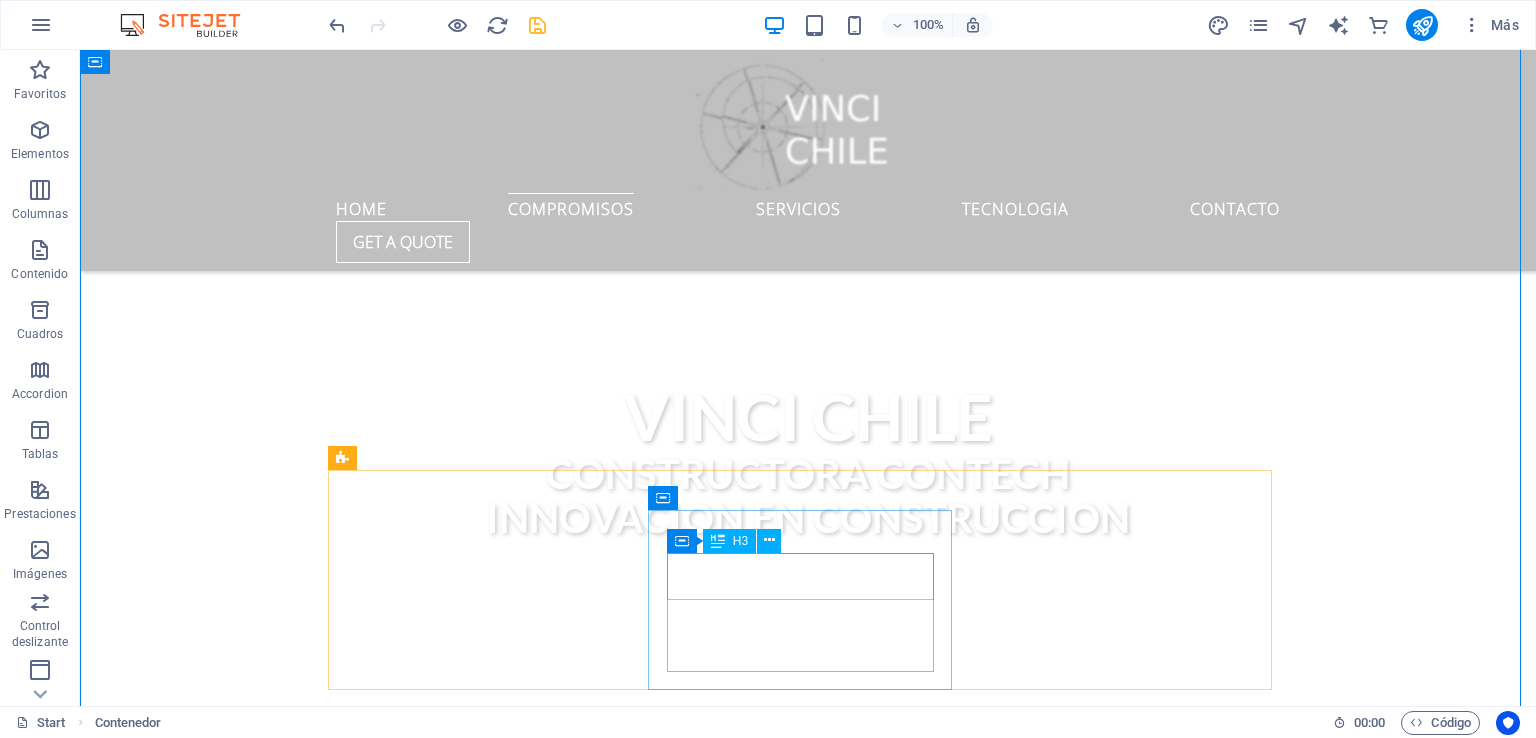 click on "Global delivery" at bounding box center [808, 1892] 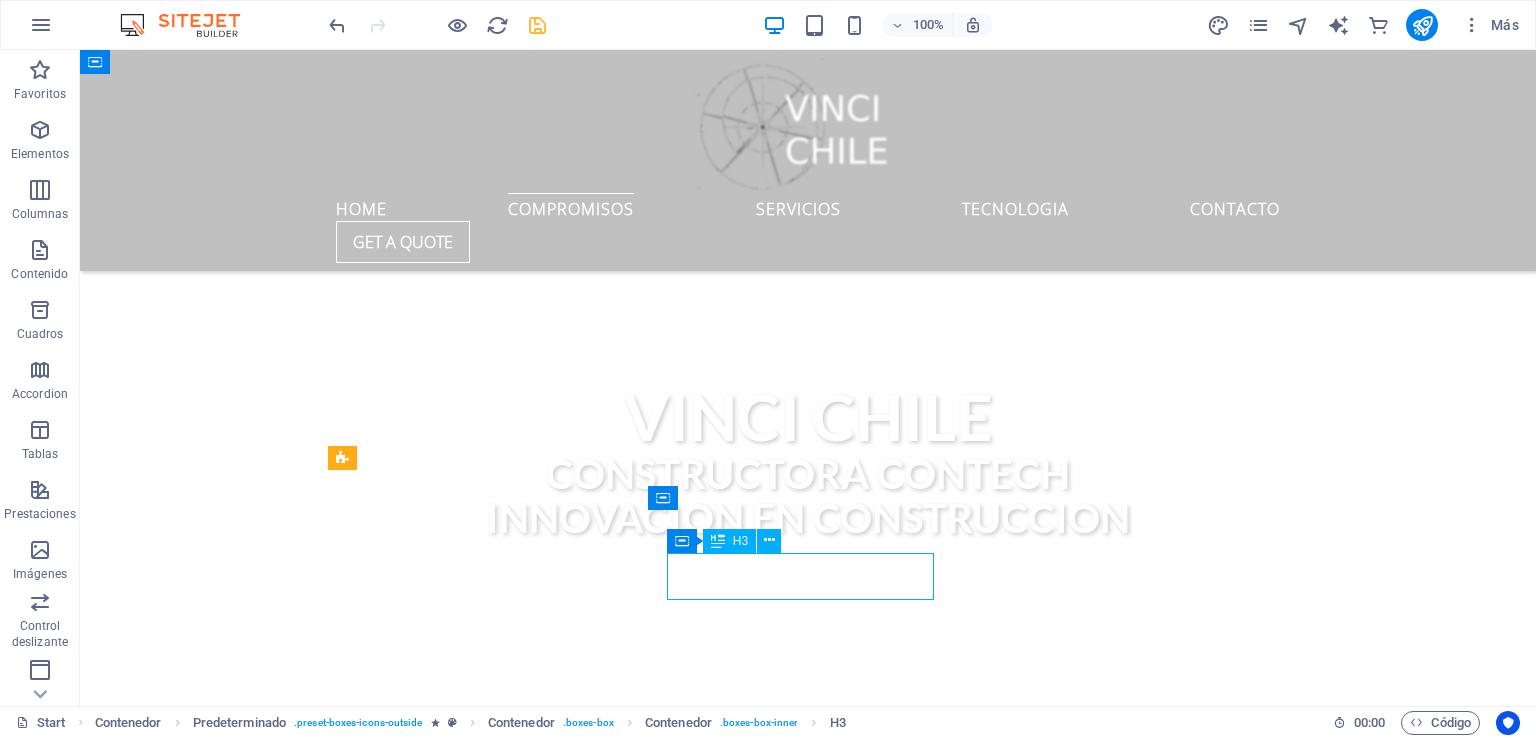 click on "Global delivery" at bounding box center [808, 1892] 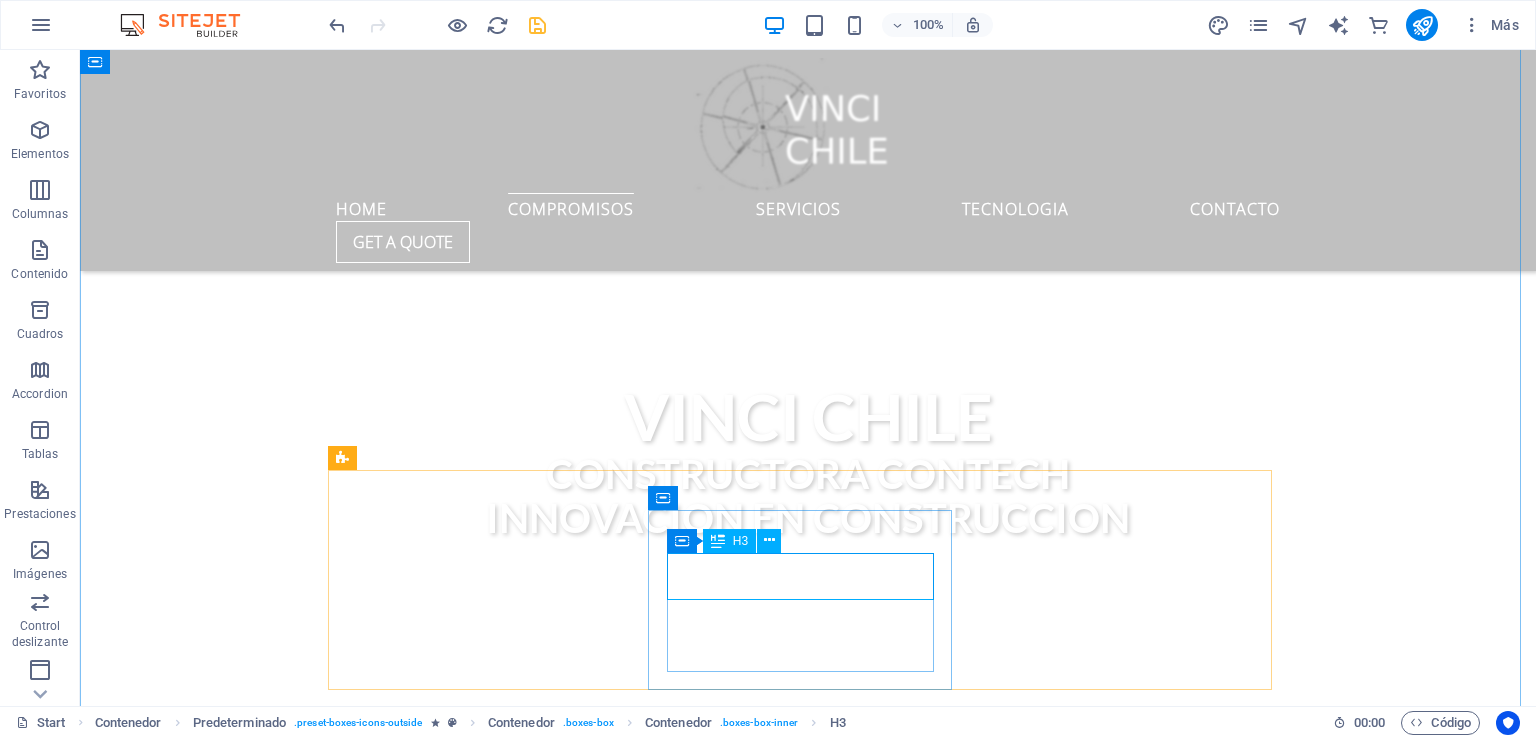 click on "Global delivery" at bounding box center (808, 1892) 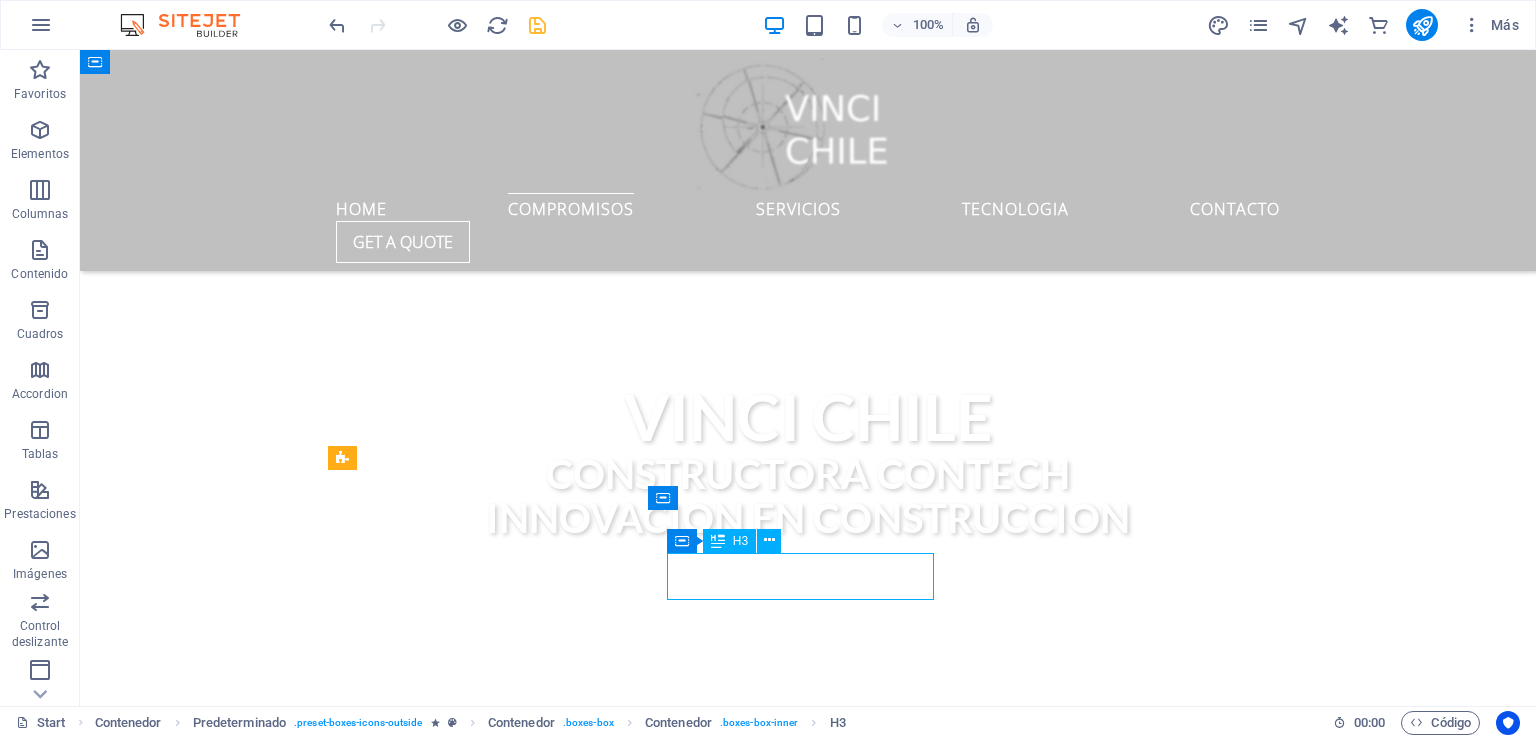 click on "Global delivery" at bounding box center (808, 1892) 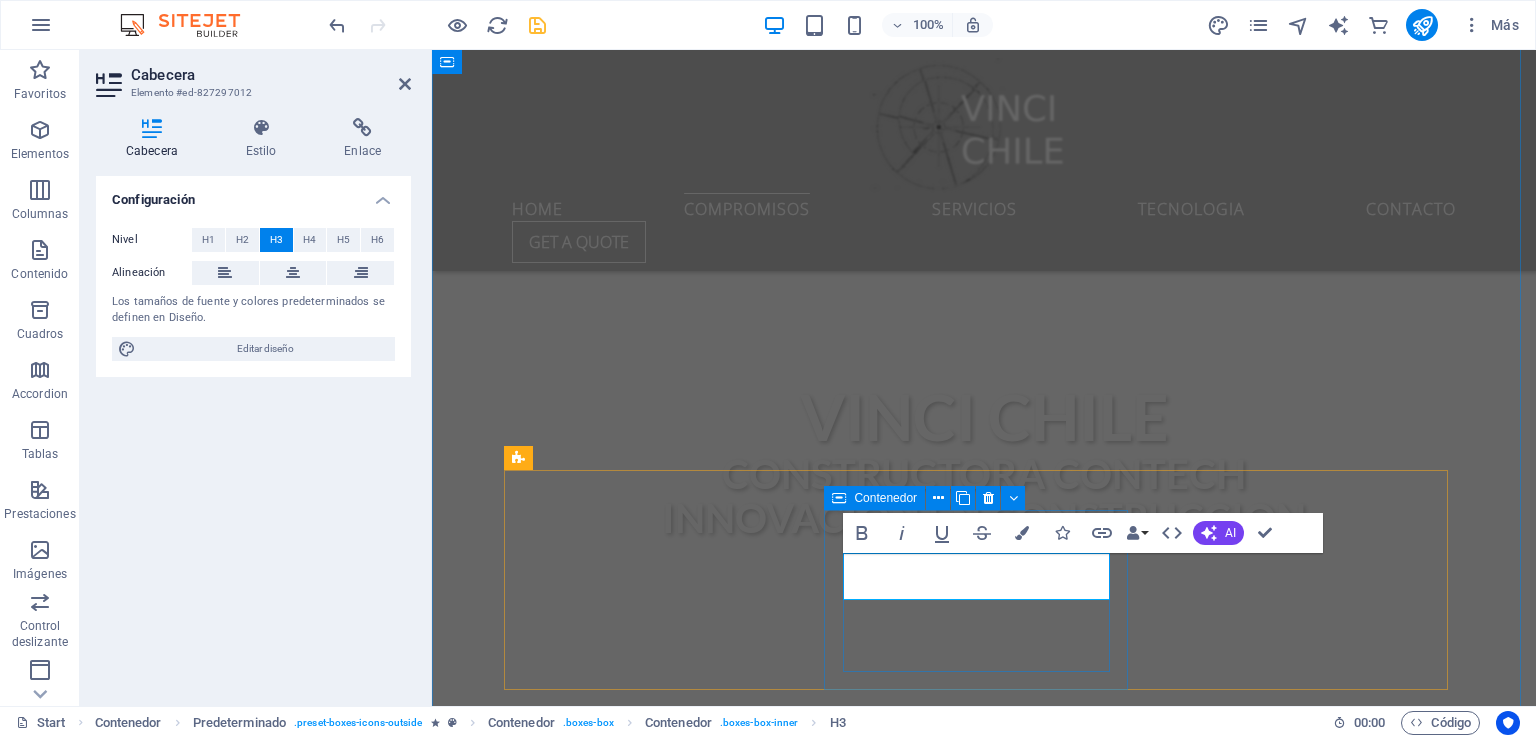 type 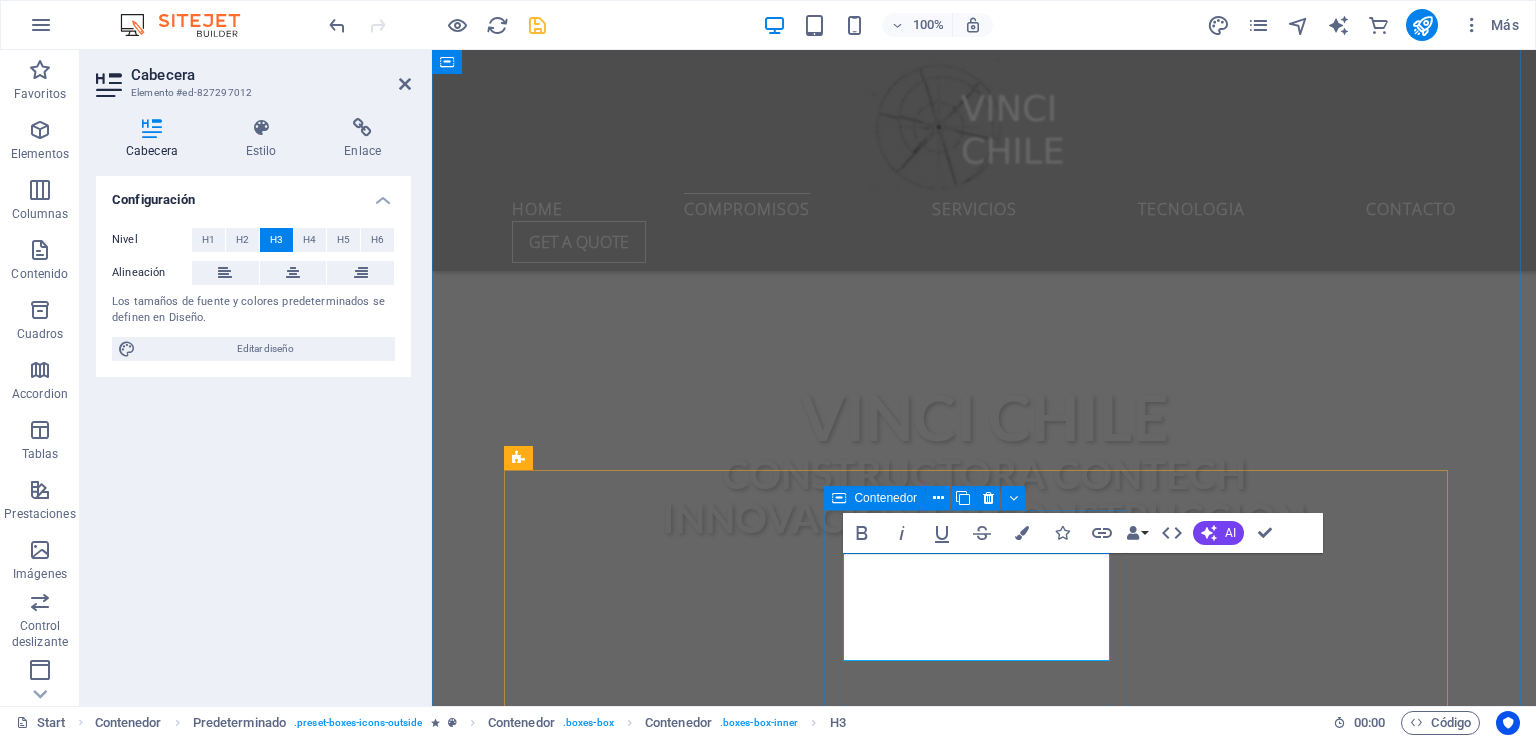 click on "gestion intelgente y tecnologia" at bounding box center (984, 1892) 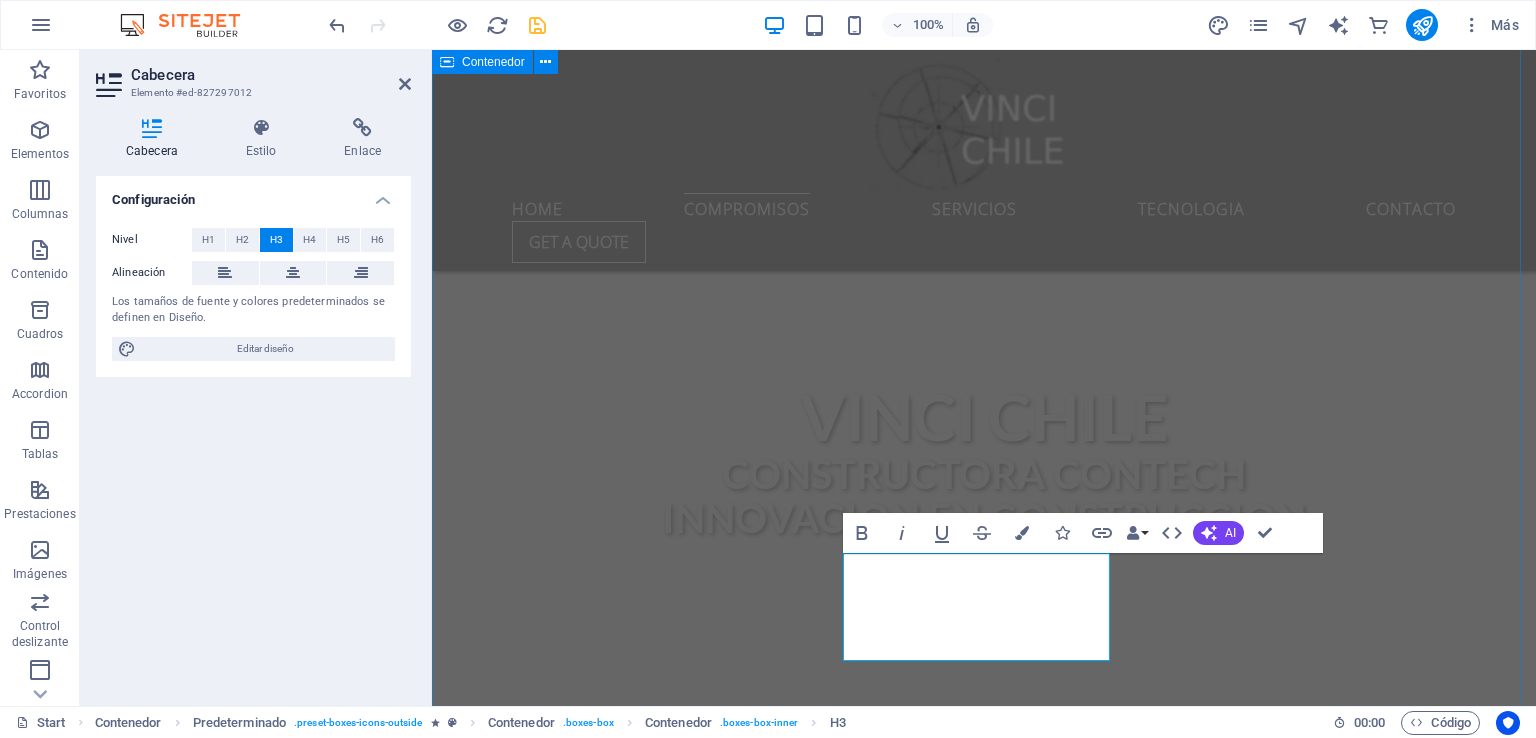 click on "compromisos Vinci Chile Constructora que forma parte del ecosistema " Contech"  es decir  adopta tecnologías innovadoras asi mejorar procesos constructivos y respetar el medioambiente  es por esto que asumimos  varios compromisos claves  para alinearse con las expectativas del sector y contribuir al desarrollo sostenible e inteligente  en nuestras obras.  medio ambiente   Construcción circular  enfoque que busca  minimizar el uso de recursos naturales y la generación de residuos , promoviendo la reutilización, reciclaje y el diseño inteligente de edificaciones .fa-secondary{opacity:.4} equidad Lorem ipsum dolor sit amet, consectetur adipisicing elit. Veritatis, dolorem!  transparencia y trazabilidad   Lorem ipsum dolor sit amet, consectetur adipisicing elit. Veritatis, dolorem! seguridad  Lorem ipsum dolor sit amet, consectetur adipisicing elit. Veritatis, dolorem! gestion inteligente y tecnologia  Lorem ipsum dolor sit amet, consectetur adipisicing elit. Veritatis, dolorem! 24/7  Support" at bounding box center [984, 1443] 